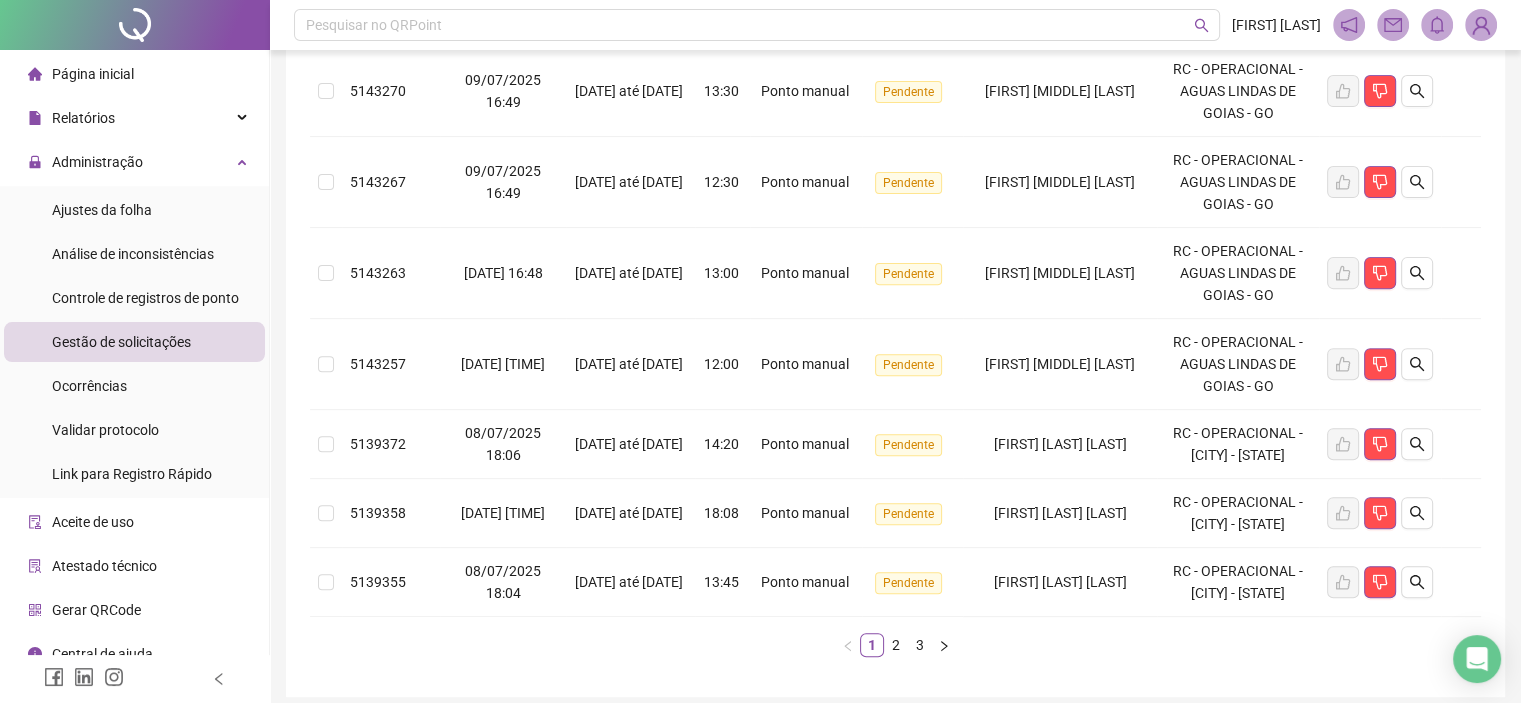 scroll, scrollTop: 667, scrollLeft: 0, axis: vertical 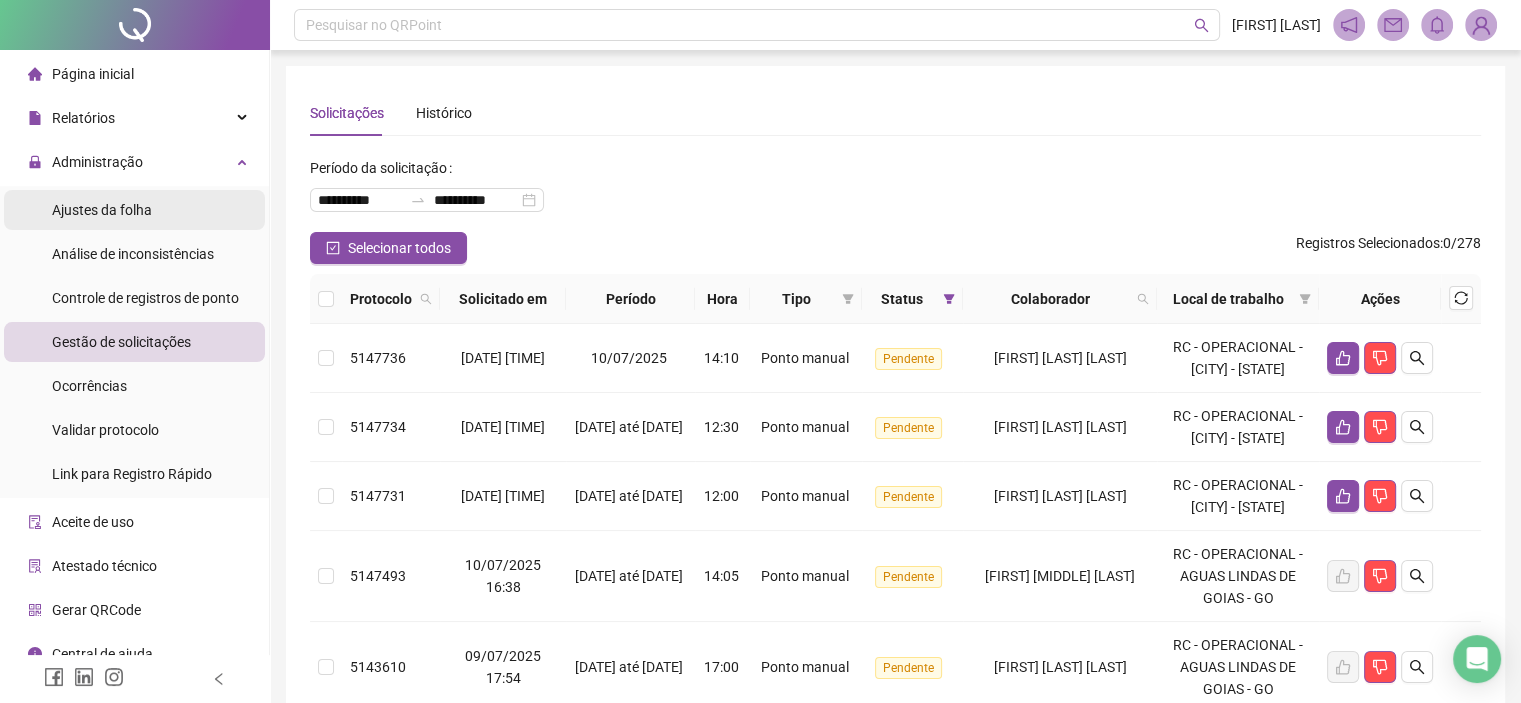 click on "Ajustes da folha" at bounding box center [102, 210] 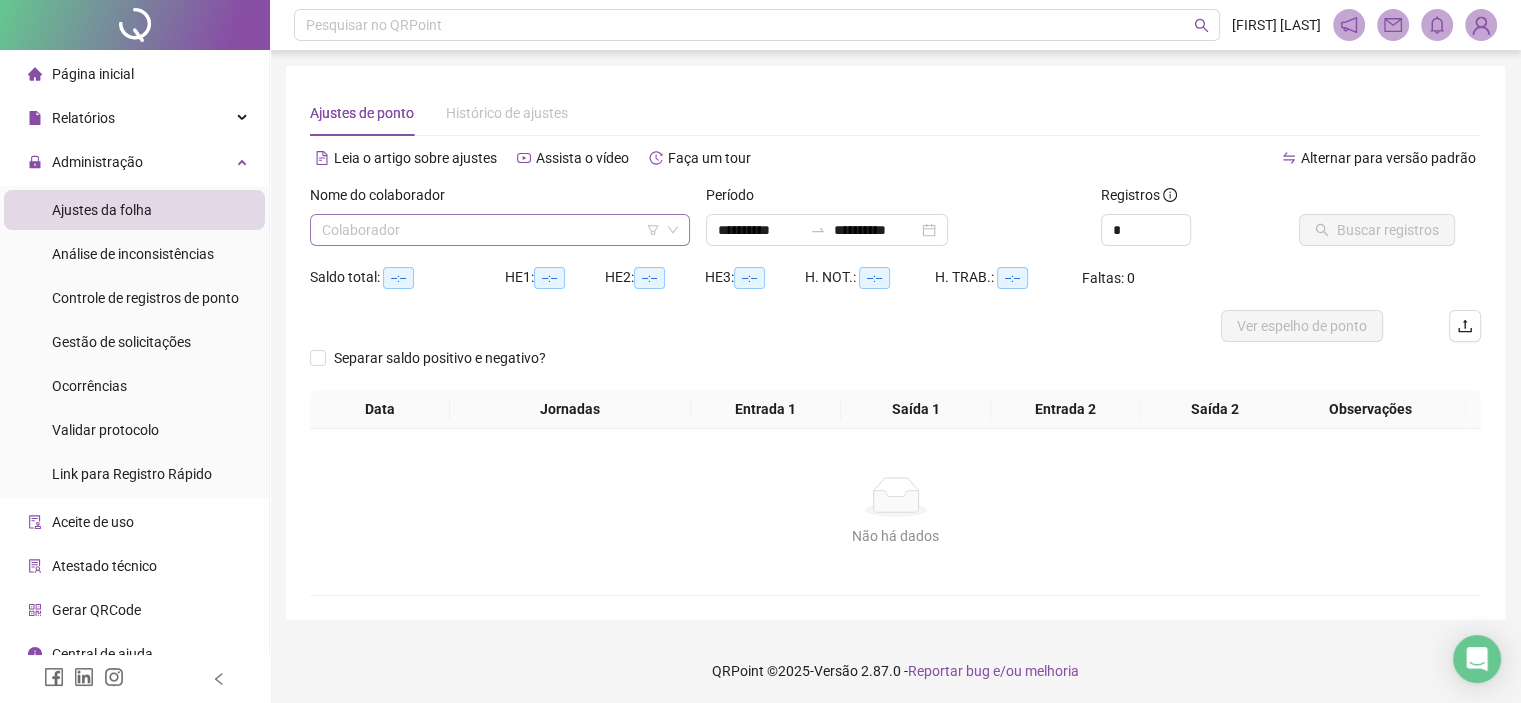 click on "Colaborador" at bounding box center [500, 230] 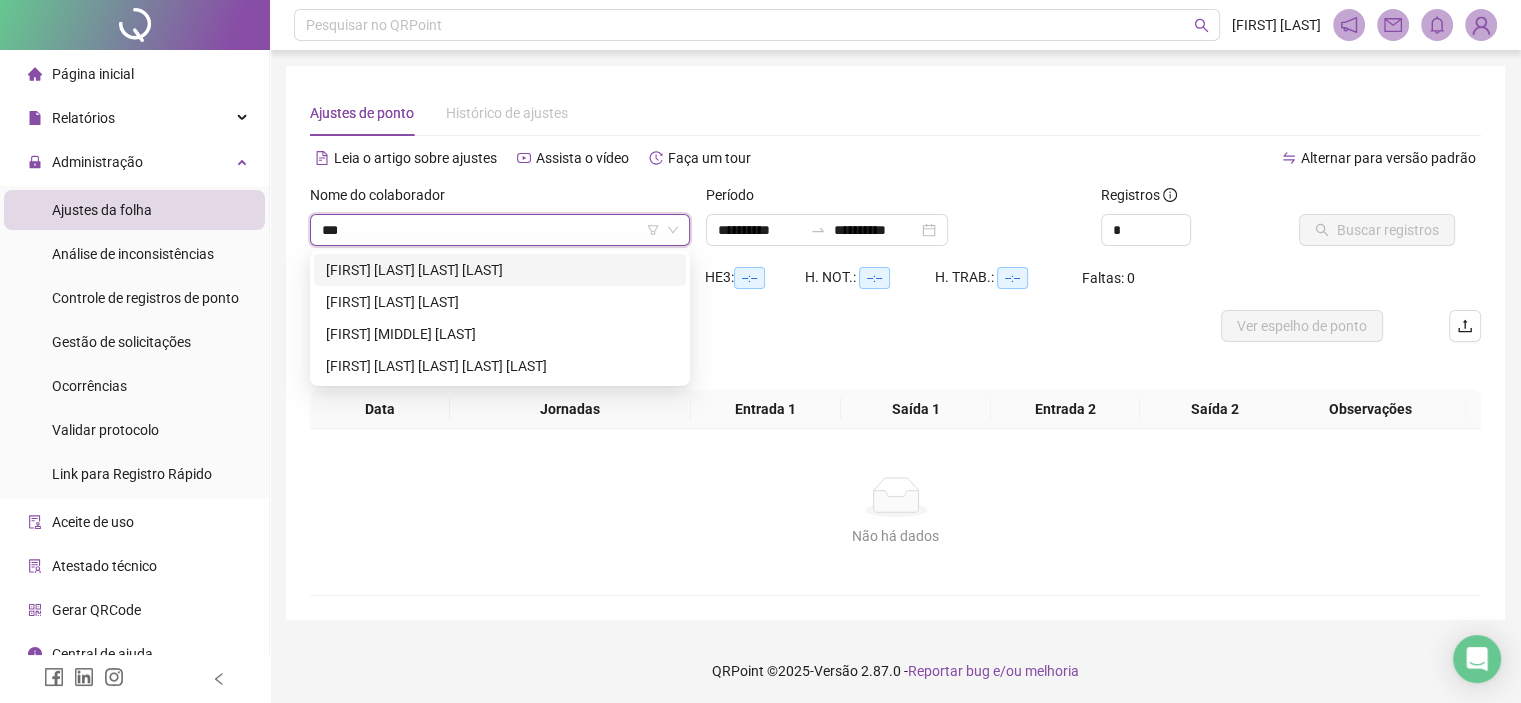 type on "****" 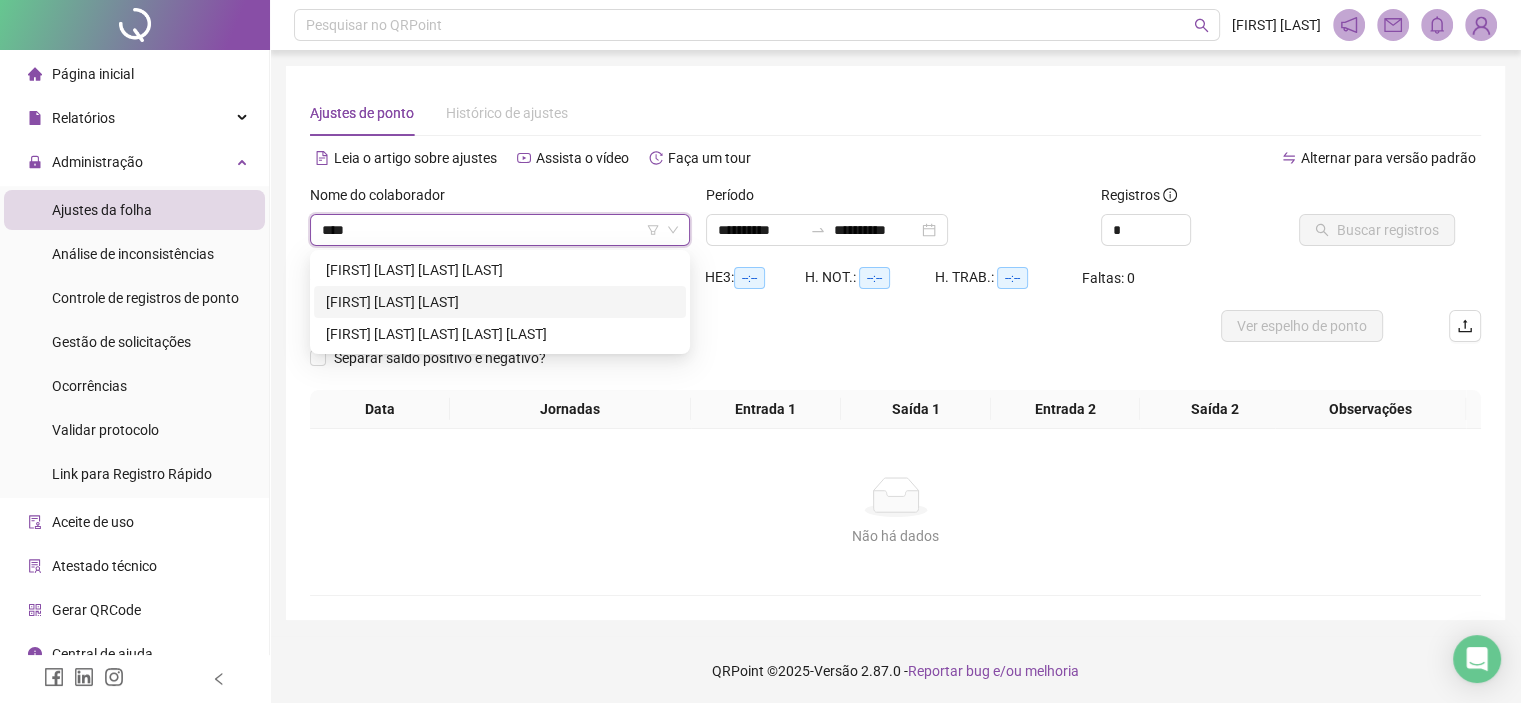 click on "[FIRST] [LAST] [LAST]" at bounding box center [500, 302] 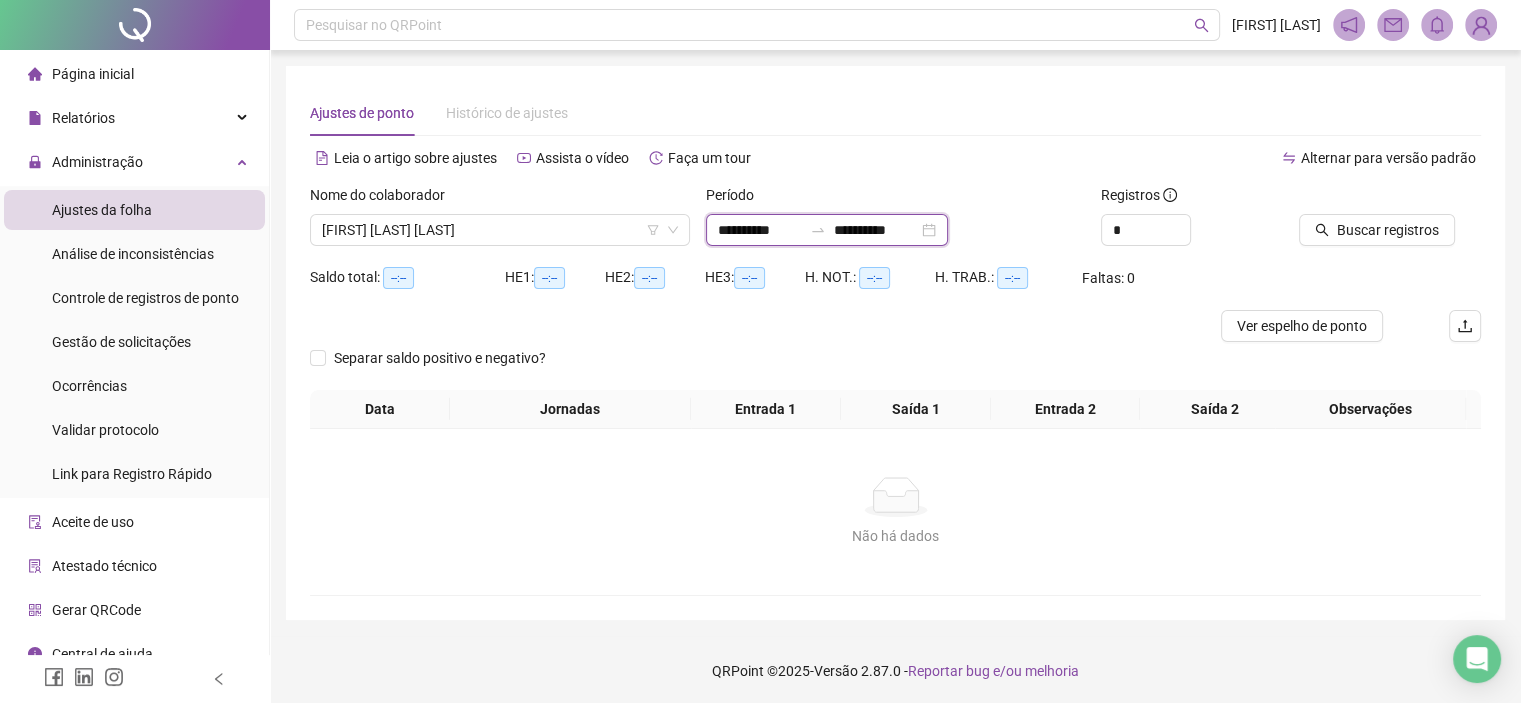 click on "**********" at bounding box center [760, 230] 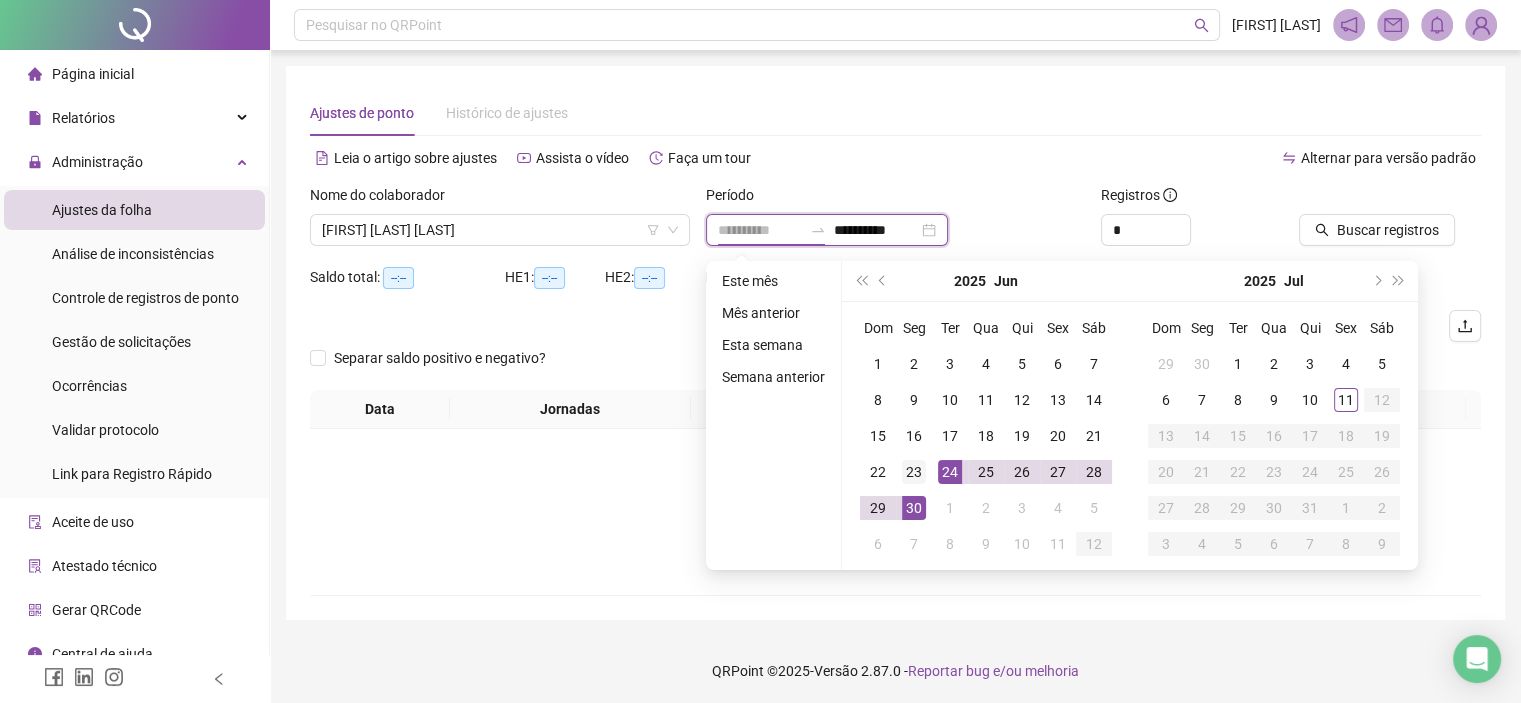 type on "**********" 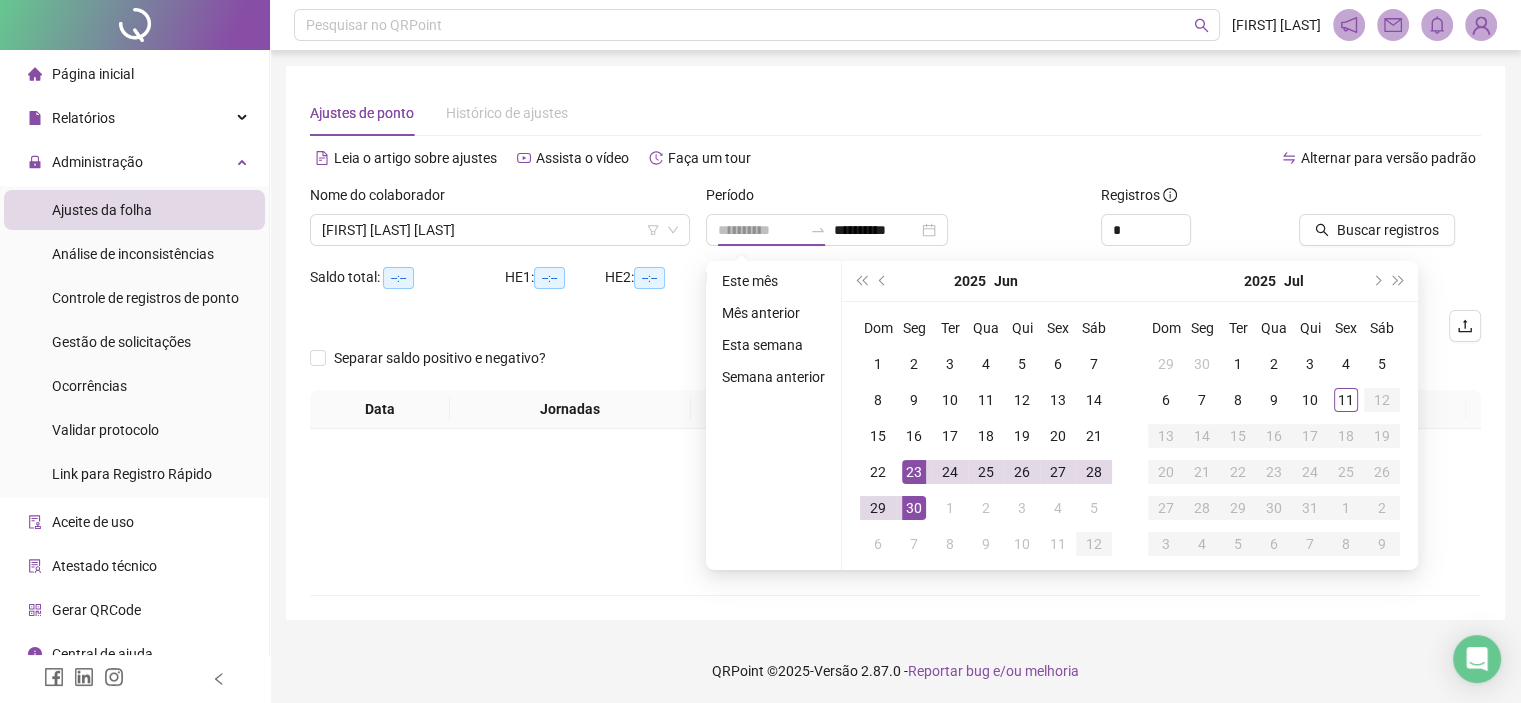 click on "23" at bounding box center (914, 472) 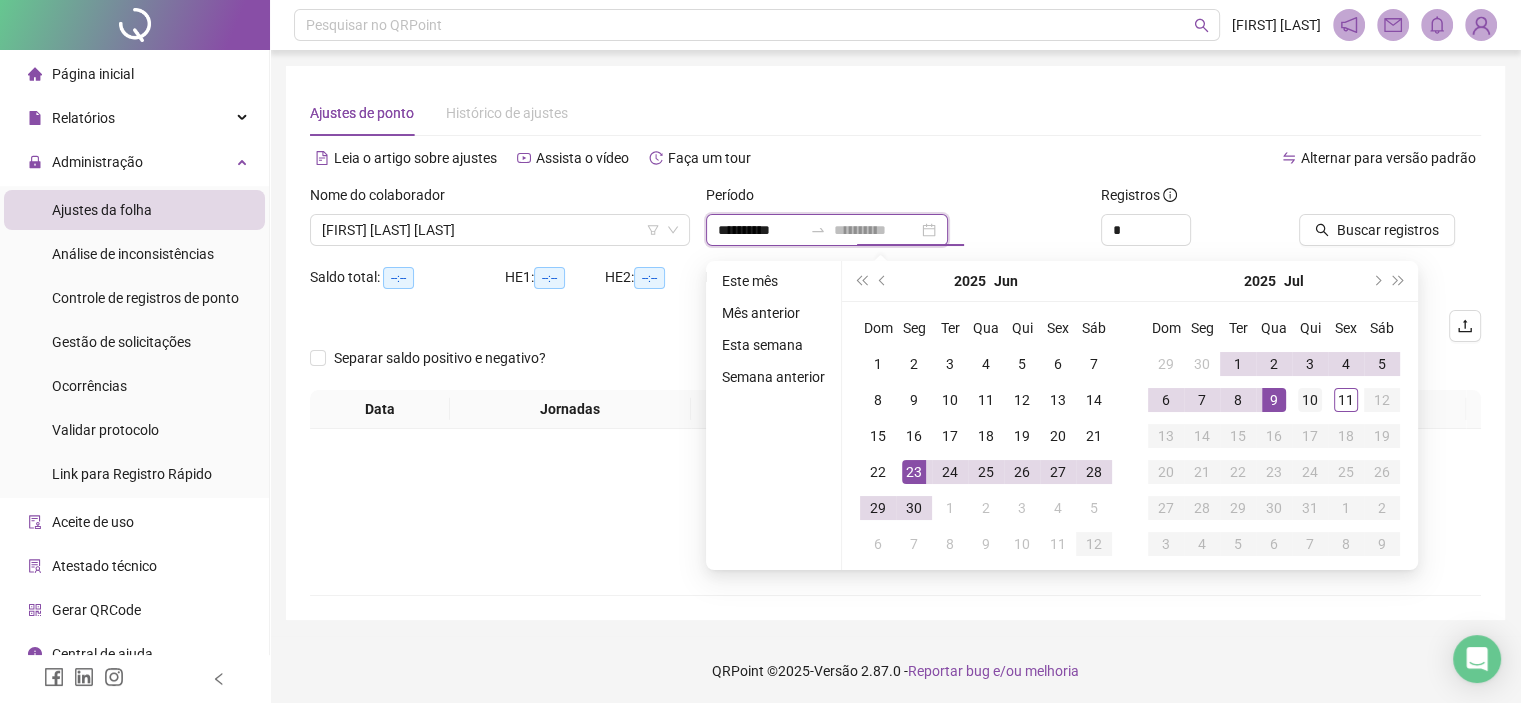 type on "**********" 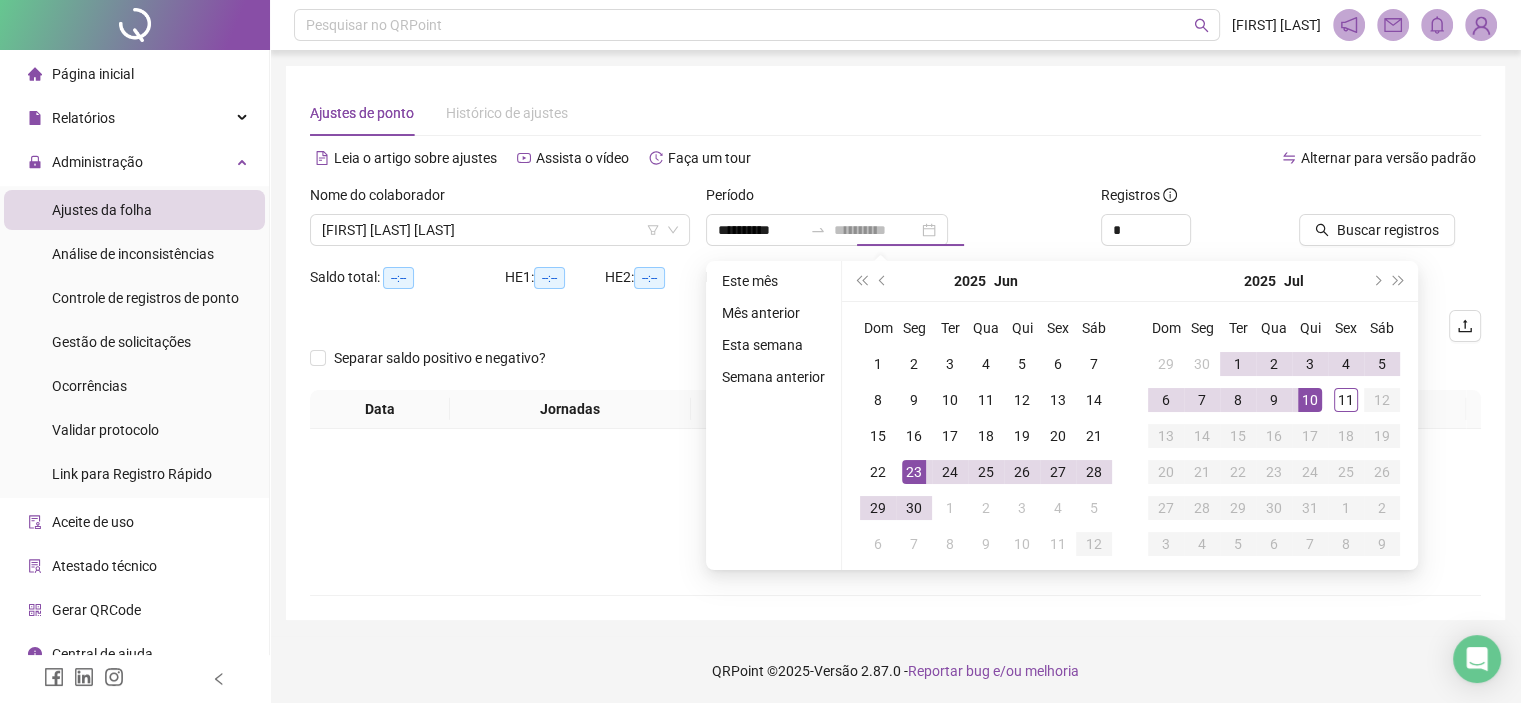 click on "10" at bounding box center [1310, 400] 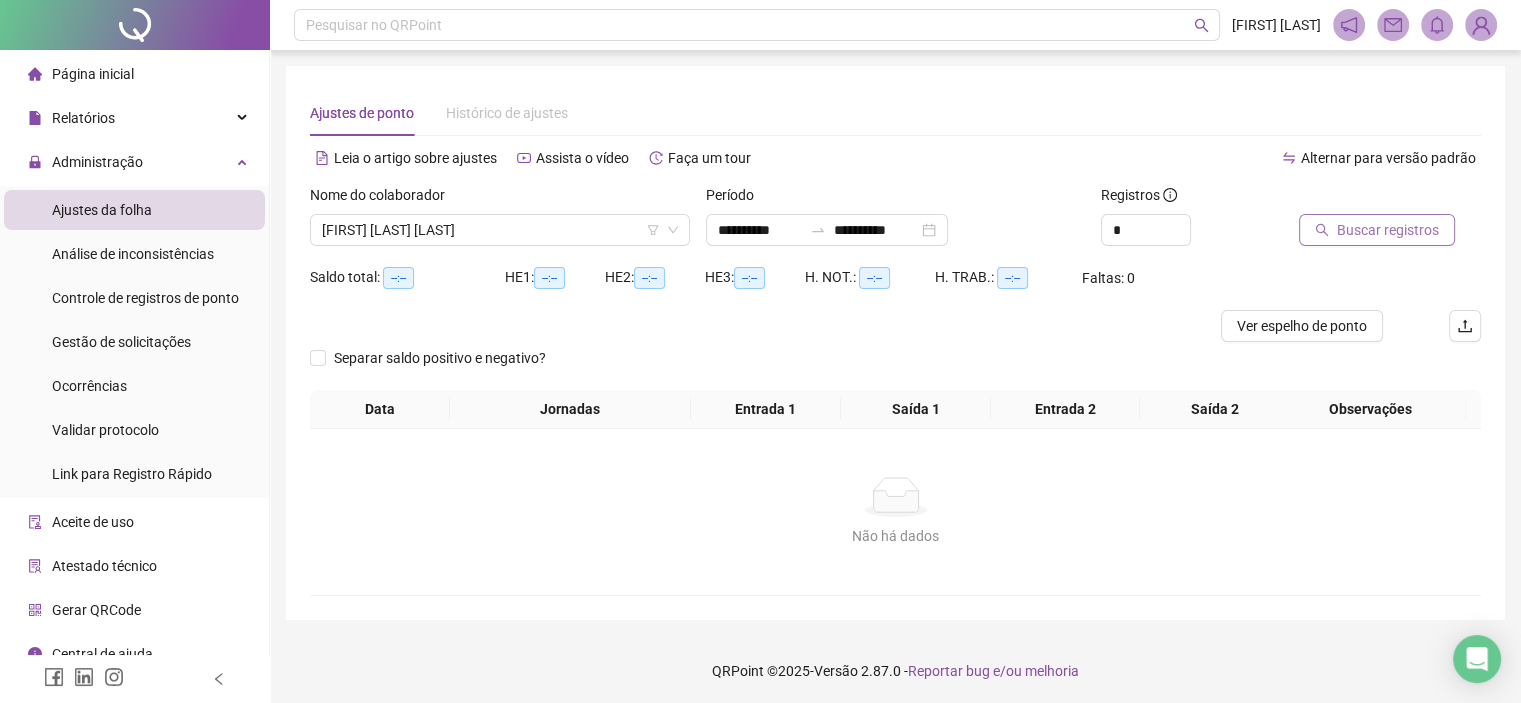 click on "Buscar registros" at bounding box center [1388, 230] 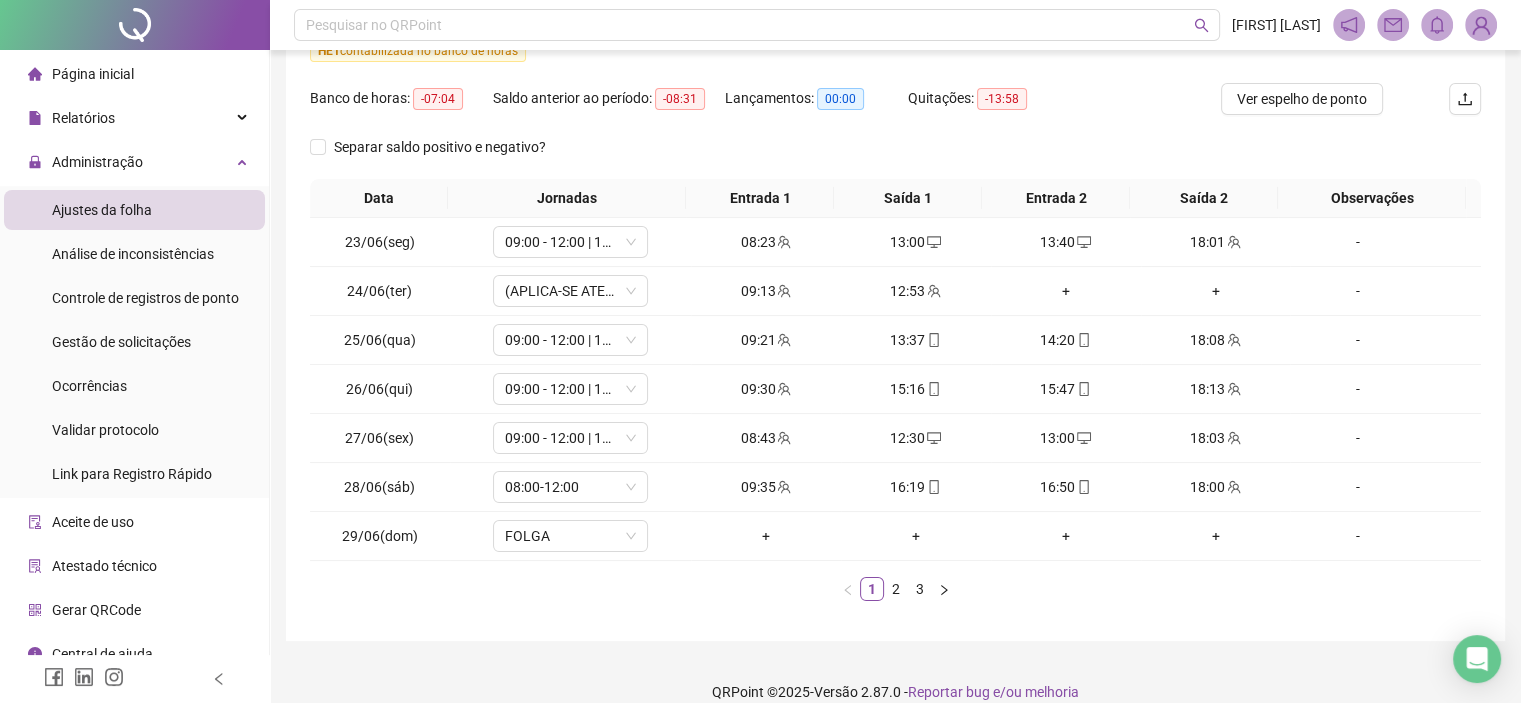 scroll, scrollTop: 297, scrollLeft: 0, axis: vertical 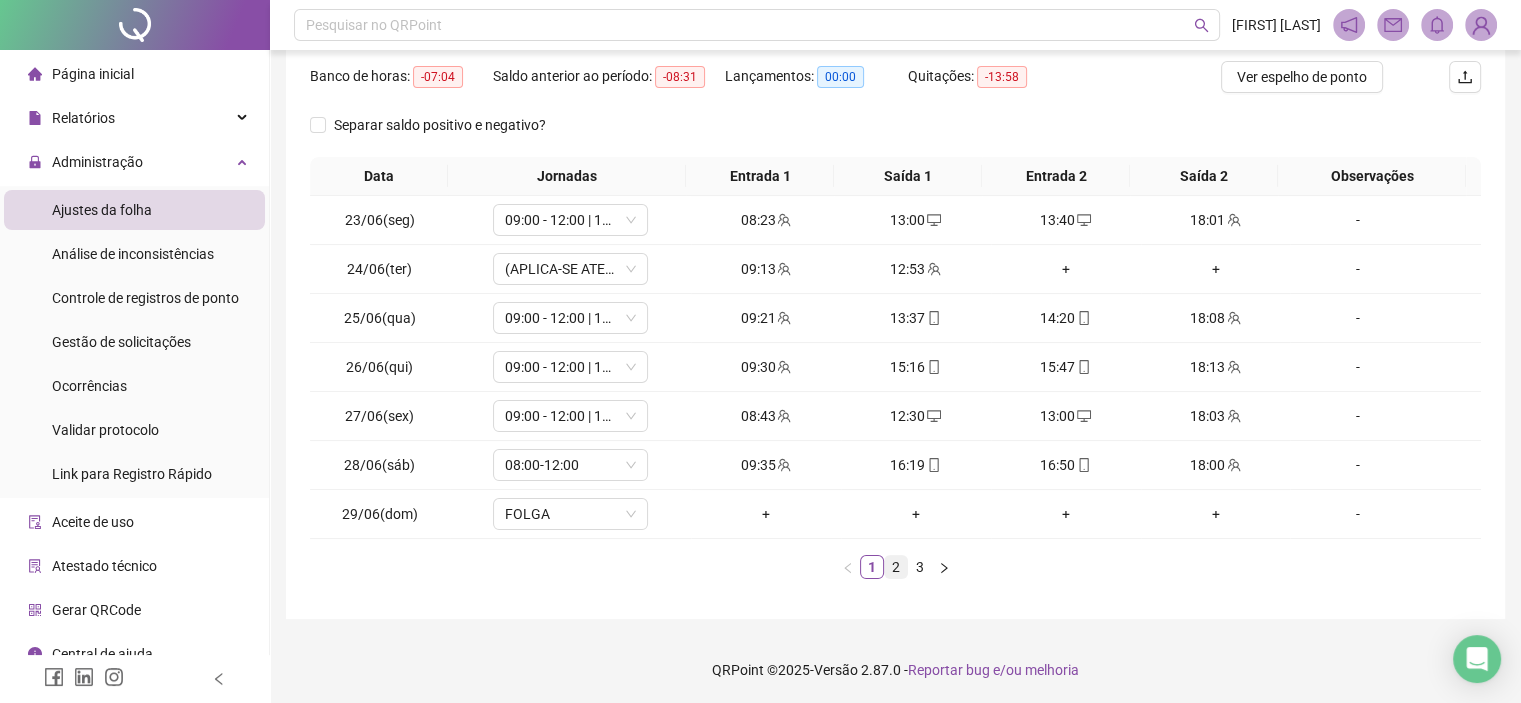 click on "2" at bounding box center [896, 567] 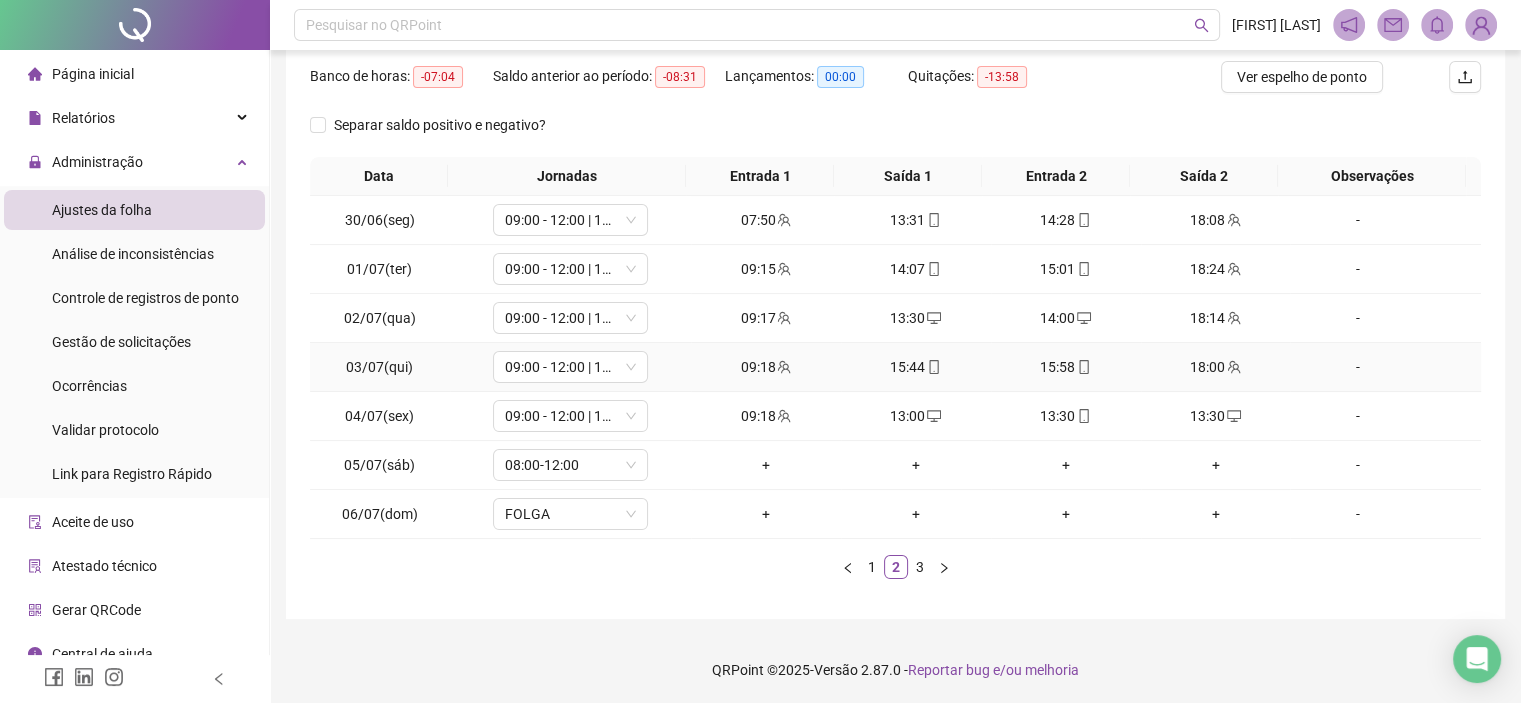 click on "15:44" at bounding box center [916, 367] 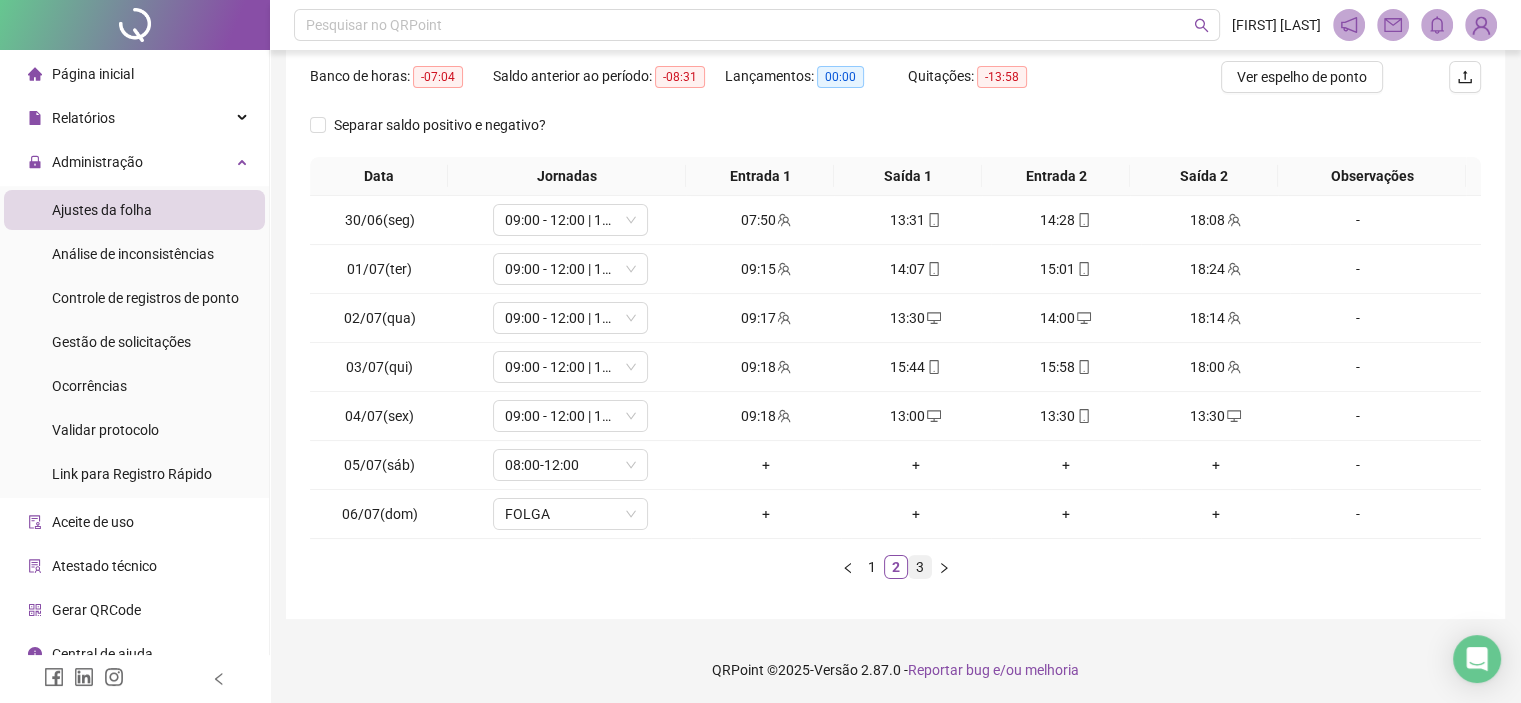 click on "3" at bounding box center (920, 567) 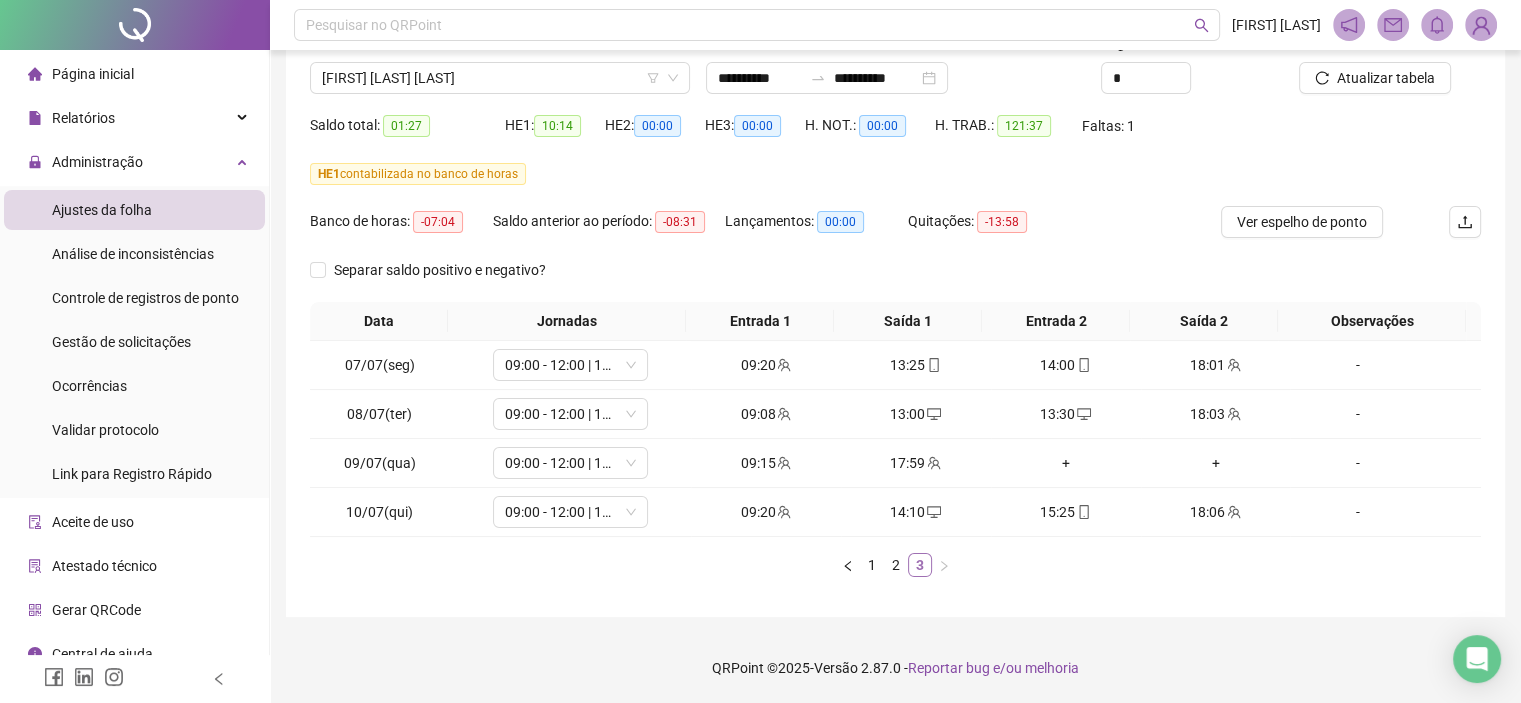 scroll, scrollTop: 151, scrollLeft: 0, axis: vertical 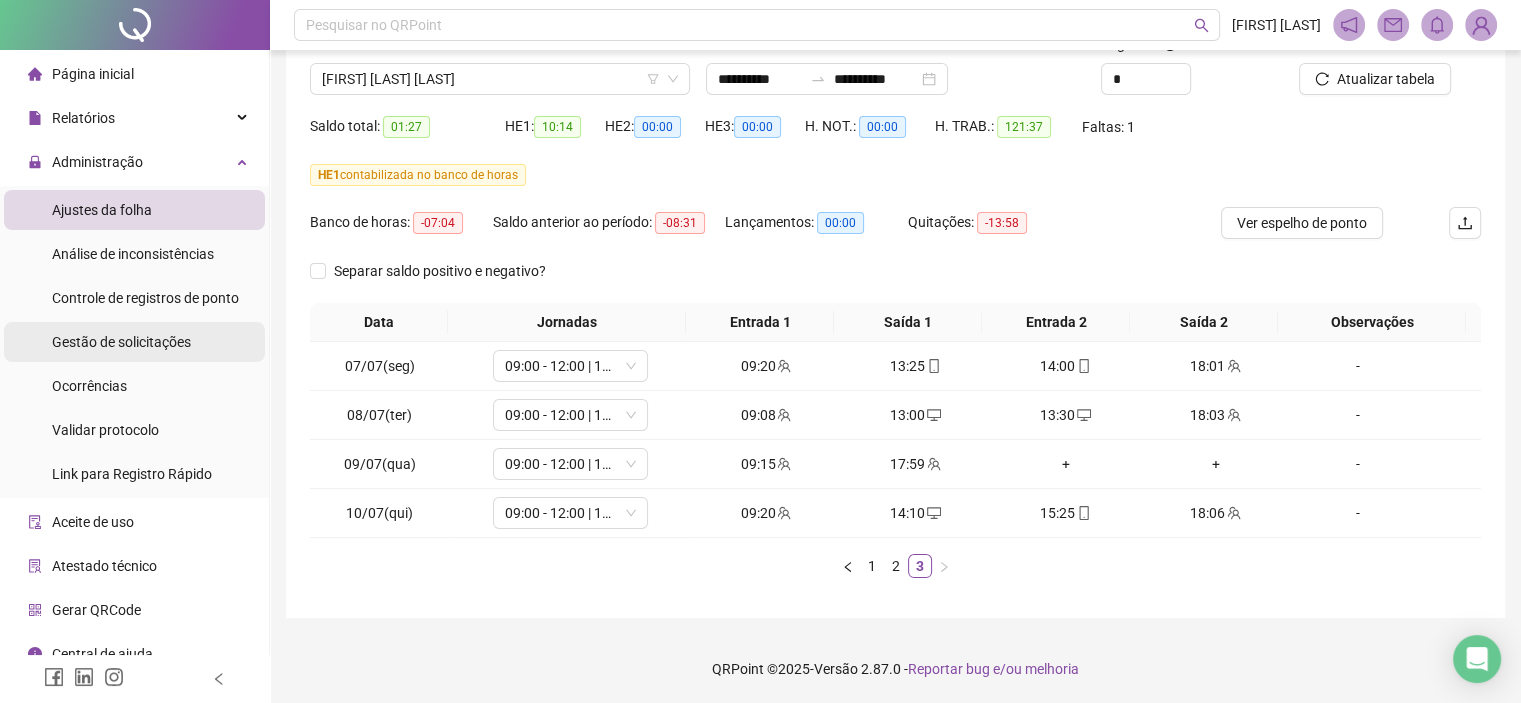 click on "Gestão de solicitações" at bounding box center [121, 342] 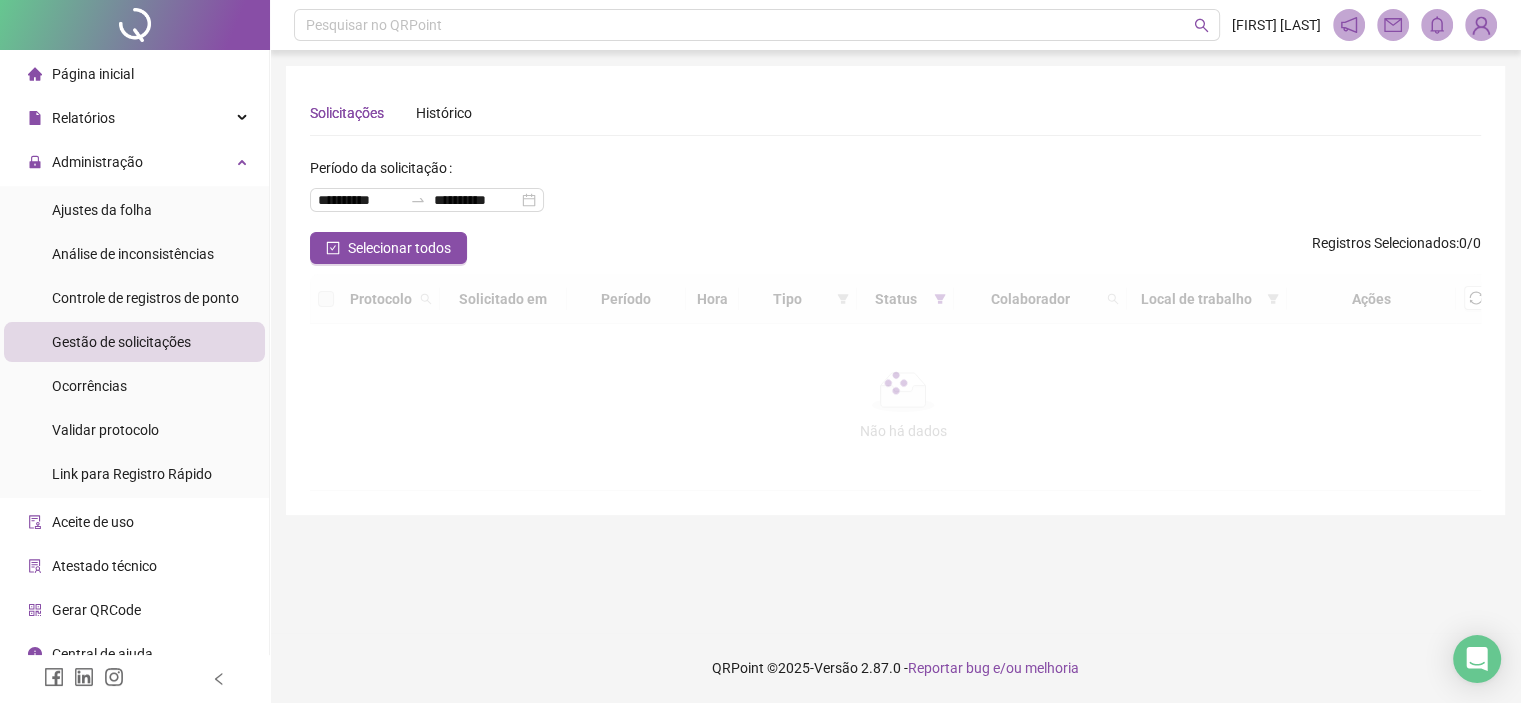 scroll, scrollTop: 0, scrollLeft: 0, axis: both 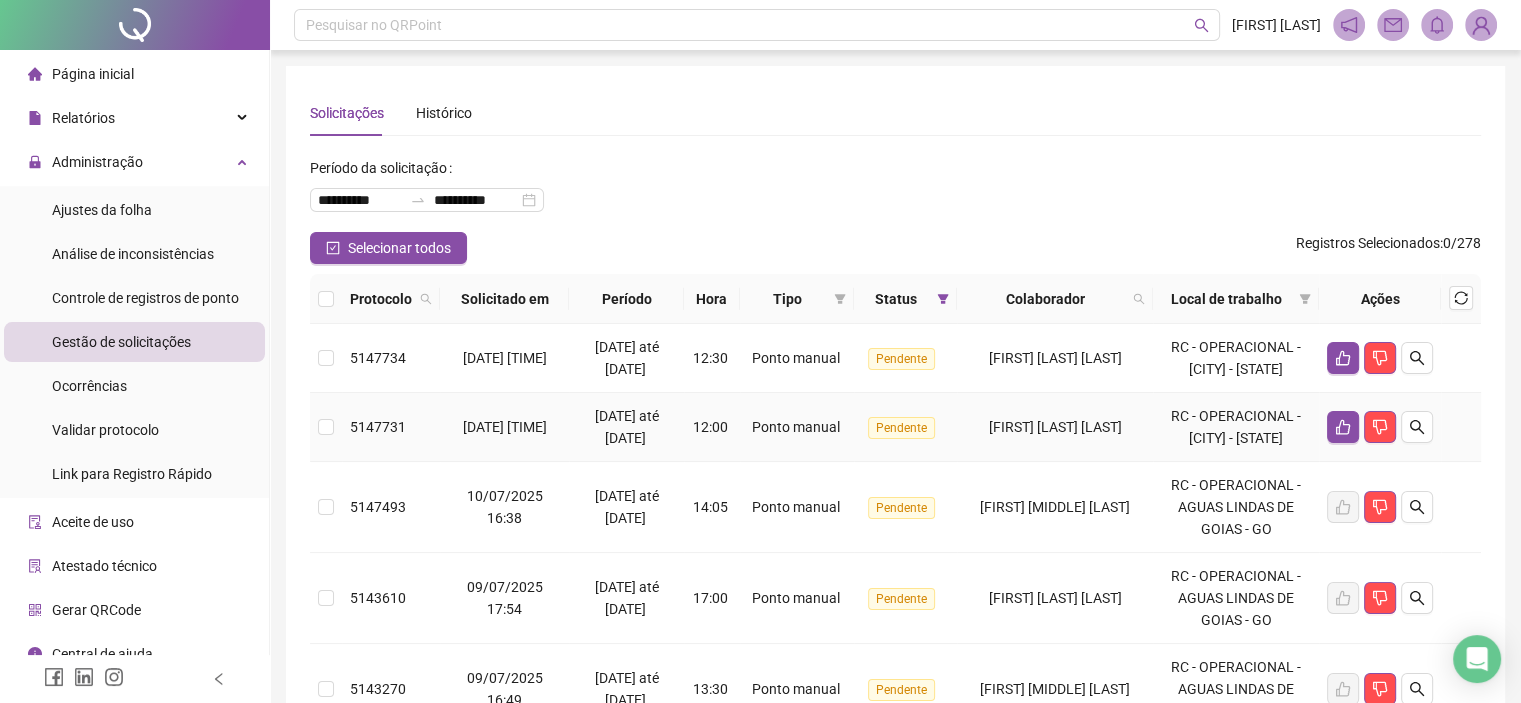 click on "RC - OPERACIONAL - [CITY] - [STATE]" at bounding box center (1236, 427) 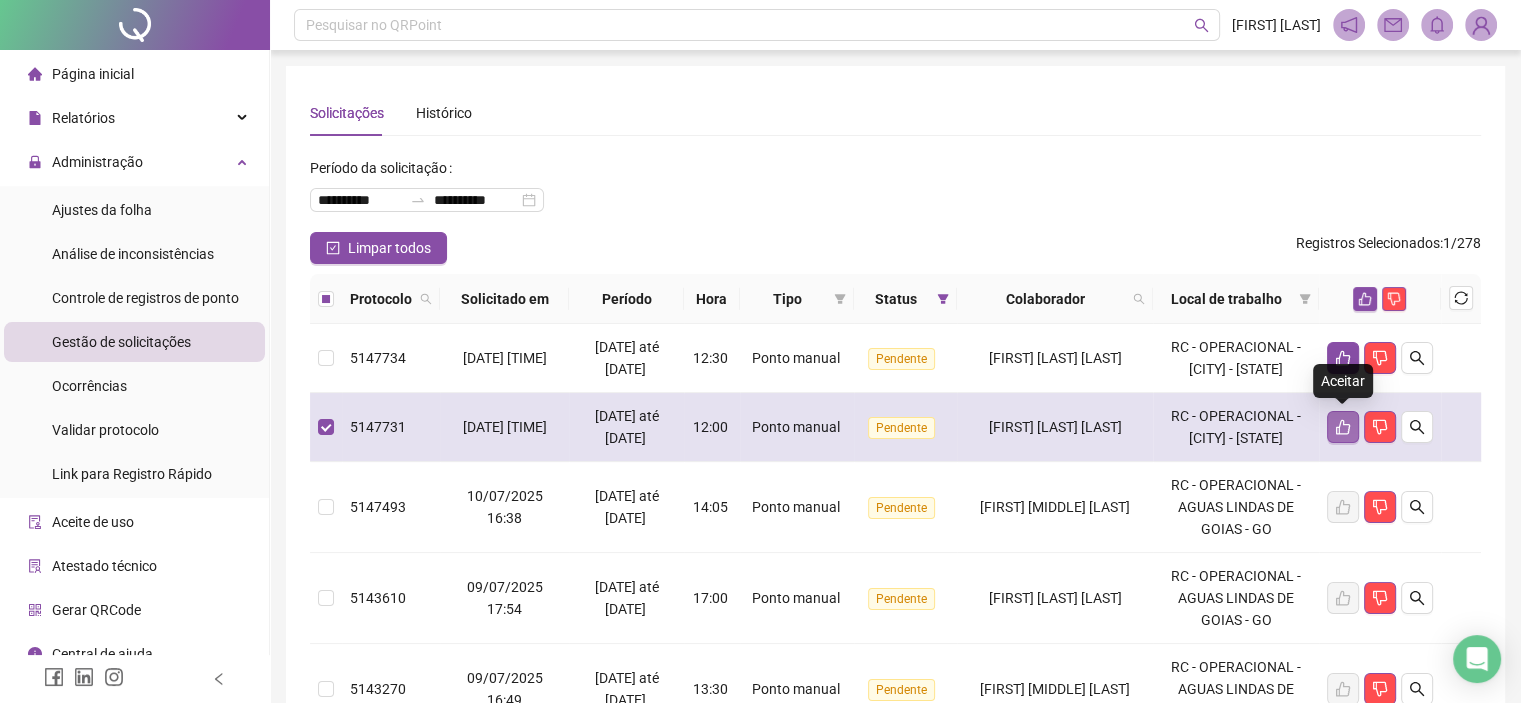 click 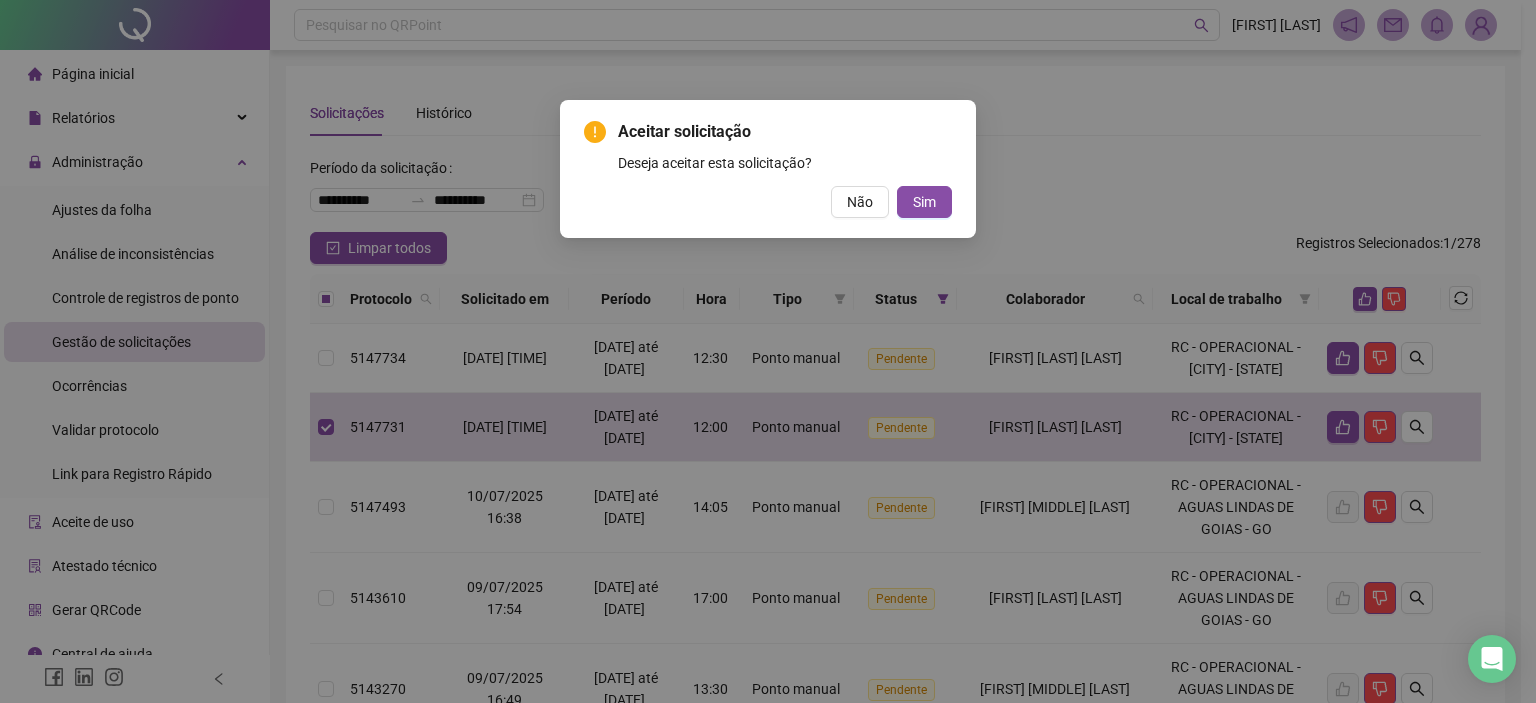 click on "Aceitar solicitação Deseja aceitar esta solicitação? Não Sim" at bounding box center (768, 169) 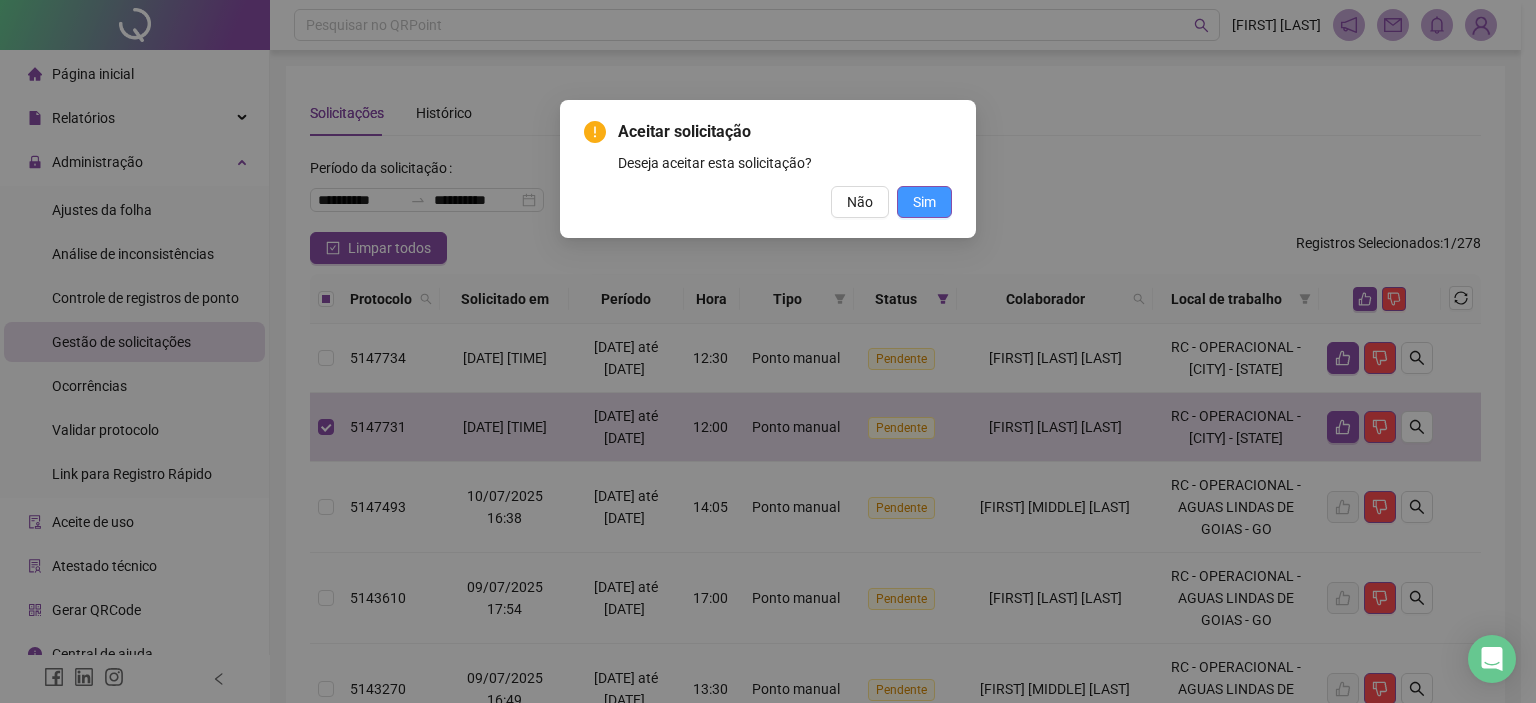 click on "Sim" at bounding box center [924, 202] 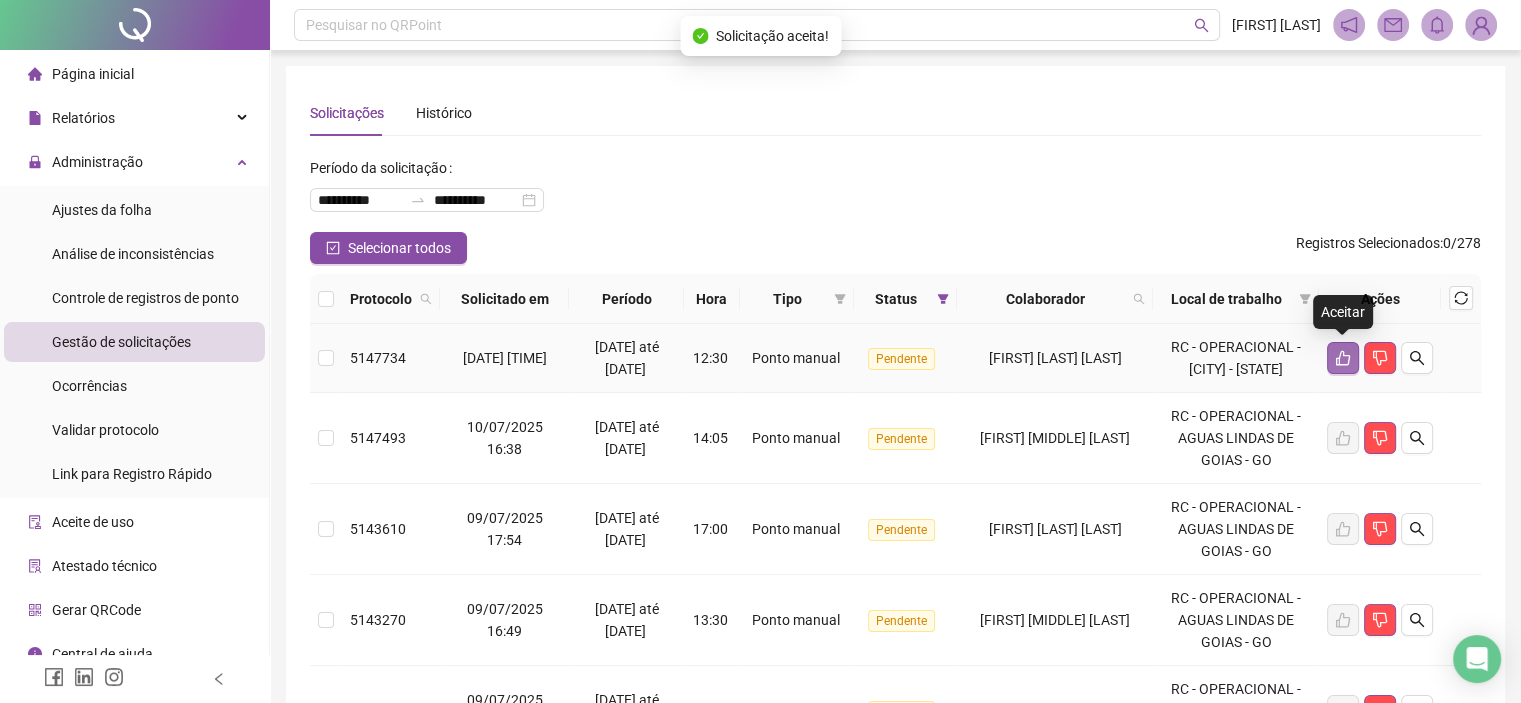click at bounding box center (1343, 358) 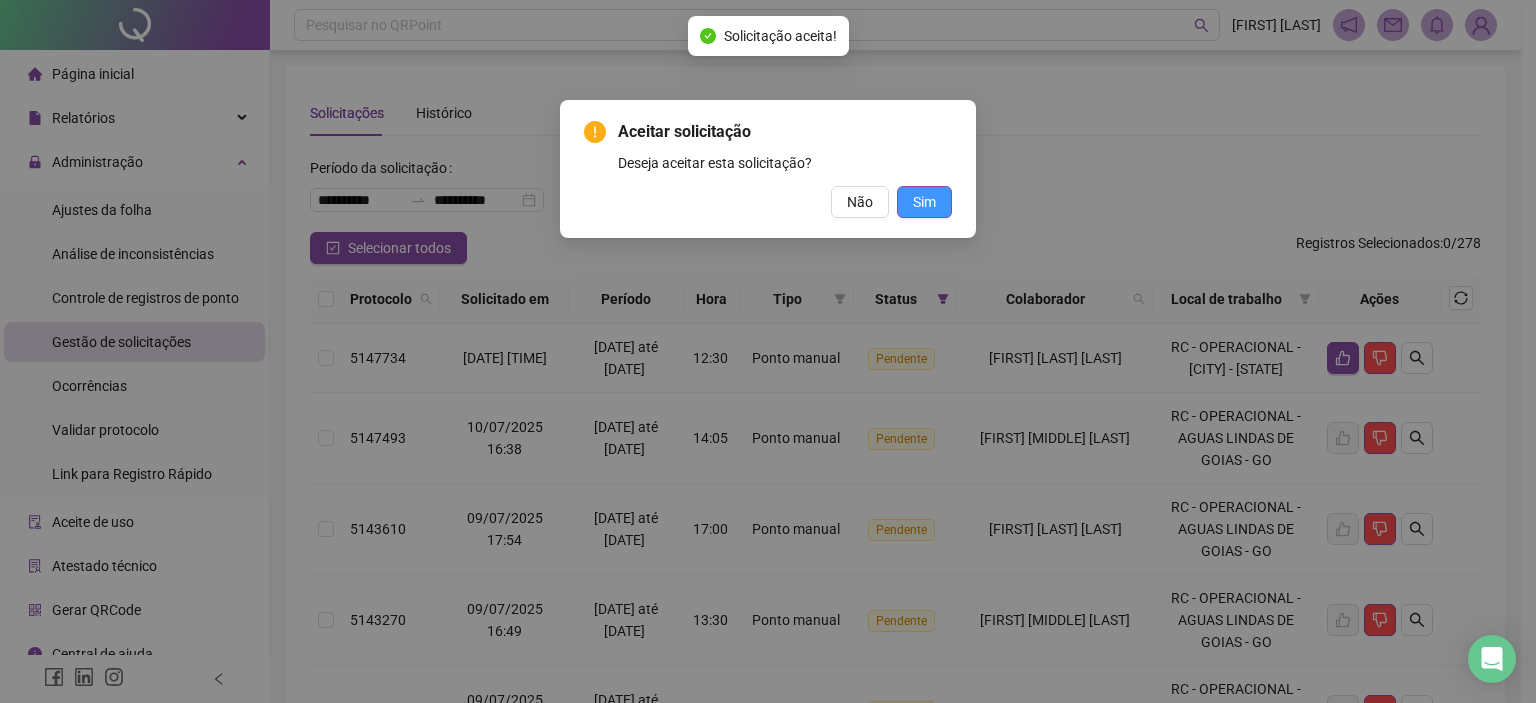 click on "Sim" at bounding box center (924, 202) 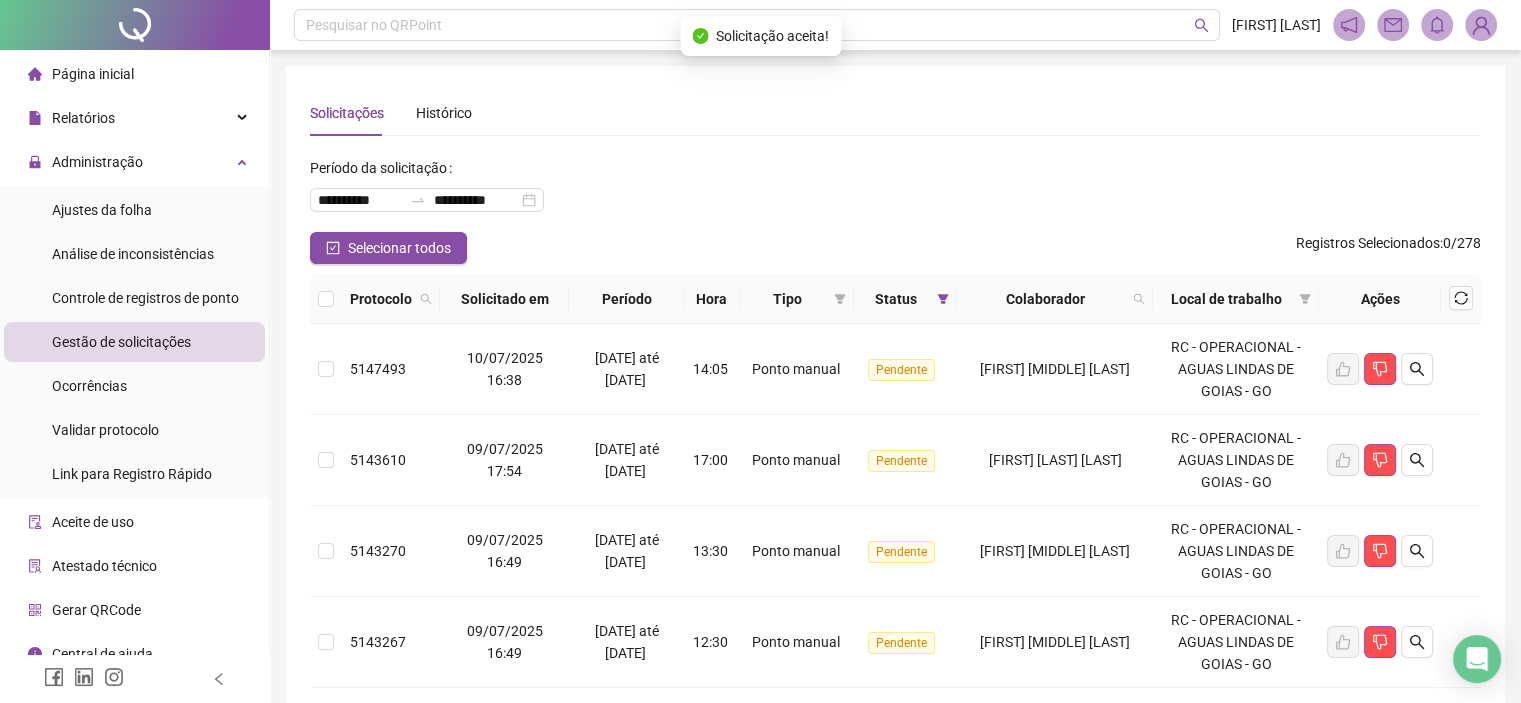 click on "**********" at bounding box center [895, 192] 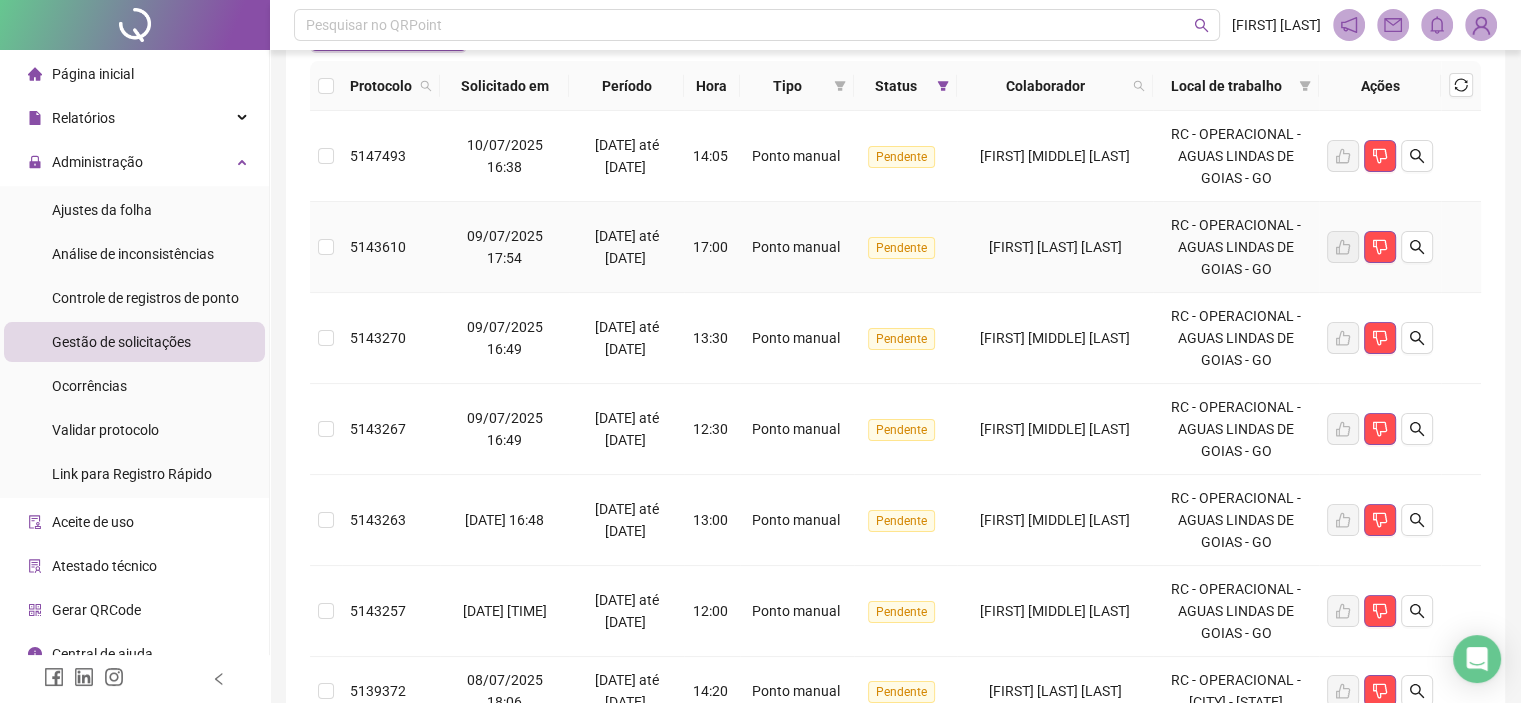 scroll, scrollTop: 300, scrollLeft: 0, axis: vertical 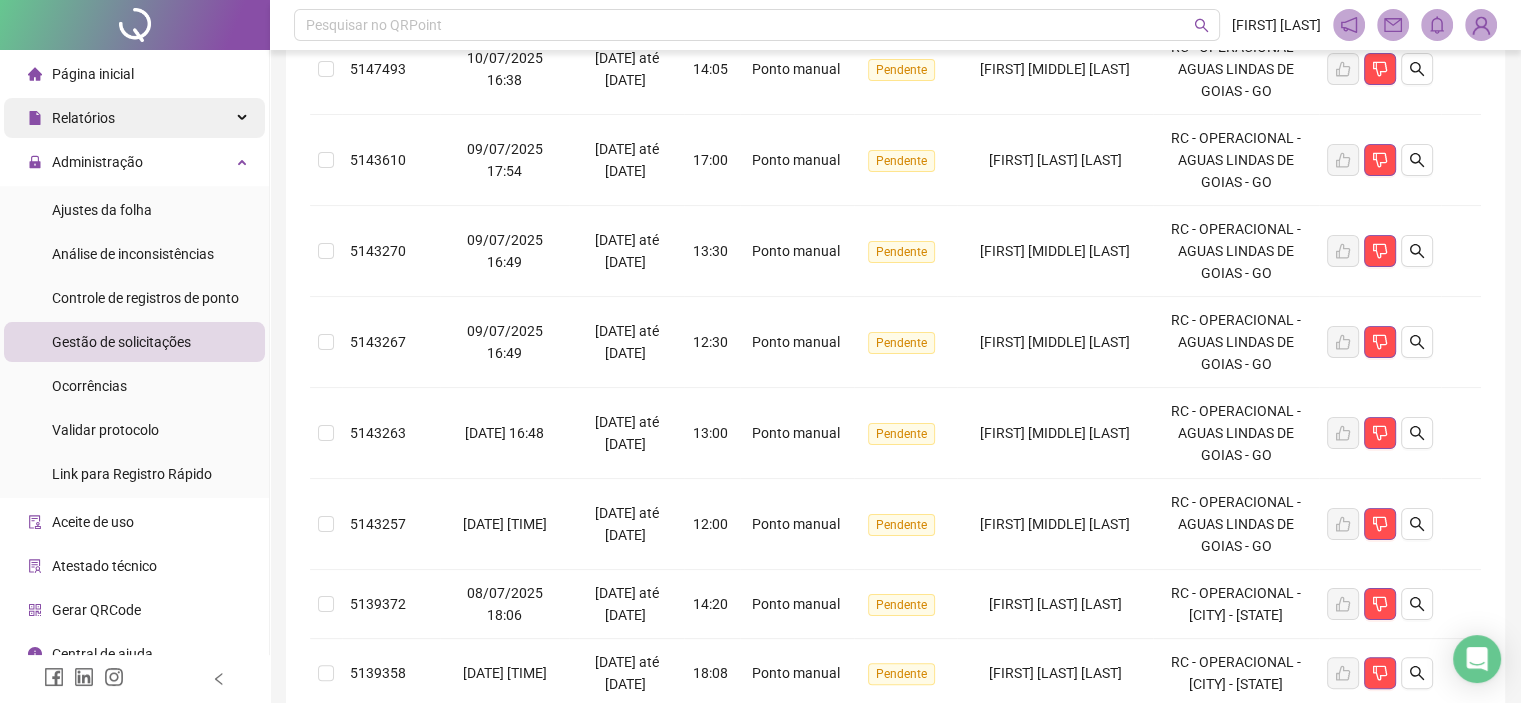 click on "Relatórios" at bounding box center [83, 118] 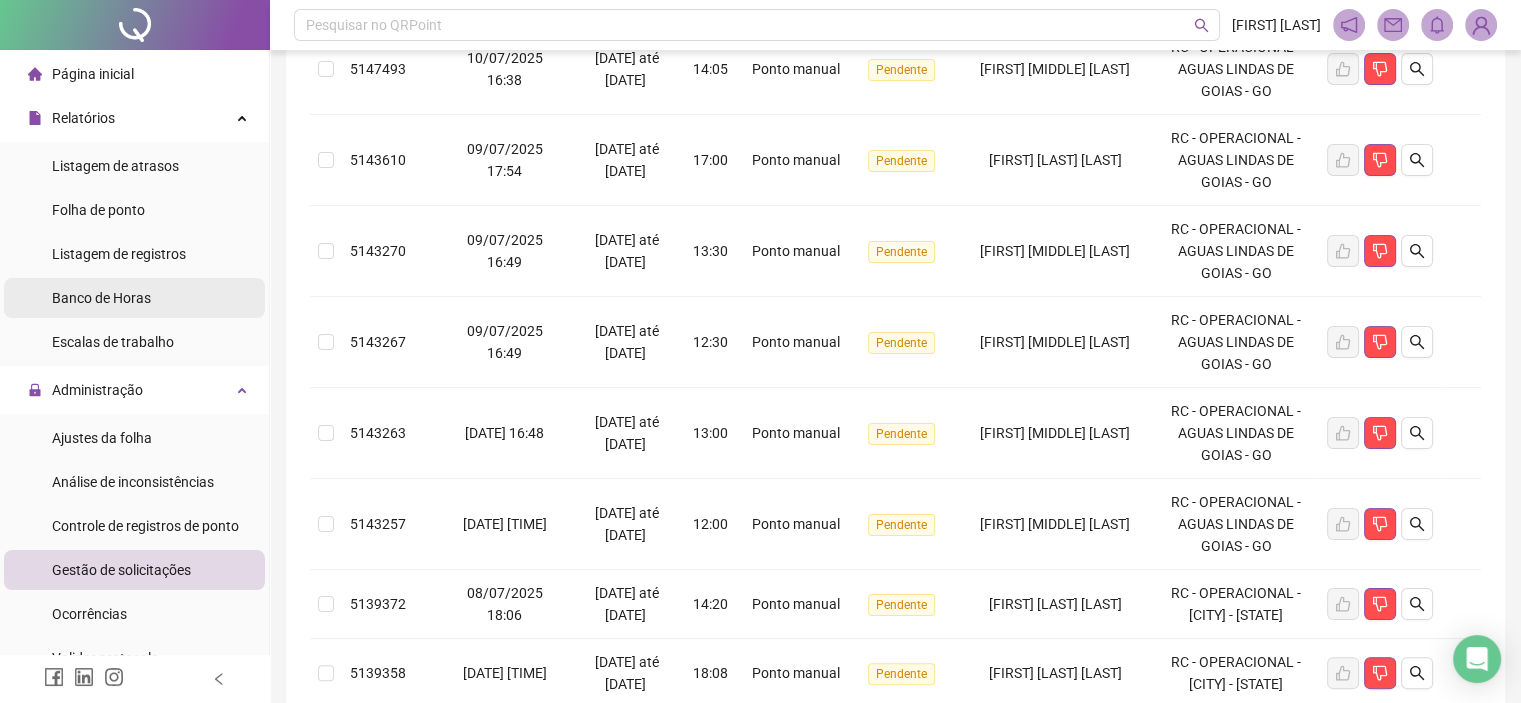 click on "Banco de Horas" at bounding box center [101, 298] 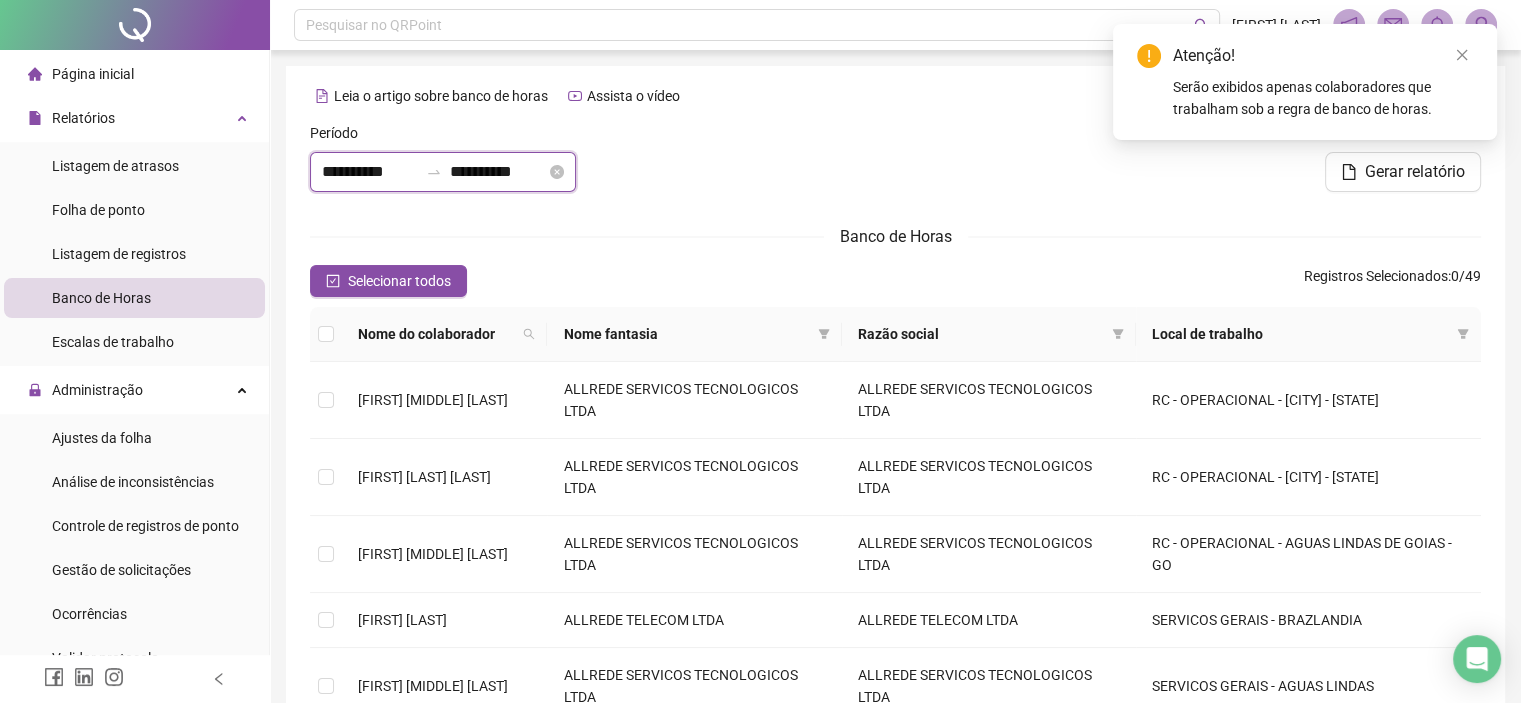 click on "**********" at bounding box center [370, 172] 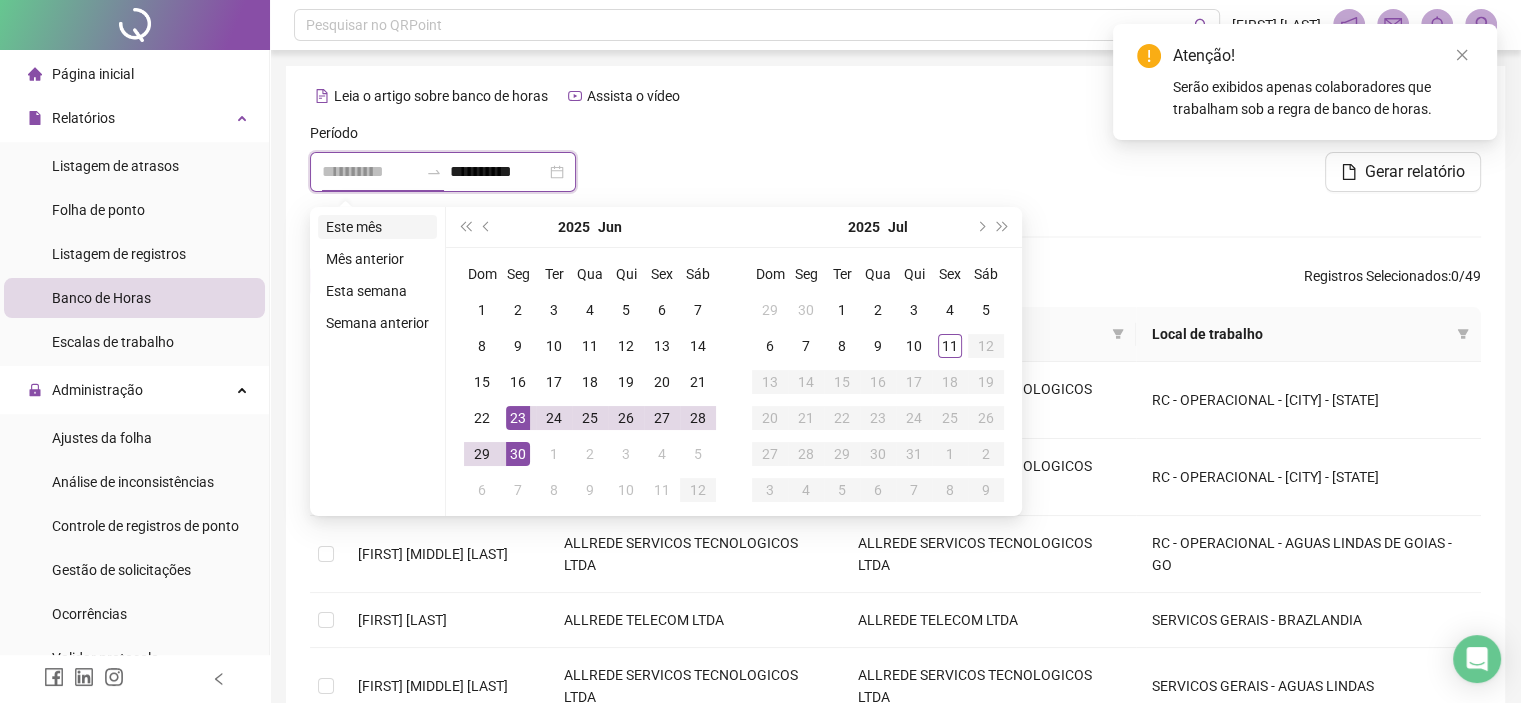 type on "**********" 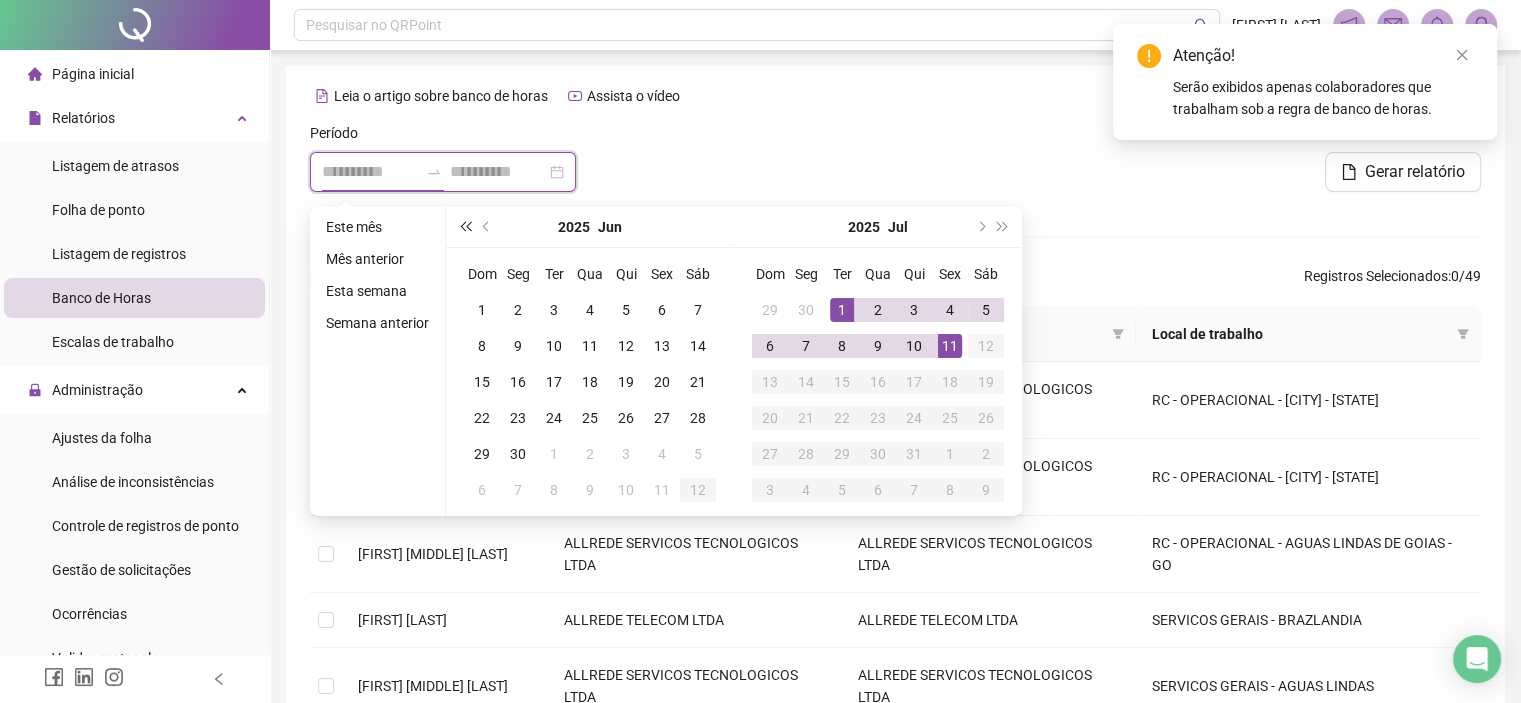 type on "**********" 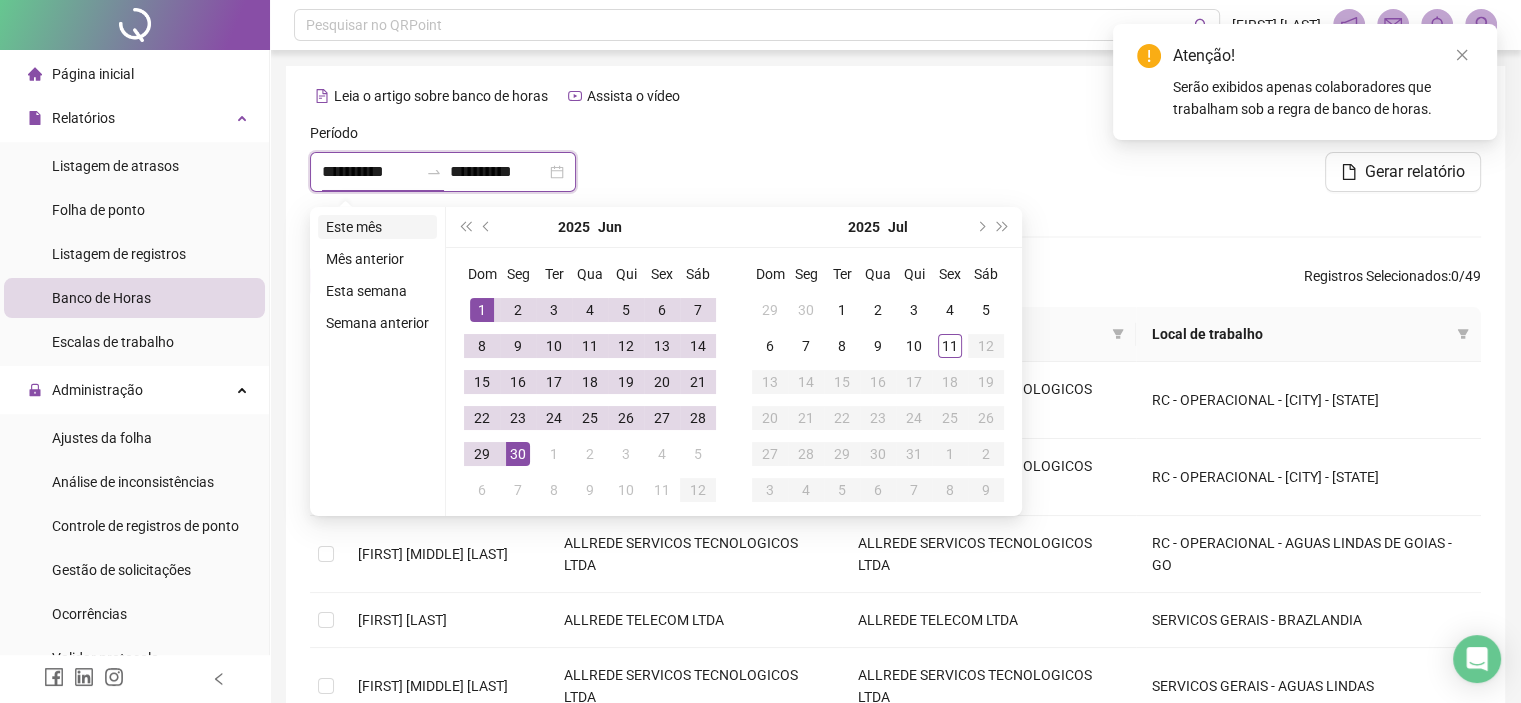 type on "**********" 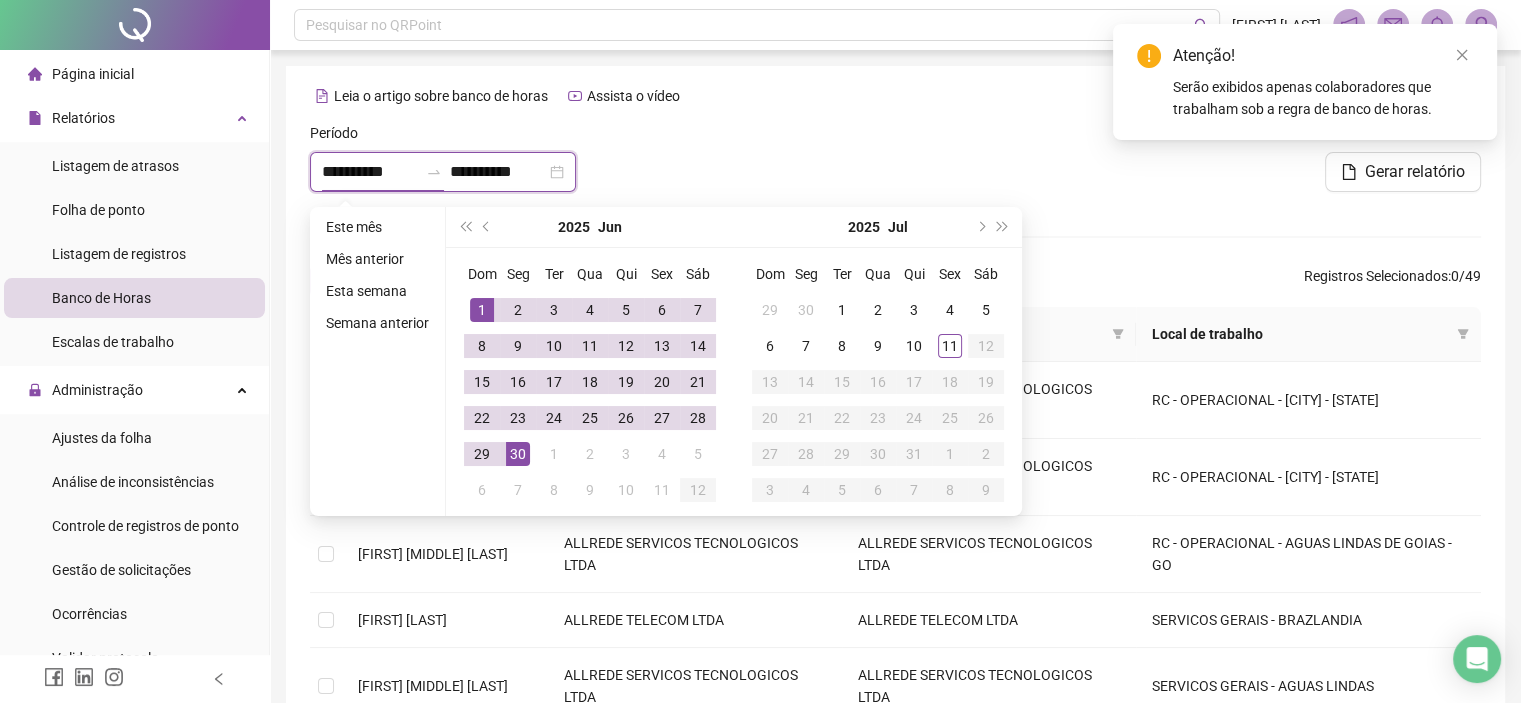 type on "**********" 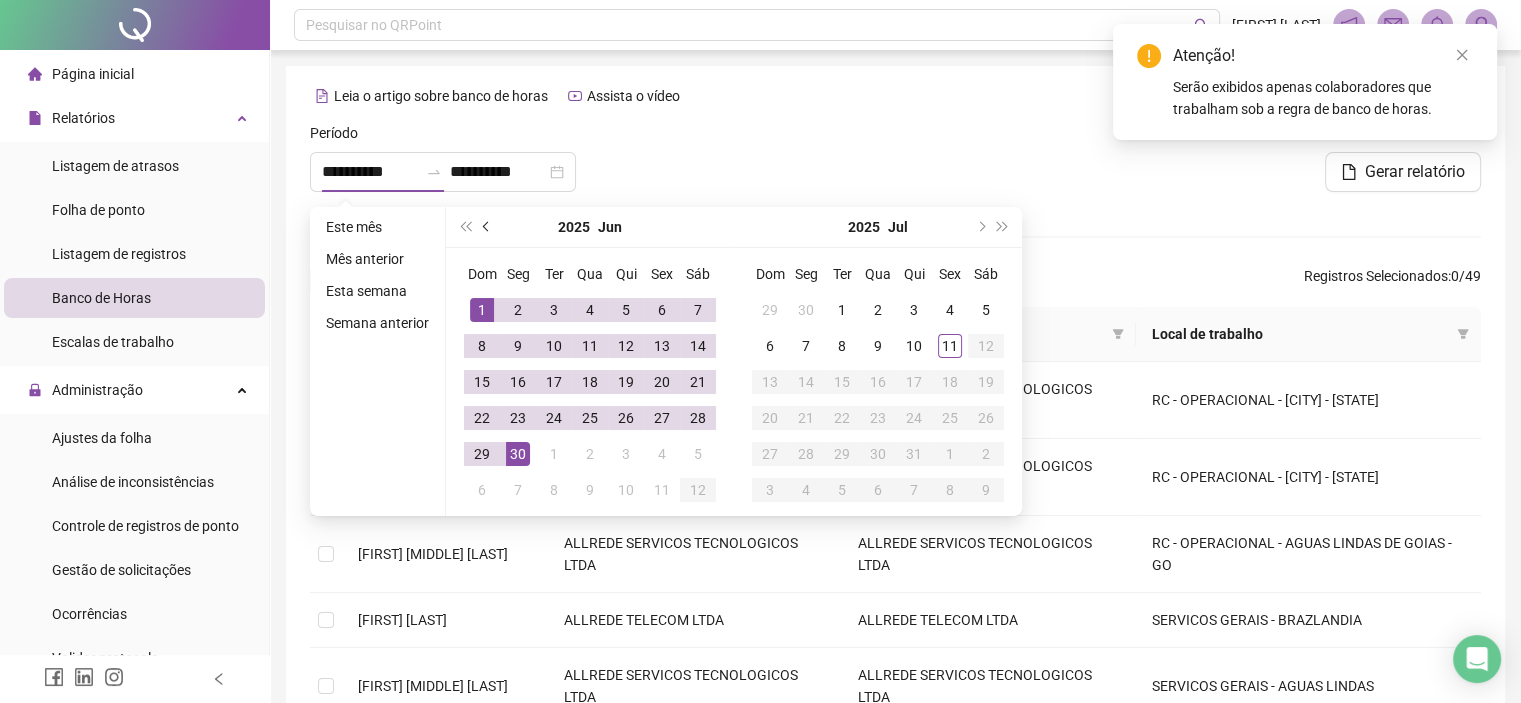 click at bounding box center (488, 227) 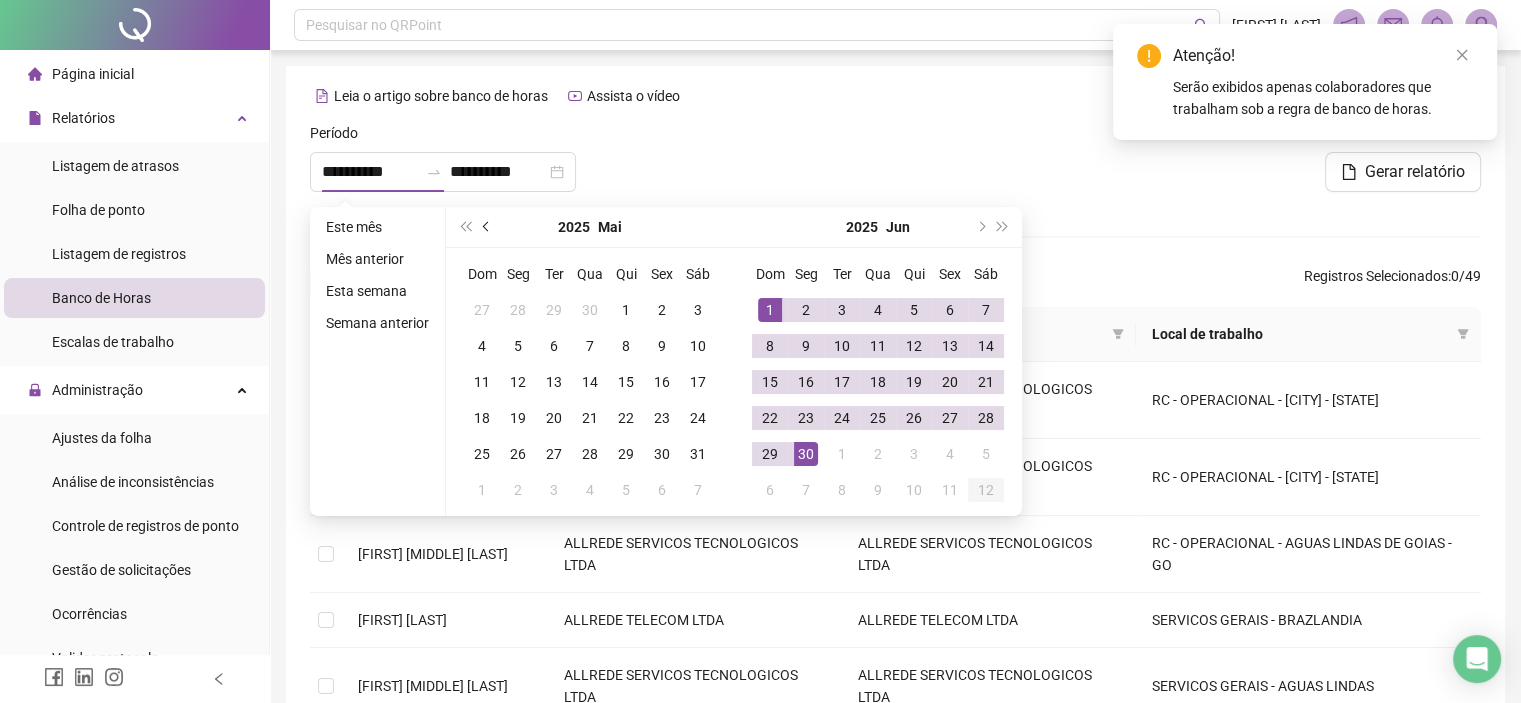 click at bounding box center (487, 227) 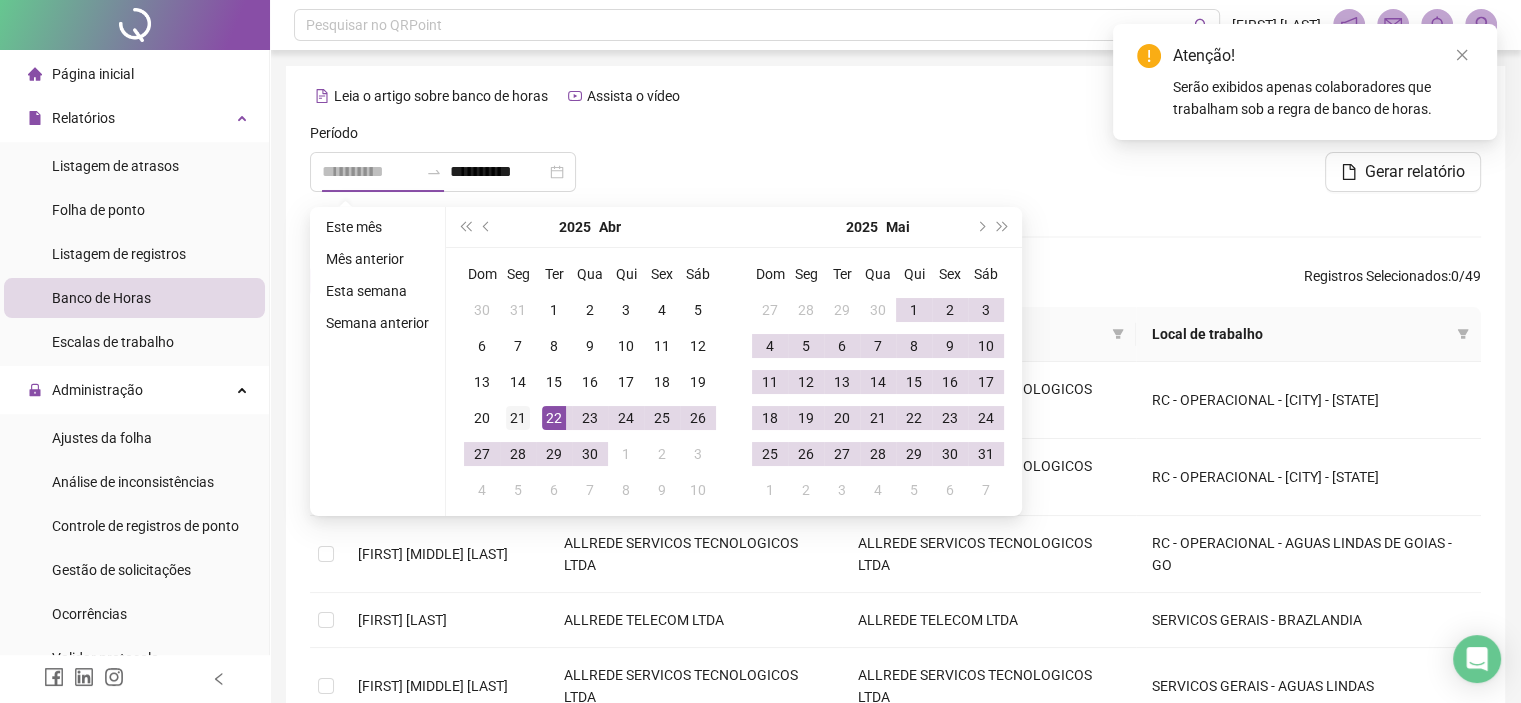 type on "**********" 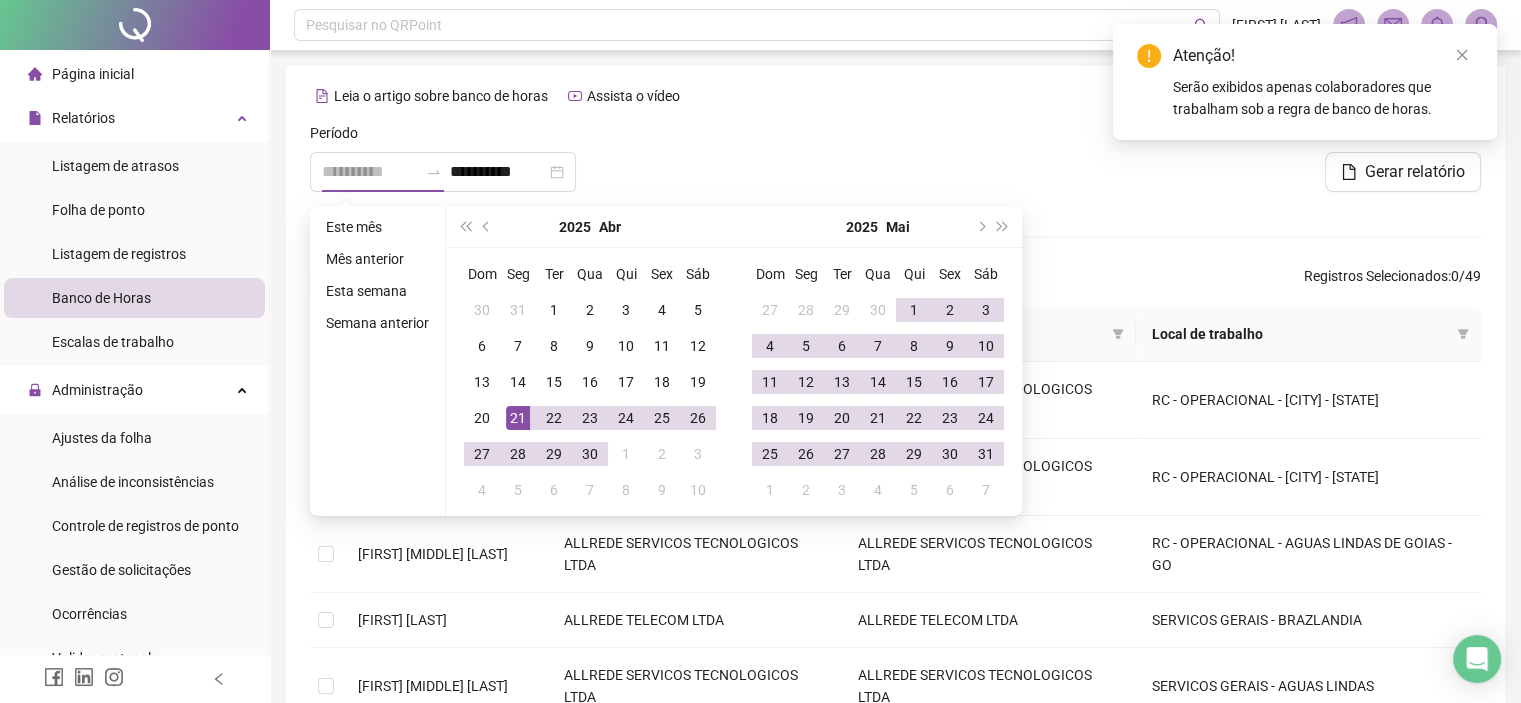 click on "21" at bounding box center [518, 418] 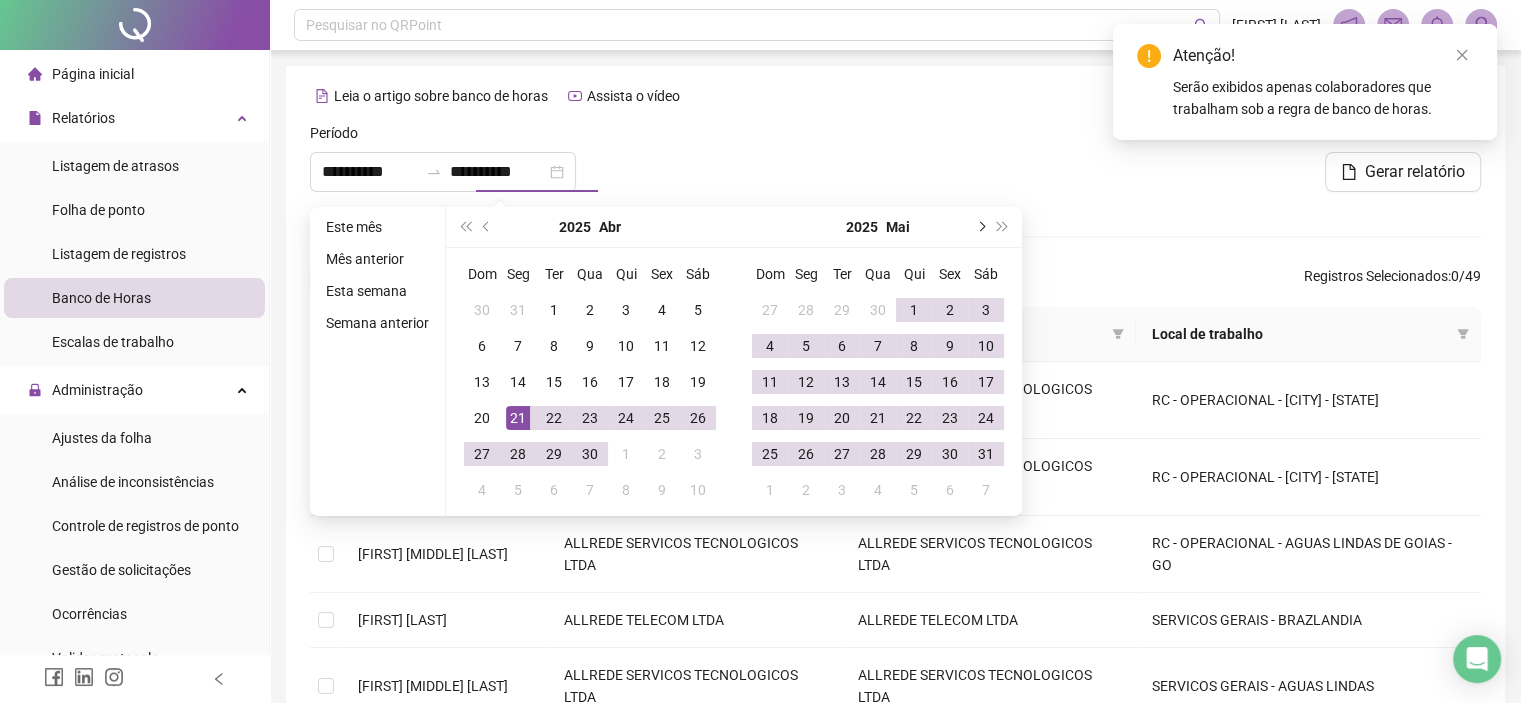 click at bounding box center [980, 227] 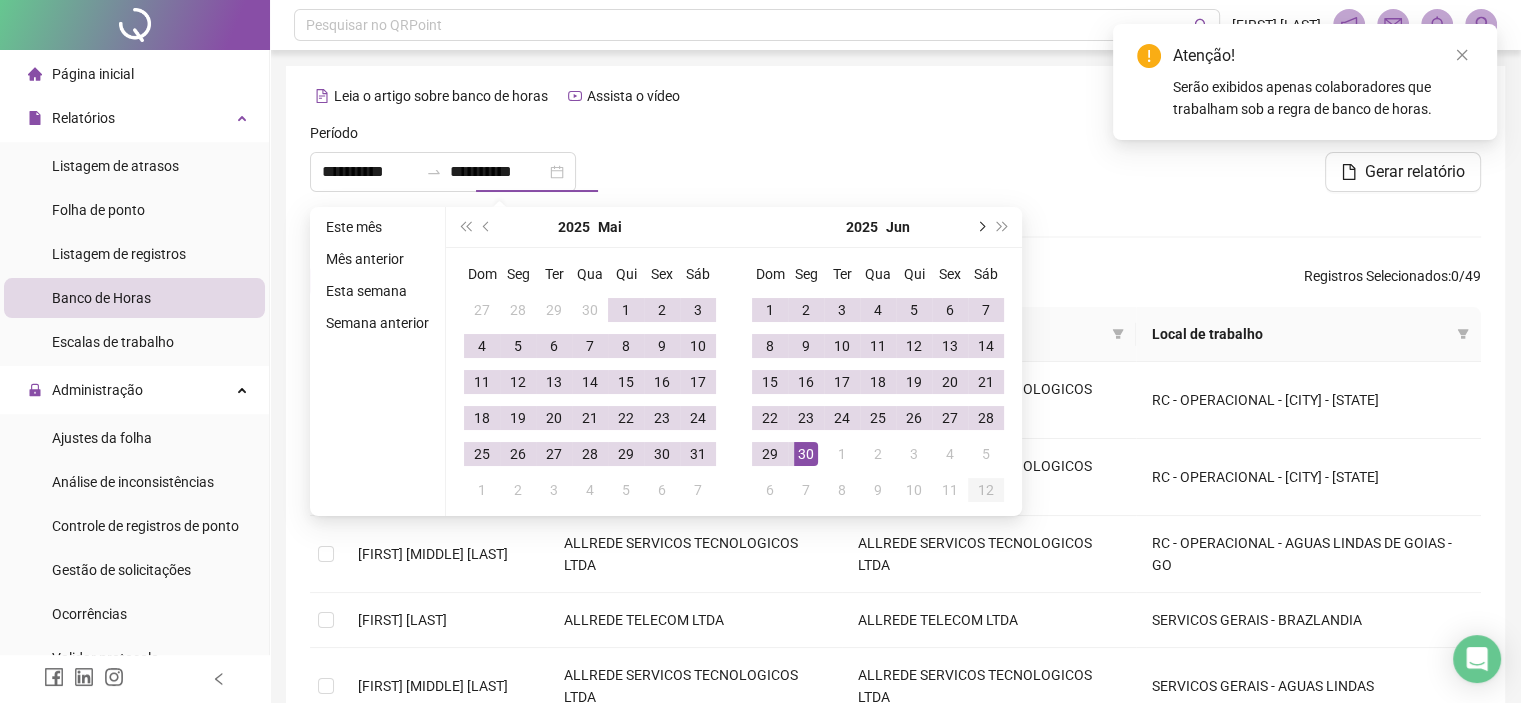 click at bounding box center (980, 227) 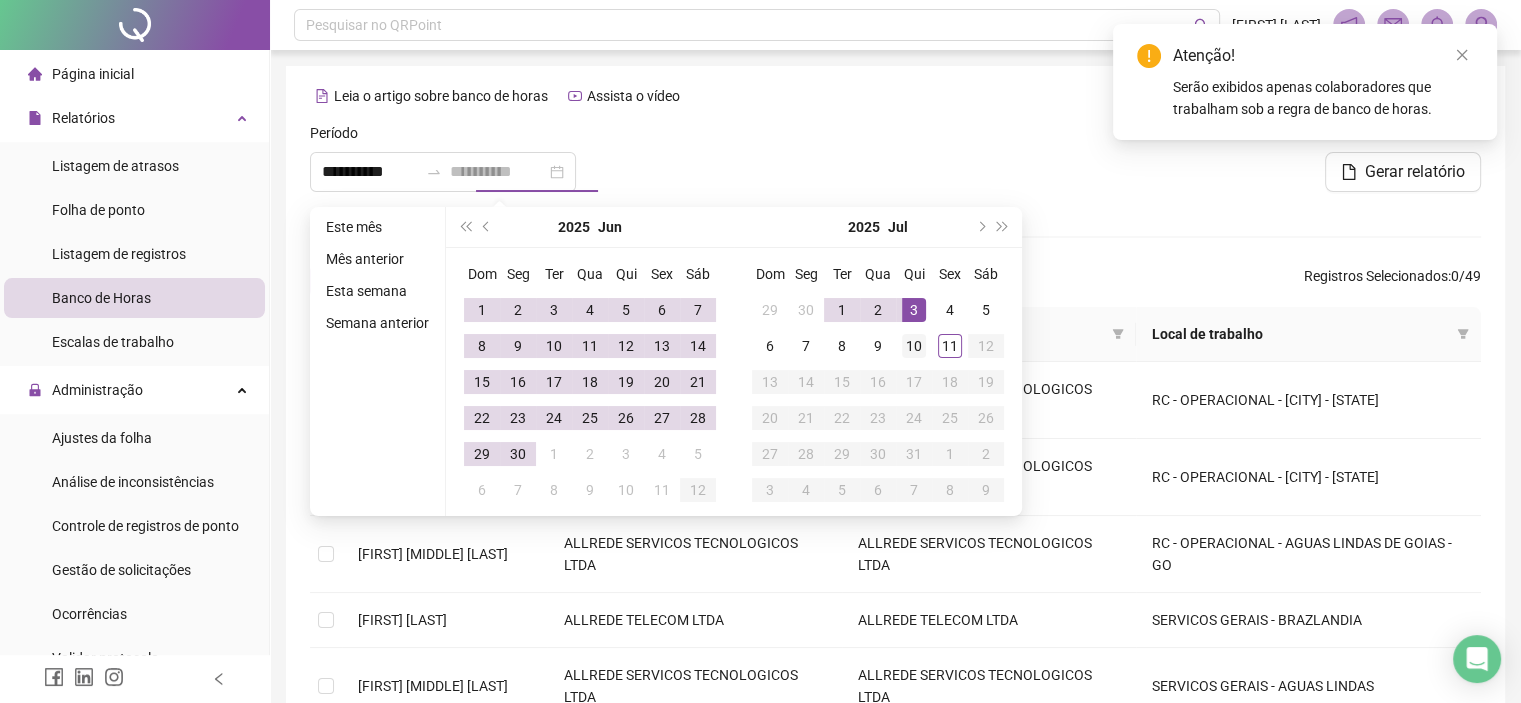 type on "**********" 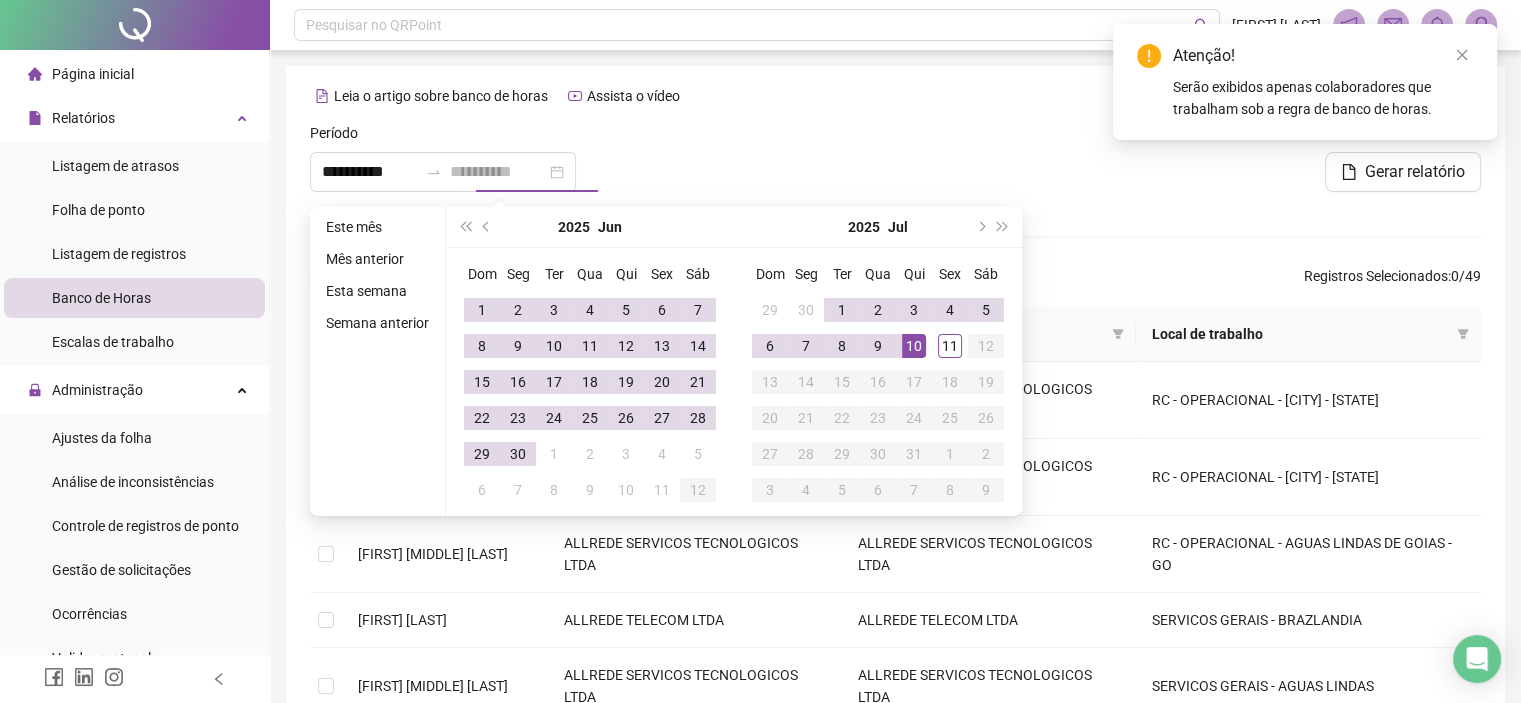 click on "10" at bounding box center (914, 346) 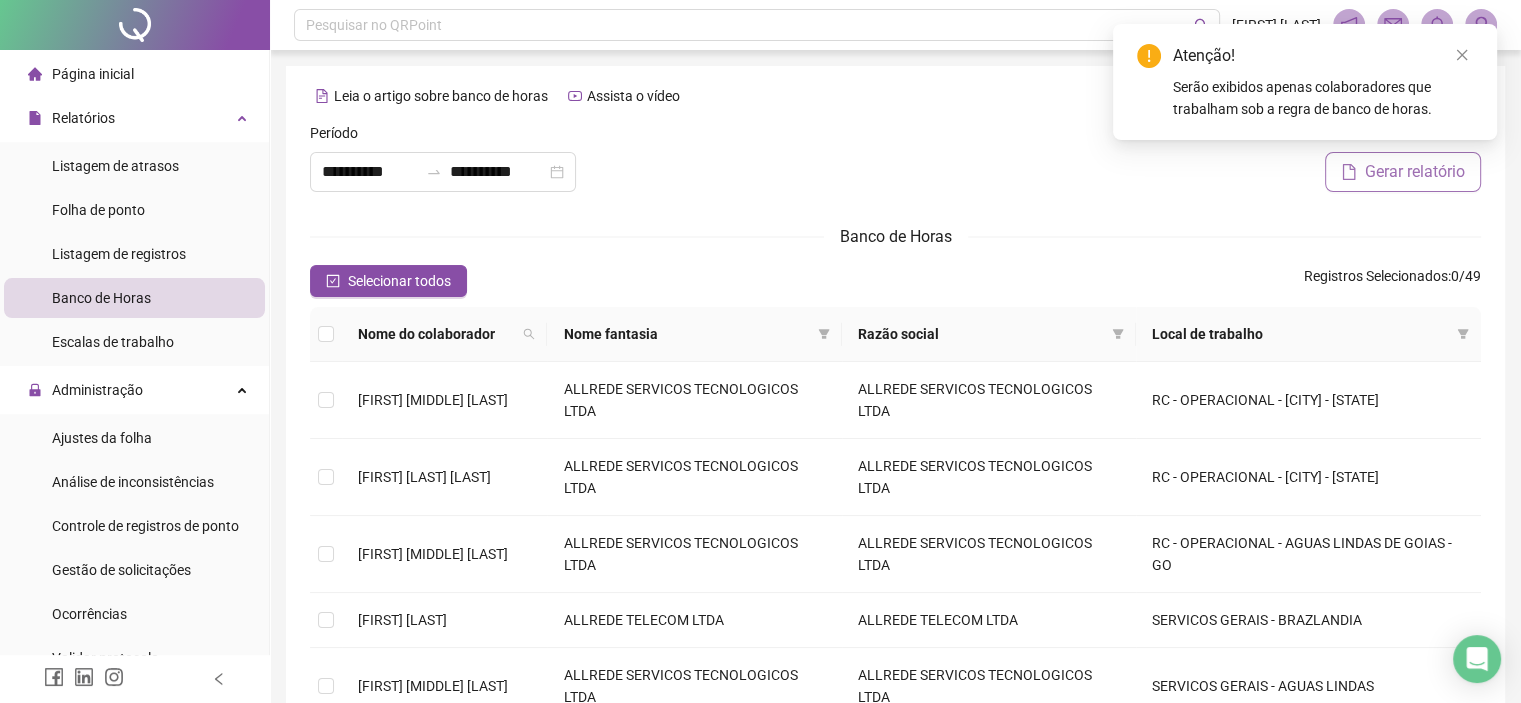 click on "Gerar relatório" at bounding box center [1403, 172] 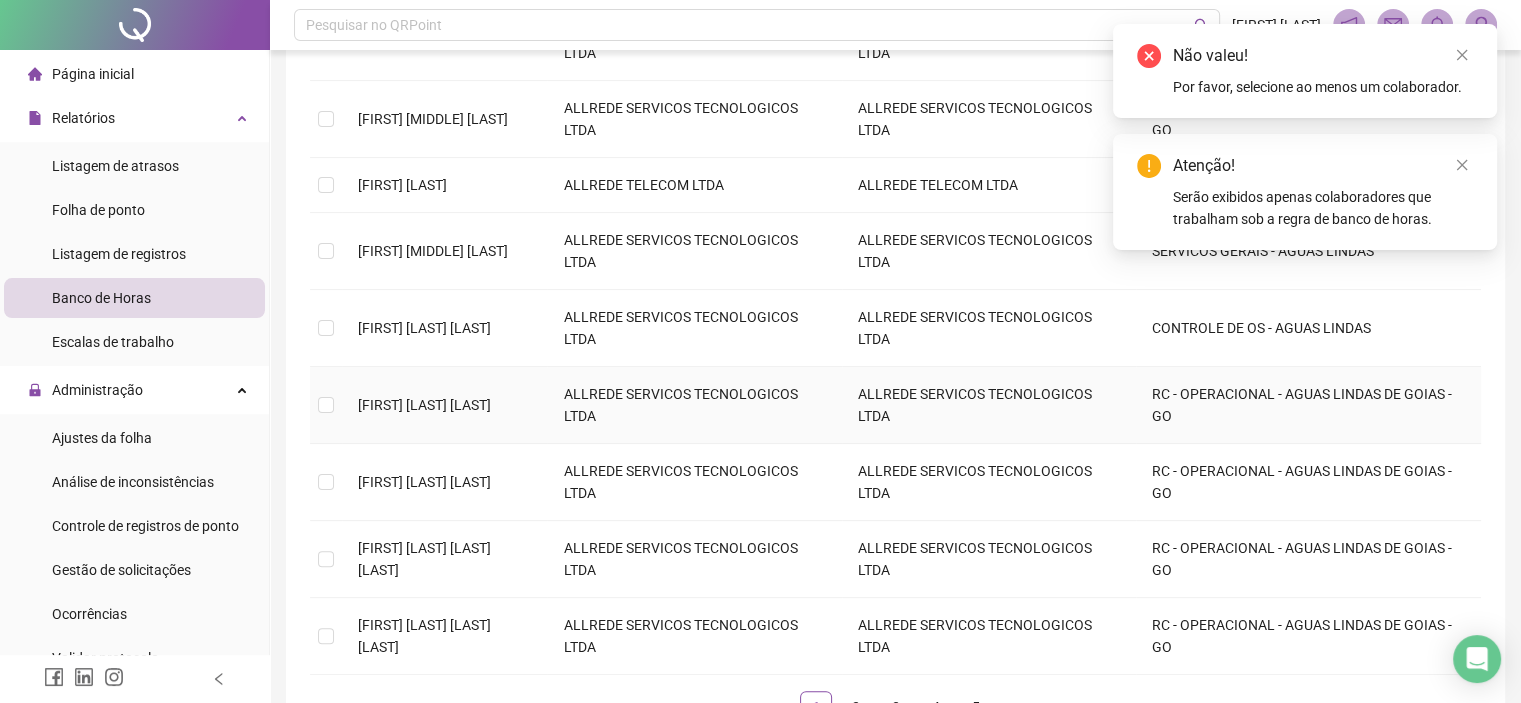 scroll, scrollTop: 578, scrollLeft: 0, axis: vertical 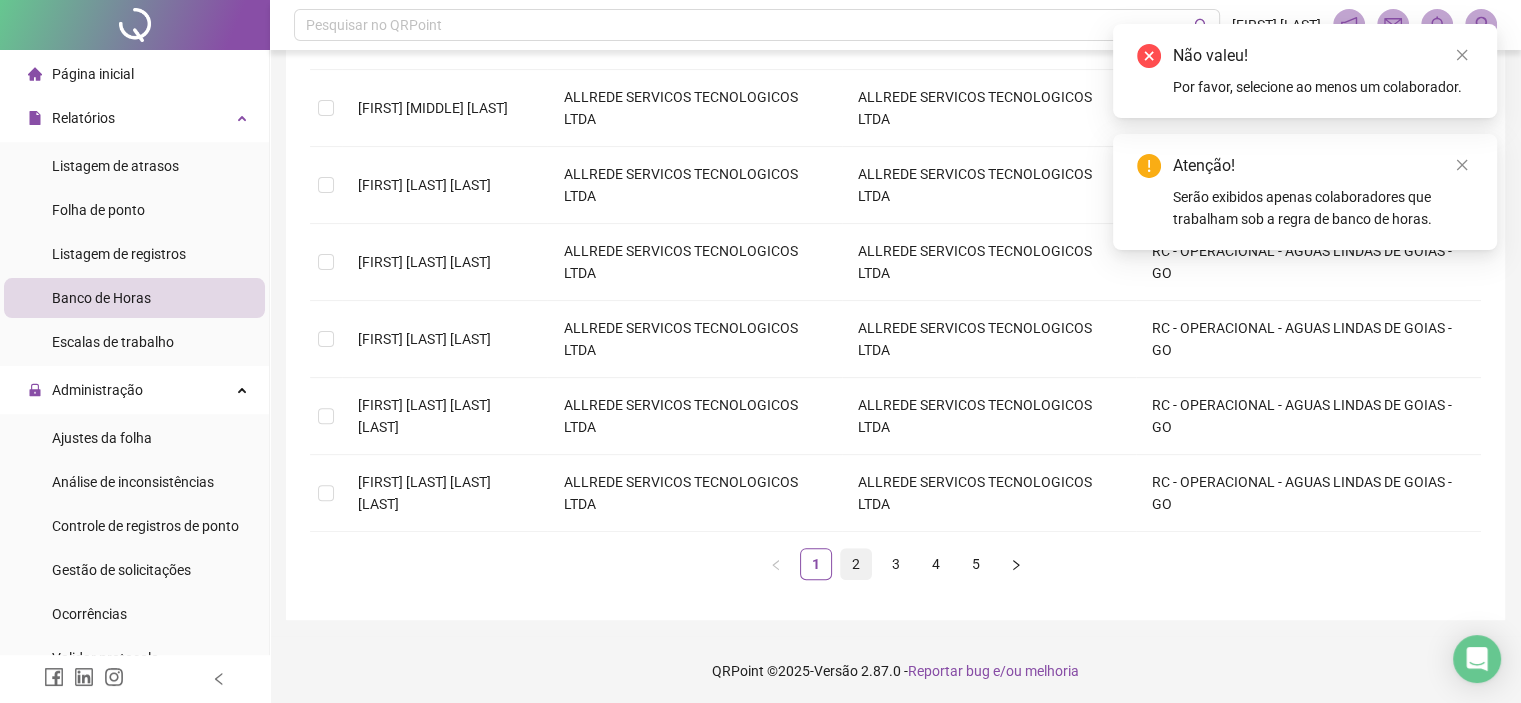 click on "2" at bounding box center (856, 564) 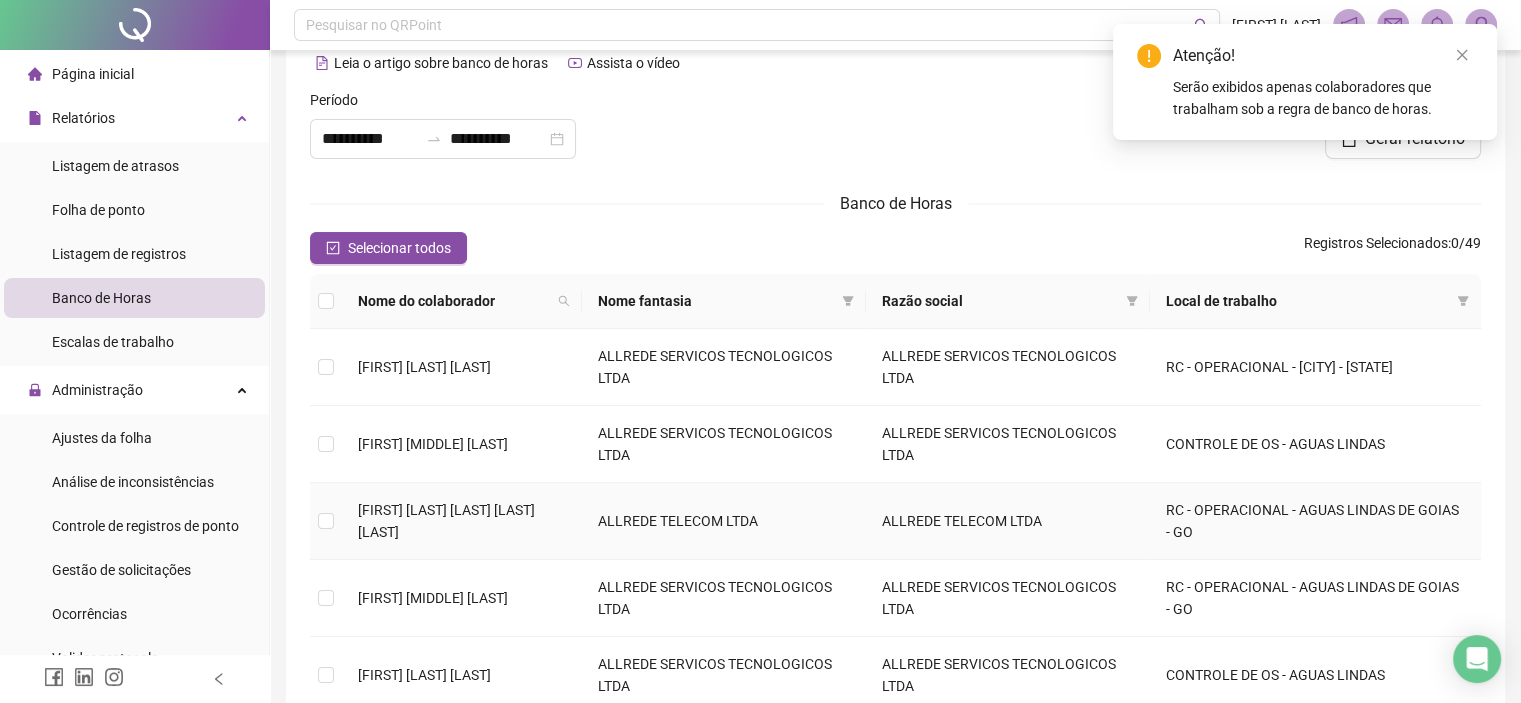 scroll, scrollTop: 0, scrollLeft: 0, axis: both 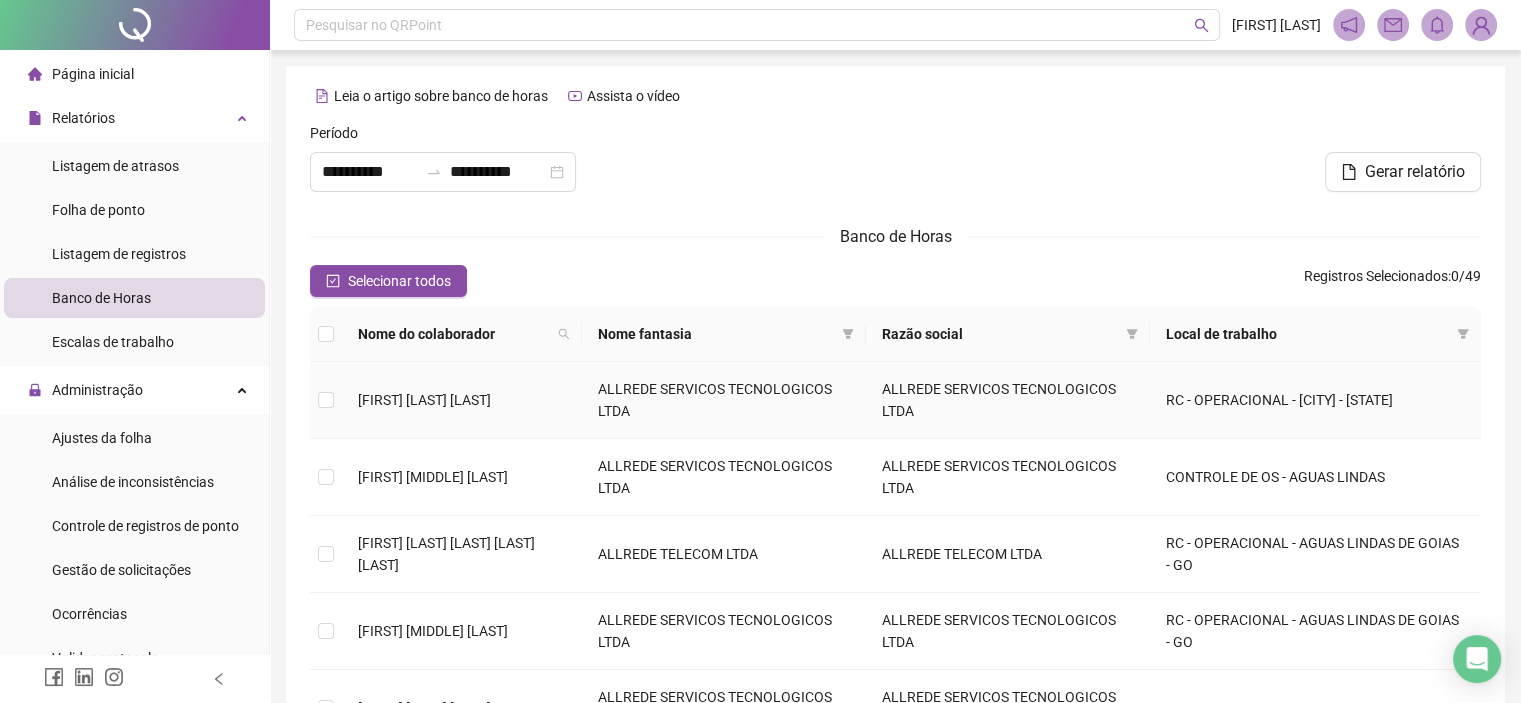 click at bounding box center [326, 400] 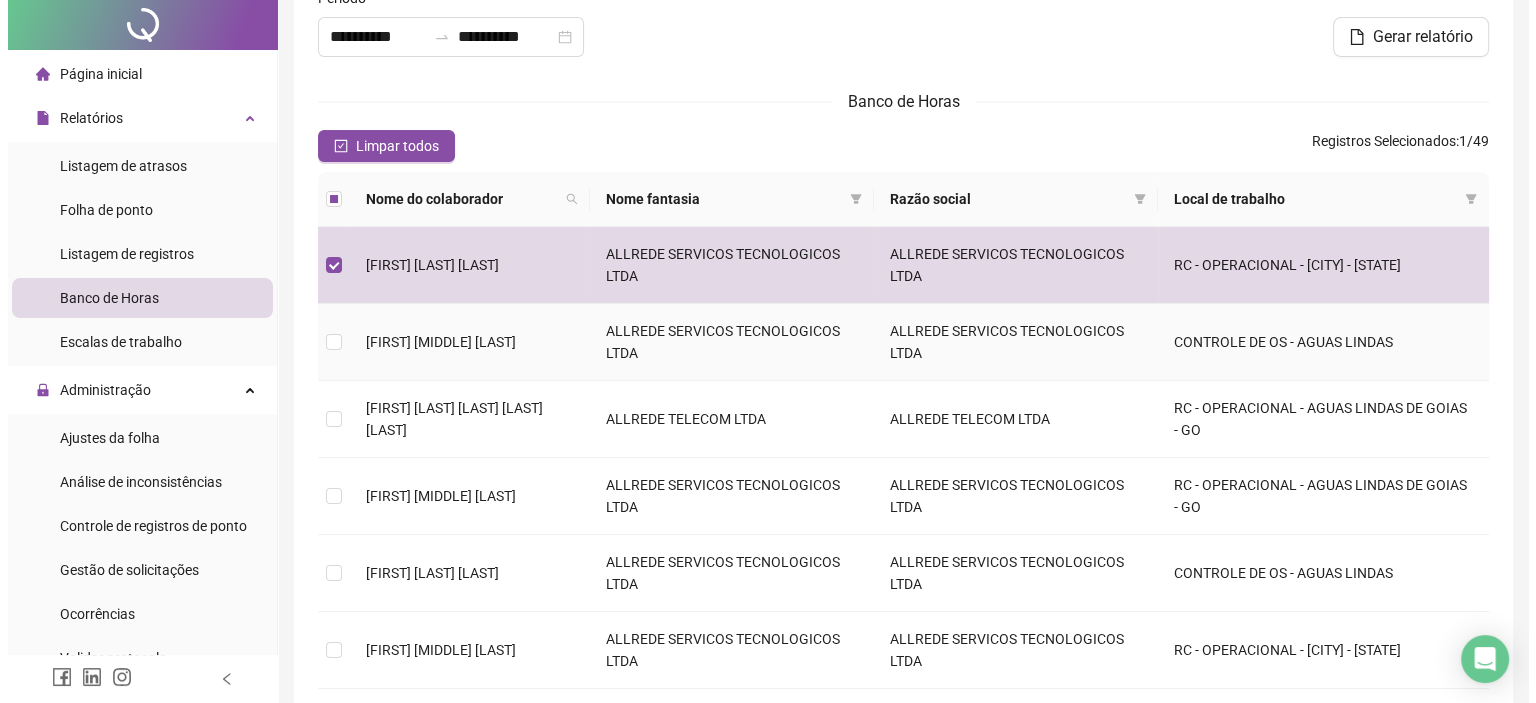scroll, scrollTop: 0, scrollLeft: 0, axis: both 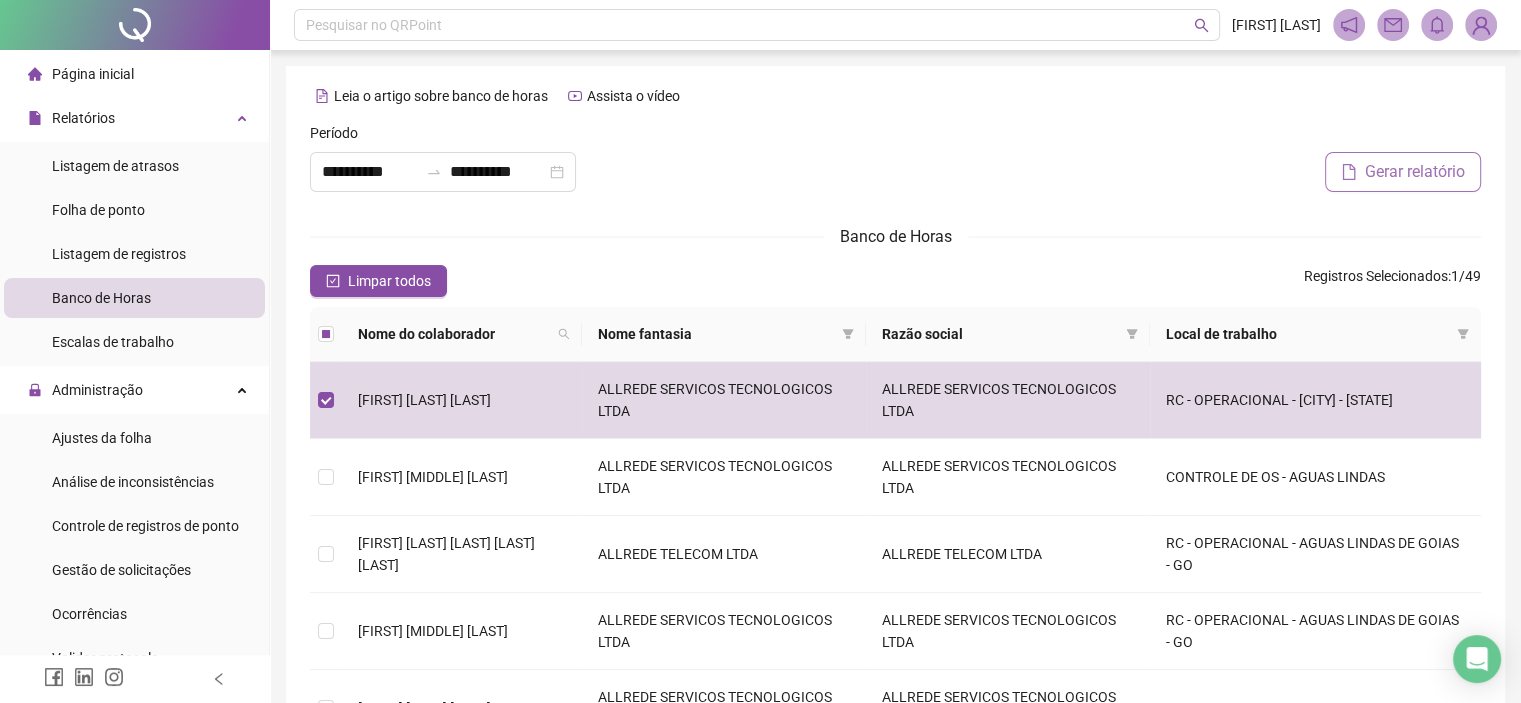 click on "Gerar relatório" at bounding box center [1415, 172] 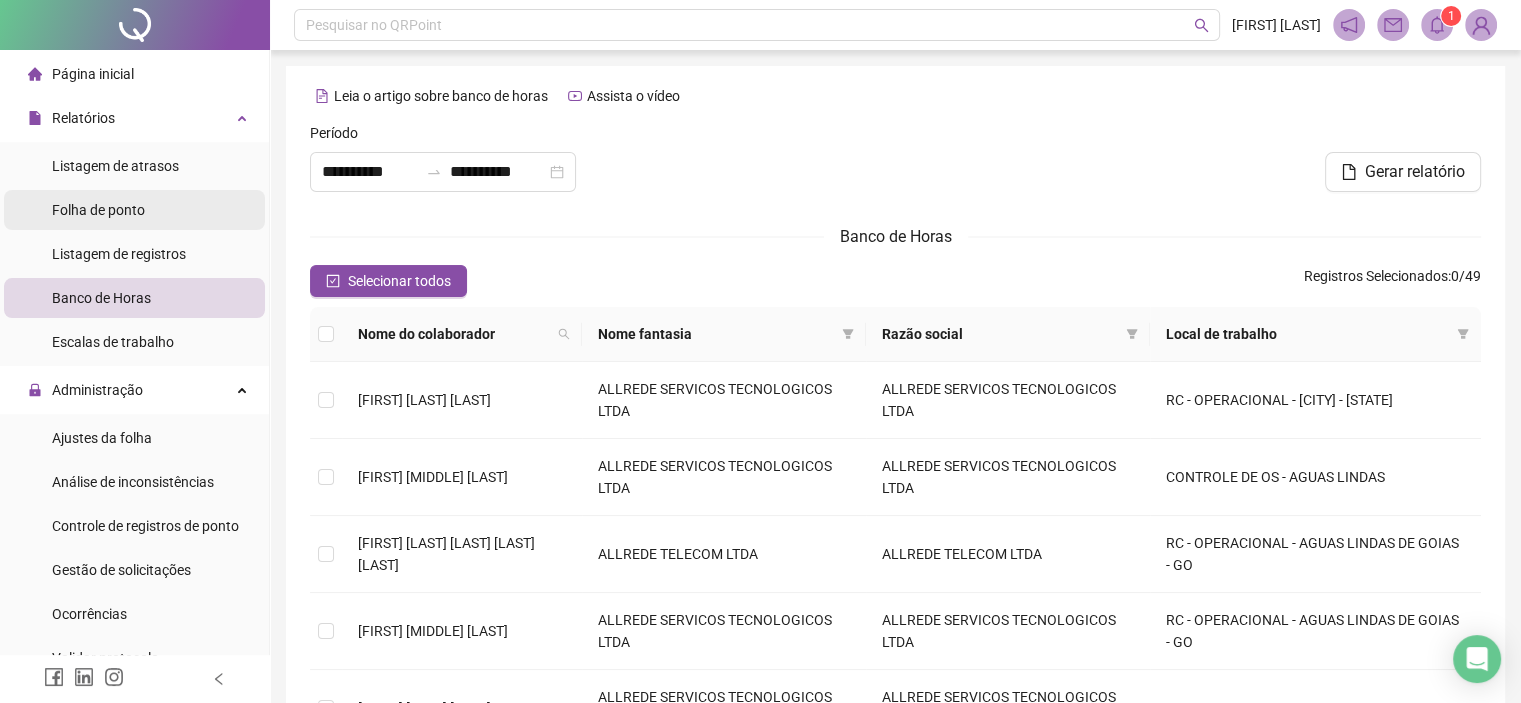 click on "Folha de ponto" at bounding box center [98, 210] 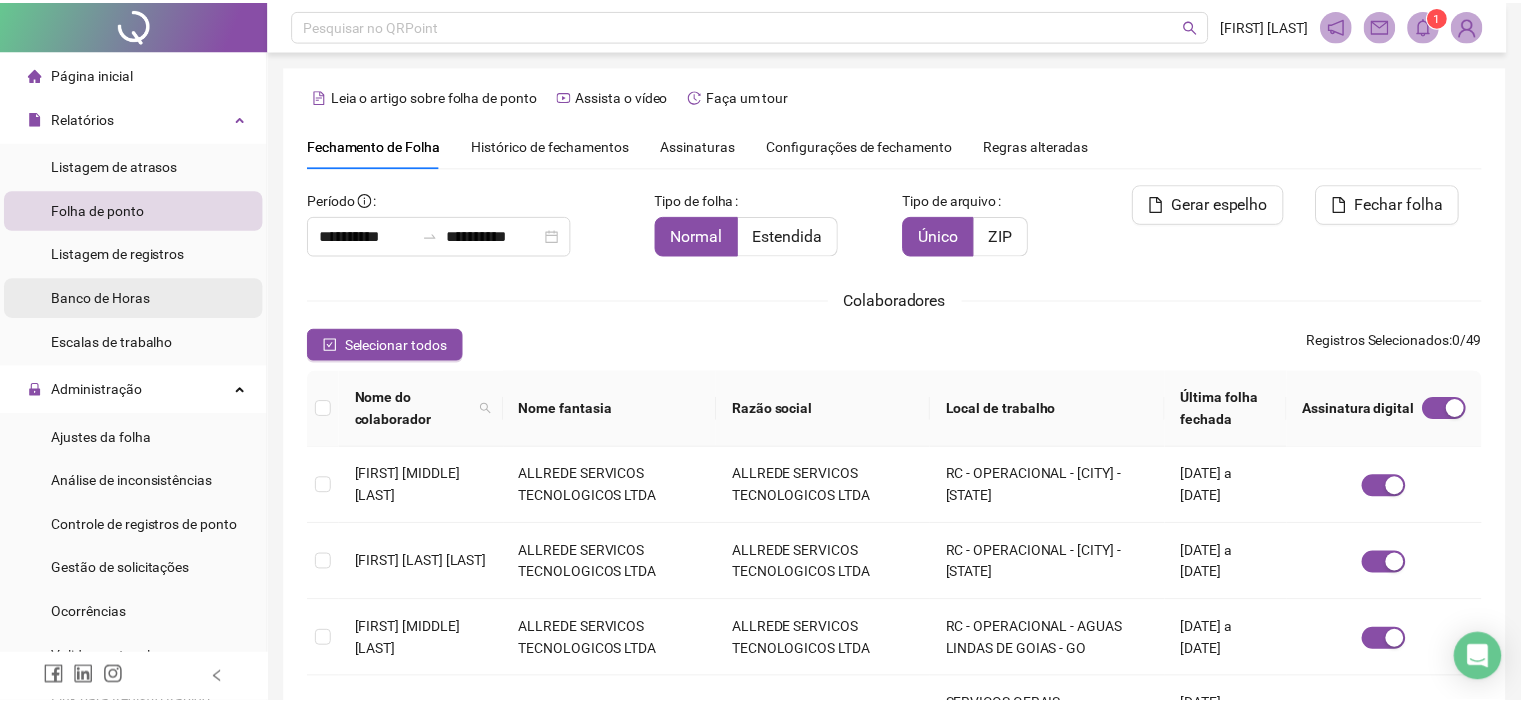 scroll, scrollTop: 57, scrollLeft: 0, axis: vertical 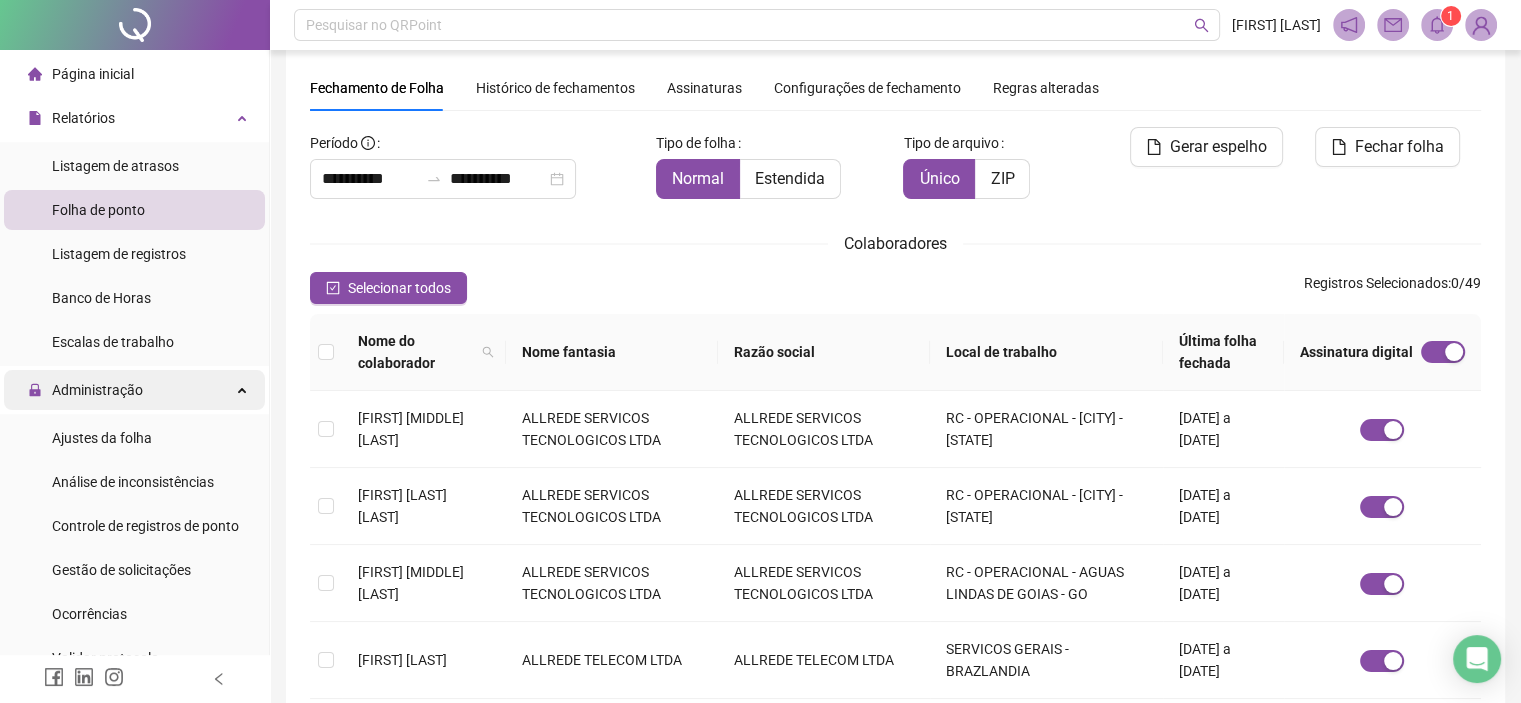 click on "Administração" at bounding box center [85, 390] 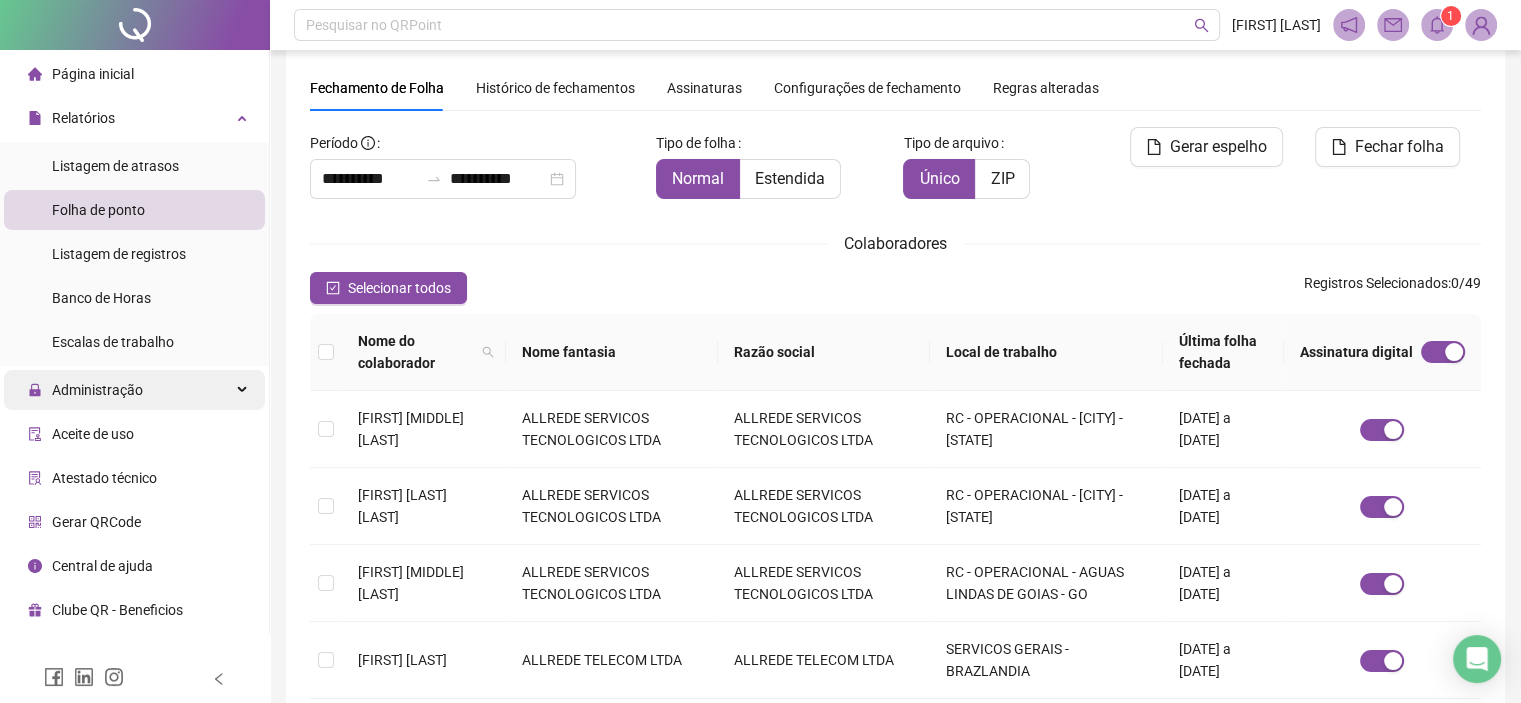 click on "Administração" at bounding box center [85, 390] 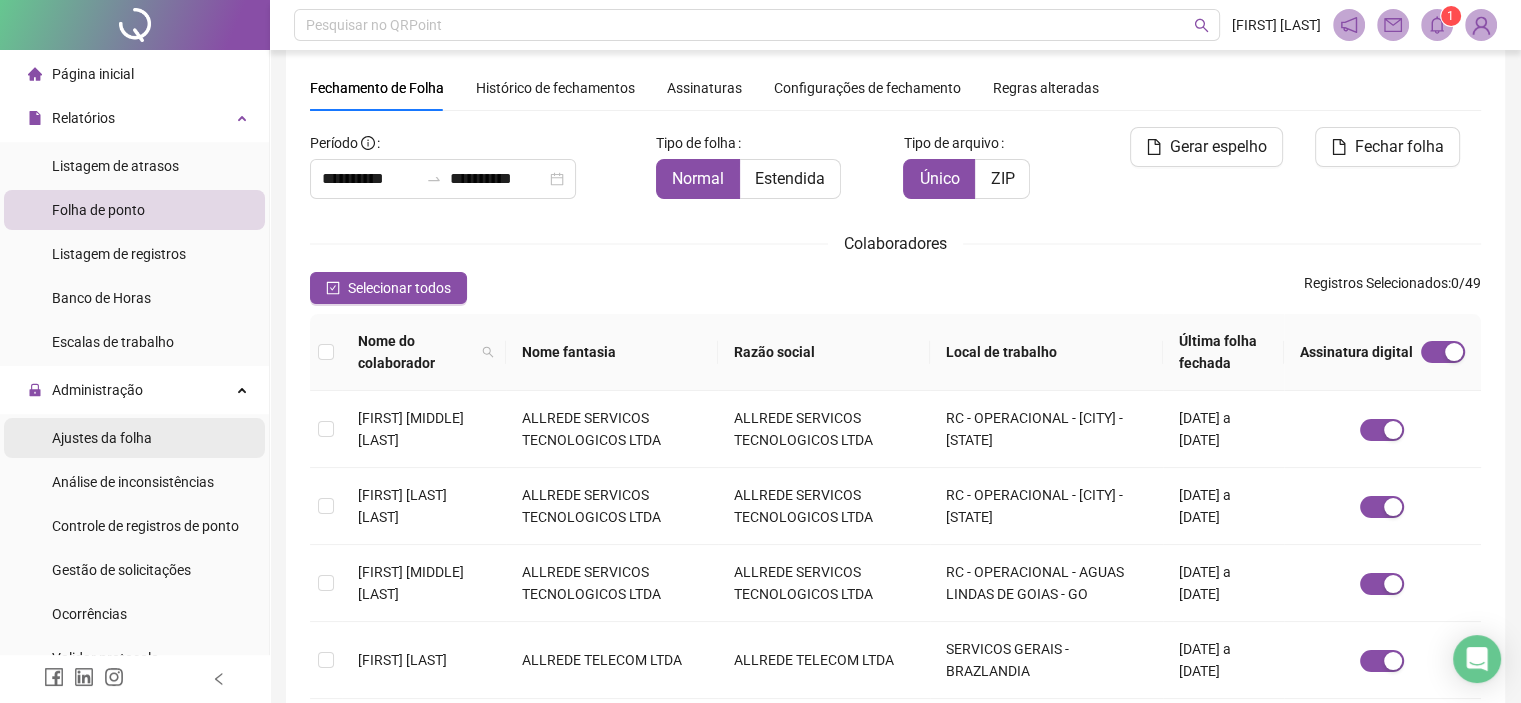 click on "Ajustes da folha" at bounding box center [102, 438] 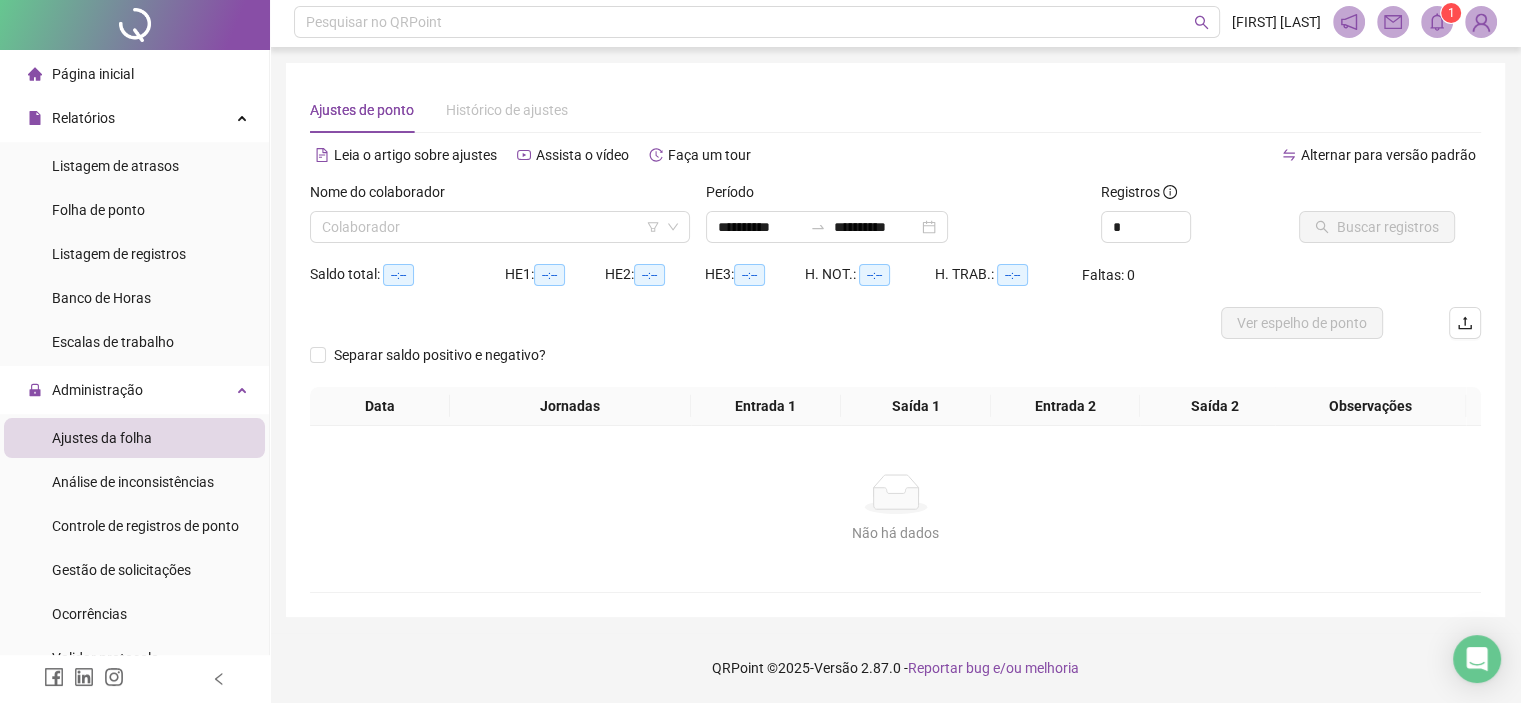 scroll, scrollTop: 0, scrollLeft: 0, axis: both 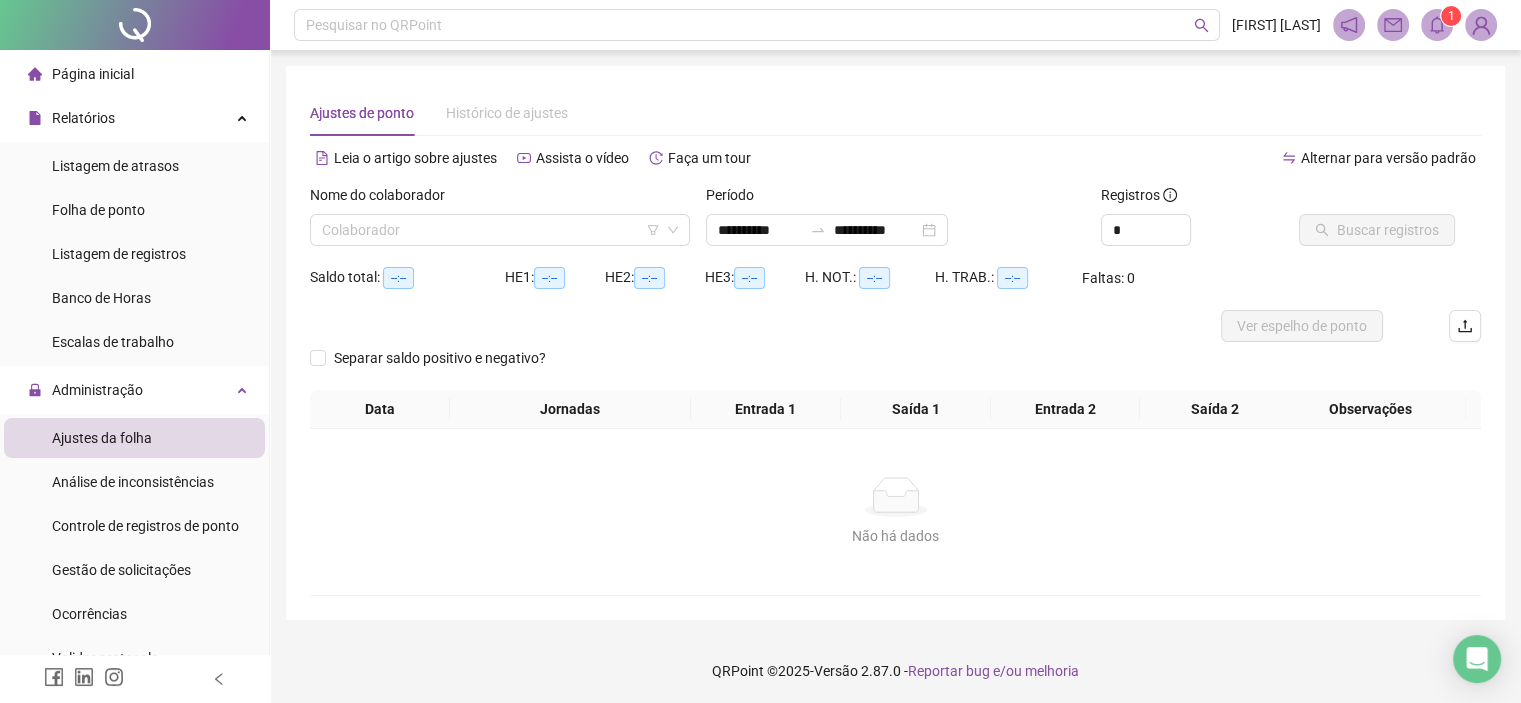 click on "Nome do colaborador" at bounding box center (500, 199) 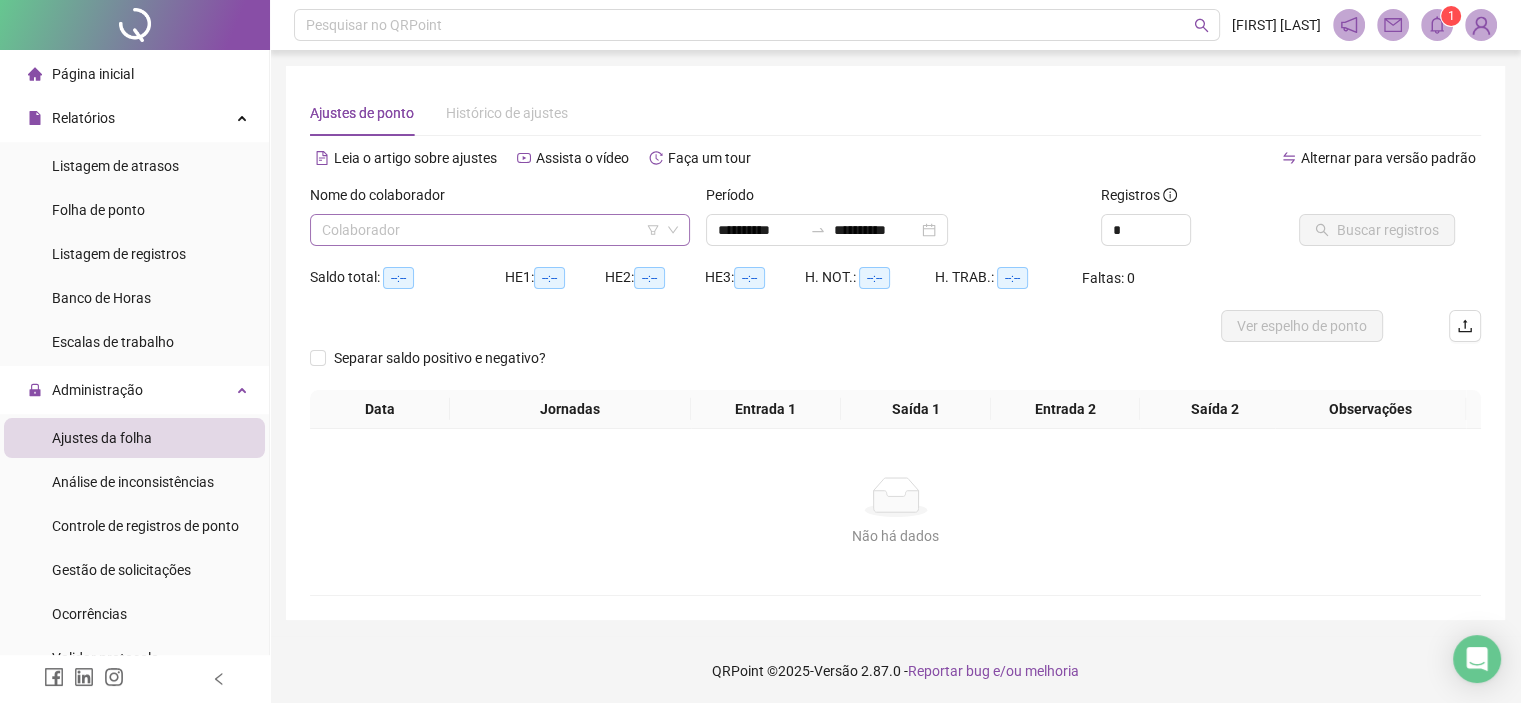 click at bounding box center [494, 230] 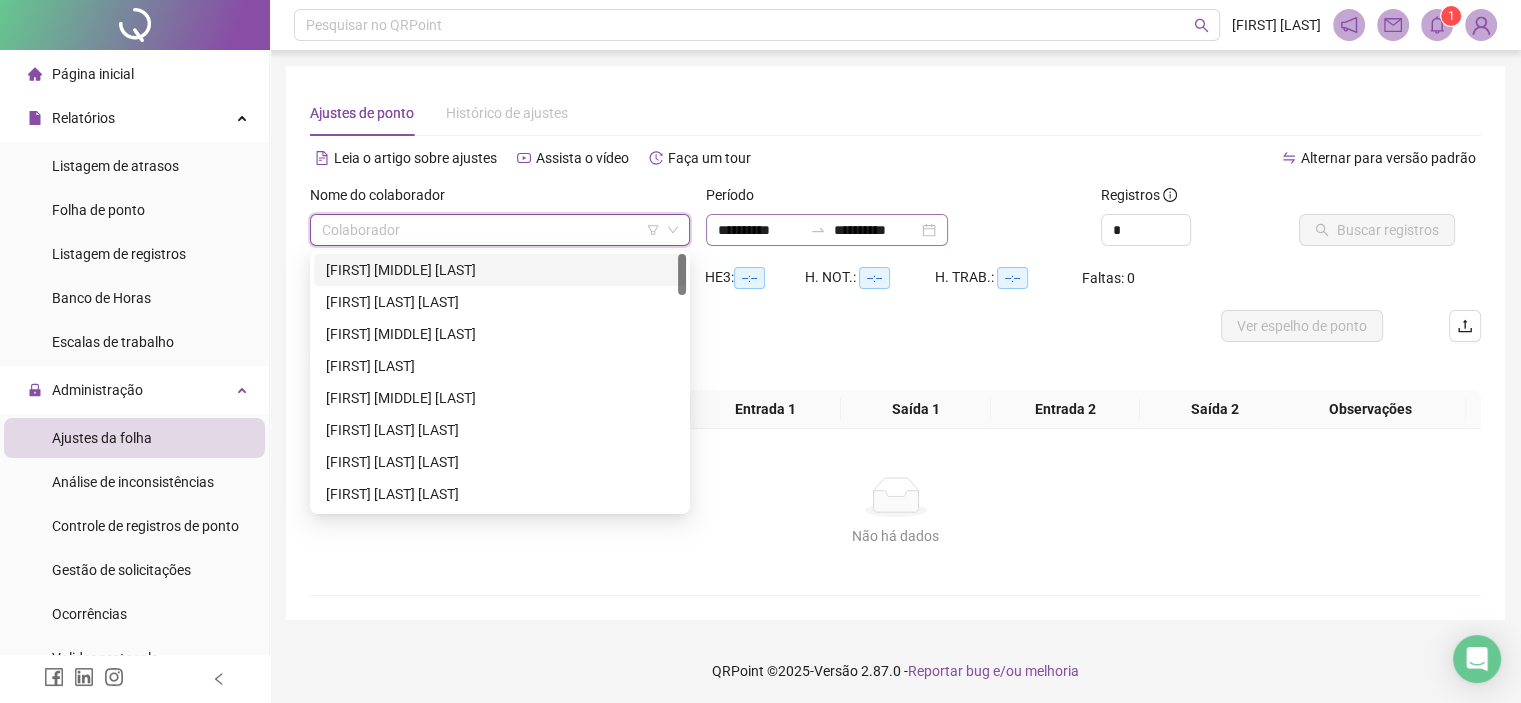 click on "**********" at bounding box center (827, 230) 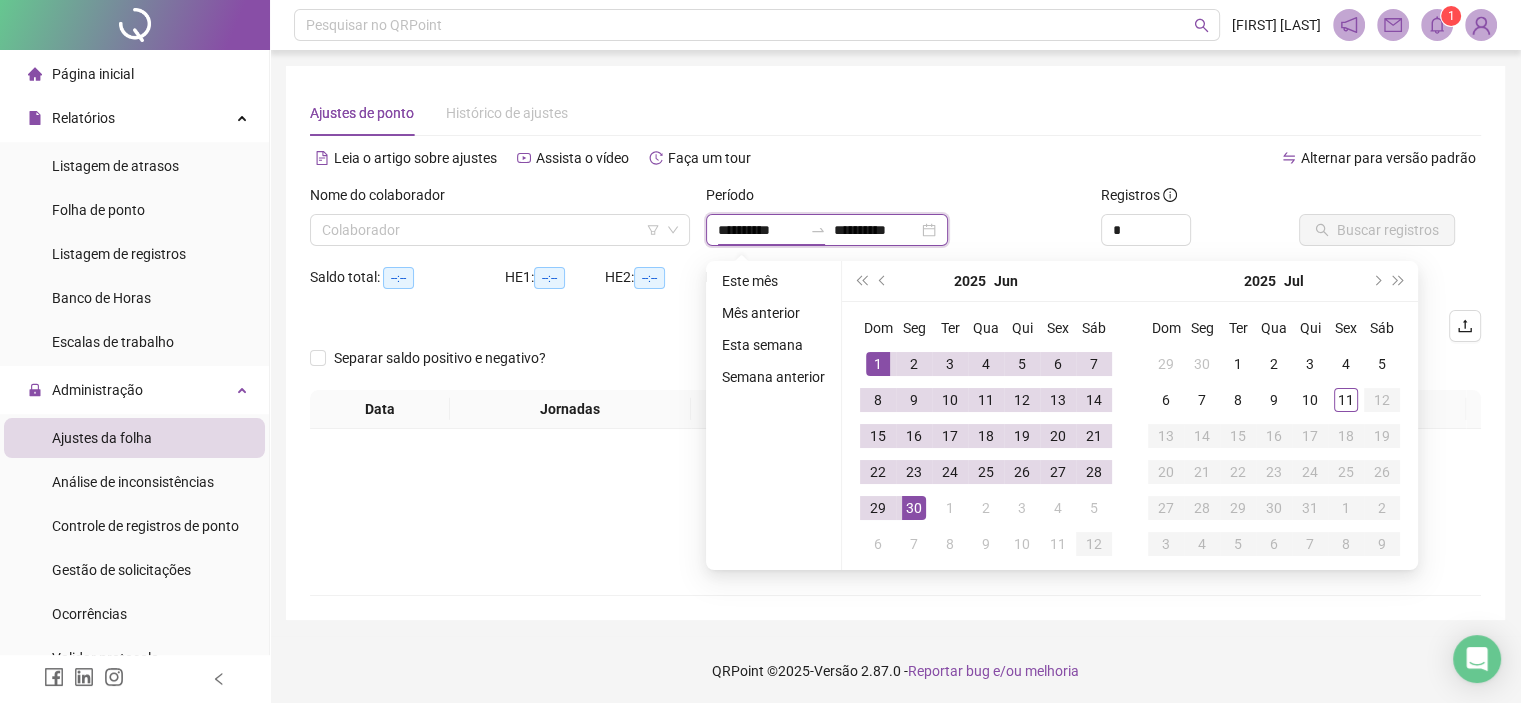 click on "**********" at bounding box center (760, 230) 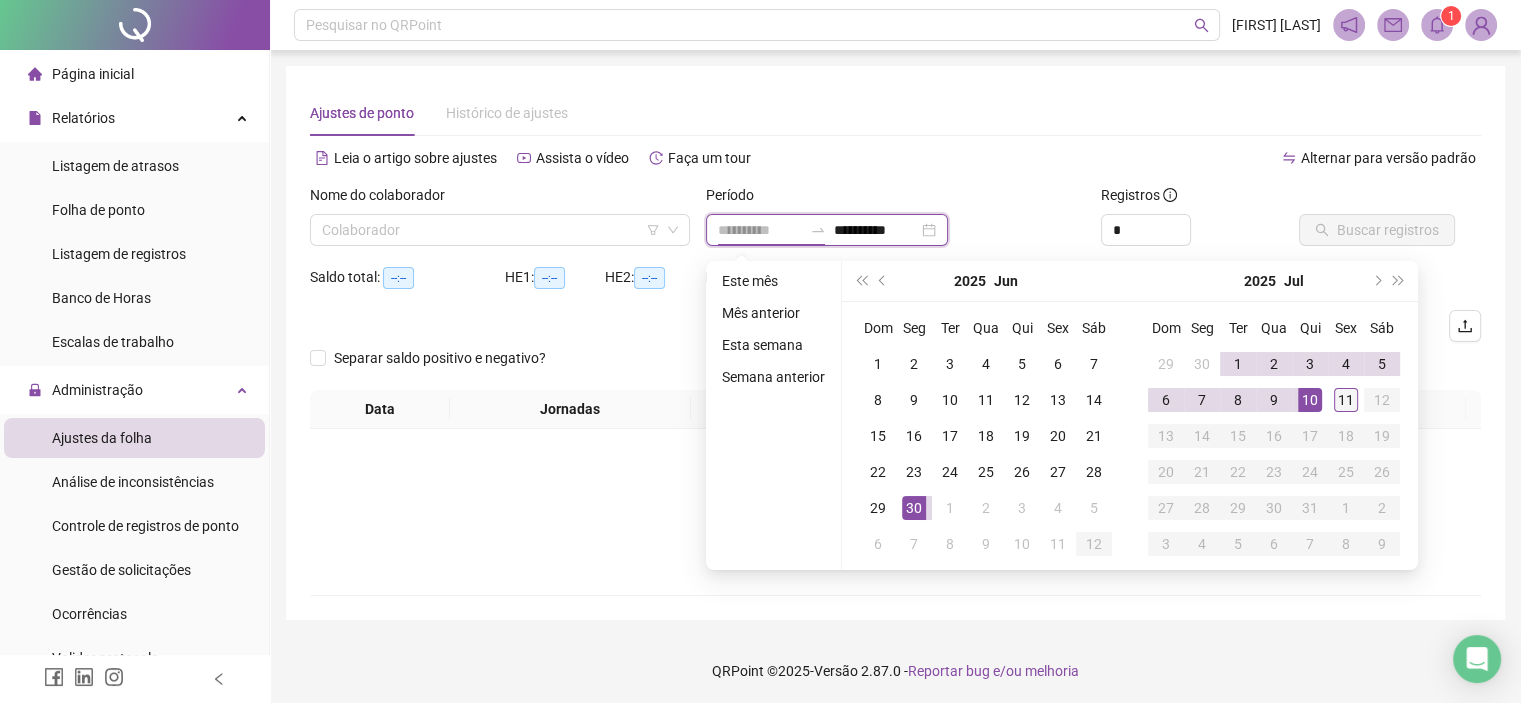type on "**********" 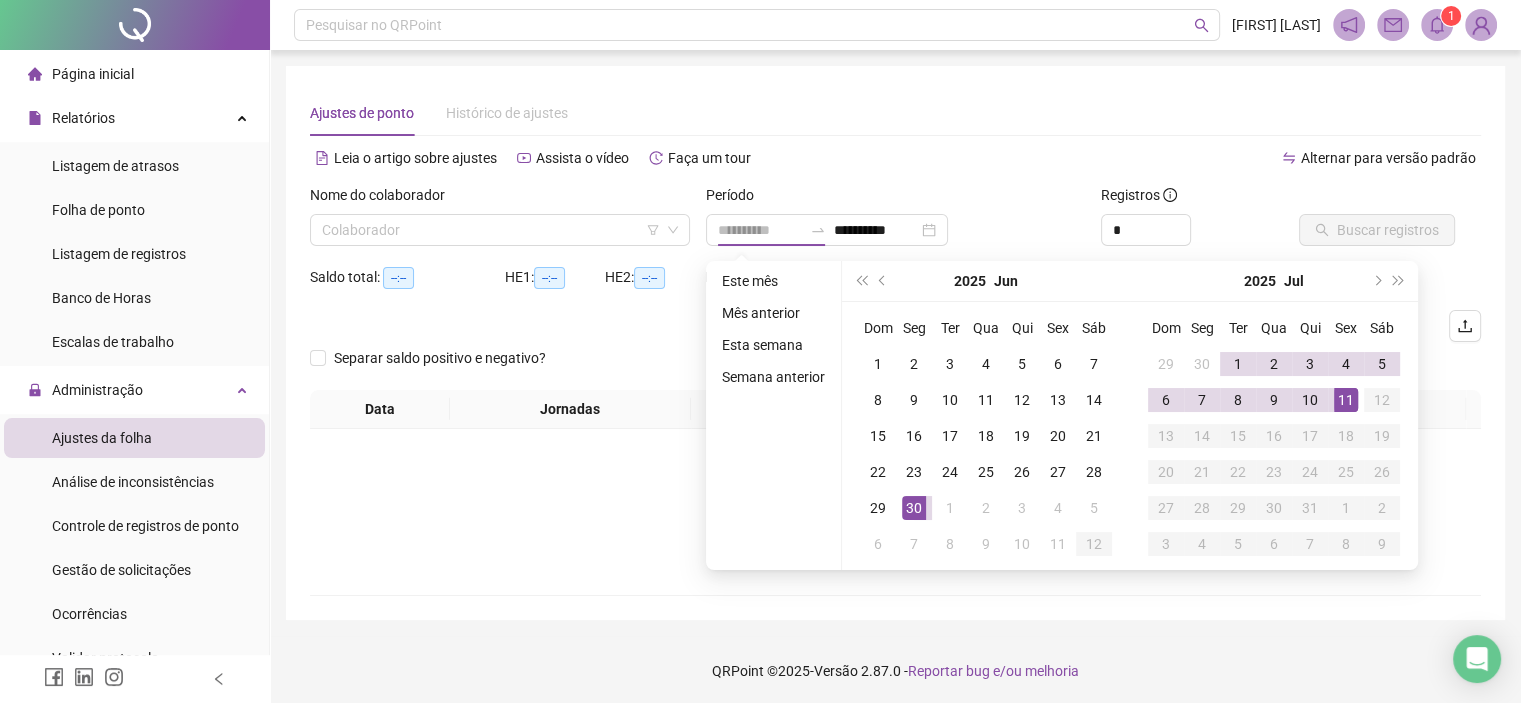 click on "11" at bounding box center [1346, 400] 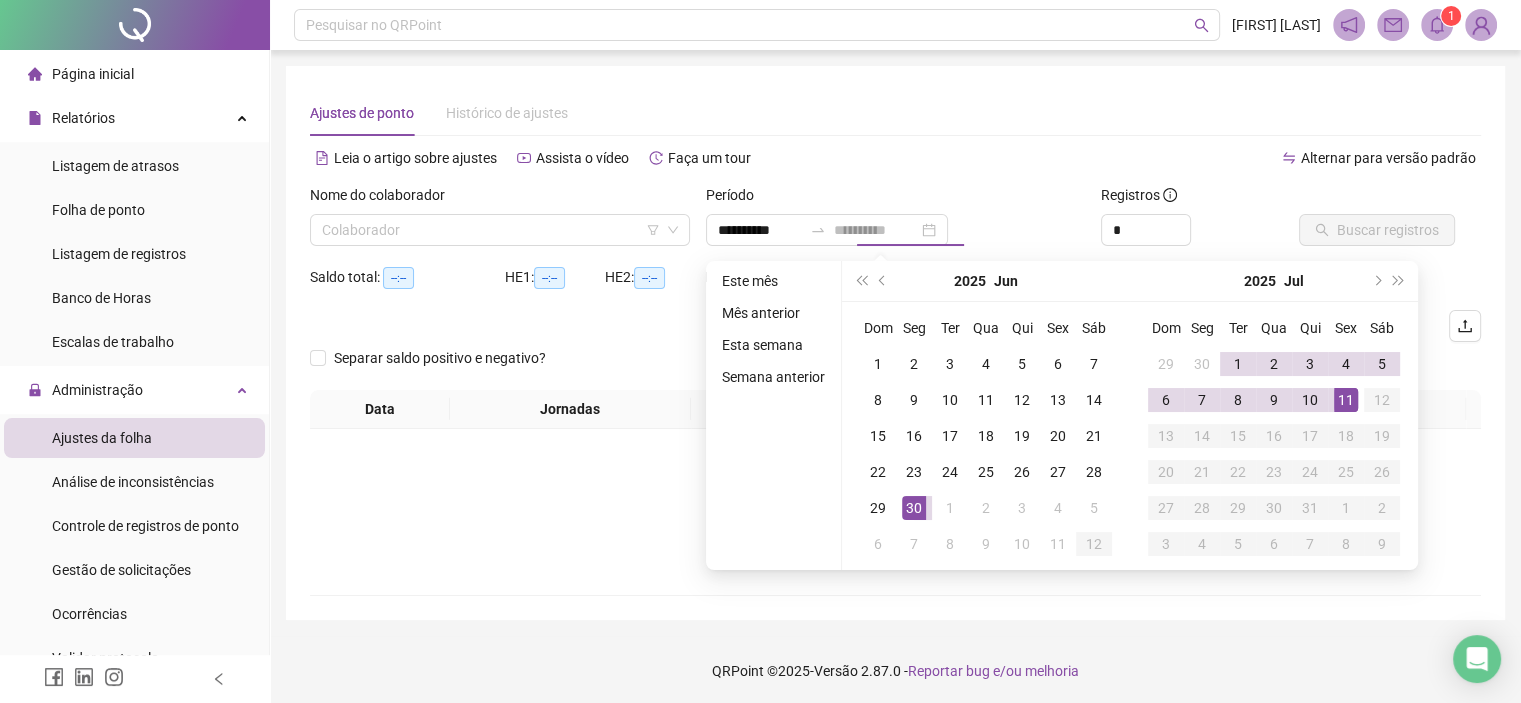 click on "11" at bounding box center [1346, 400] 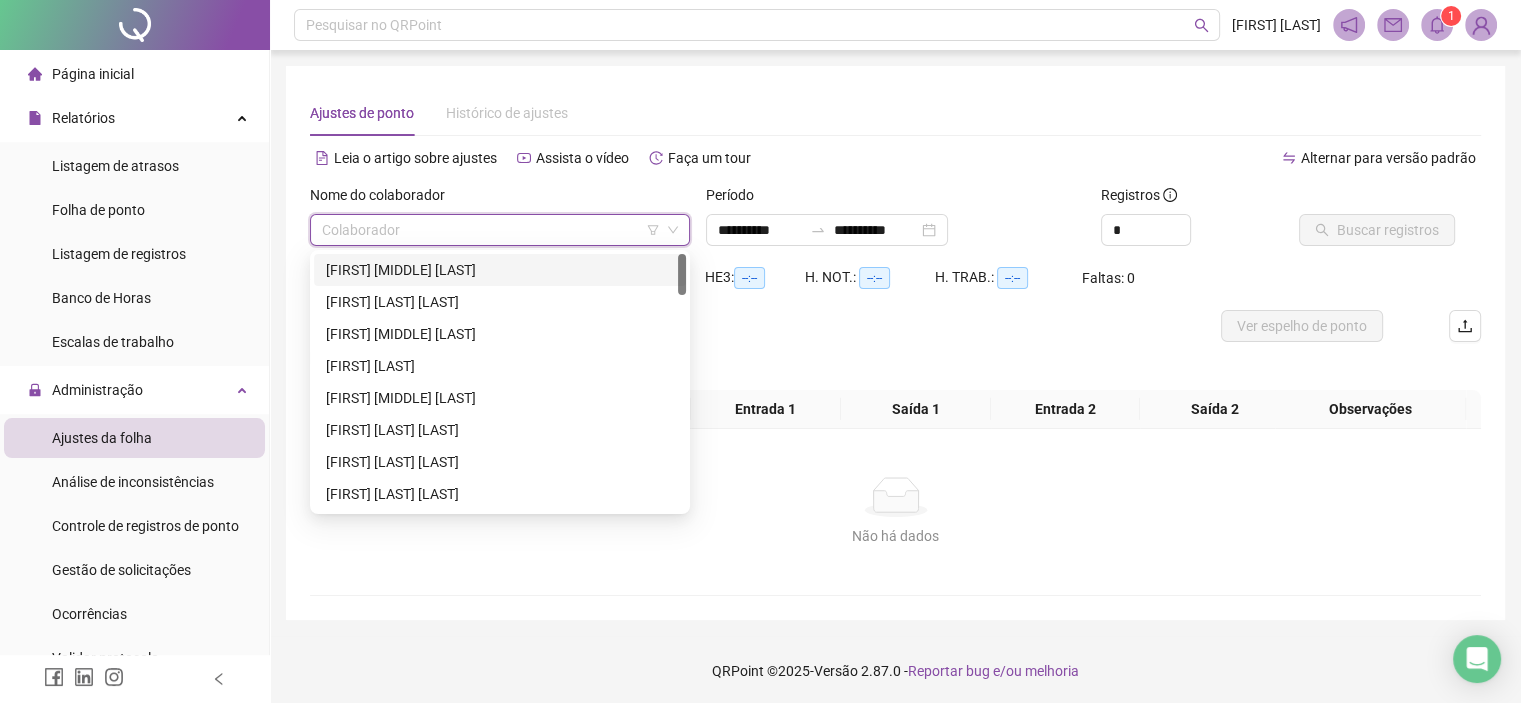 click at bounding box center [494, 230] 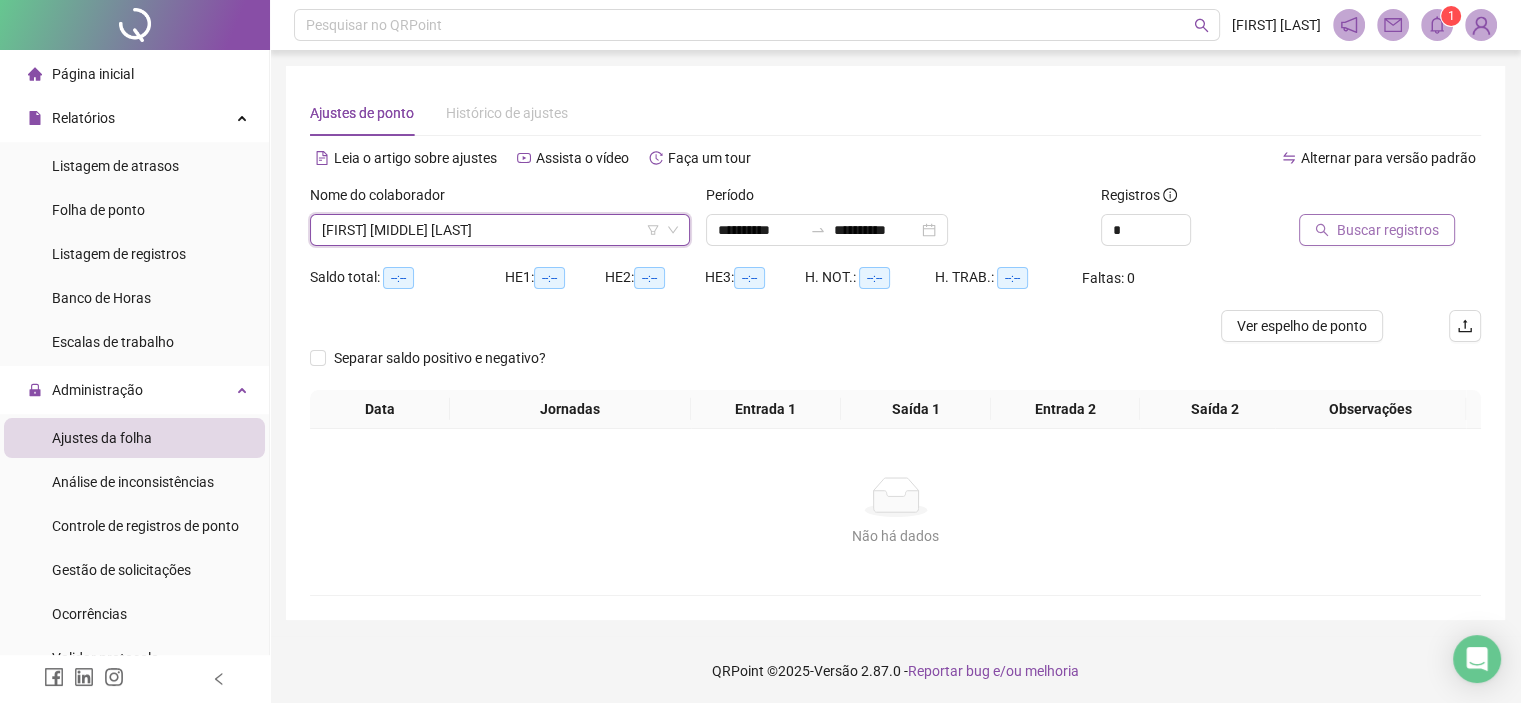 click 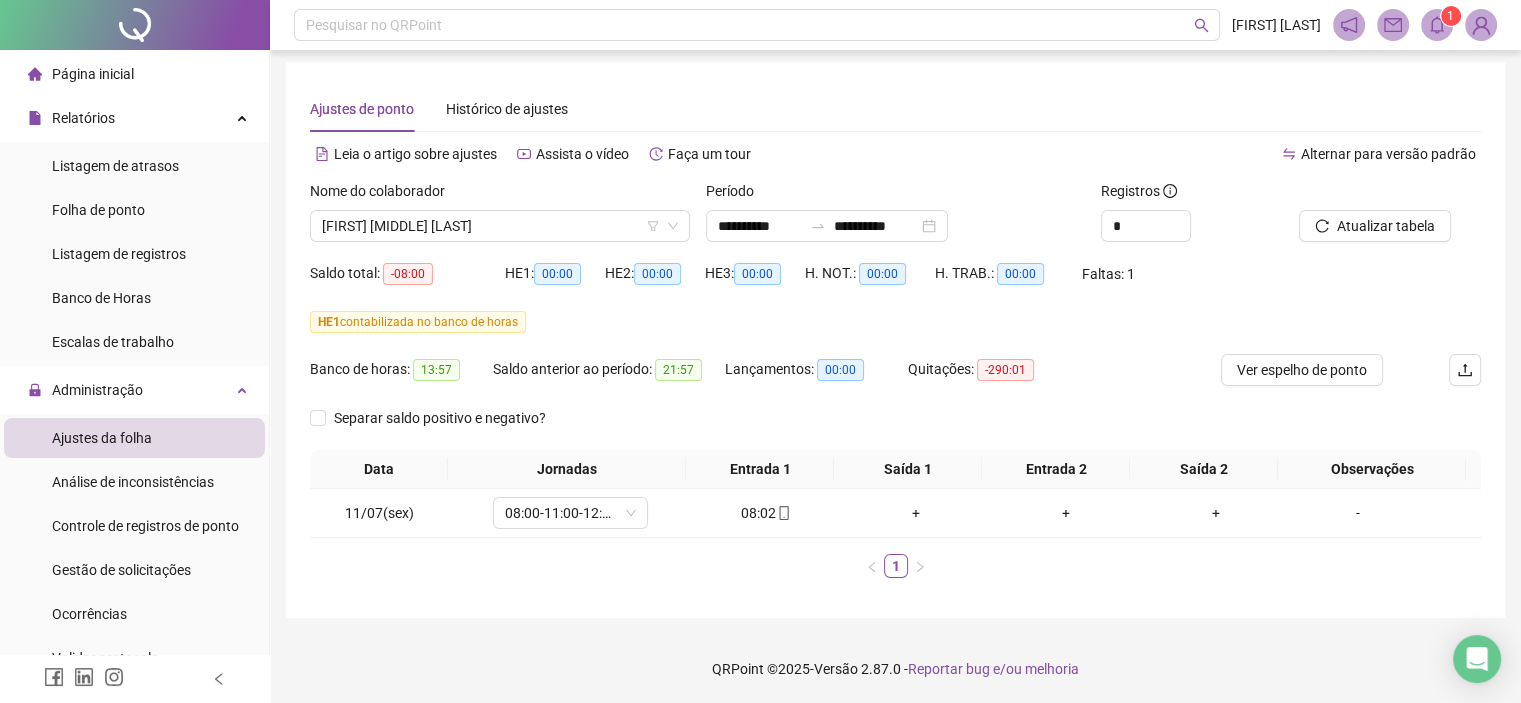 scroll, scrollTop: 4, scrollLeft: 0, axis: vertical 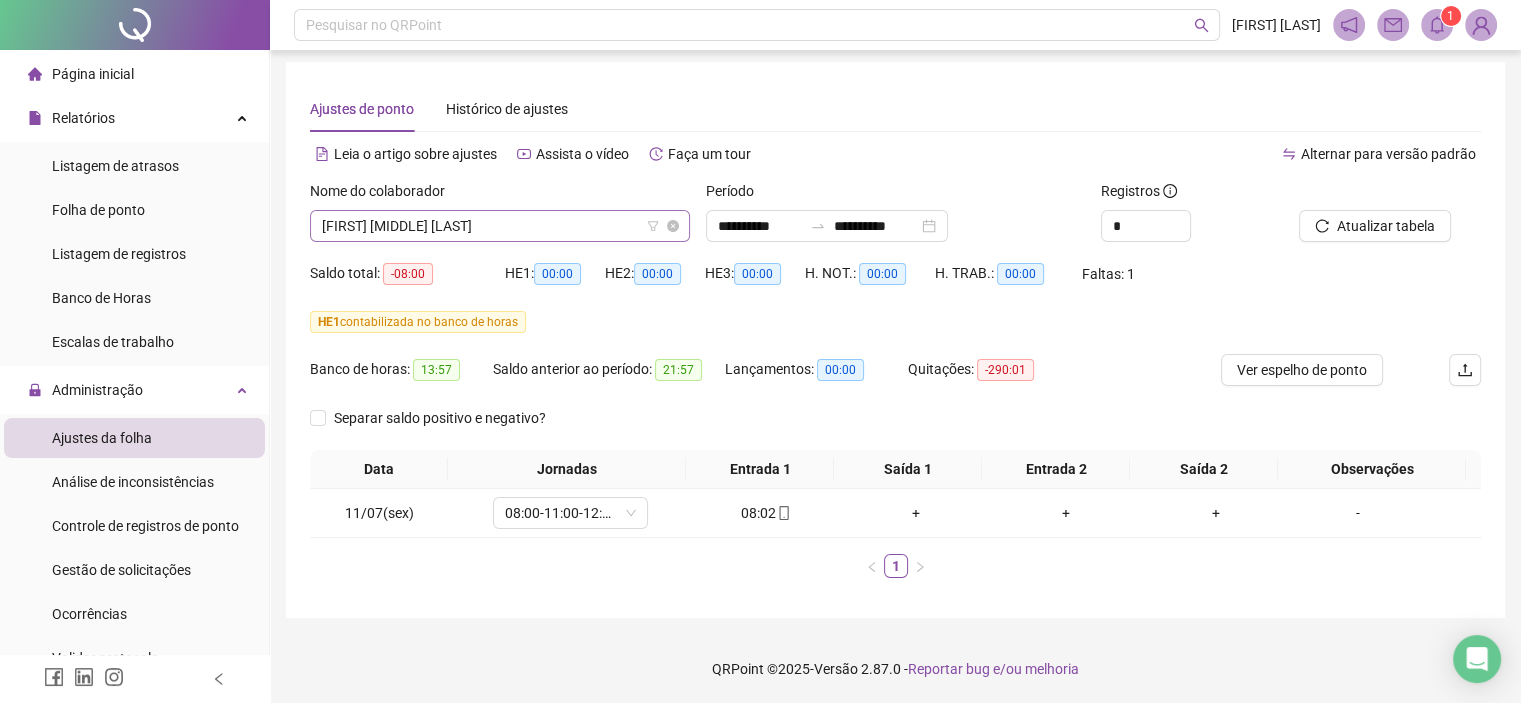 click on "[FIRST] [LAST]" at bounding box center [500, 226] 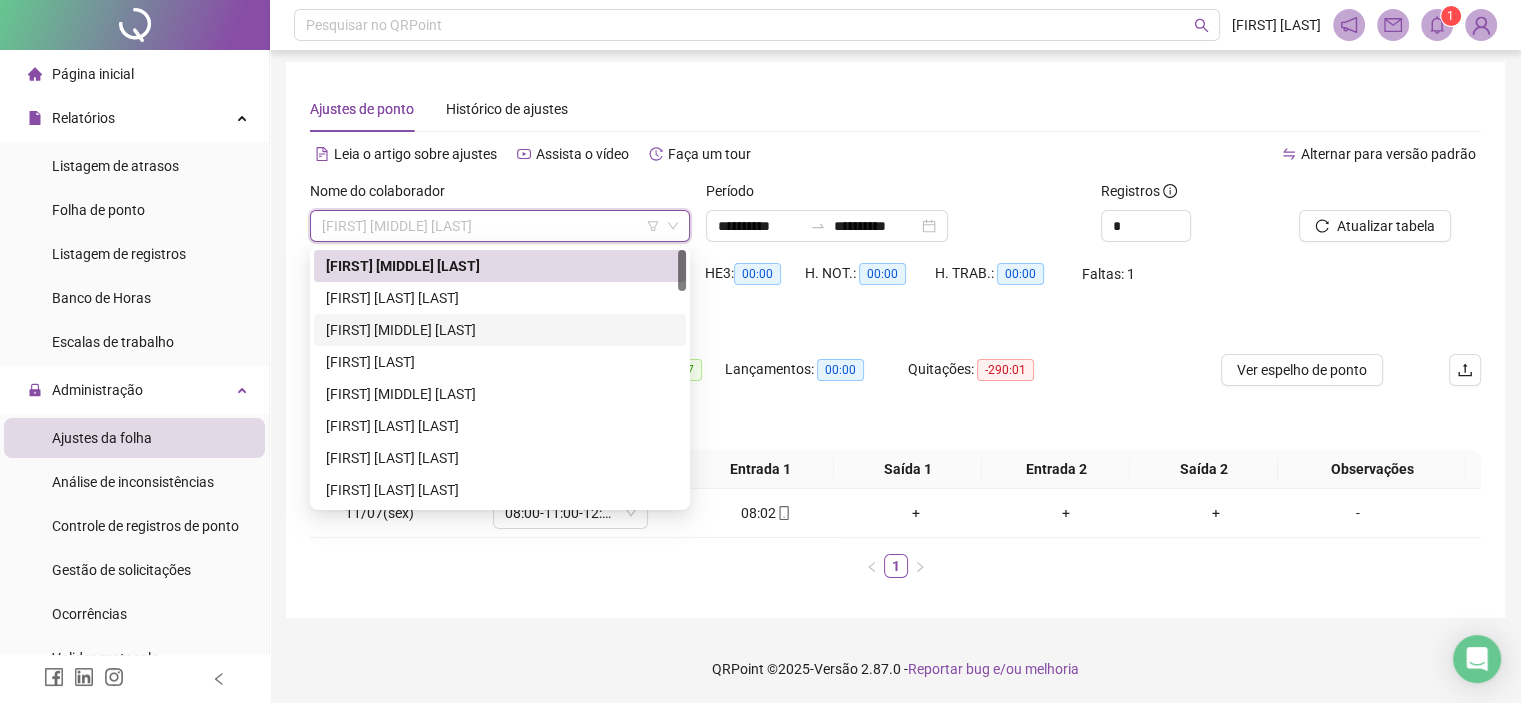click on "[FIRST] [LAST]" at bounding box center (500, 330) 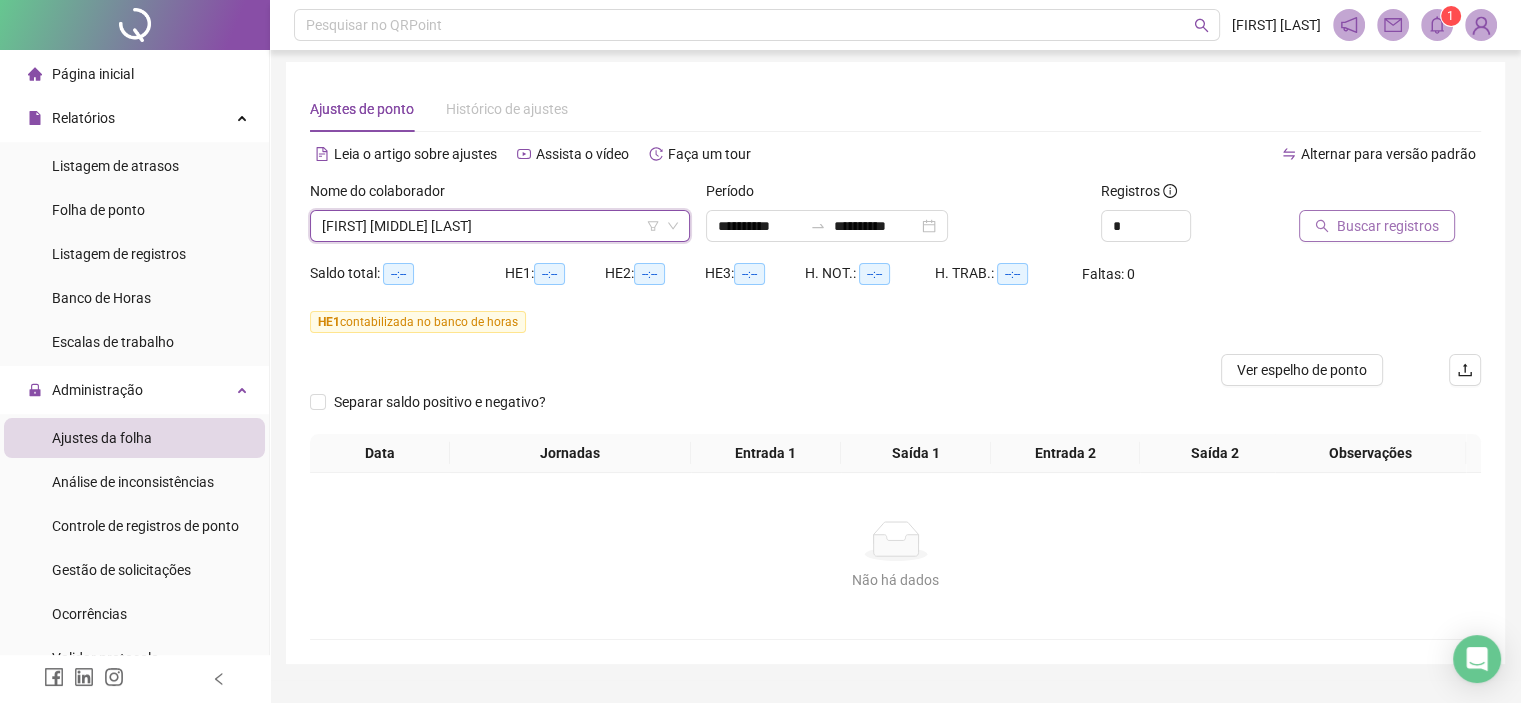 click on "Buscar registros" at bounding box center [1388, 226] 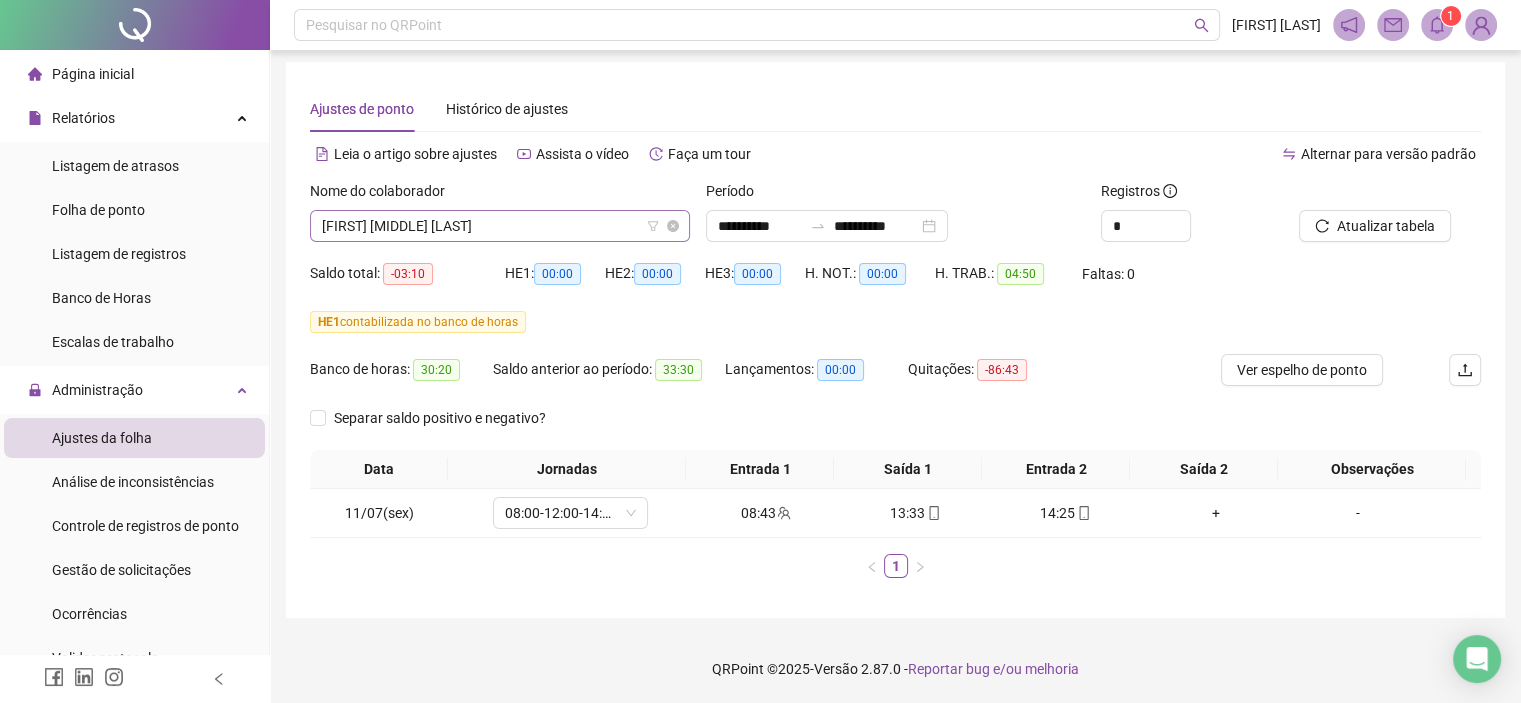 click on "[FIRST] [LAST]" at bounding box center (500, 226) 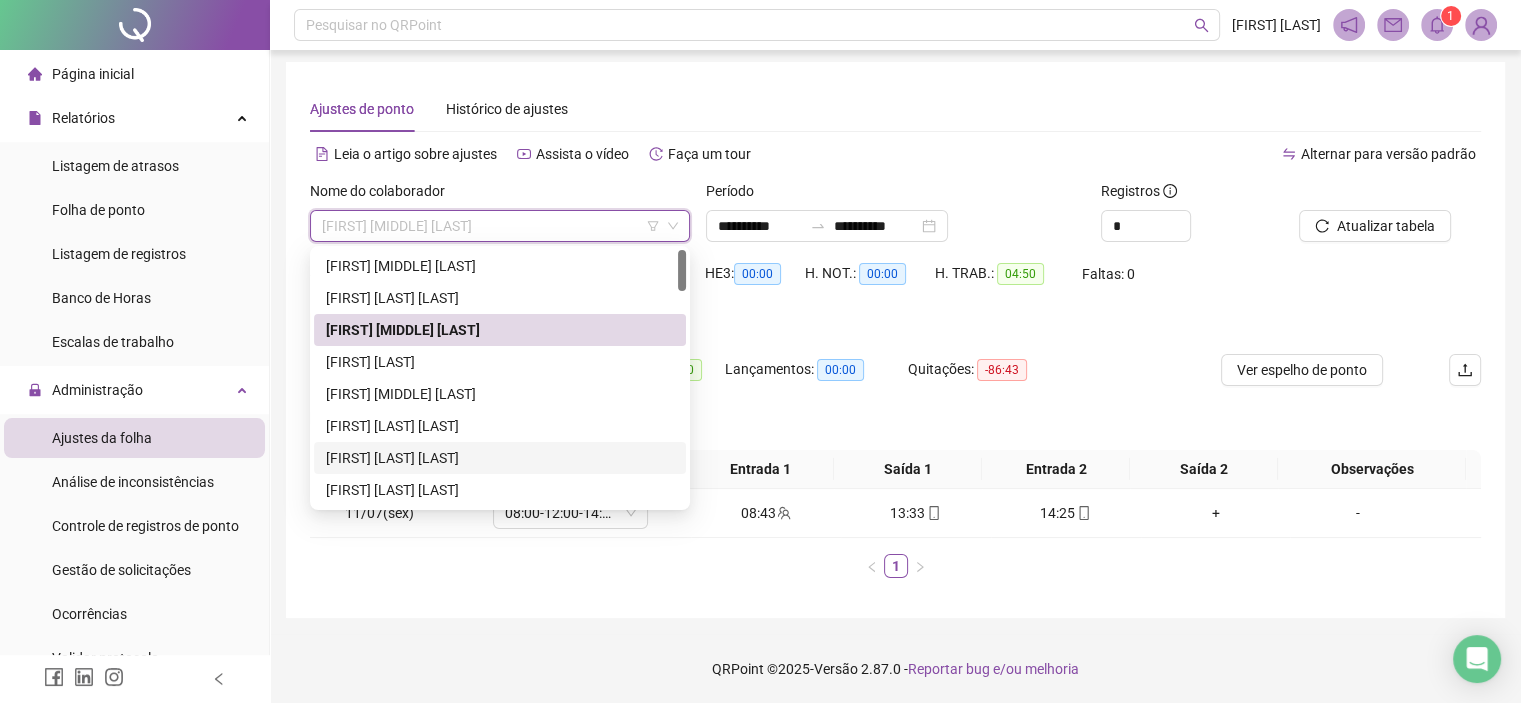 click on "[FIRST] [LAST]" at bounding box center (500, 458) 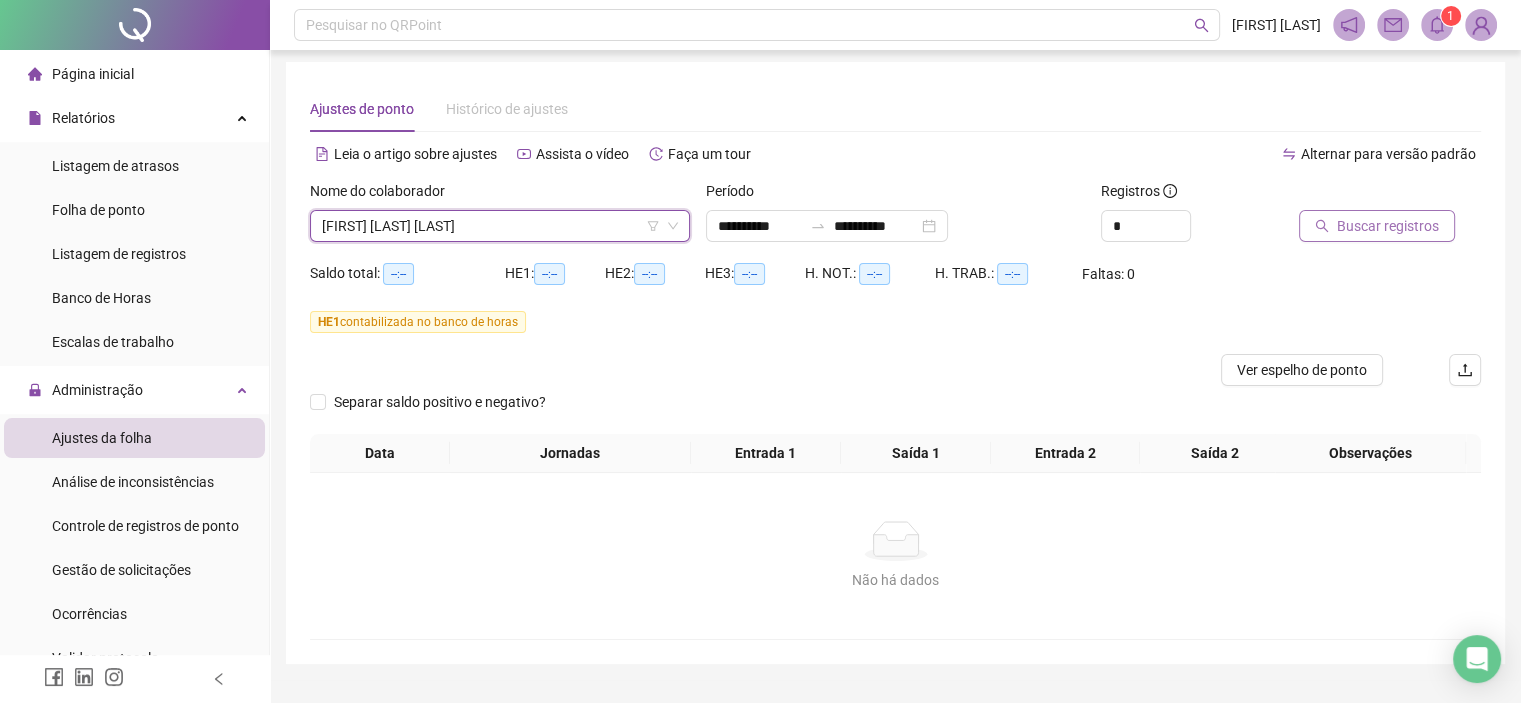 click on "Buscar registros" at bounding box center (1377, 226) 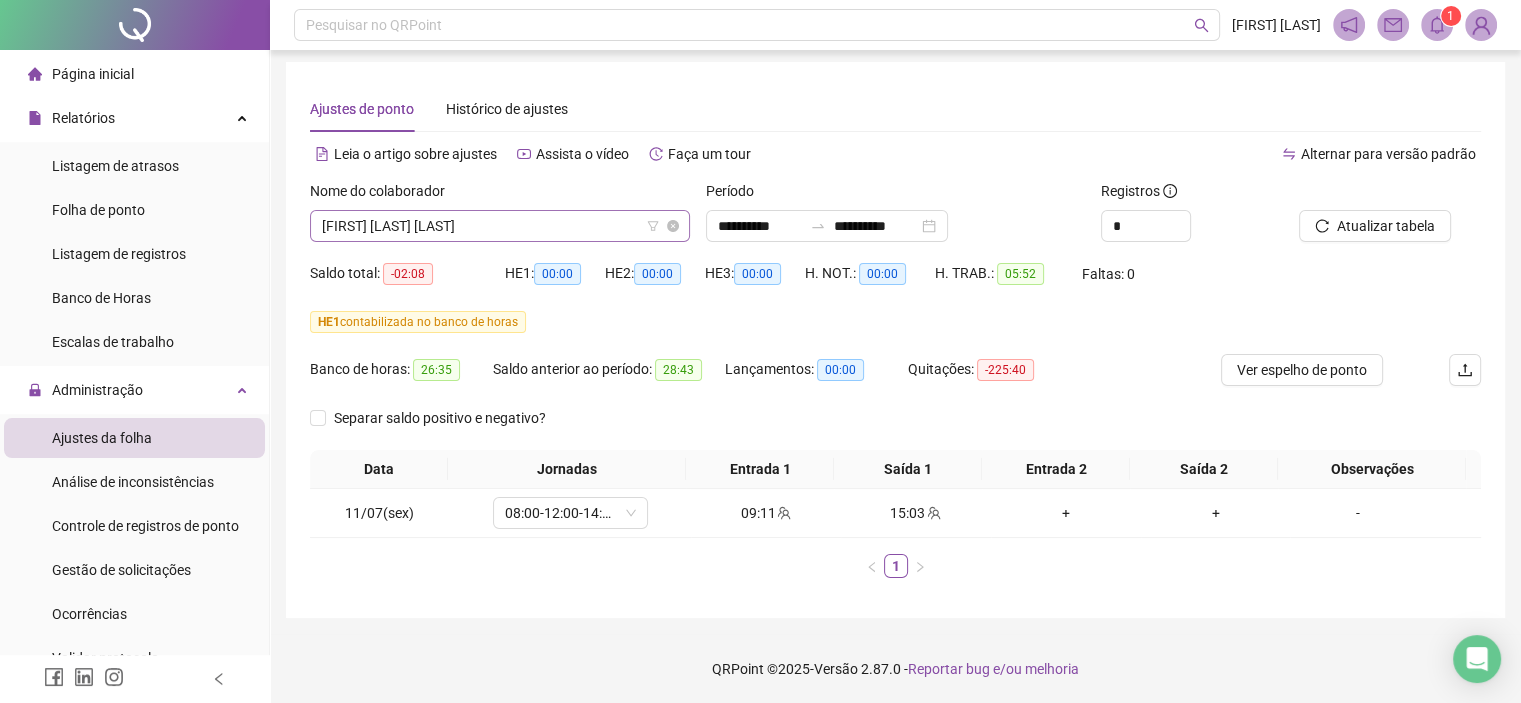 click on "[FIRST] [LAST]" at bounding box center (500, 226) 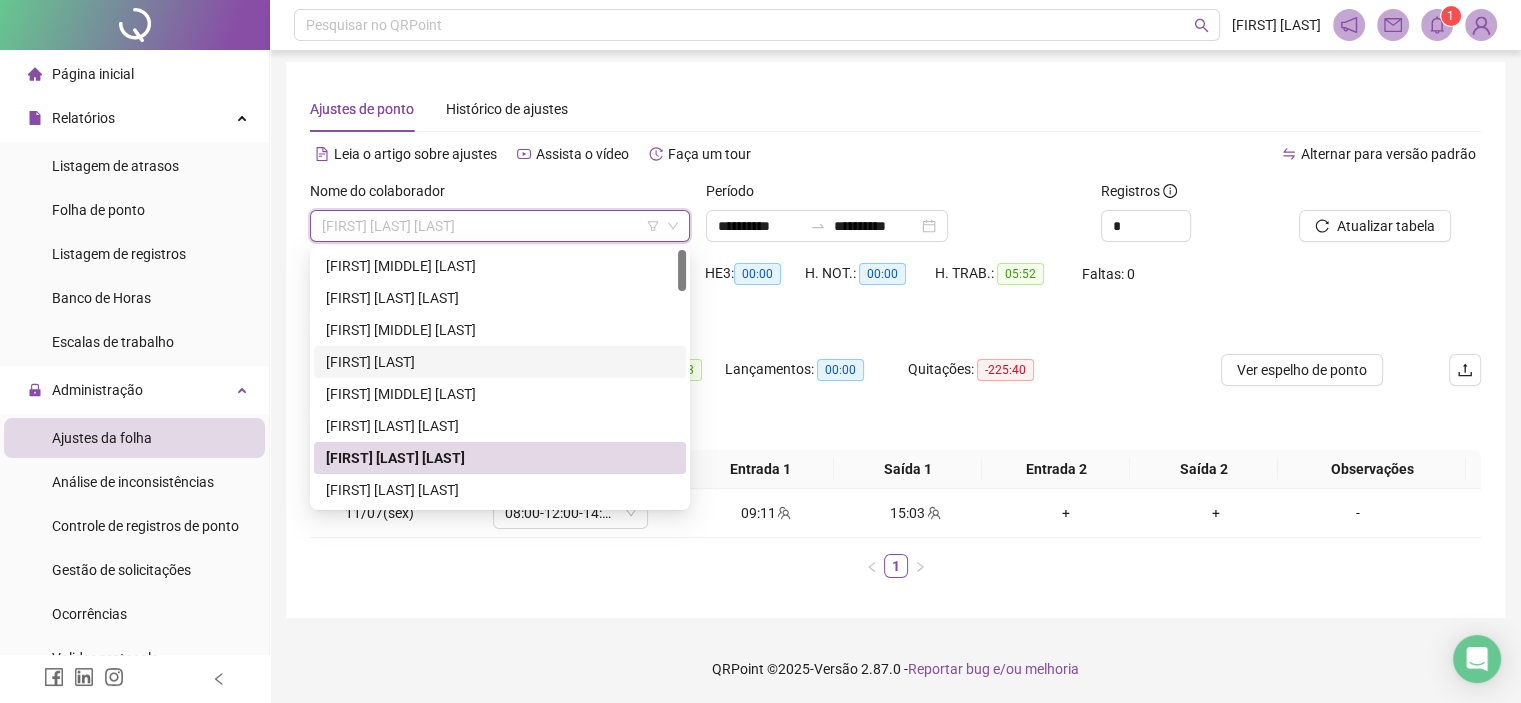 scroll, scrollTop: 100, scrollLeft: 0, axis: vertical 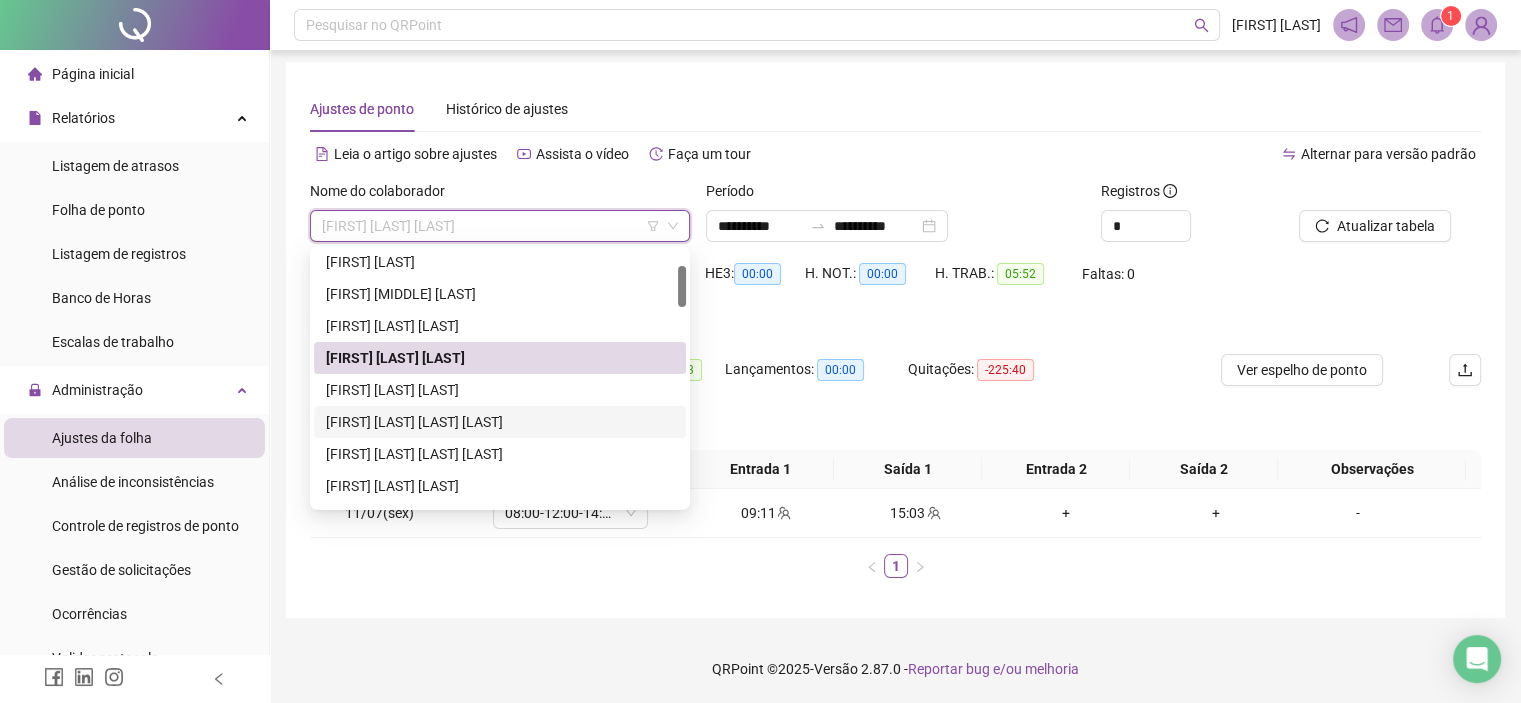 click on "[FIRST] [LAST]" at bounding box center [500, 422] 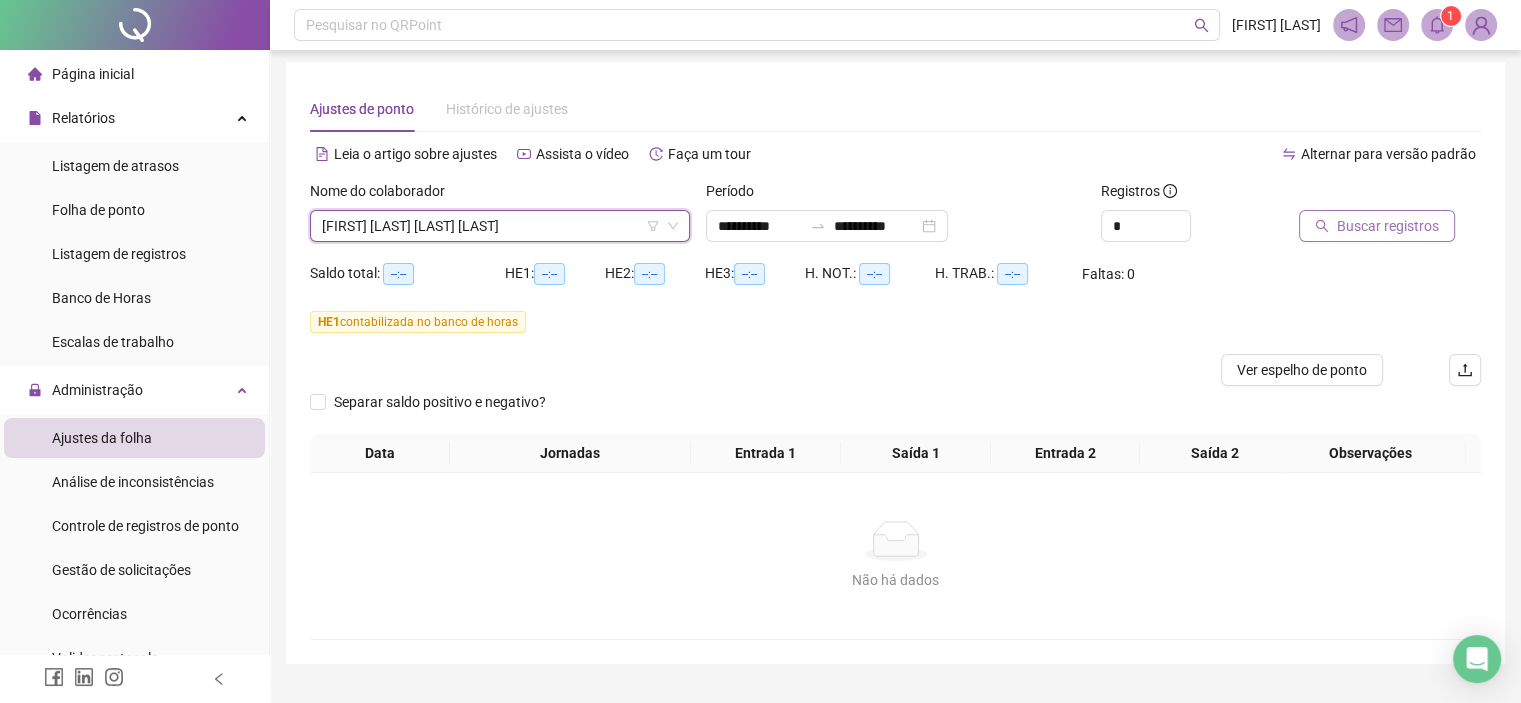 click on "Buscar registros" at bounding box center (1388, 226) 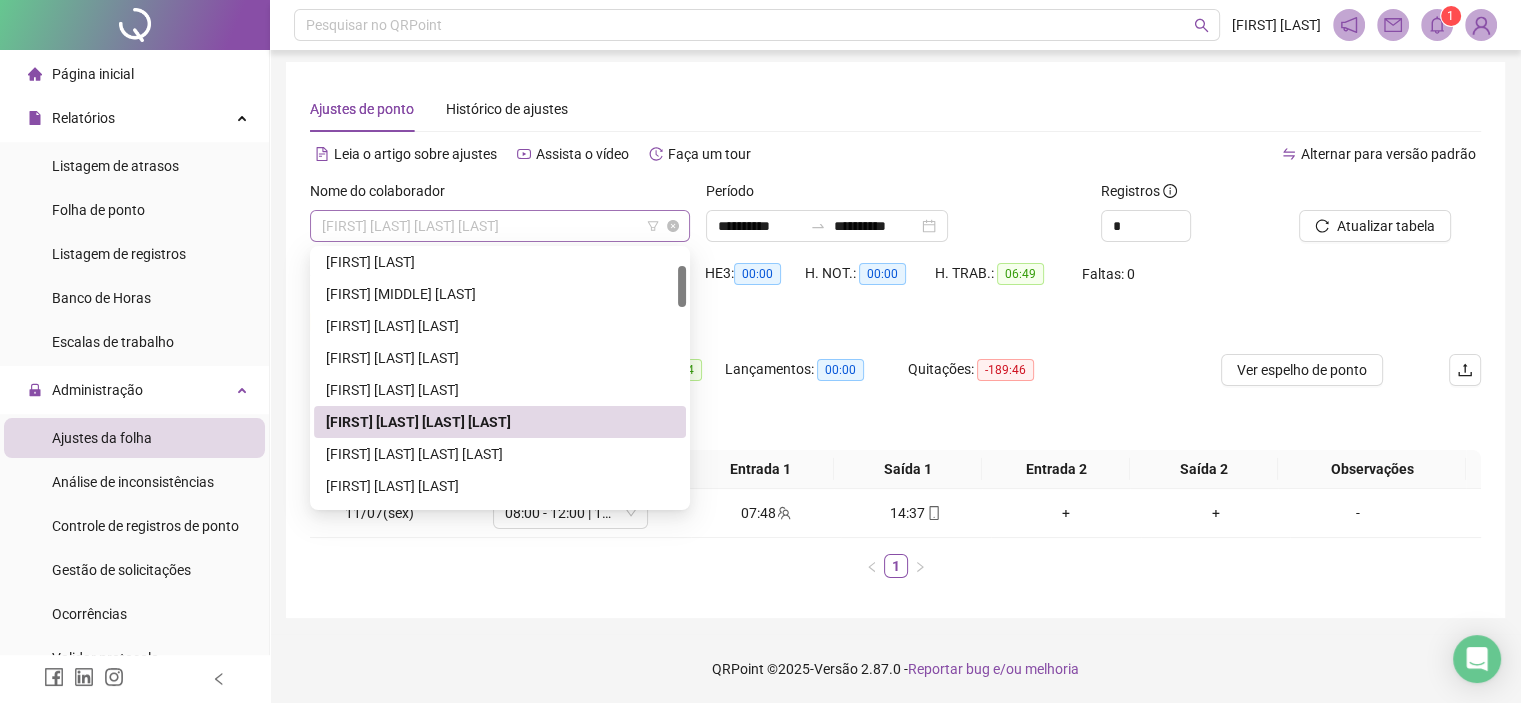 click on "[FIRST] [LAST]" at bounding box center [500, 226] 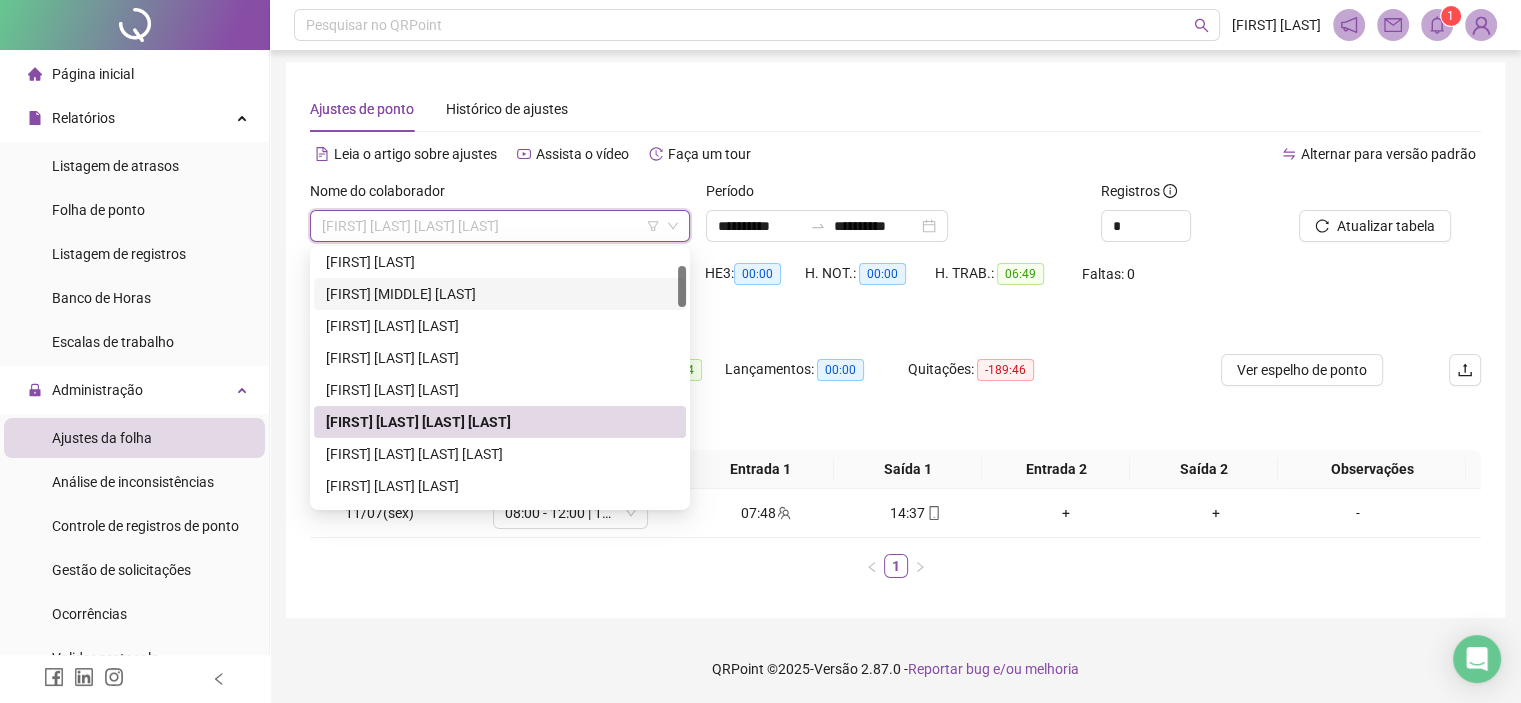 scroll, scrollTop: 200, scrollLeft: 0, axis: vertical 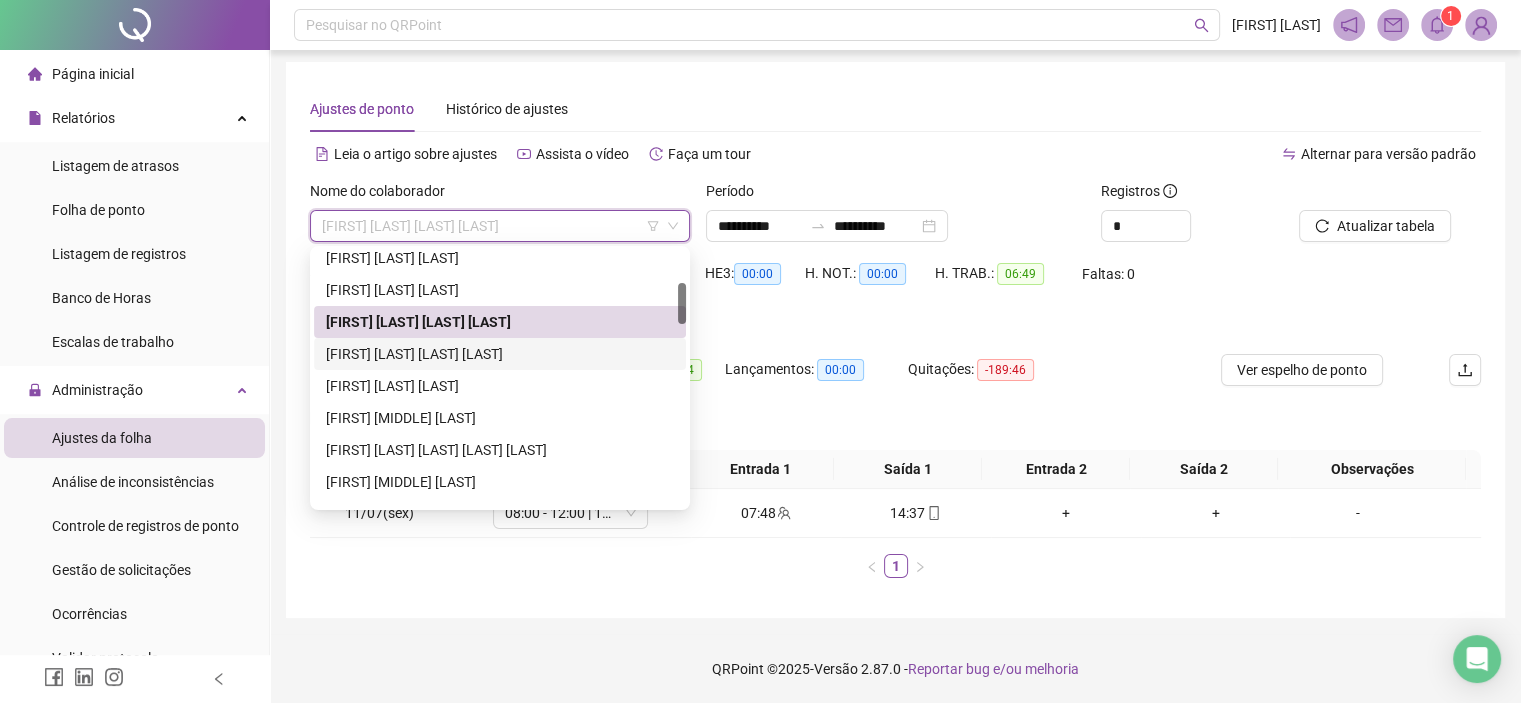 click on "[FIRST] [LAST]" at bounding box center [500, 354] 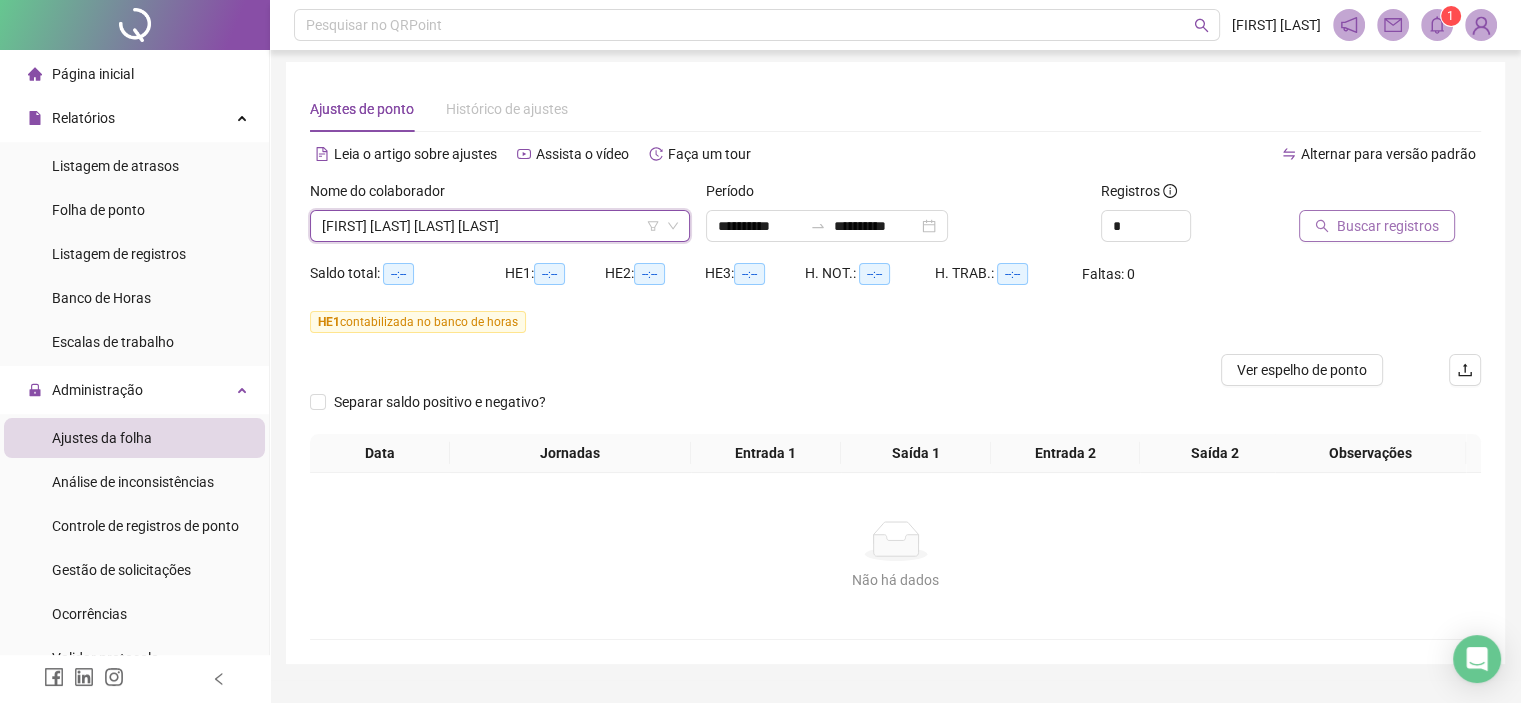 click on "Buscar registros" at bounding box center [1377, 226] 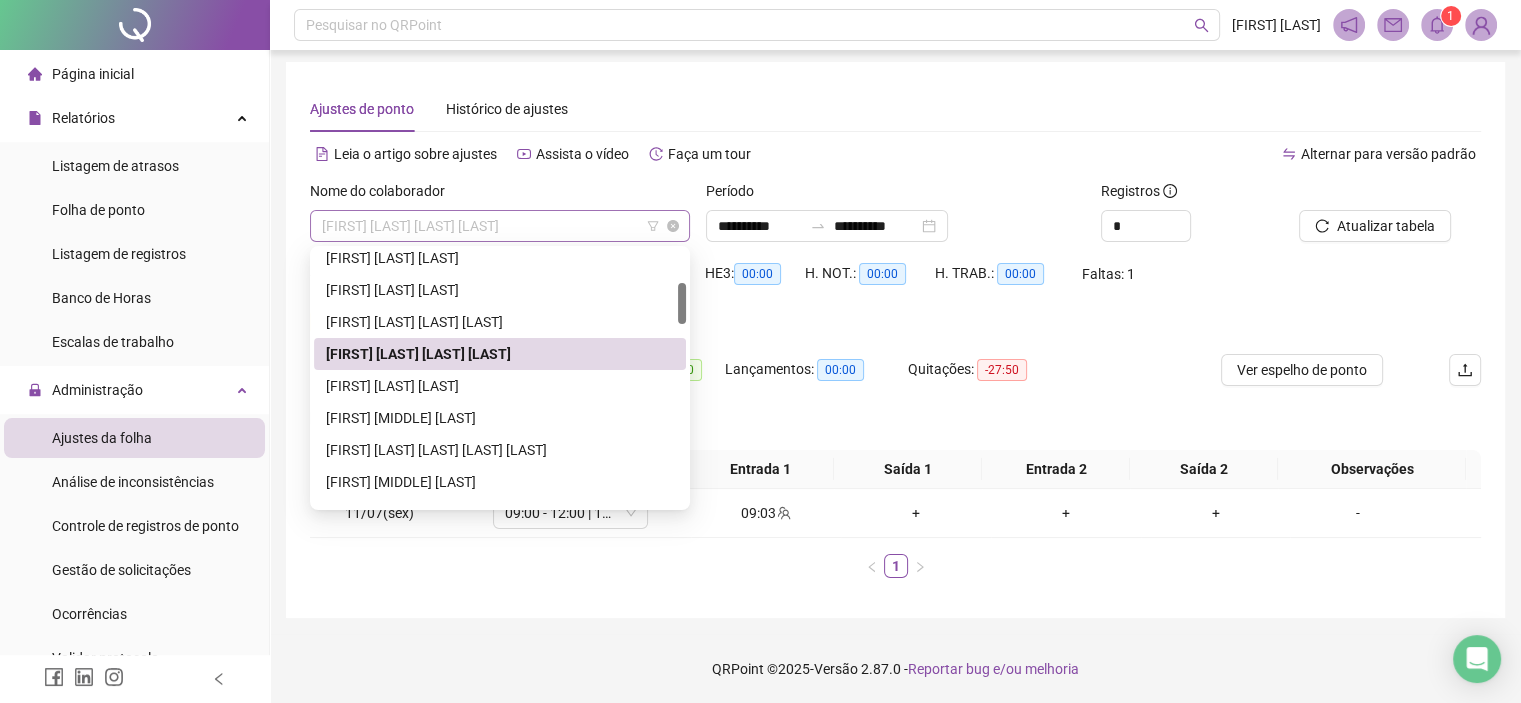 click on "[FIRST] [LAST]" at bounding box center [500, 226] 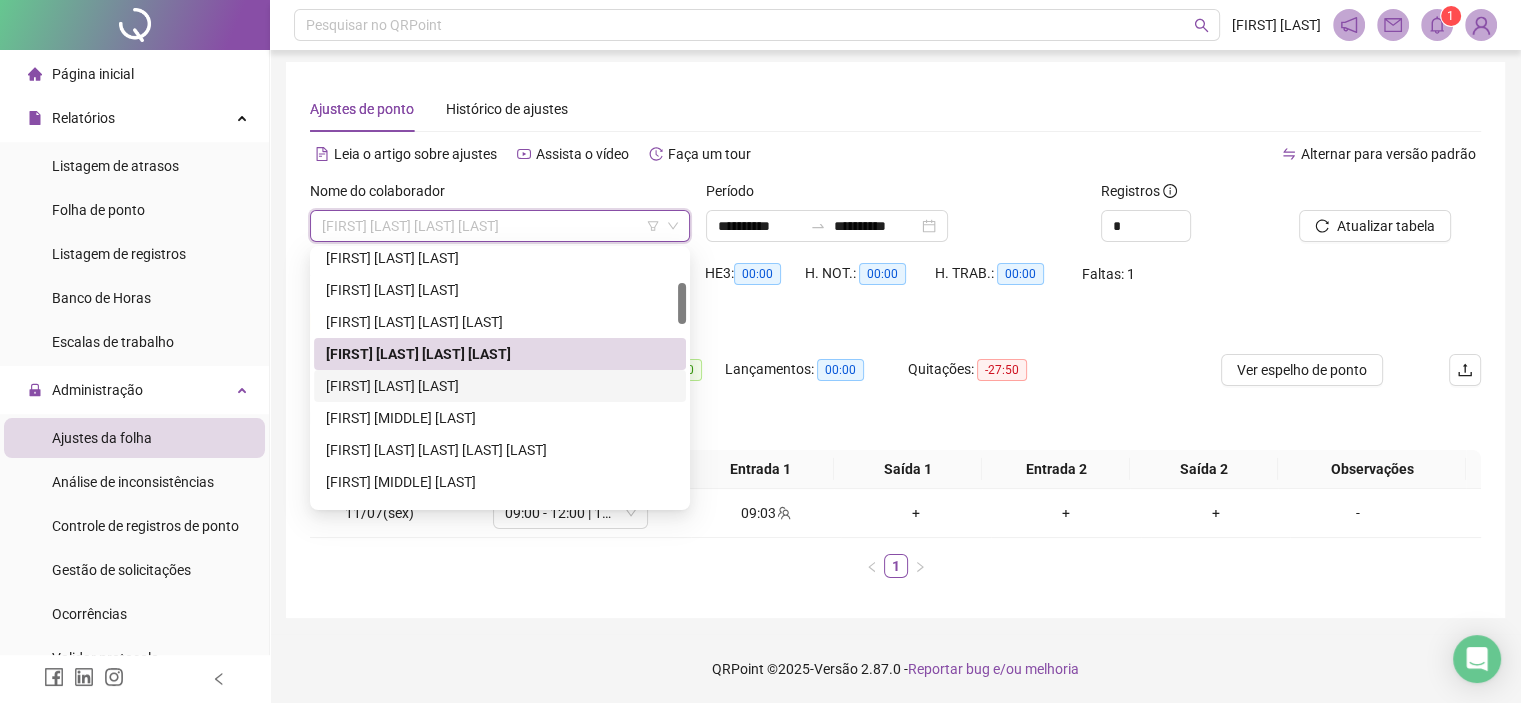click on "[FIRST] [LAST]" at bounding box center (500, 386) 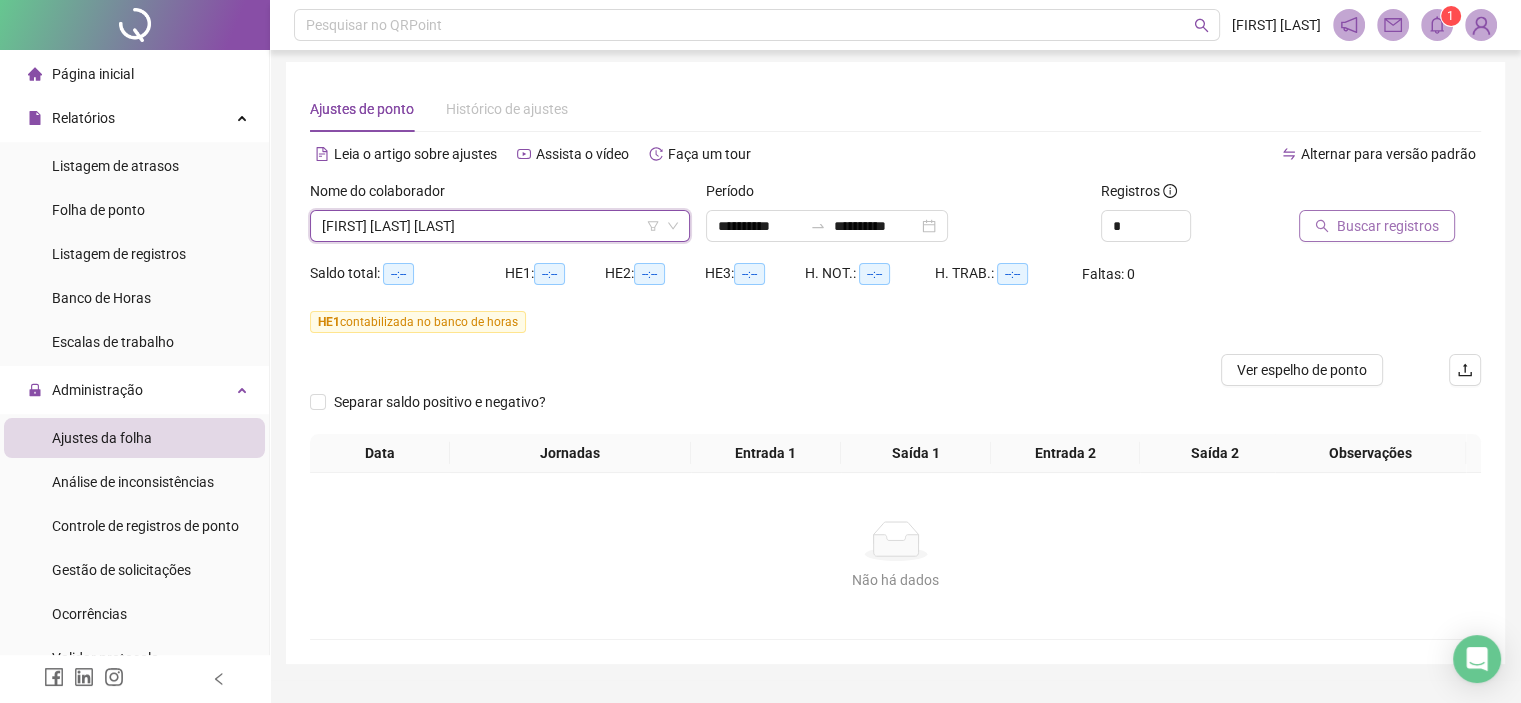 click on "Buscar registros" at bounding box center [1388, 226] 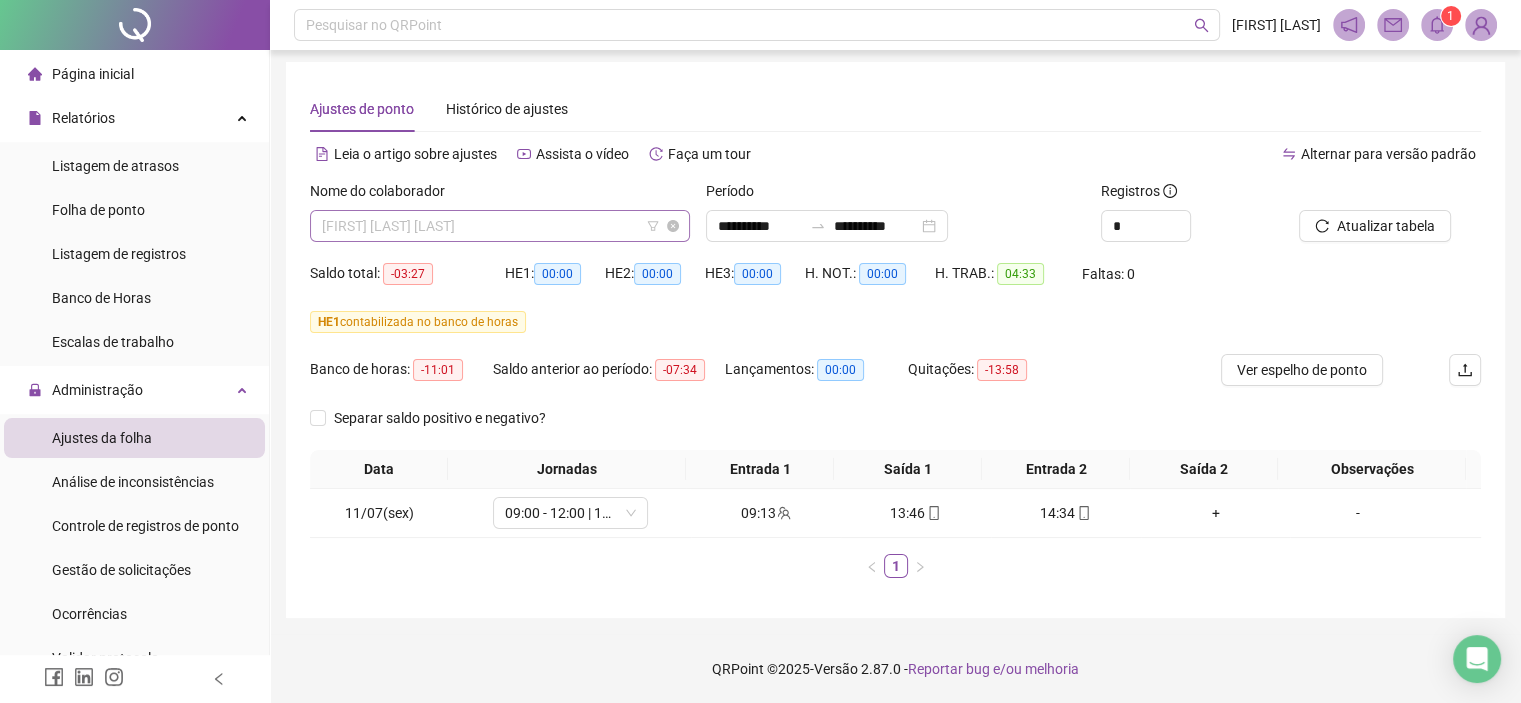 click on "[FIRST] [LAST]" at bounding box center (500, 226) 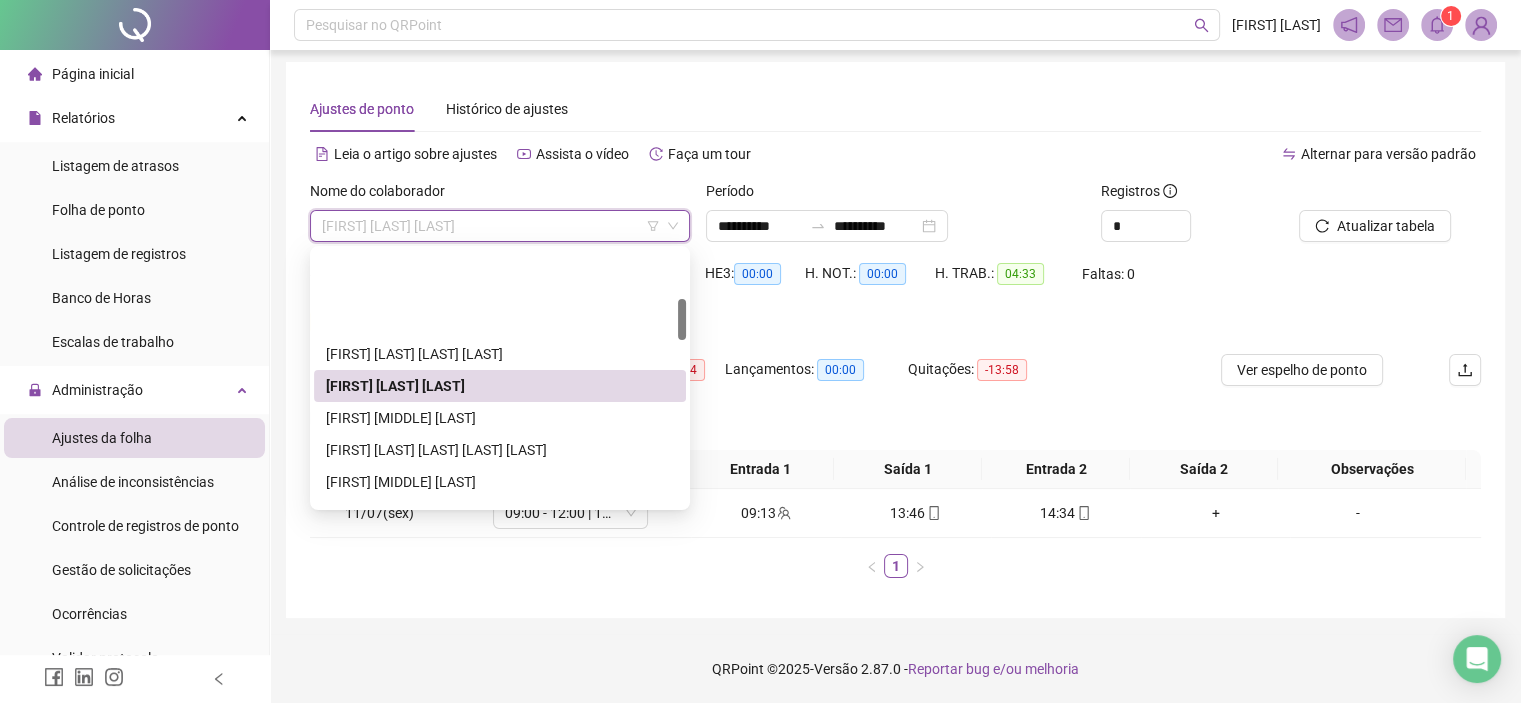 scroll, scrollTop: 300, scrollLeft: 0, axis: vertical 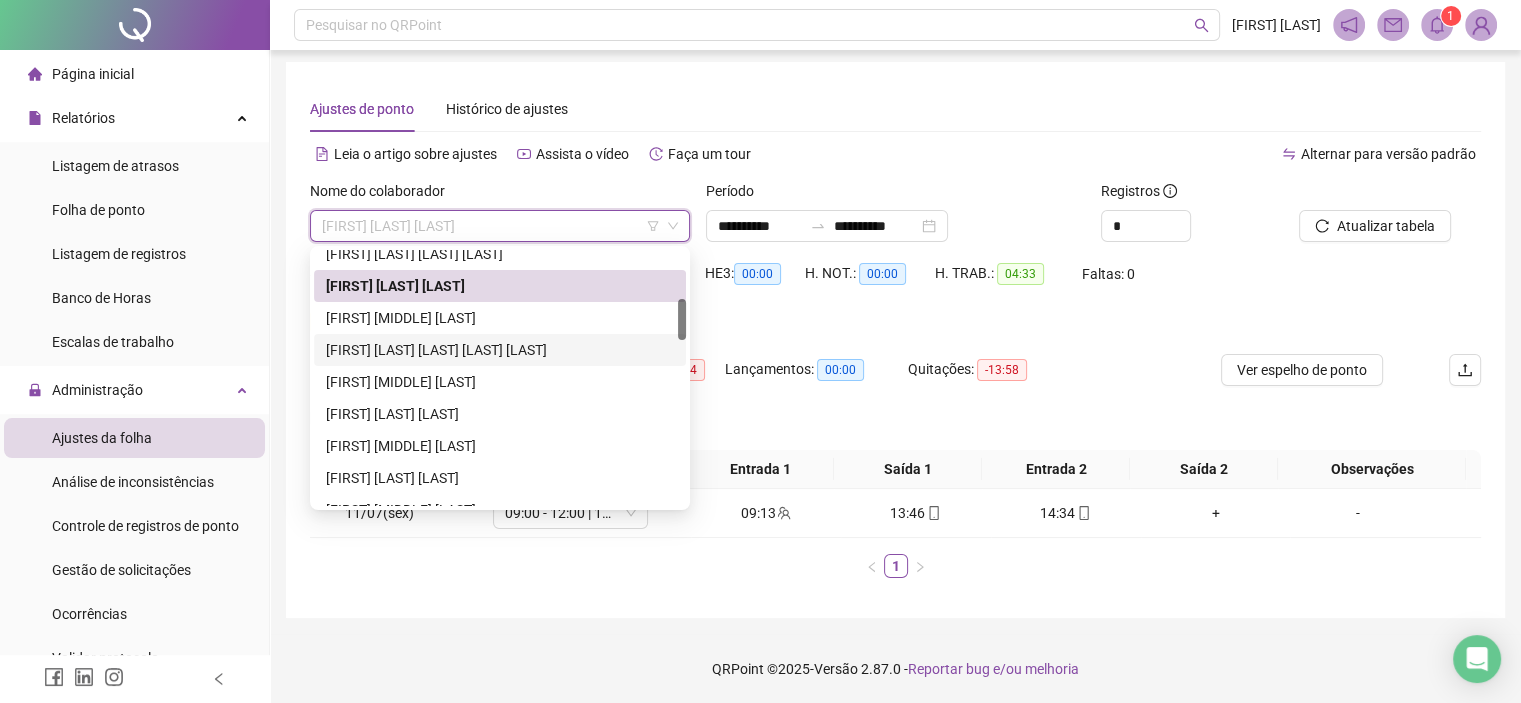 click on "[FIRST] [LAST]" at bounding box center [500, 350] 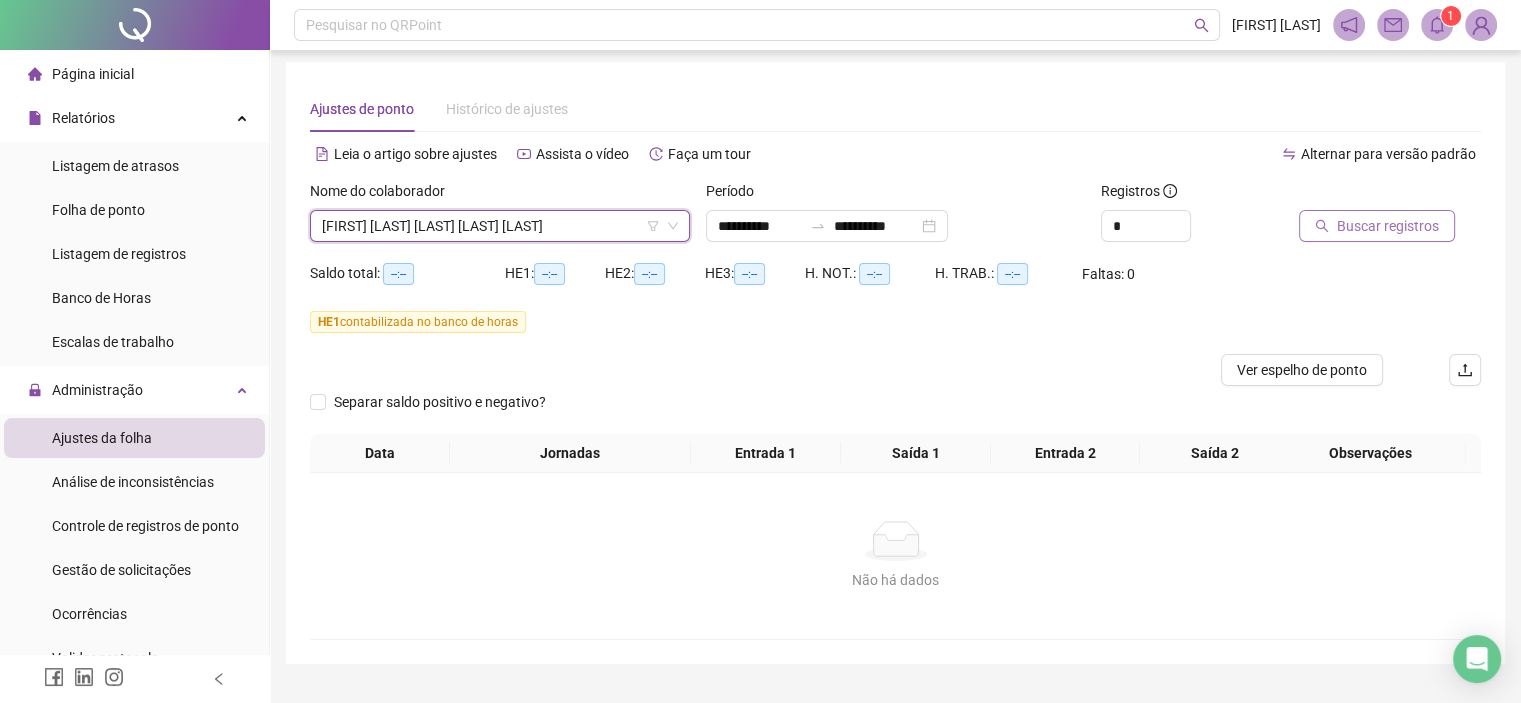 click on "Buscar registros" at bounding box center [1388, 226] 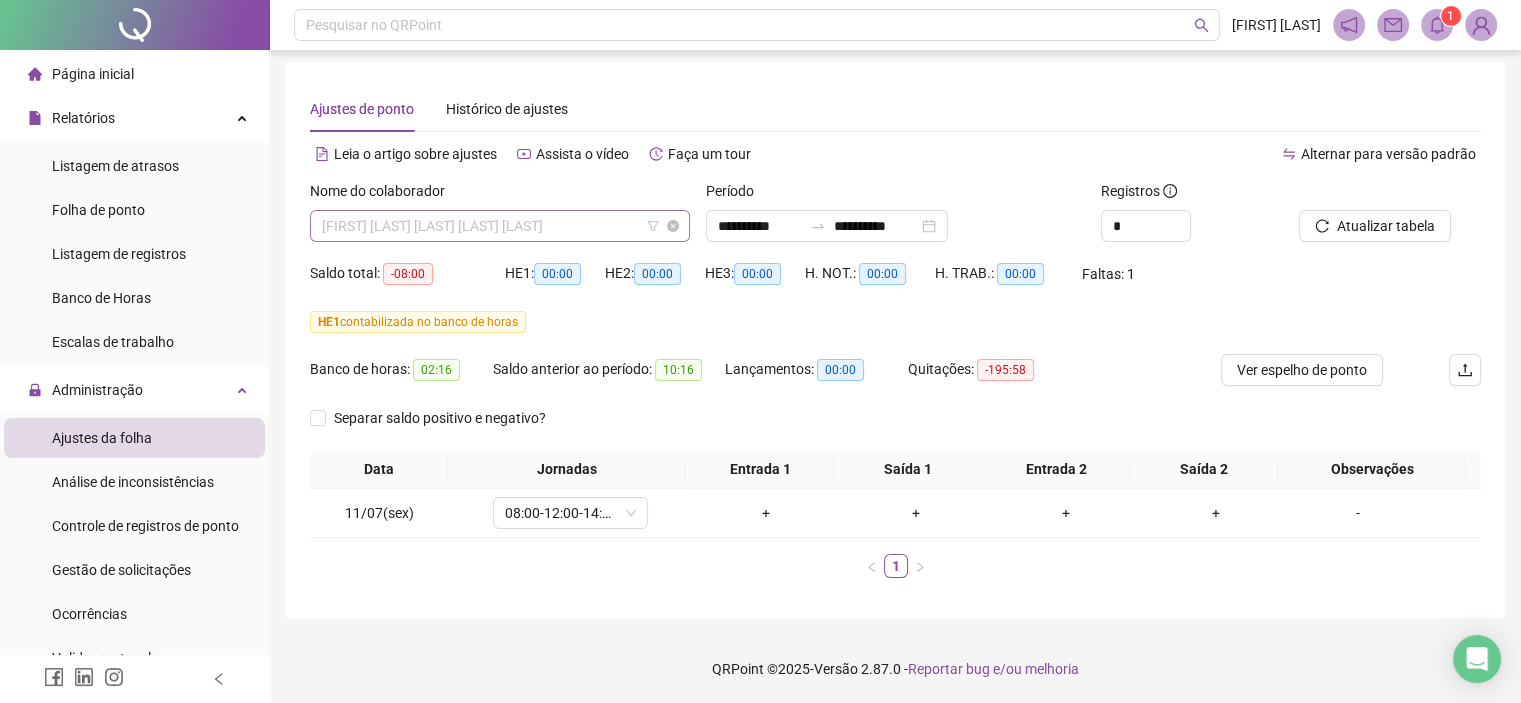 click on "[FIRST] [LAST]" at bounding box center [500, 226] 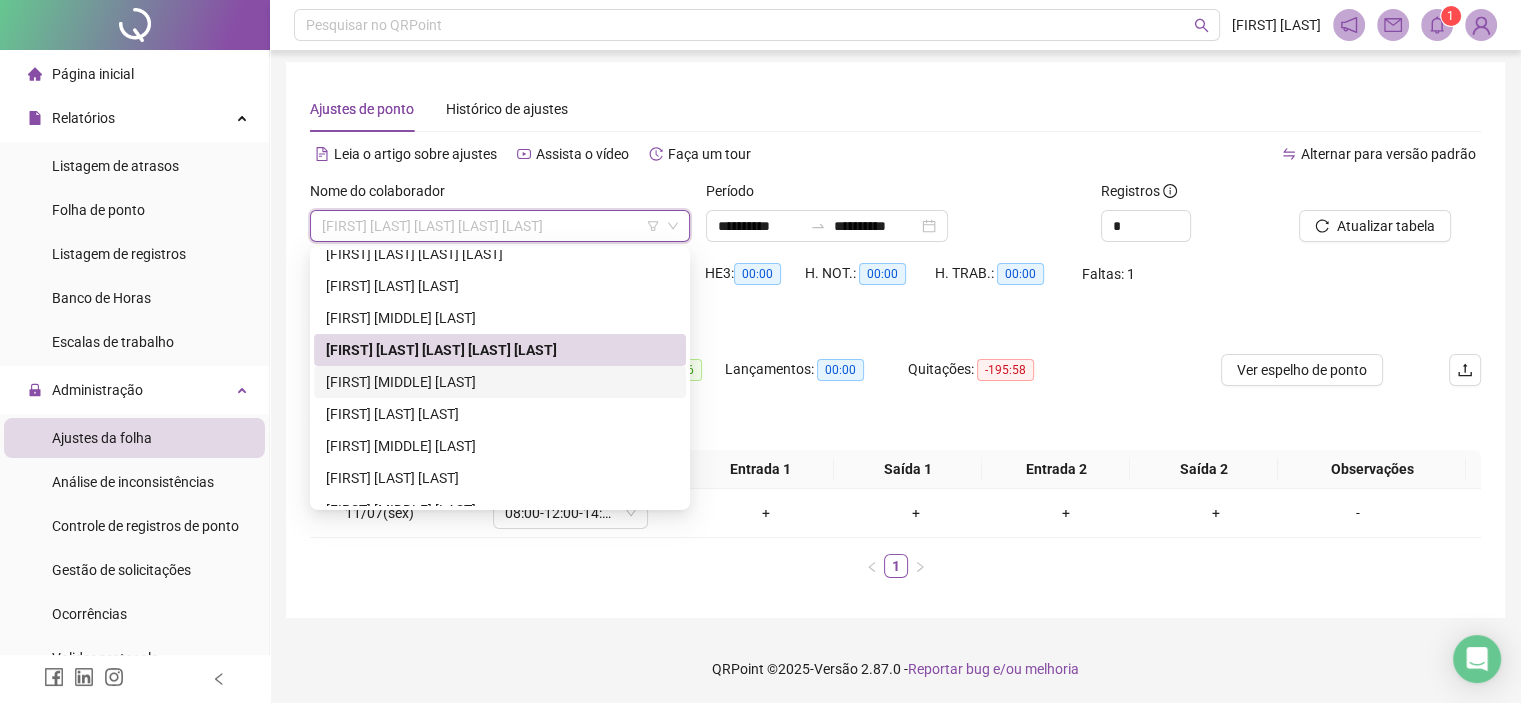 click on "[FIRST] [LAST]" at bounding box center [500, 382] 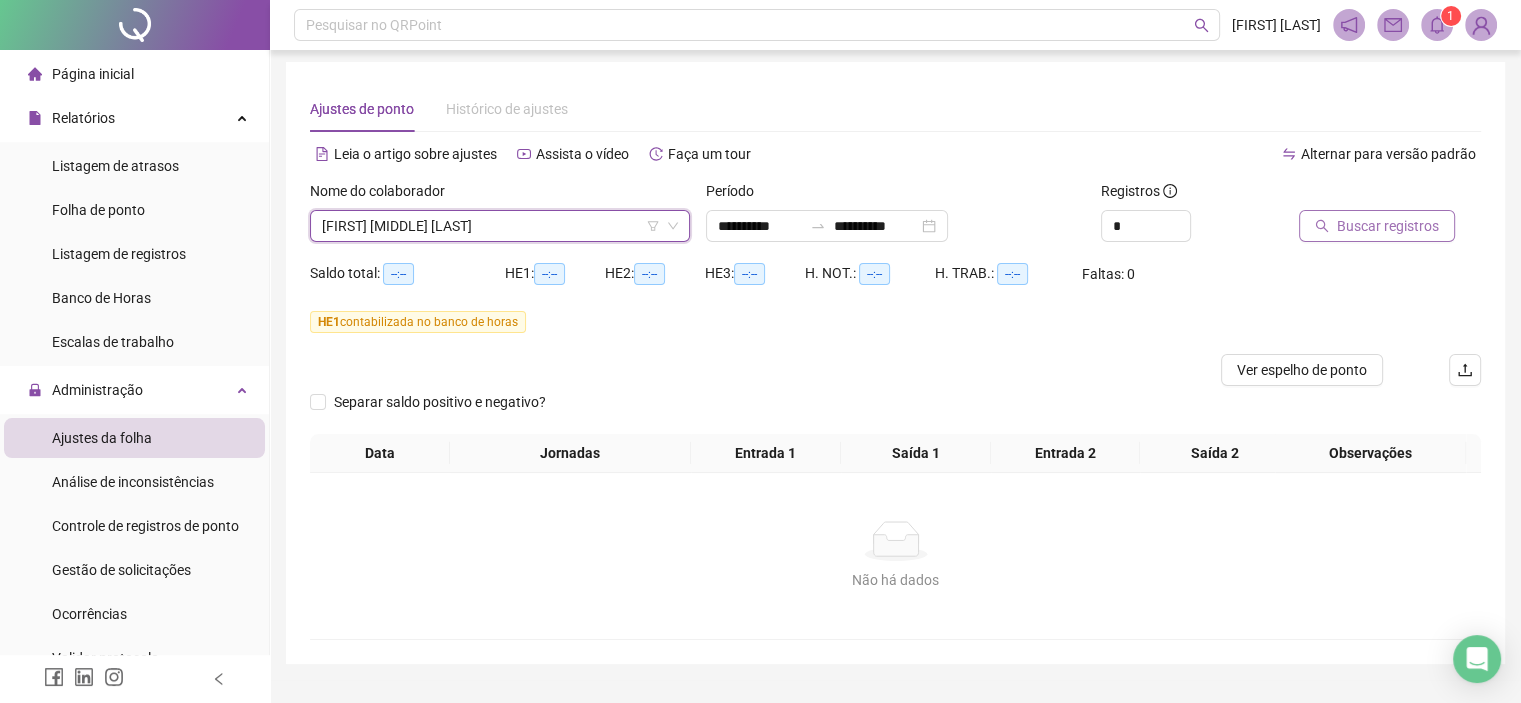 click on "Buscar registros" at bounding box center (1377, 226) 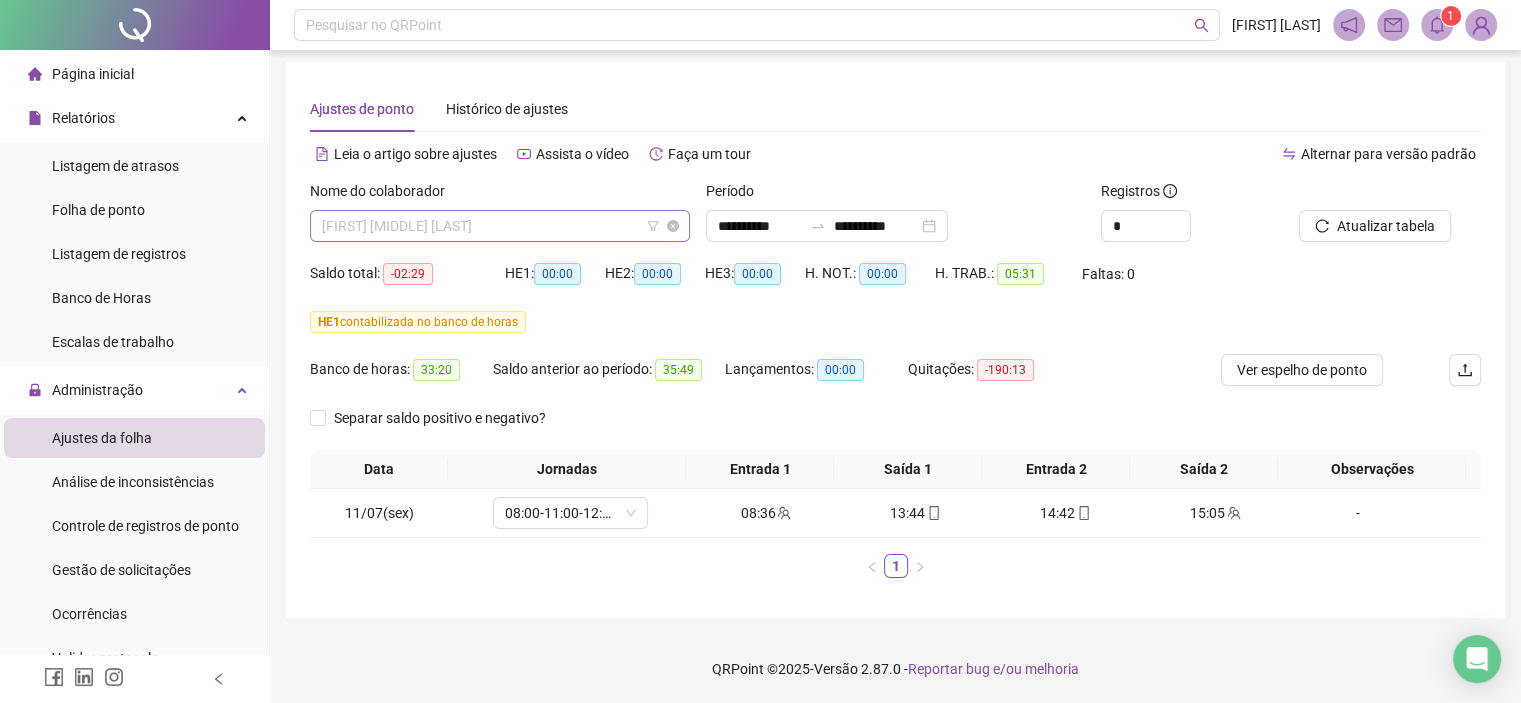 click on "[FIRST] [LAST]" at bounding box center [500, 226] 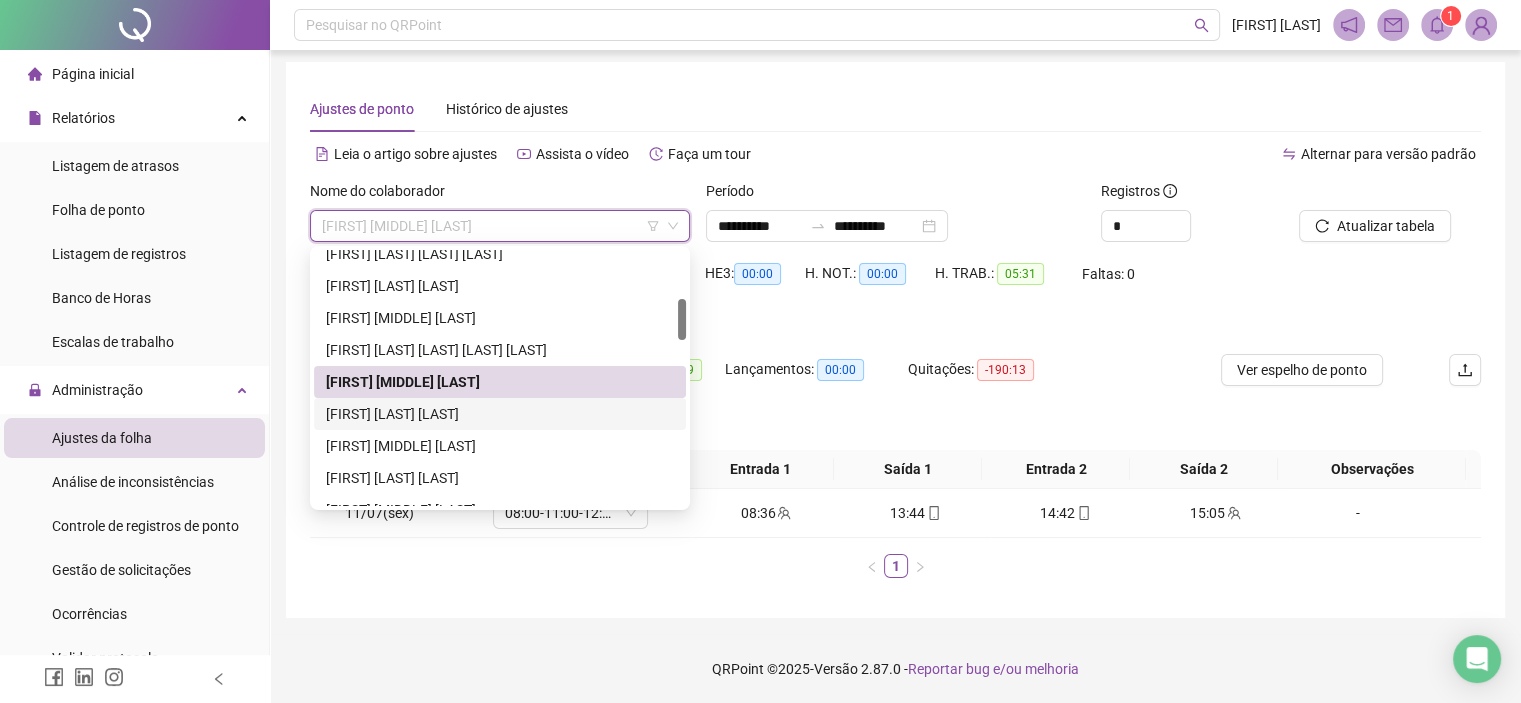click on "[FIRST] [LAST]" at bounding box center (500, 414) 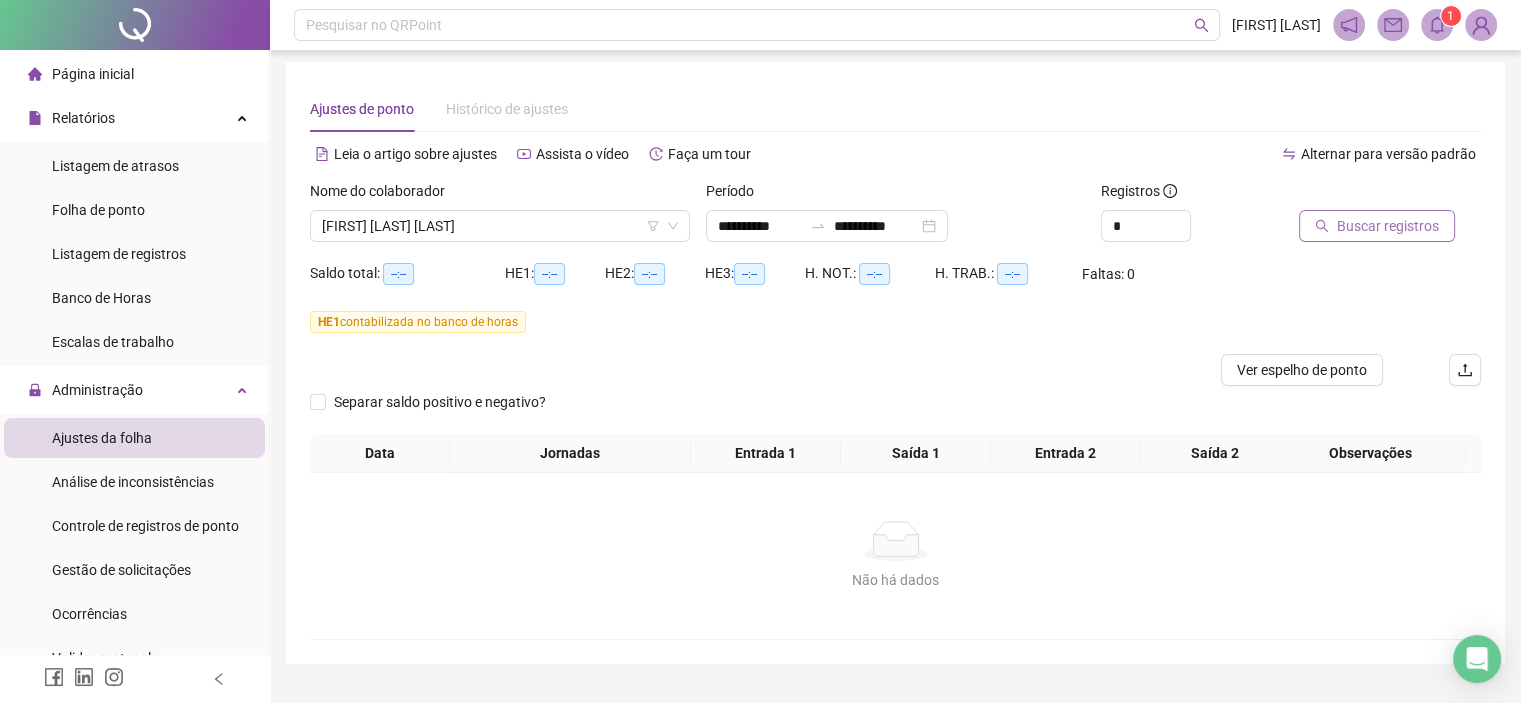 click on "Buscar registros" at bounding box center [1377, 226] 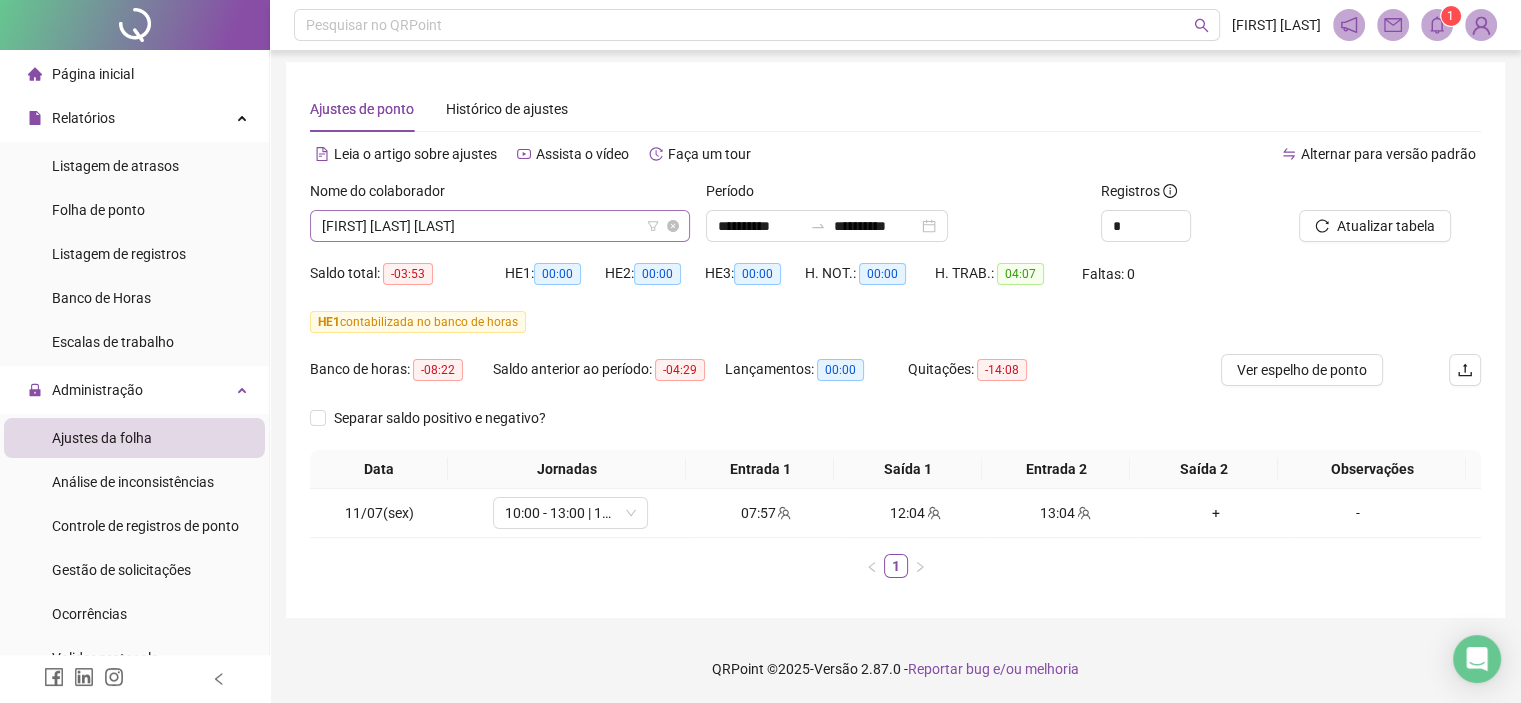 click on "[FIRST] [LAST]" at bounding box center [500, 226] 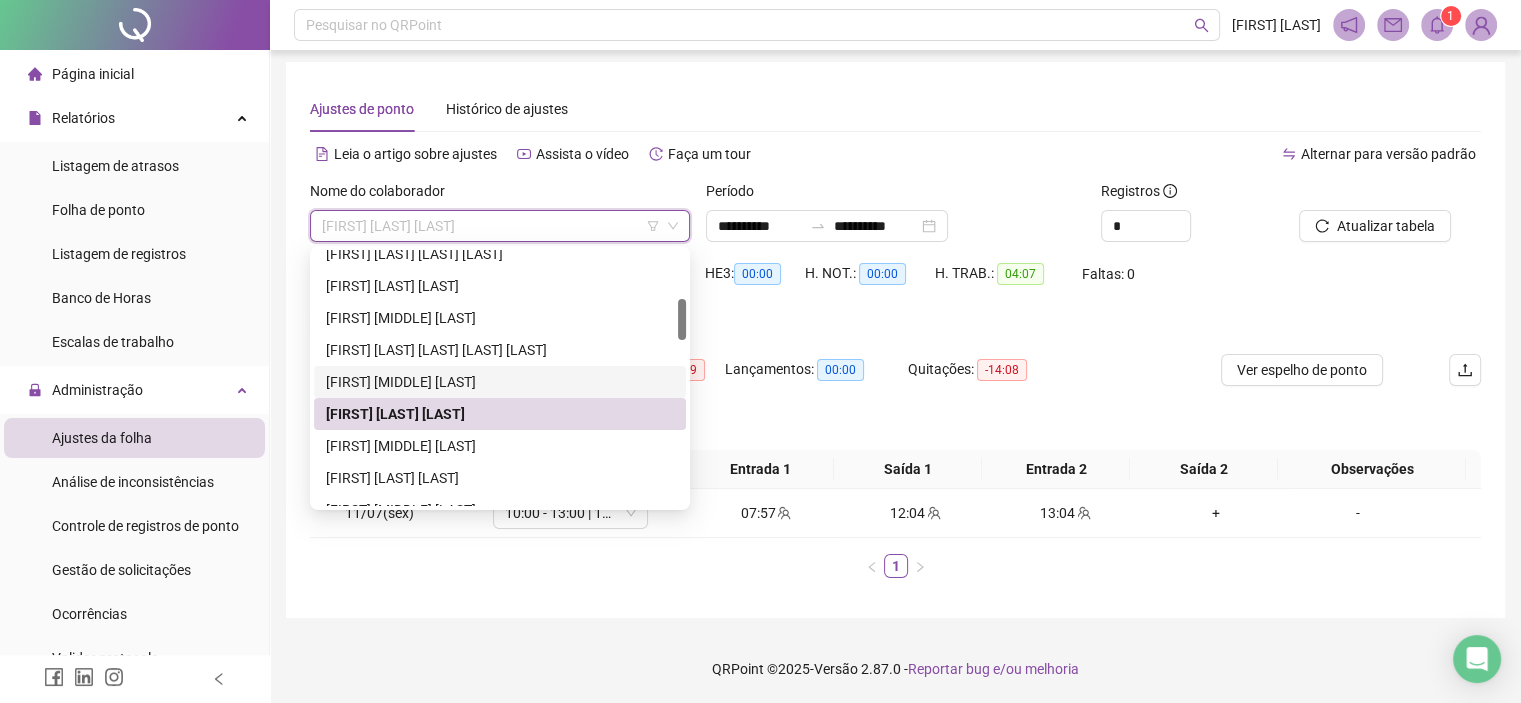 scroll, scrollTop: 400, scrollLeft: 0, axis: vertical 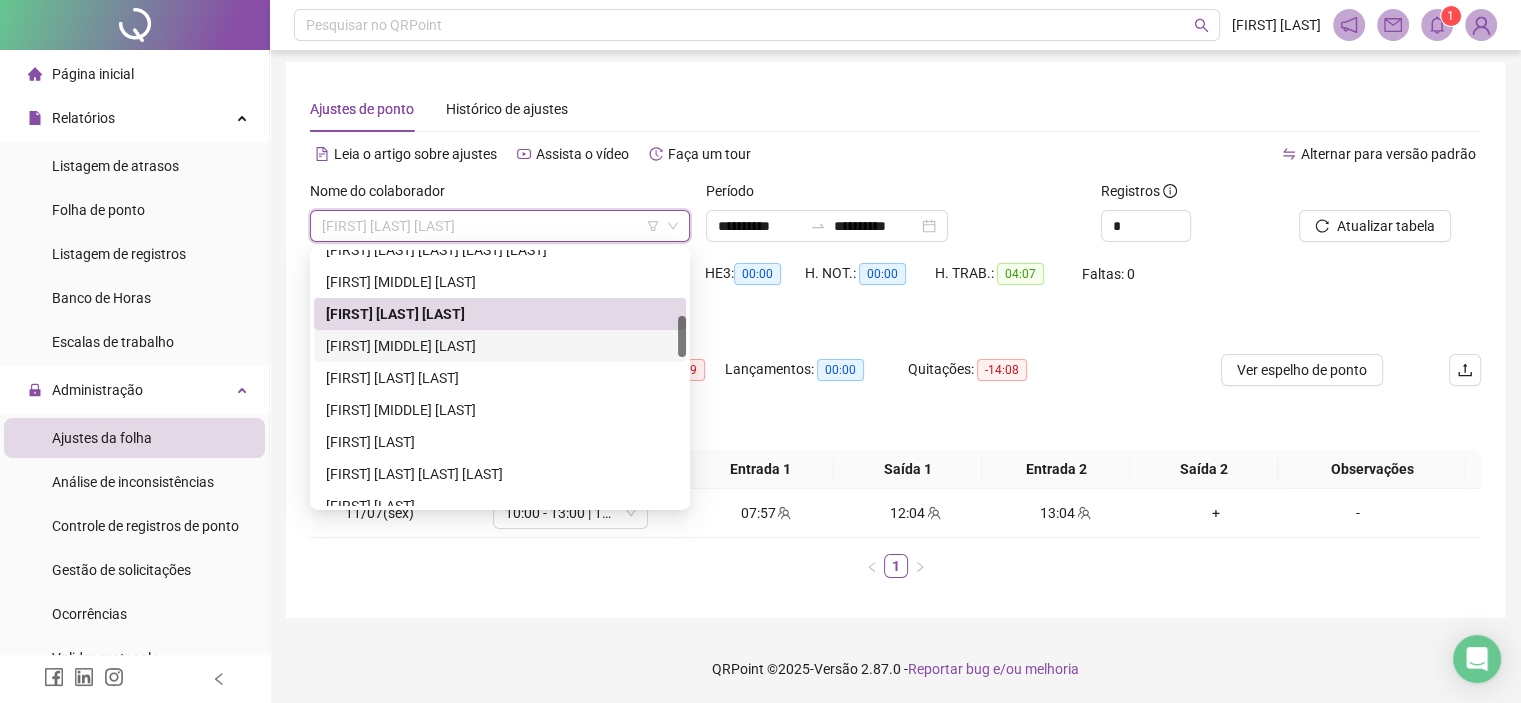 click on "[FIRST] [LAST]" at bounding box center (500, 346) 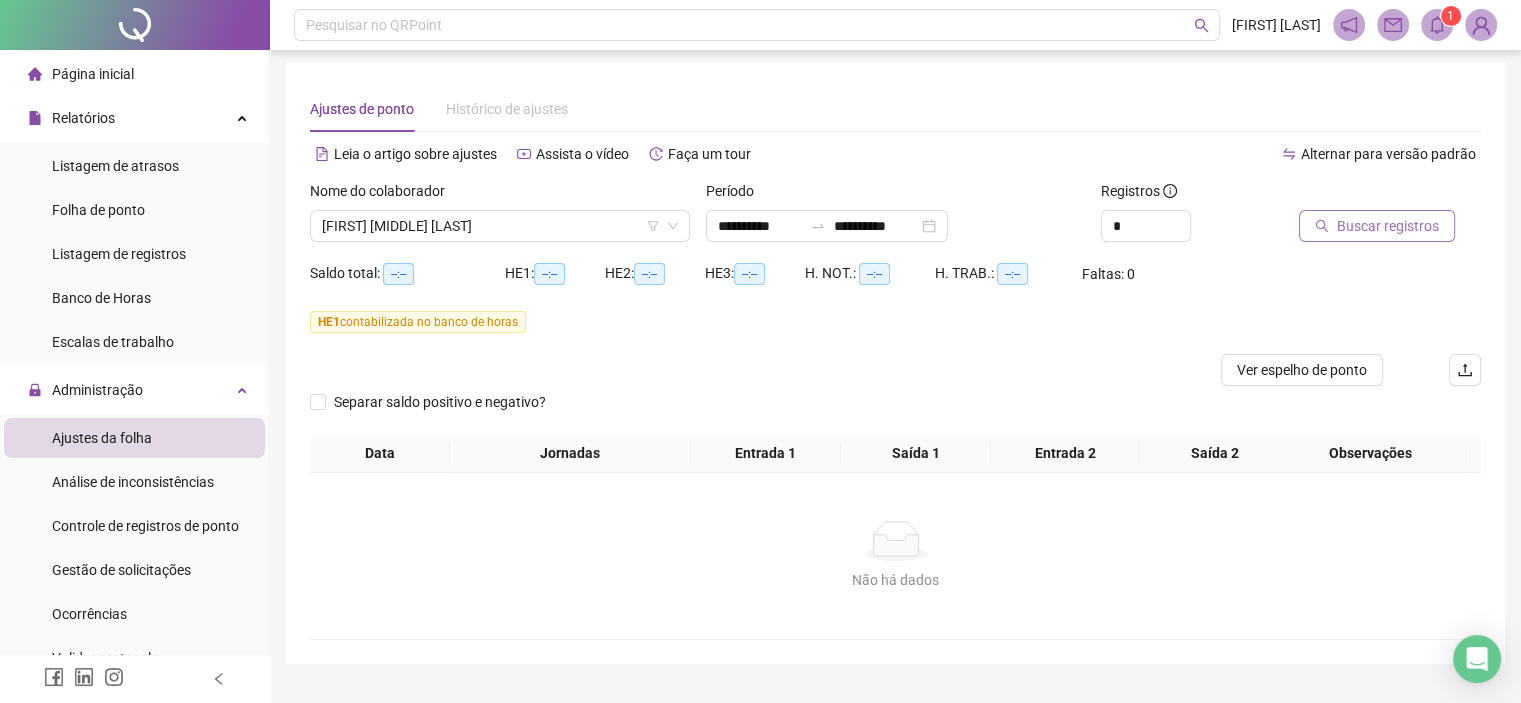 click on "Buscar registros" at bounding box center (1388, 226) 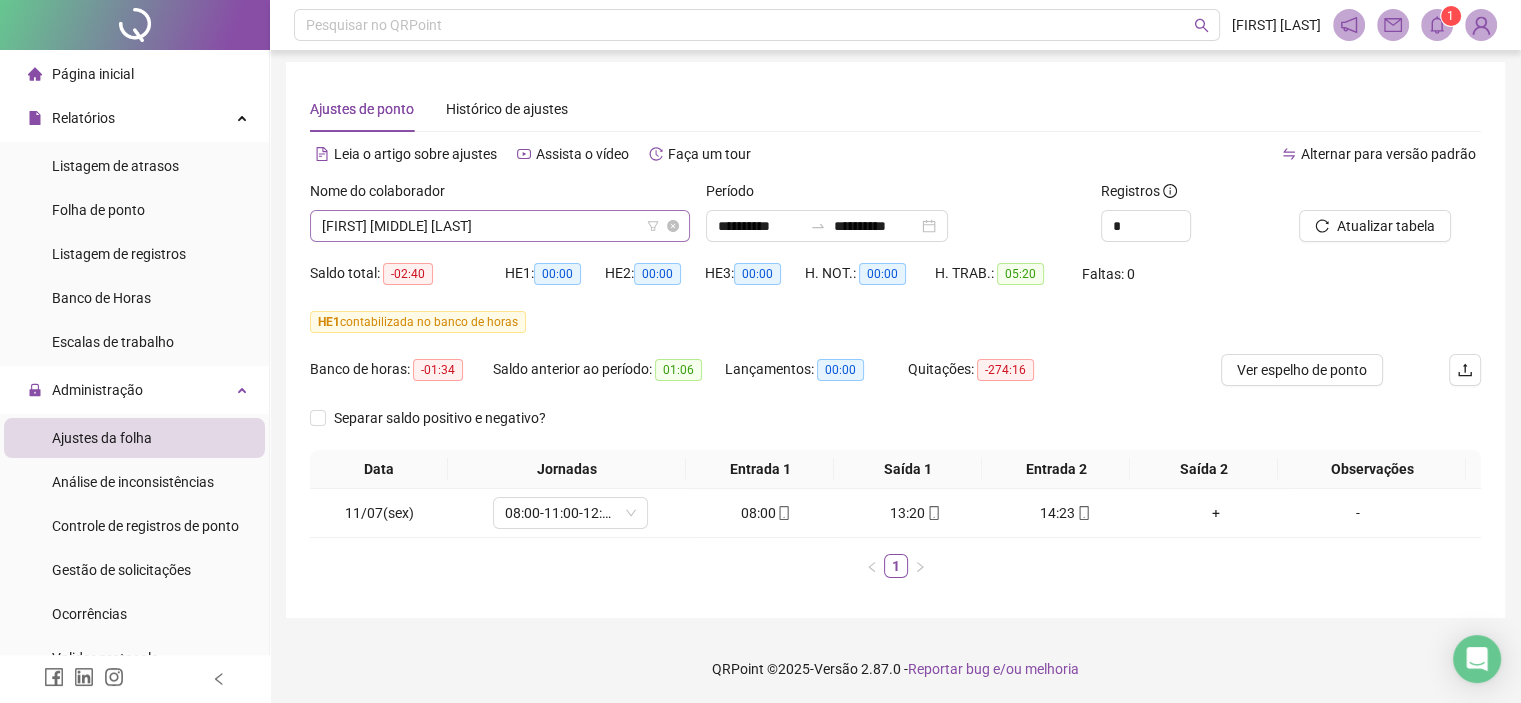 click on "[FIRST] [LAST]" at bounding box center [500, 226] 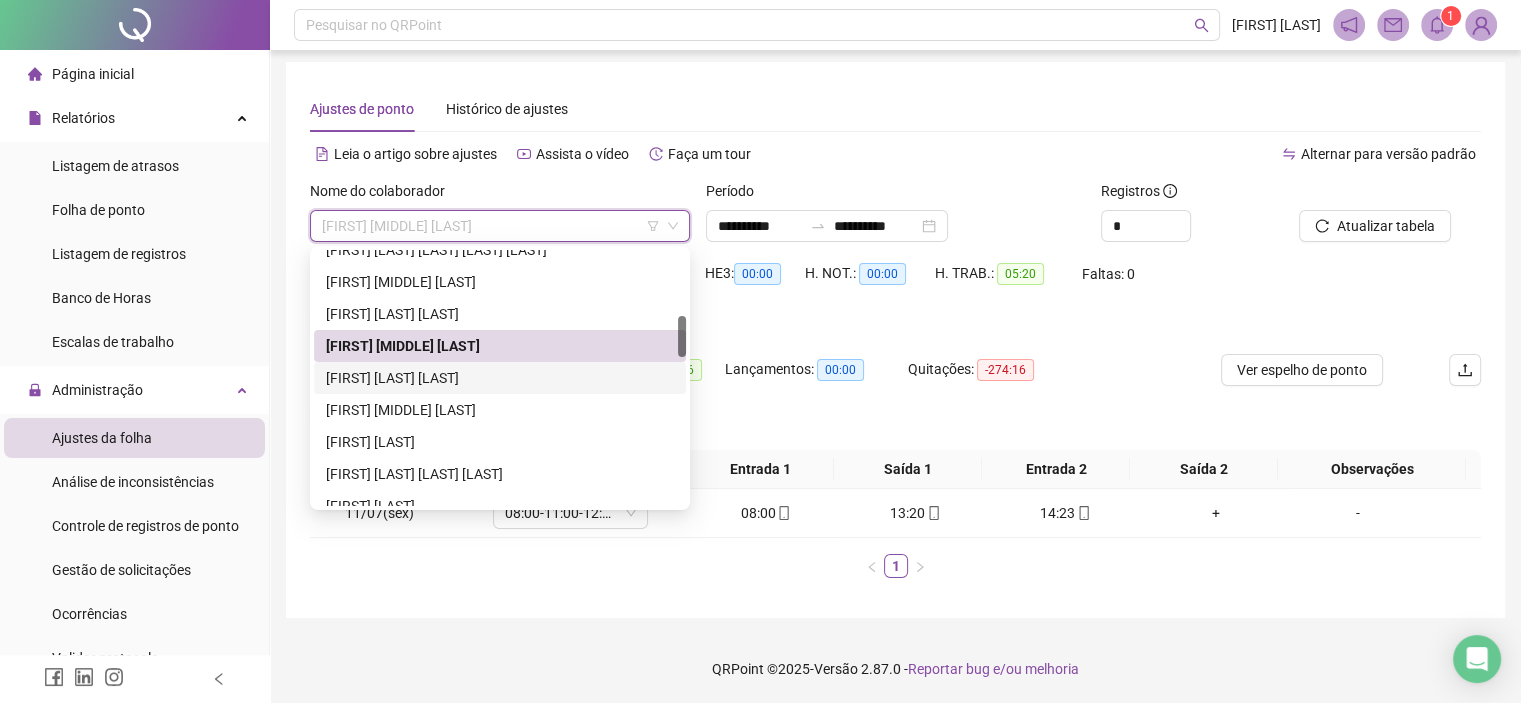 click on "ERIK RIBEIRO DA SILVA" at bounding box center [500, 378] 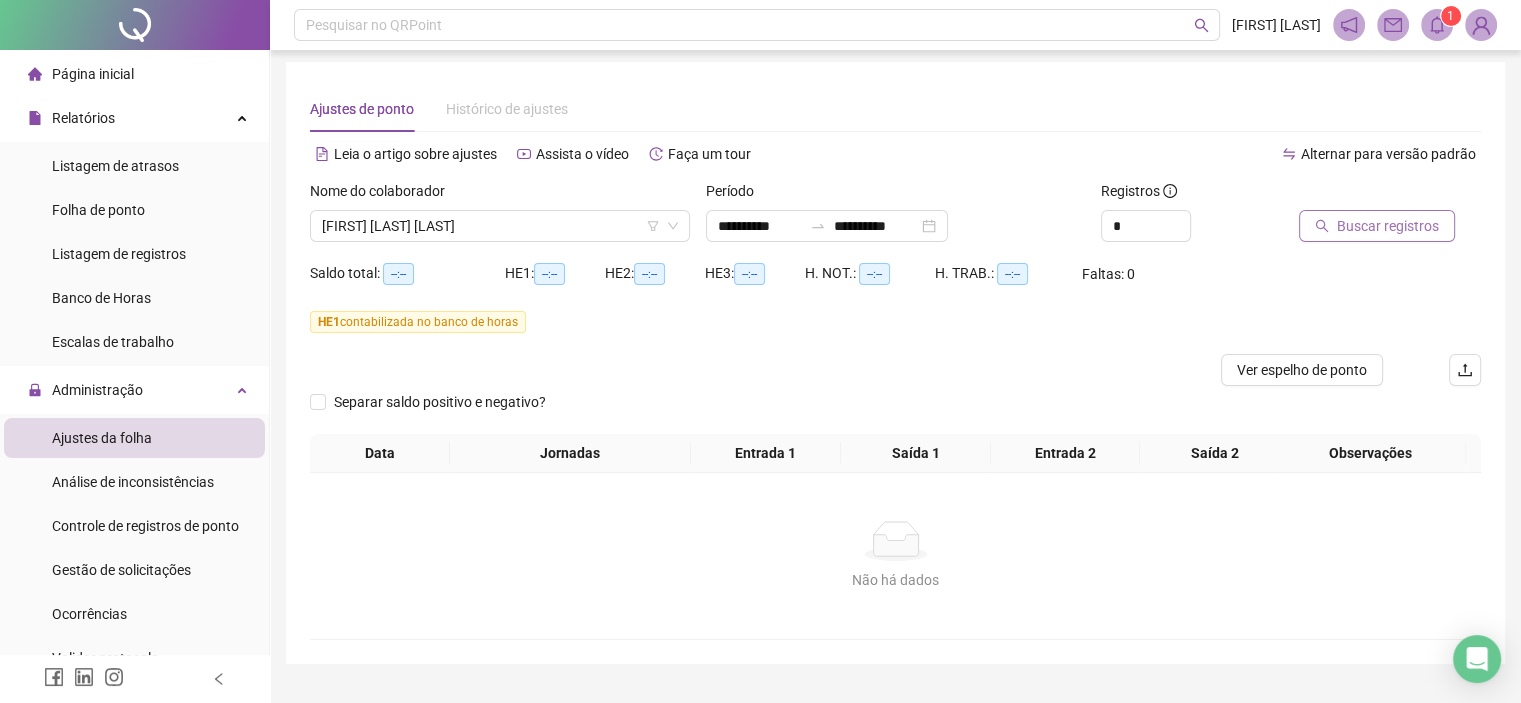 click on "Buscar registros" at bounding box center [1388, 226] 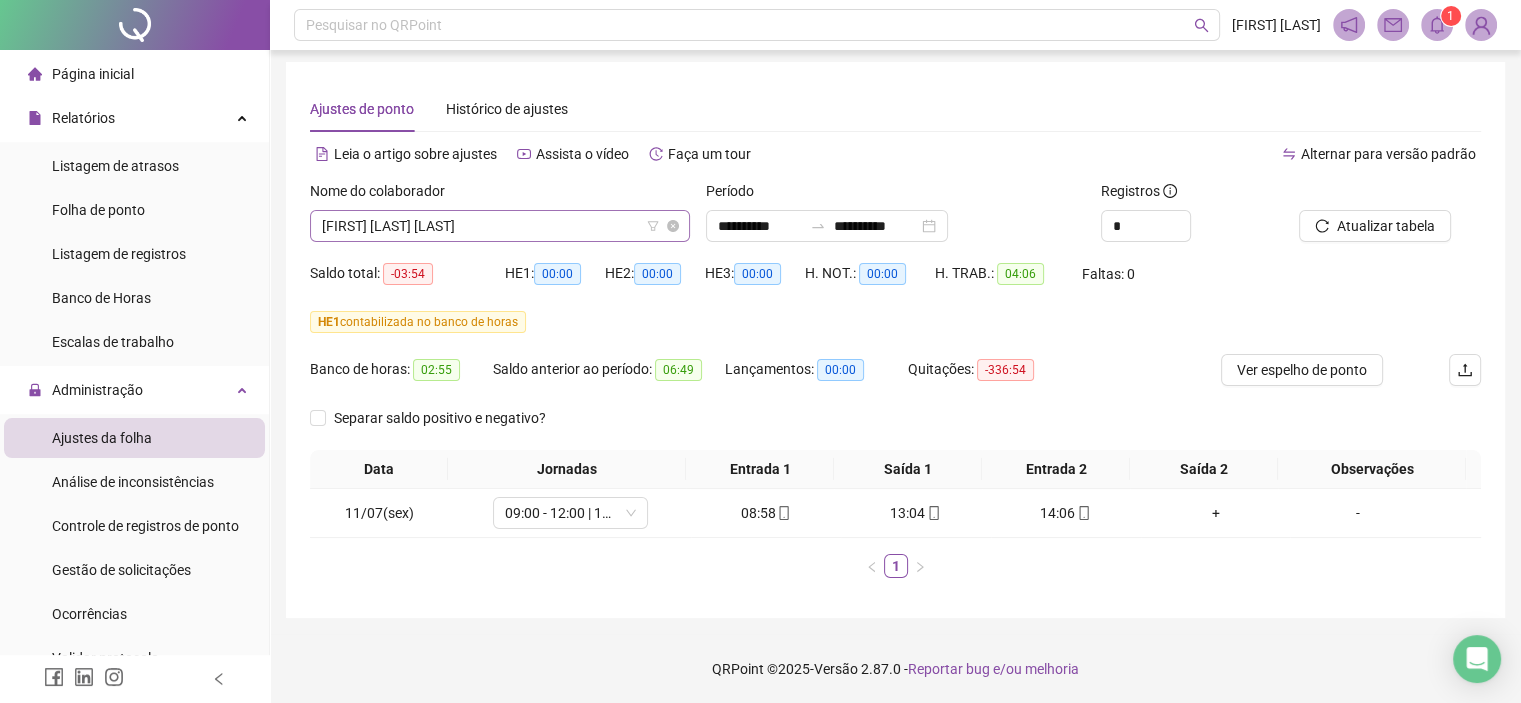 click on "ERIK RIBEIRO DA SILVA" at bounding box center [500, 226] 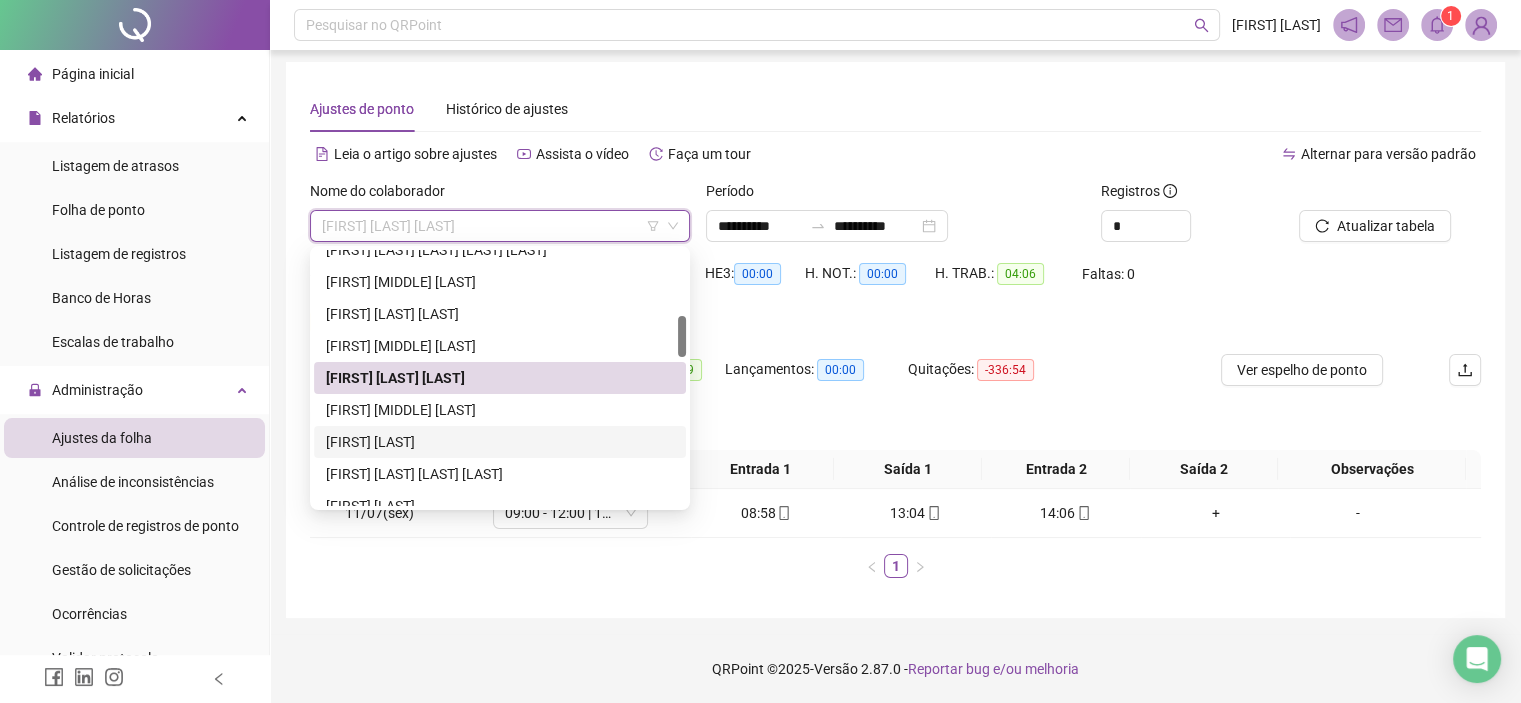 click on "[FIRST] [LAST]" at bounding box center (500, 410) 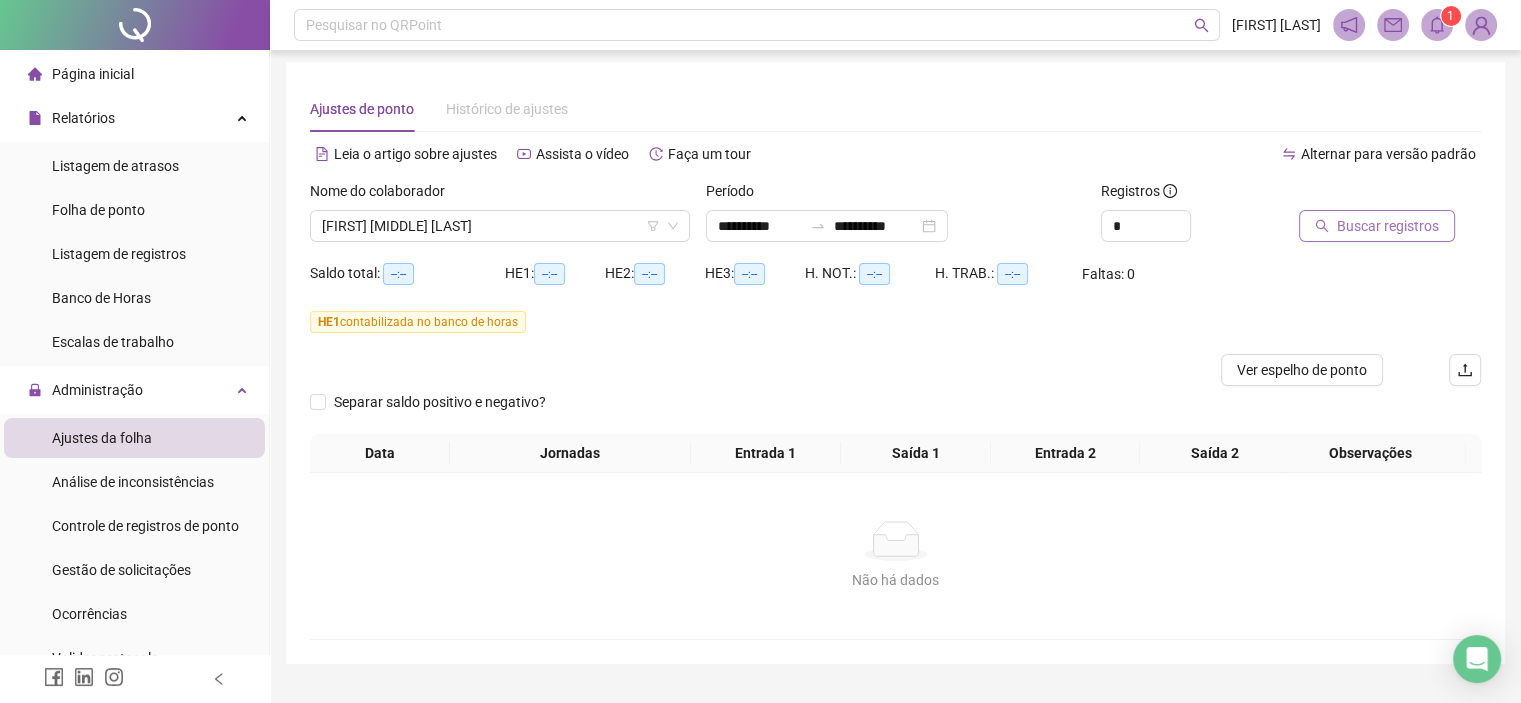 click on "Buscar registros" at bounding box center [1388, 226] 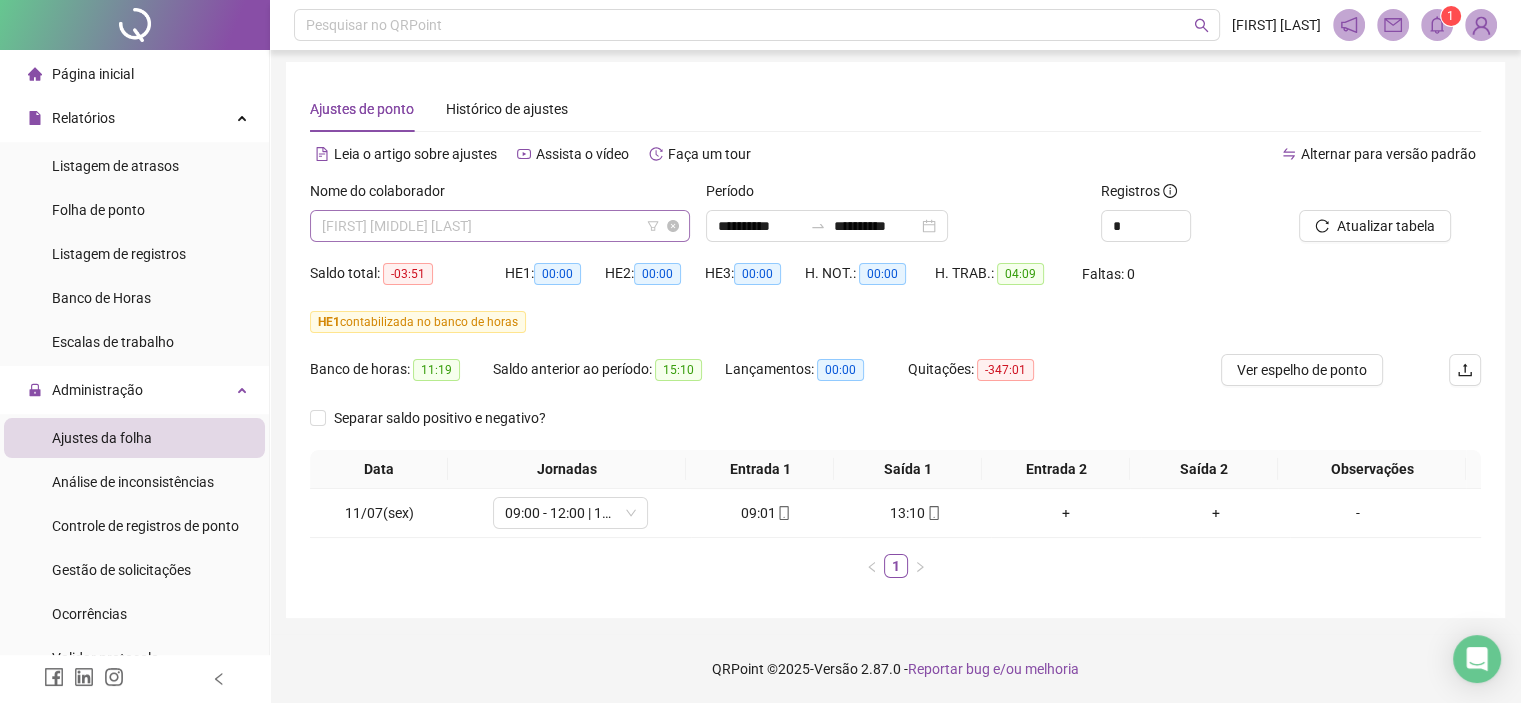 click on "[FIRST] [LAST]" at bounding box center [500, 226] 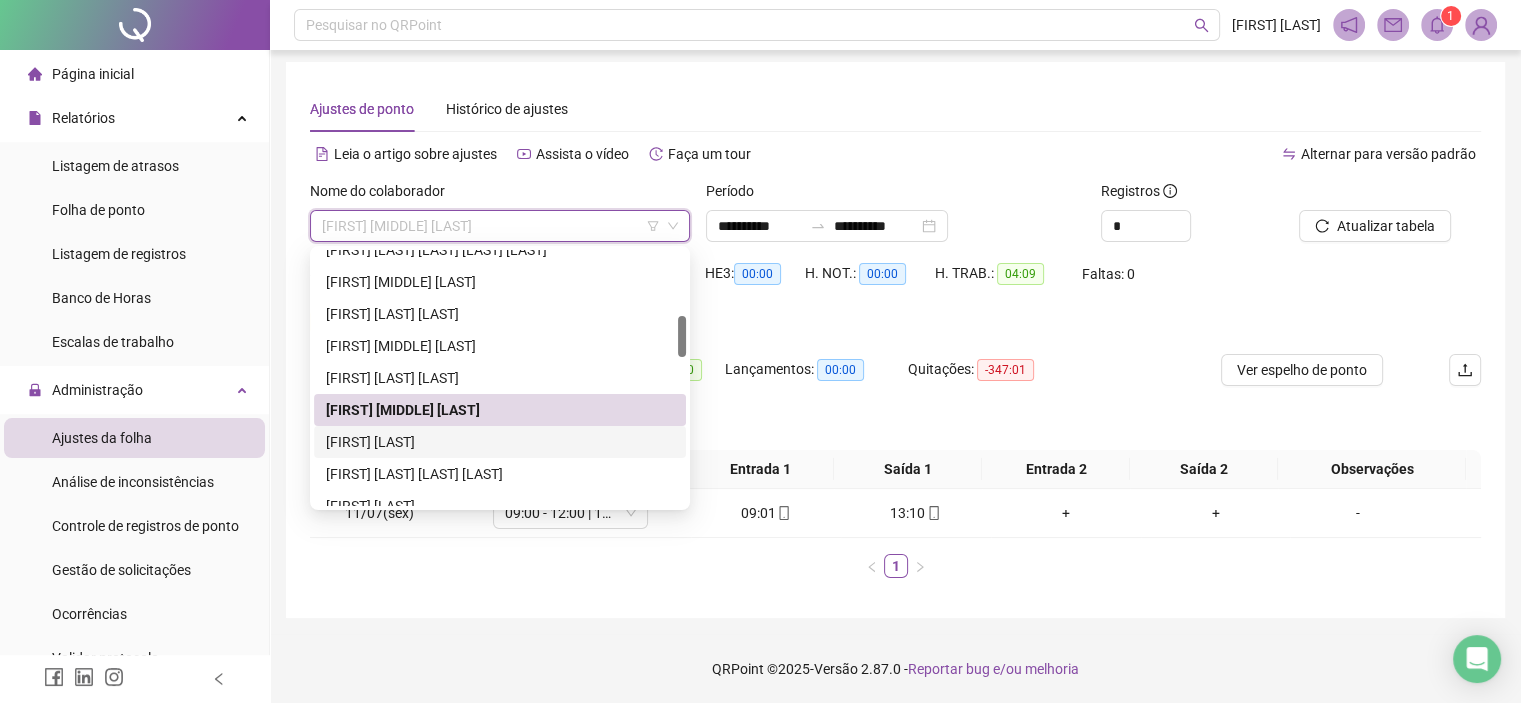 drag, startPoint x: 337, startPoint y: 437, endPoint x: 344, endPoint y: 446, distance: 11.401754 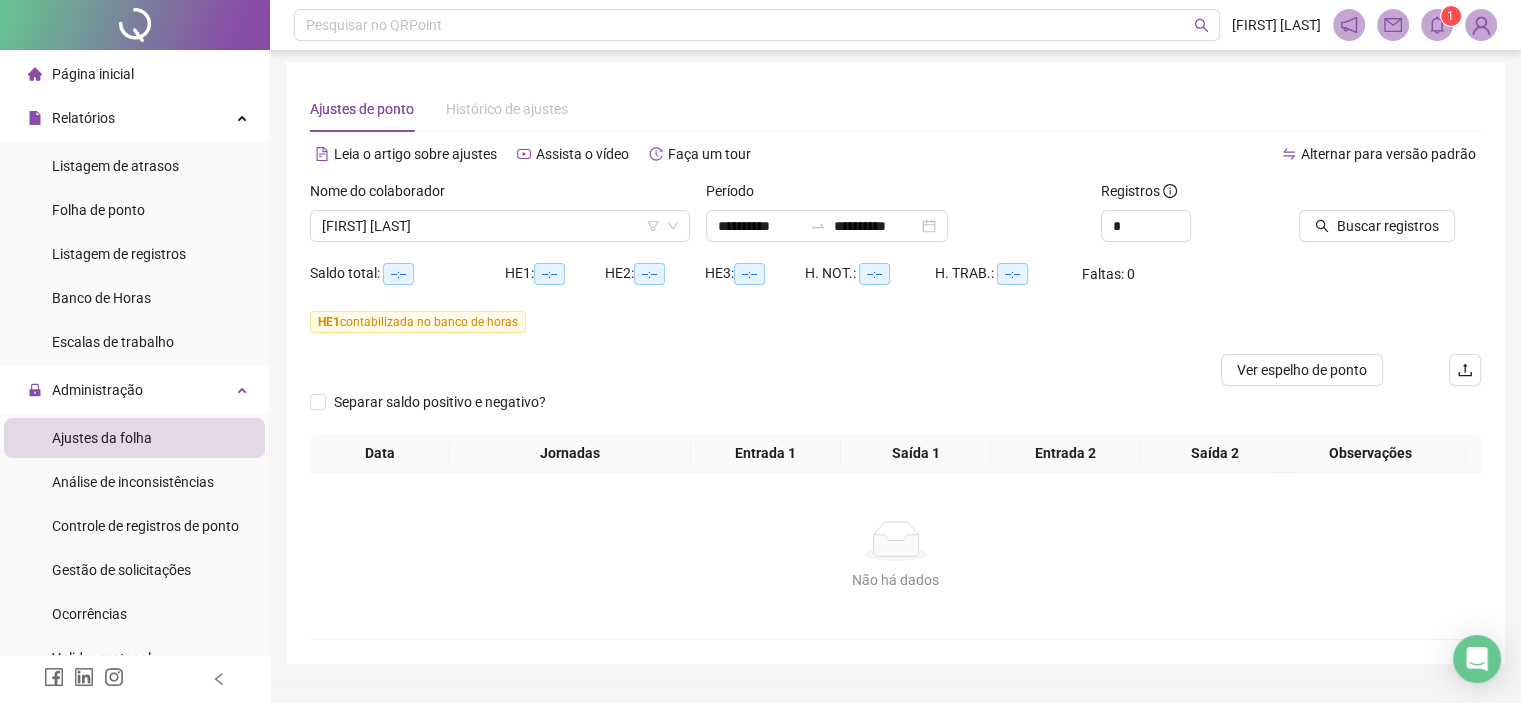 click on "Nome do colaborador" at bounding box center [500, 195] 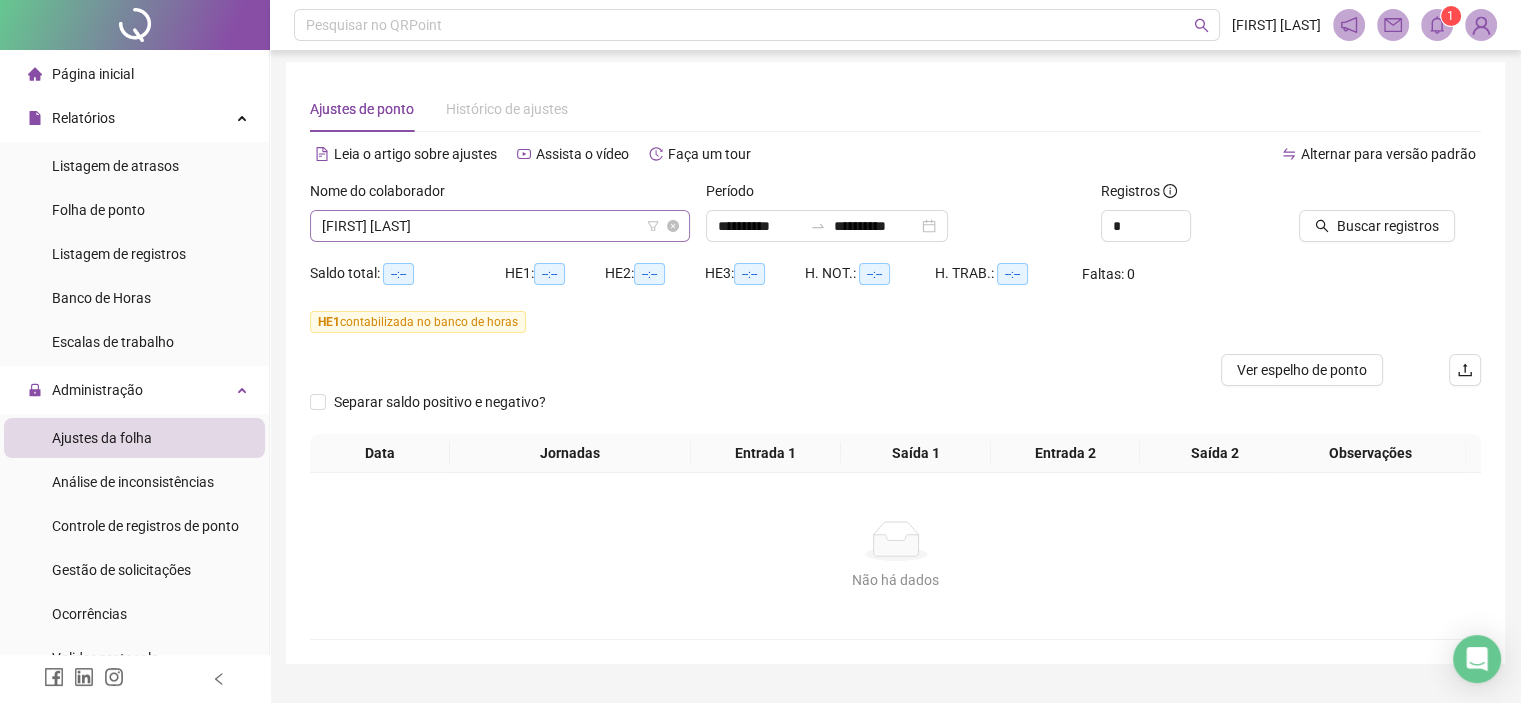 click on "[FIRST] [LAST]" at bounding box center [500, 226] 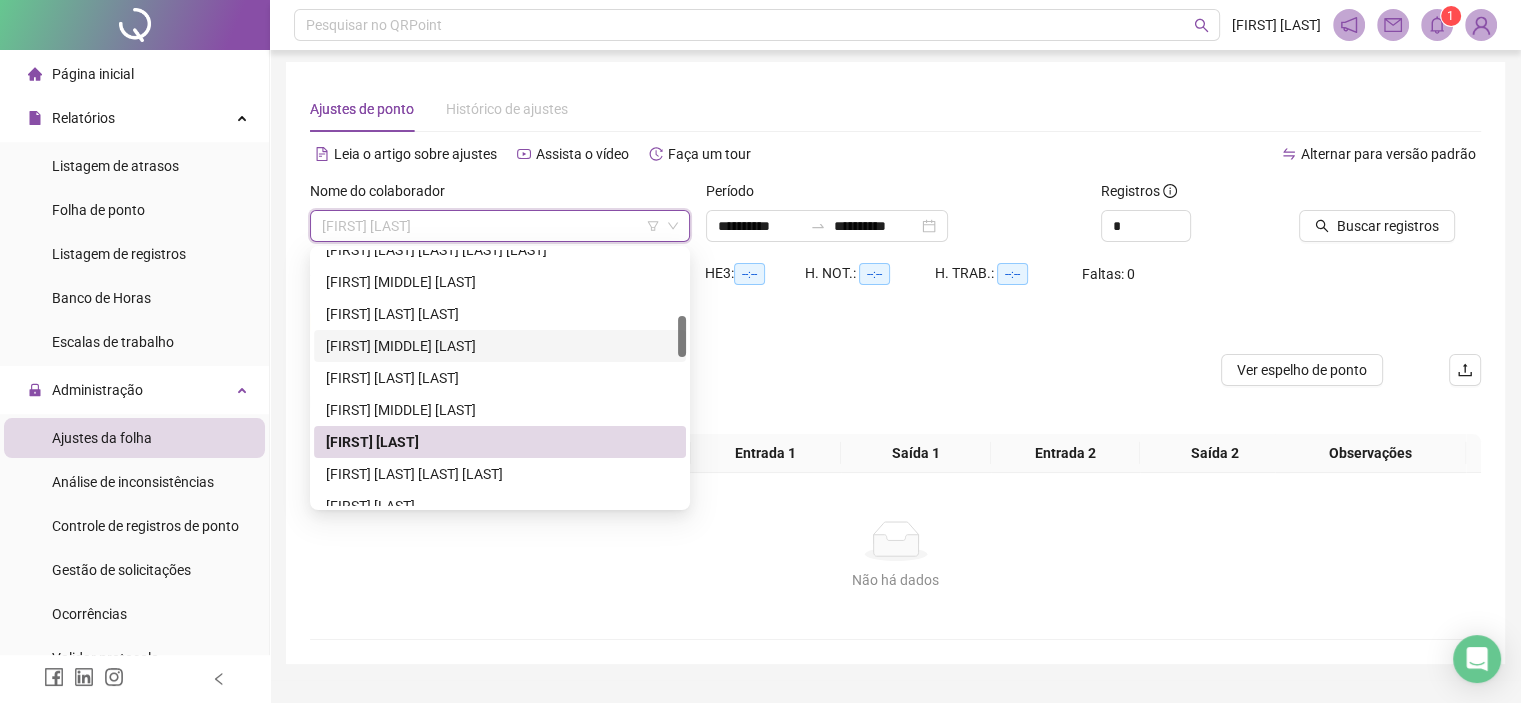 scroll, scrollTop: 500, scrollLeft: 0, axis: vertical 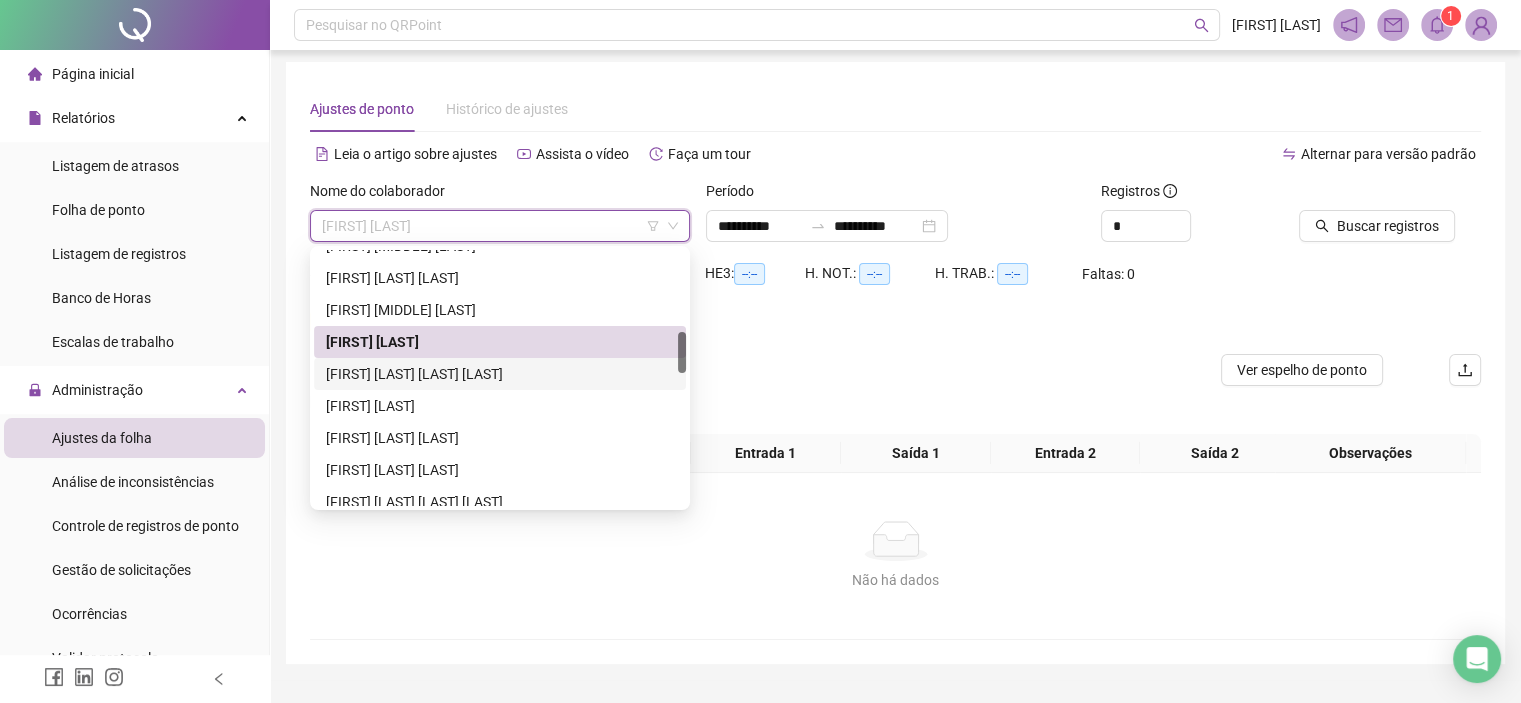click on "[FIRST] [LAST]" at bounding box center (500, 374) 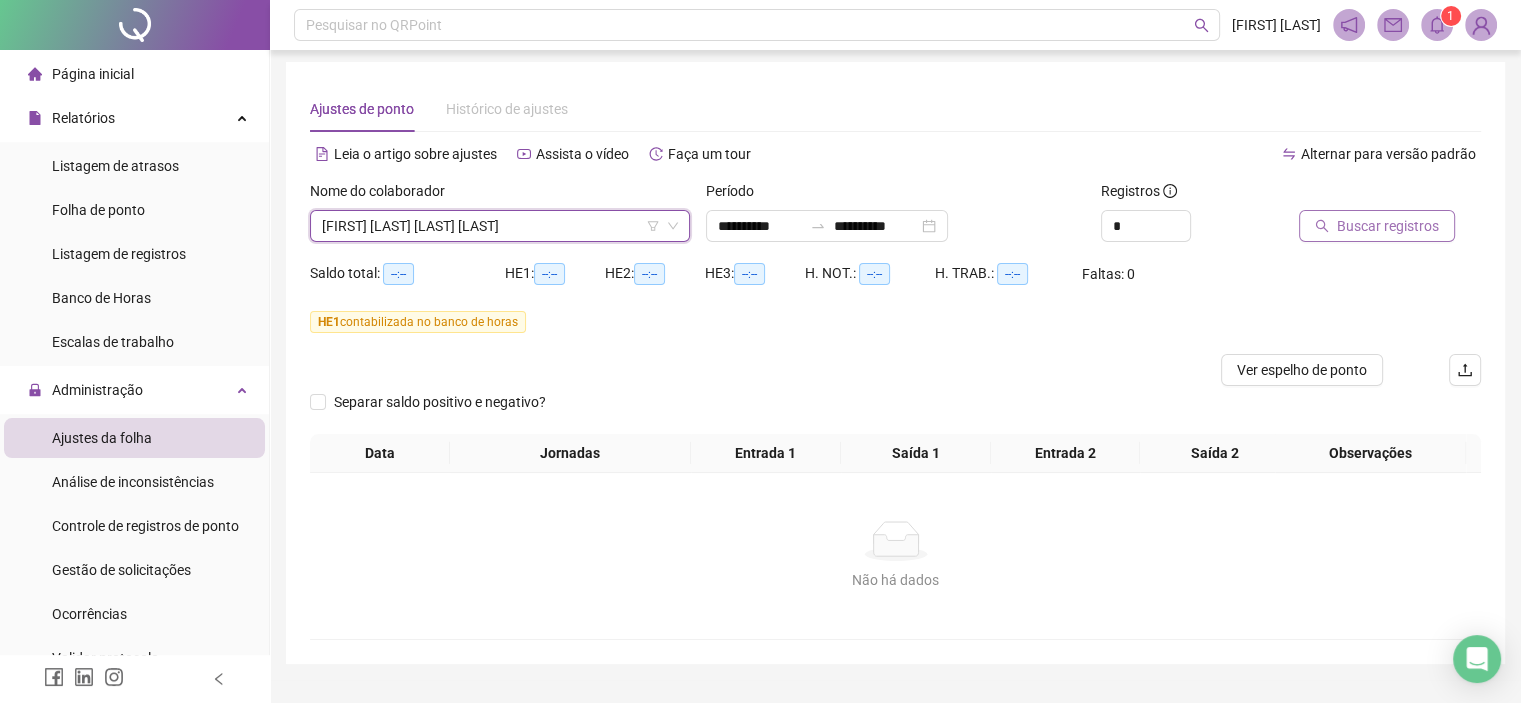 click on "Buscar registros" at bounding box center [1388, 226] 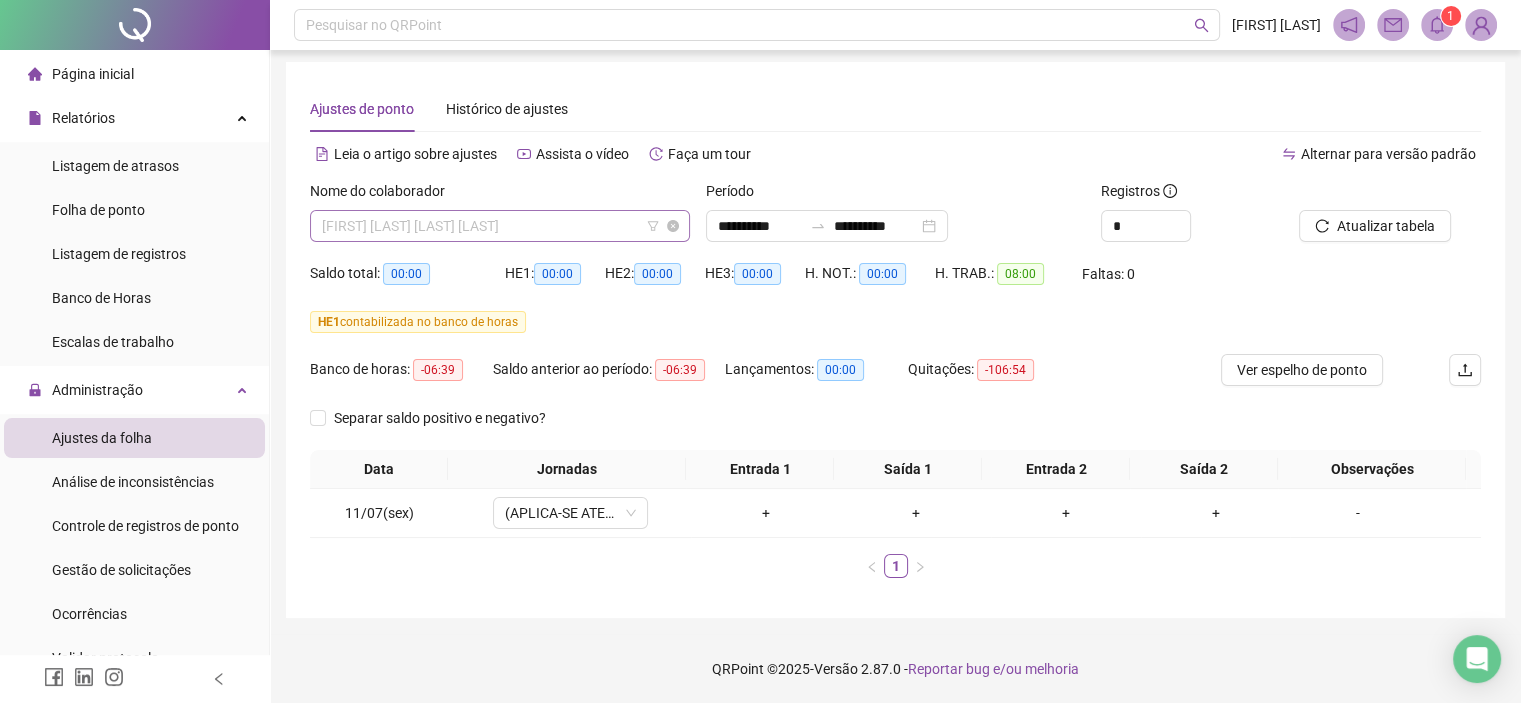 click on "[FIRST] [LAST]" at bounding box center (500, 226) 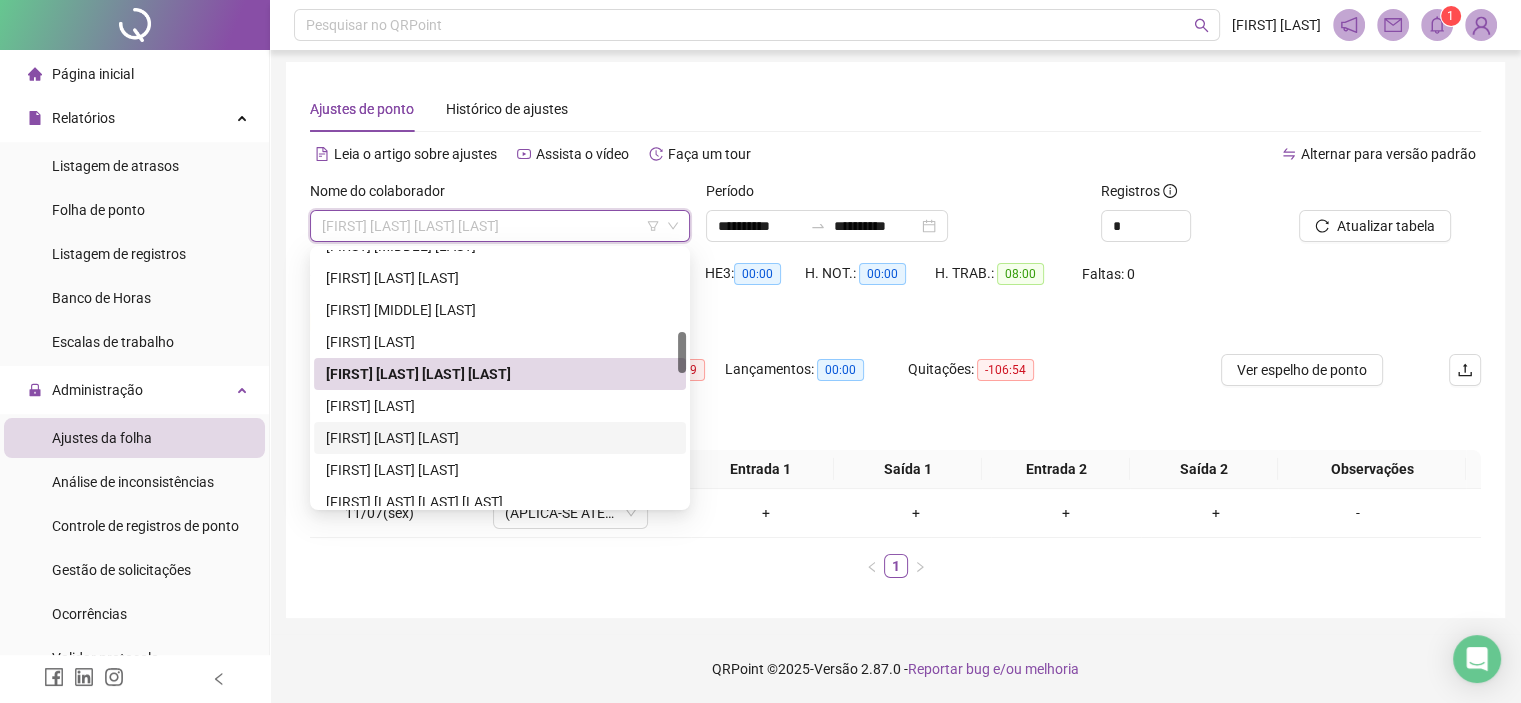 click on "[FIRST] [LAST]" at bounding box center [500, 438] 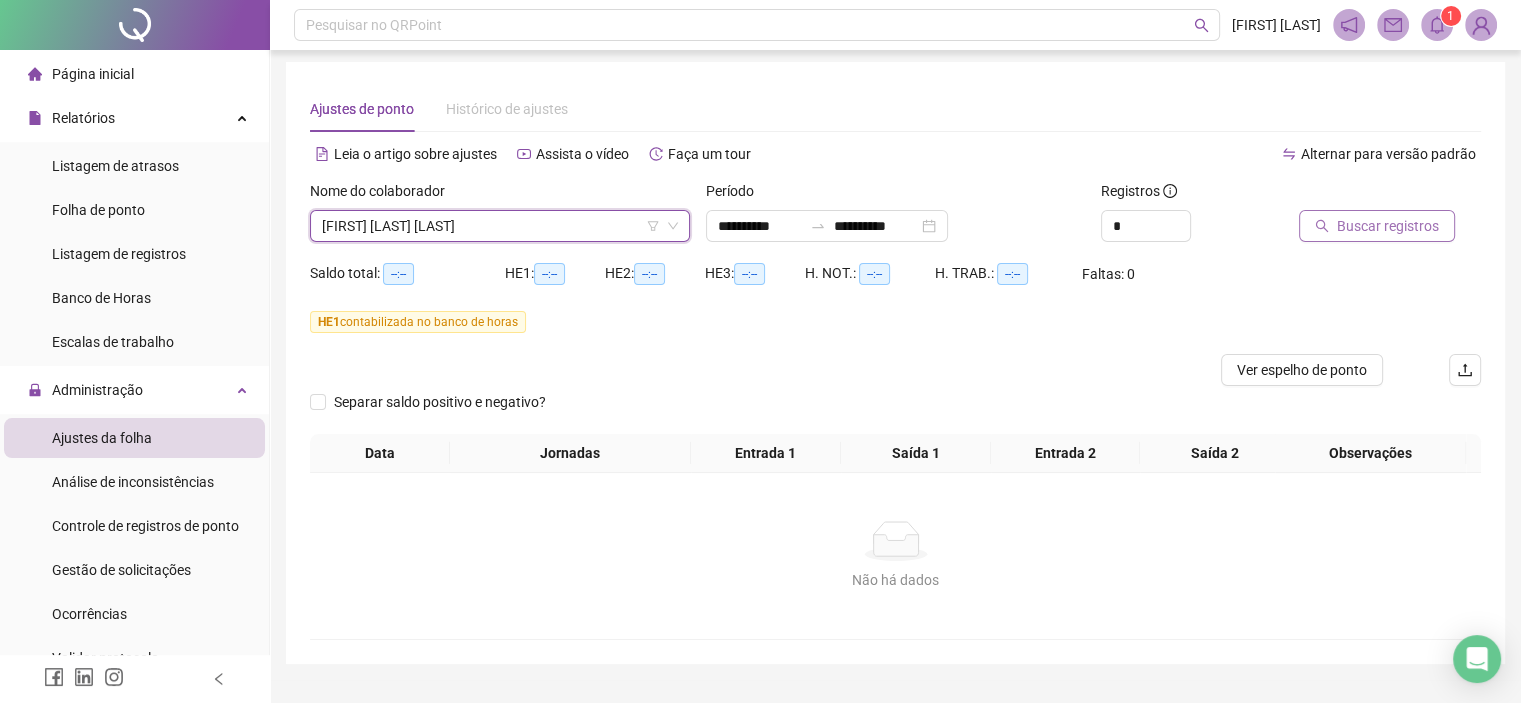 click on "Buscar registros" at bounding box center (1388, 226) 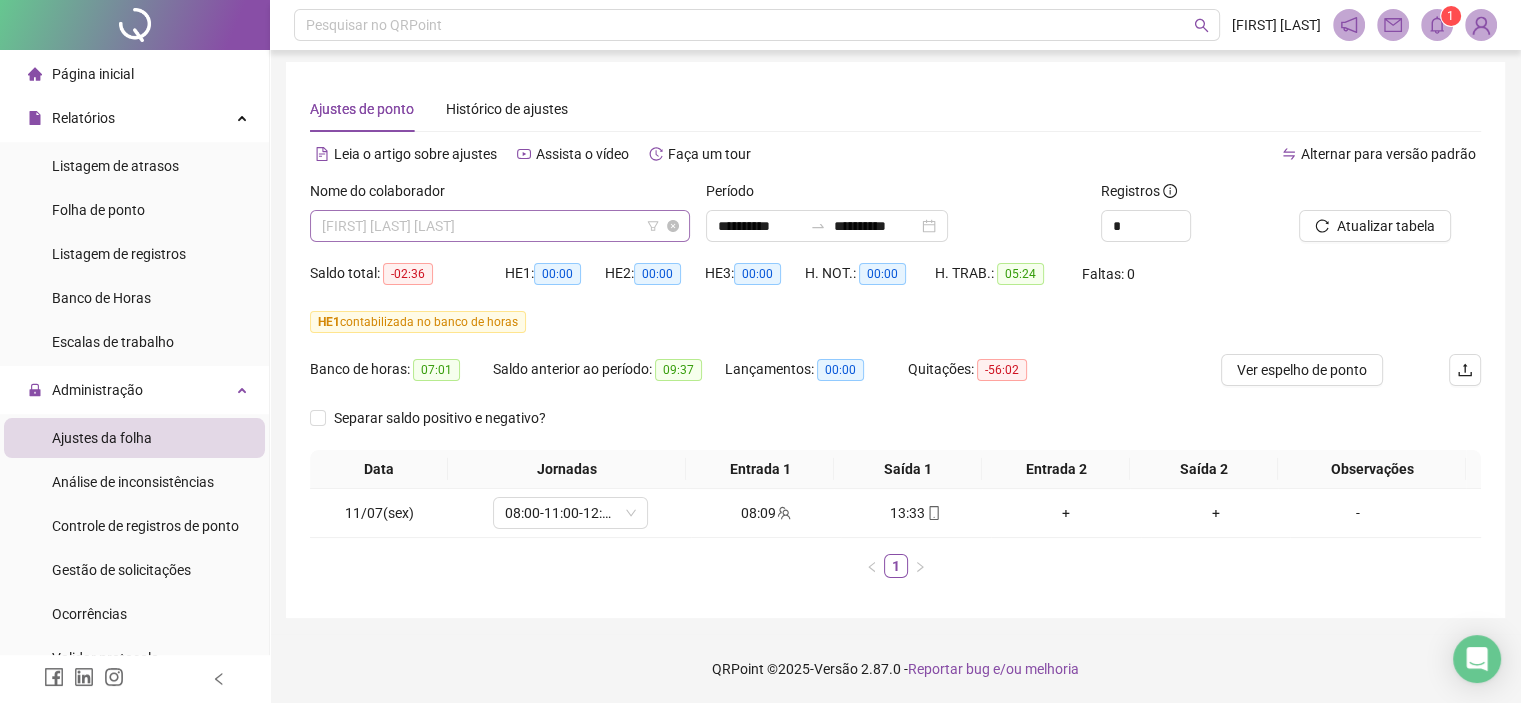 click on "[FIRST] [LAST]" at bounding box center [500, 226] 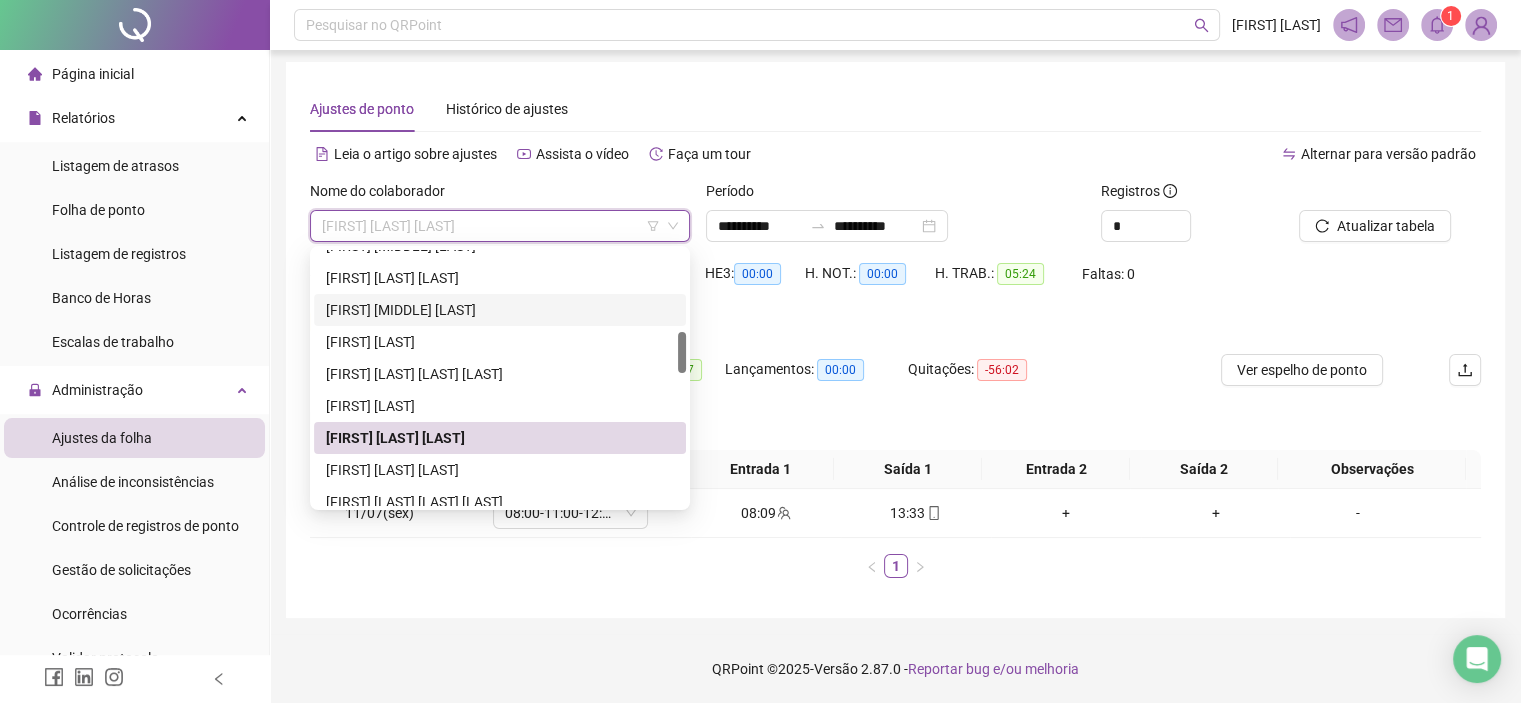 scroll, scrollTop: 600, scrollLeft: 0, axis: vertical 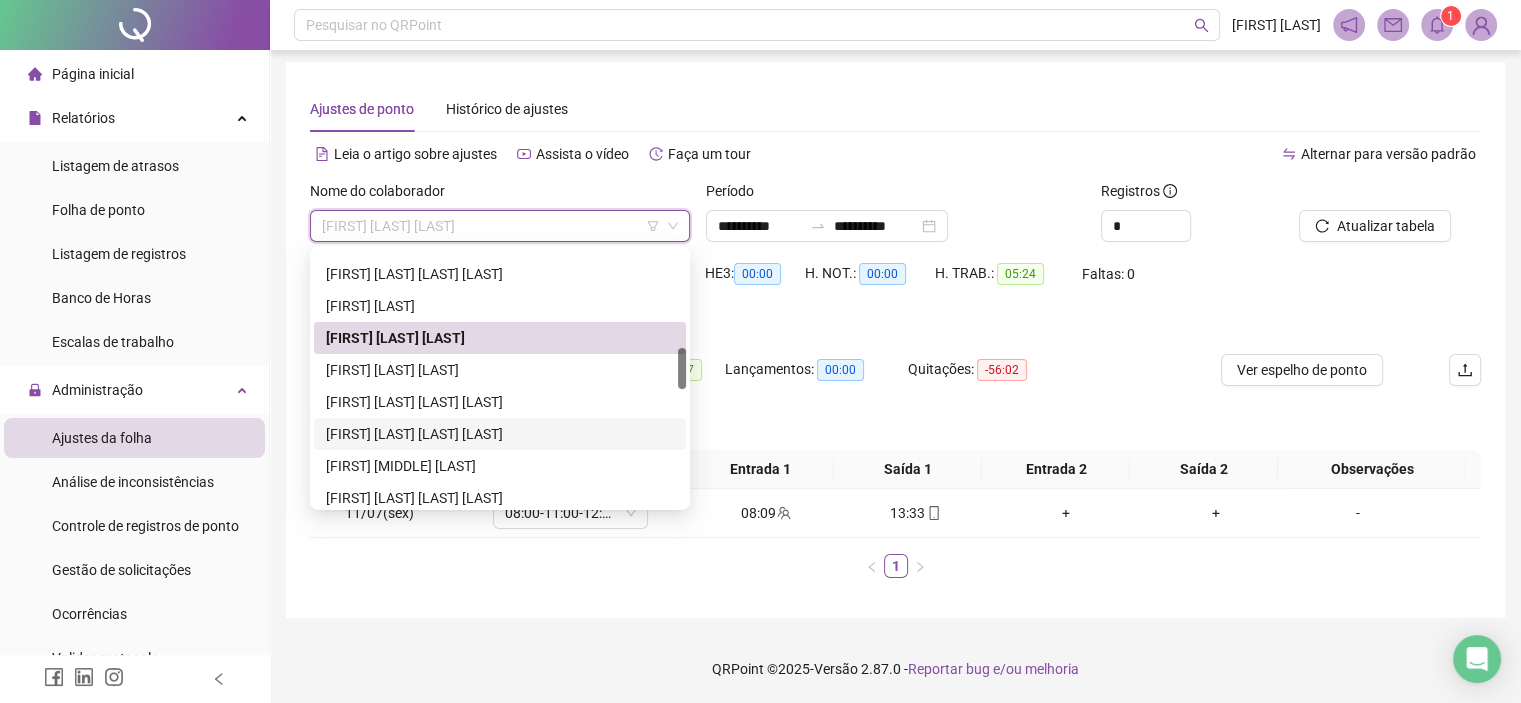 click on "IGOR EMANUEL DE OLIVEIRA ALVES" at bounding box center [500, 434] 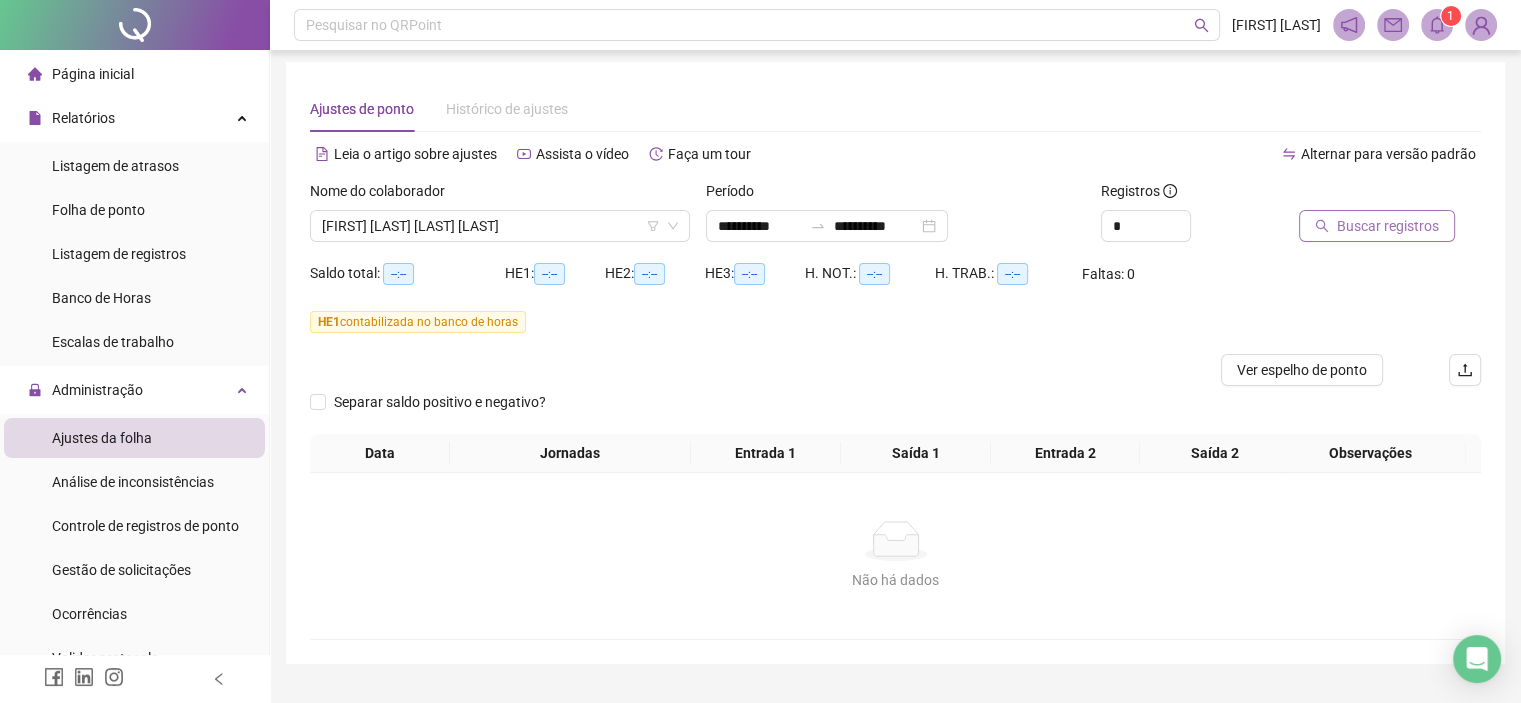 click on "Buscar registros" at bounding box center (1377, 226) 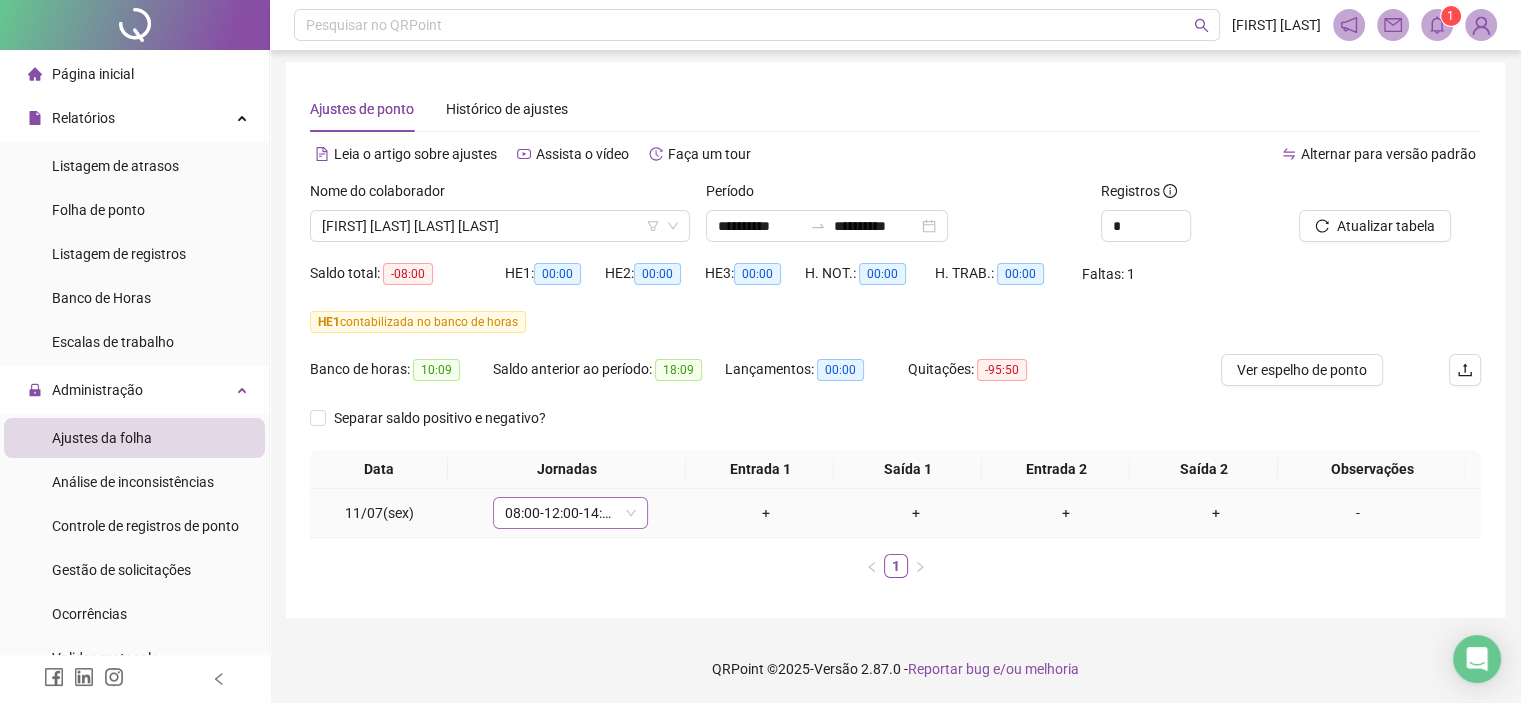 click 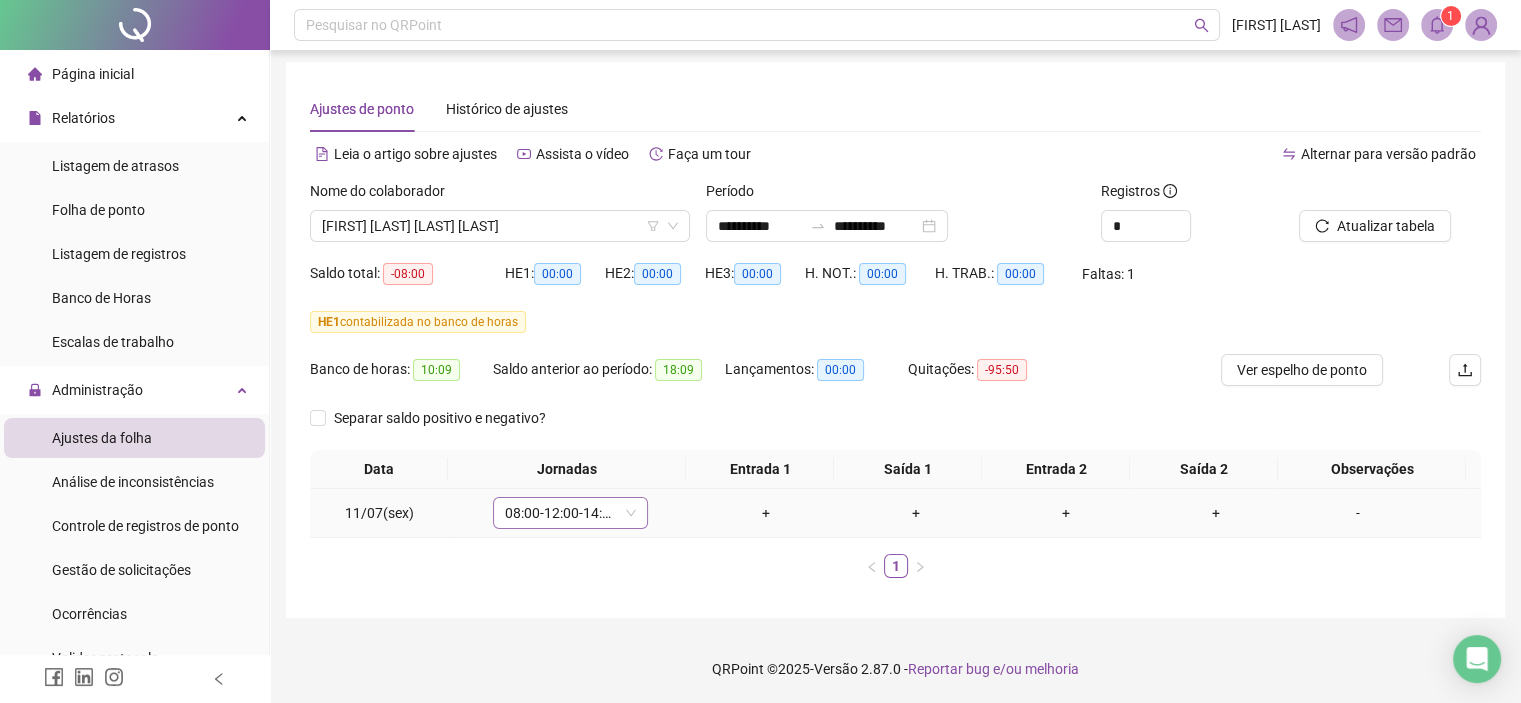 click on "08:00-12:00-14:00-18:00" at bounding box center [570, 513] 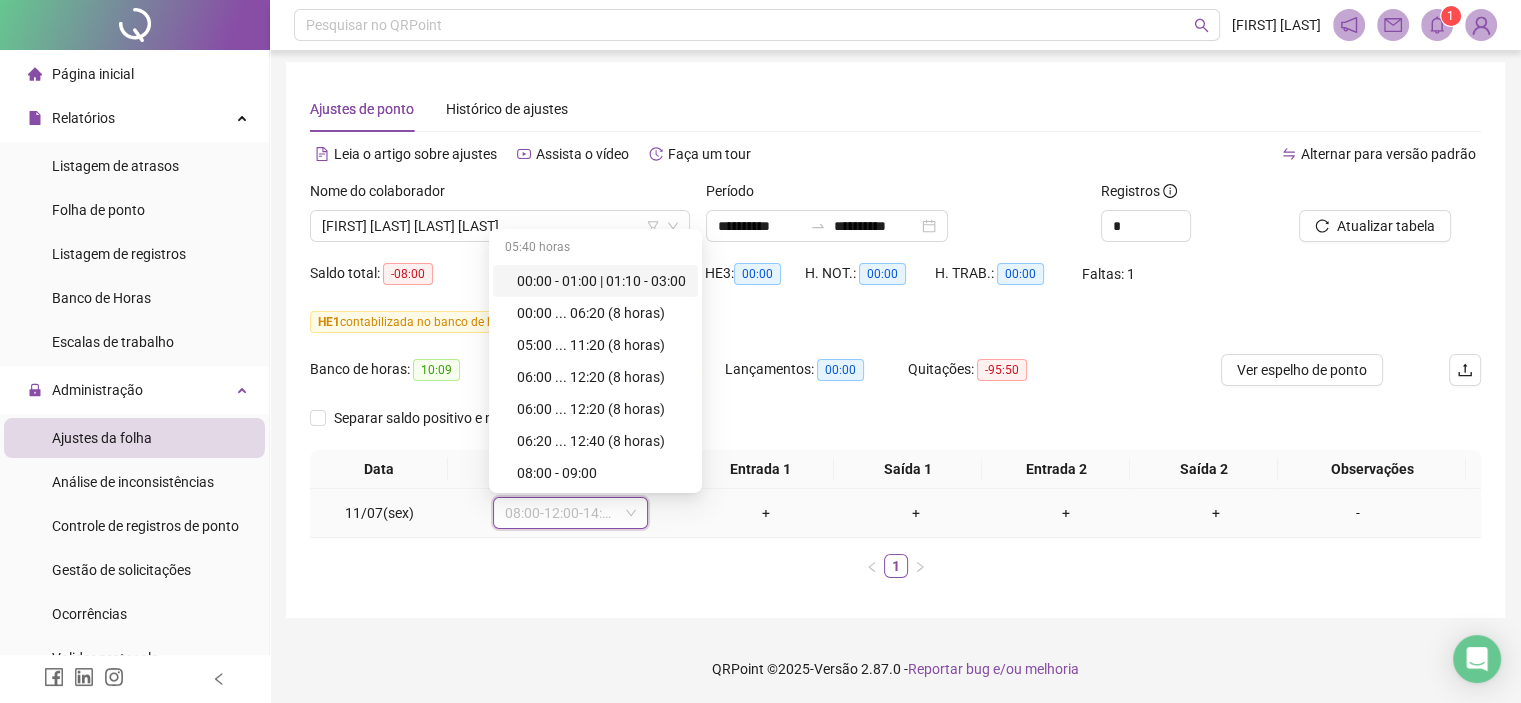 click 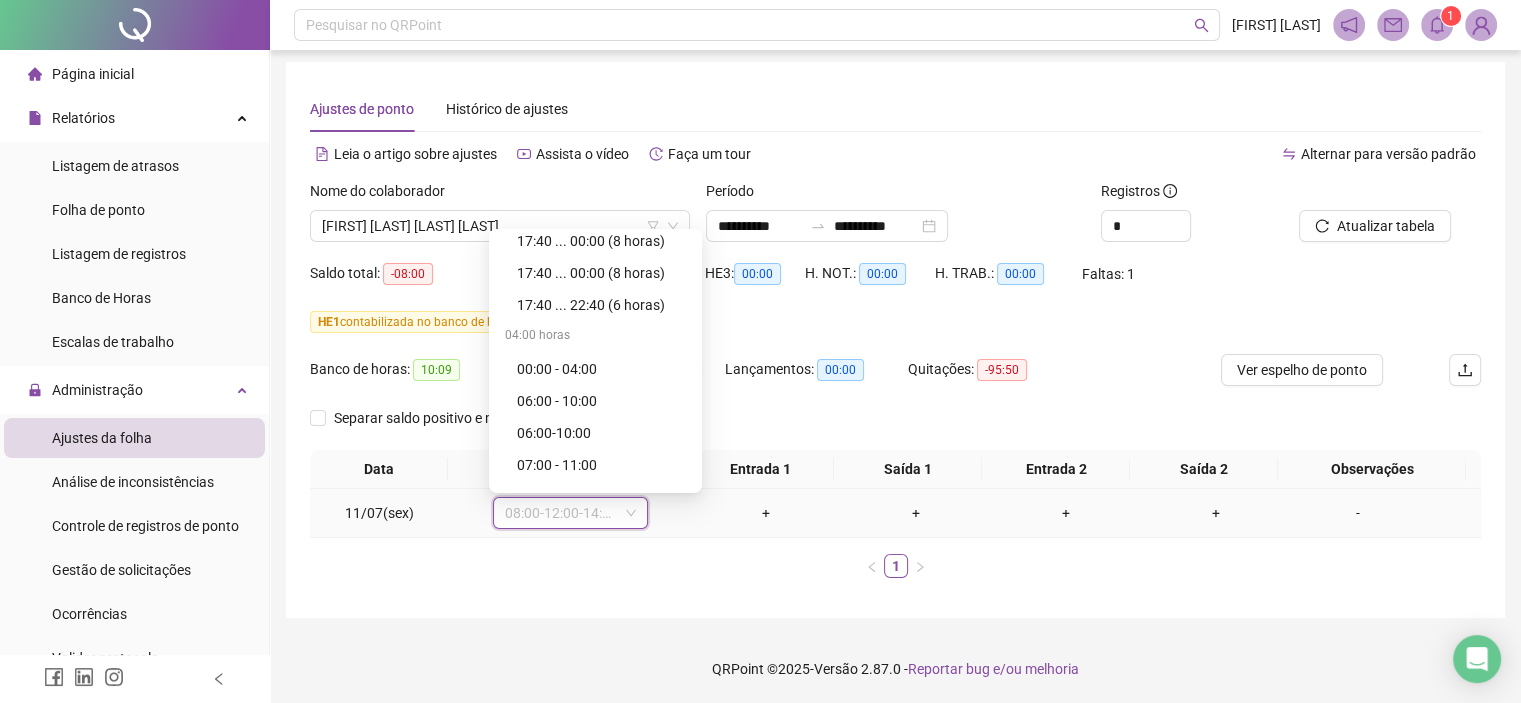 scroll, scrollTop: 1300, scrollLeft: 0, axis: vertical 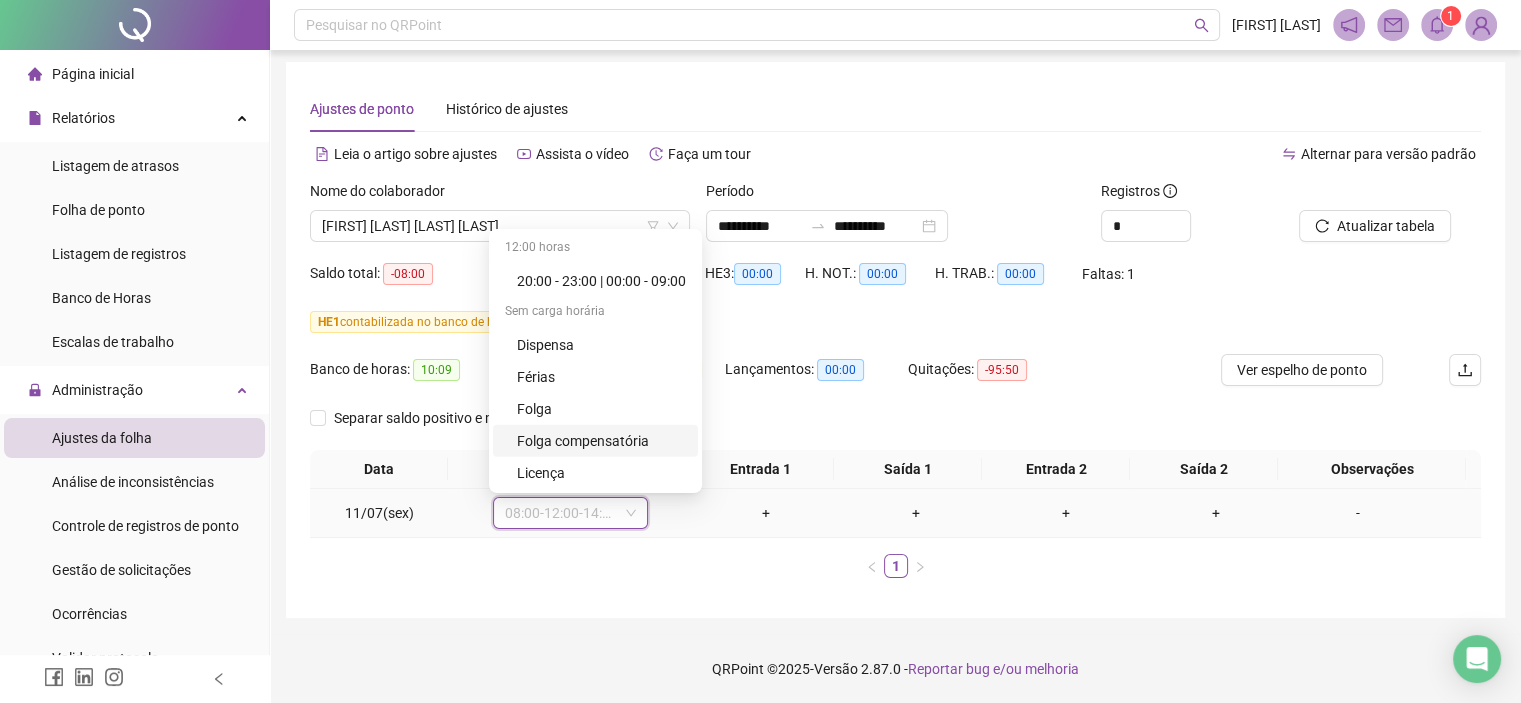 click on "Folga compensatória" at bounding box center [601, 441] 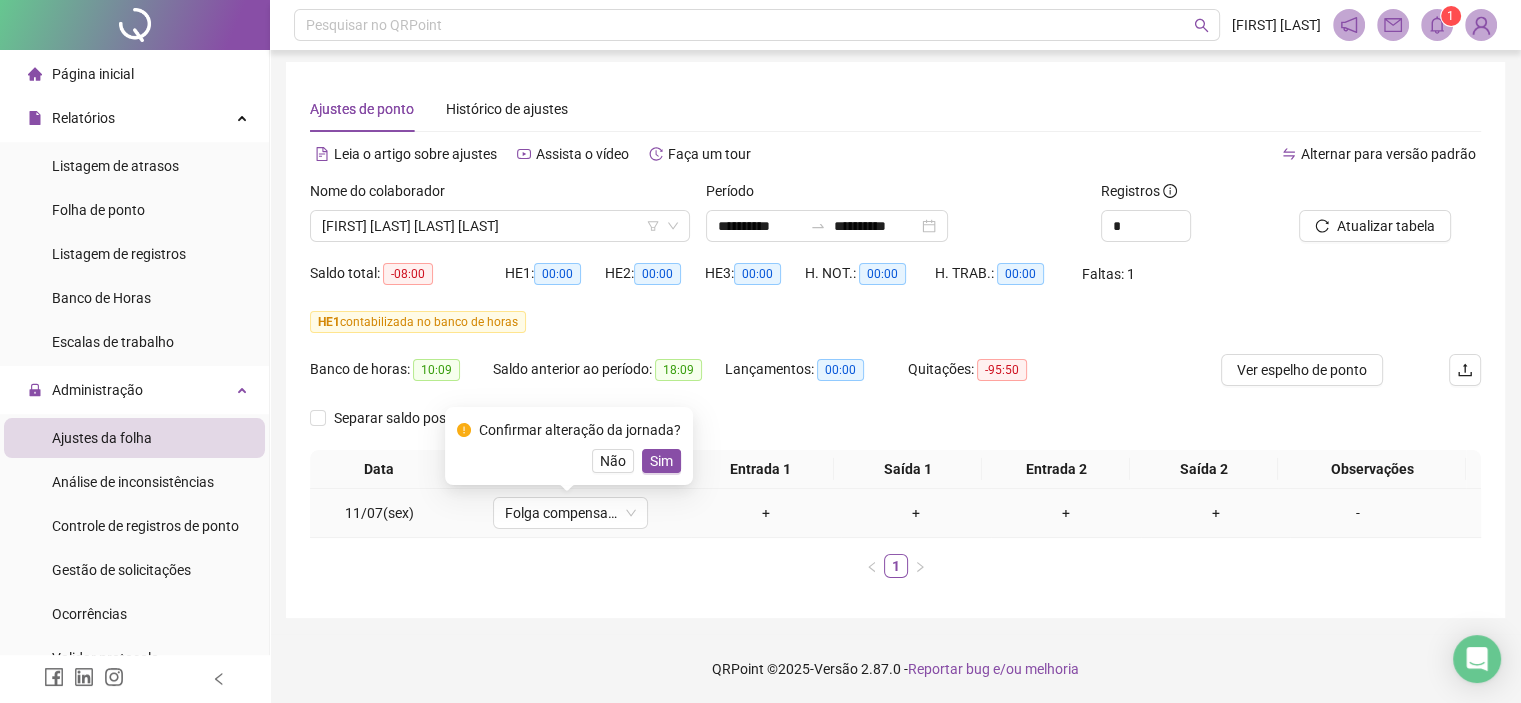 click on "Folga compensatória" at bounding box center (570, 513) 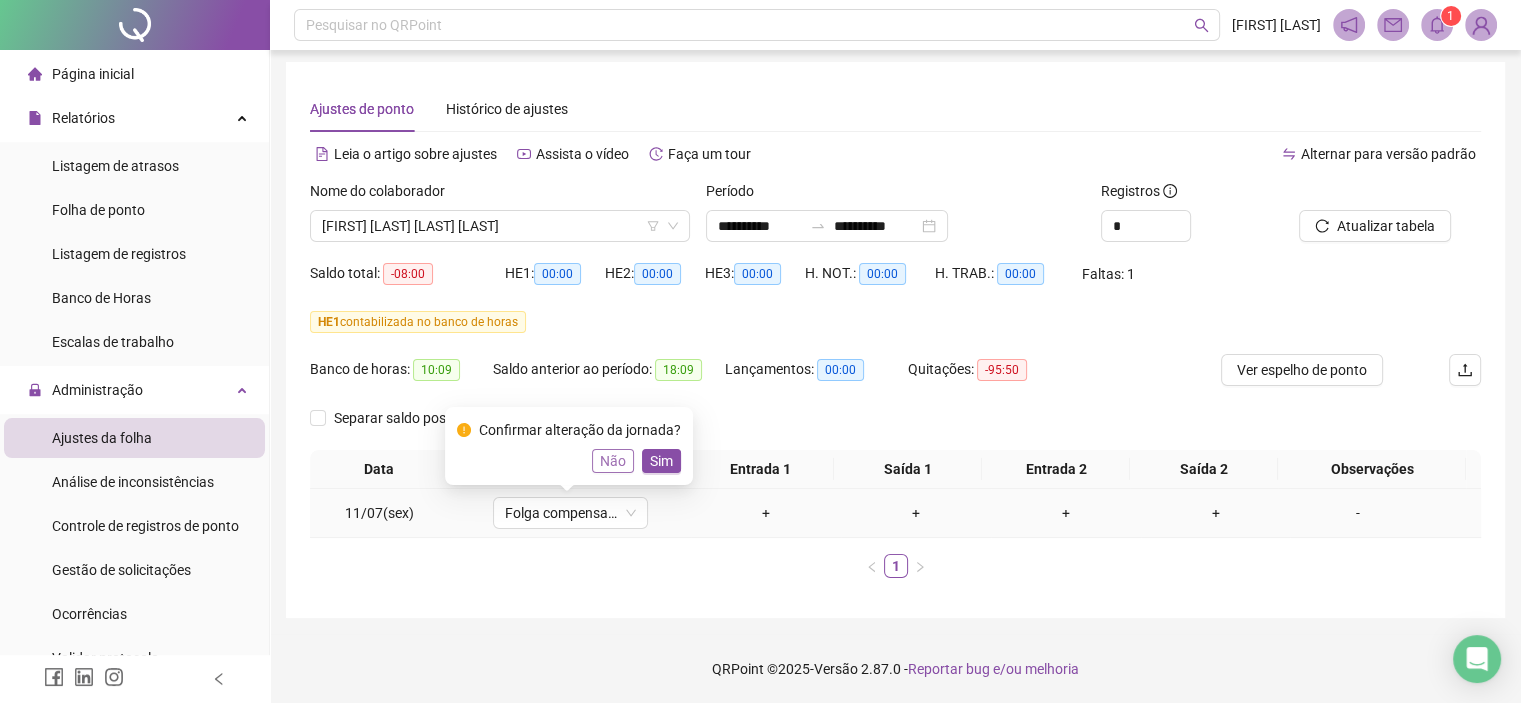click on "Não" at bounding box center (613, 461) 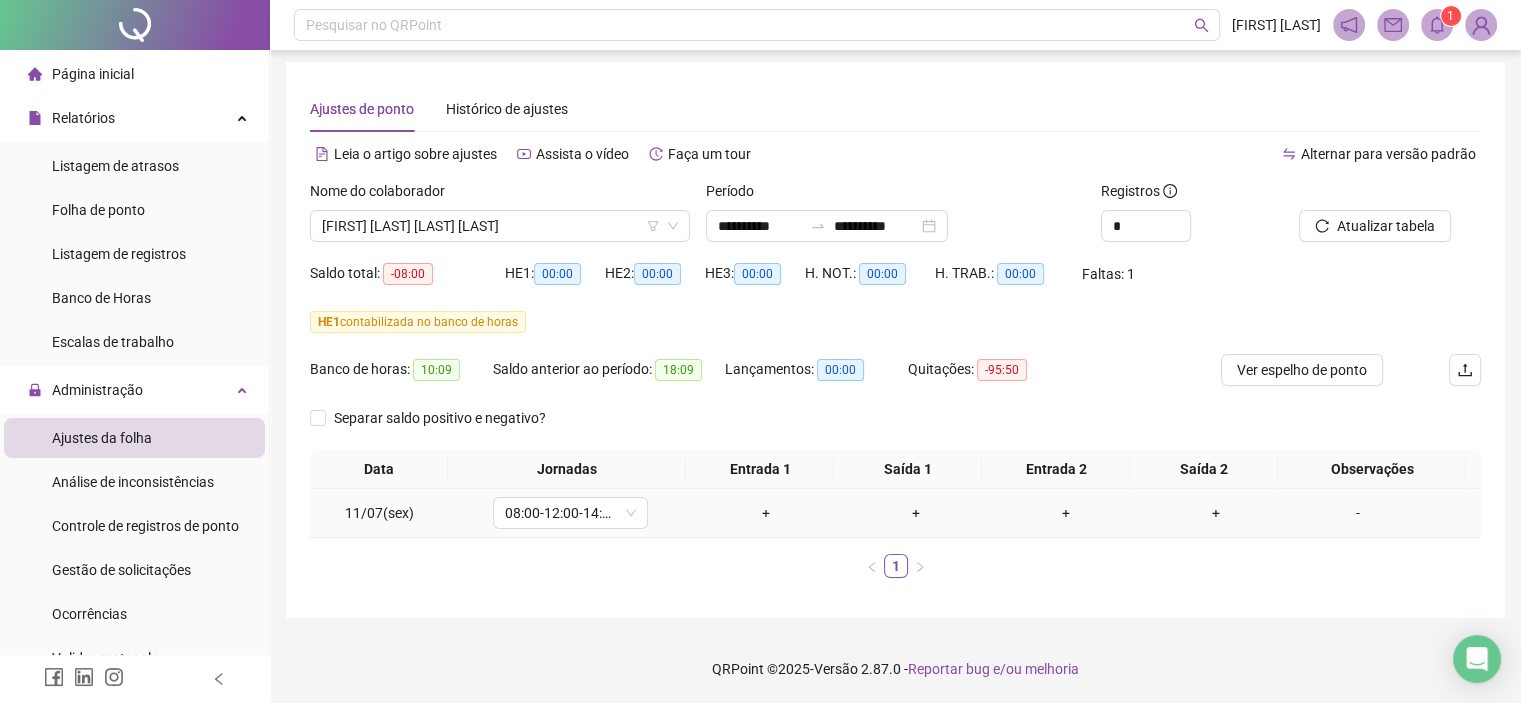 click on "-" at bounding box center (1357, 513) 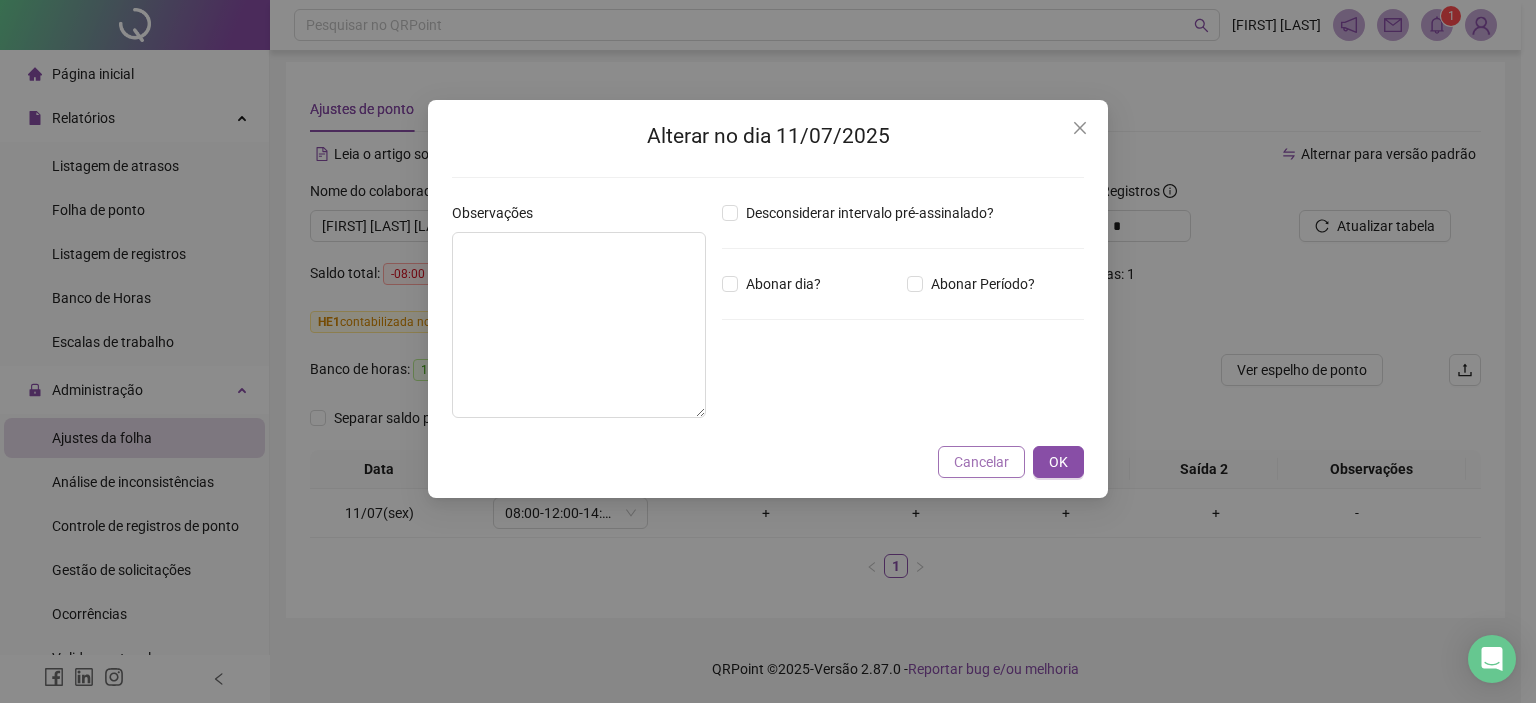 click on "Cancelar" at bounding box center [981, 462] 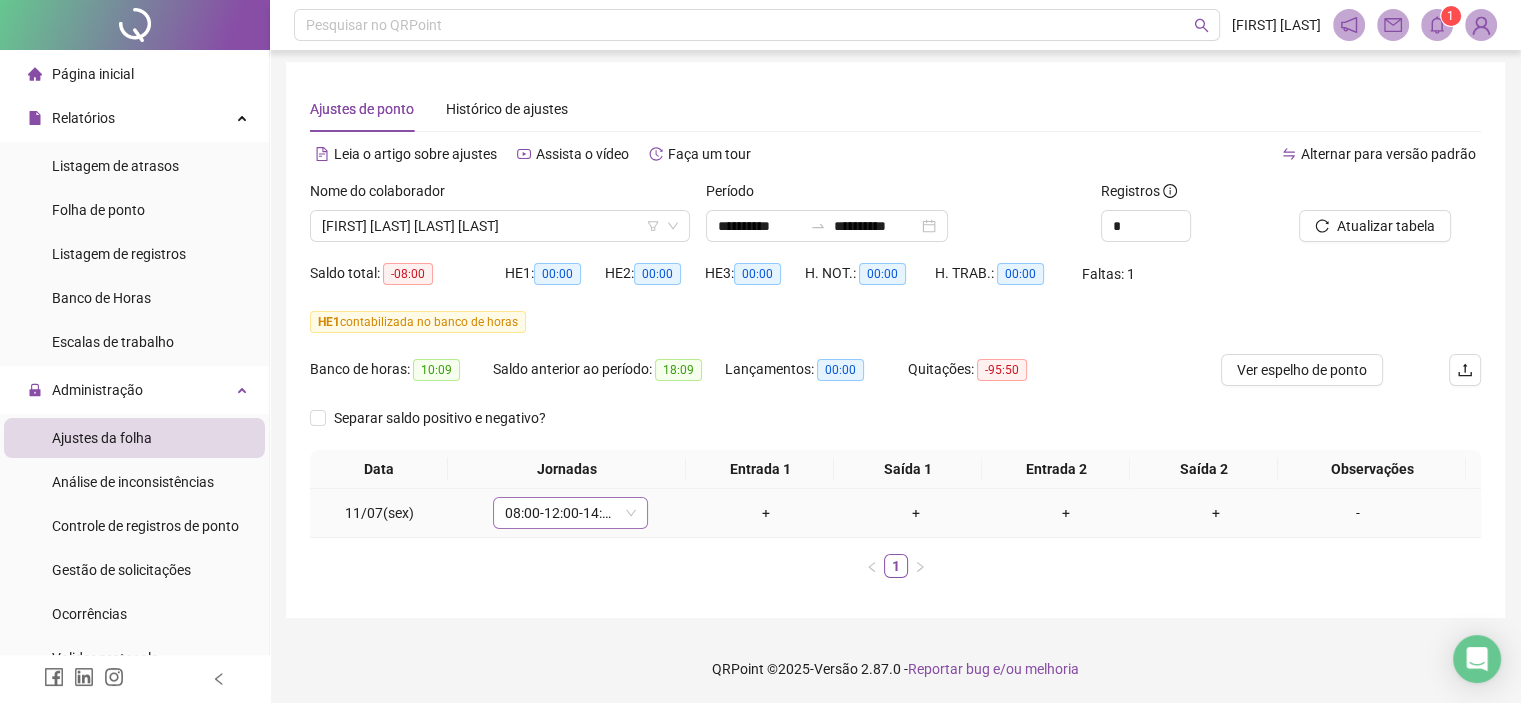 click 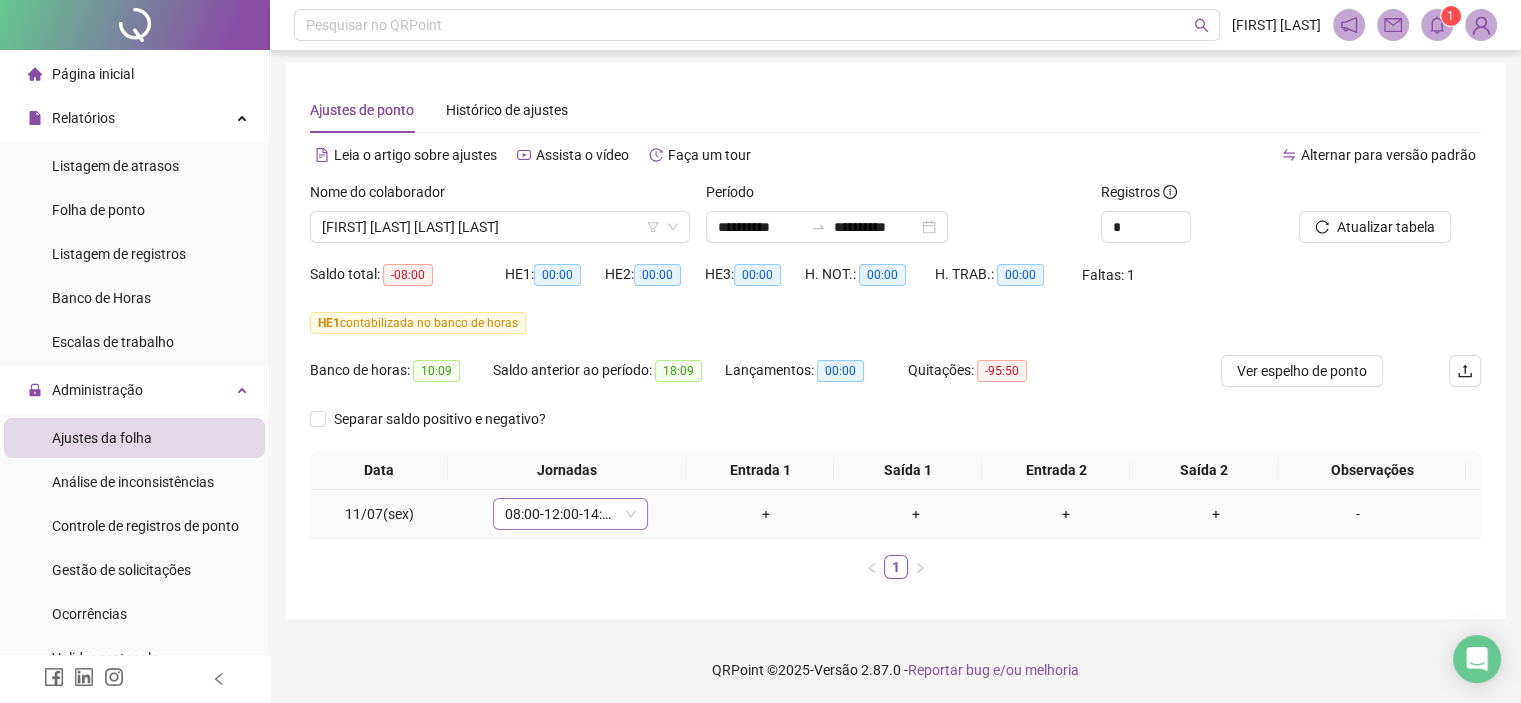 scroll, scrollTop: 0, scrollLeft: 0, axis: both 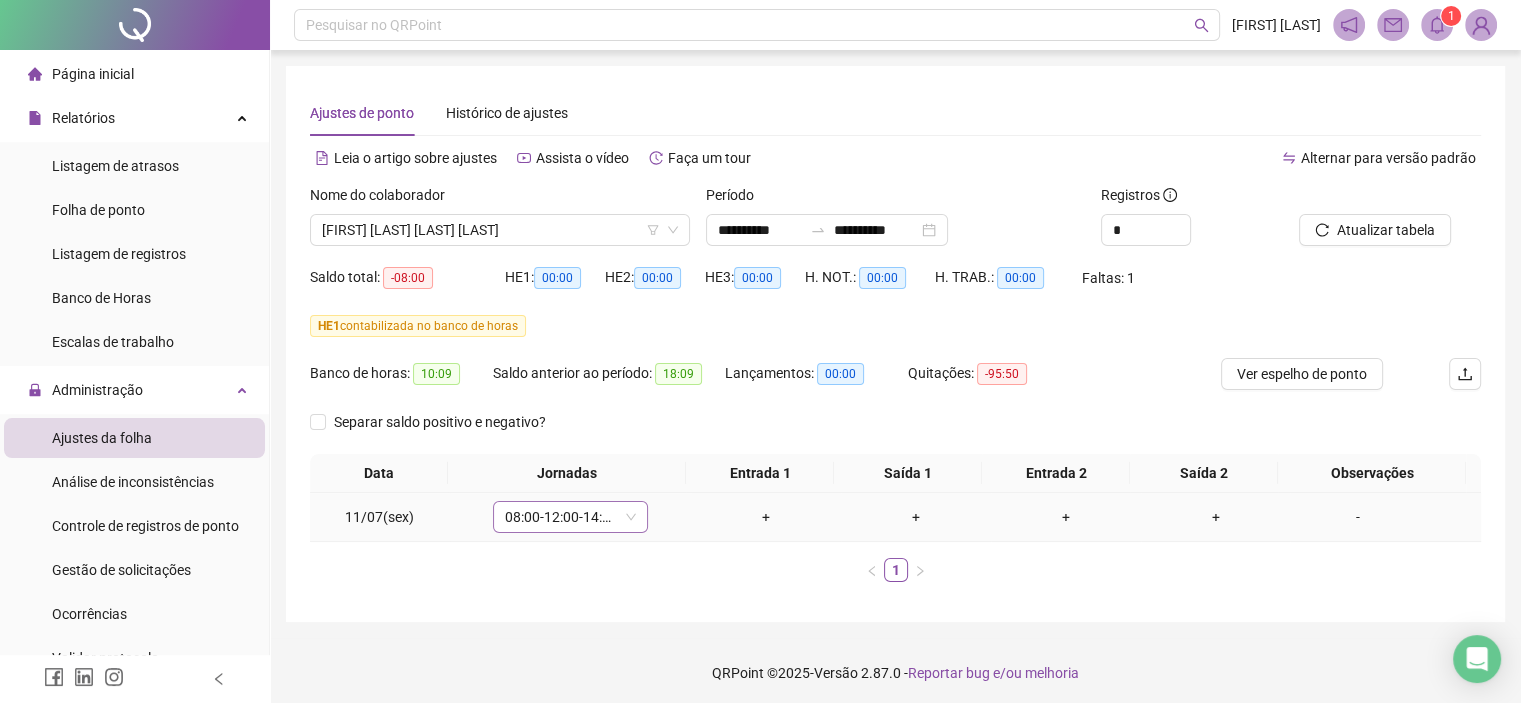 click 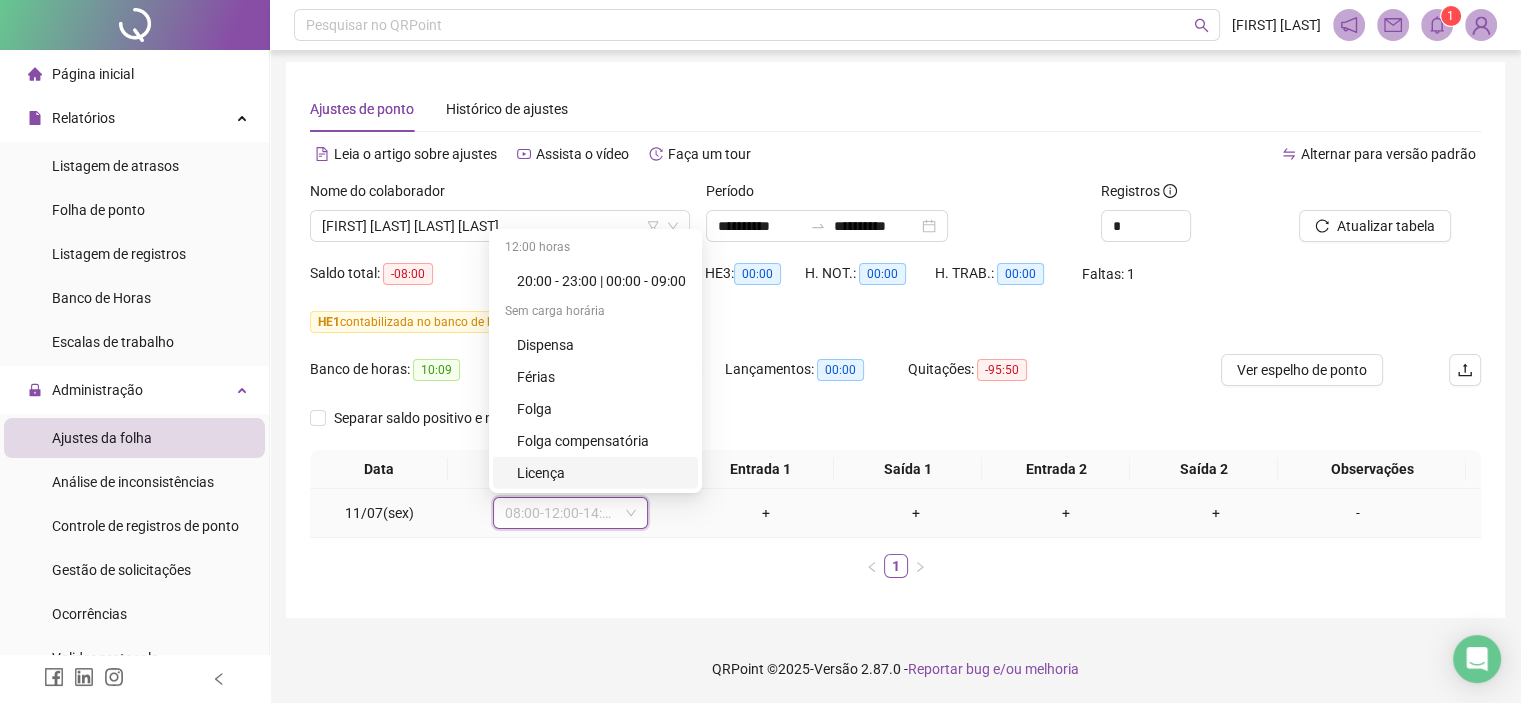 scroll, scrollTop: 4, scrollLeft: 0, axis: vertical 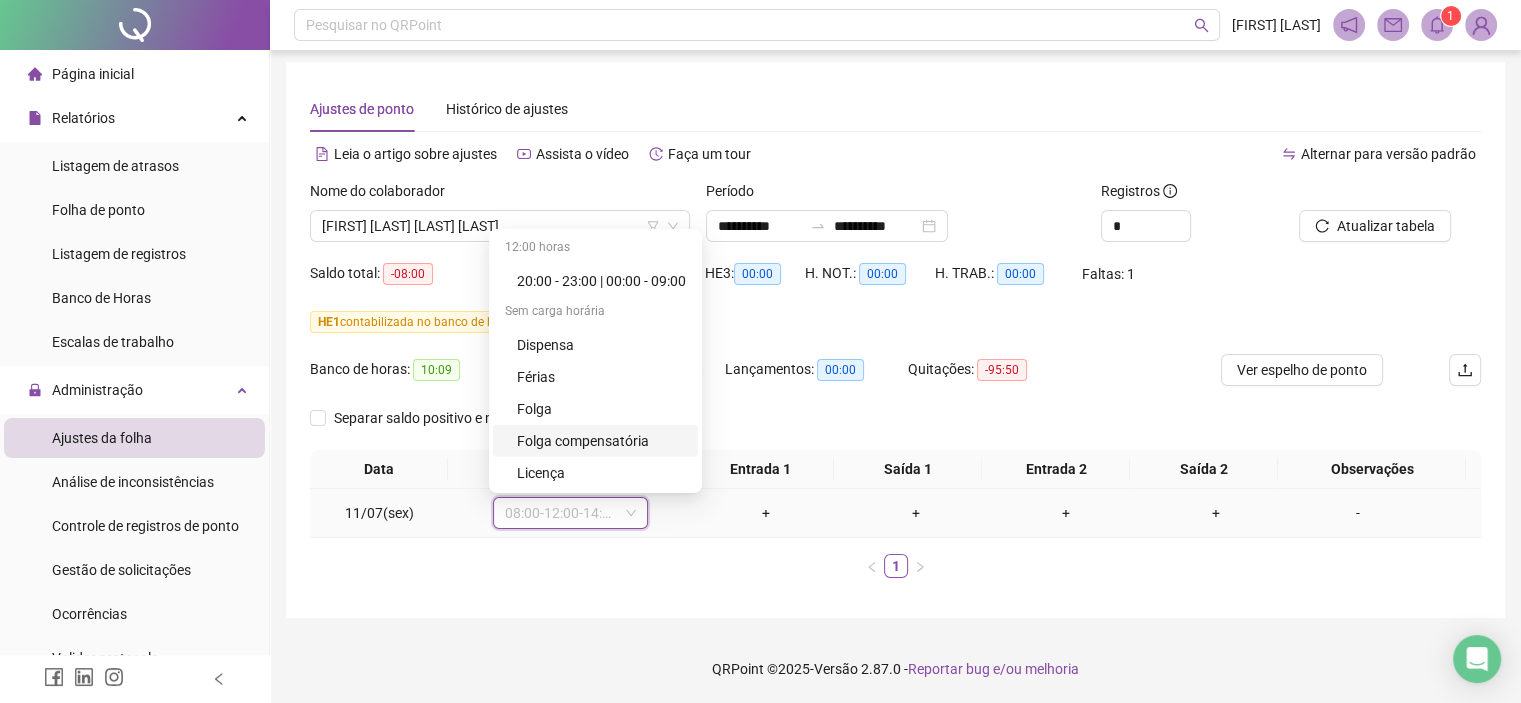 click on "Folga compensatória" at bounding box center [601, 441] 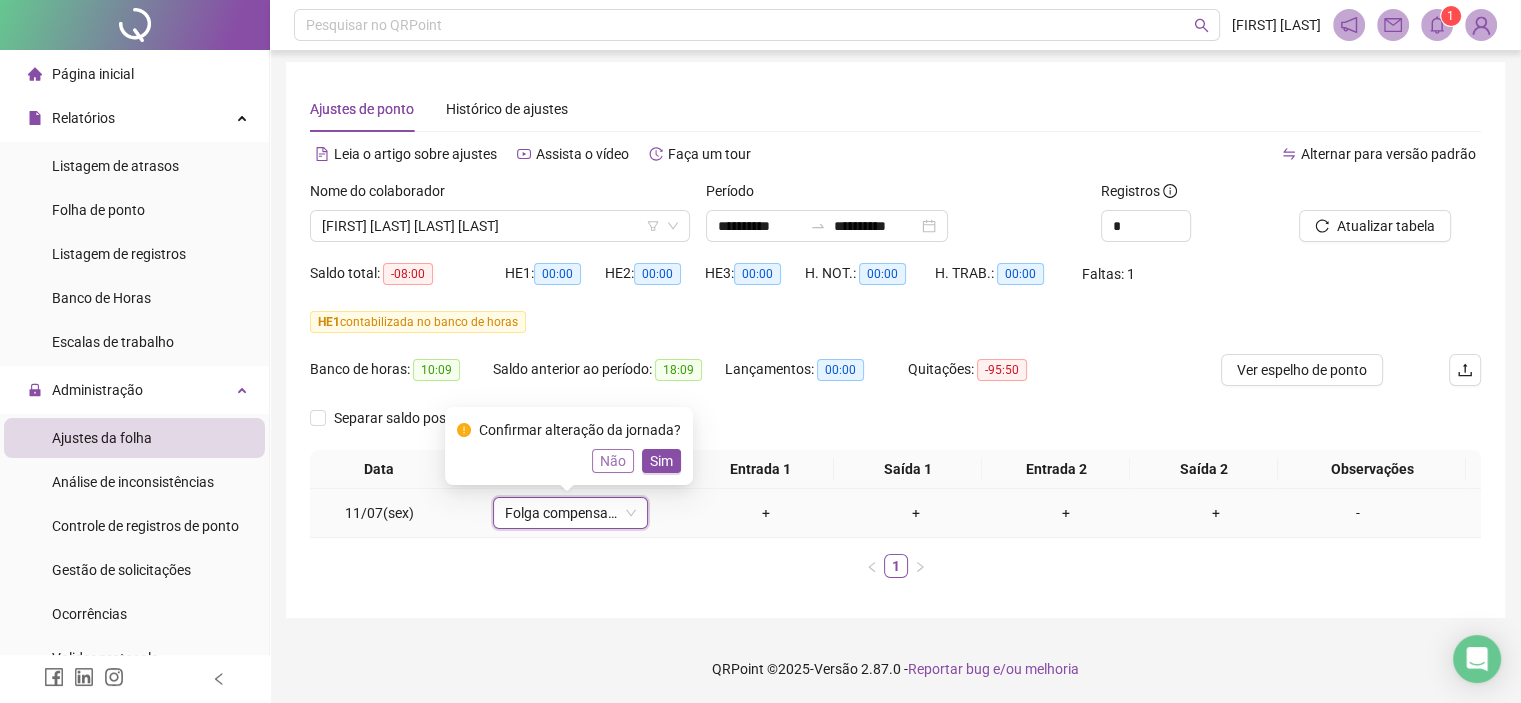 click on "Não" at bounding box center [613, 461] 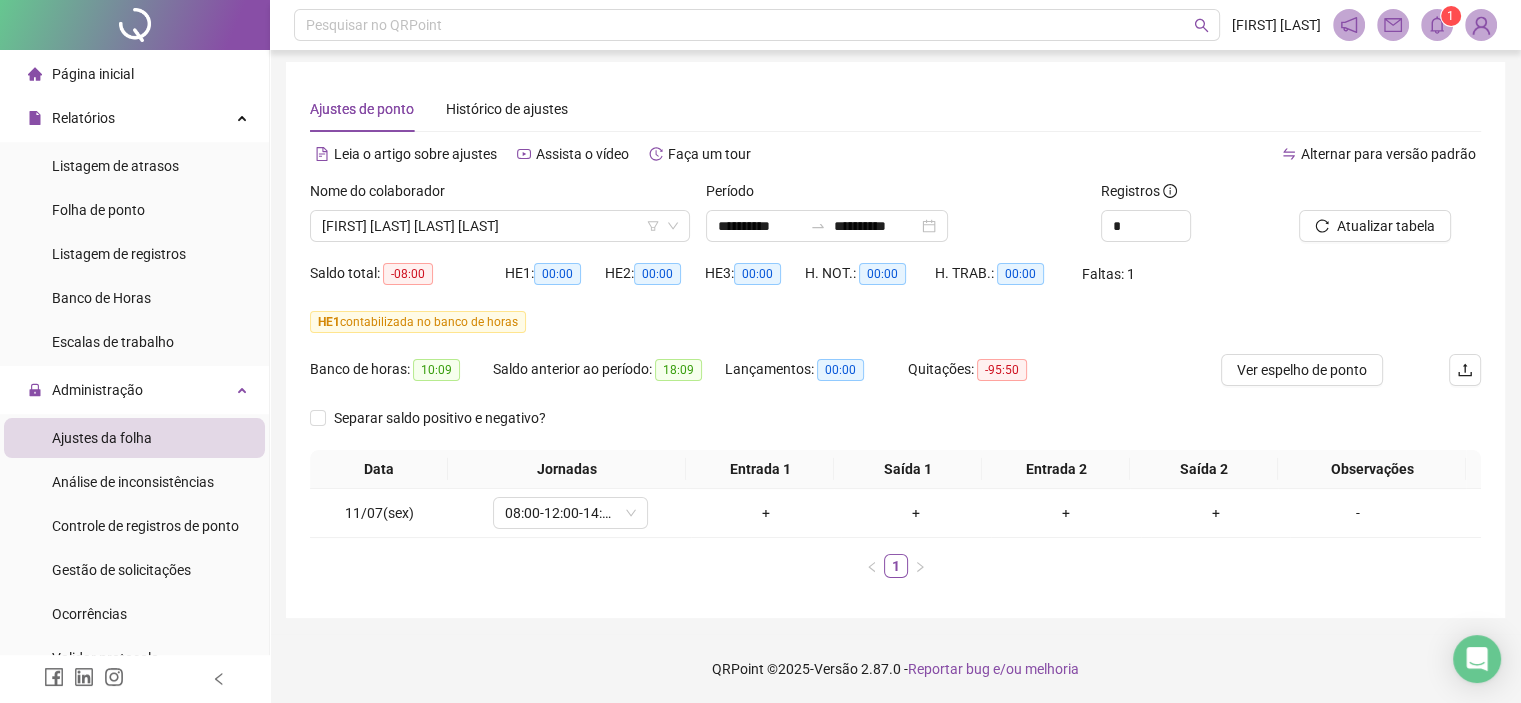 click on "Separar saldo positivo e negativo?" at bounding box center [895, 426] 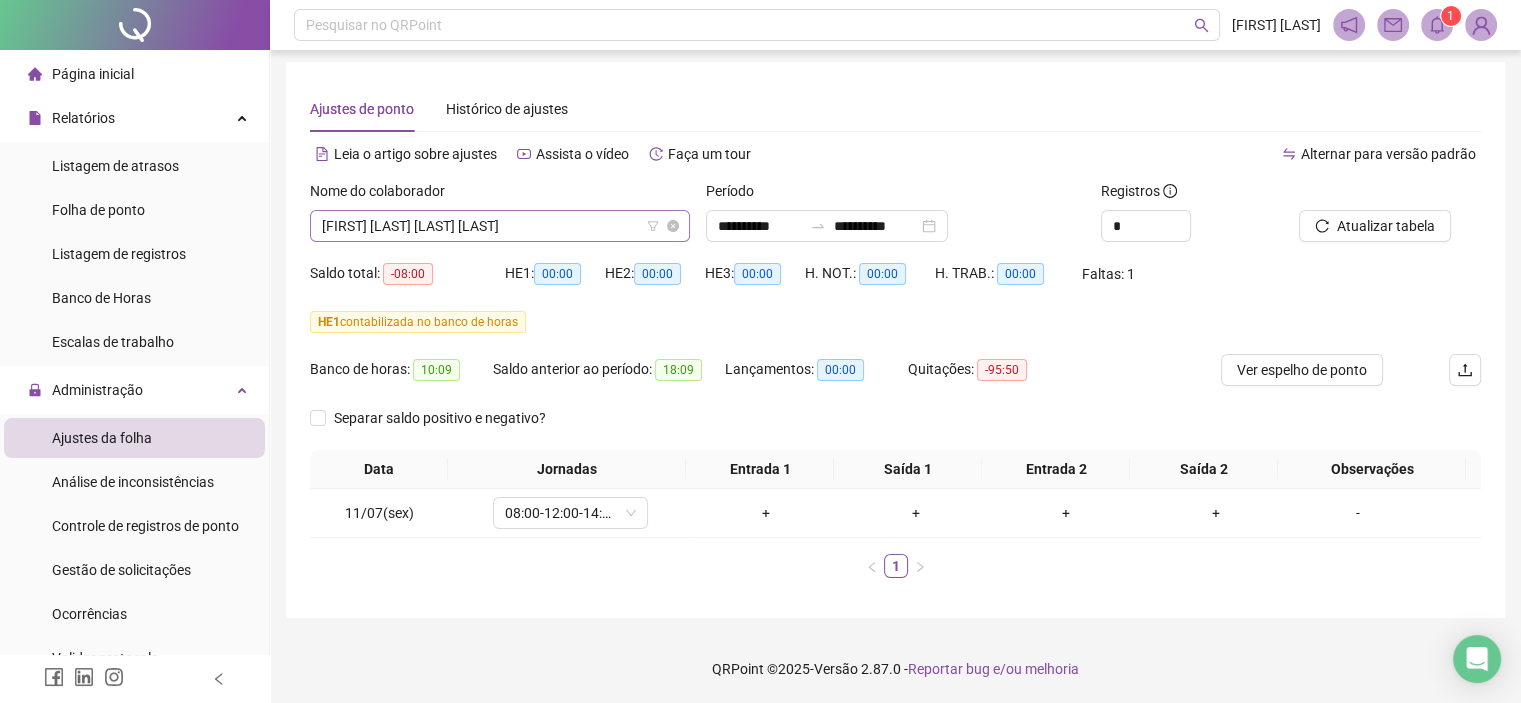 click on "IGOR EMANUEL DE OLIVEIRA ALVES" at bounding box center [500, 226] 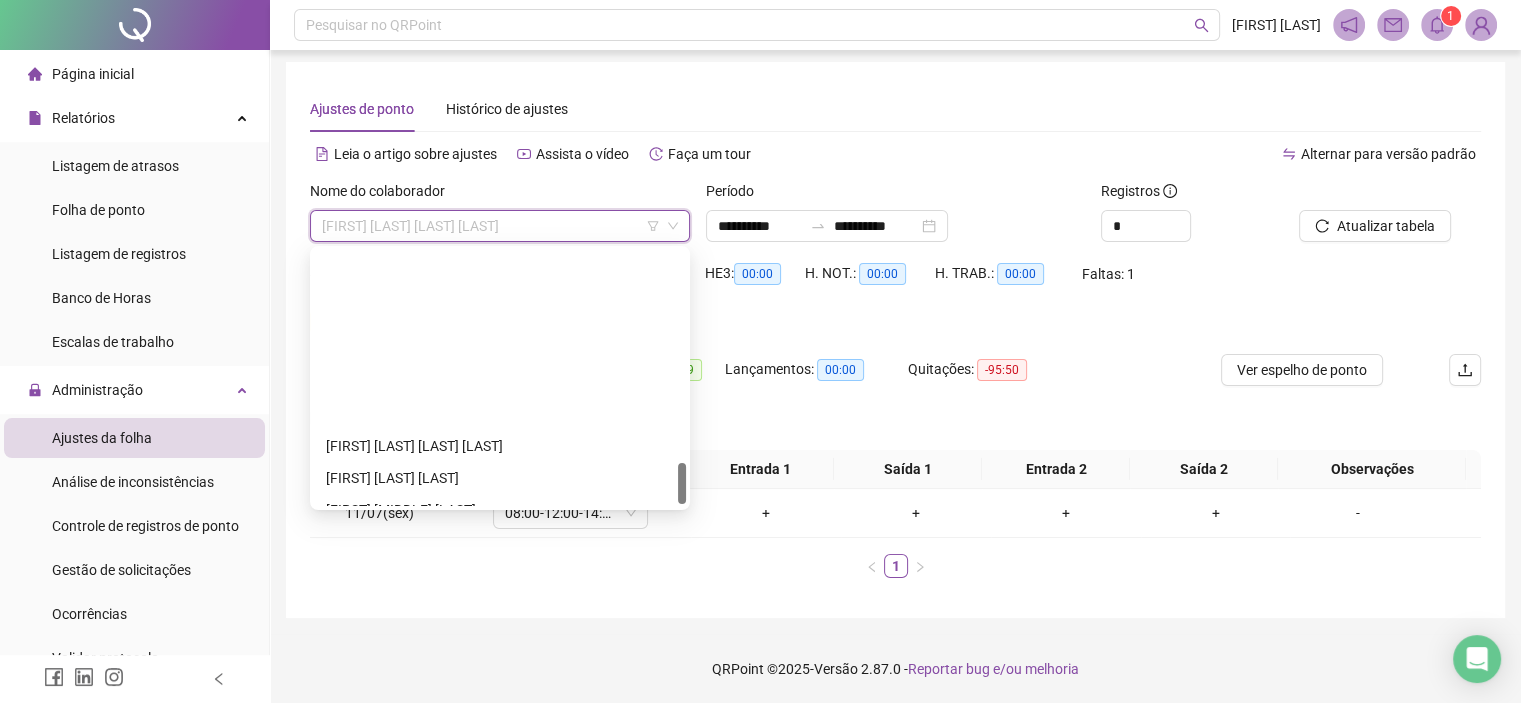 scroll, scrollTop: 1312, scrollLeft: 0, axis: vertical 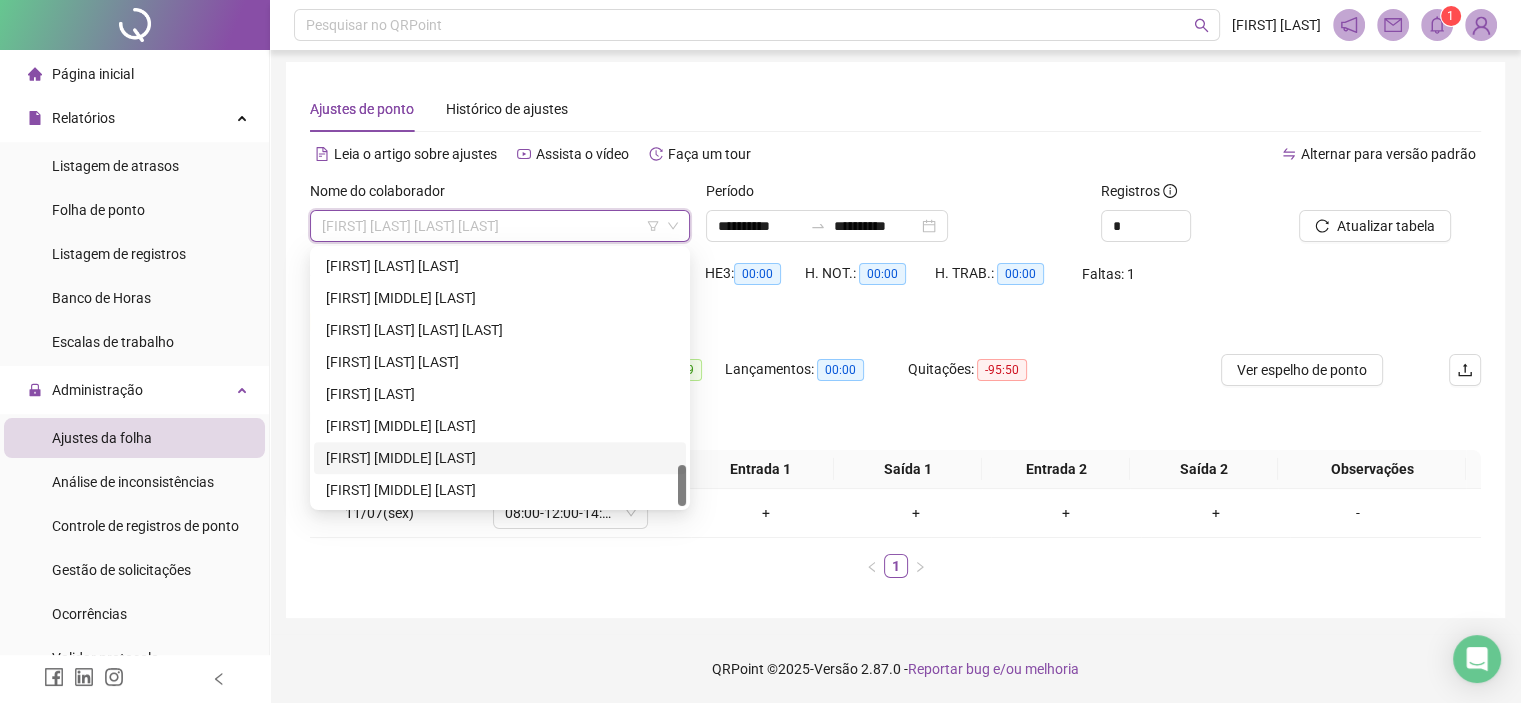click on "WENDERSON OLIVEIRA DA SILVA" at bounding box center [500, 458] 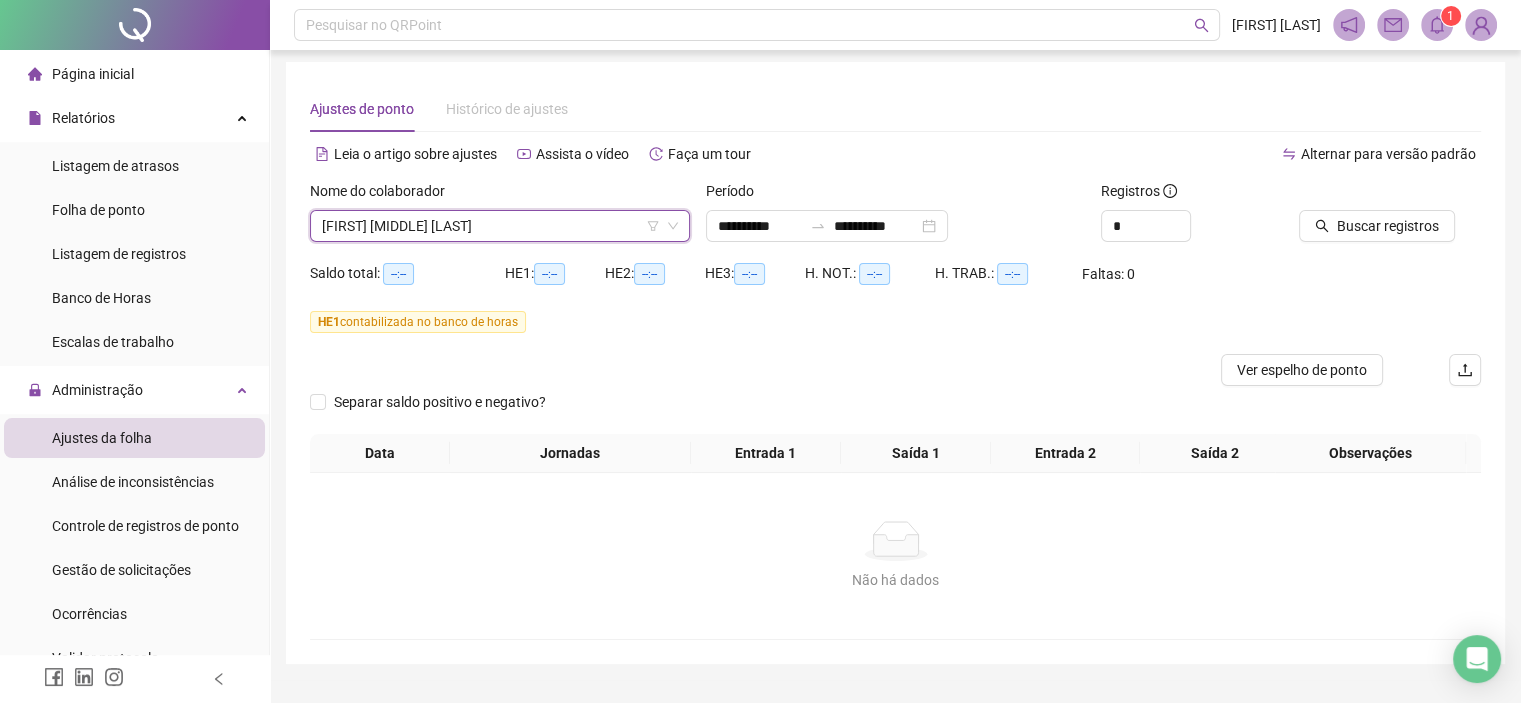 click on "Buscar registros" at bounding box center [1390, 219] 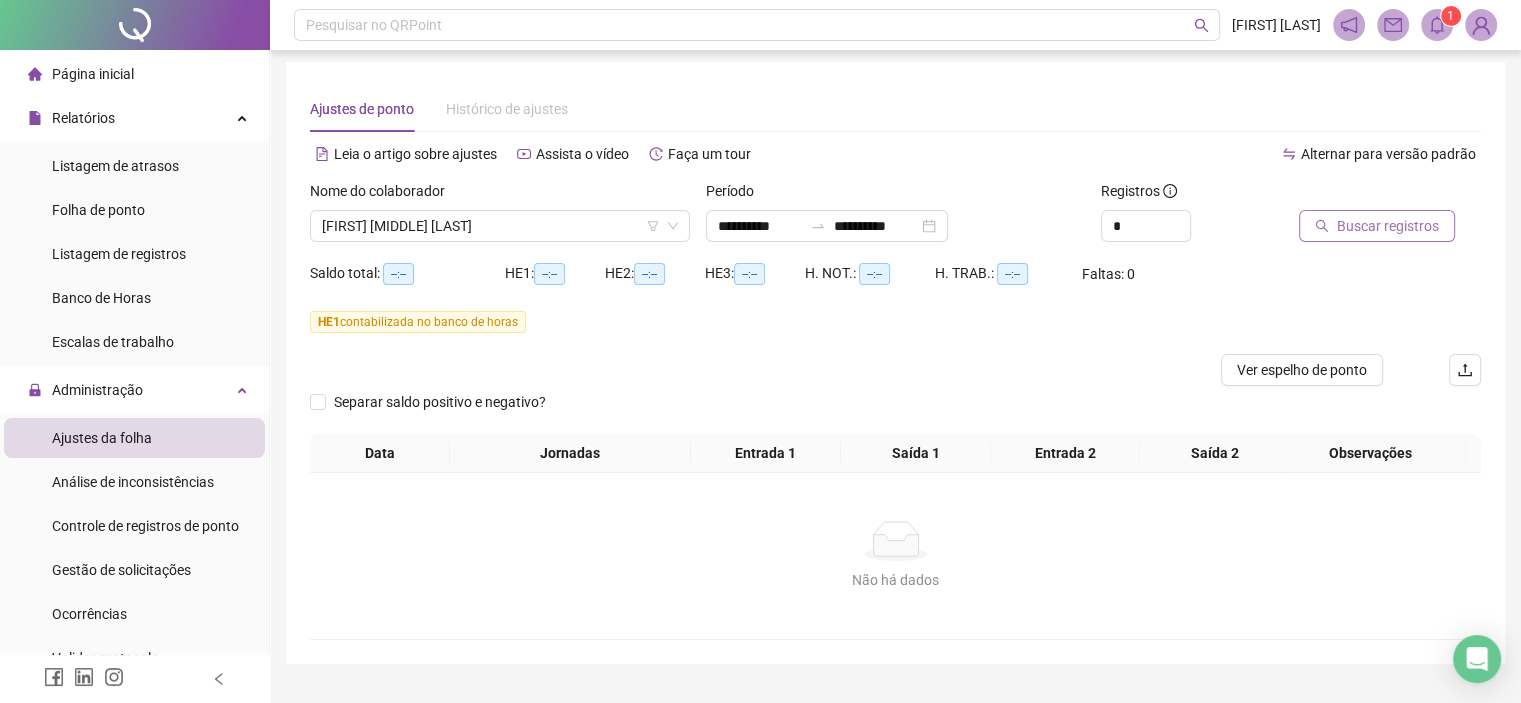 click on "Buscar registros" at bounding box center [1377, 226] 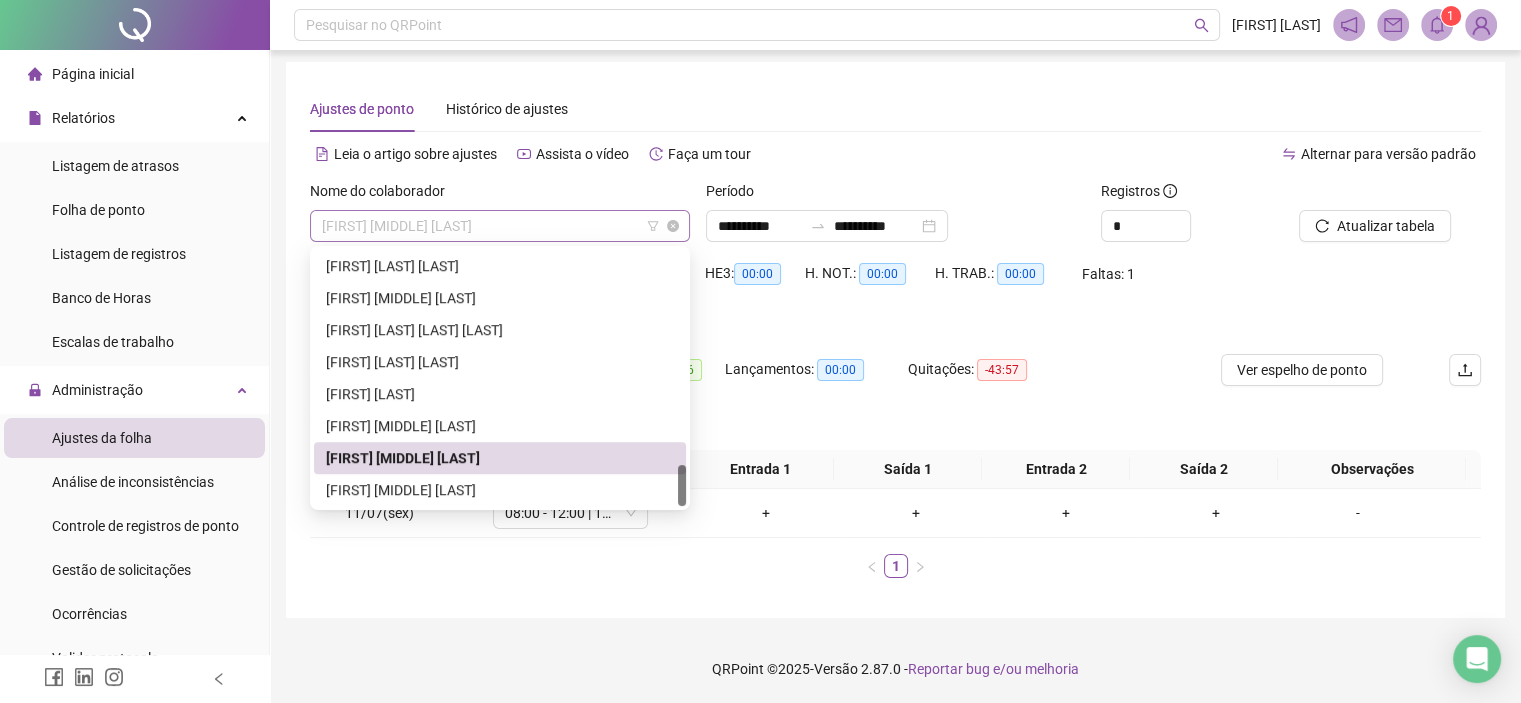 click on "WENDERSON OLIVEIRA DA SILVA" at bounding box center (500, 226) 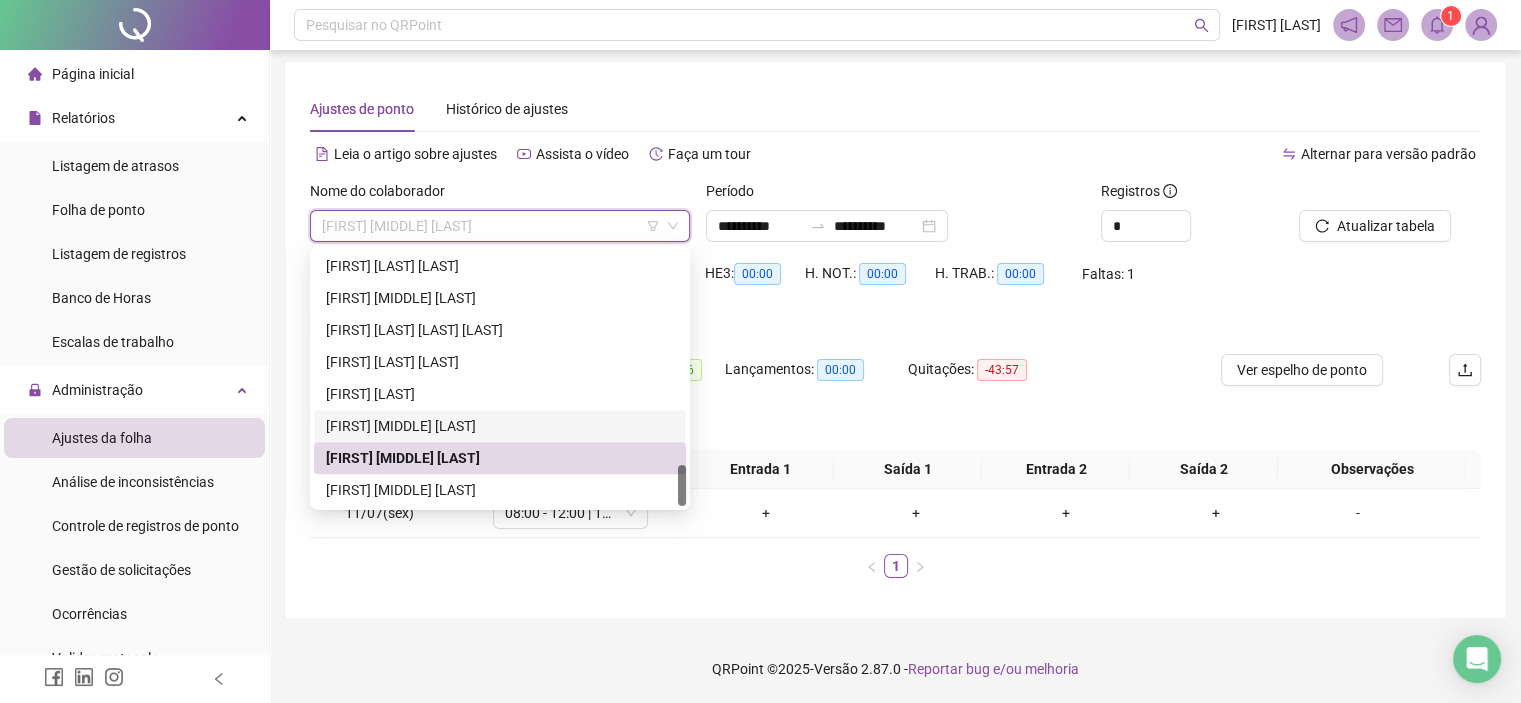 click on "WANDERSON SANTANA LIMA" at bounding box center (500, 426) 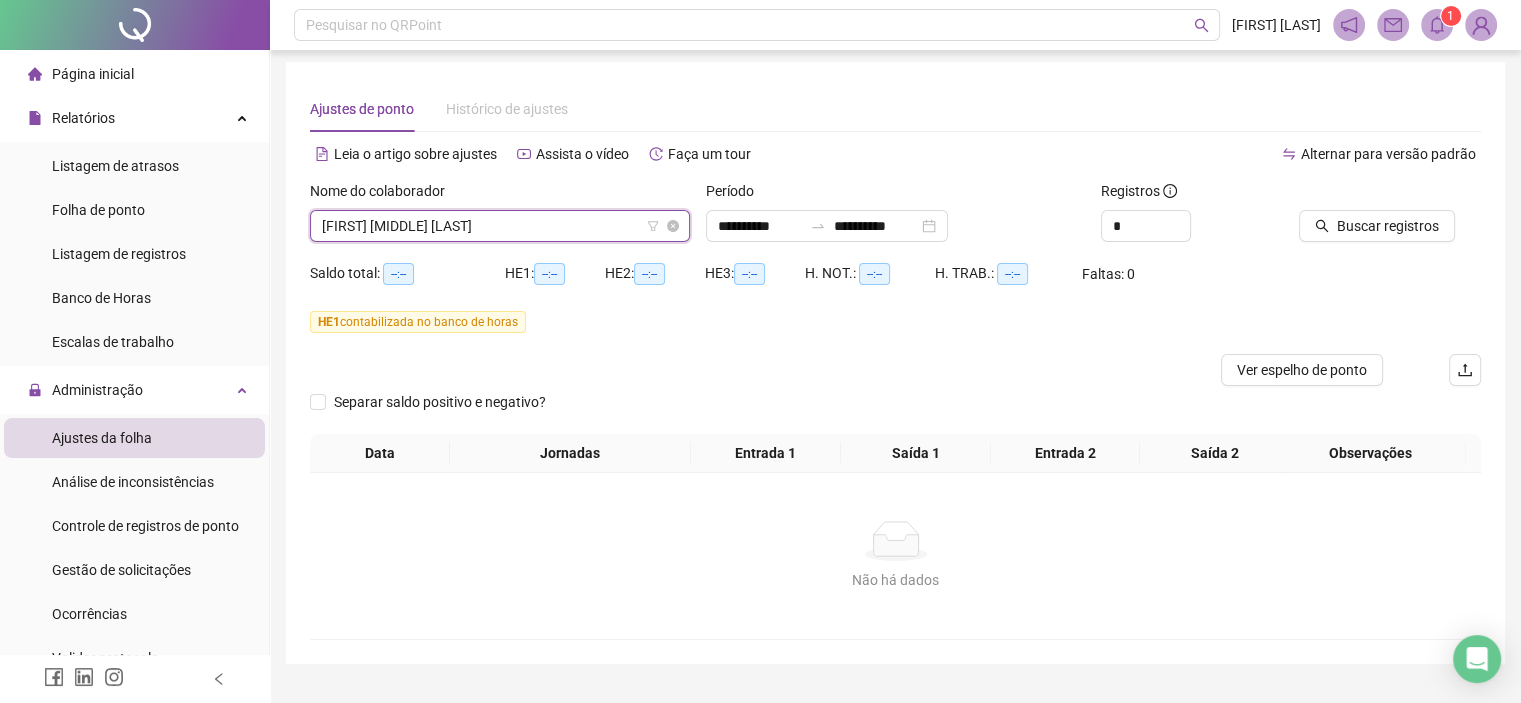 click on "WANDERSON SANTANA LIMA" at bounding box center [500, 226] 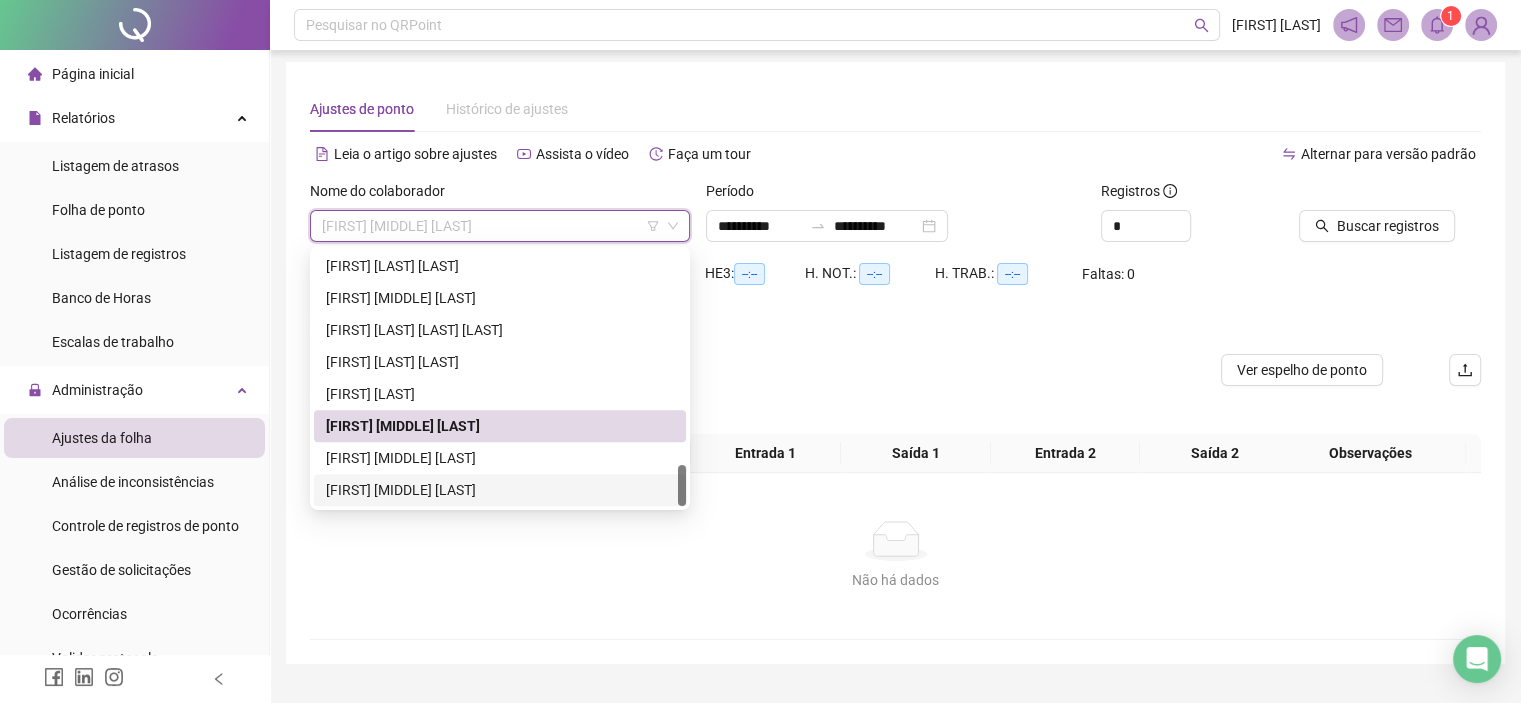 click on "WHIRLEN PATRICK SILVA" at bounding box center (500, 490) 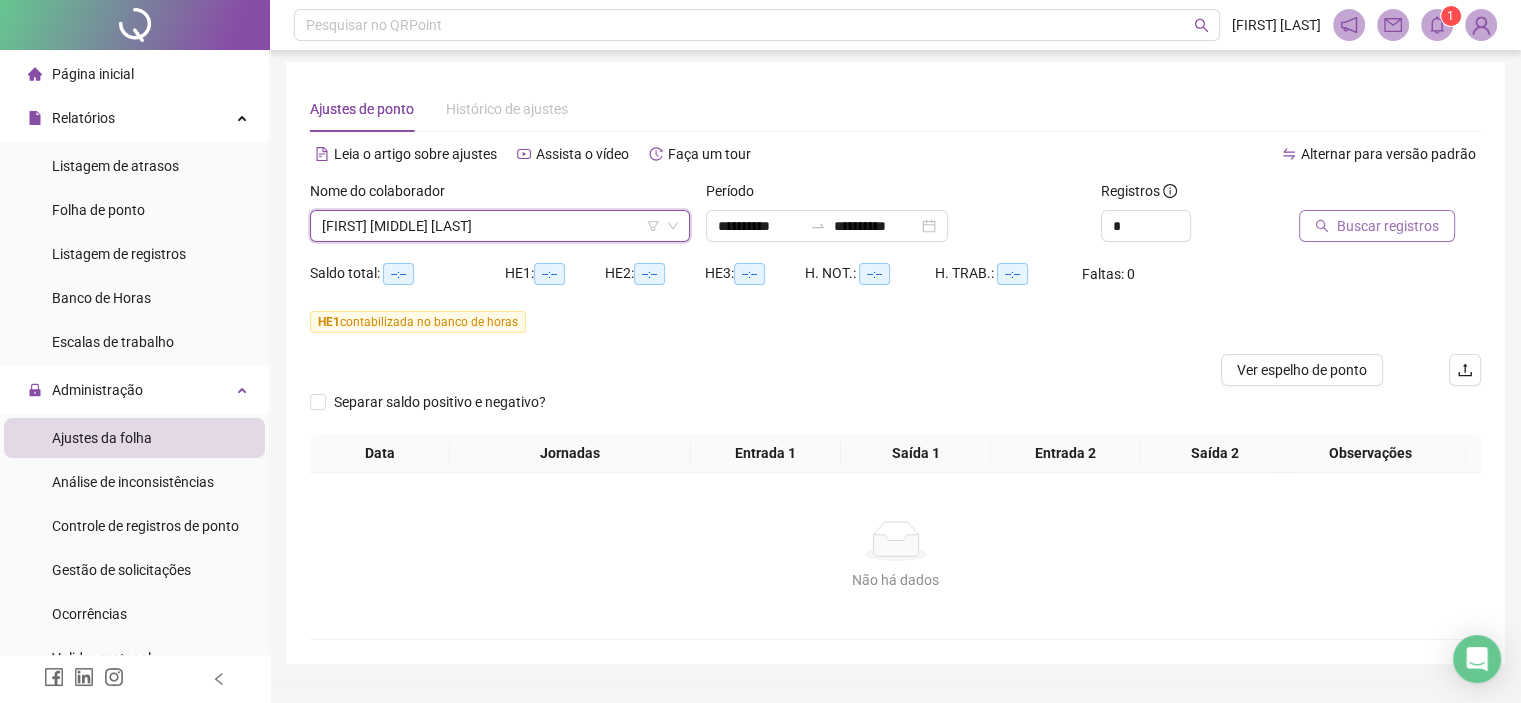 click on "Buscar registros" at bounding box center (1390, 219) 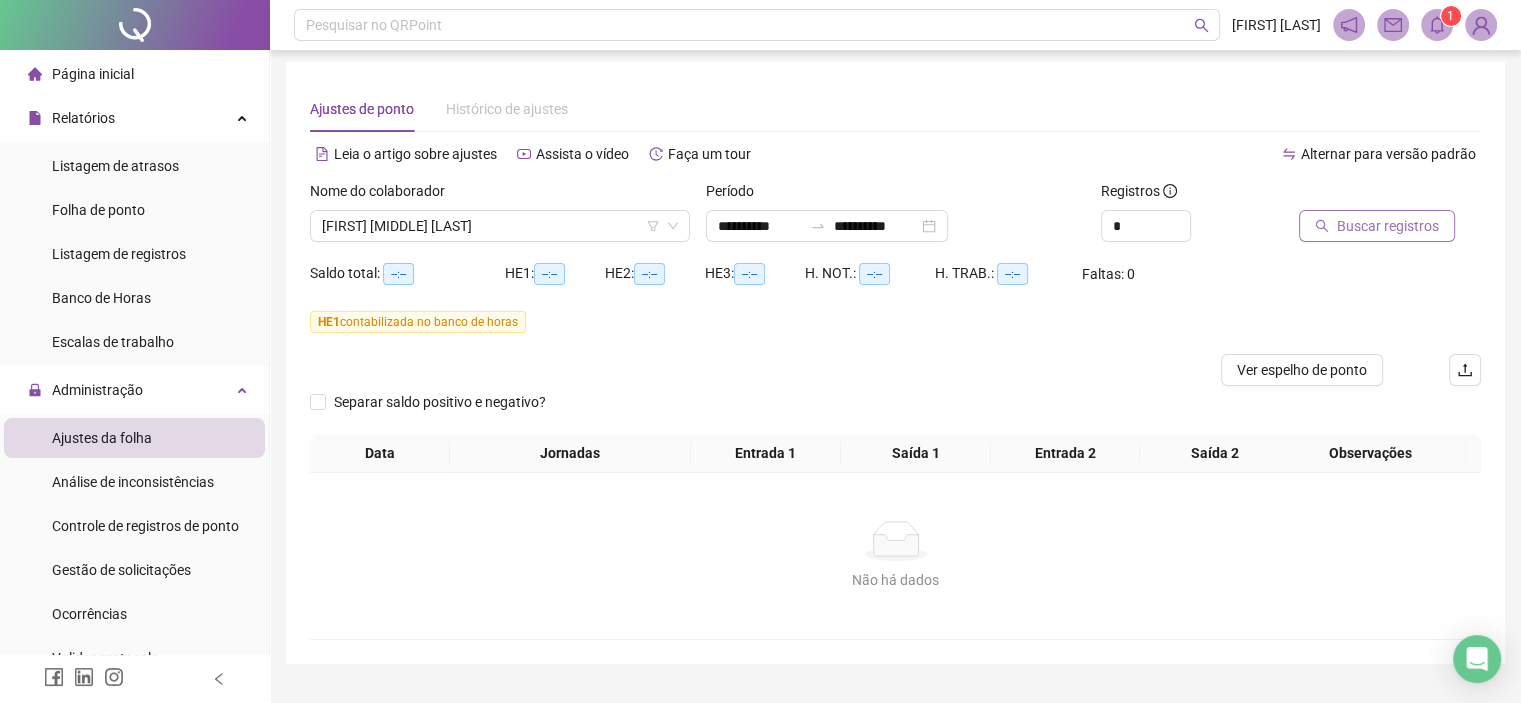 click on "Buscar registros" at bounding box center (1388, 226) 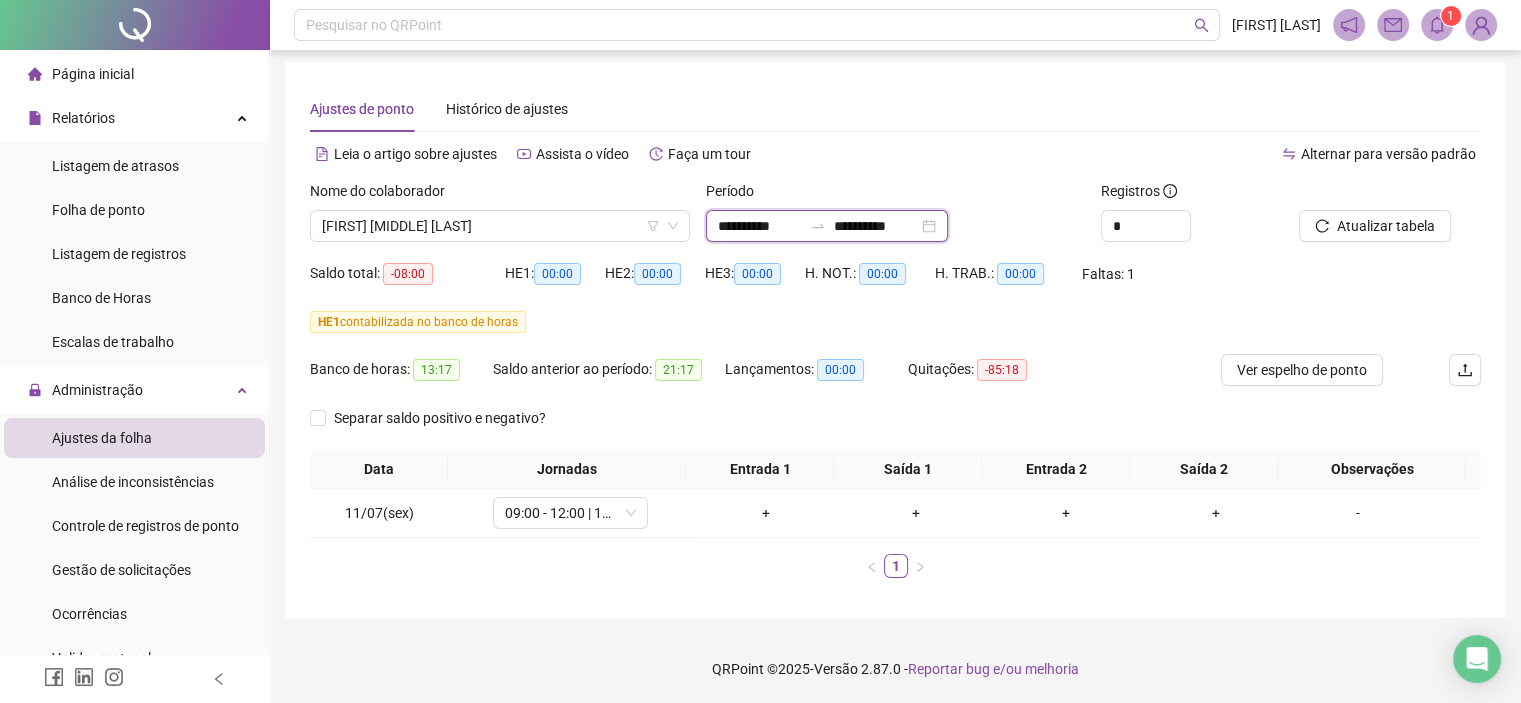 click on "**********" at bounding box center [760, 226] 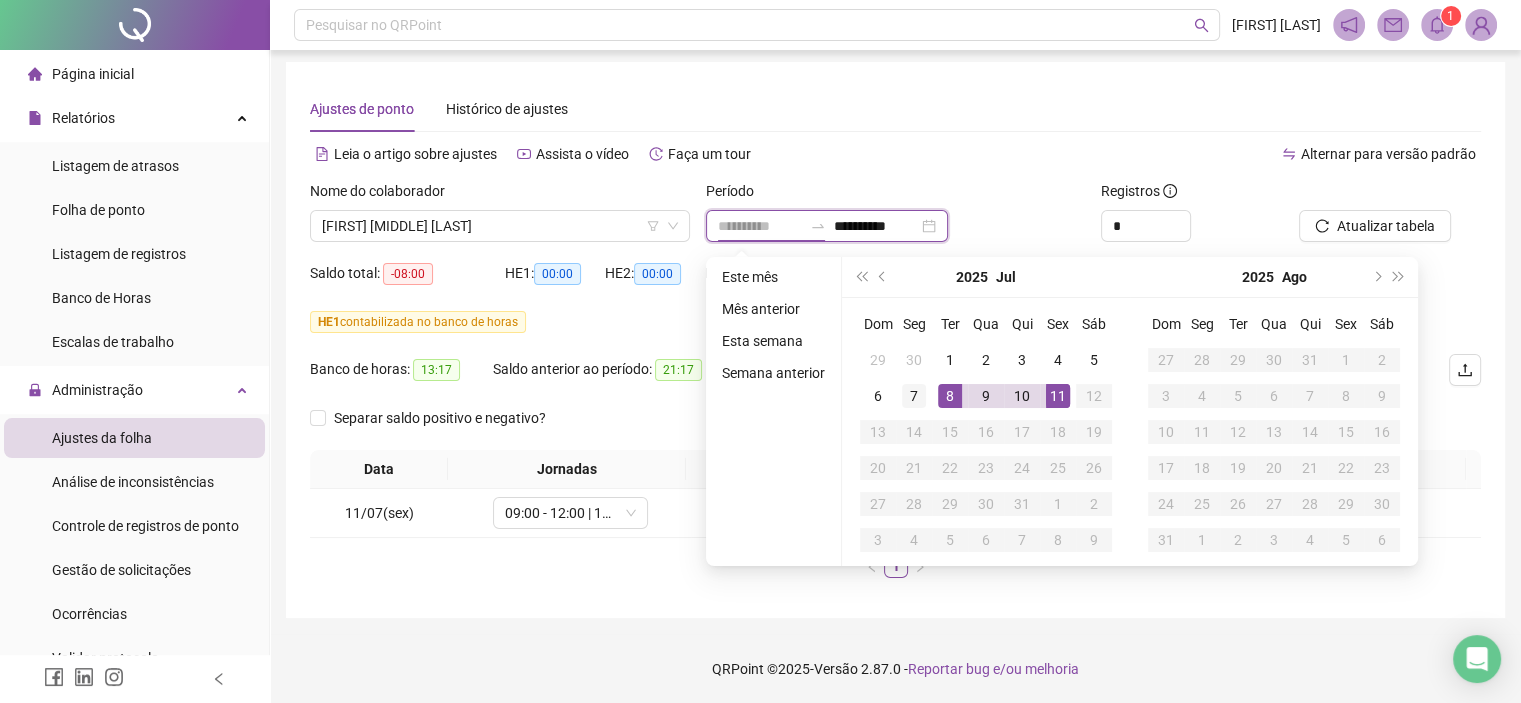 type on "**********" 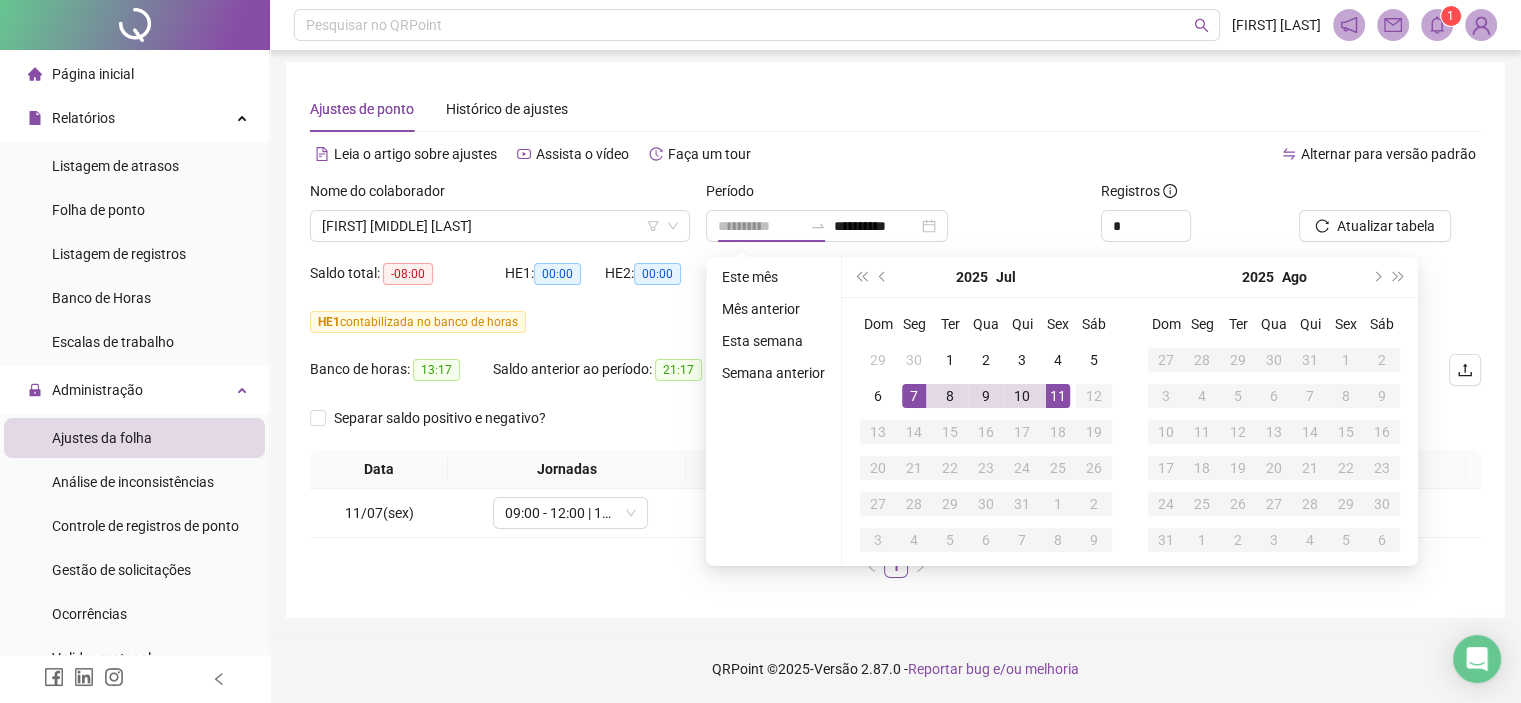 click on "7" at bounding box center [914, 396] 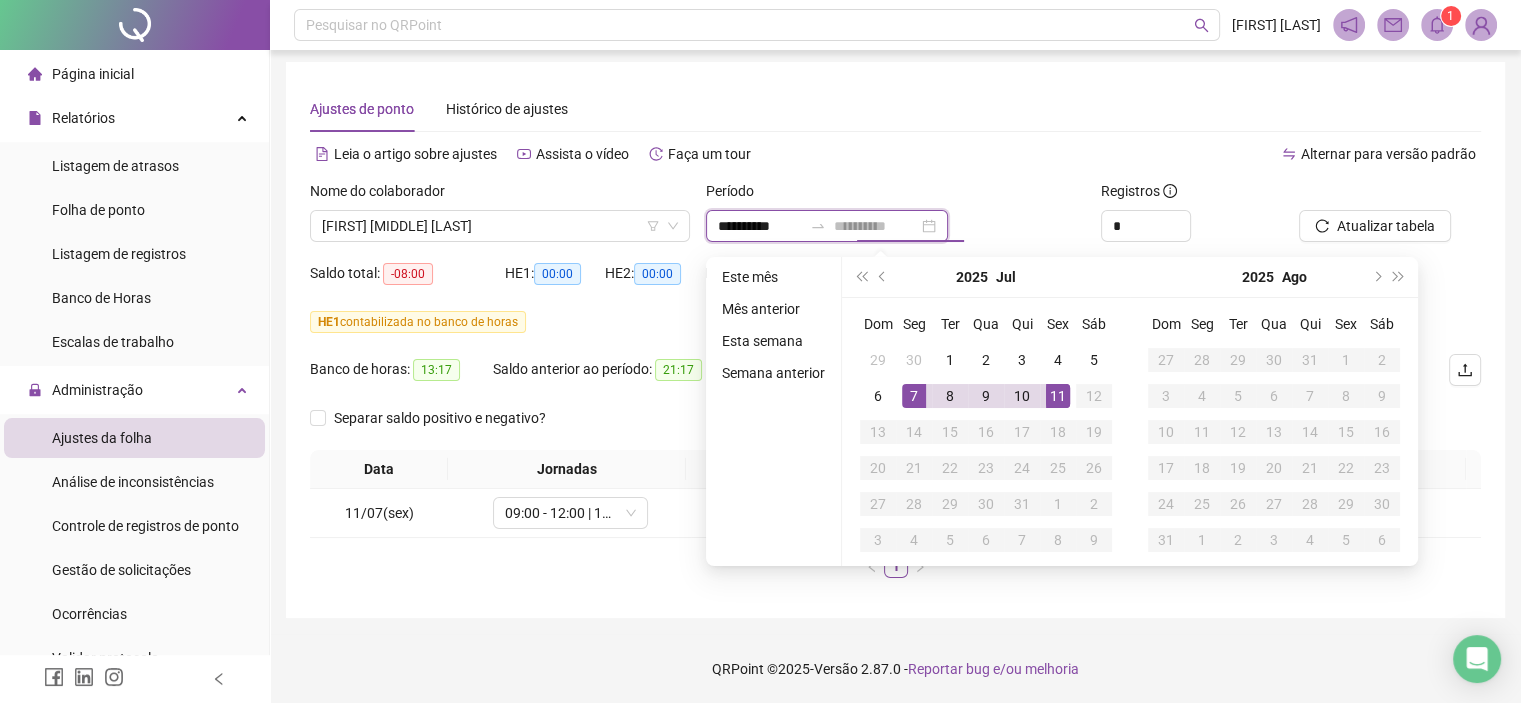 type on "**********" 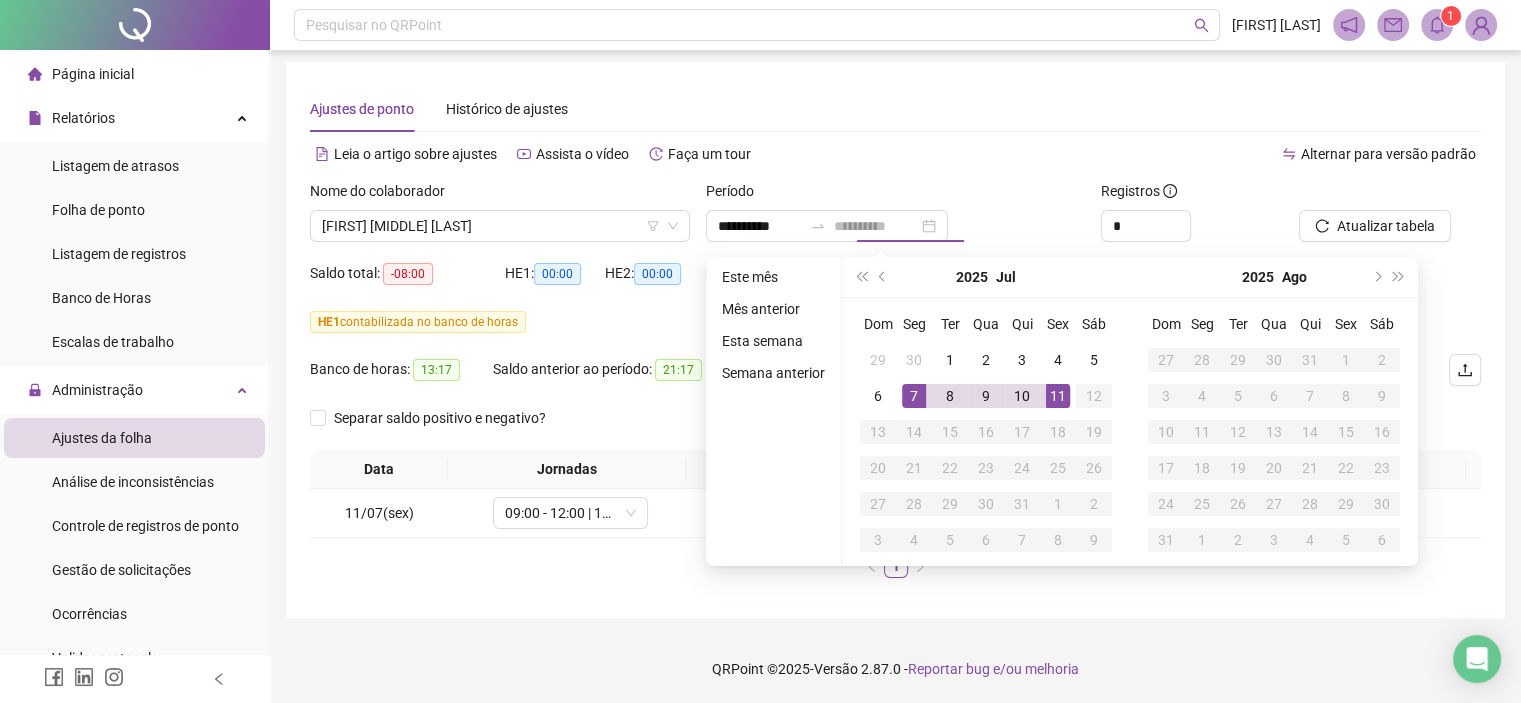 click on "11" at bounding box center [1058, 396] 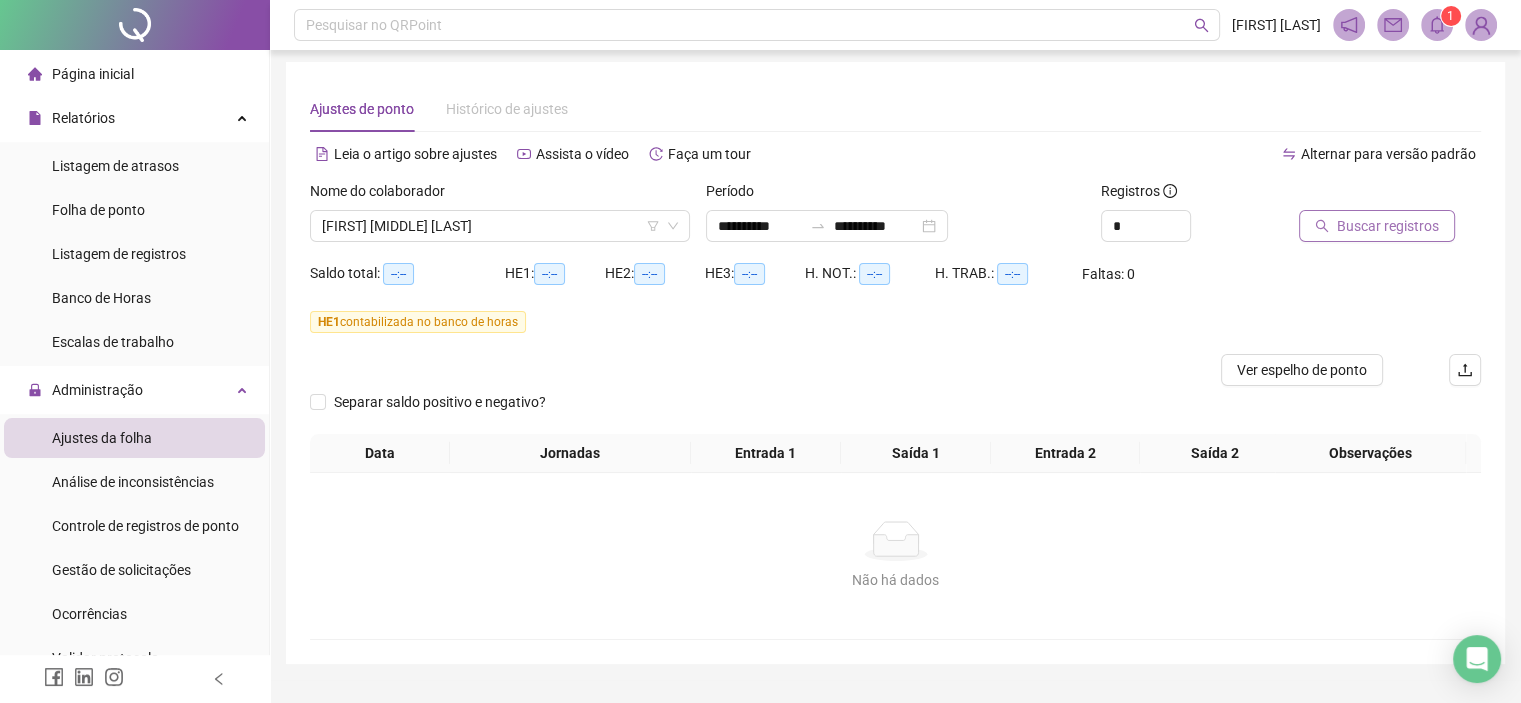 click on "Buscar registros" at bounding box center (1388, 226) 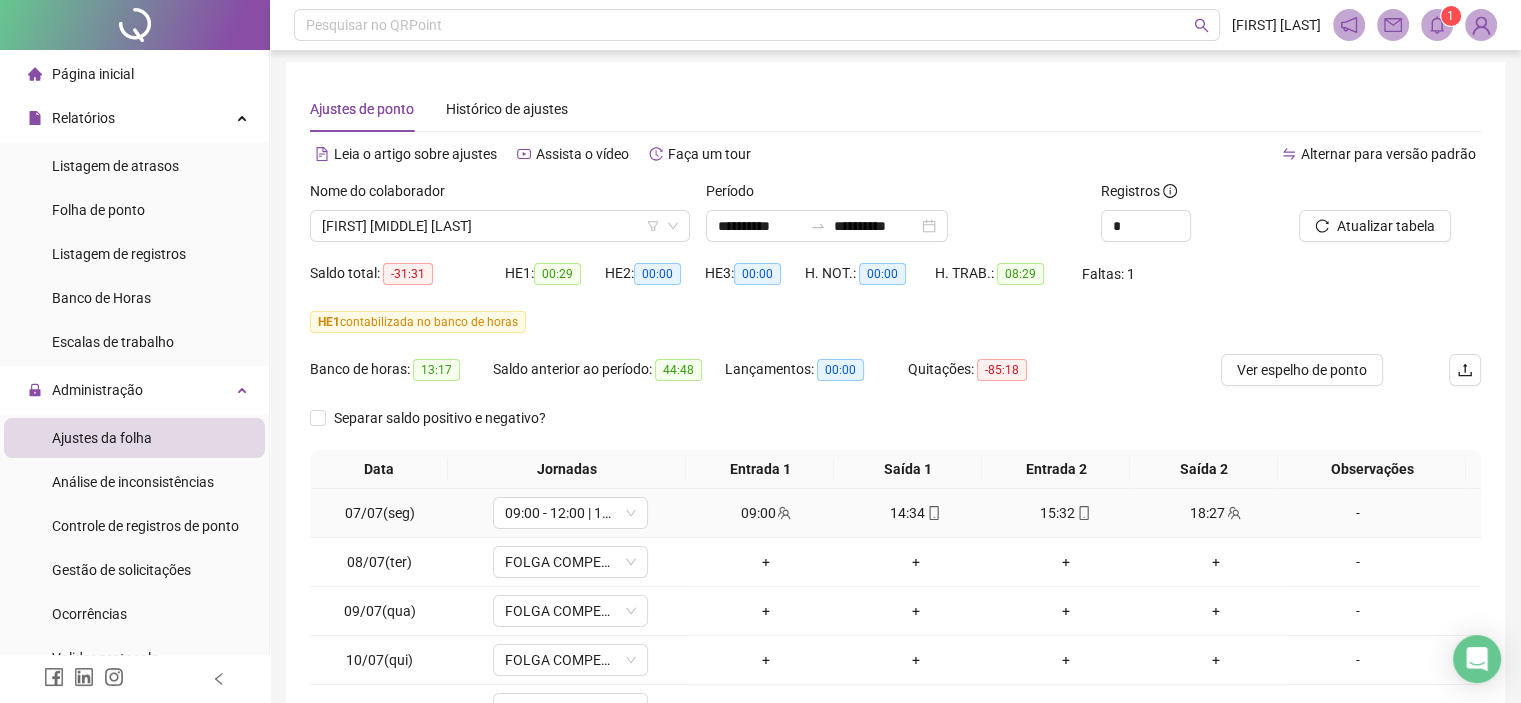 scroll, scrollTop: 200, scrollLeft: 0, axis: vertical 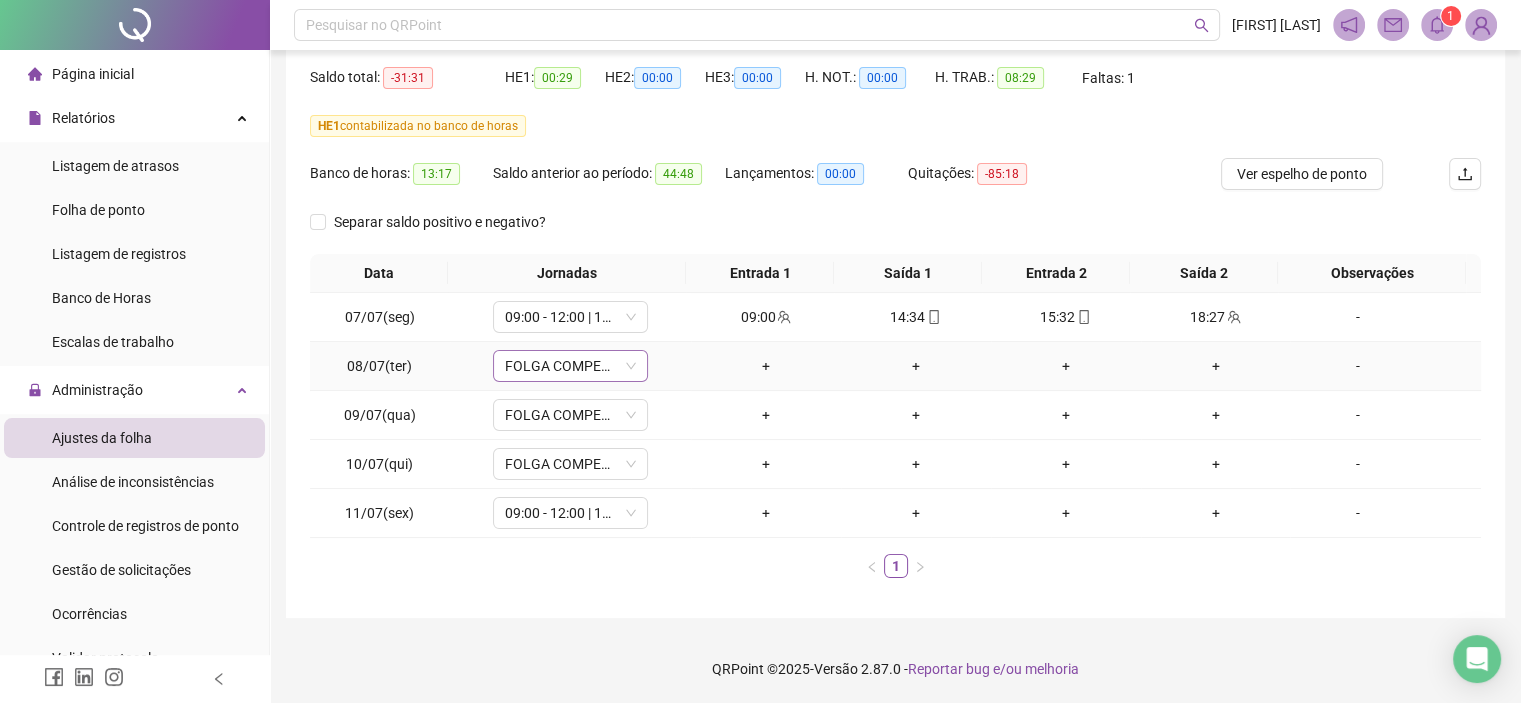 click on "FOLGA COMPENSATÓRIA" at bounding box center (570, 366) 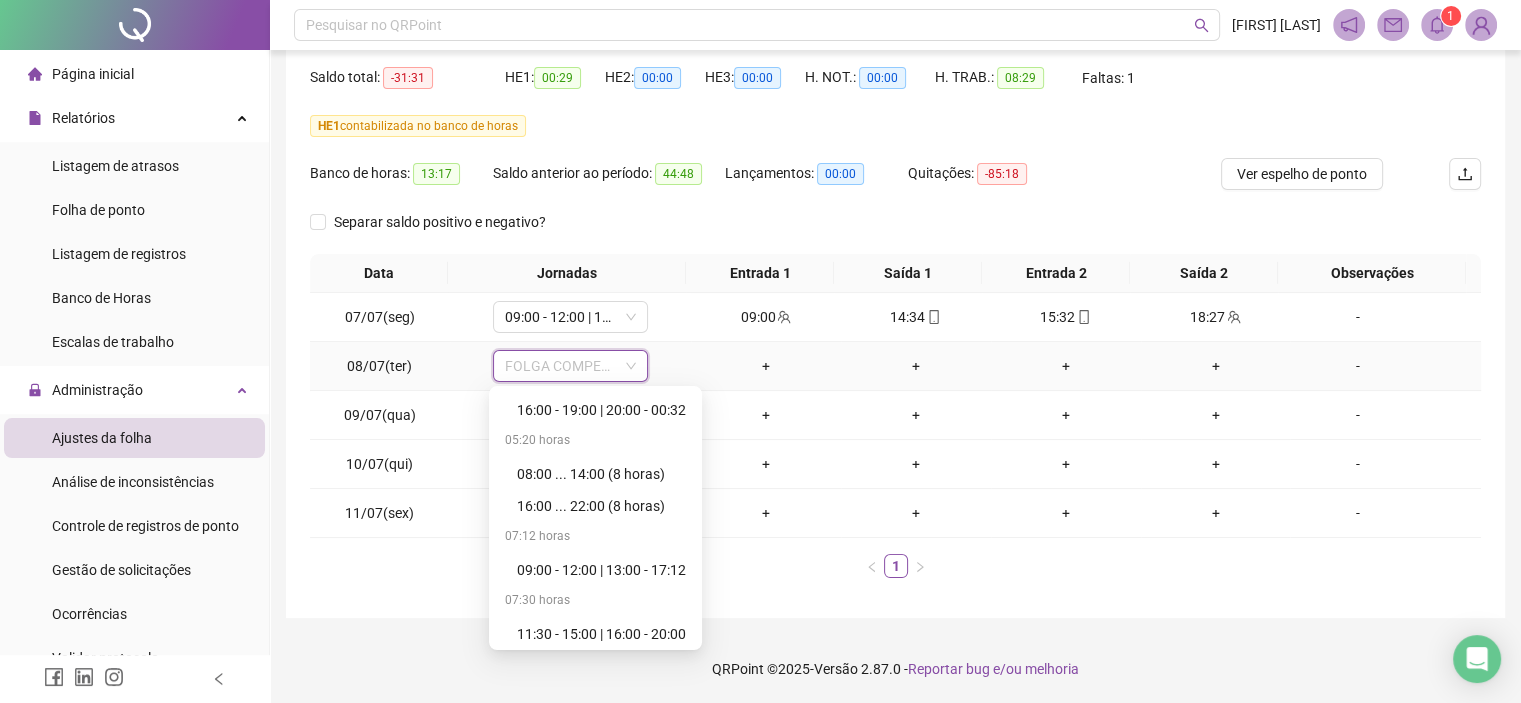 scroll, scrollTop: 6368, scrollLeft: 0, axis: vertical 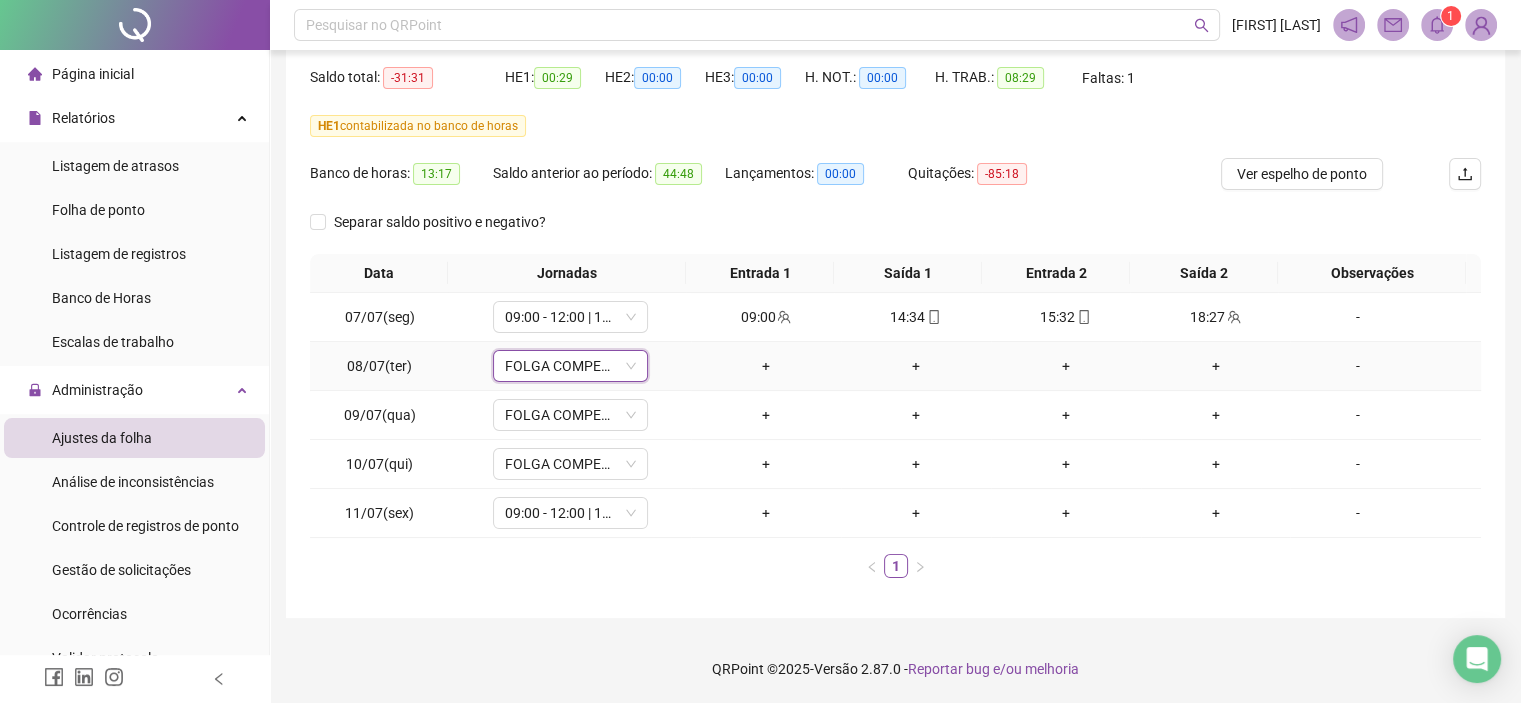 click on "+" at bounding box center (766, 366) 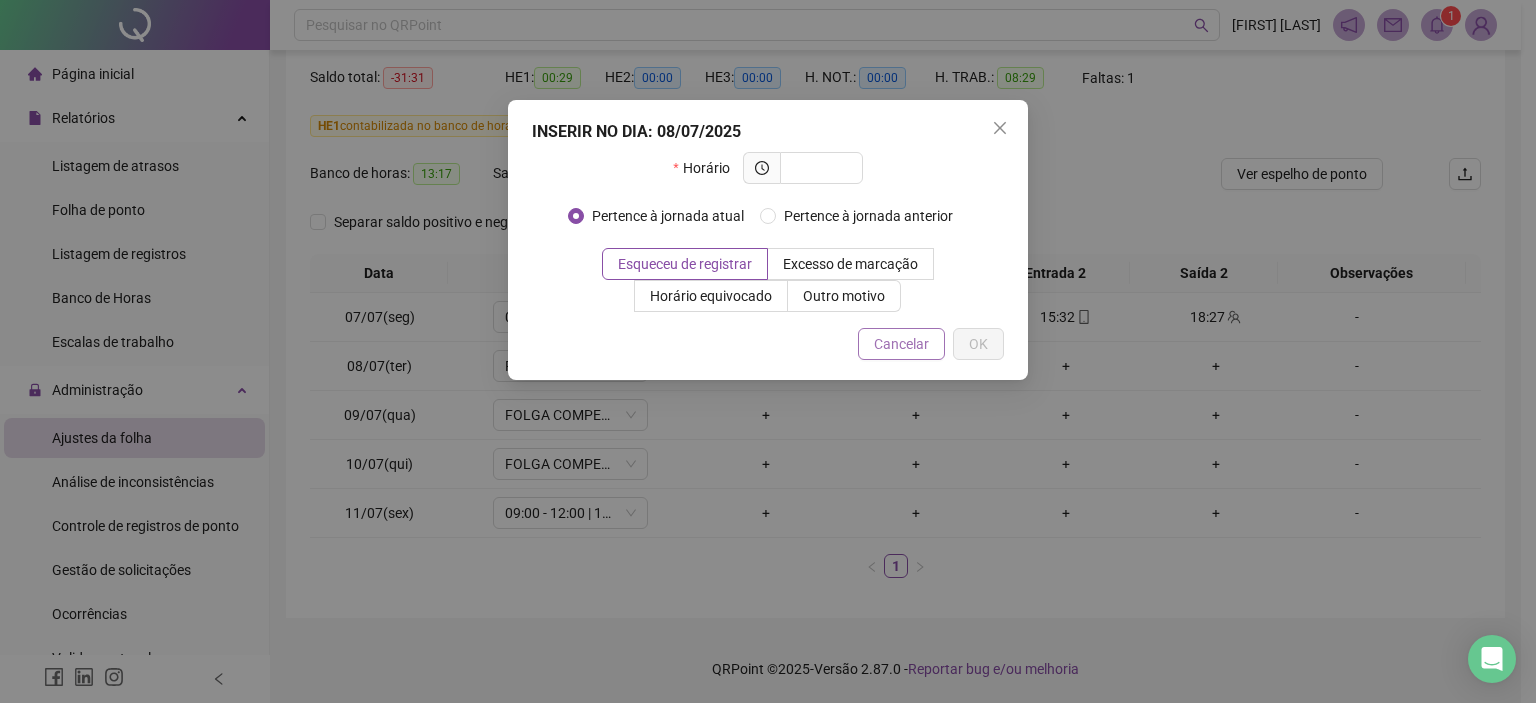 click on "Cancelar" at bounding box center [901, 344] 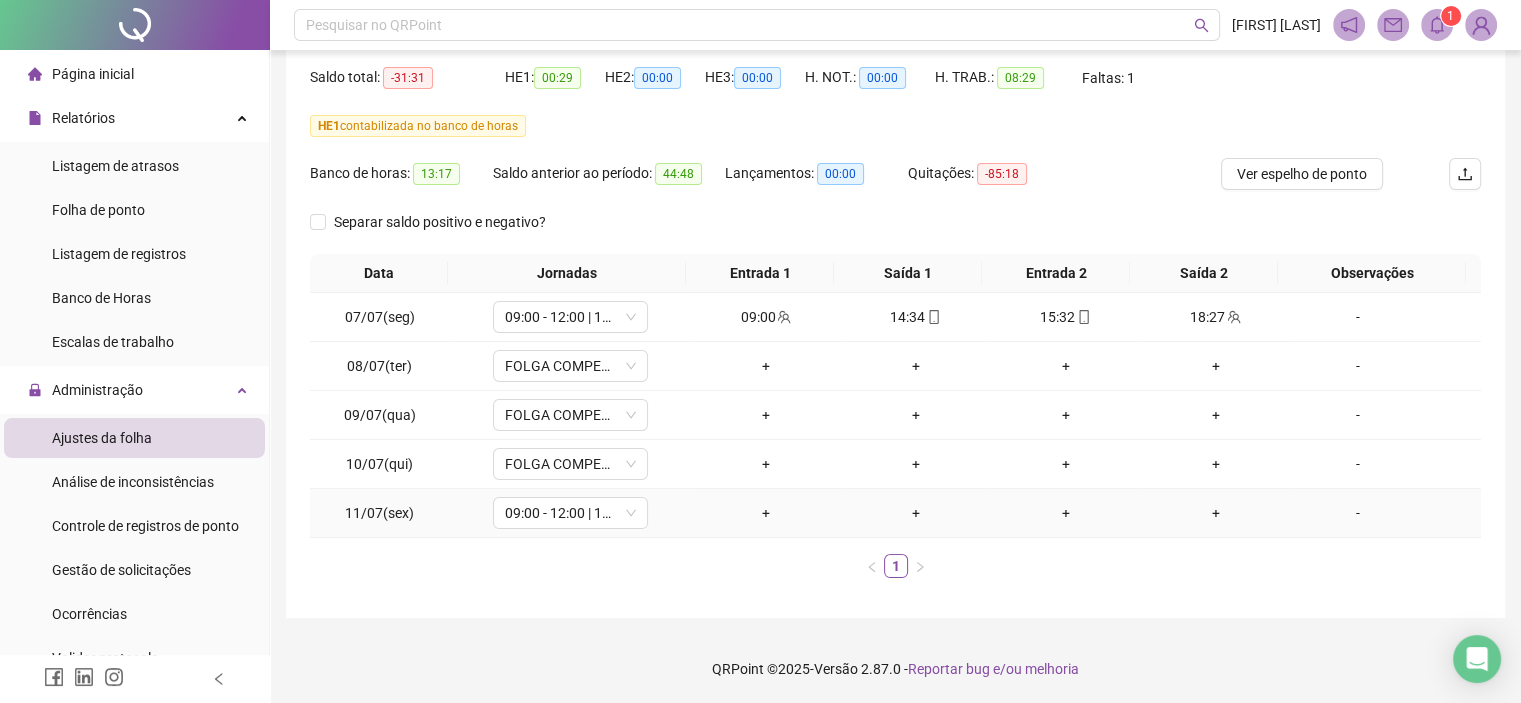 click on "09:00 - 12:00 | 13:00 - 18:00" at bounding box center (570, 513) 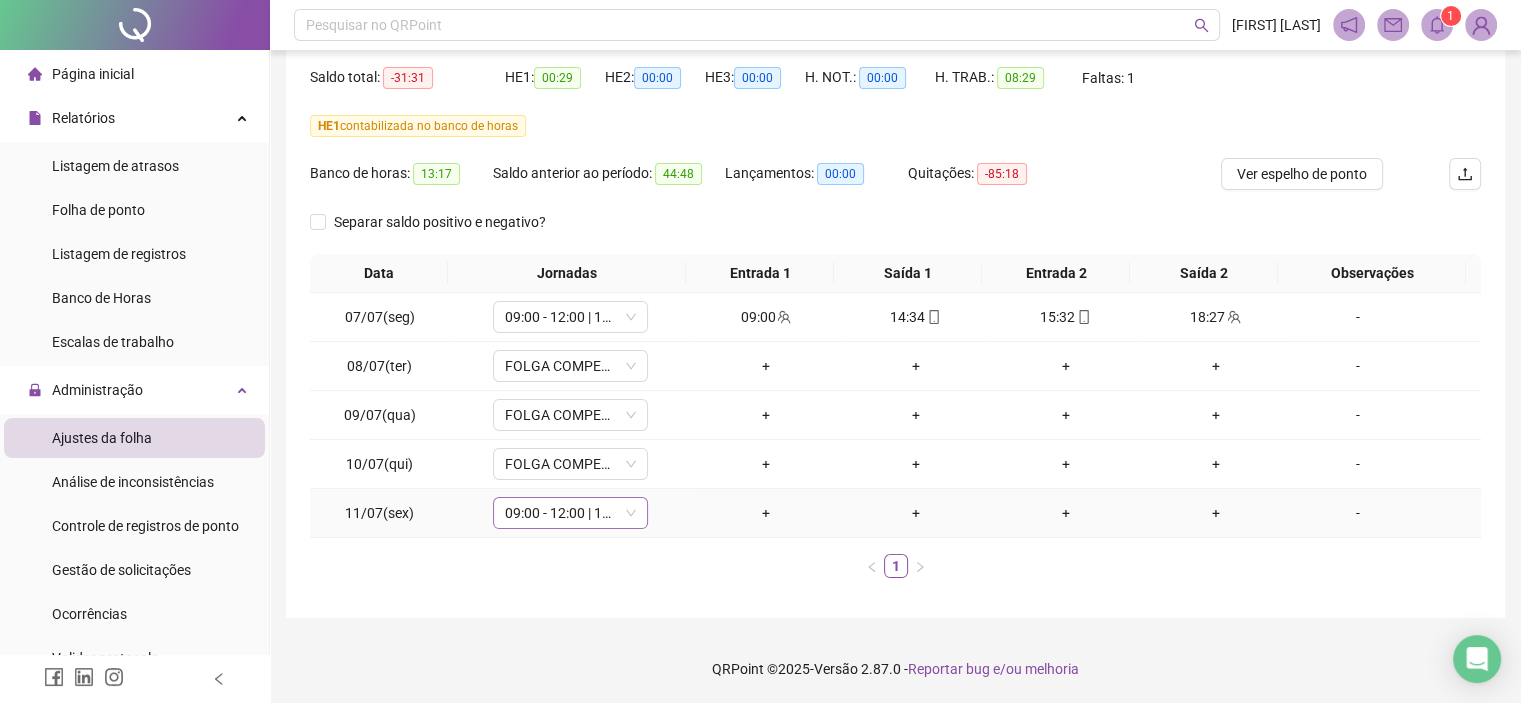 click on "09:00 - 12:00 | 13:00 - 18:00" at bounding box center (570, 513) 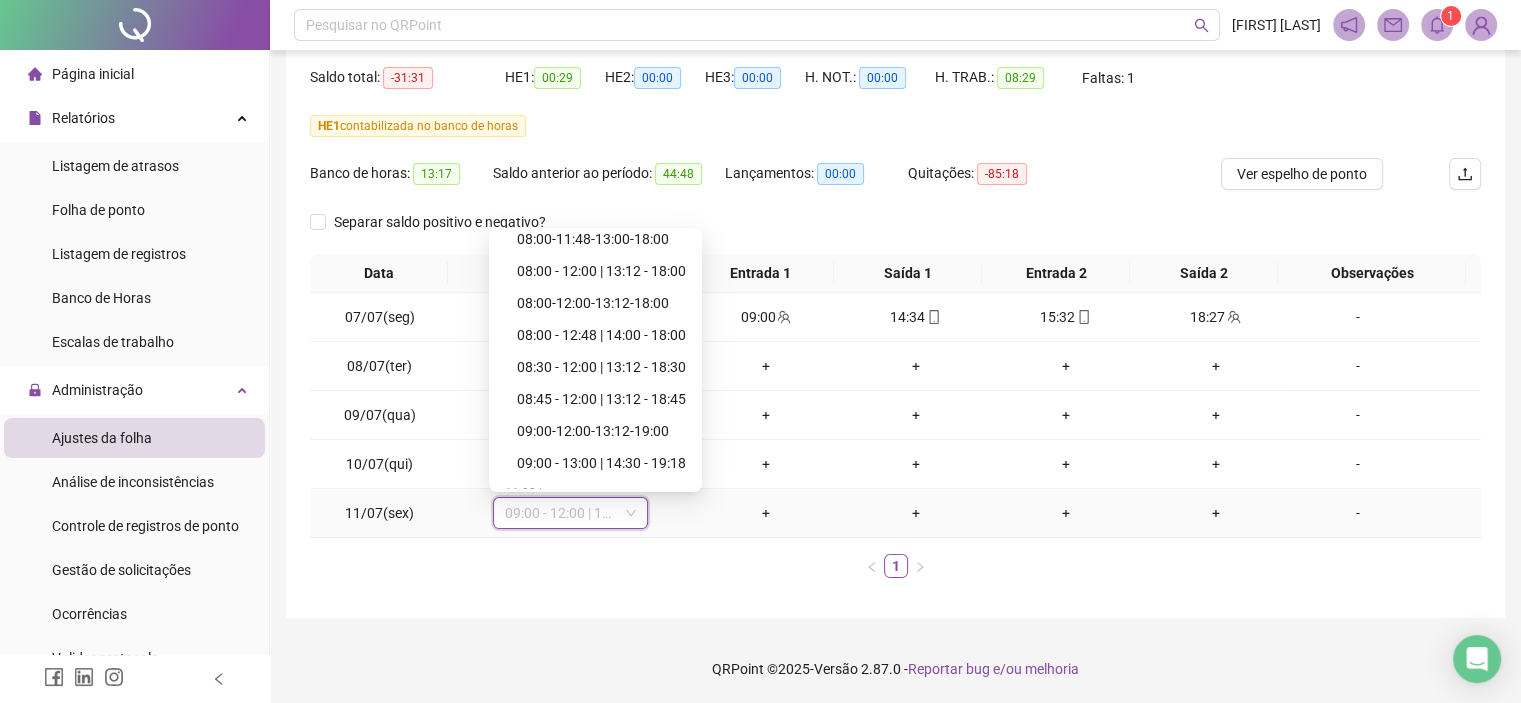 scroll, scrollTop: 6368, scrollLeft: 0, axis: vertical 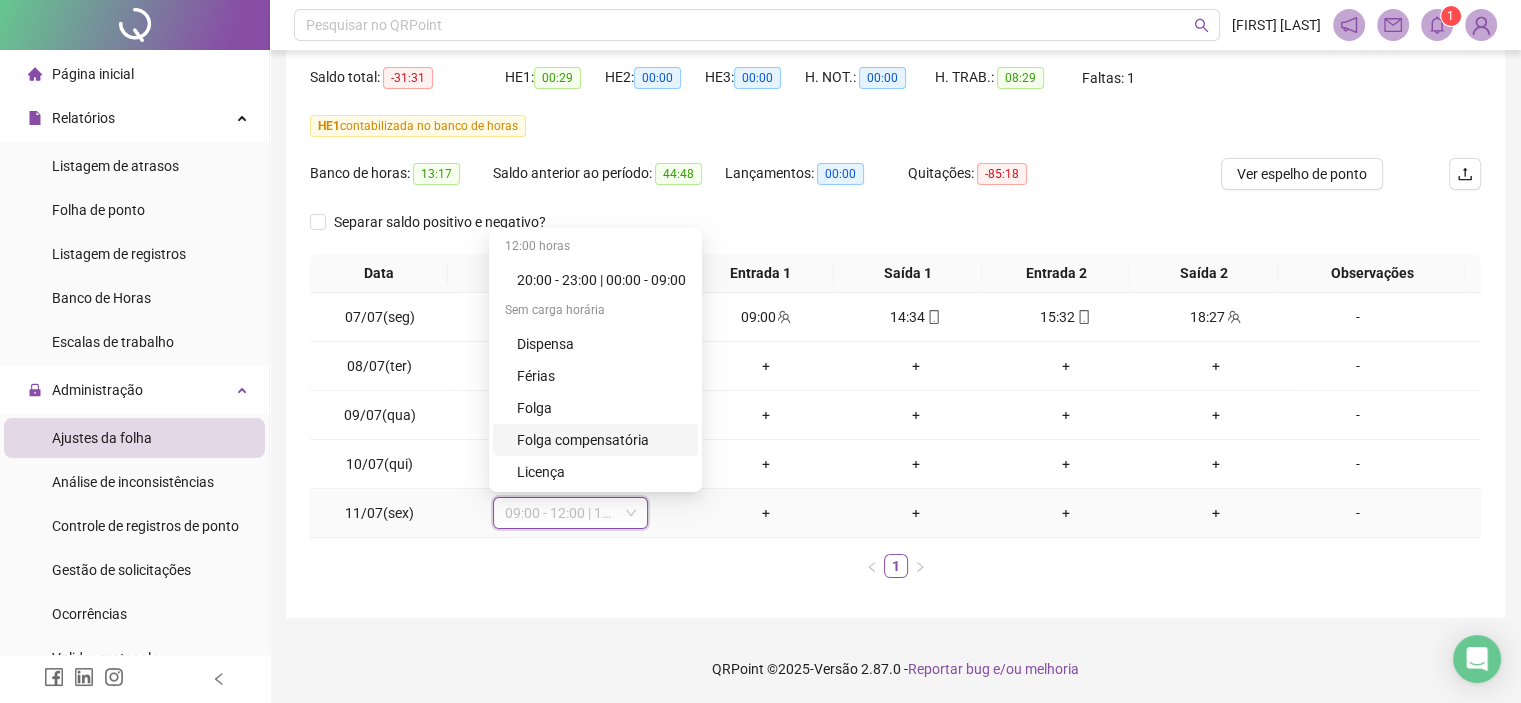 click on "Folga compensatória" at bounding box center [601, 440] 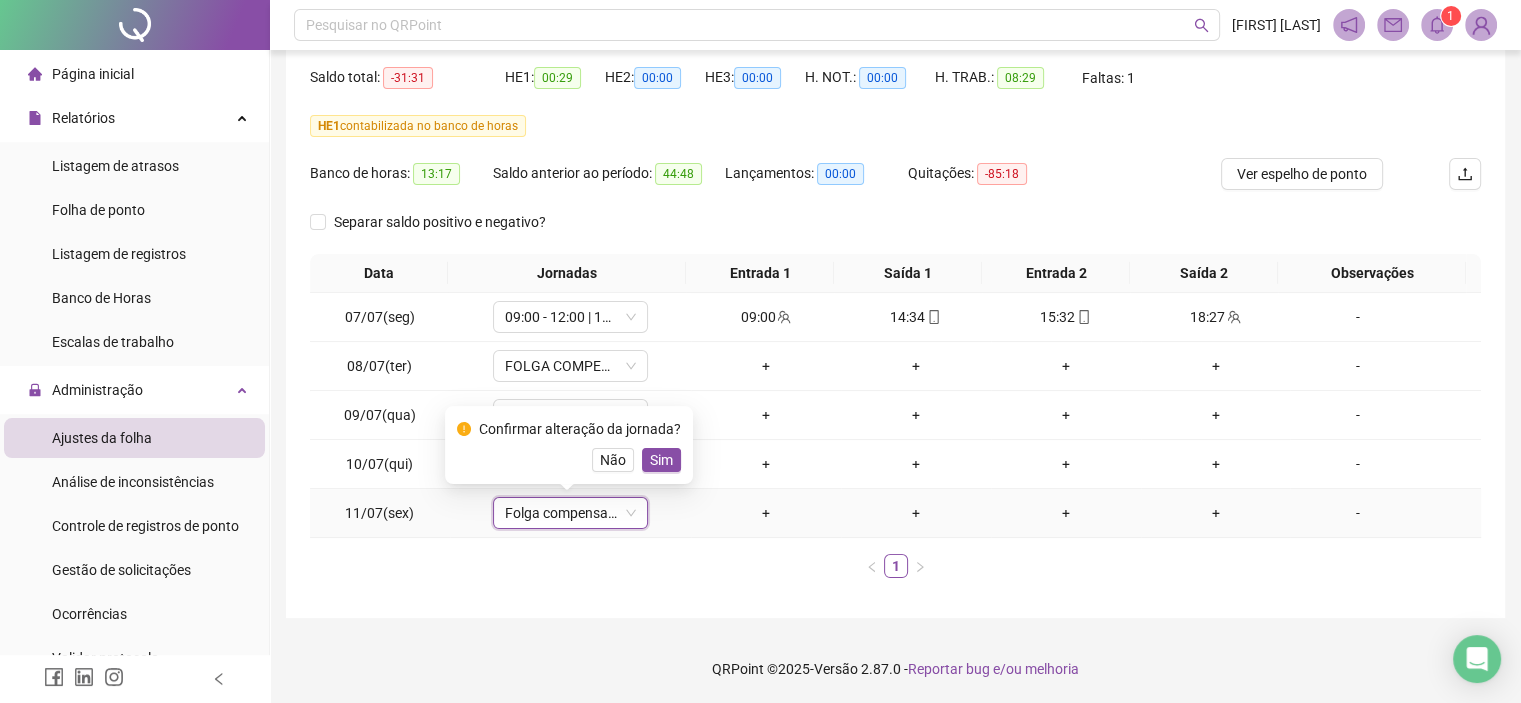 click on "Sim" at bounding box center (661, 460) 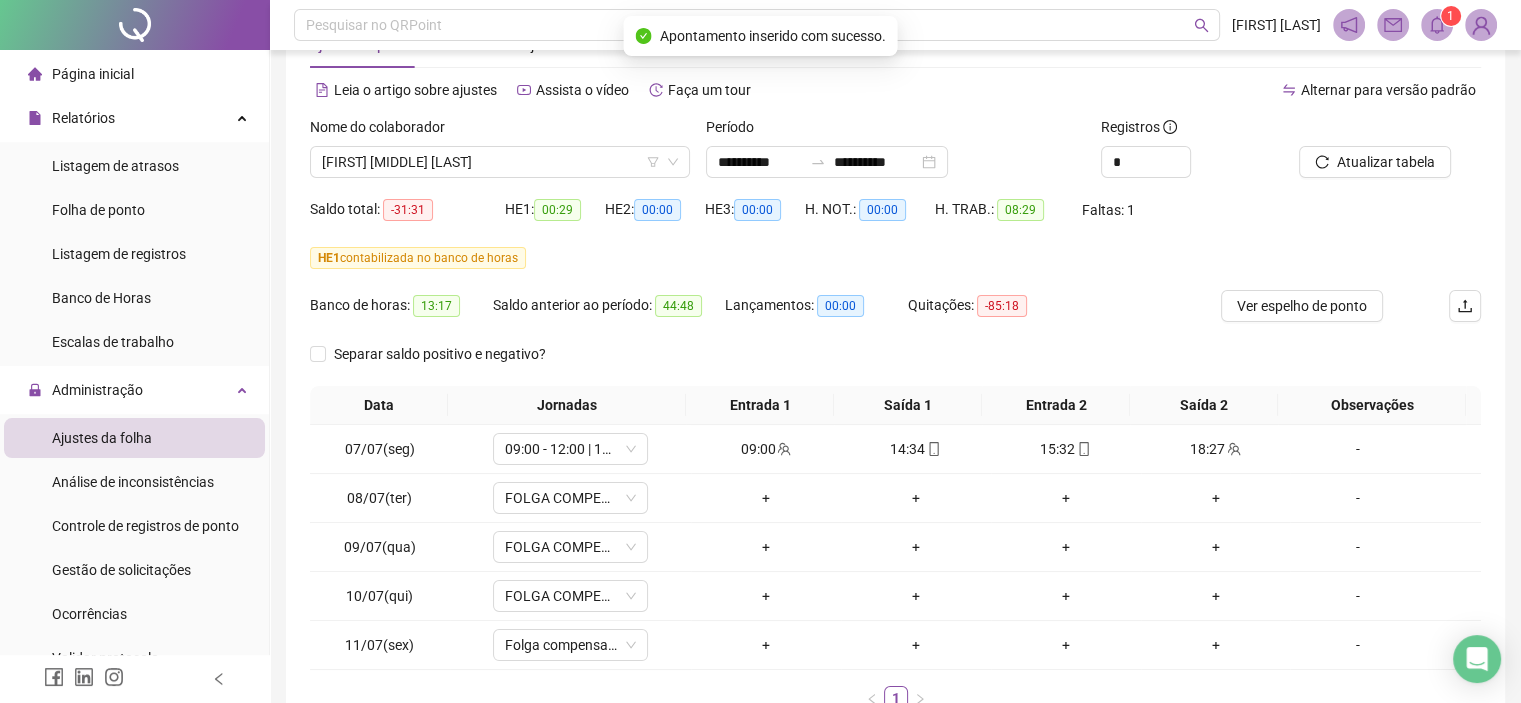 scroll, scrollTop: 0, scrollLeft: 0, axis: both 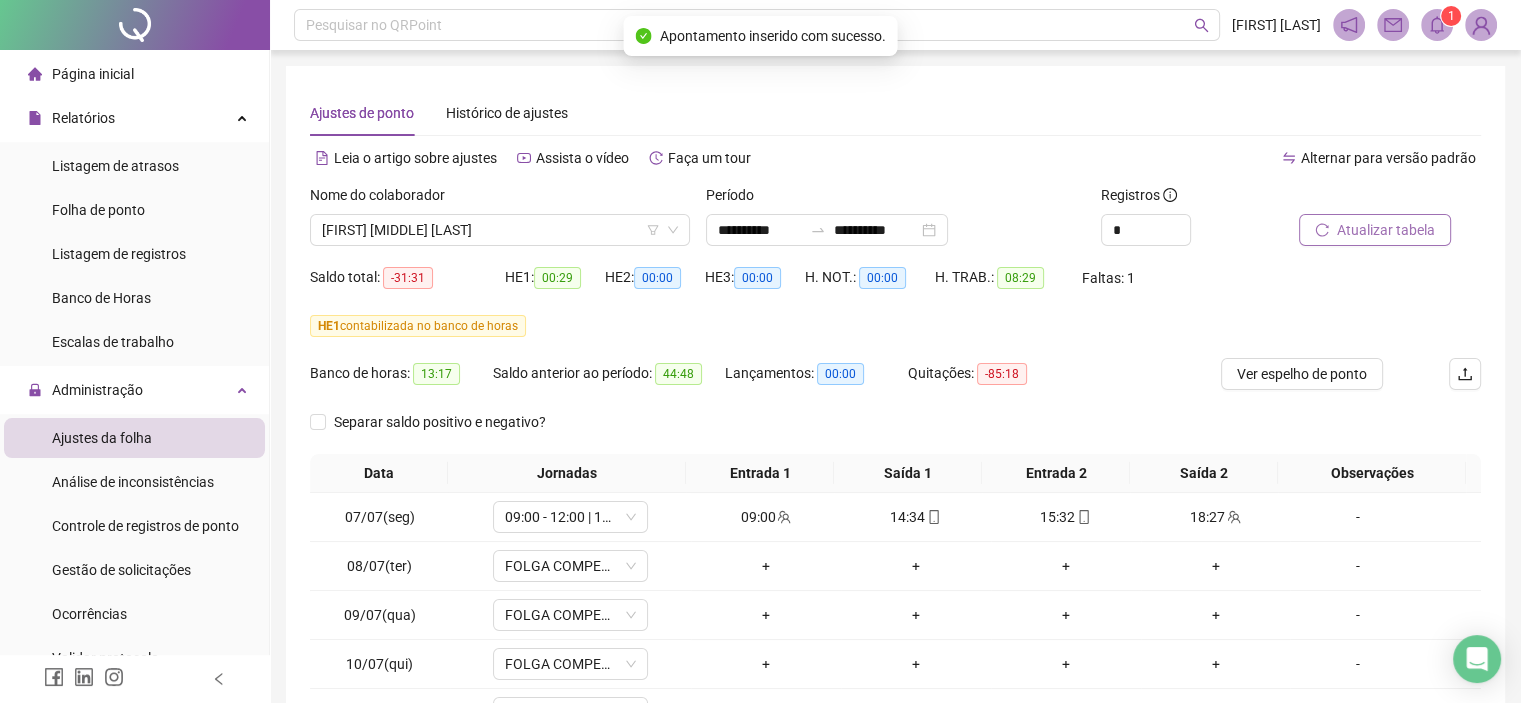 click on "Atualizar tabela" at bounding box center (1386, 230) 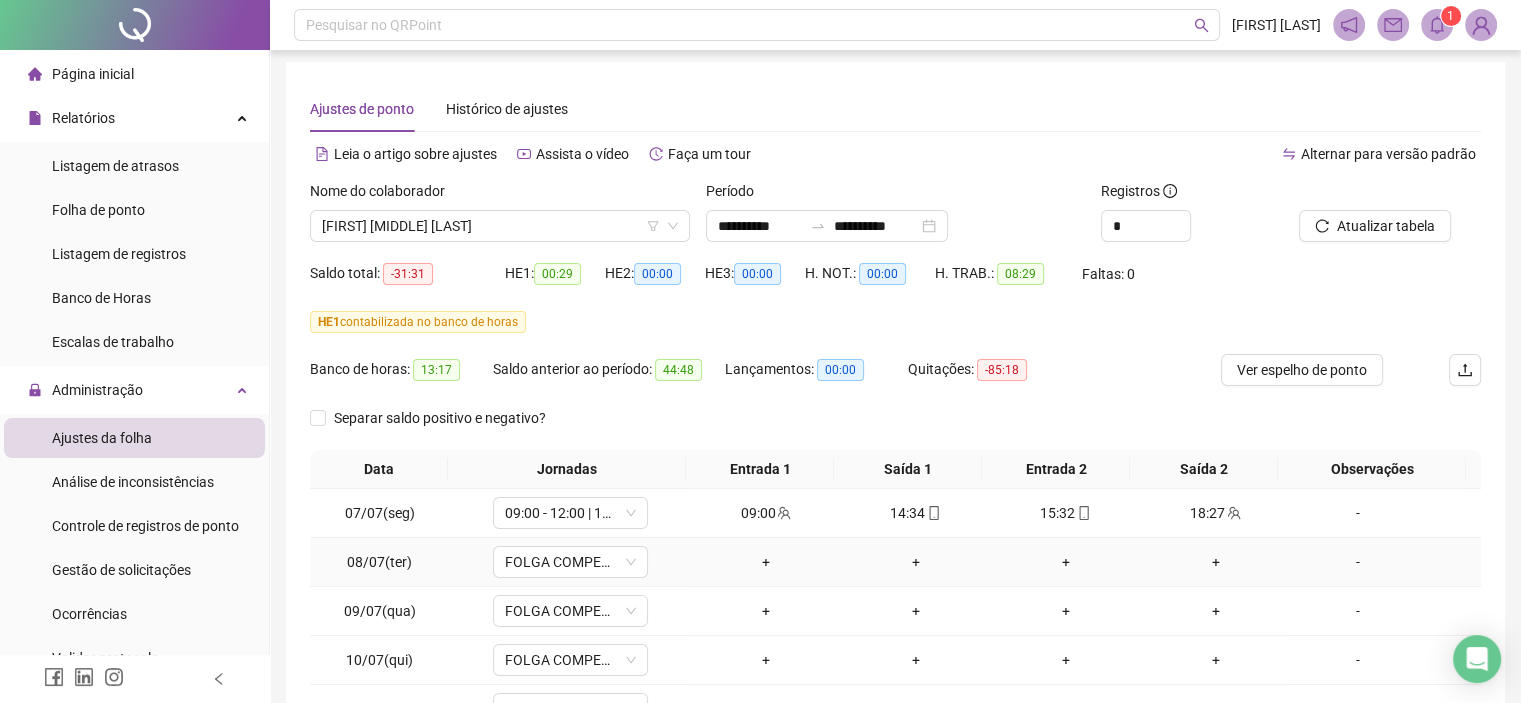 scroll, scrollTop: 0, scrollLeft: 0, axis: both 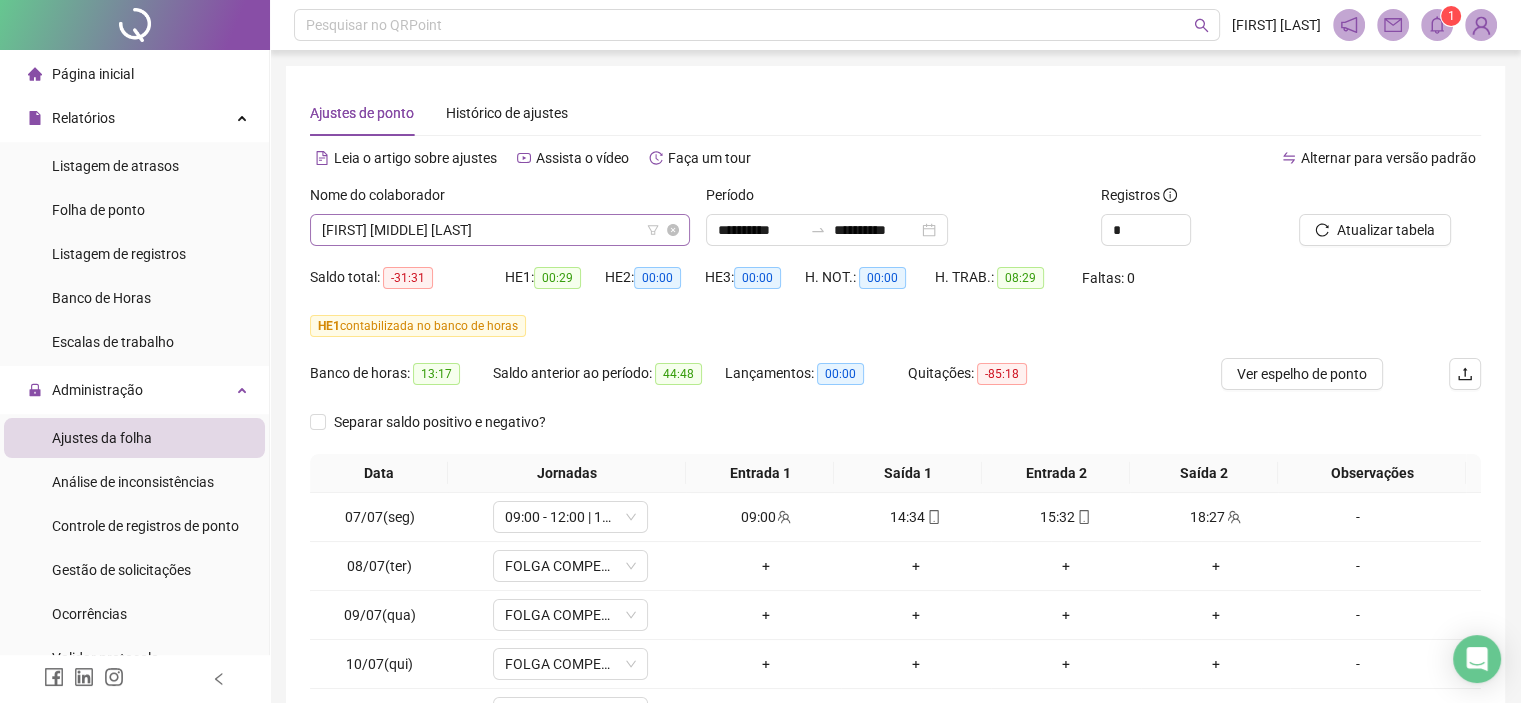 click on "WHIRLEN PATRICK SILVA" at bounding box center [500, 230] 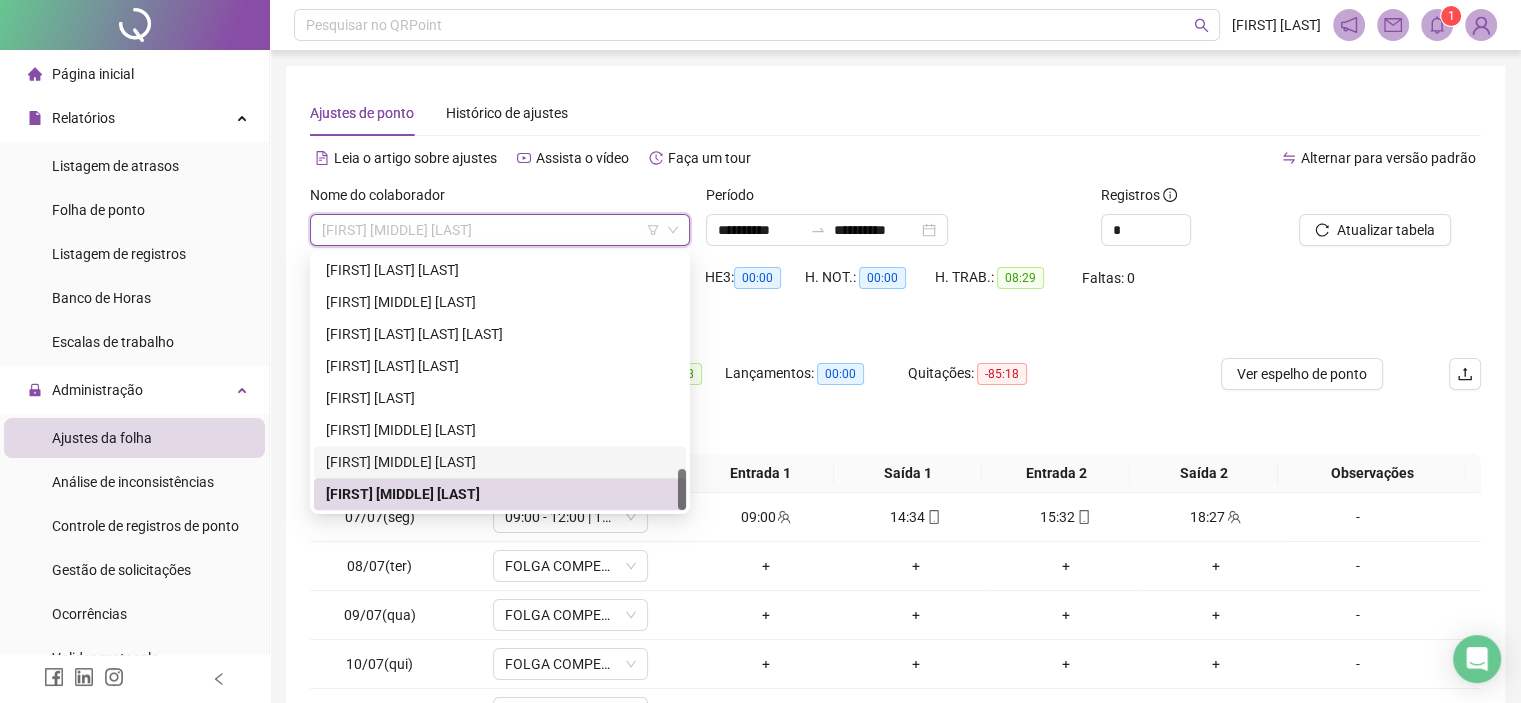 click on "WENDERSON OLIVEIRA DA SILVA" at bounding box center [500, 462] 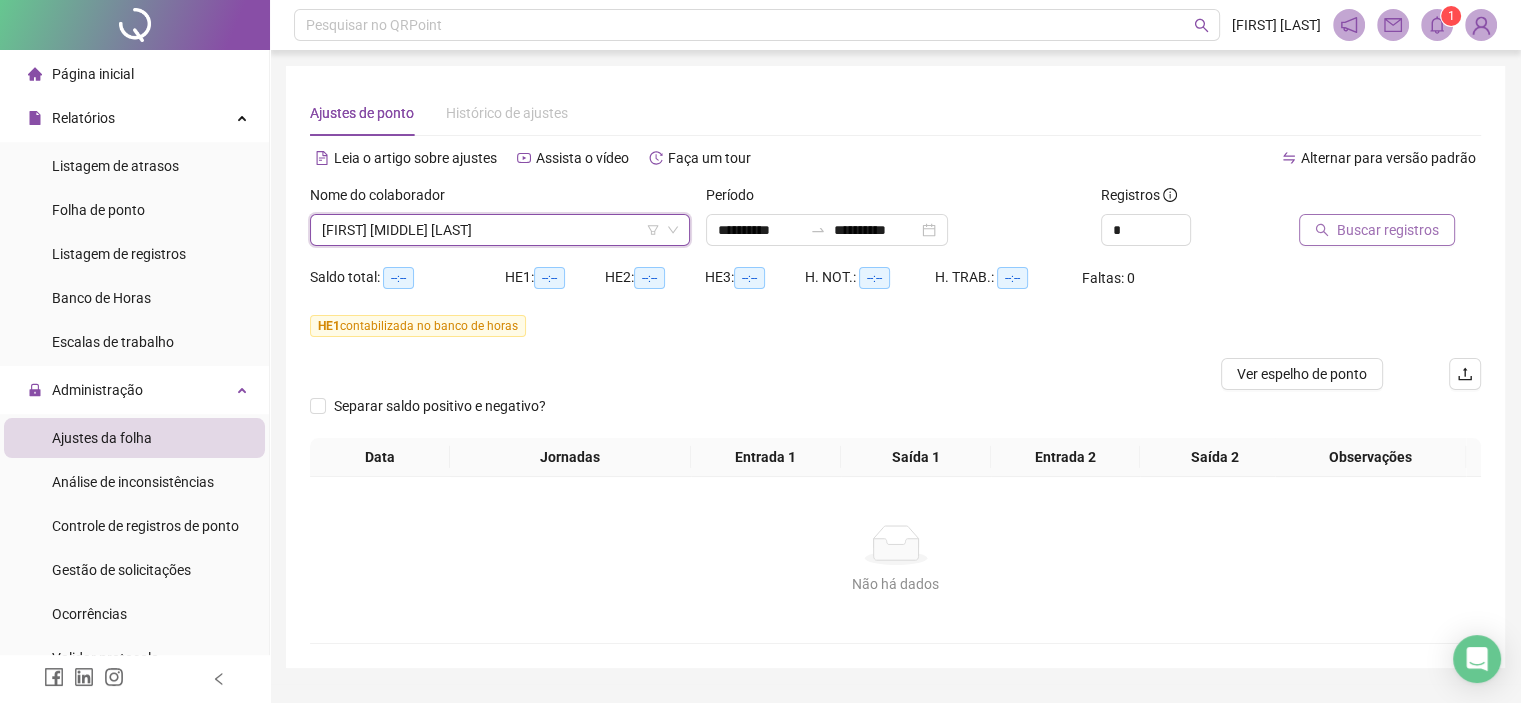 click 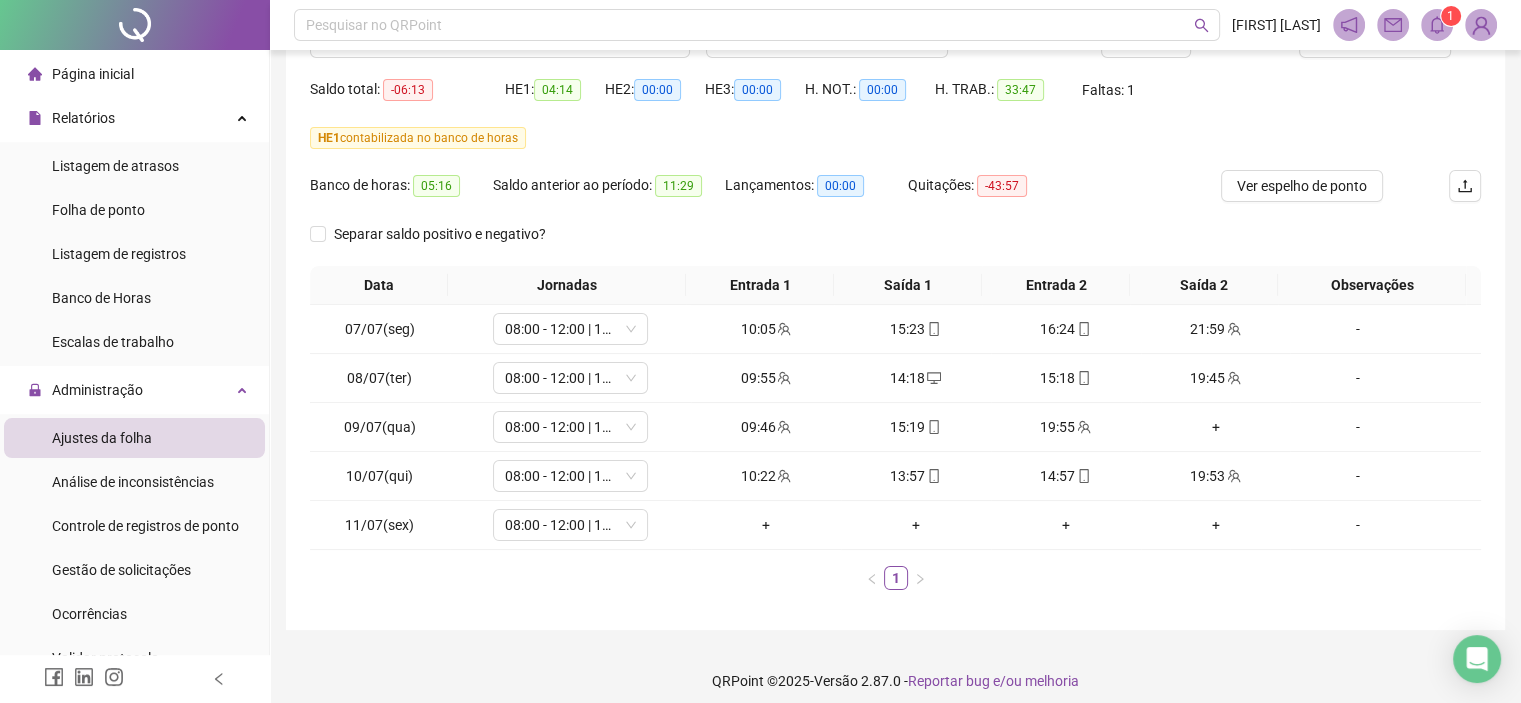 scroll, scrollTop: 200, scrollLeft: 0, axis: vertical 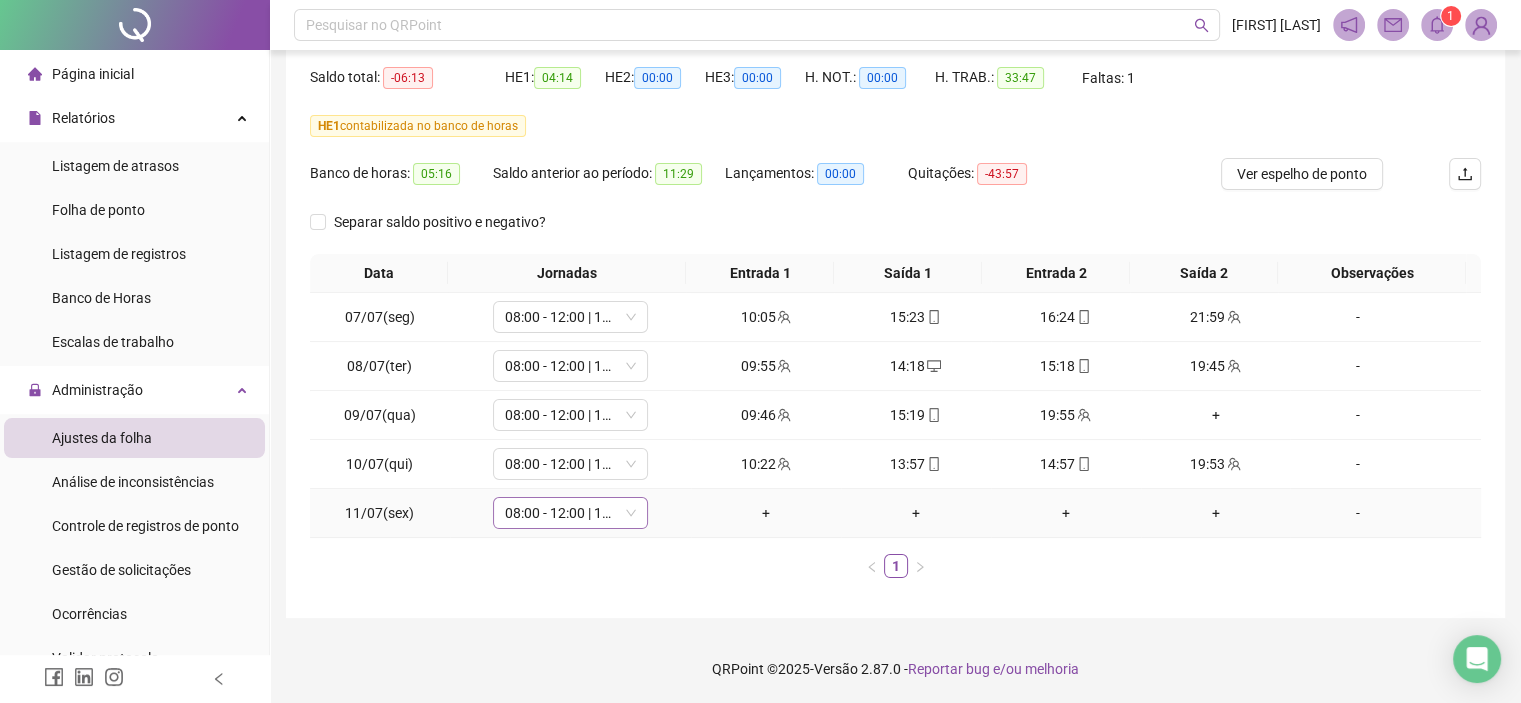 click 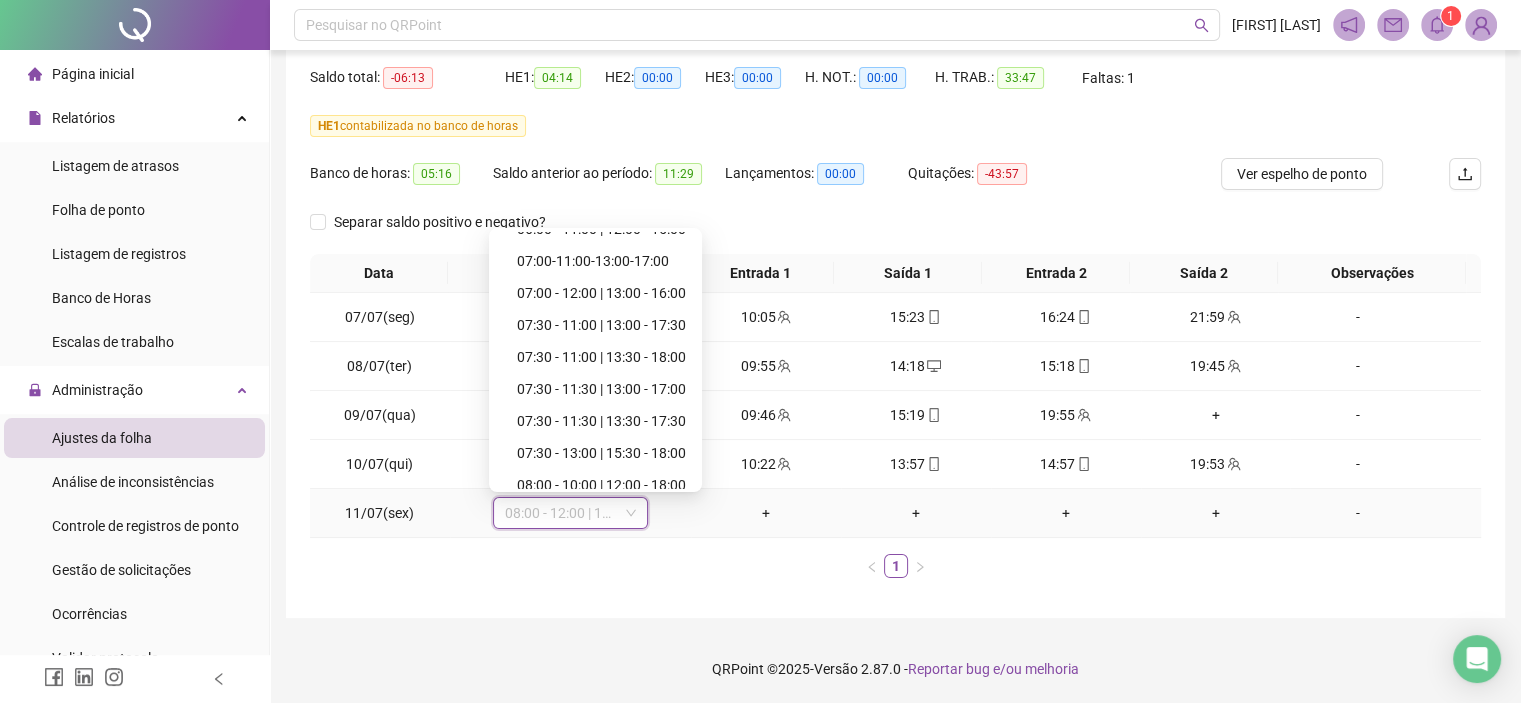 scroll, scrollTop: 6368, scrollLeft: 0, axis: vertical 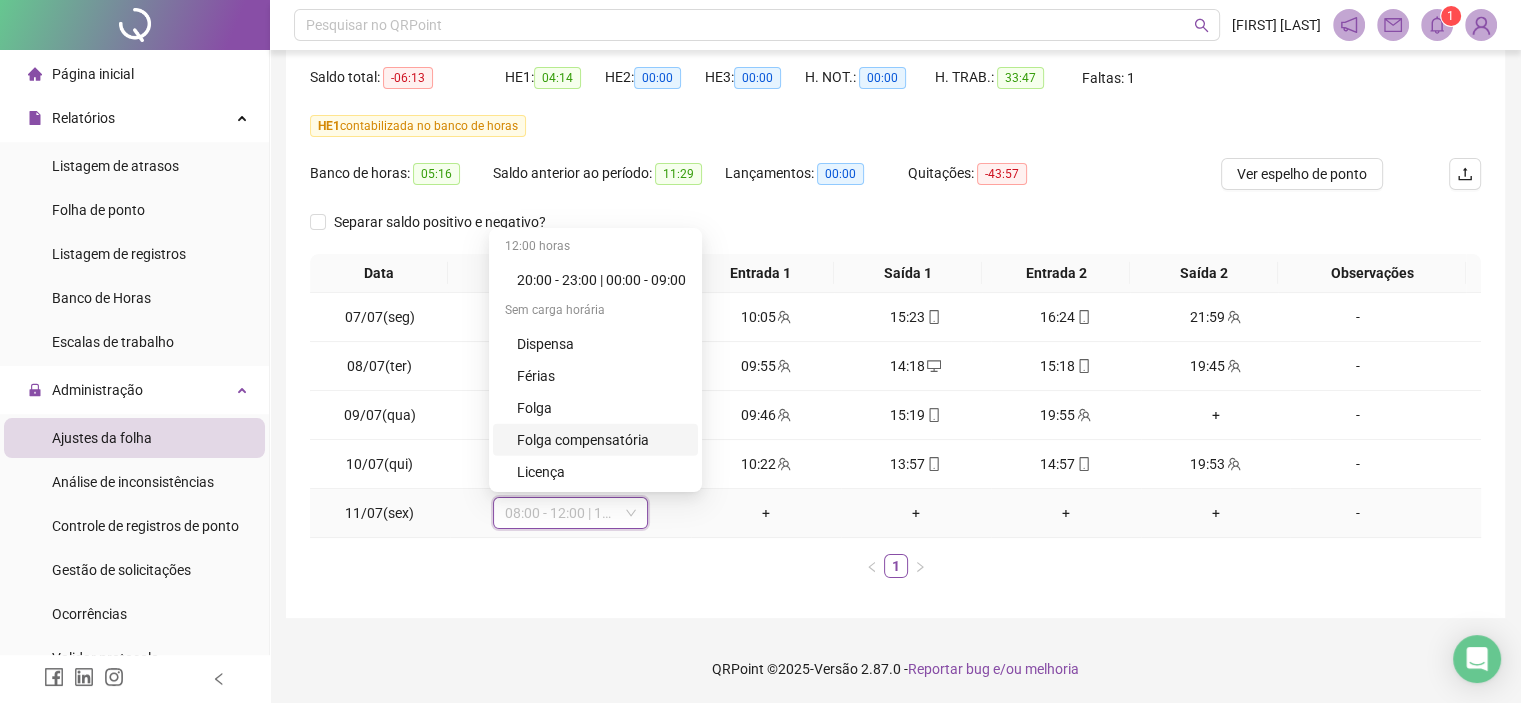 click on "Folga compensatória" at bounding box center [601, 440] 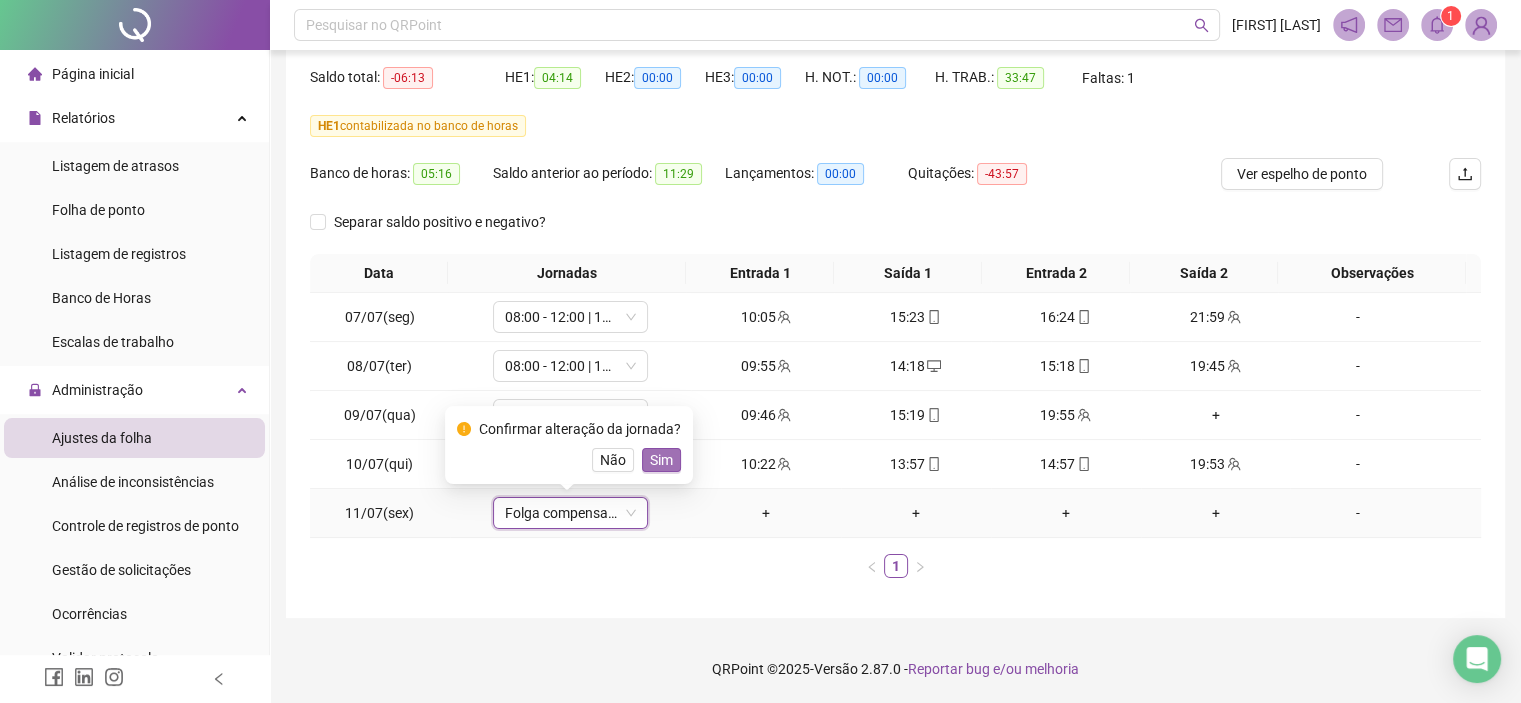 click on "Sim" at bounding box center (661, 460) 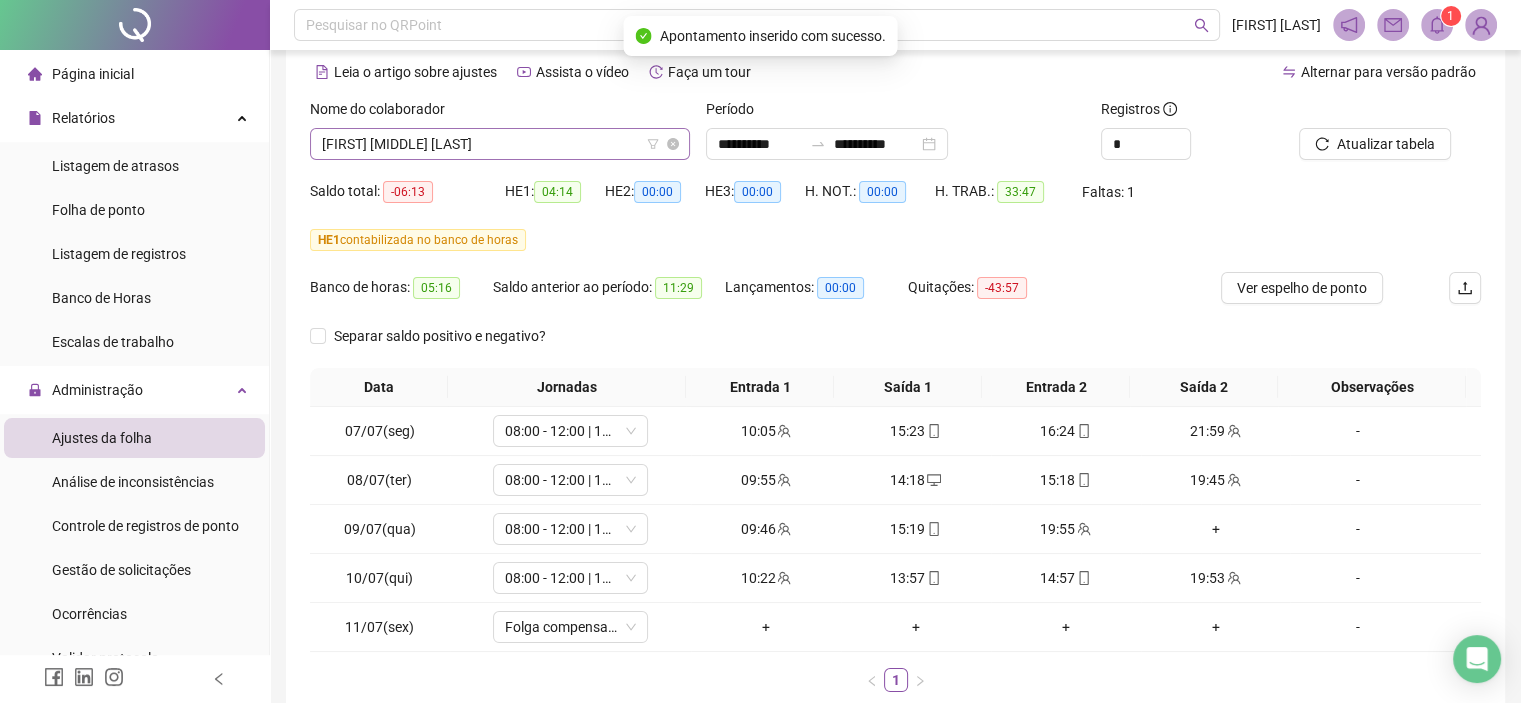 scroll, scrollTop: 0, scrollLeft: 0, axis: both 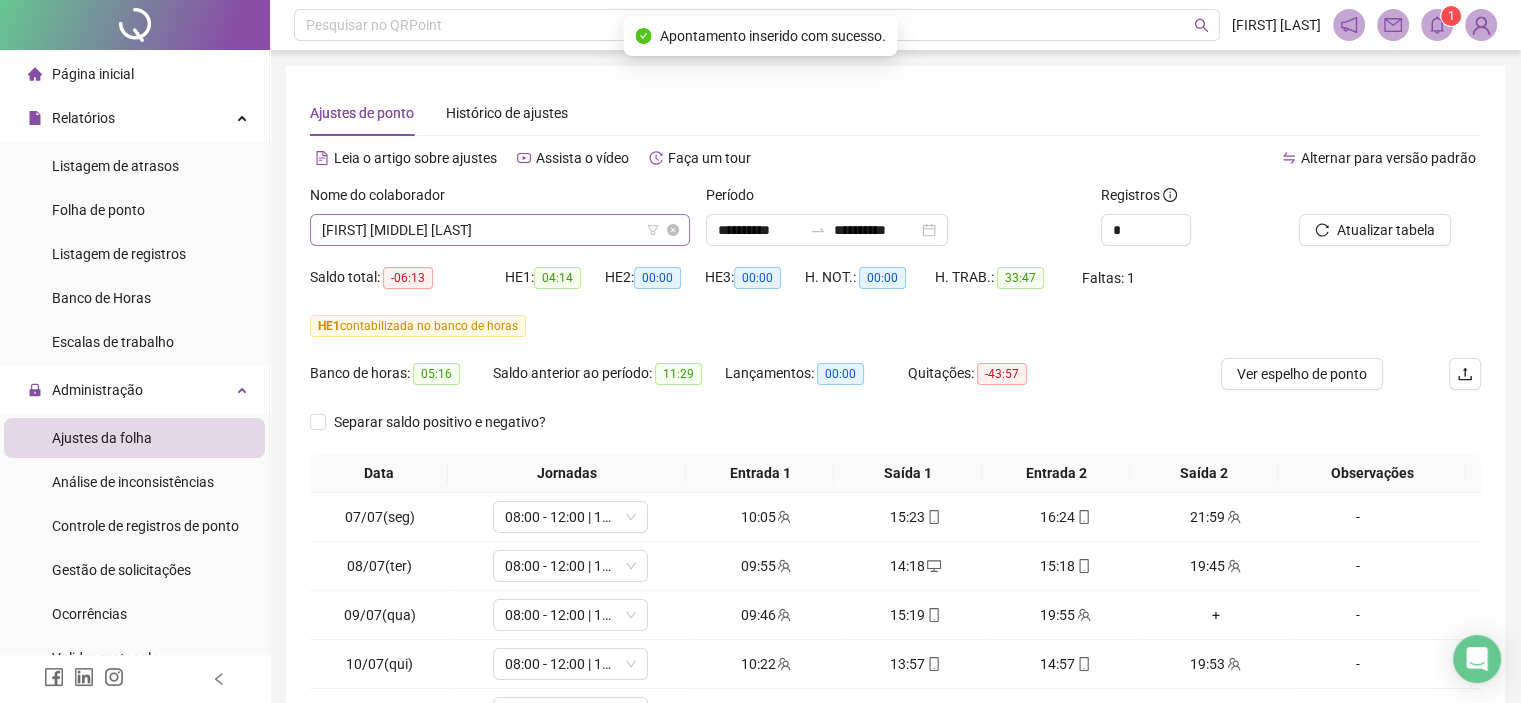 click on "WENDERSON OLIVEIRA DA SILVA" at bounding box center [500, 230] 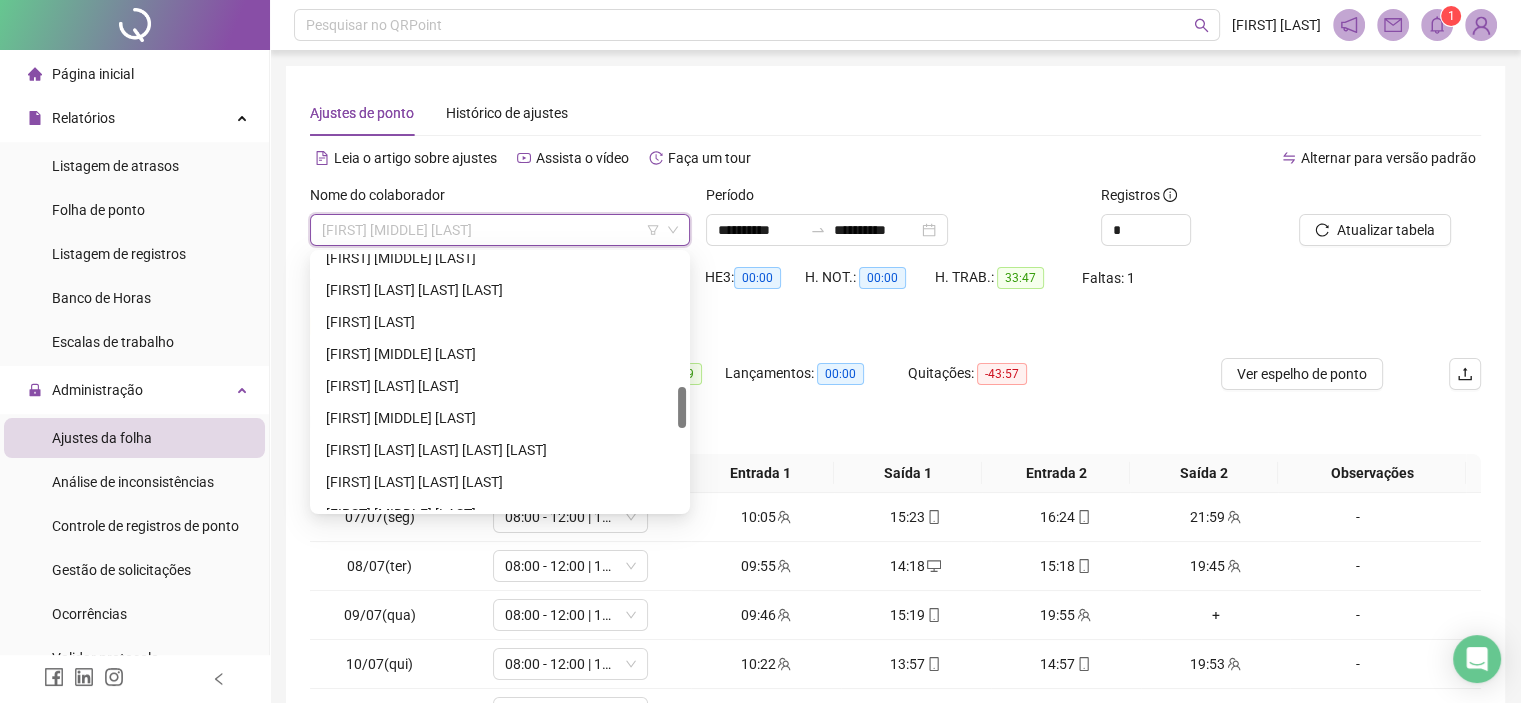 scroll, scrollTop: 712, scrollLeft: 0, axis: vertical 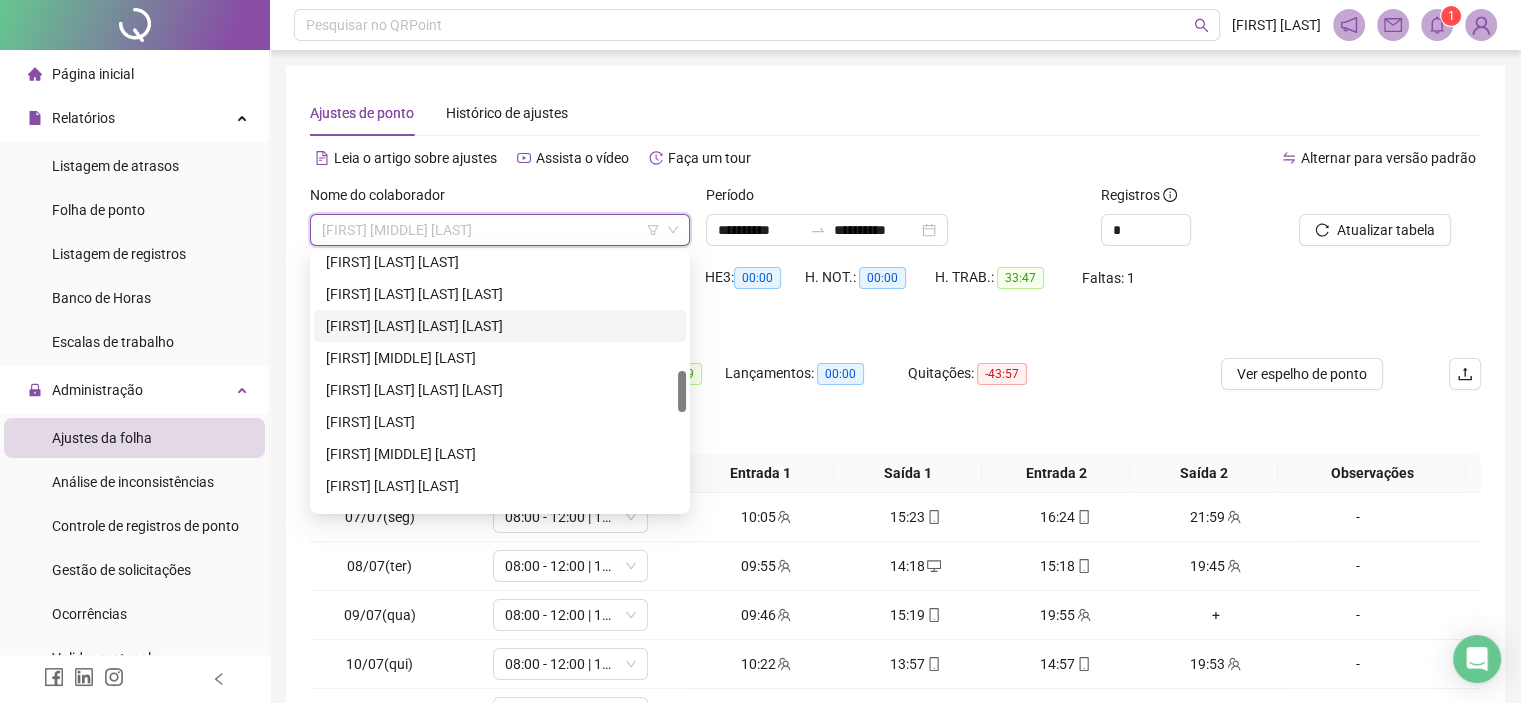 click on "IGOR EMANUEL DE OLIVEIRA ALVES" at bounding box center (500, 326) 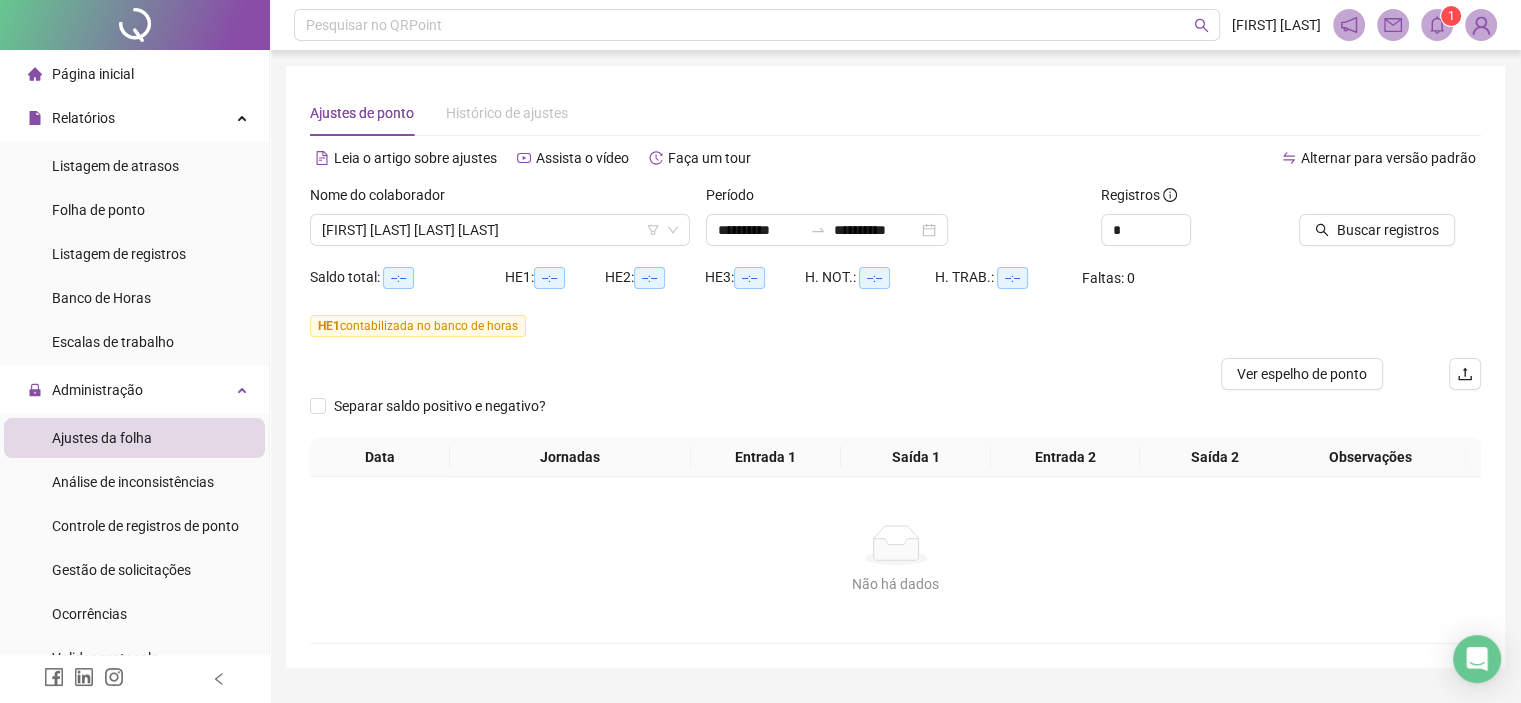 click on "Buscar registros" at bounding box center [1390, 223] 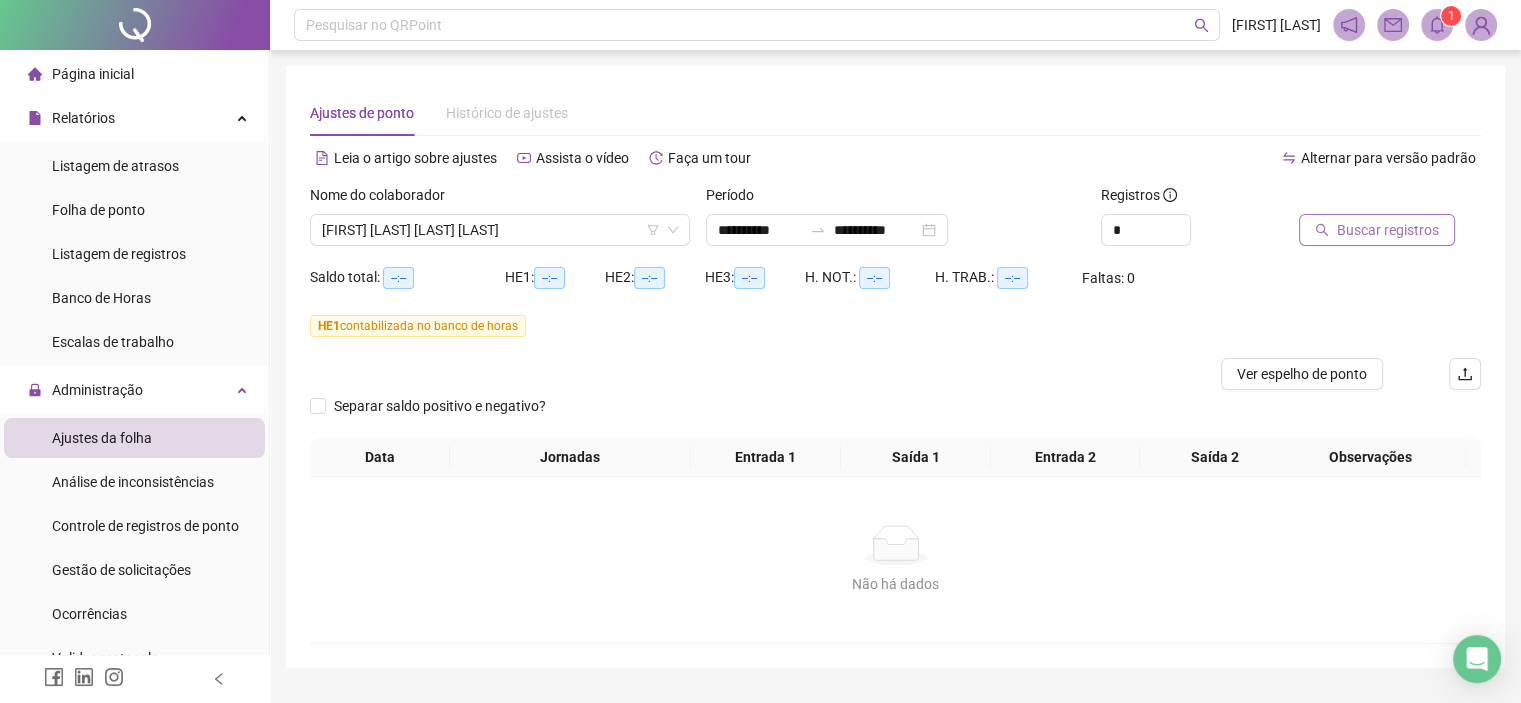 click on "Buscar registros" at bounding box center [1377, 230] 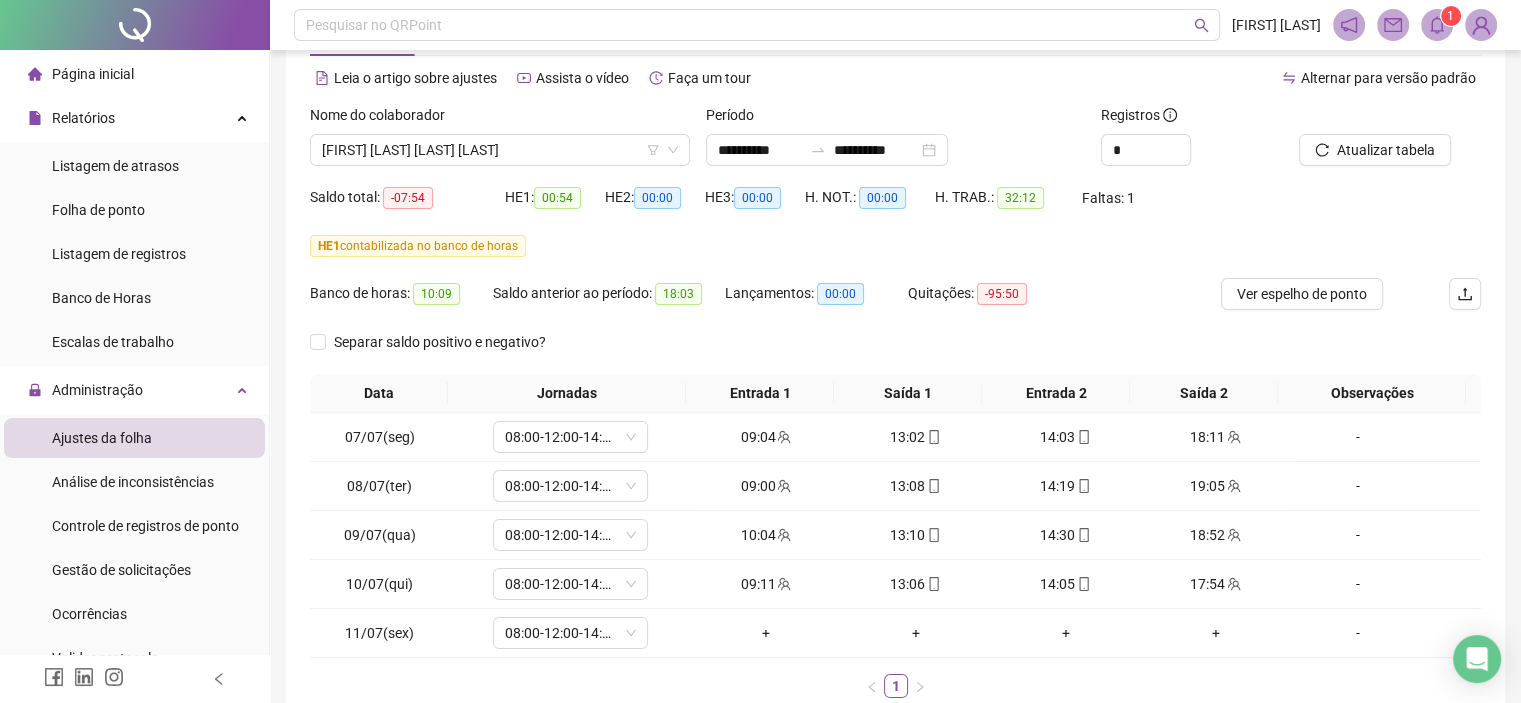 scroll, scrollTop: 200, scrollLeft: 0, axis: vertical 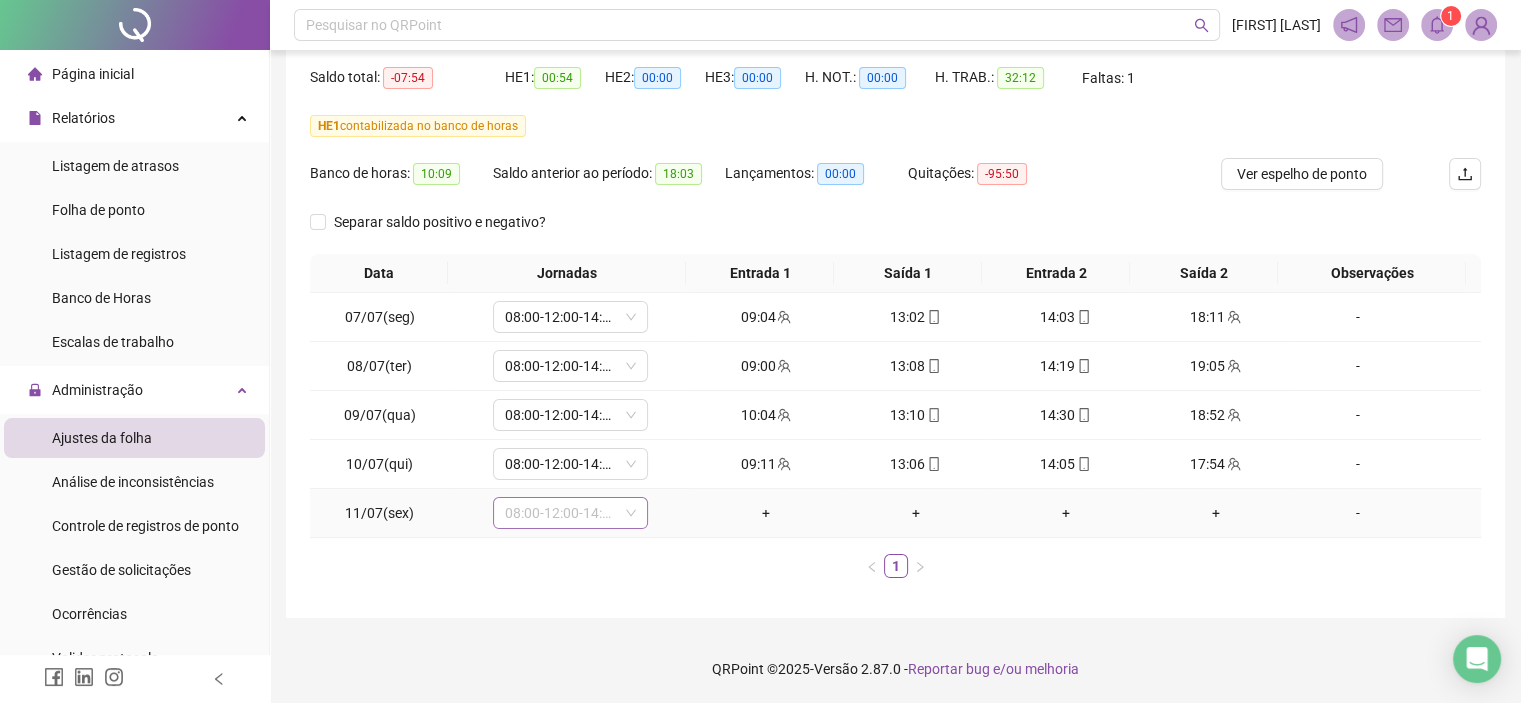 click on "08:00-12:00-14:00-18:00" at bounding box center (570, 513) 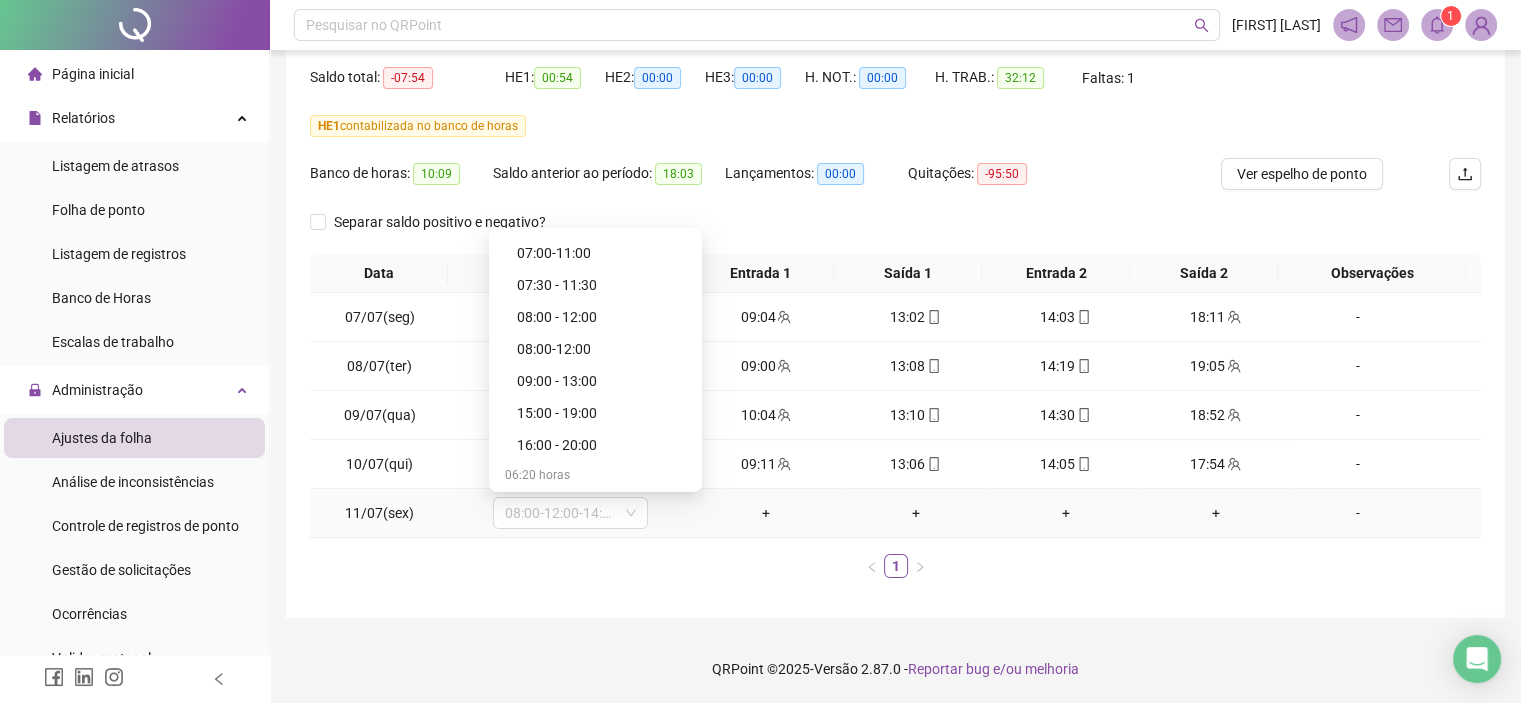 scroll, scrollTop: 1300, scrollLeft: 0, axis: vertical 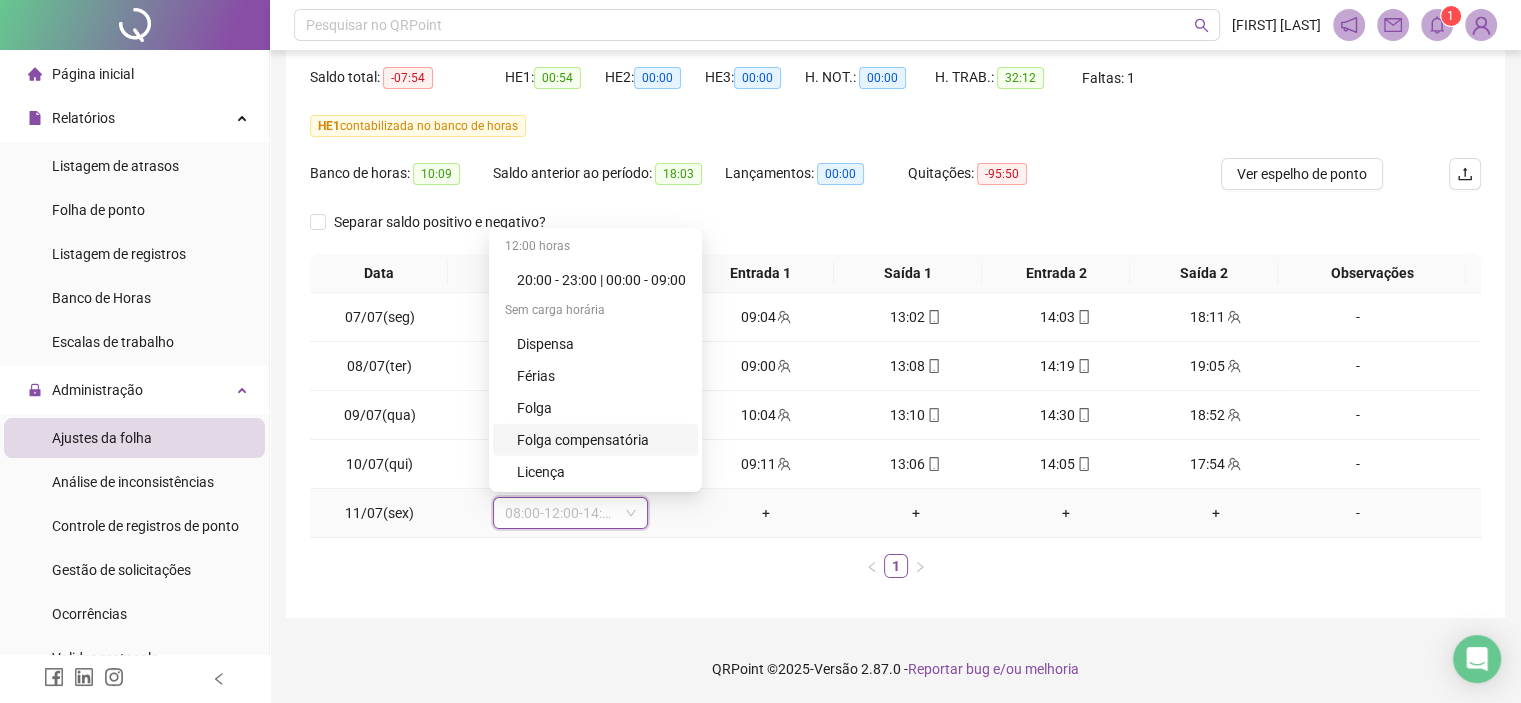click on "Folga compensatória" at bounding box center [601, 440] 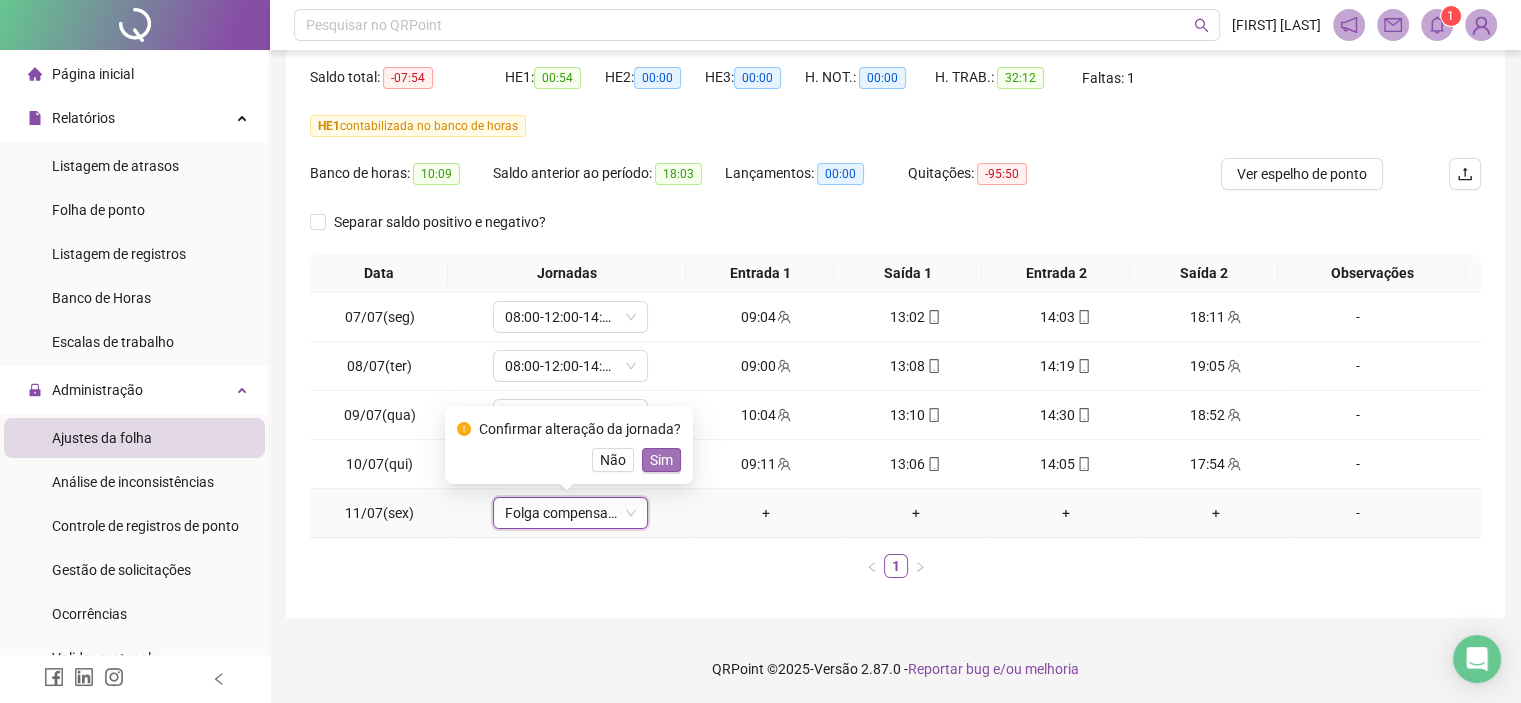click on "Sim" at bounding box center [661, 460] 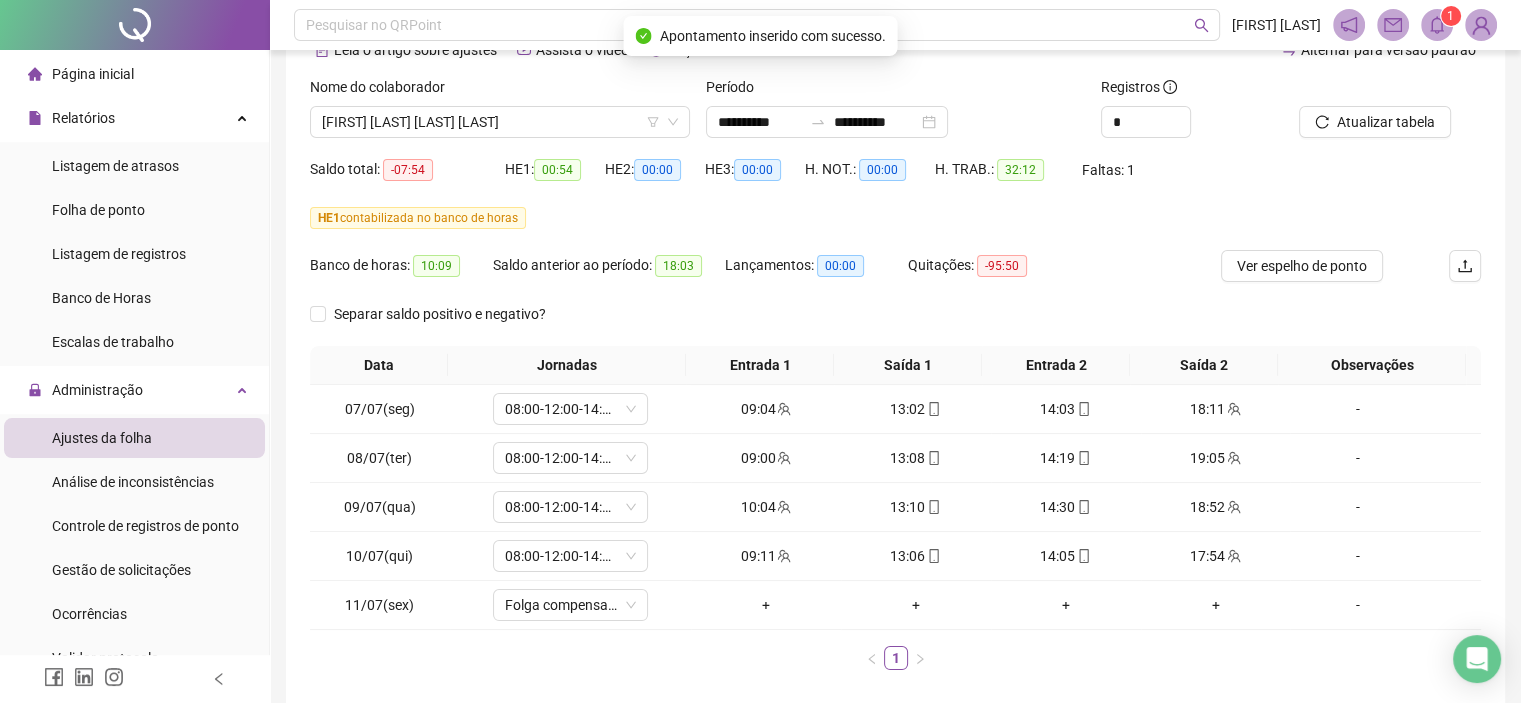 scroll, scrollTop: 0, scrollLeft: 0, axis: both 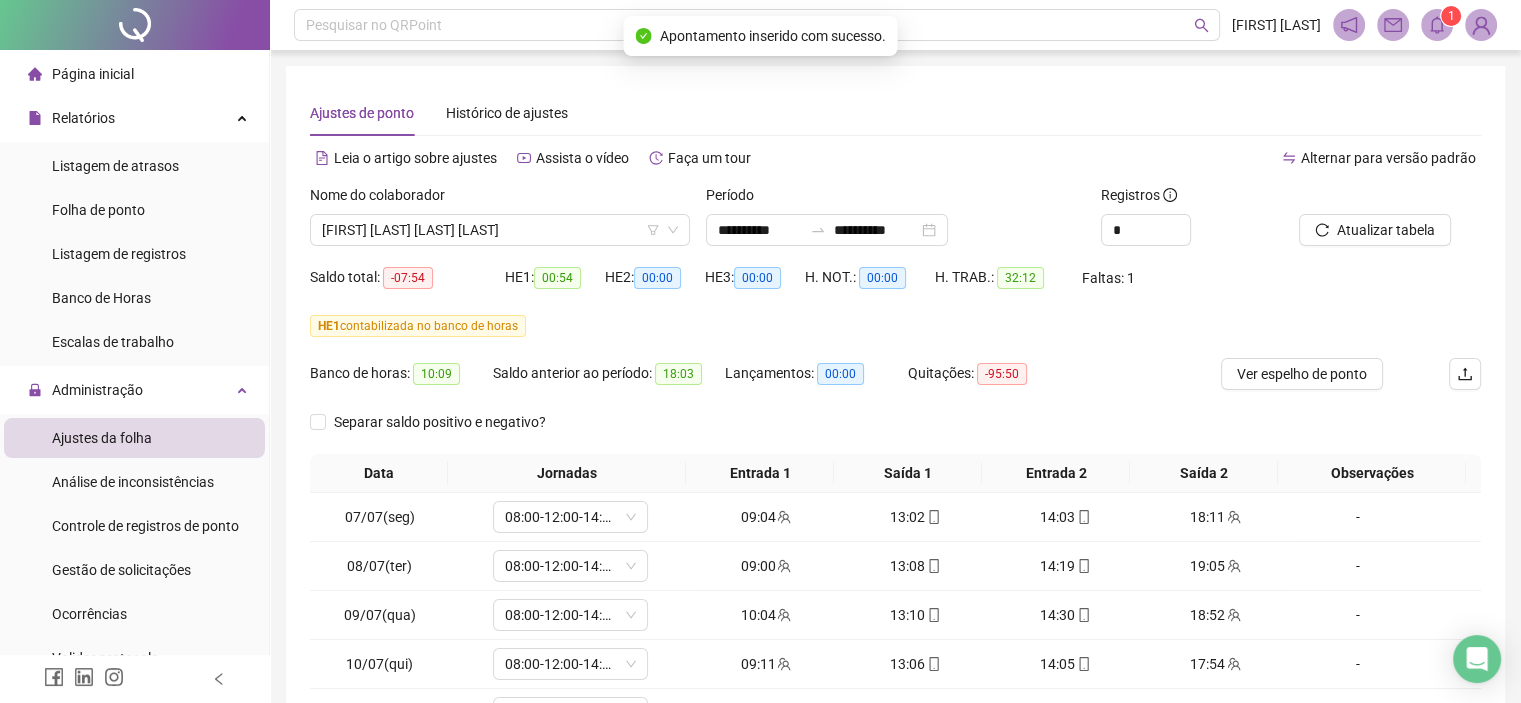 click on "Atualizar tabela" at bounding box center [1365, 230] 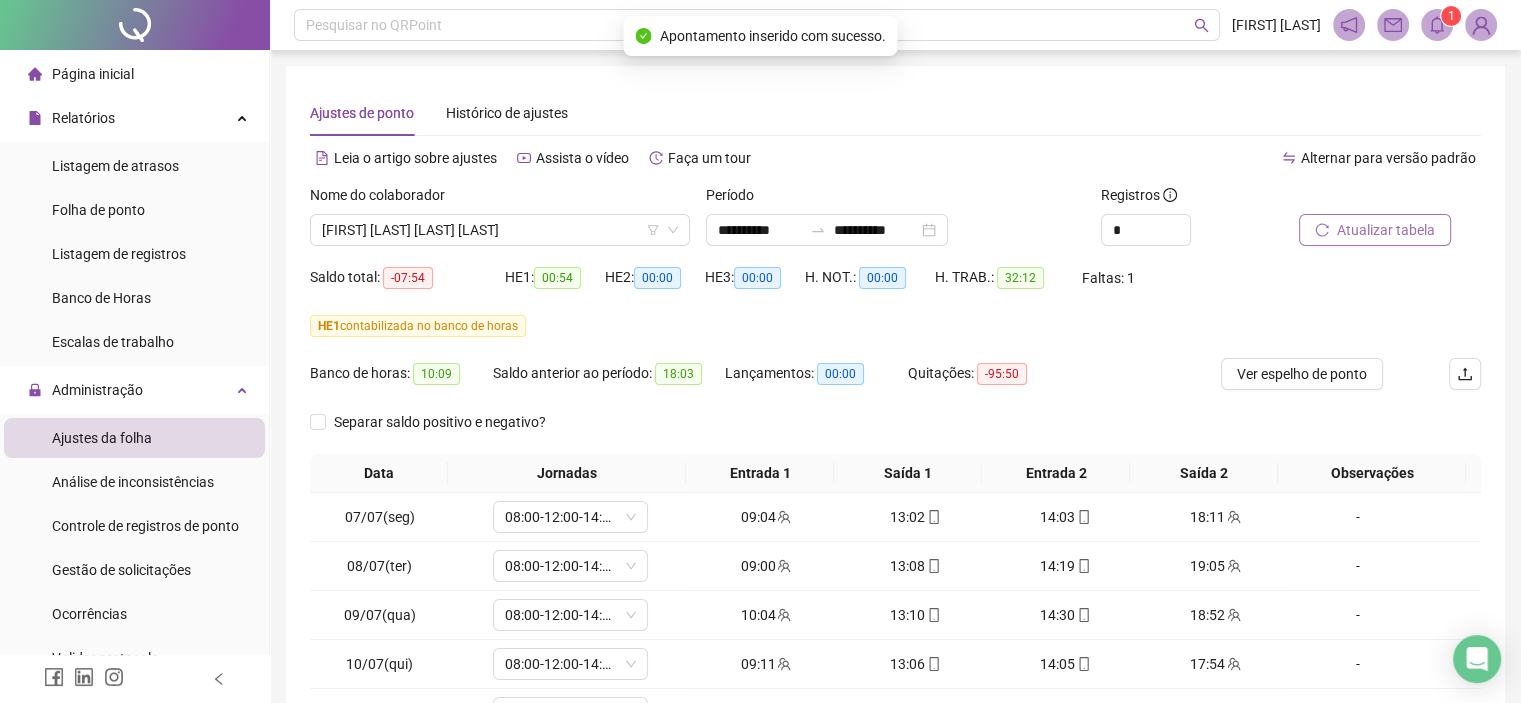 click 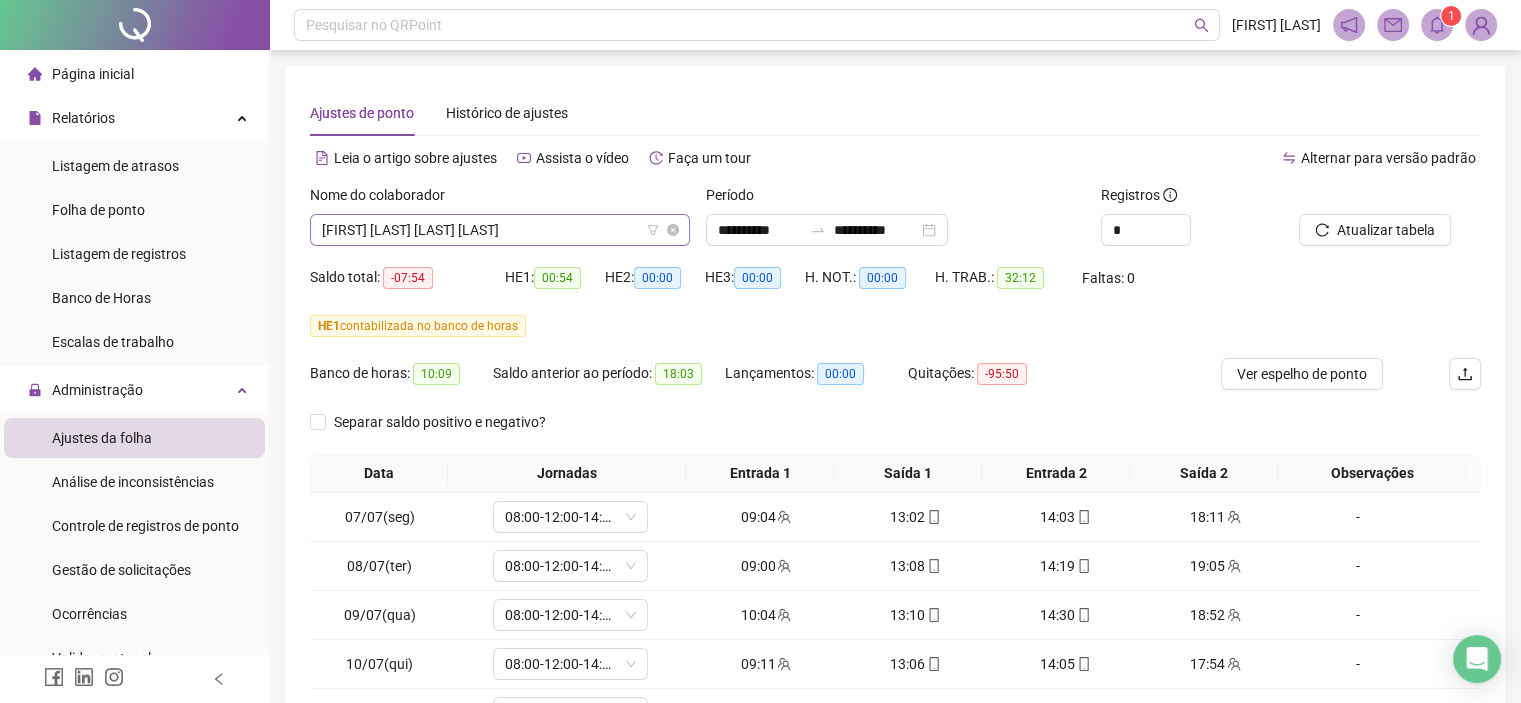 click on "IGOR EMANUEL DE OLIVEIRA ALVES" at bounding box center [500, 230] 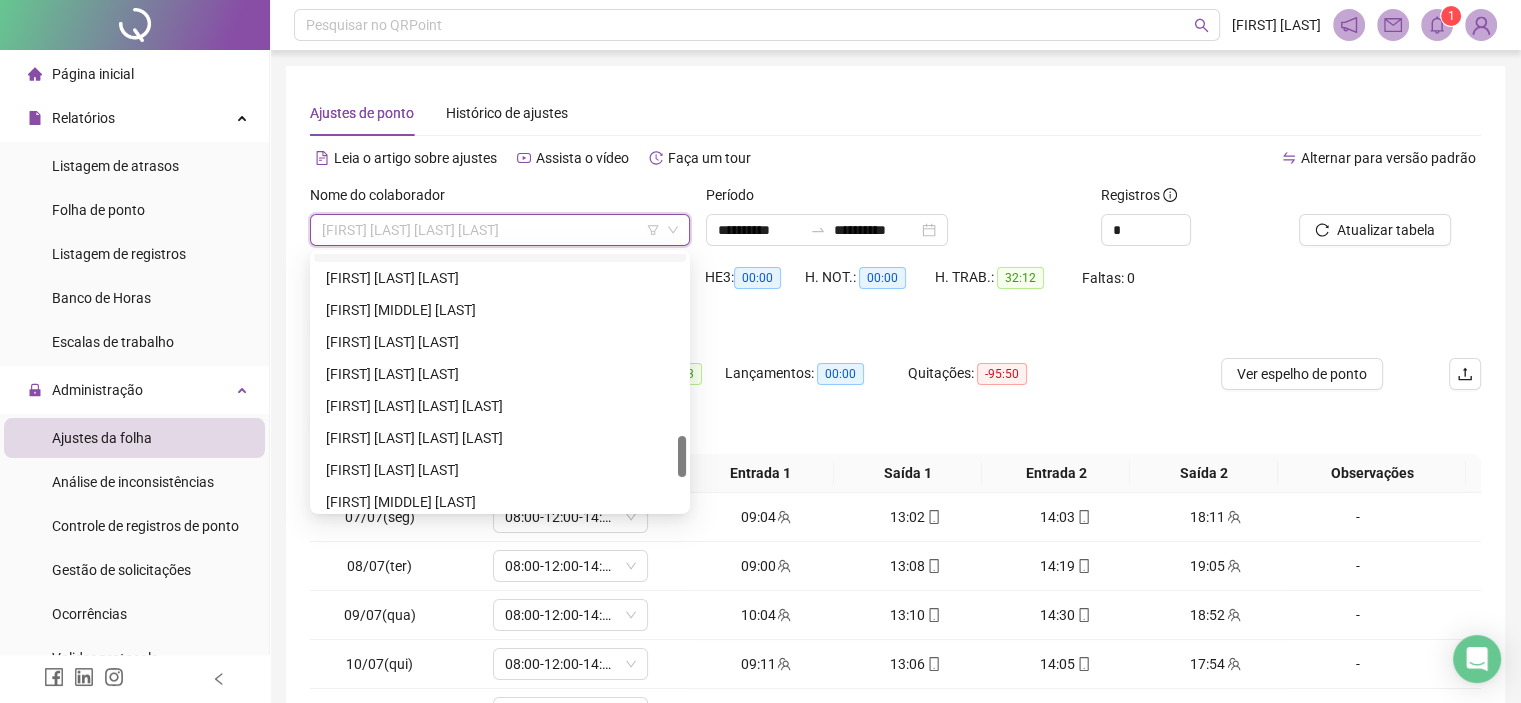scroll, scrollTop: 1312, scrollLeft: 0, axis: vertical 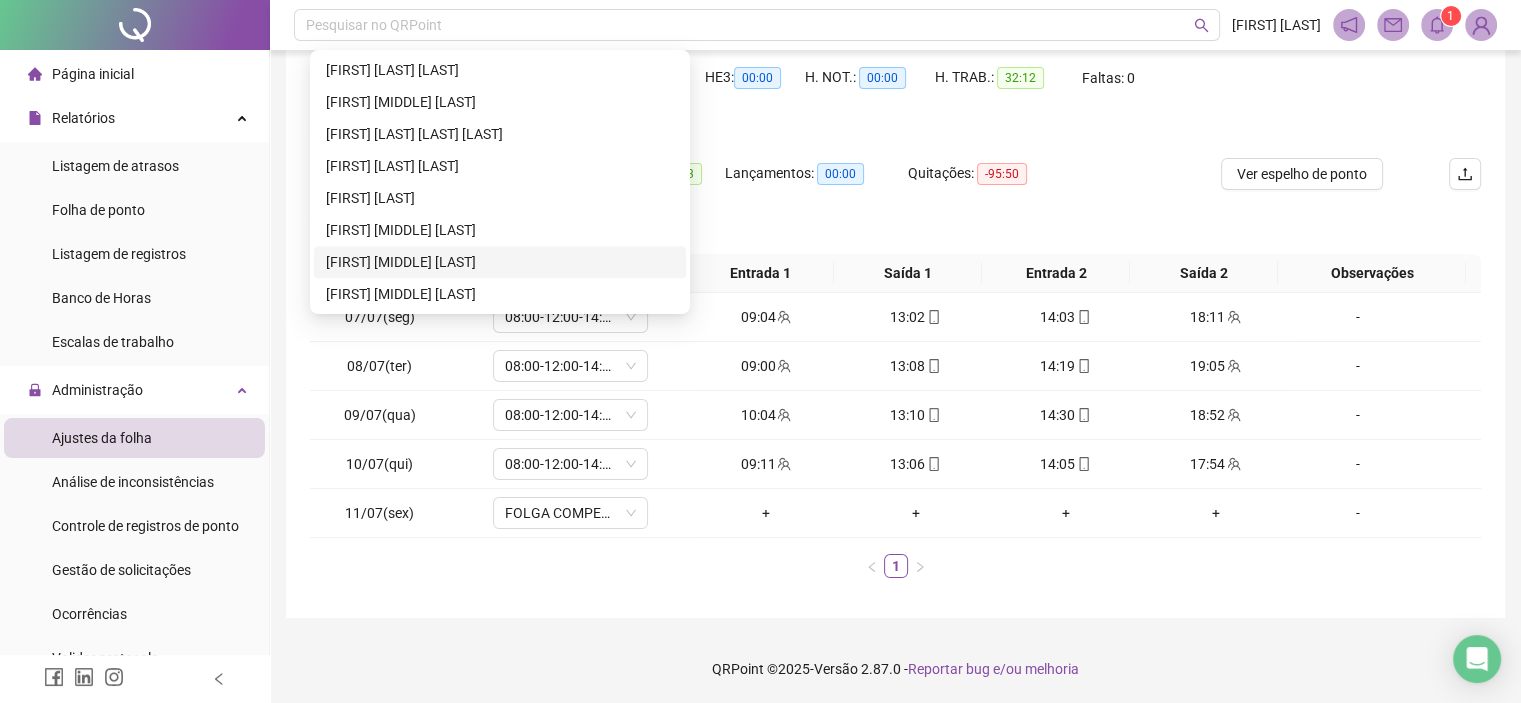 click on "Separar saldo positivo e negativo?" at bounding box center [895, 230] 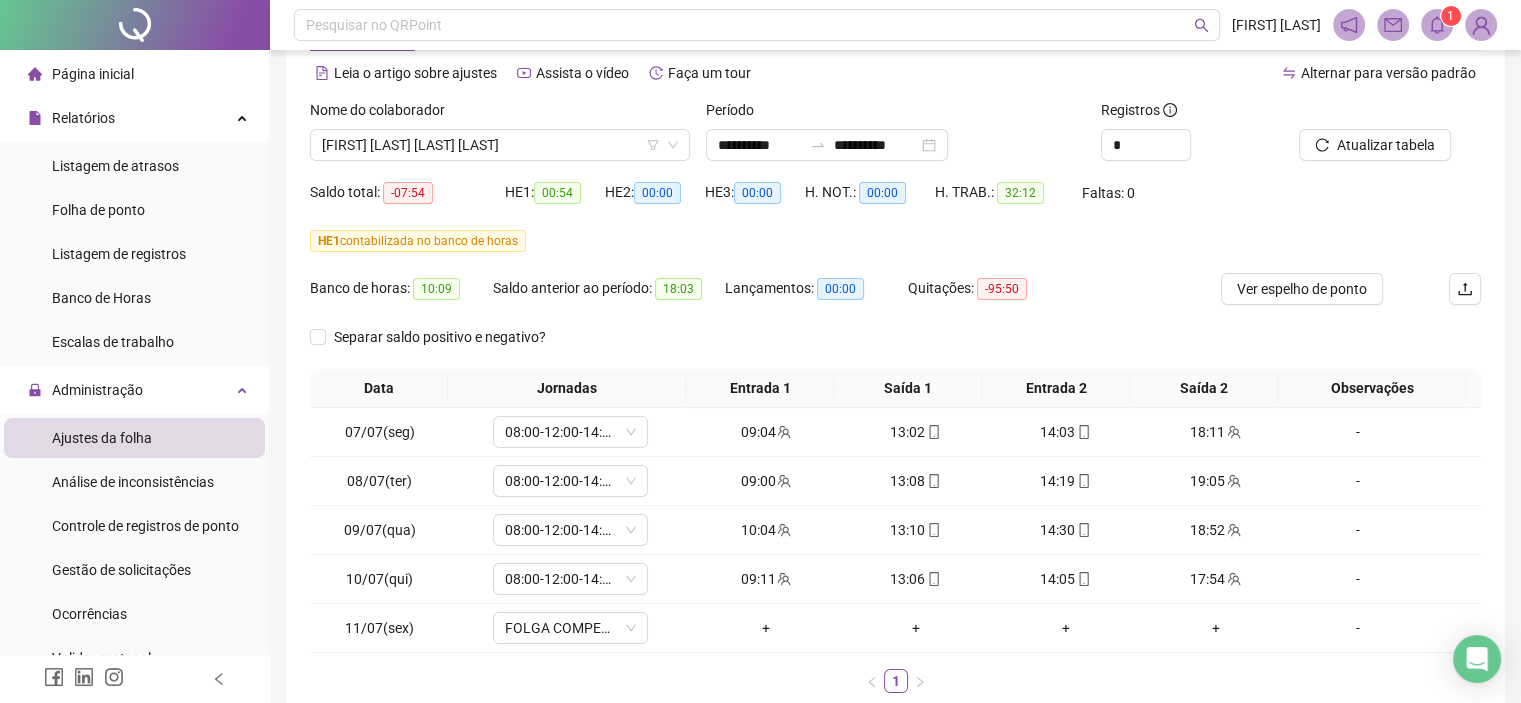 scroll, scrollTop: 0, scrollLeft: 0, axis: both 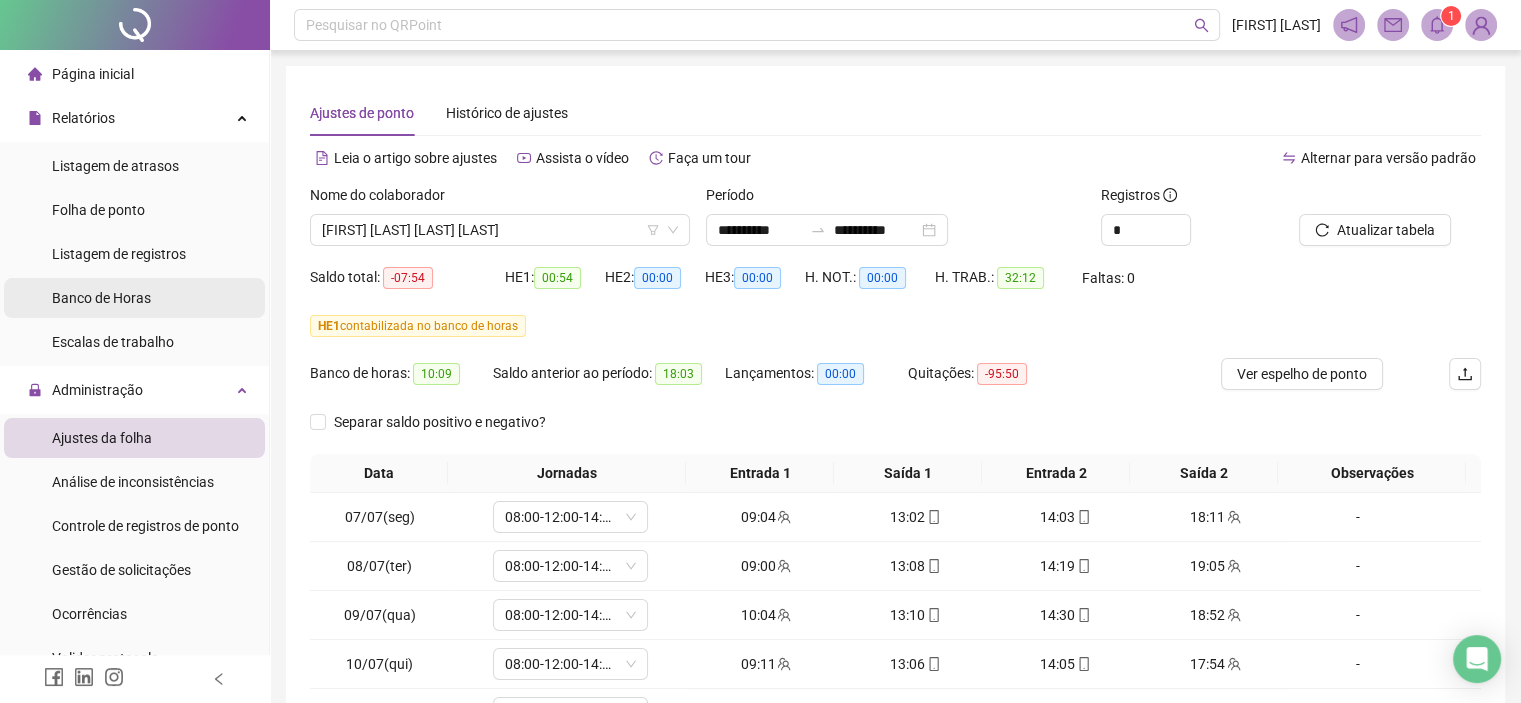 click on "Banco de Horas" at bounding box center (101, 298) 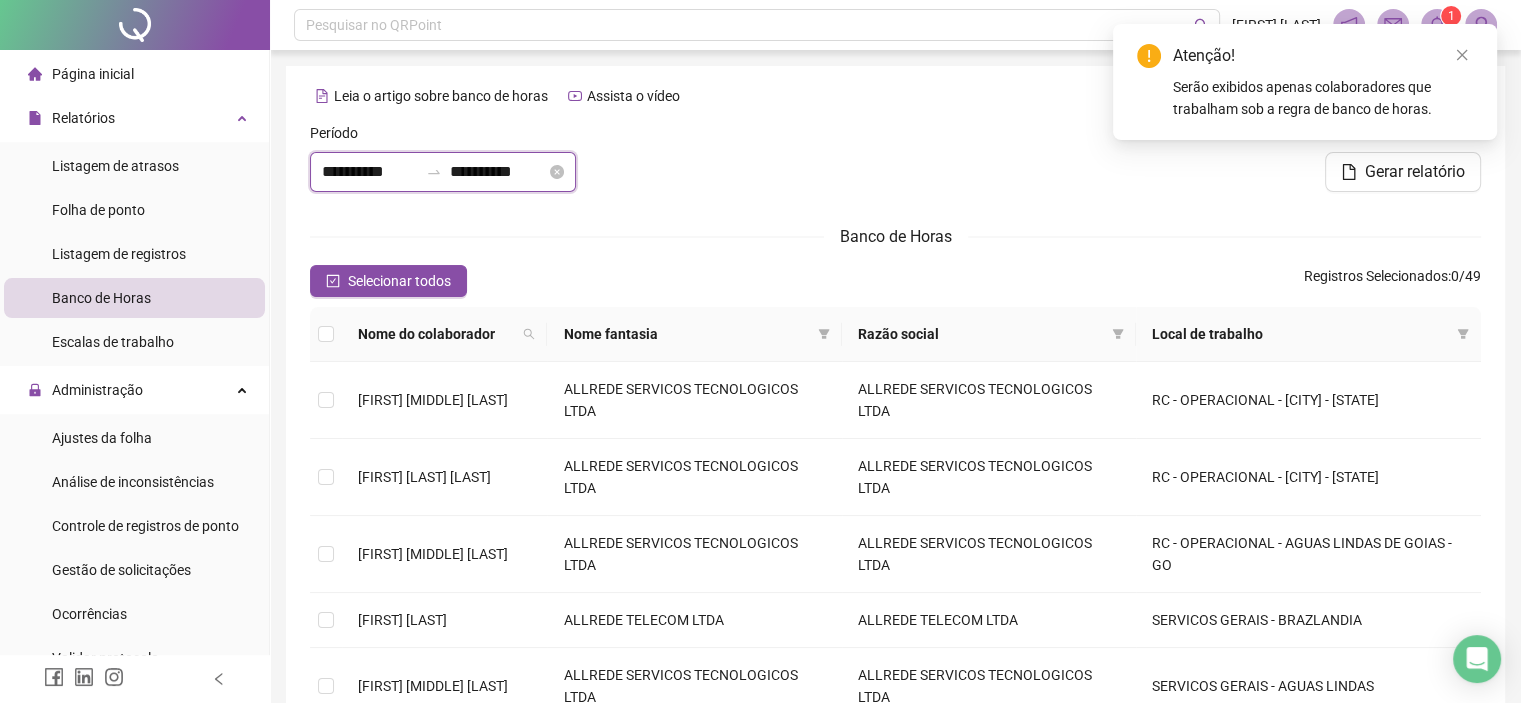click on "**********" at bounding box center [370, 172] 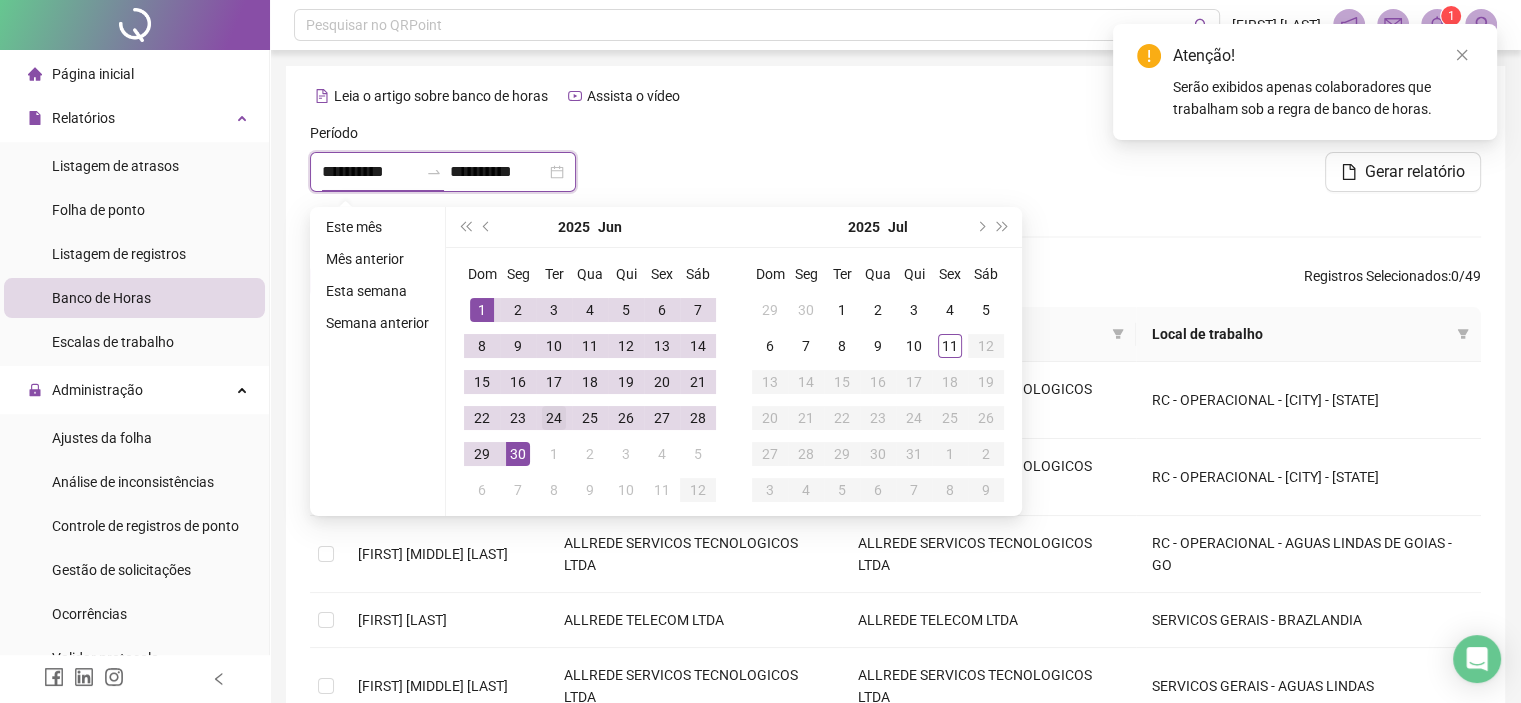 type on "**********" 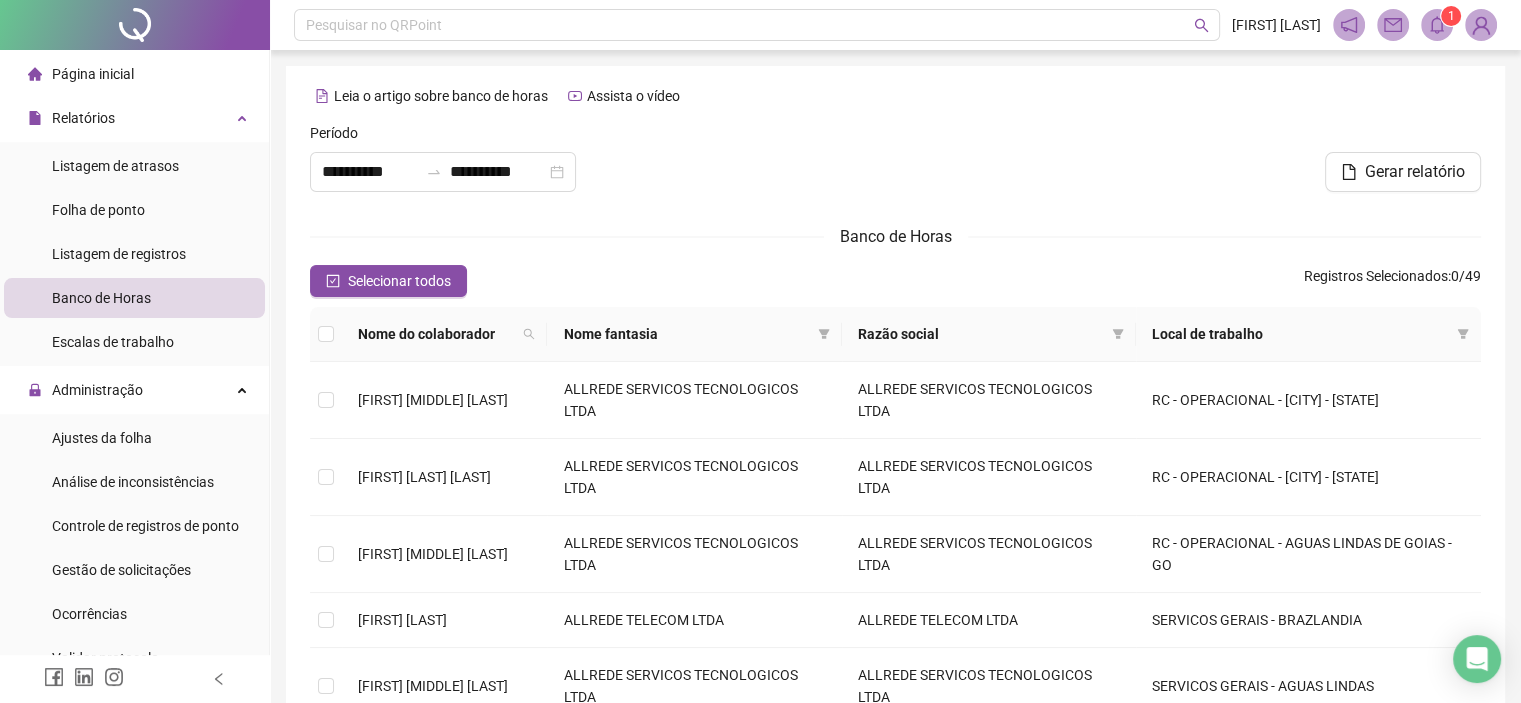 click on "**********" at bounding box center [500, 165] 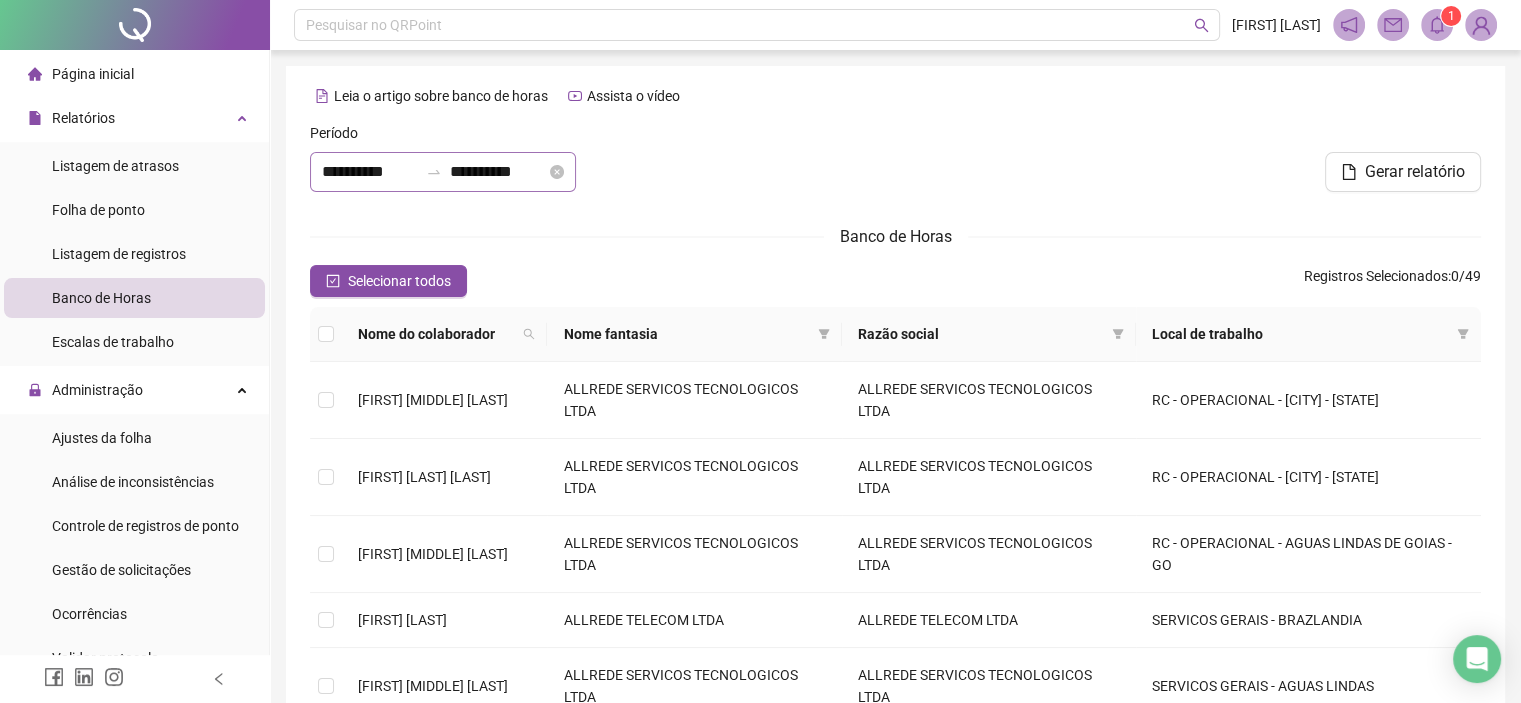 click on "**********" at bounding box center (443, 172) 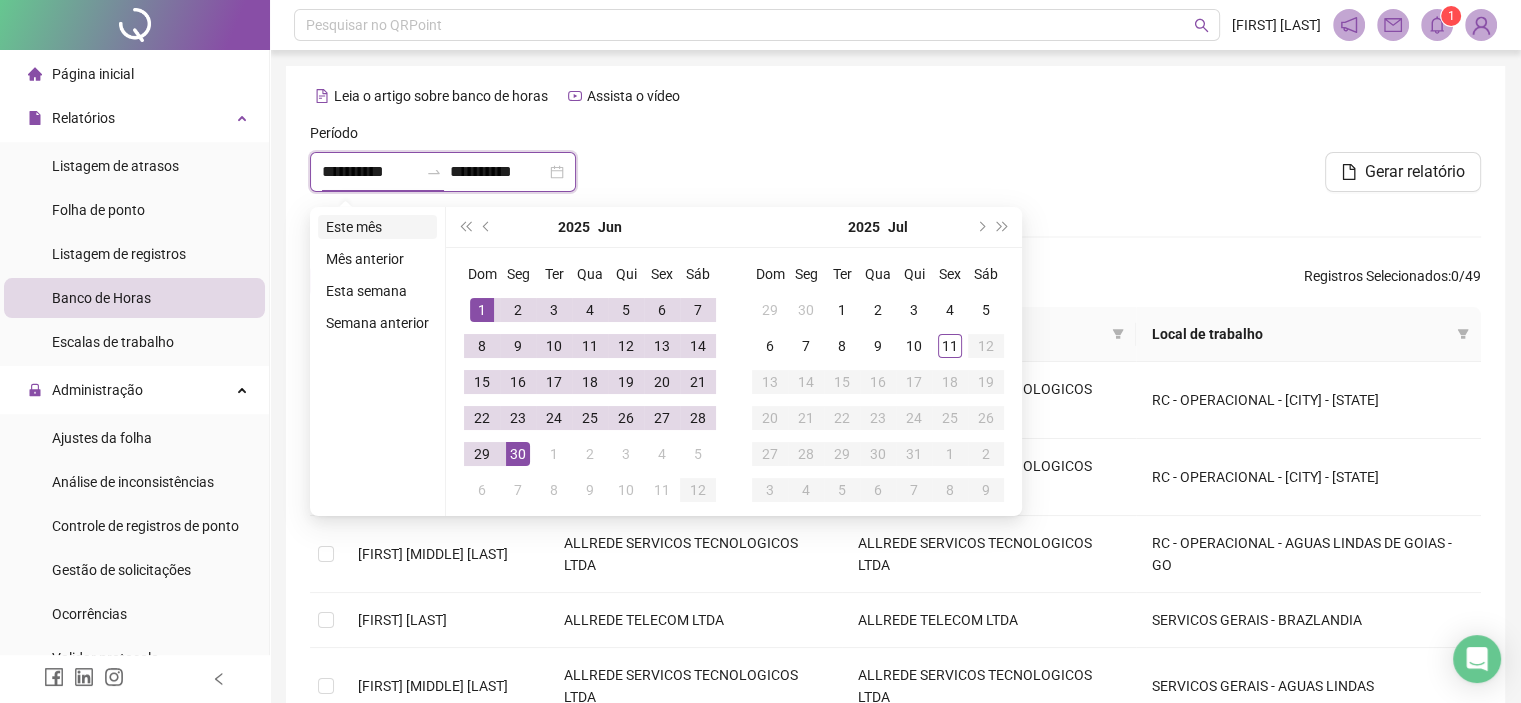 type on "**********" 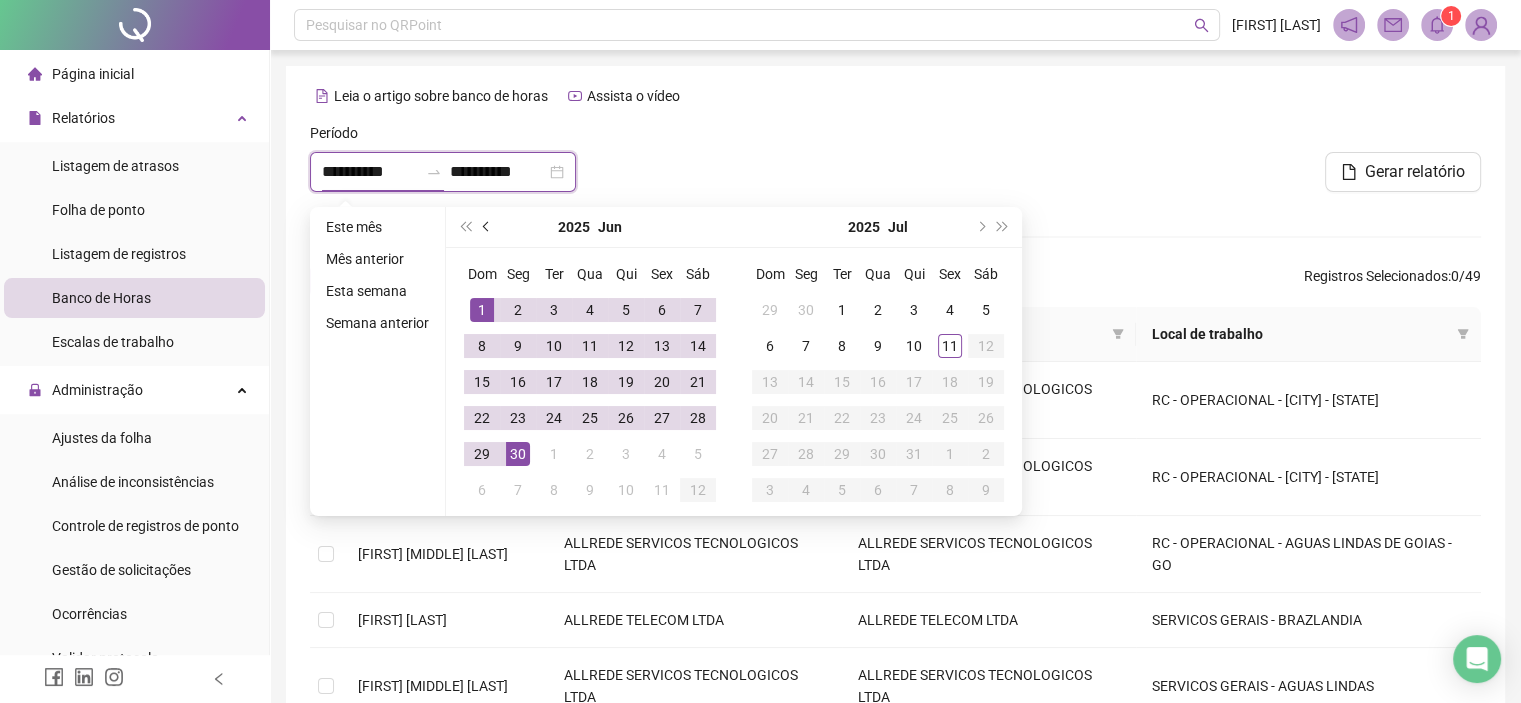 type on "**********" 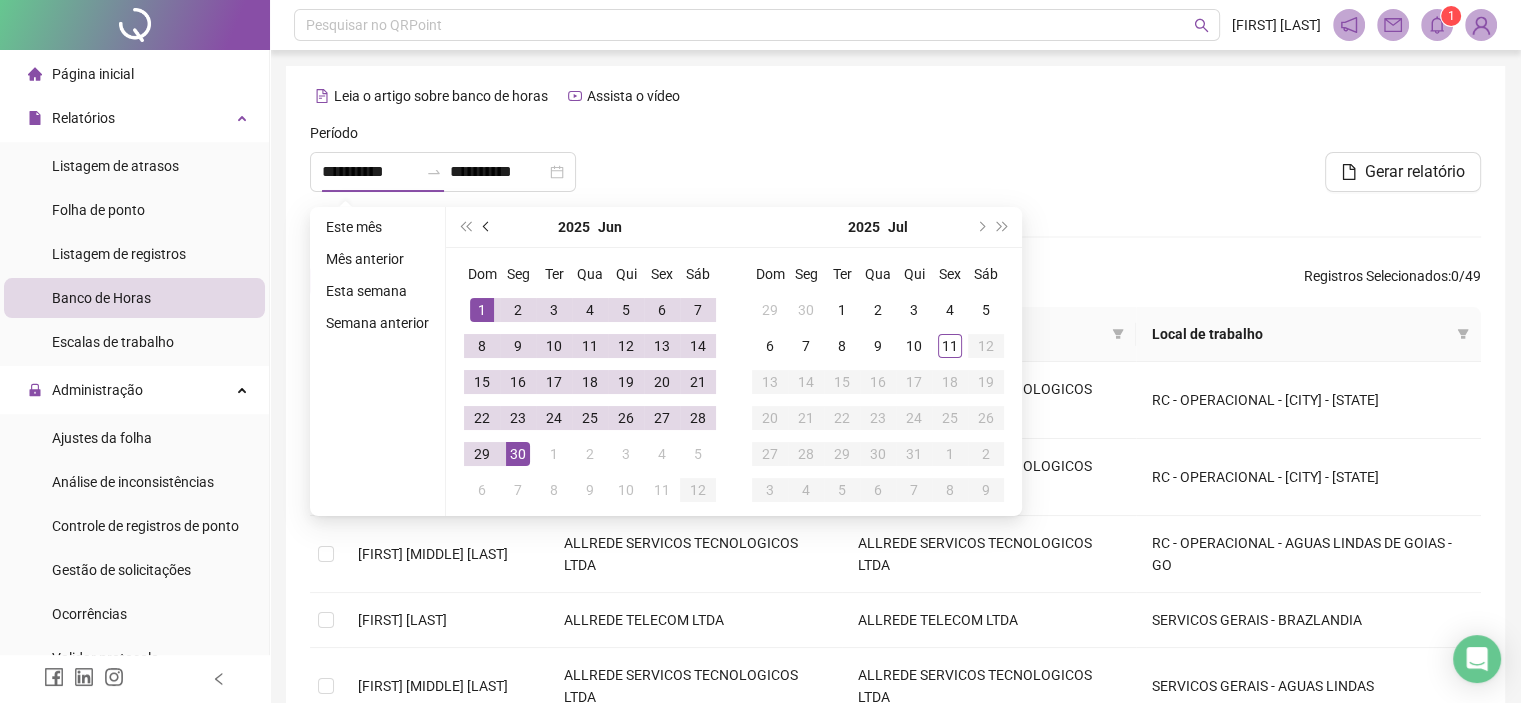 click at bounding box center [487, 227] 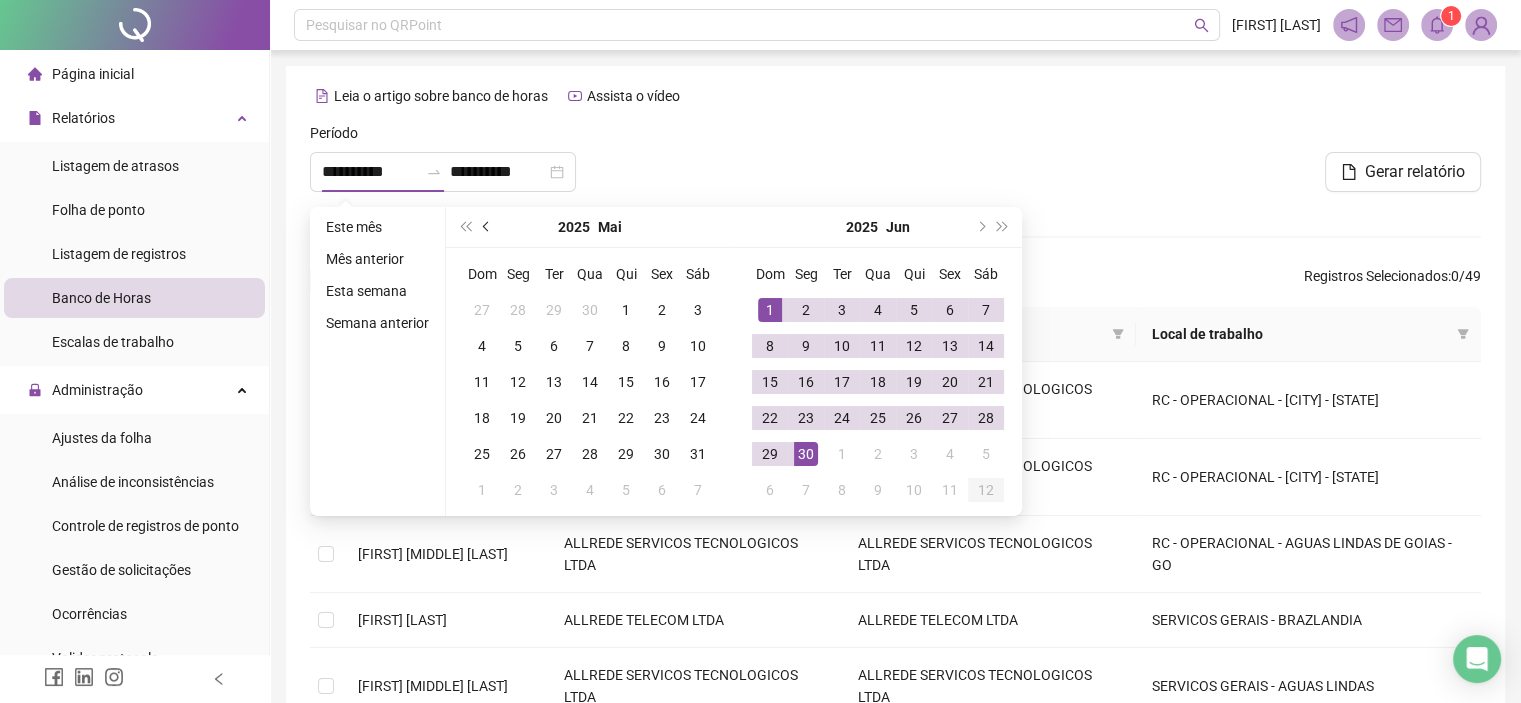 click at bounding box center [487, 227] 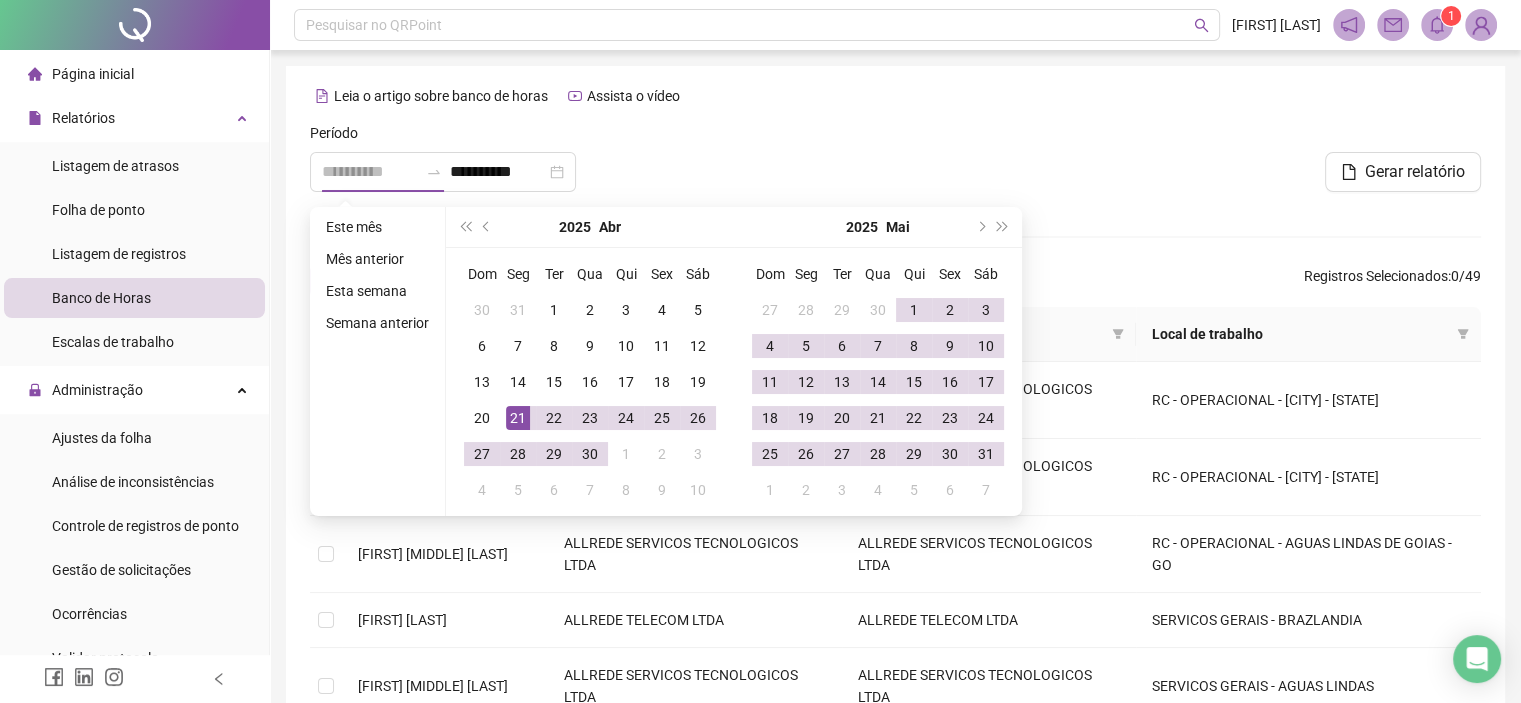 type on "**********" 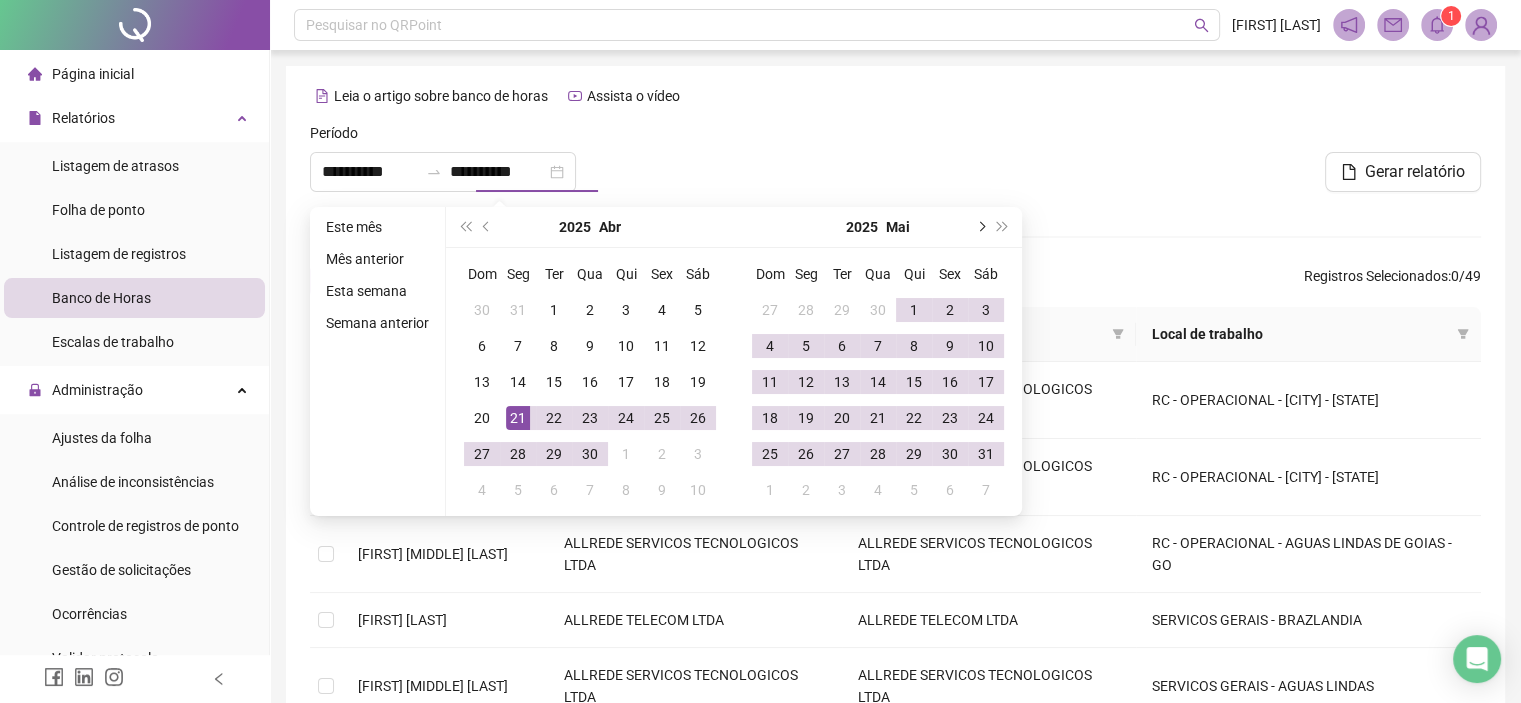 click at bounding box center (980, 227) 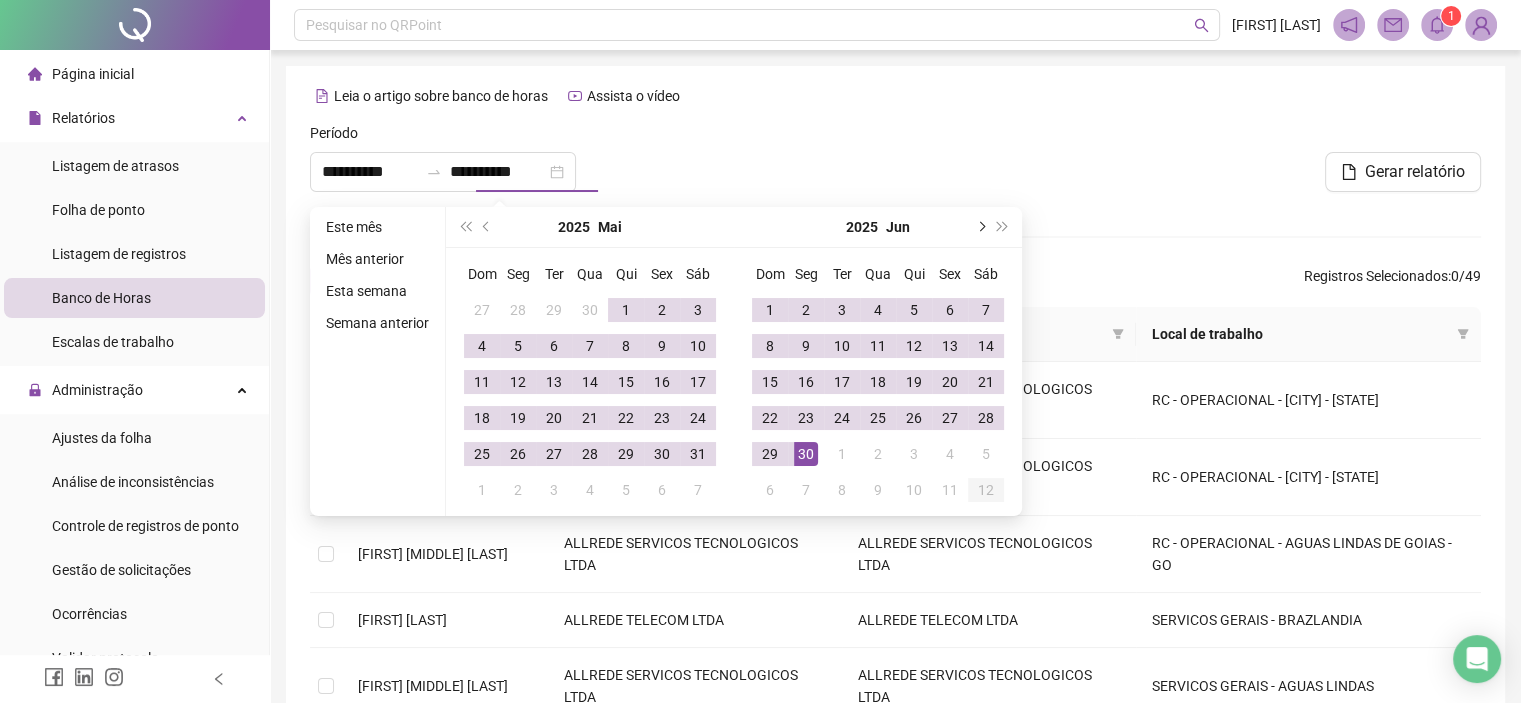 click at bounding box center (980, 227) 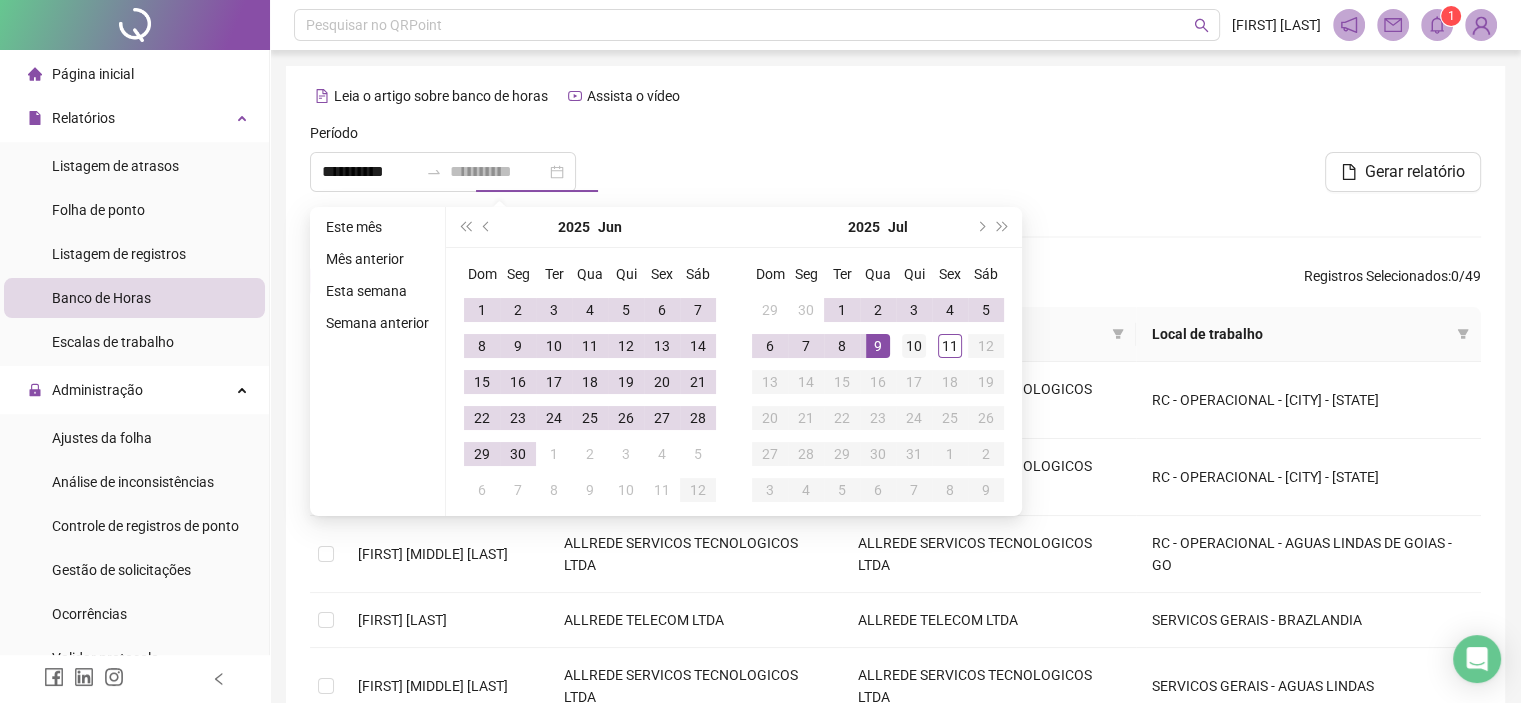 type on "**********" 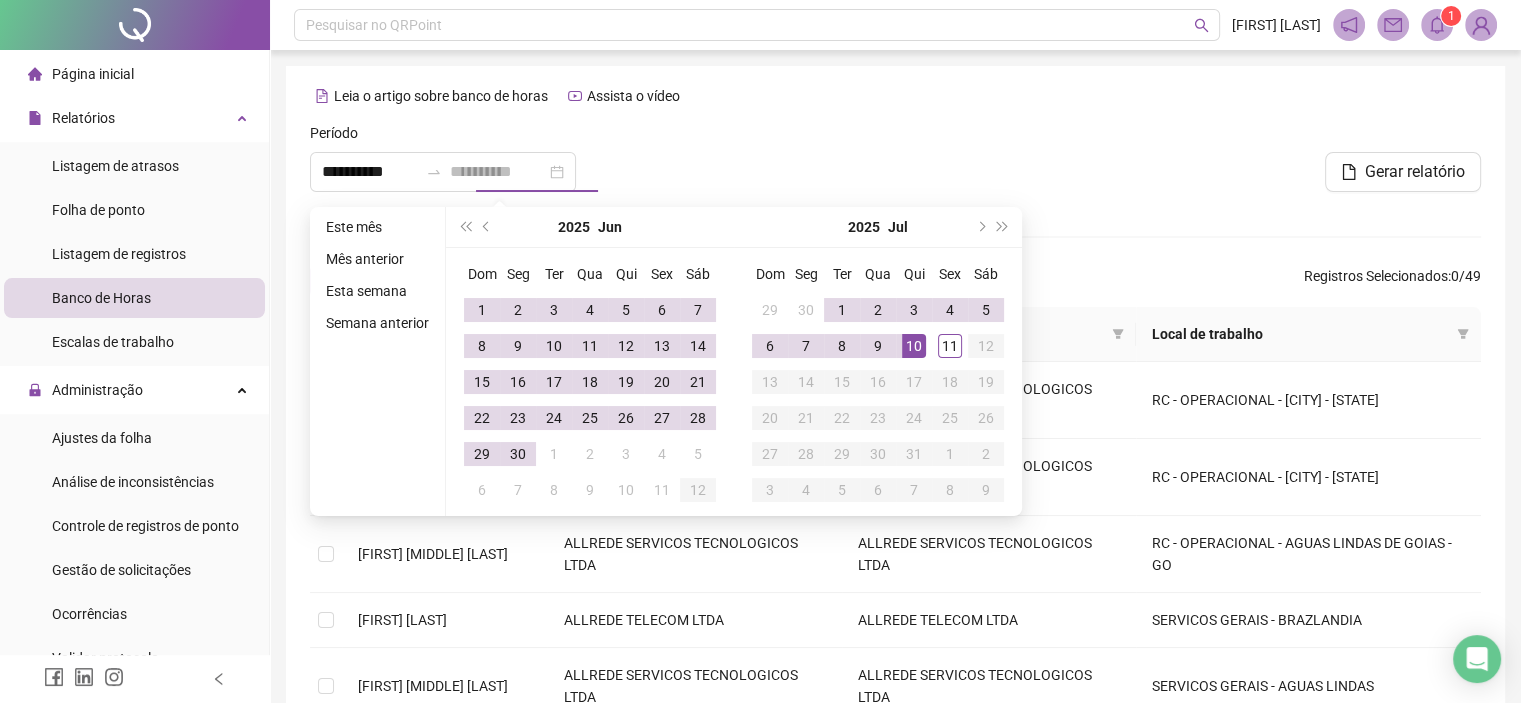 click on "10" at bounding box center (914, 346) 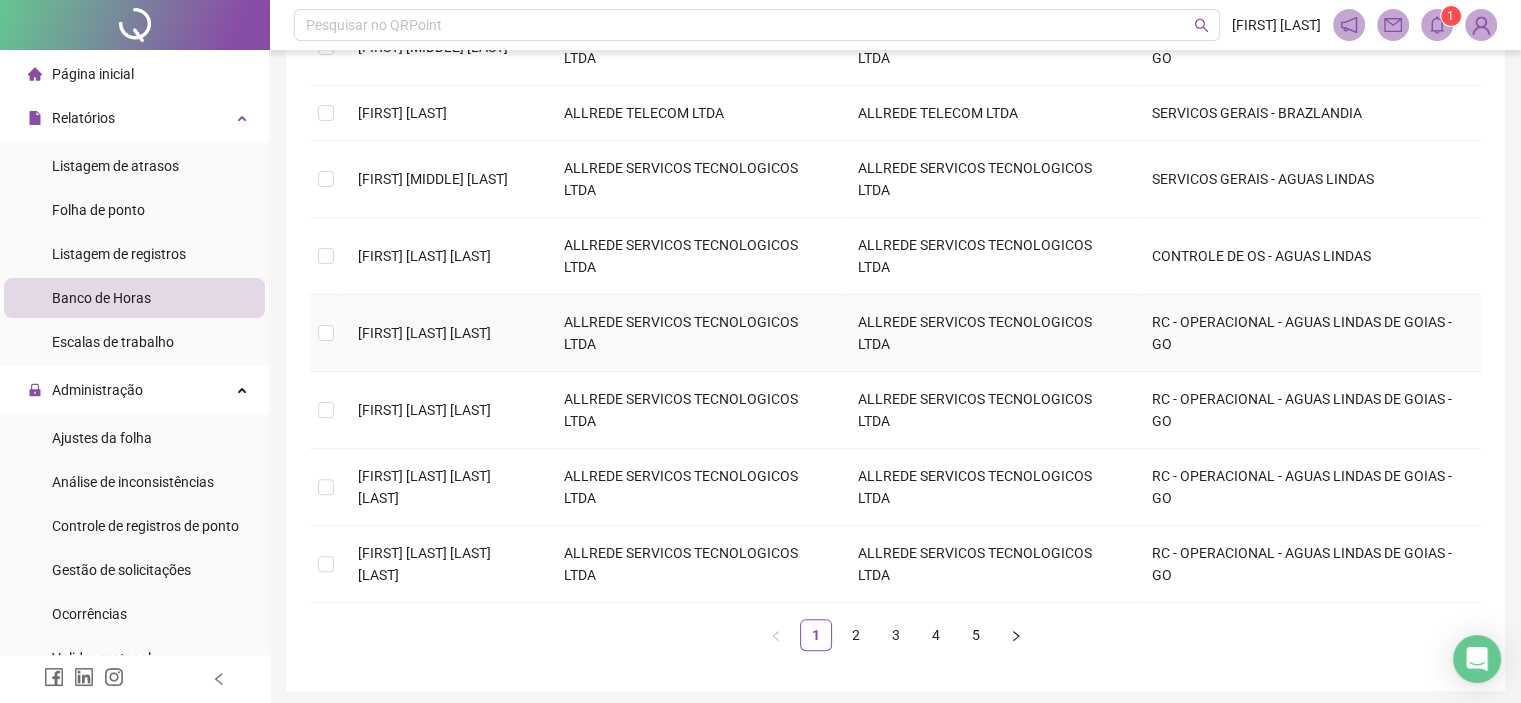 scroll, scrollTop: 578, scrollLeft: 0, axis: vertical 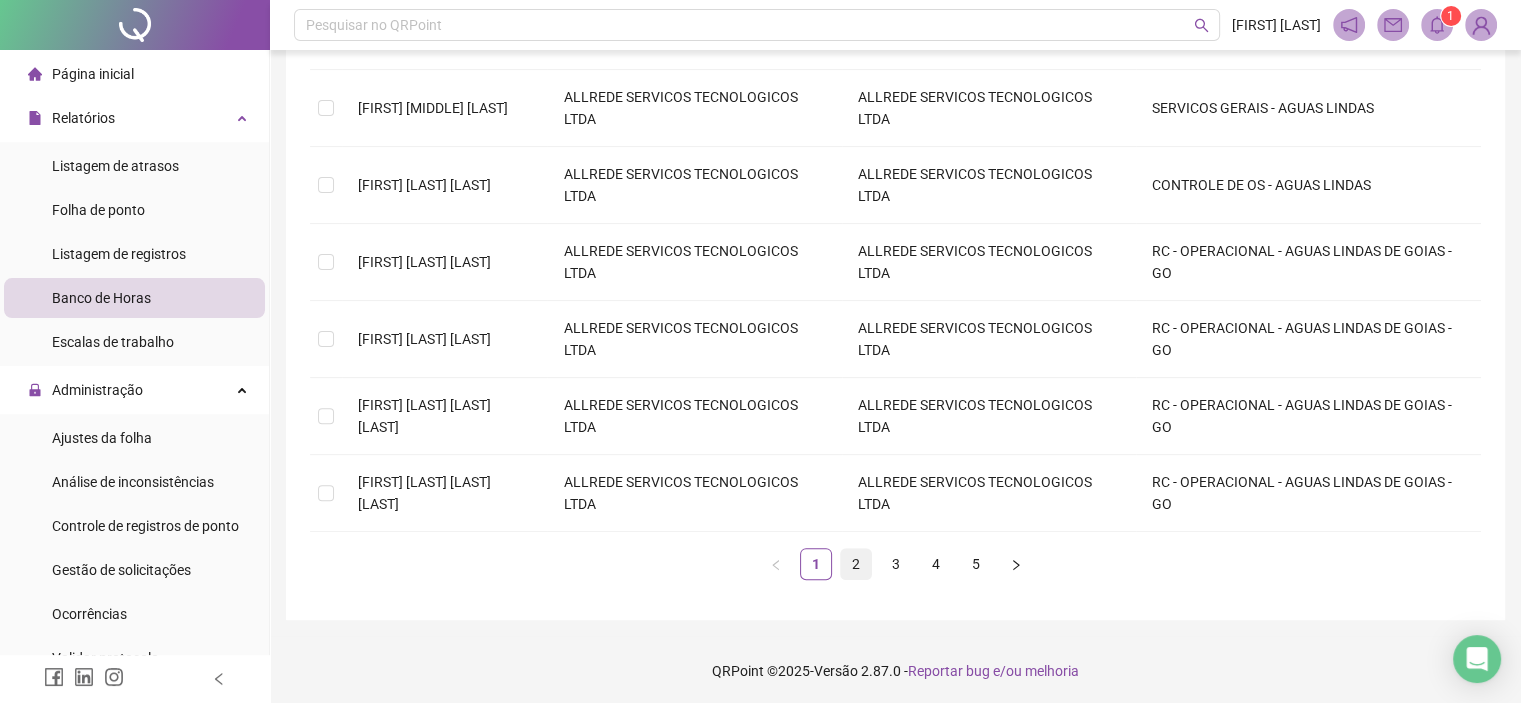 click on "2" at bounding box center (856, 564) 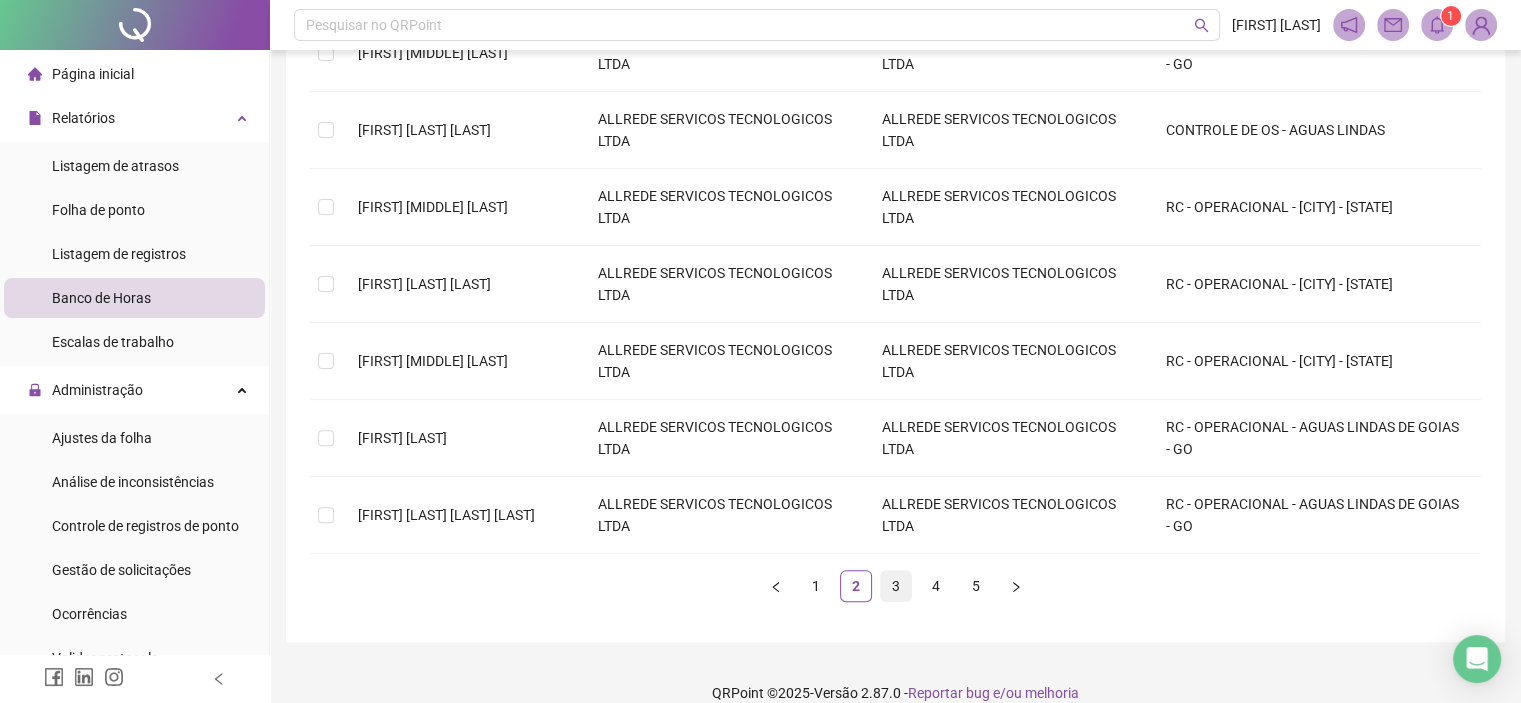 click on "3" at bounding box center (896, 586) 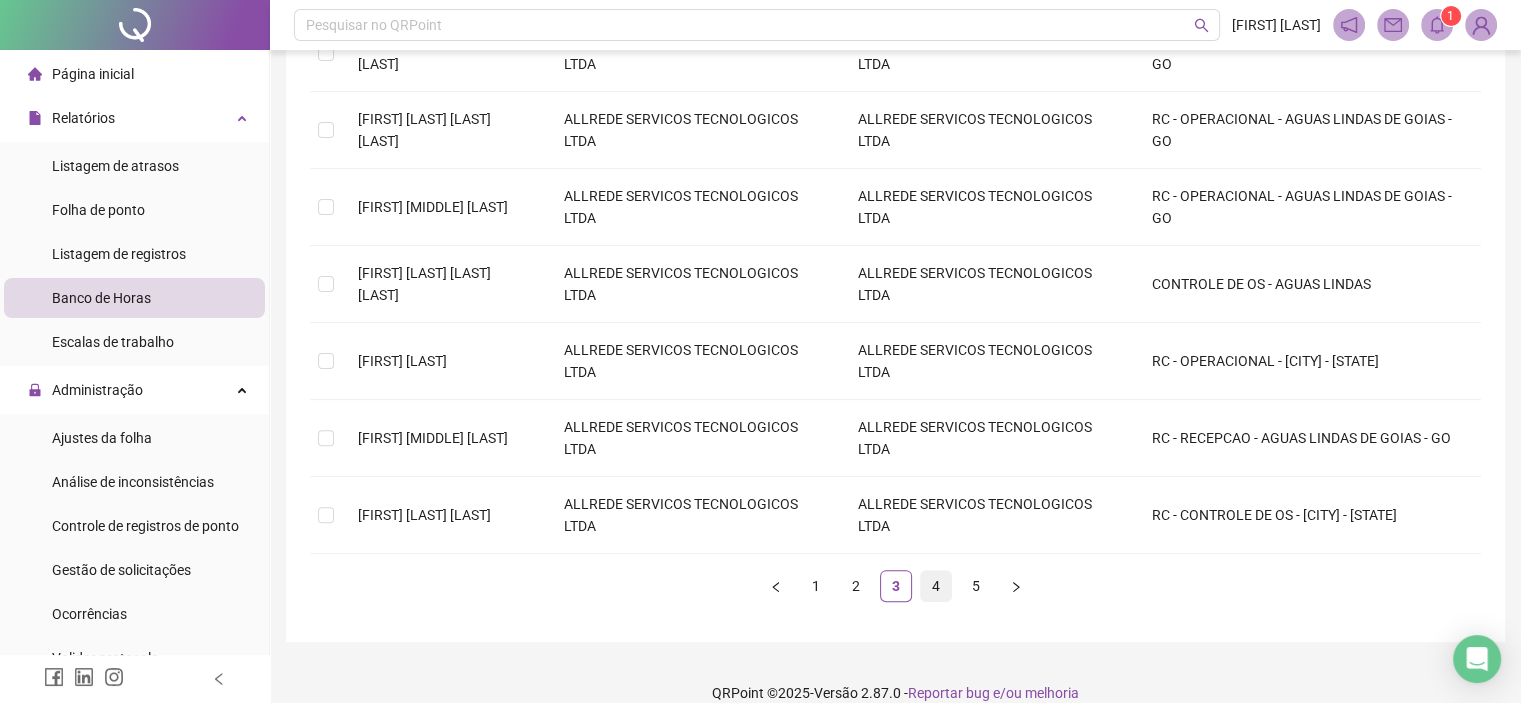 click on "4" at bounding box center (936, 586) 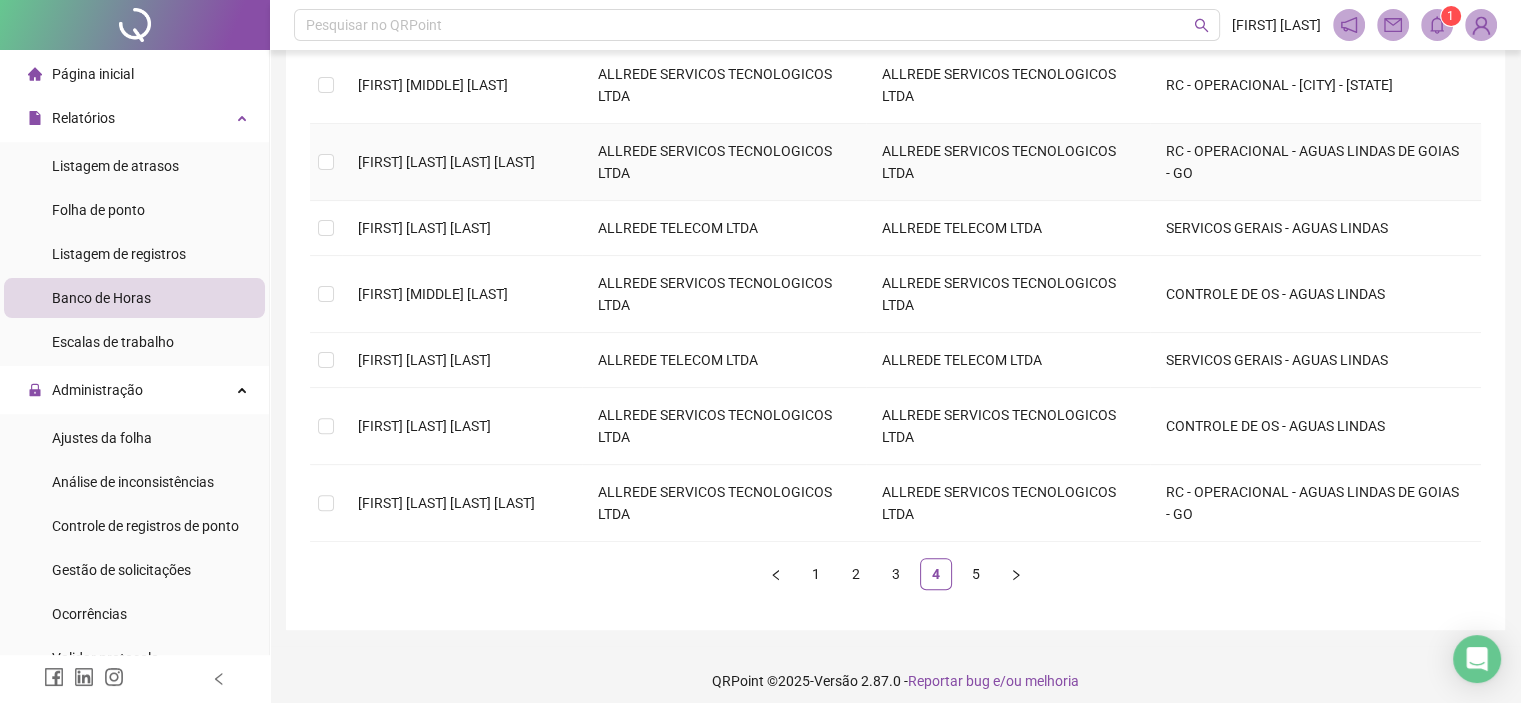 scroll, scrollTop: 556, scrollLeft: 0, axis: vertical 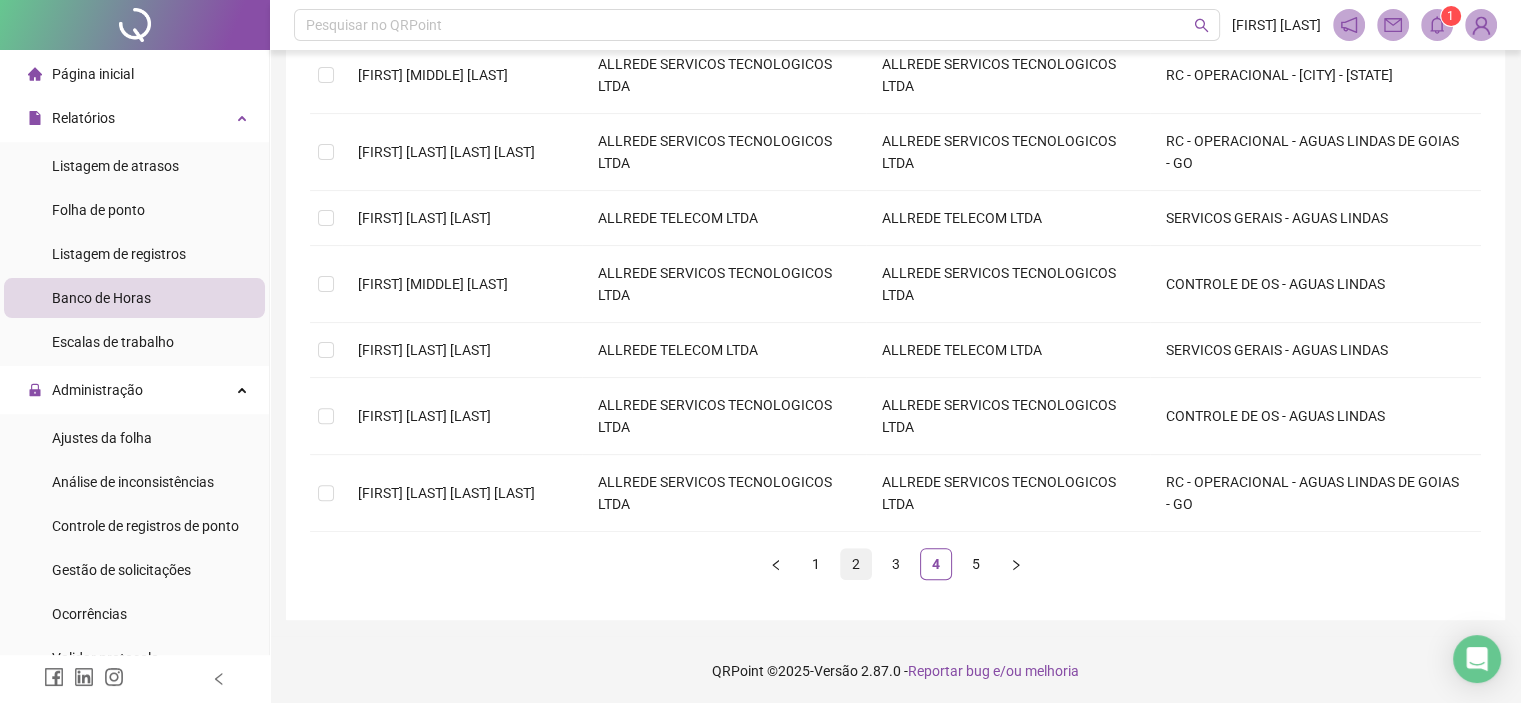 click on "2" at bounding box center (856, 564) 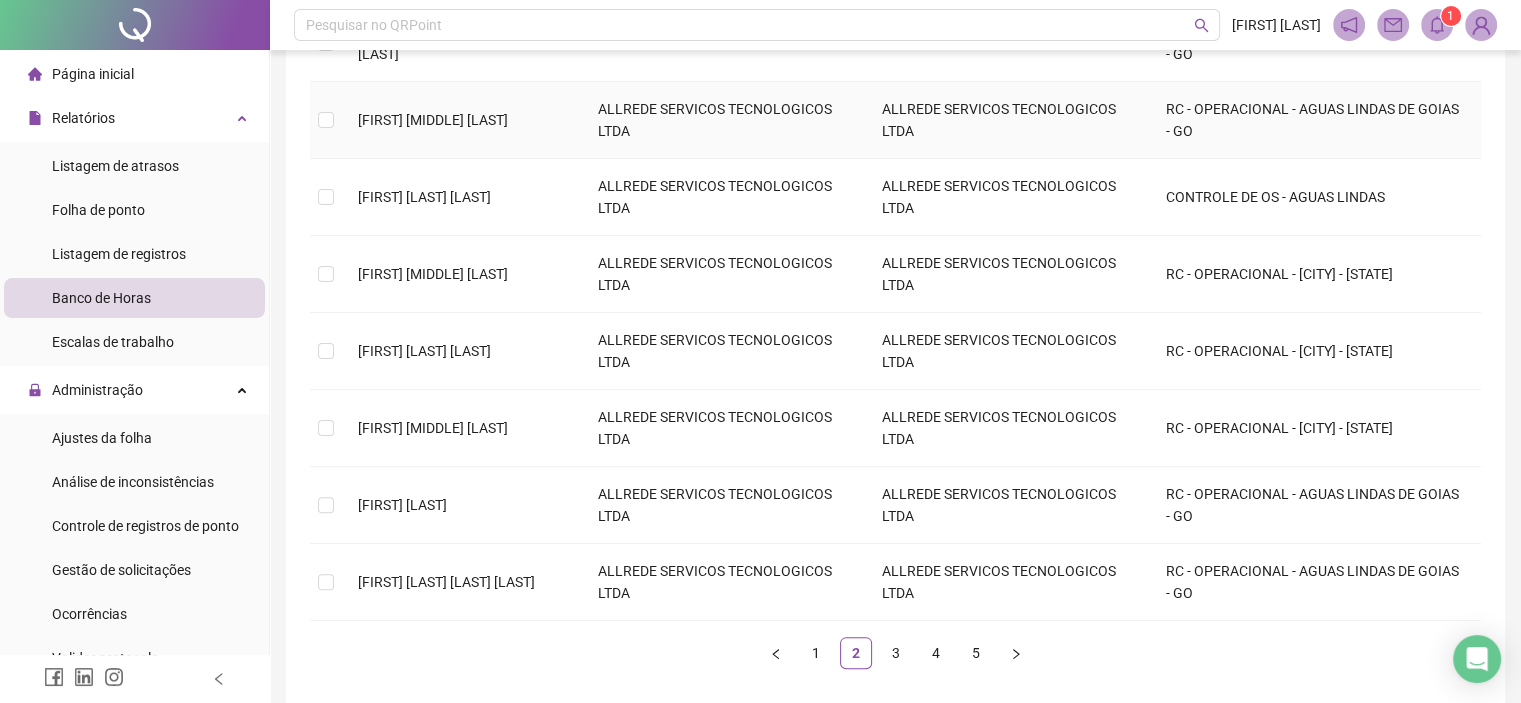 scroll, scrollTop: 556, scrollLeft: 0, axis: vertical 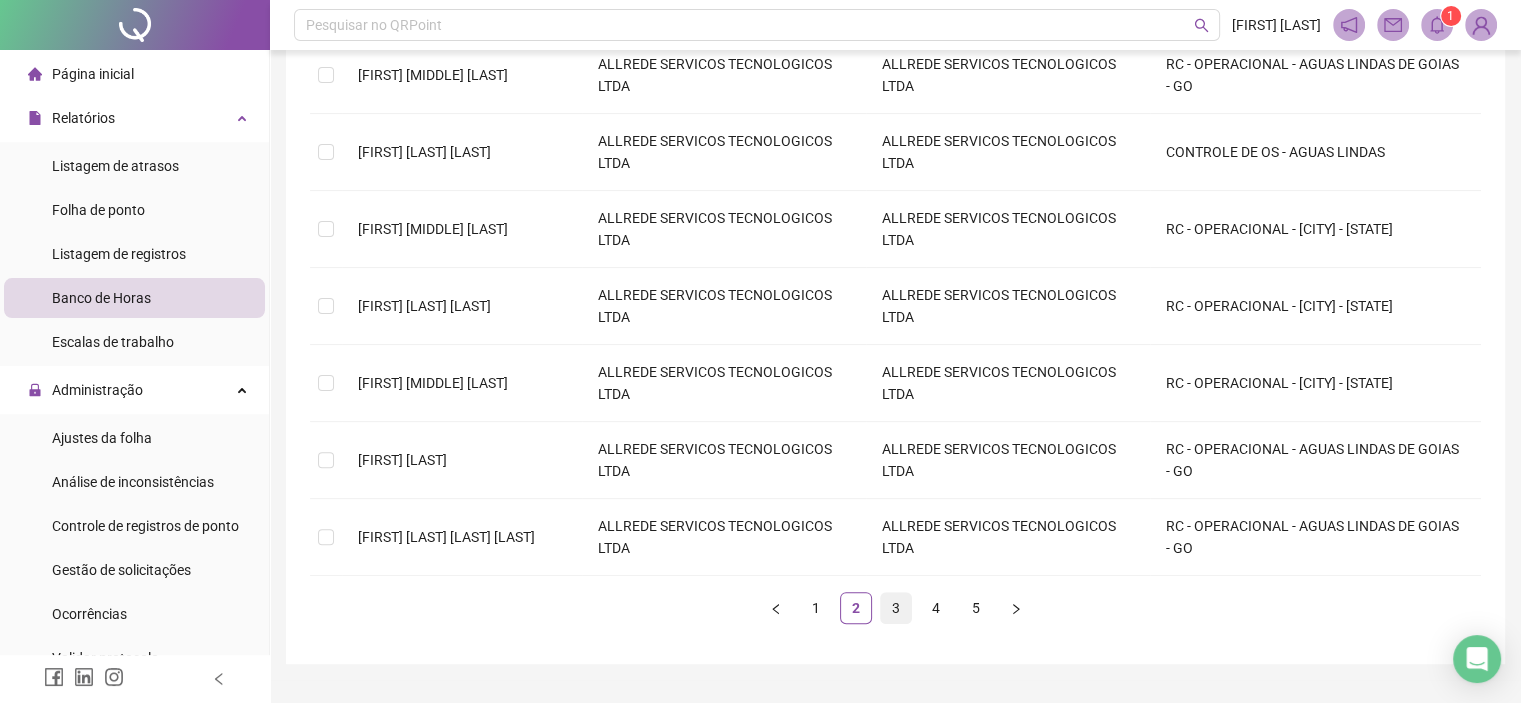 click on "3" at bounding box center (896, 608) 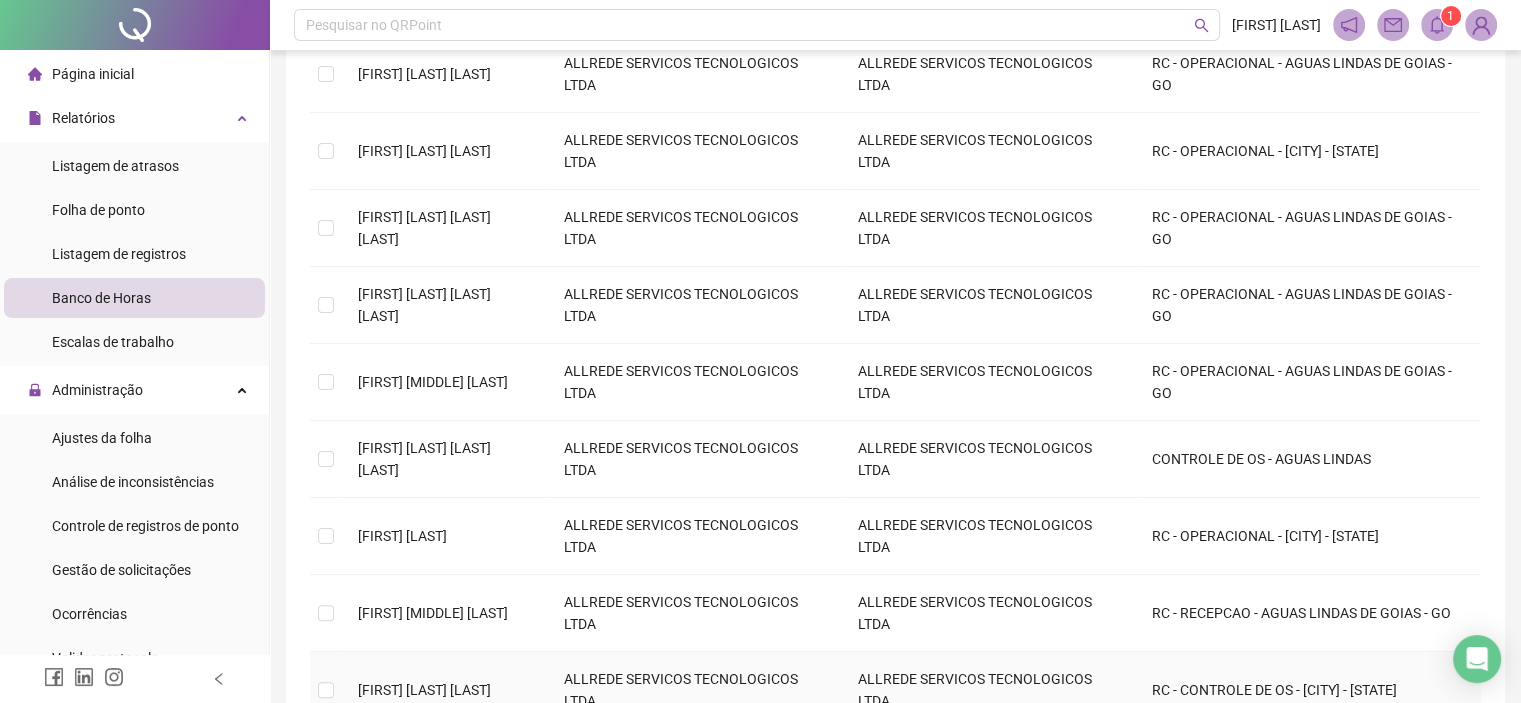 scroll, scrollTop: 356, scrollLeft: 0, axis: vertical 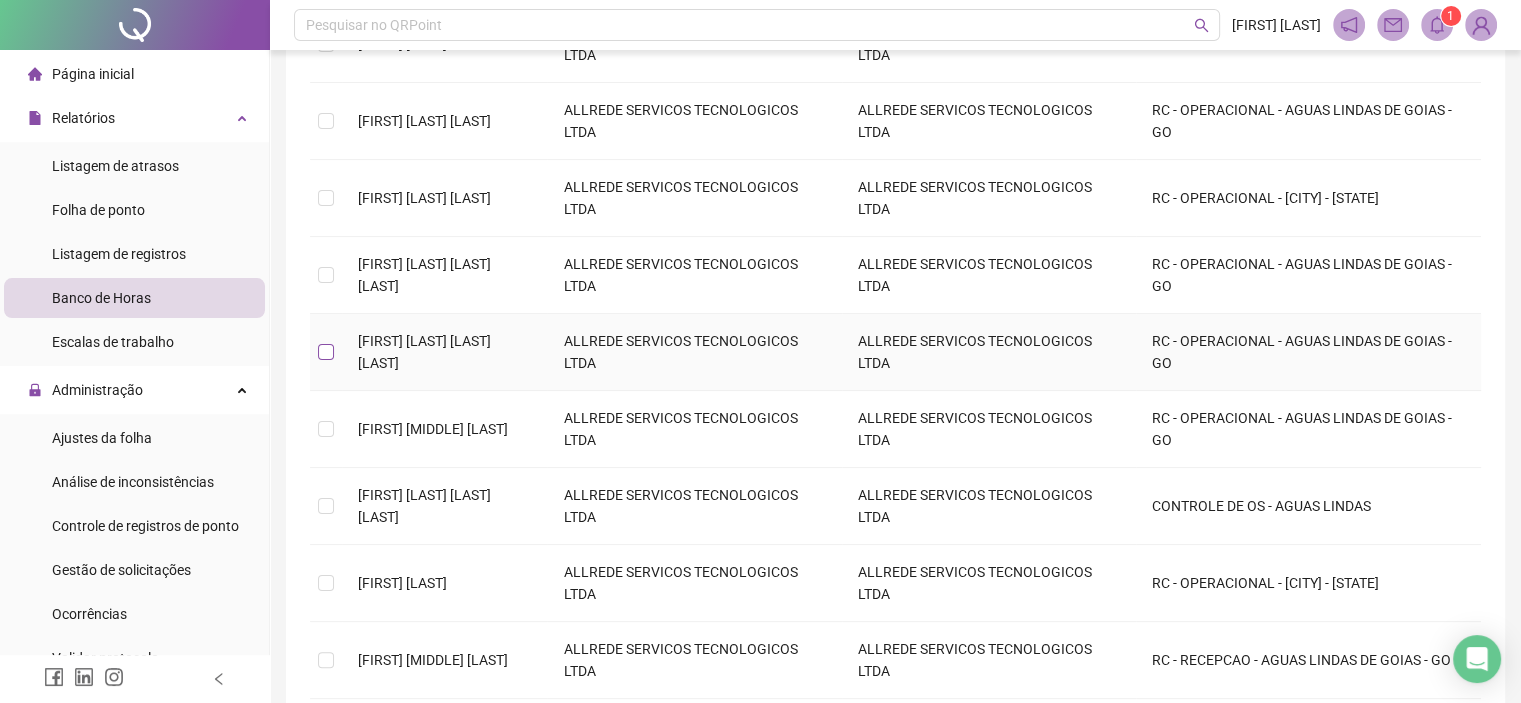 click at bounding box center [326, 352] 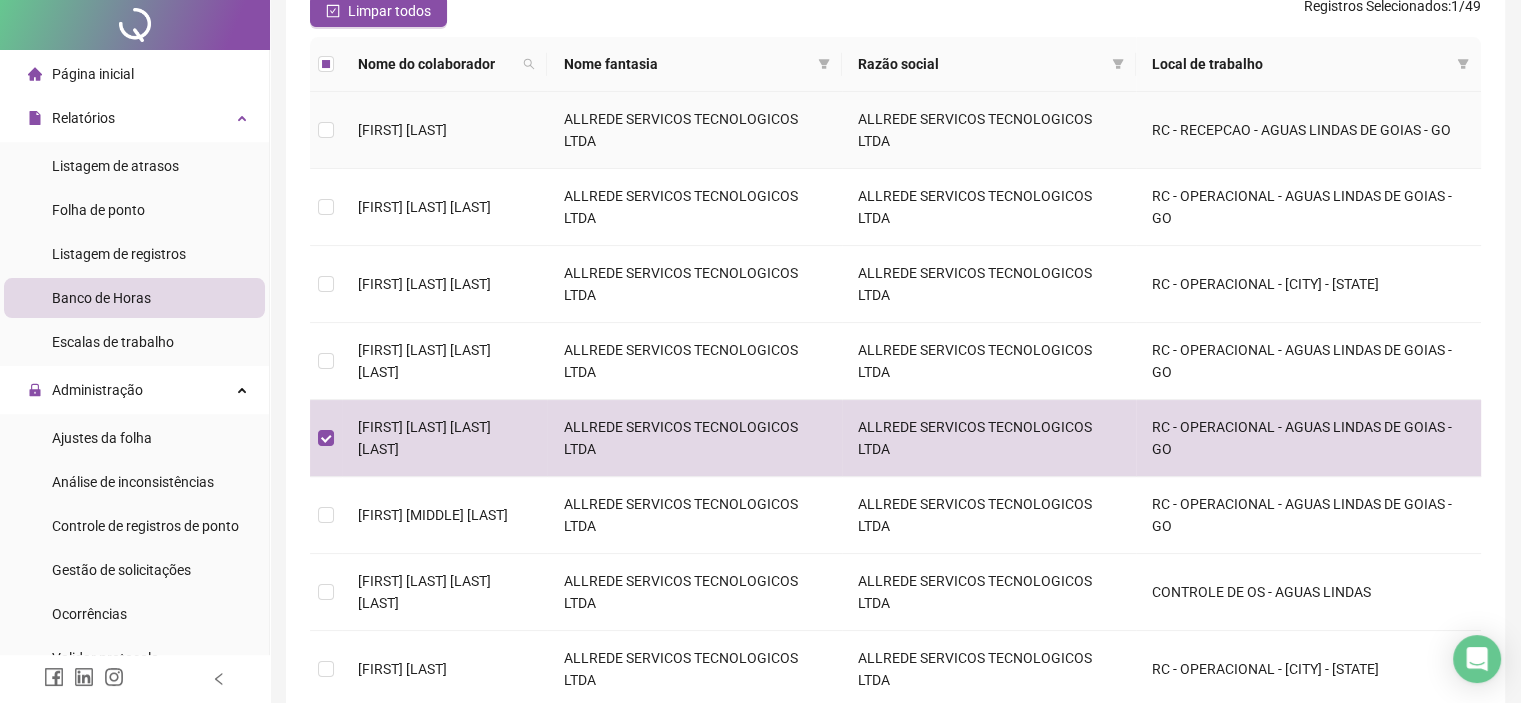 scroll, scrollTop: 0, scrollLeft: 0, axis: both 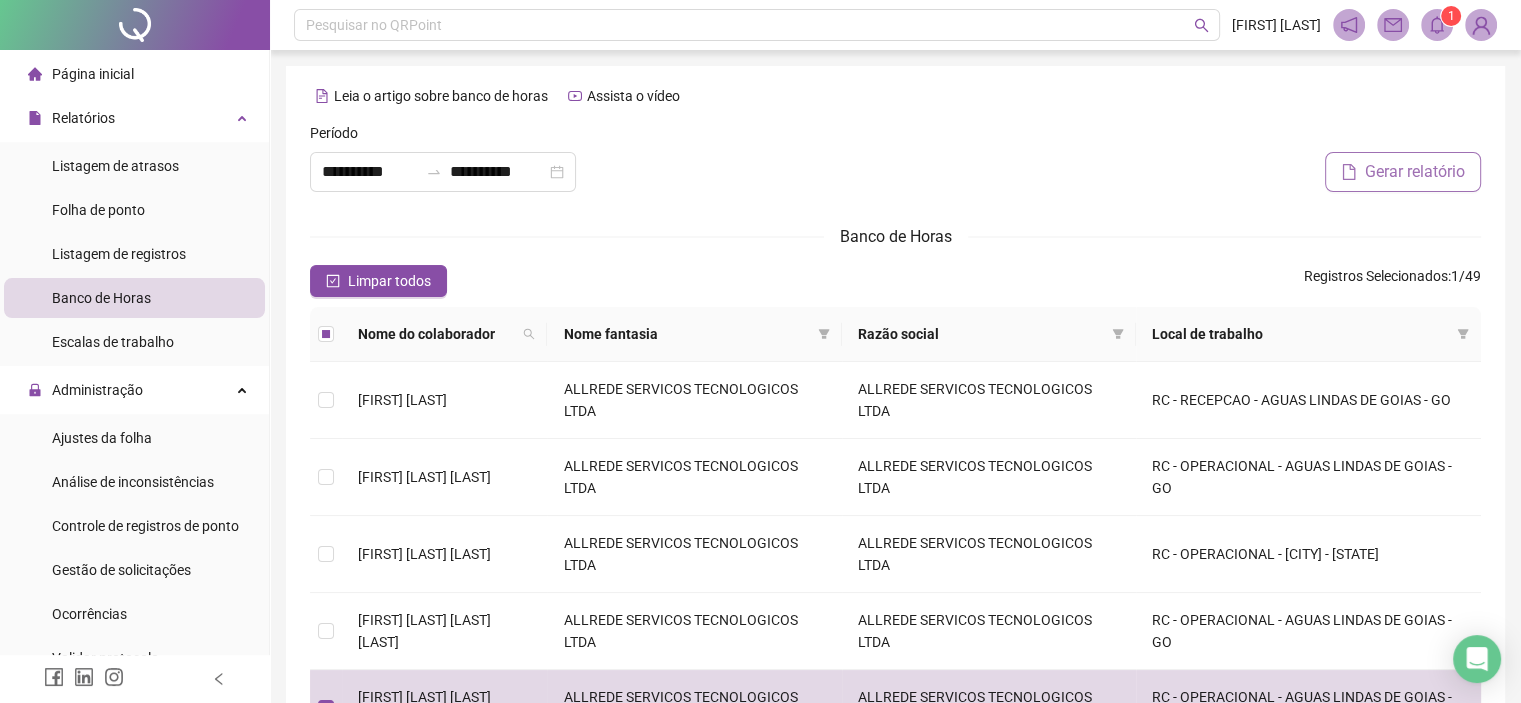 click on "Gerar relatório" at bounding box center [1415, 172] 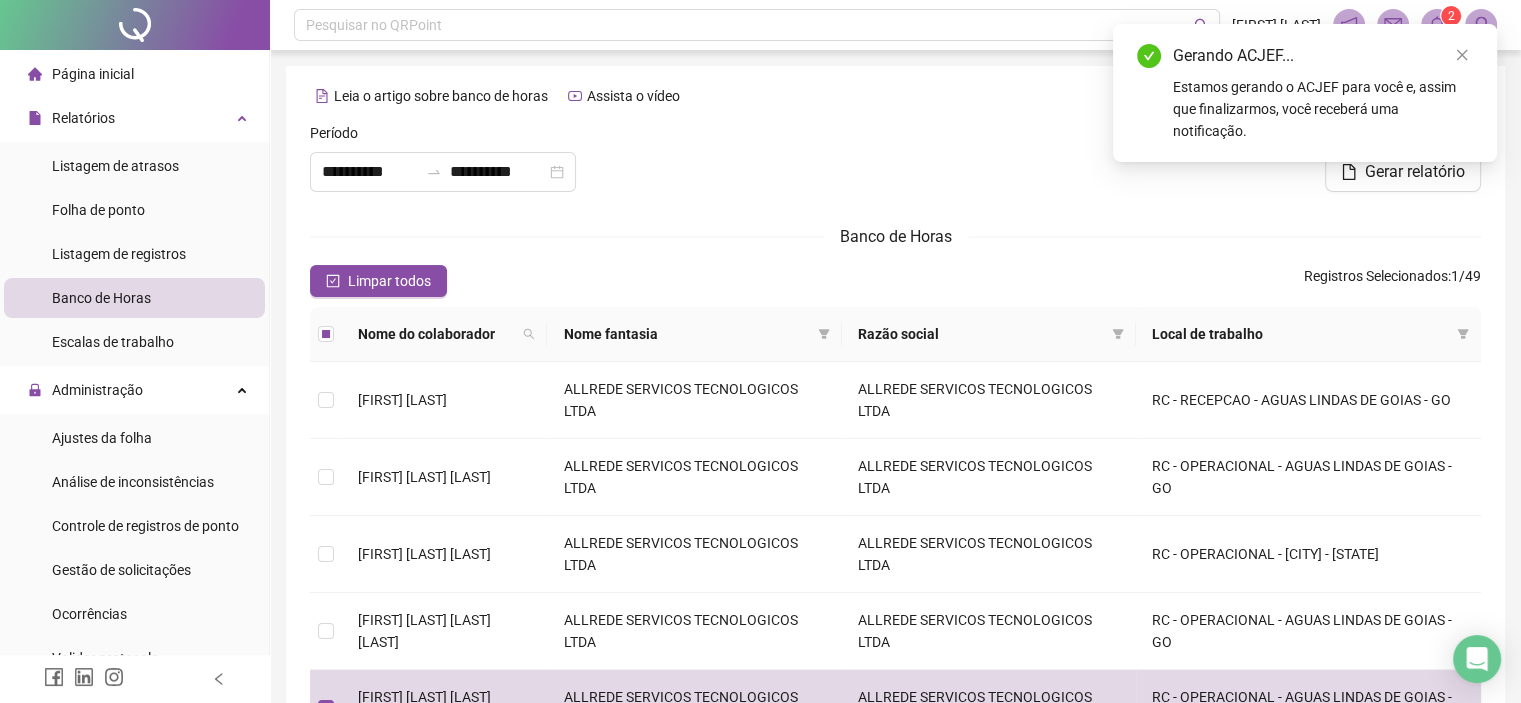 click on "Estamos gerando o ACJEF para você e, assim que finalizarmos, você receberá uma notificação." at bounding box center (1323, 109) 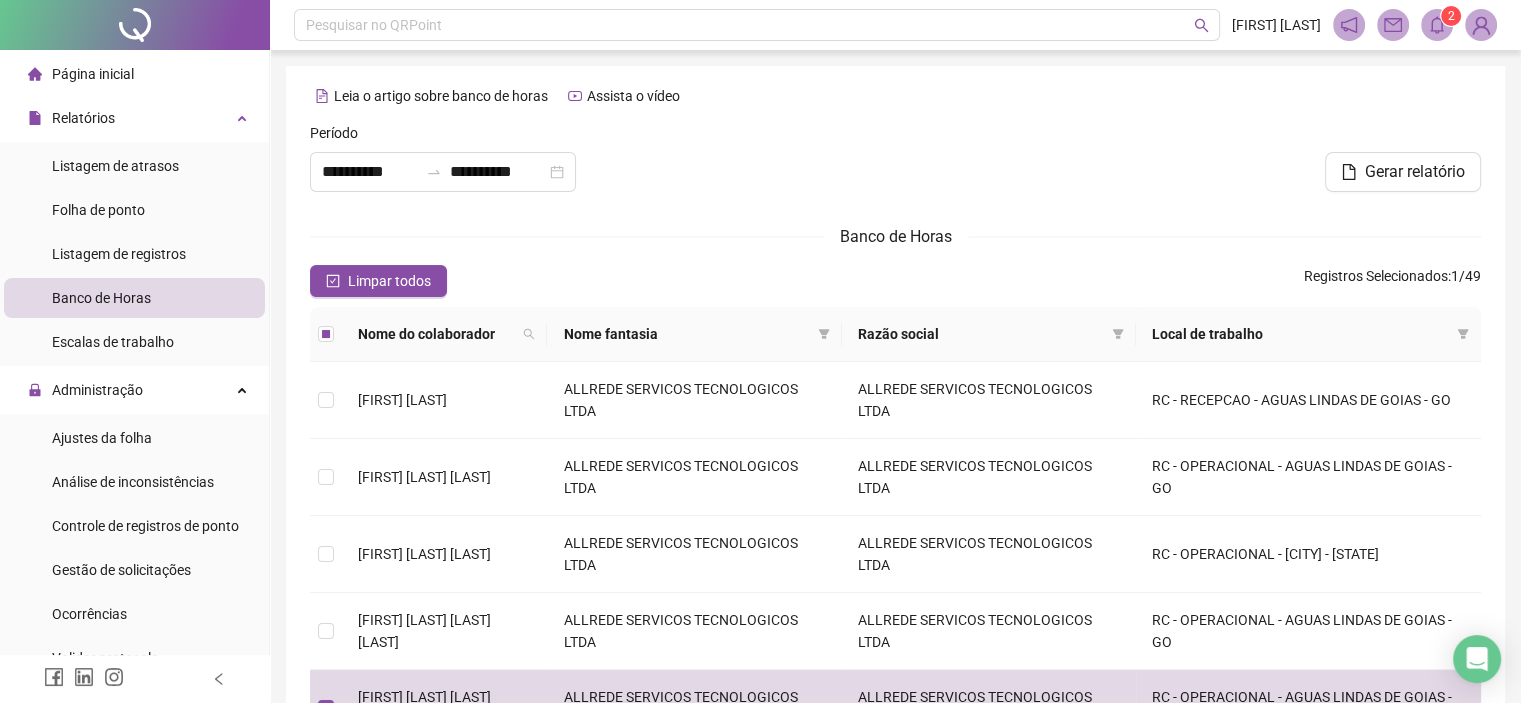 click on "Página inicial" at bounding box center [81, 74] 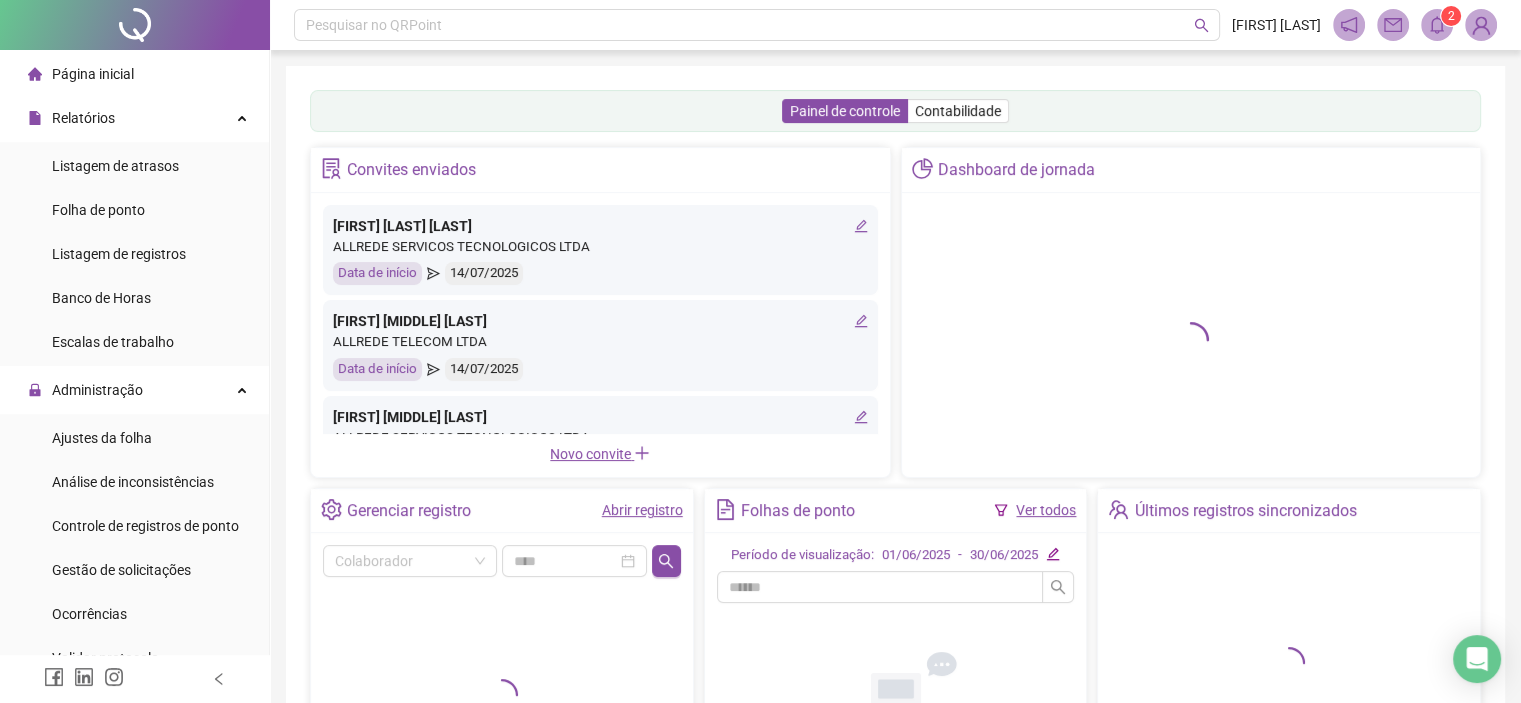 click on "Página inicial" at bounding box center (93, 74) 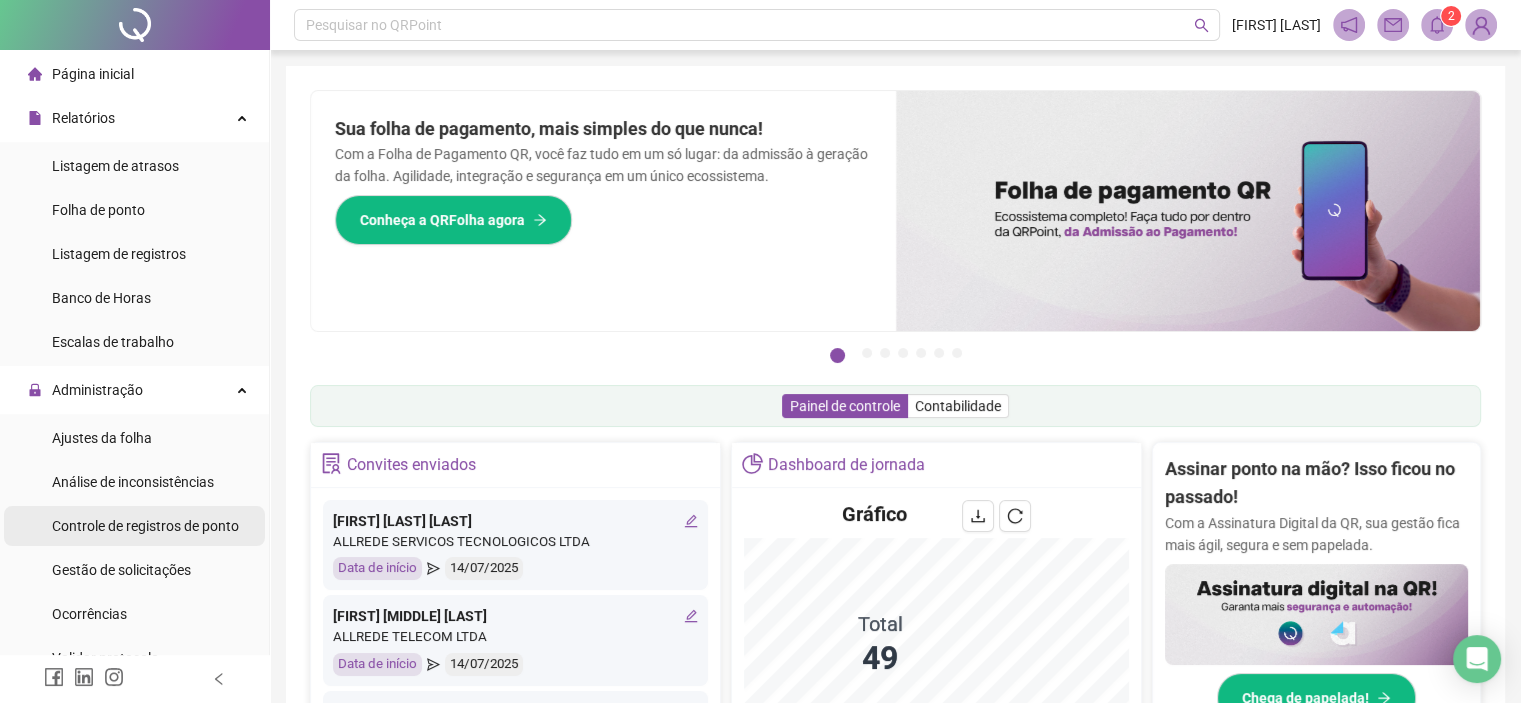 click on "Controle de registros de ponto" at bounding box center [145, 526] 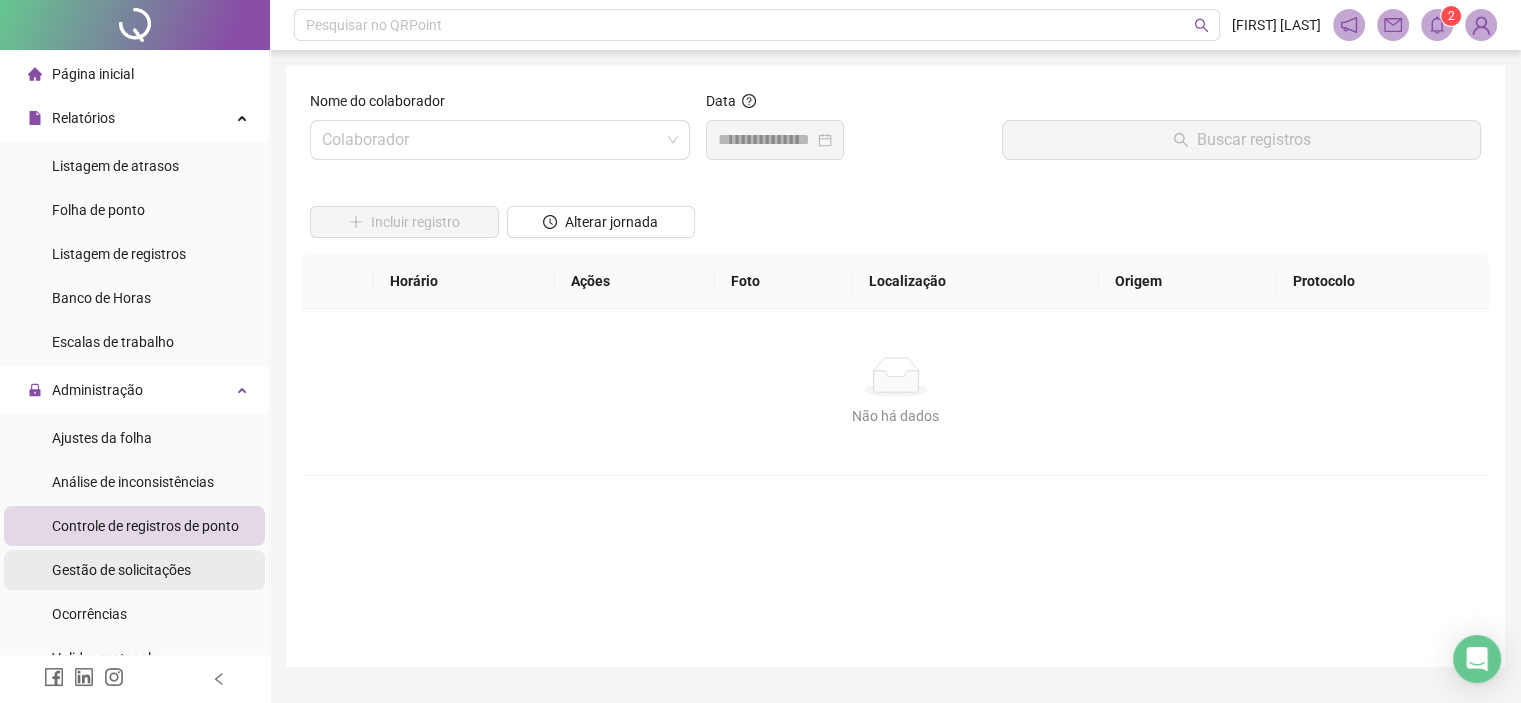 click on "Gestão de solicitações" at bounding box center (121, 570) 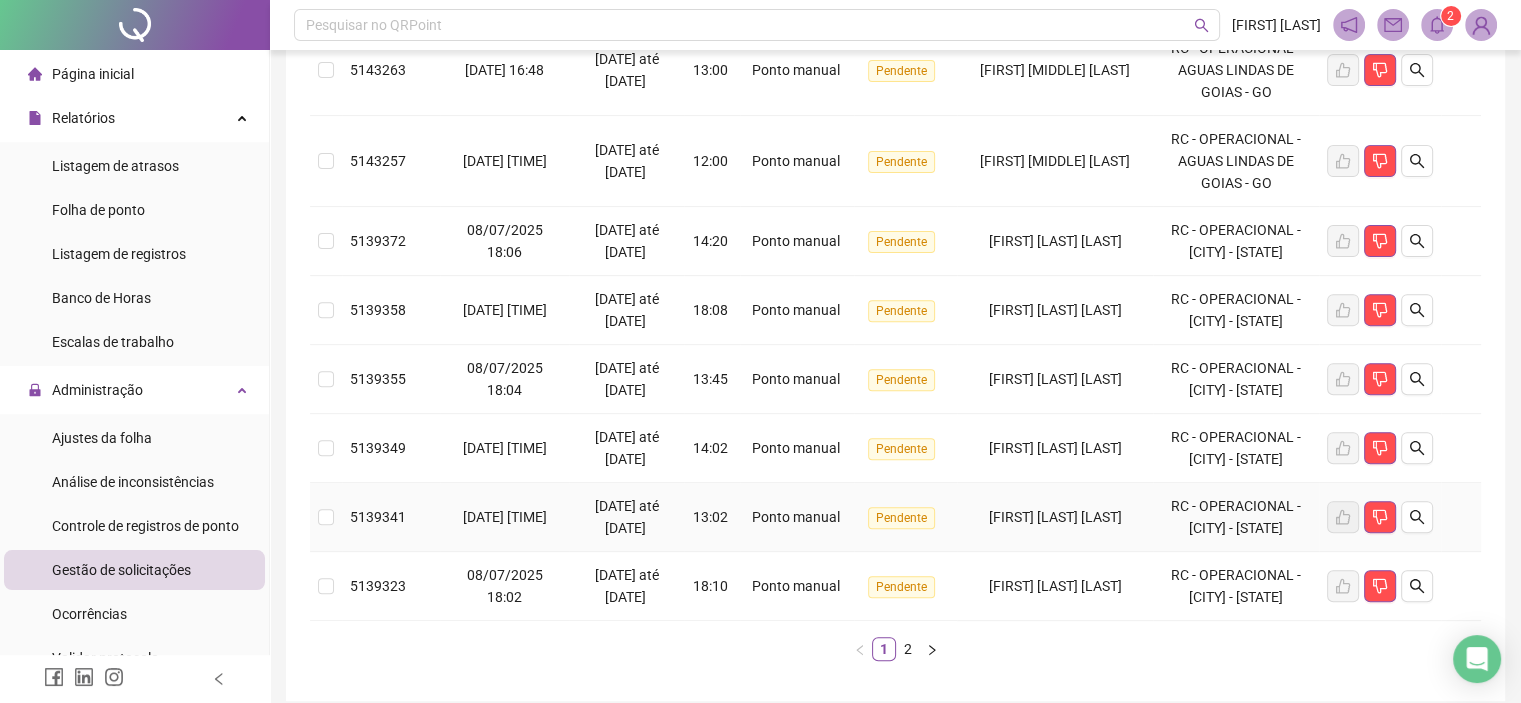 scroll, scrollTop: 743, scrollLeft: 0, axis: vertical 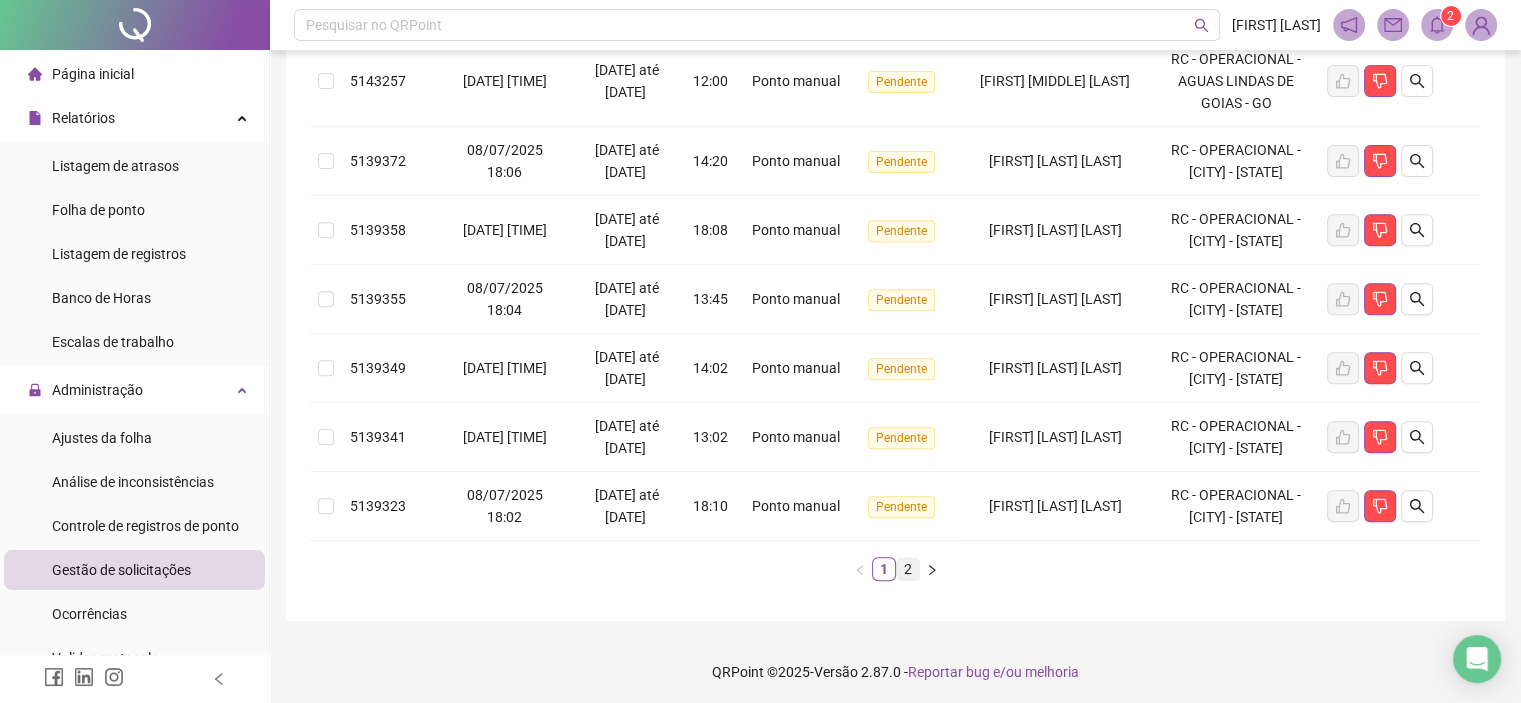 click on "2" at bounding box center [908, 569] 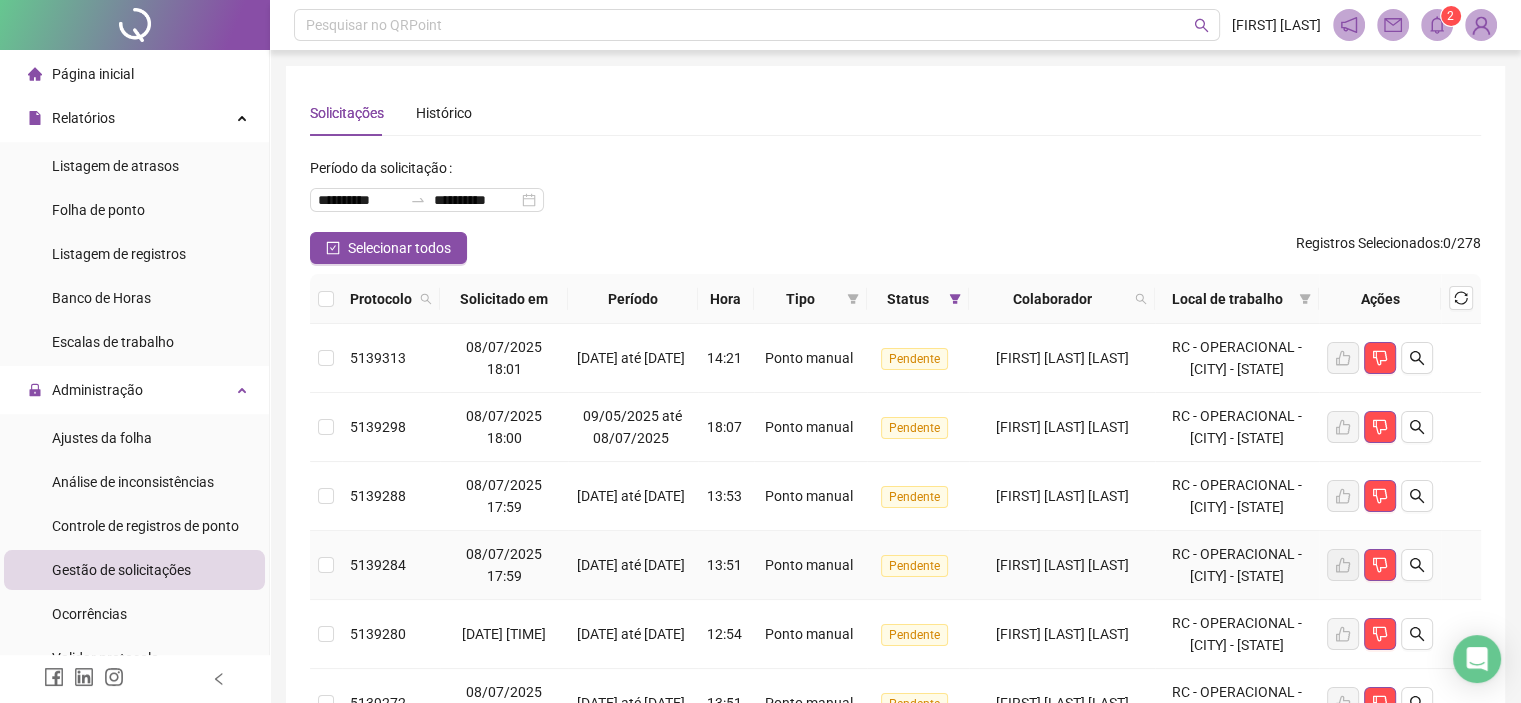 scroll, scrollTop: 0, scrollLeft: 0, axis: both 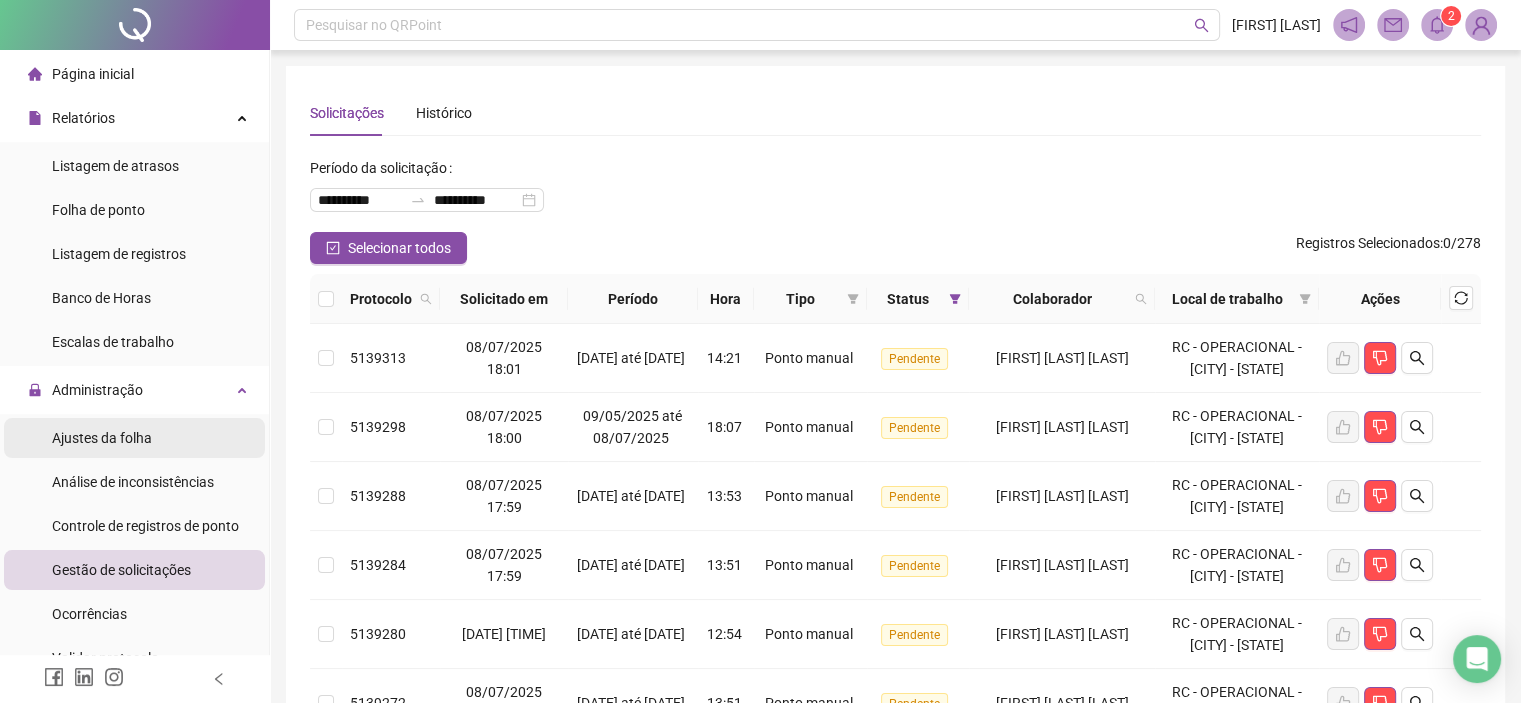 click on "Ajustes da folha" at bounding box center [102, 438] 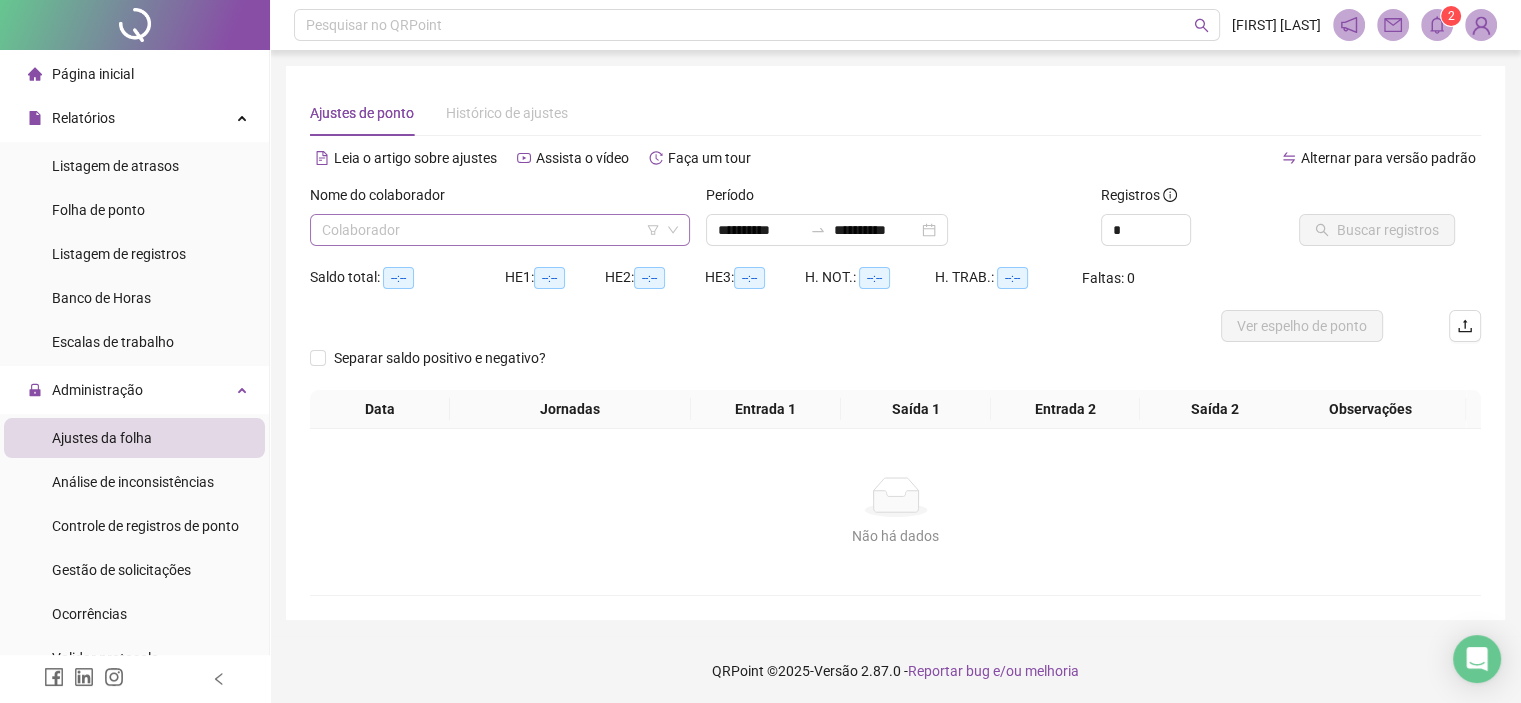 click at bounding box center [494, 230] 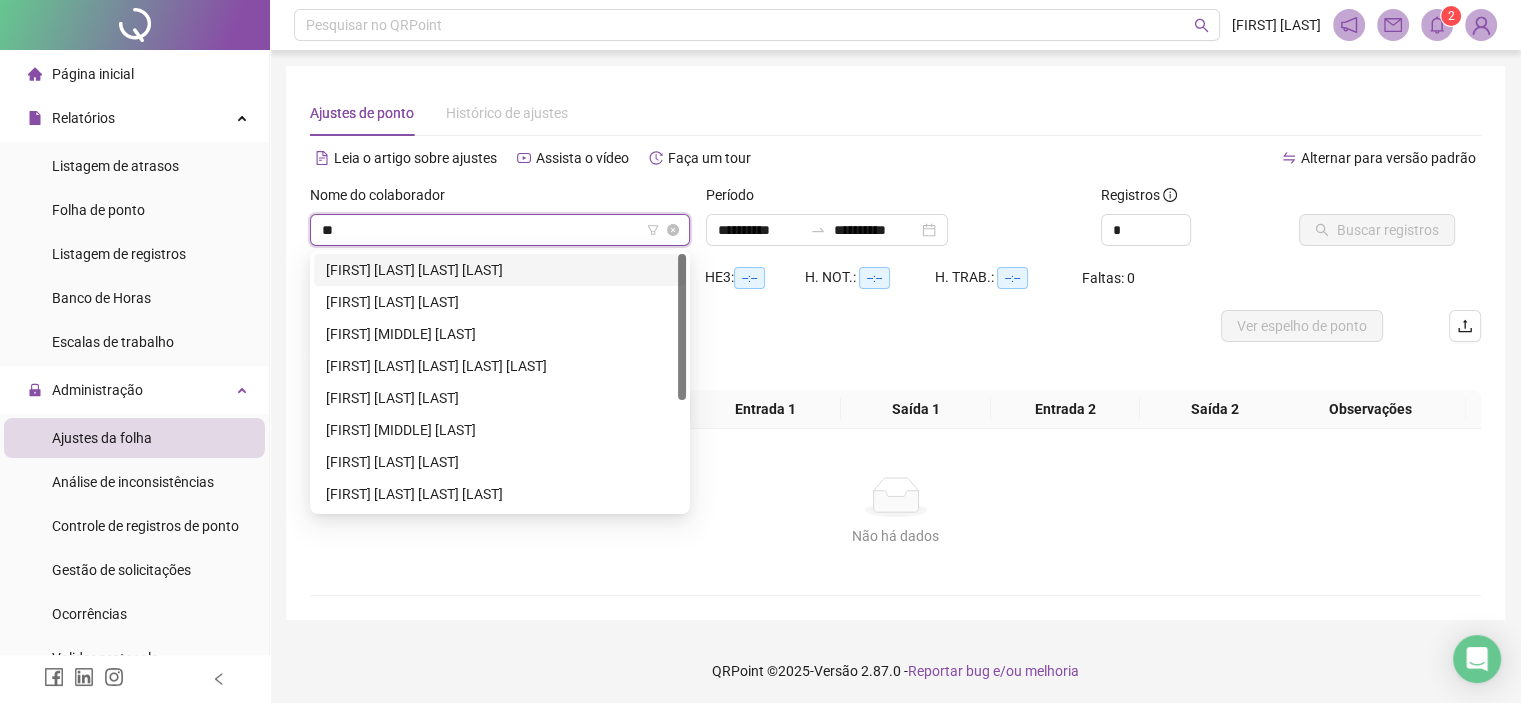 type on "***" 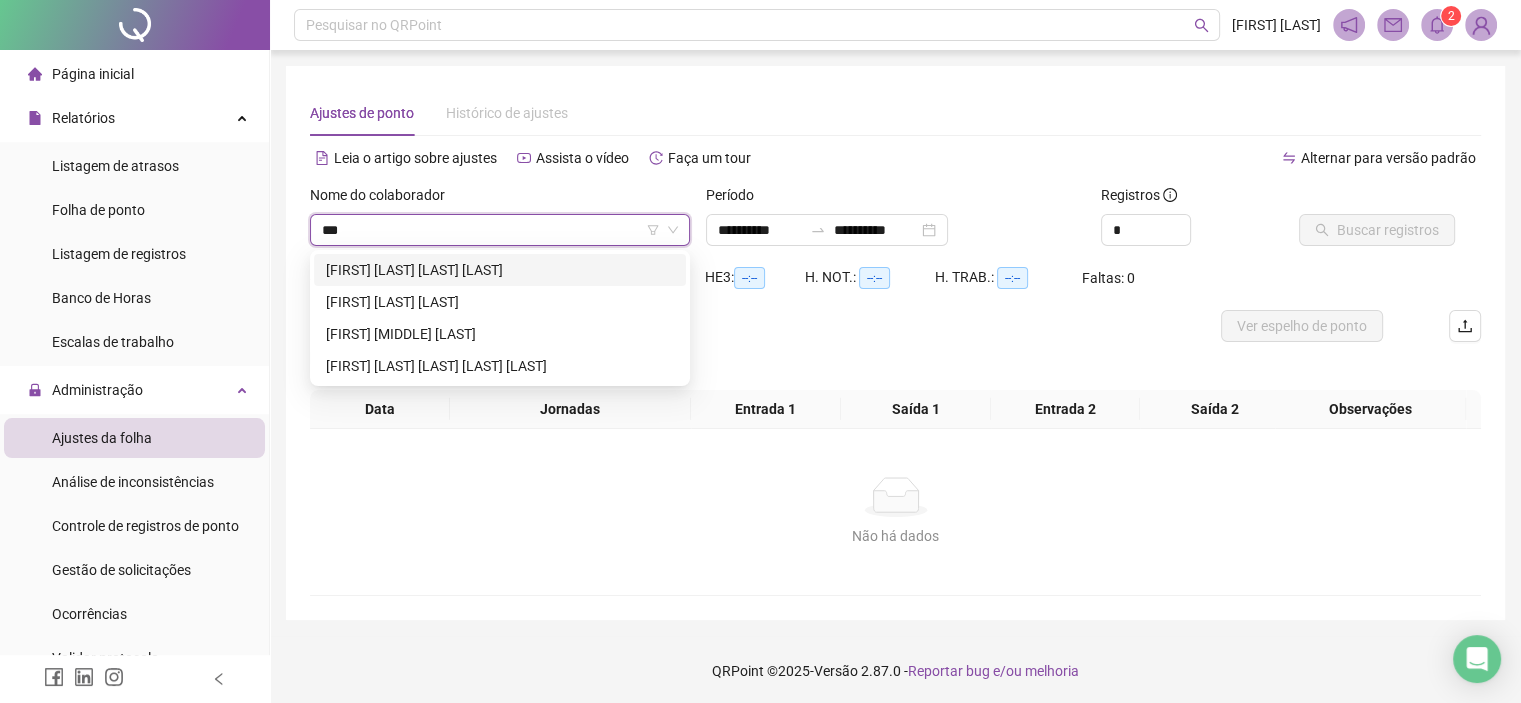 click on "[FIRST] [LAST] [LAST] [LAST]" at bounding box center (500, 270) 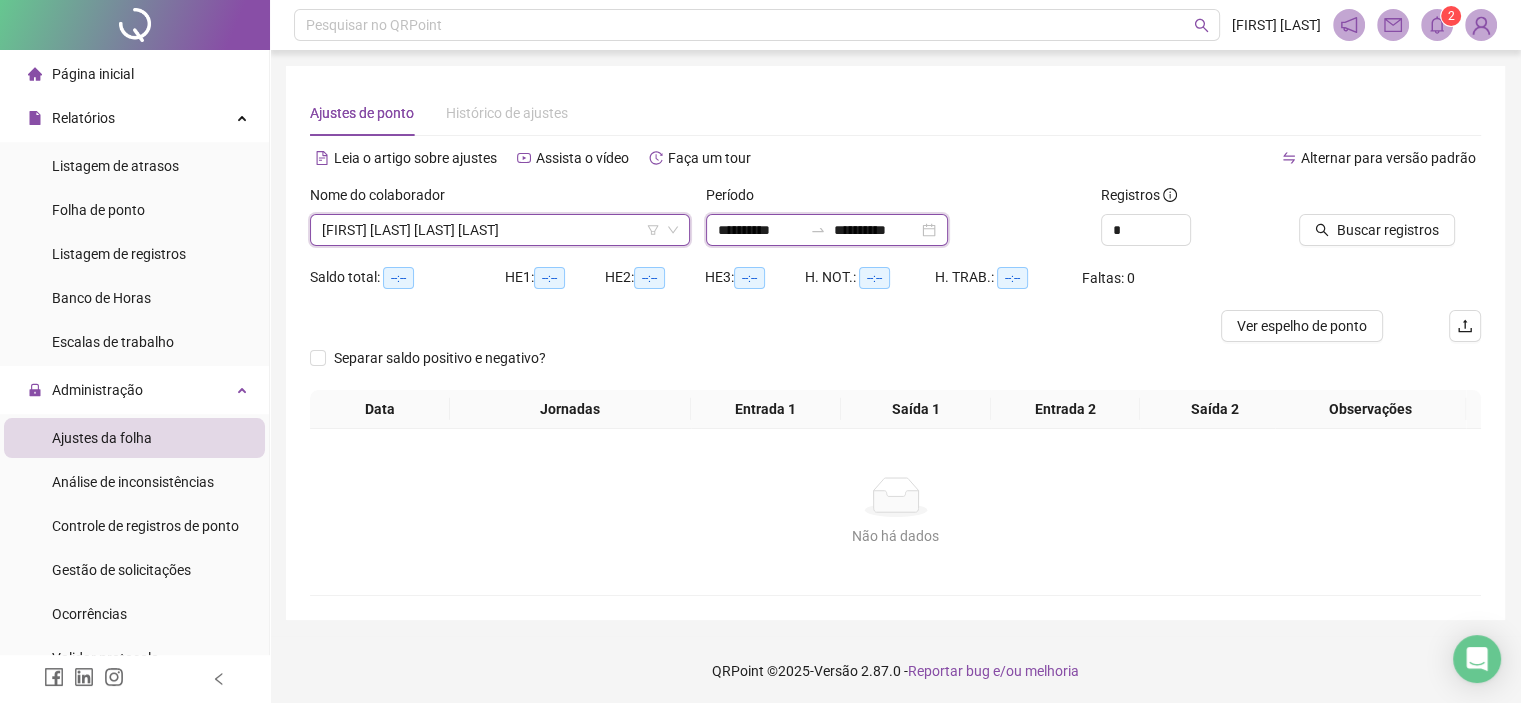 click on "**********" at bounding box center (760, 230) 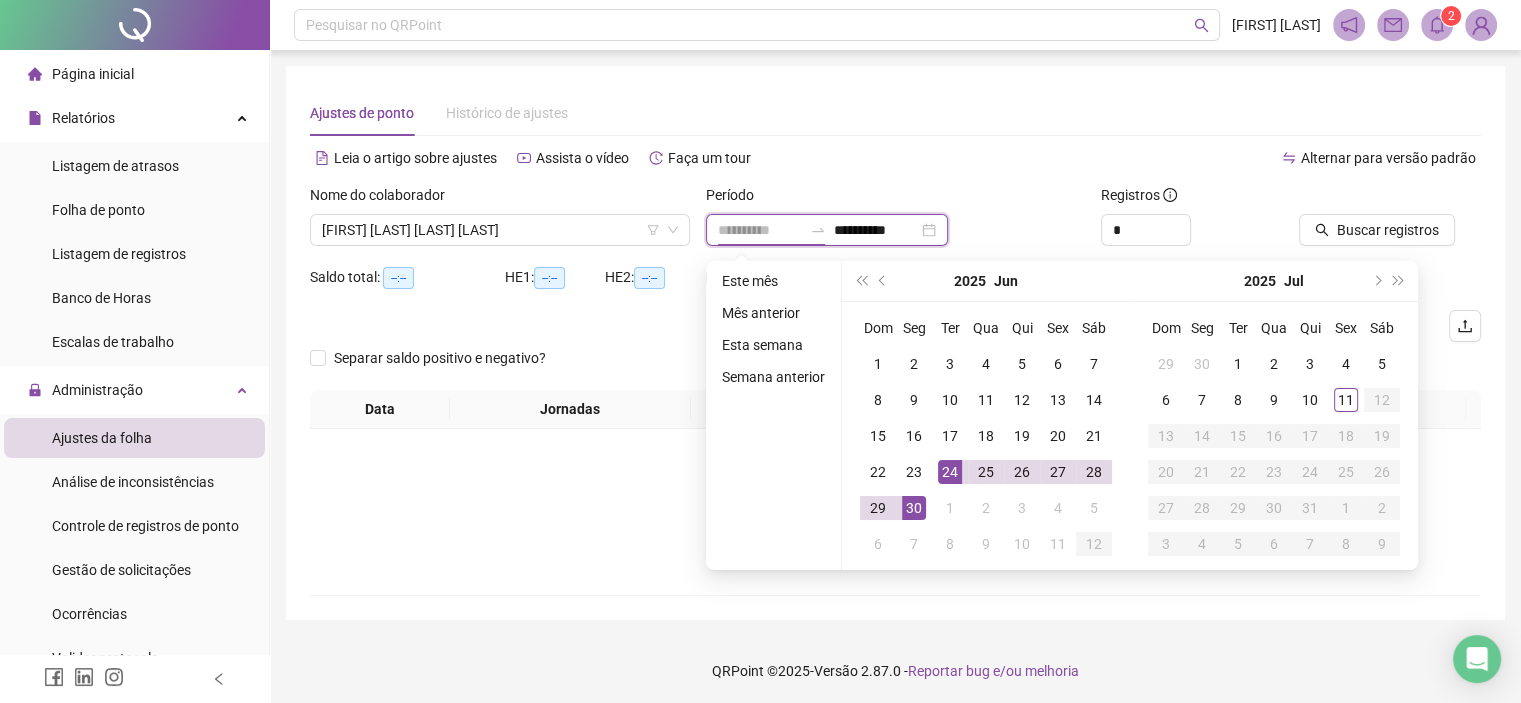 type on "**********" 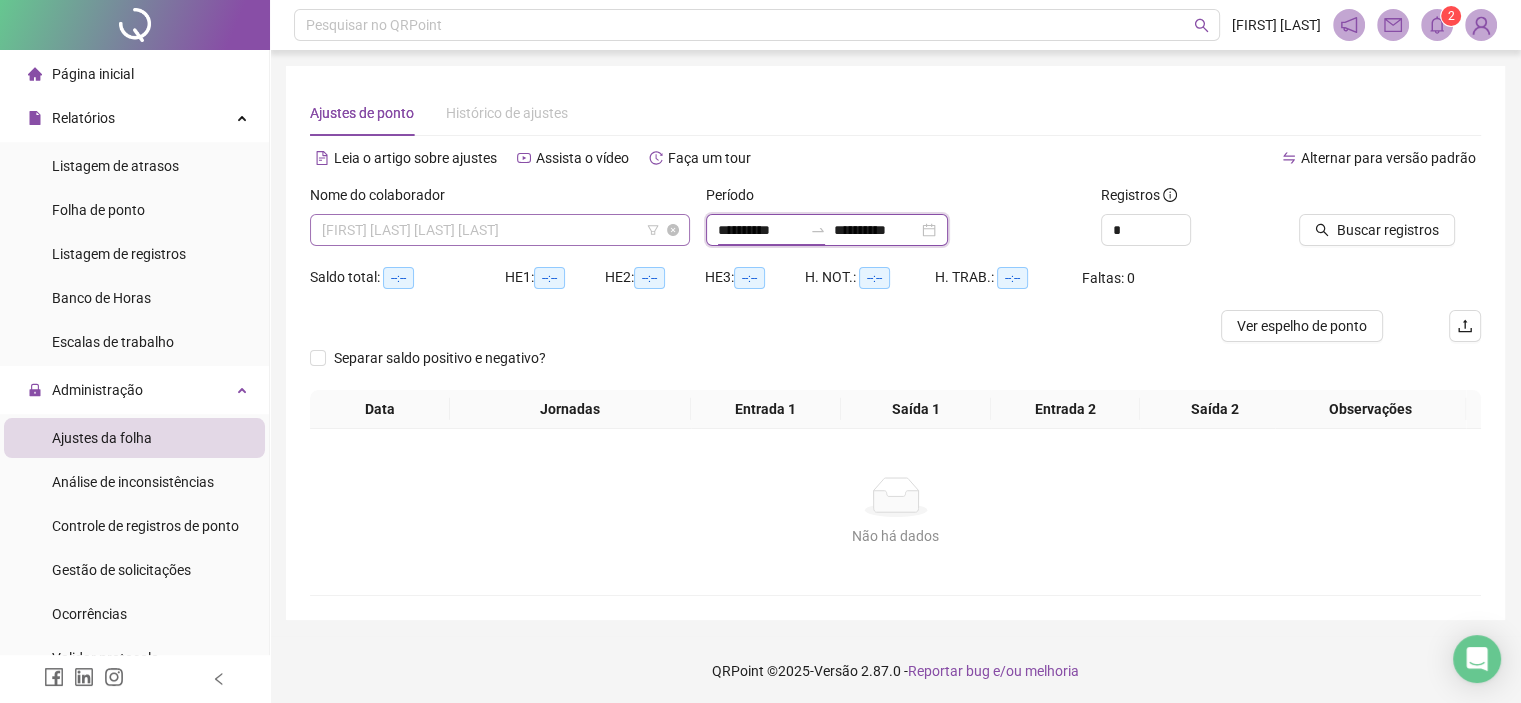 click on "[FIRST] [LAST] [LAST] [LAST]" at bounding box center (500, 230) 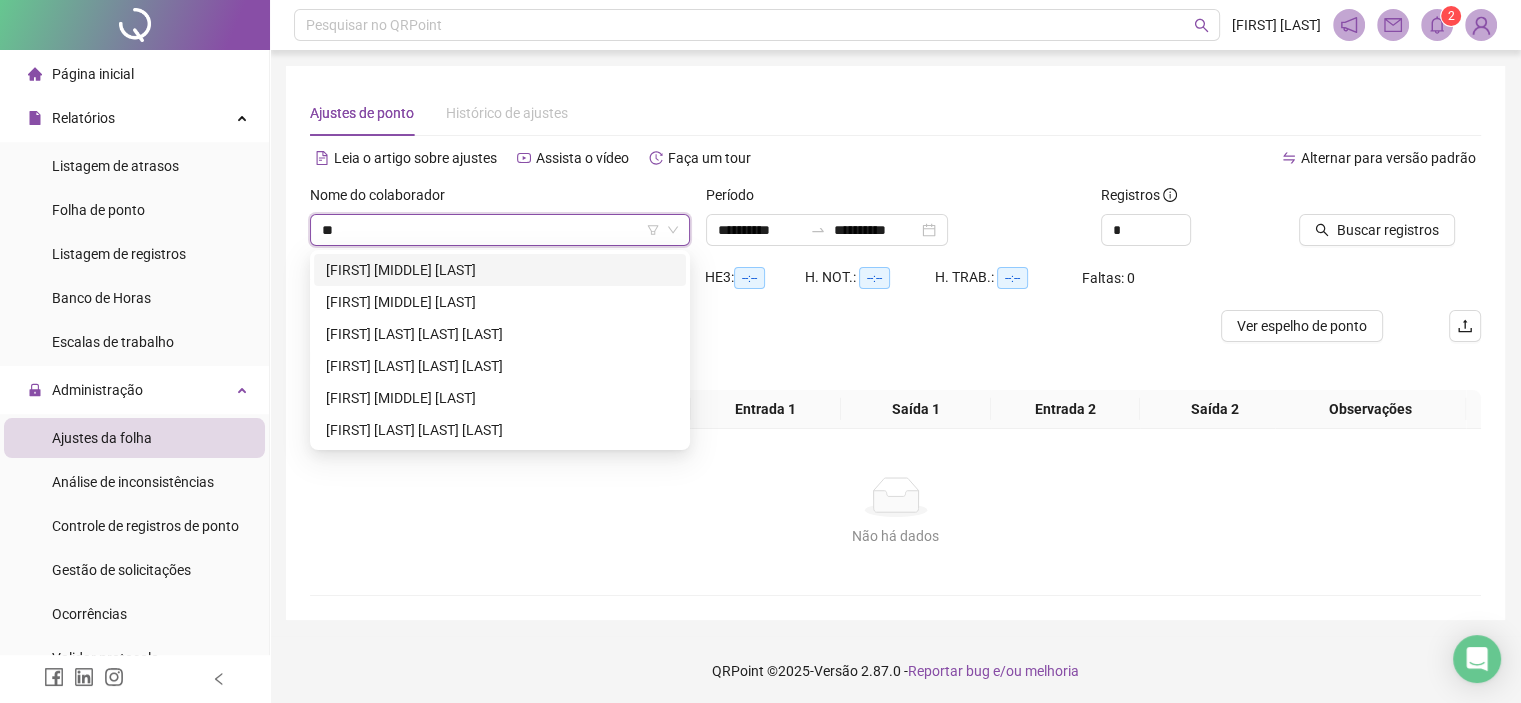 scroll, scrollTop: 0, scrollLeft: 0, axis: both 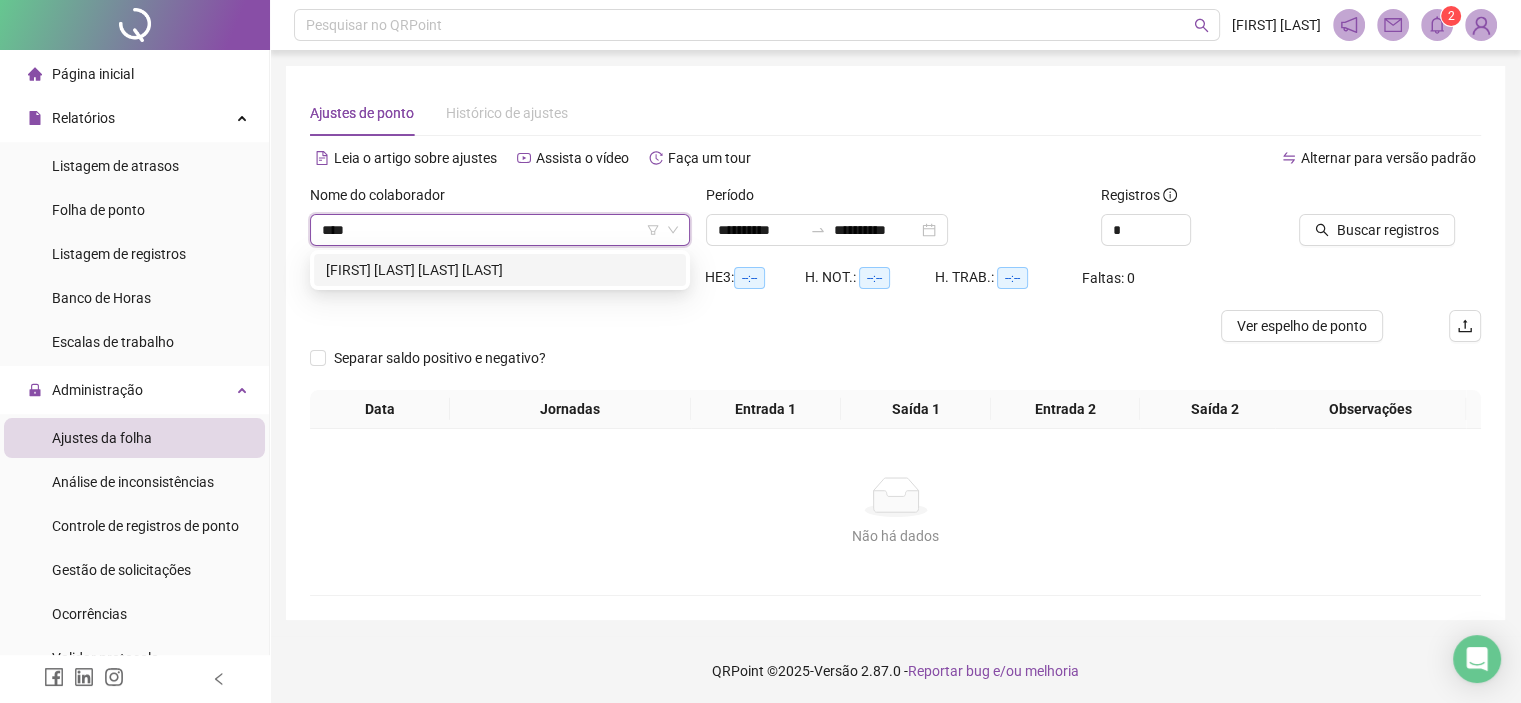type on "*****" 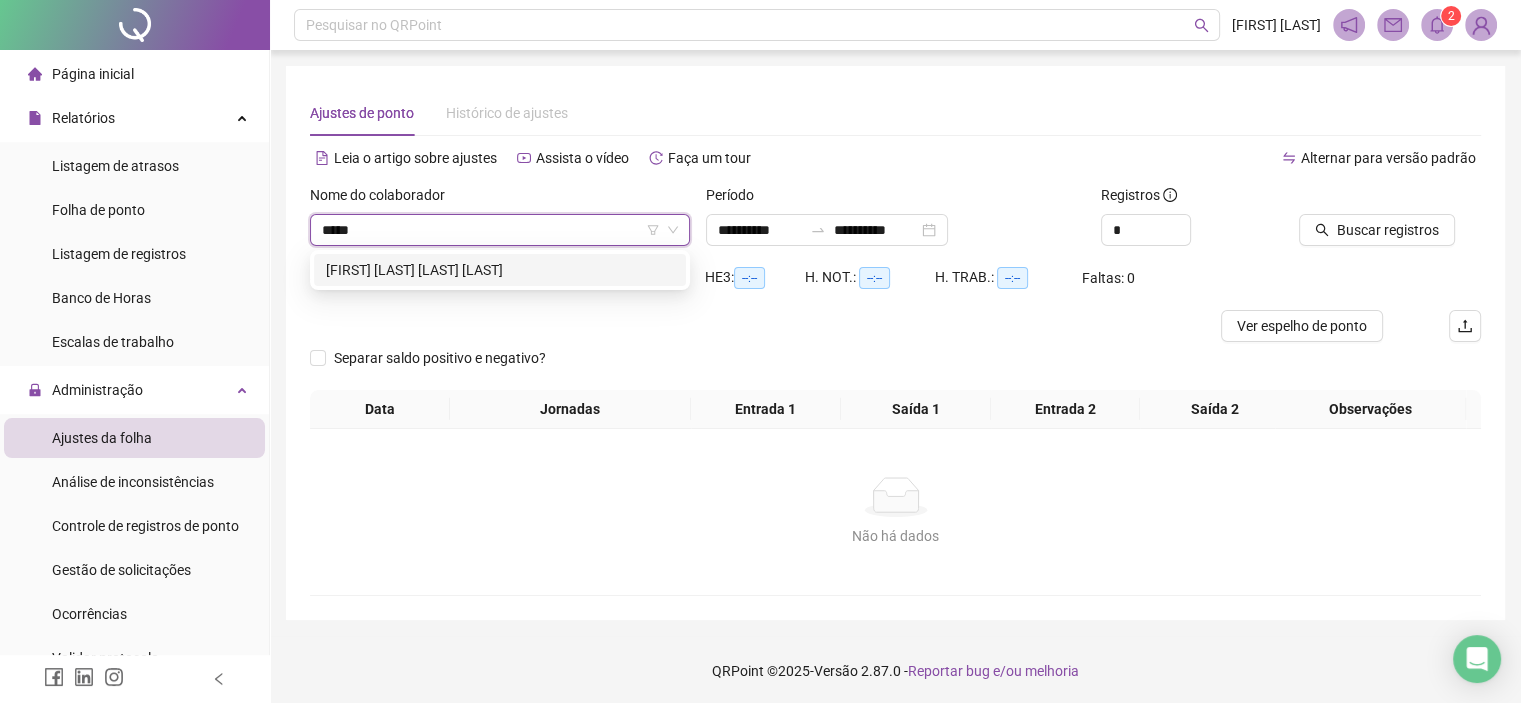 click on "PEDRO HENRIQUE COSTA DOS SANTOS" at bounding box center (500, 270) 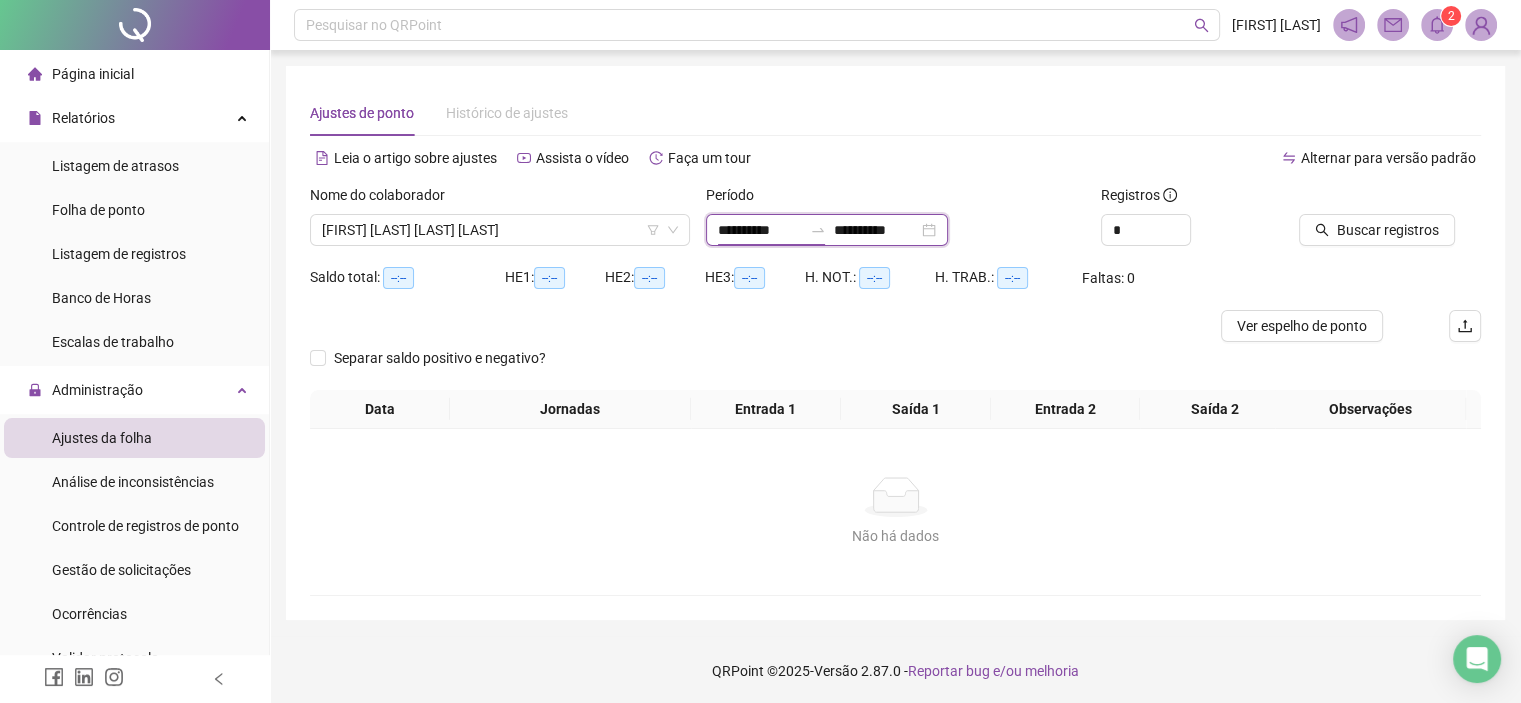 click on "**********" at bounding box center [760, 230] 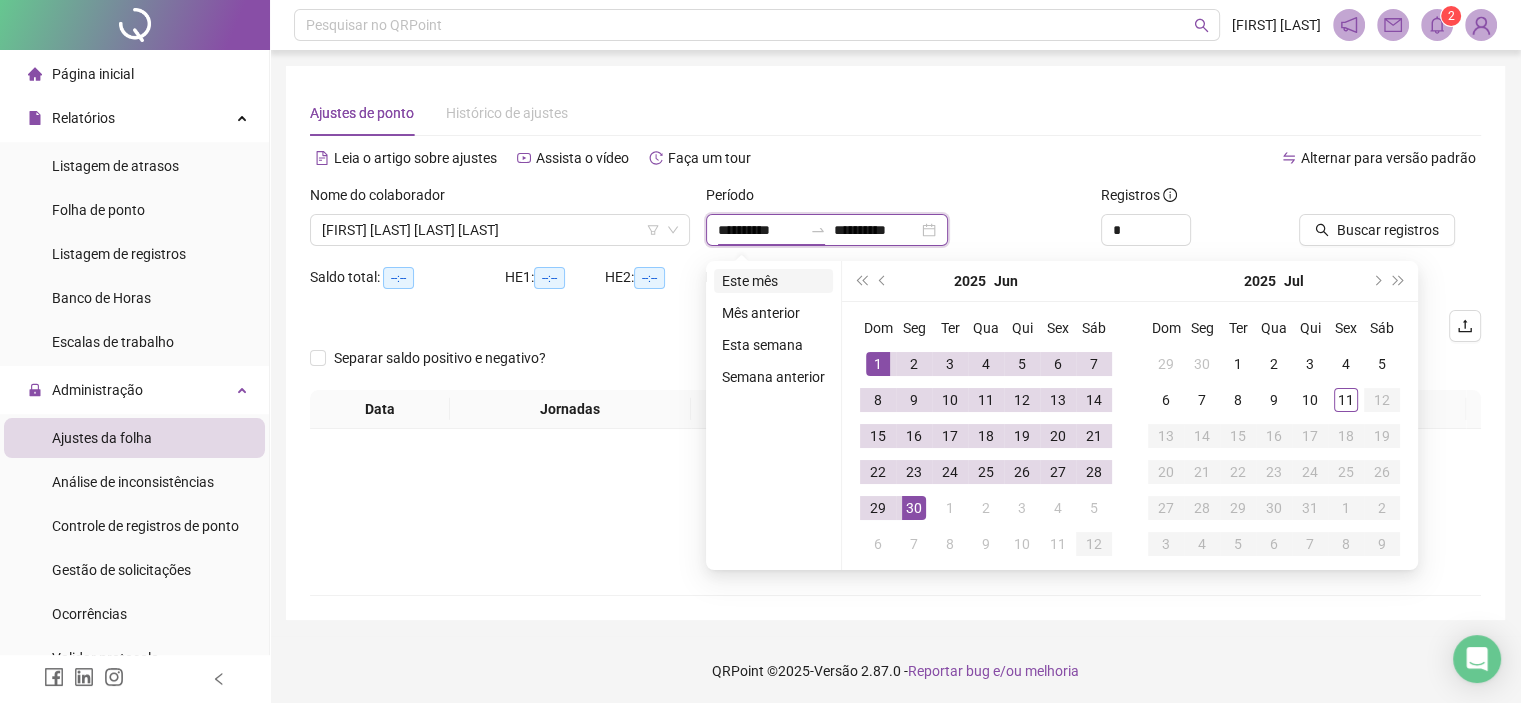 type on "**********" 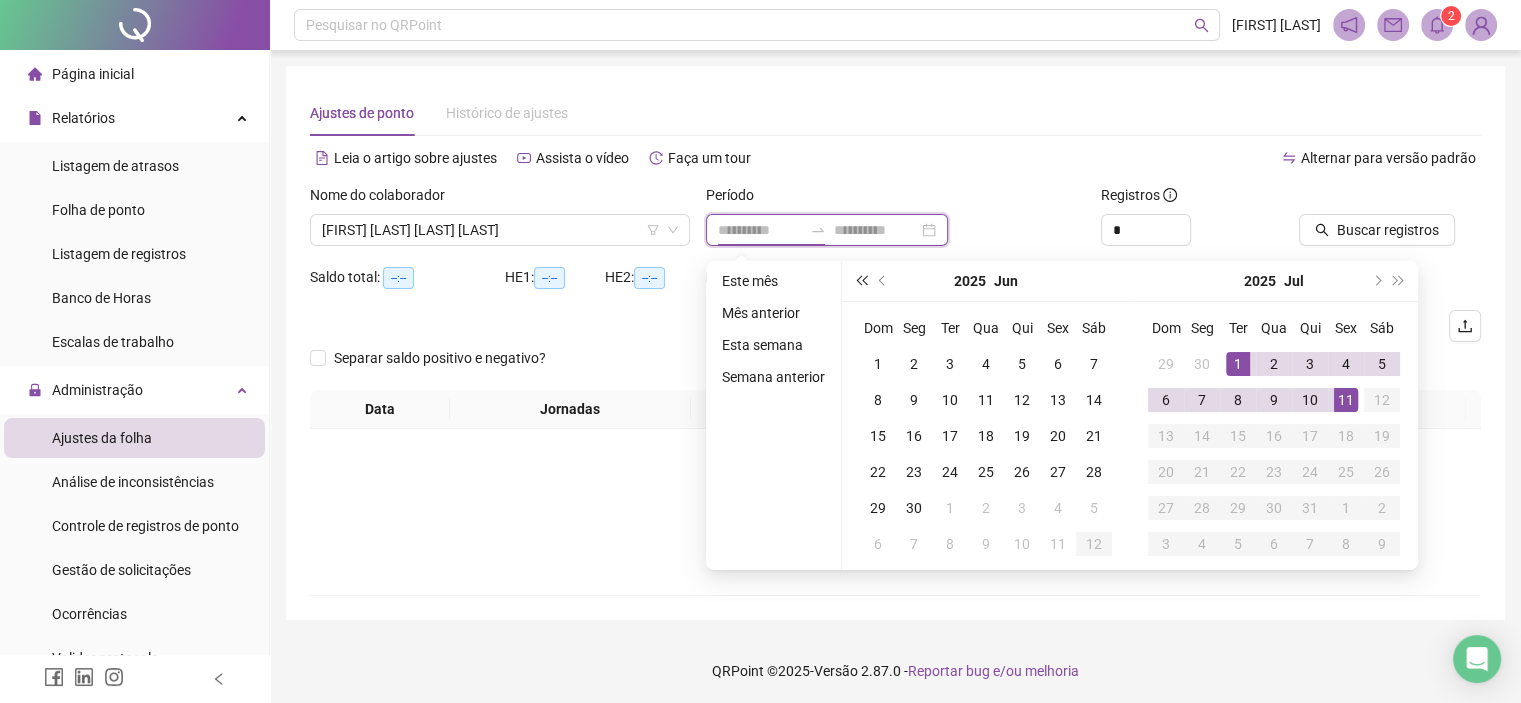type on "**********" 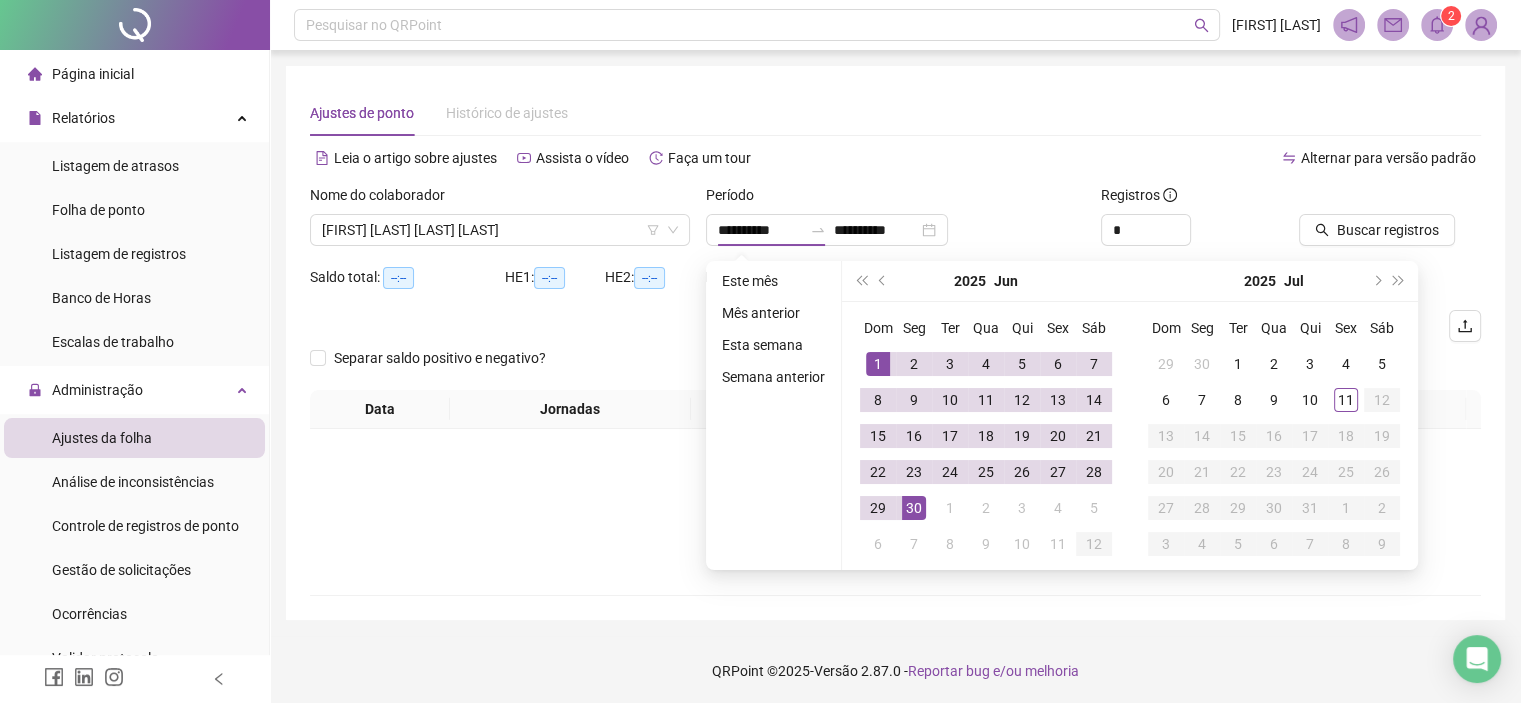 click on "2025 Jun" at bounding box center [986, 281] 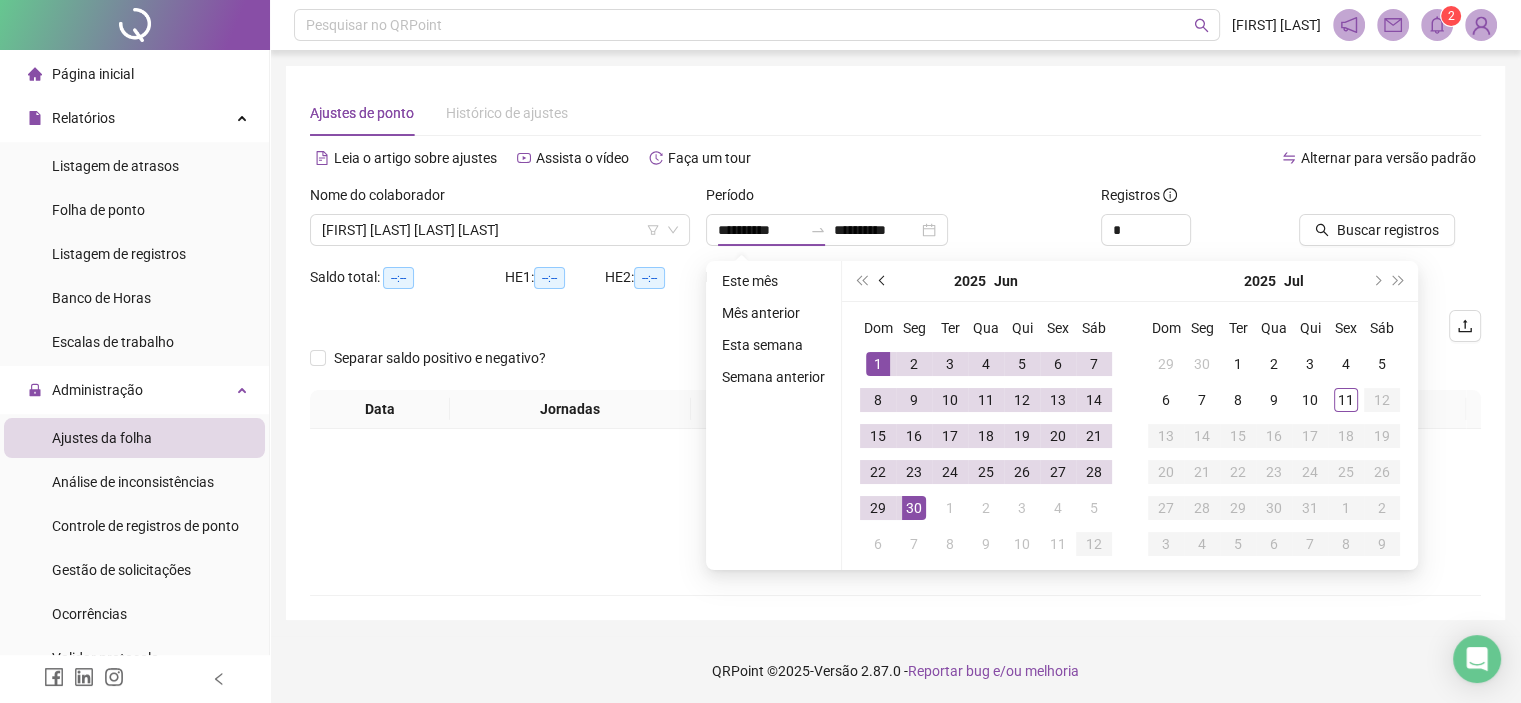 click at bounding box center [884, 281] 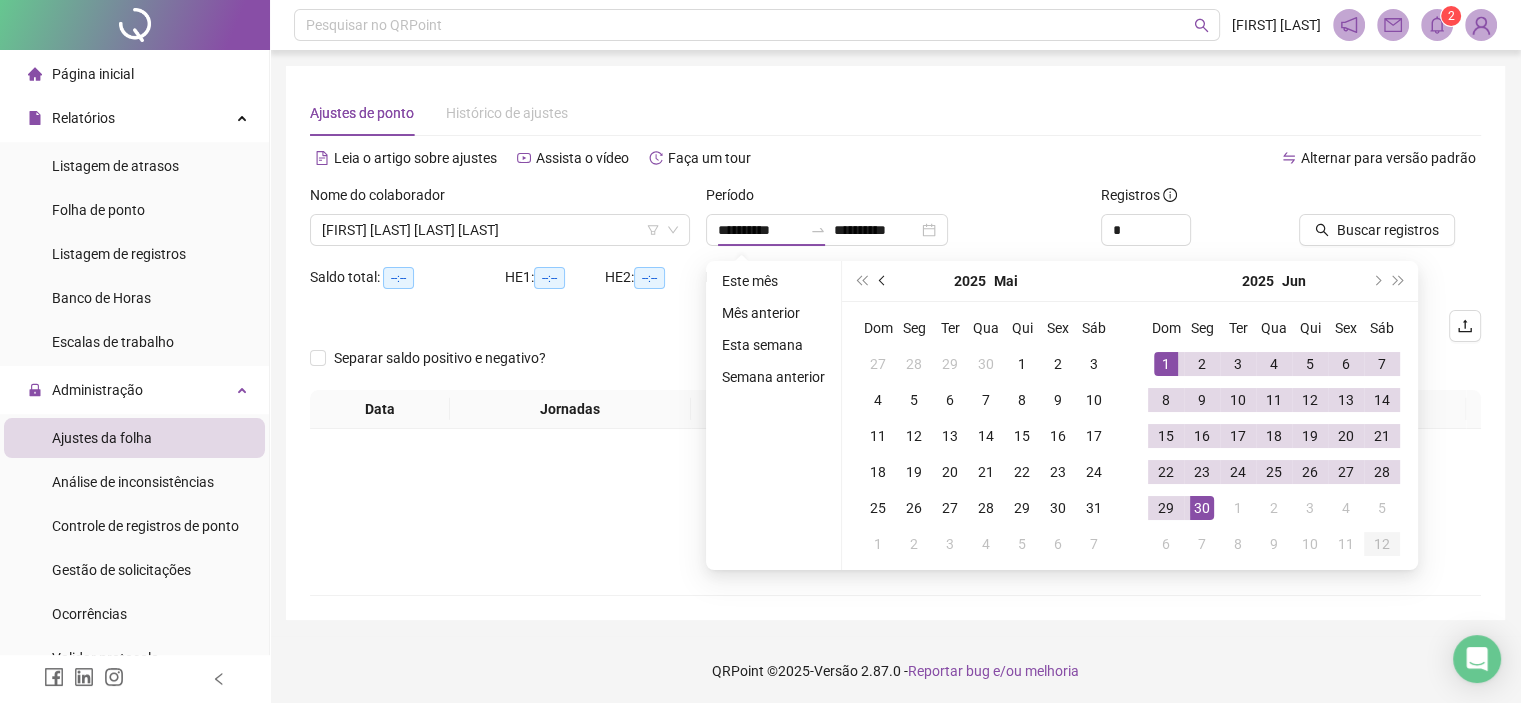 click at bounding box center (884, 281) 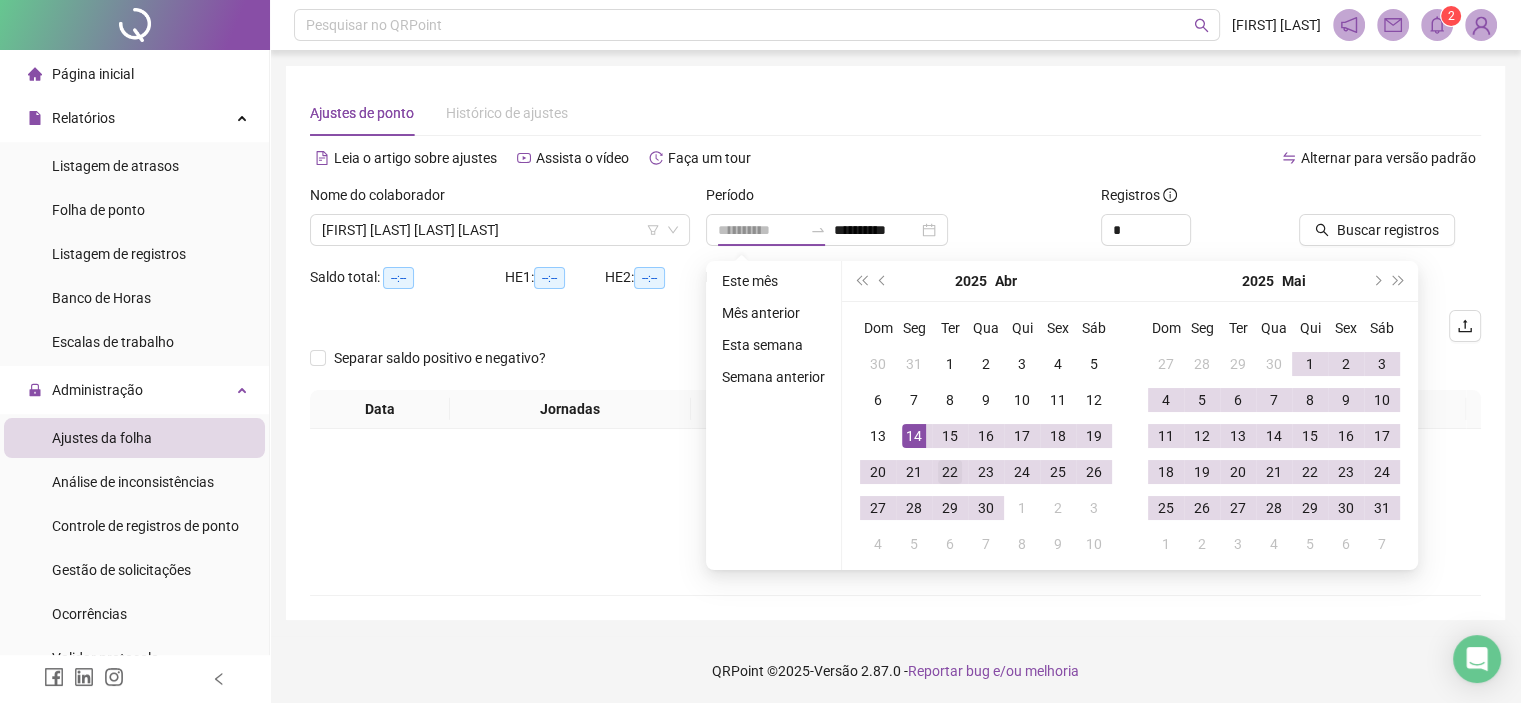 type on "**********" 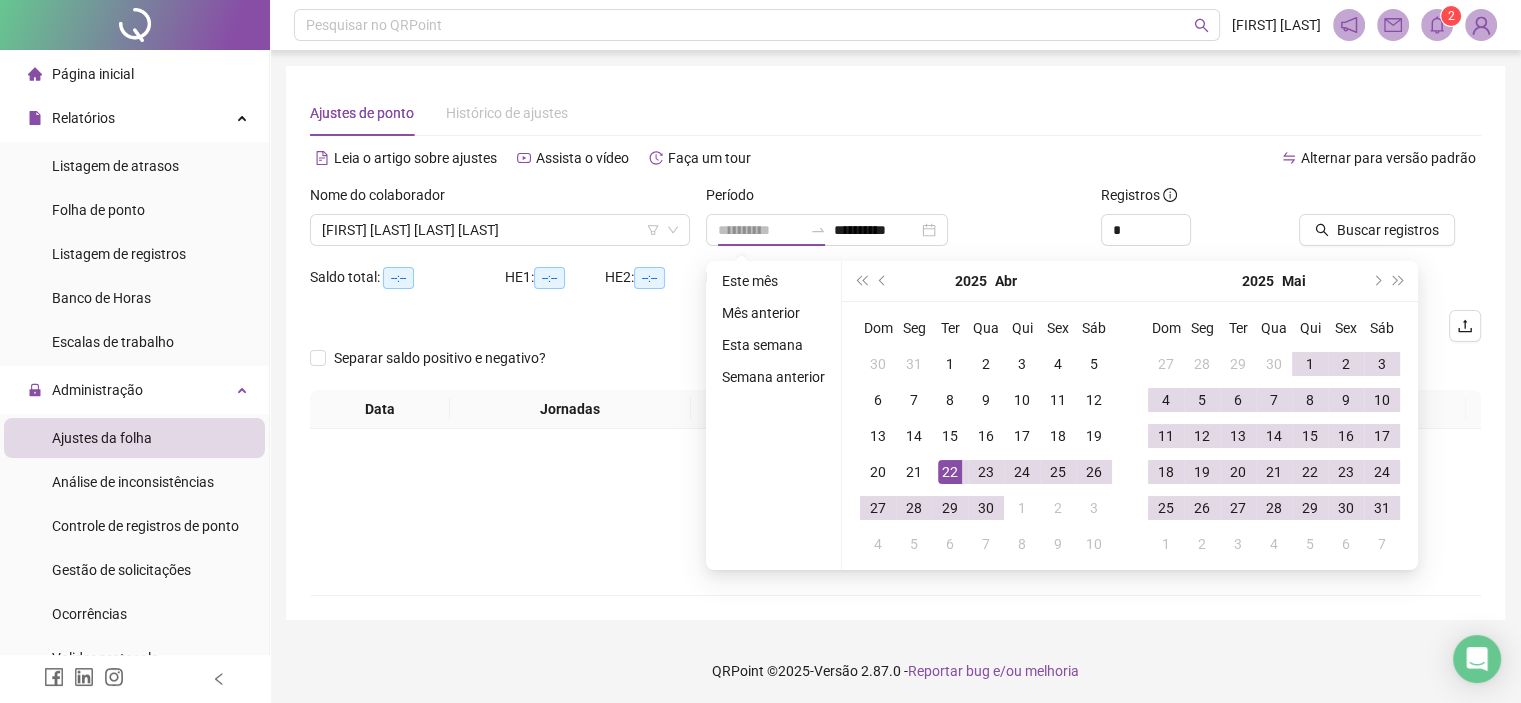 click on "22" at bounding box center (950, 472) 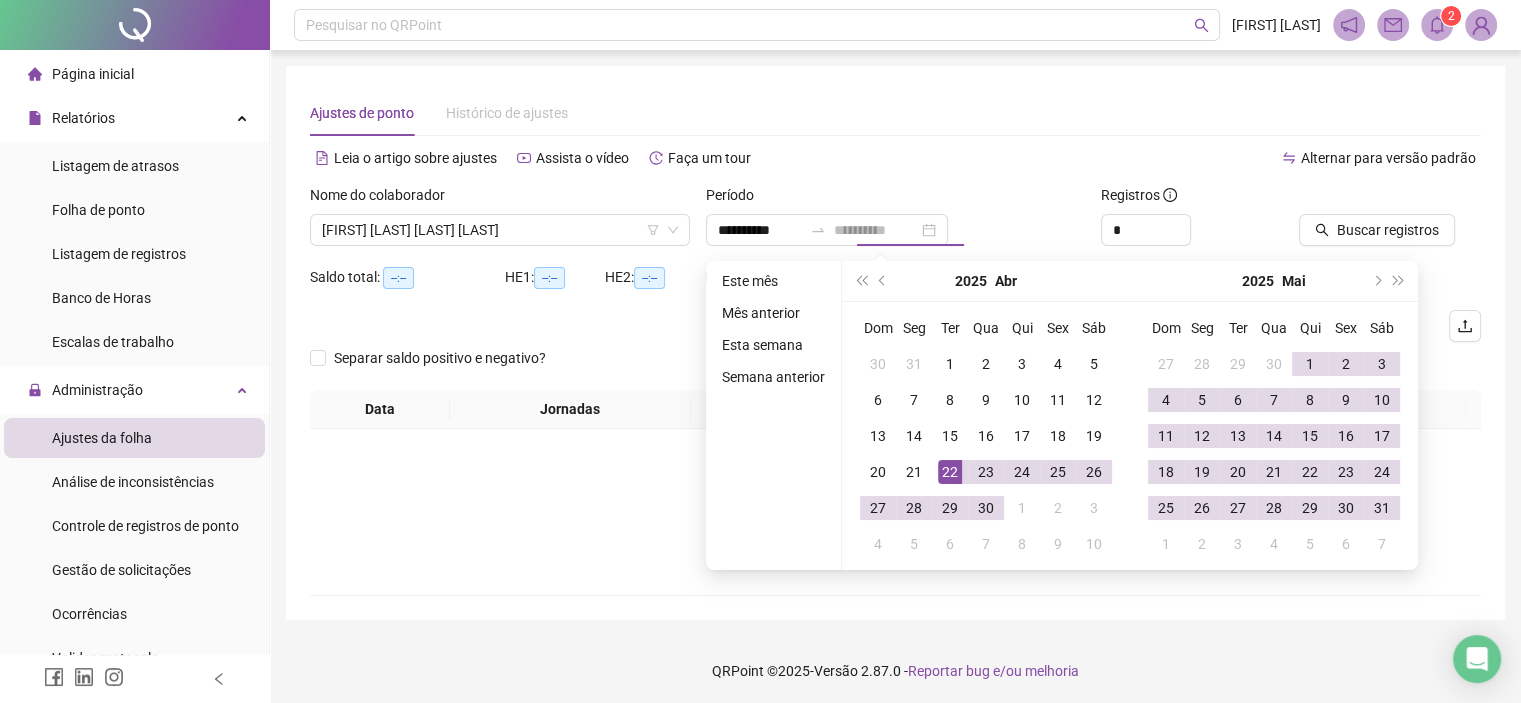 click on "22" at bounding box center [950, 472] 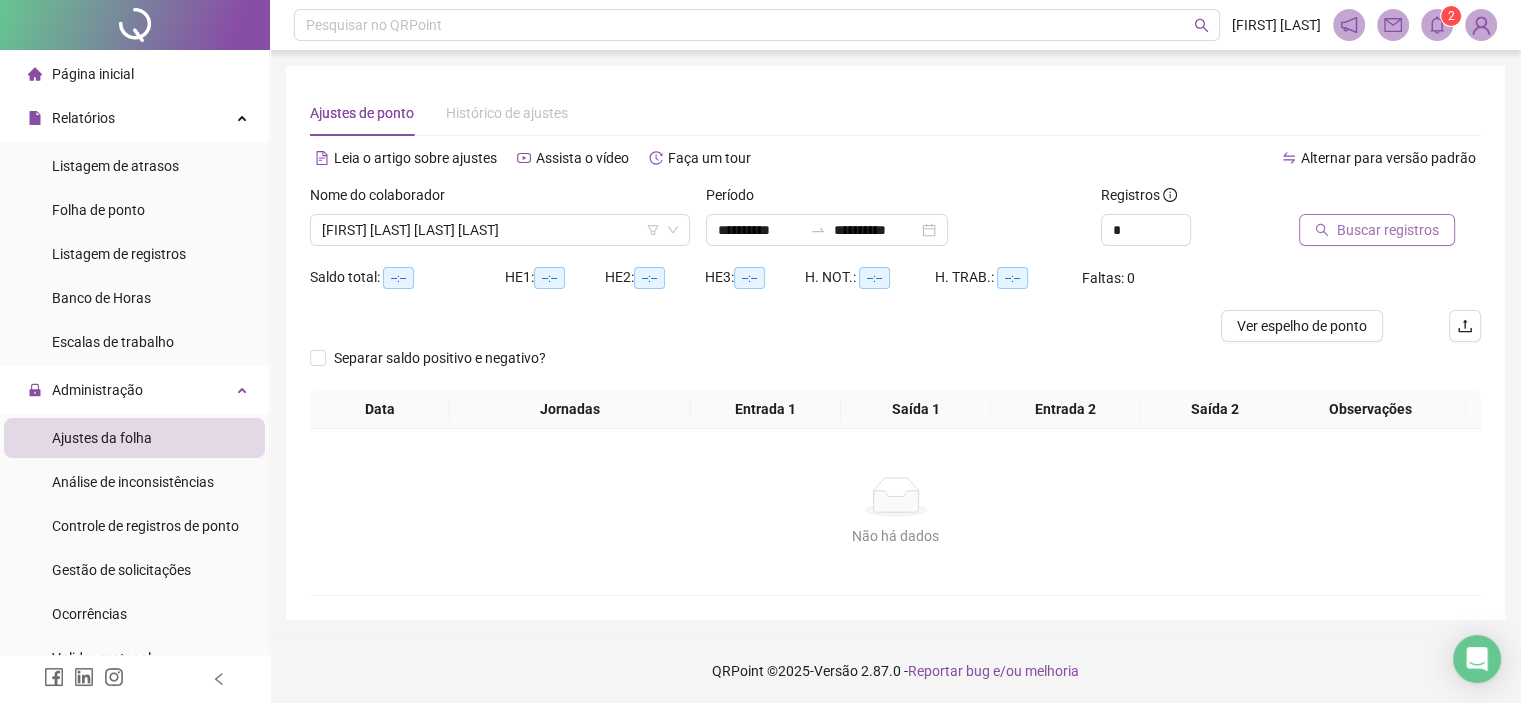 click on "Buscar registros" at bounding box center [1388, 230] 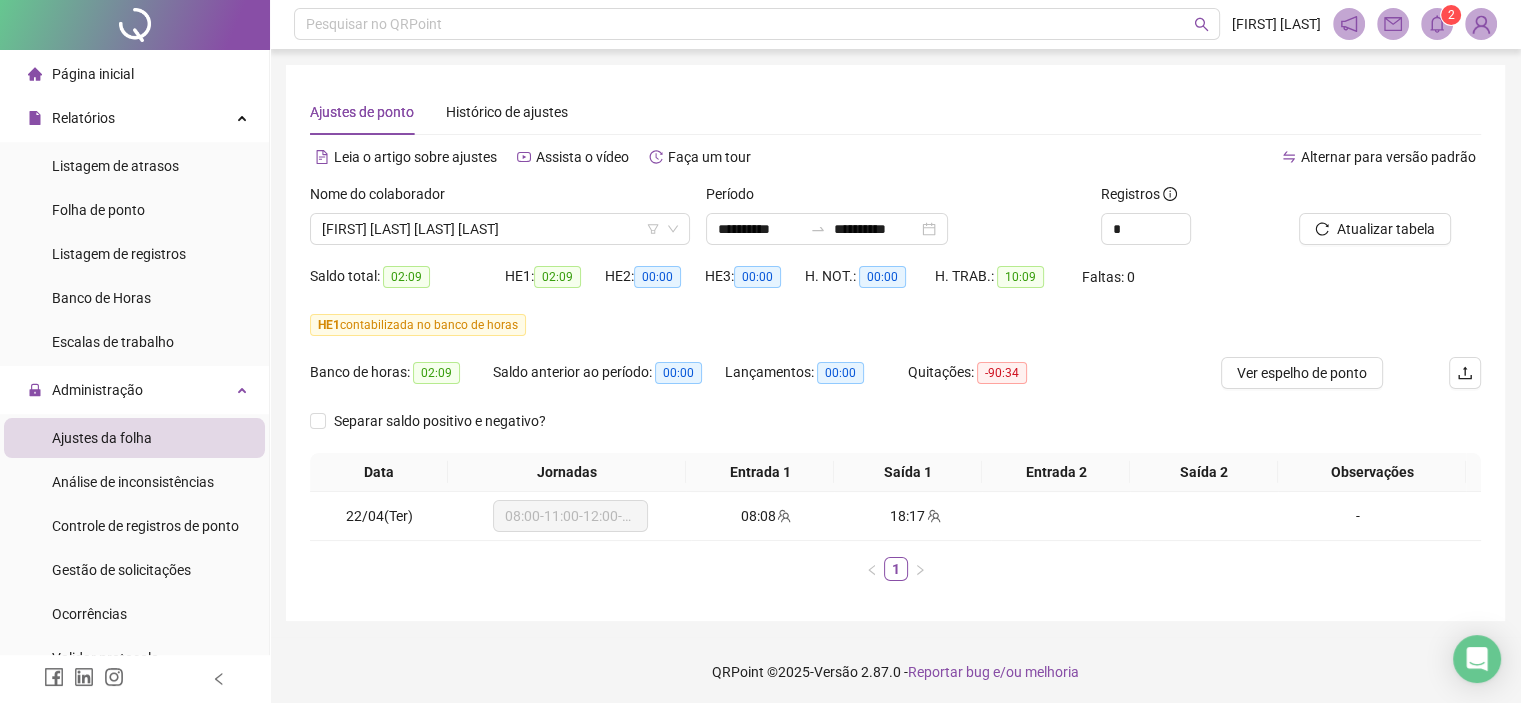 scroll, scrollTop: 4, scrollLeft: 0, axis: vertical 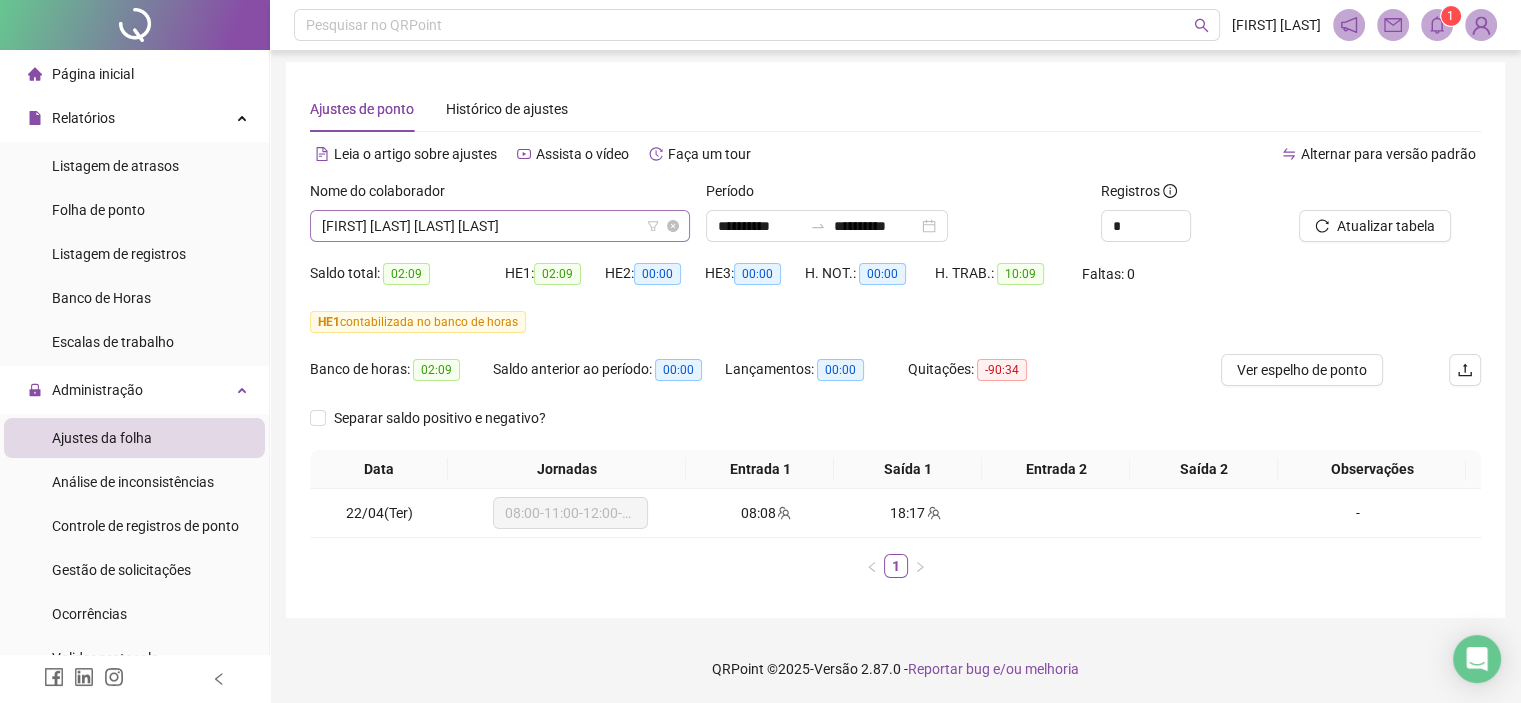 click on "PEDRO HENRIQUE COSTA DOS SANTOS" at bounding box center (500, 226) 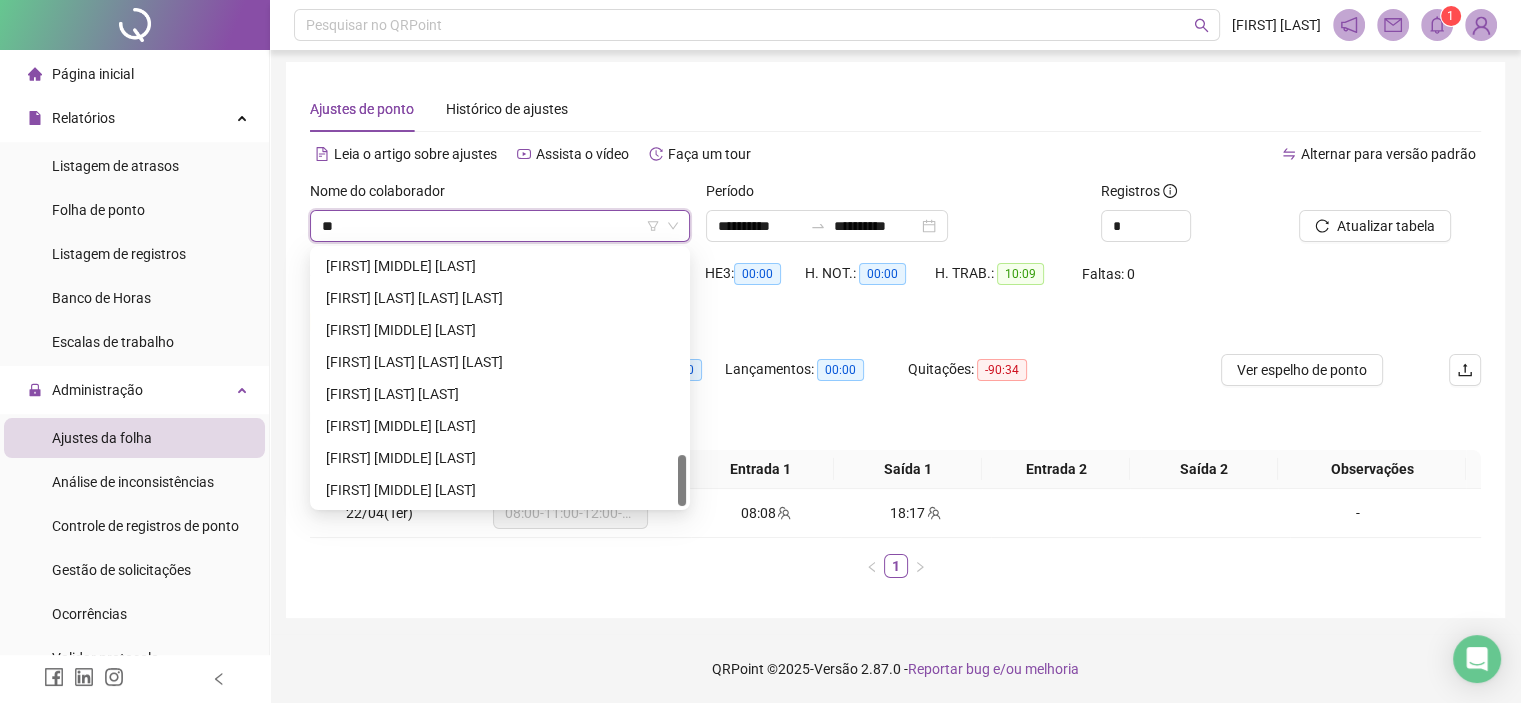 scroll, scrollTop: 0, scrollLeft: 0, axis: both 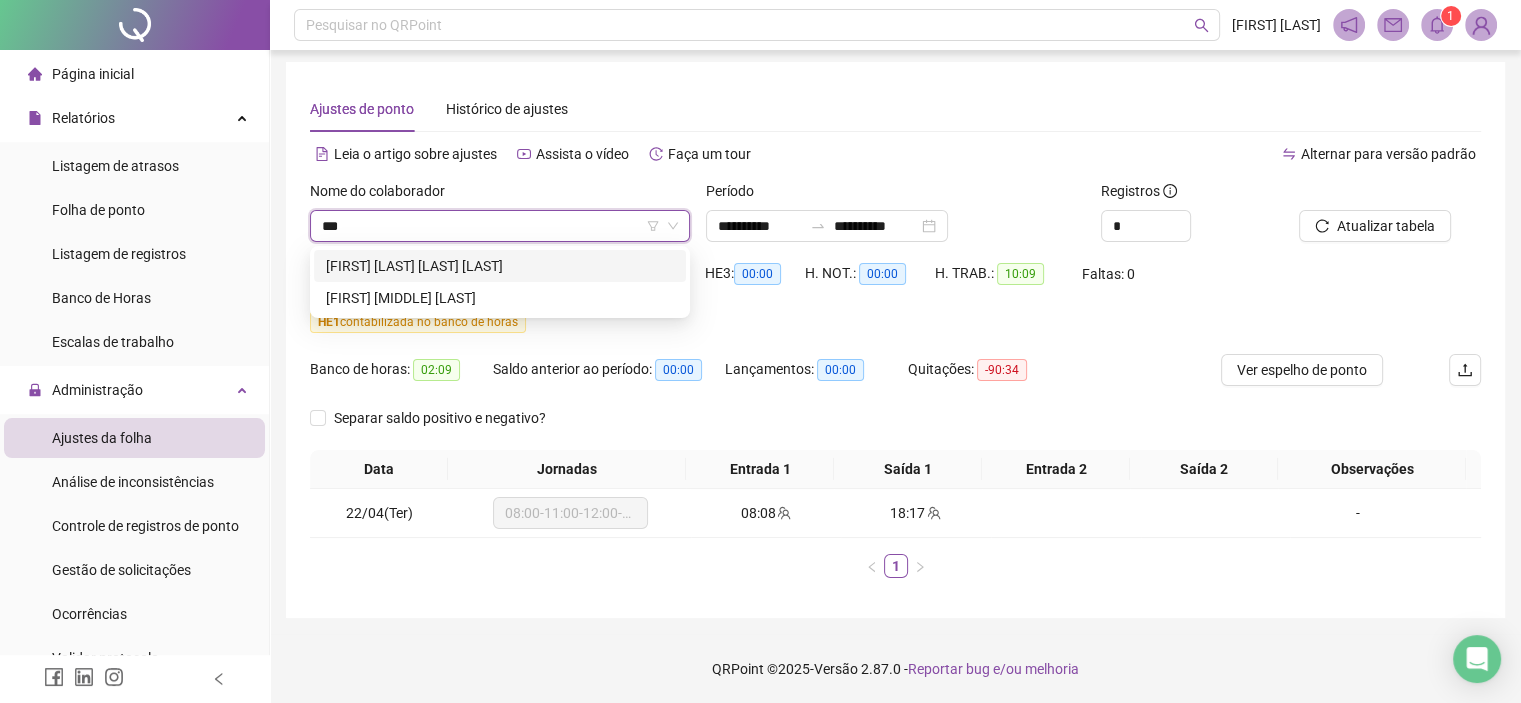 type on "****" 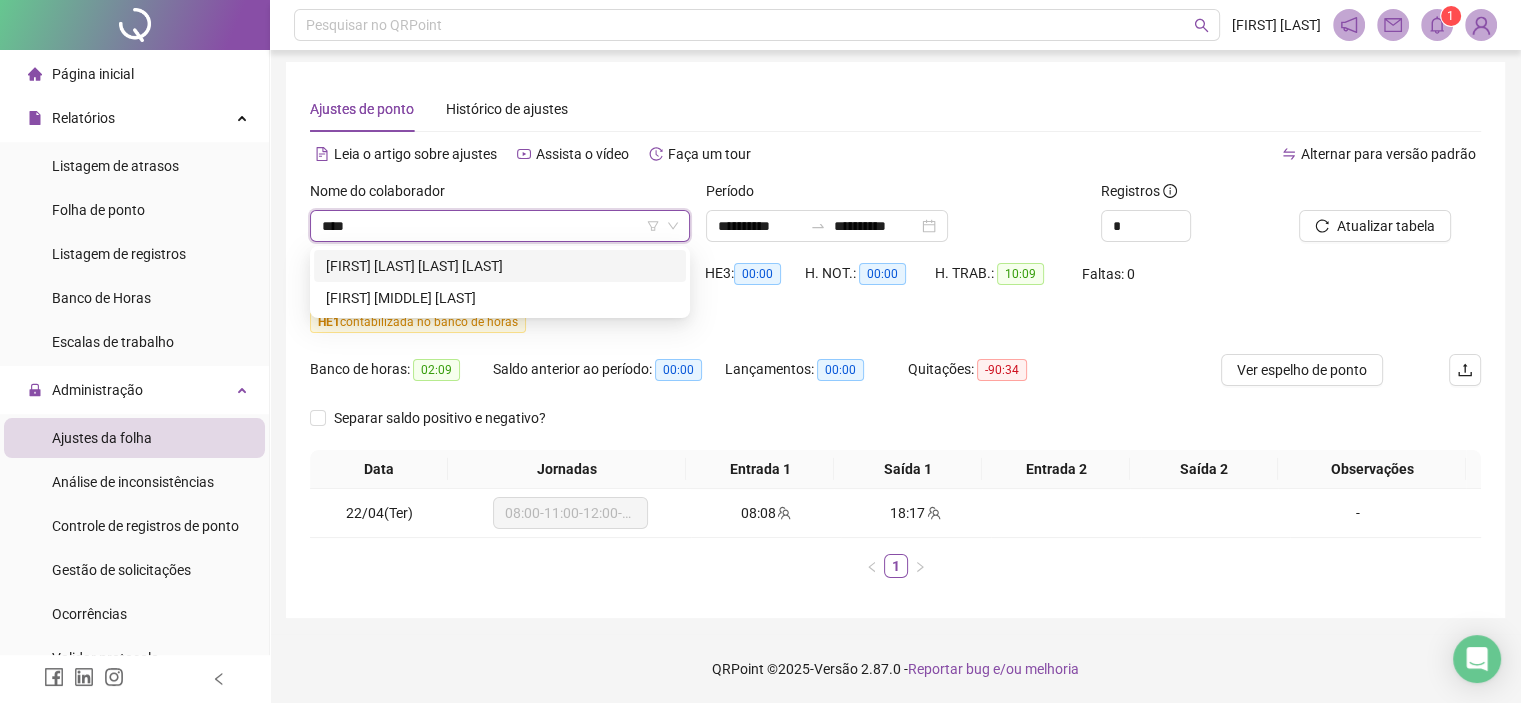 click on "LUIZ EDUARDO DE LIMA FERREIRA" at bounding box center [500, 266] 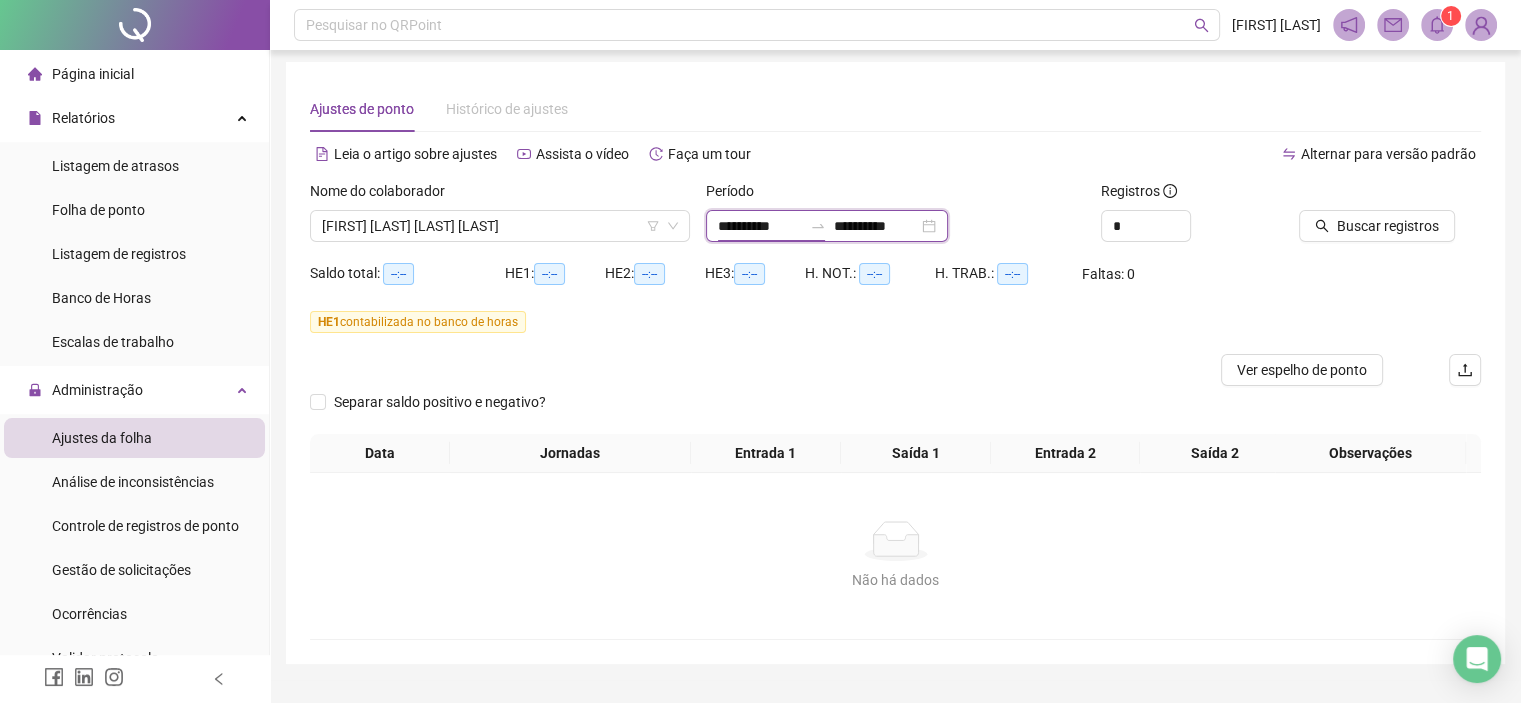 click on "**********" at bounding box center [760, 226] 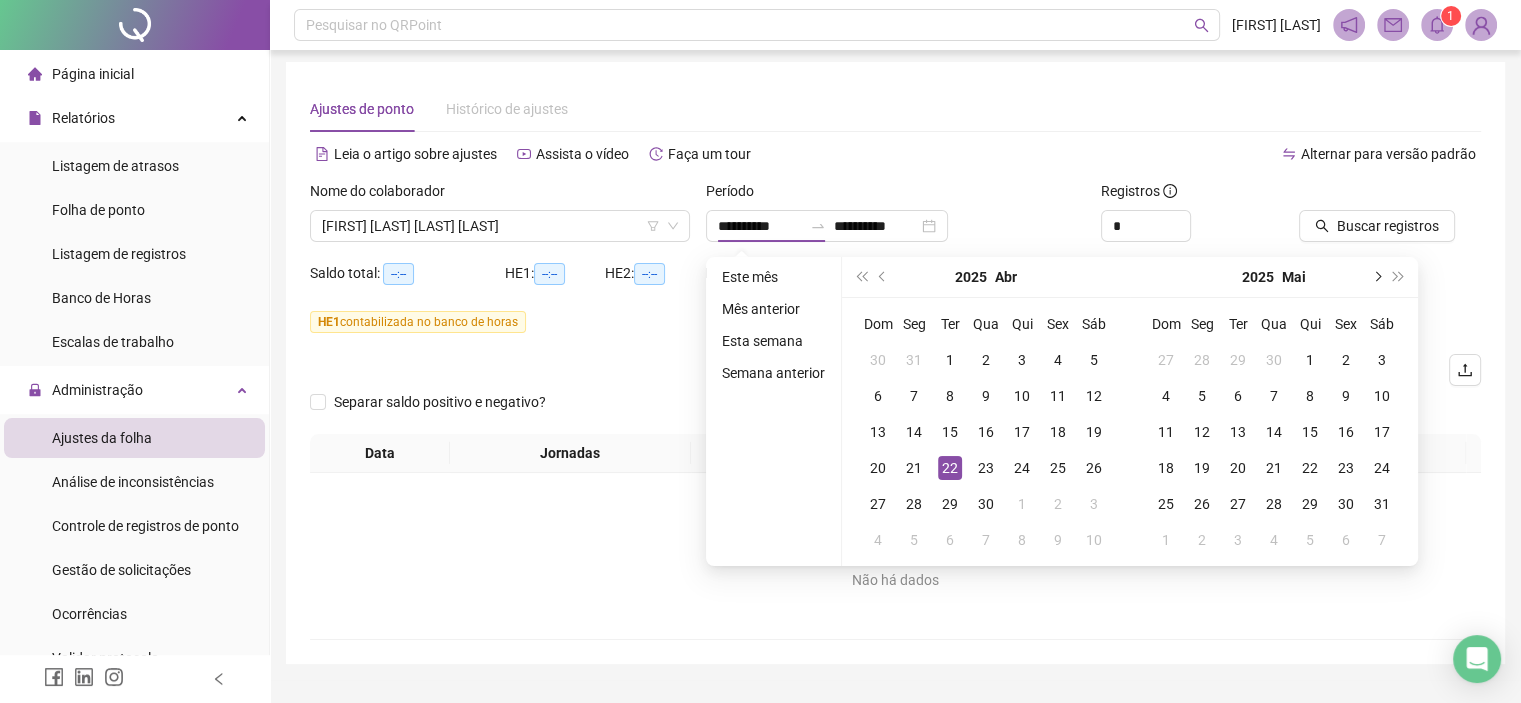 click at bounding box center (1376, 277) 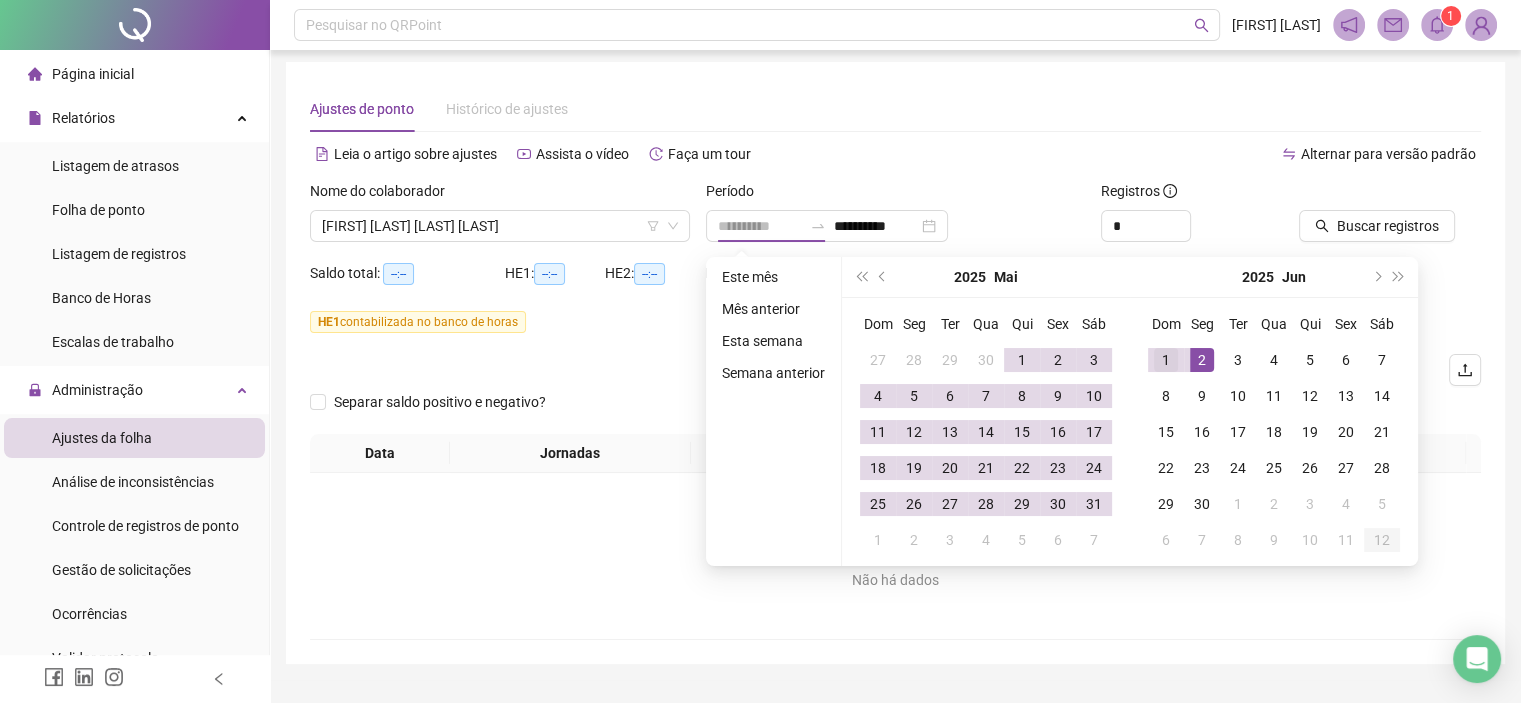 type on "**********" 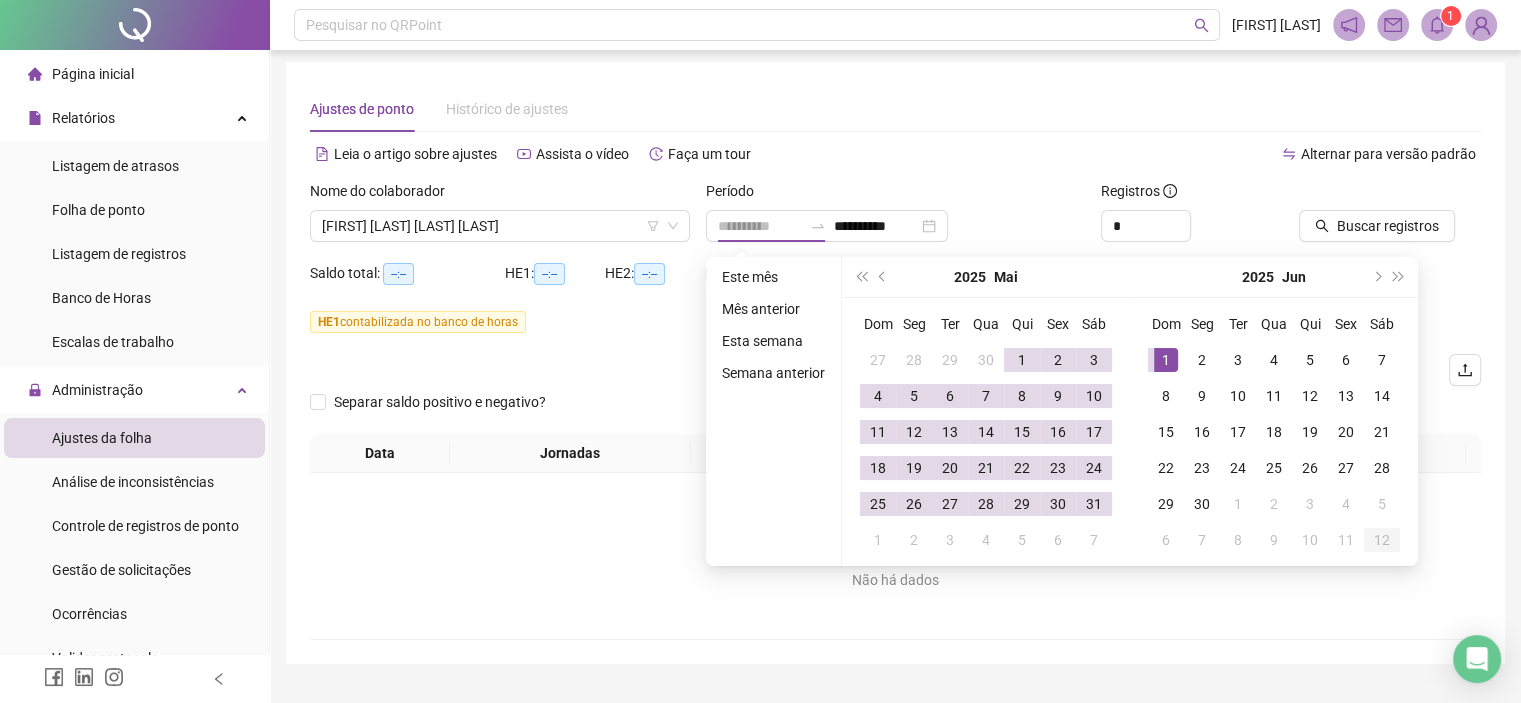 click on "1" at bounding box center (1166, 360) 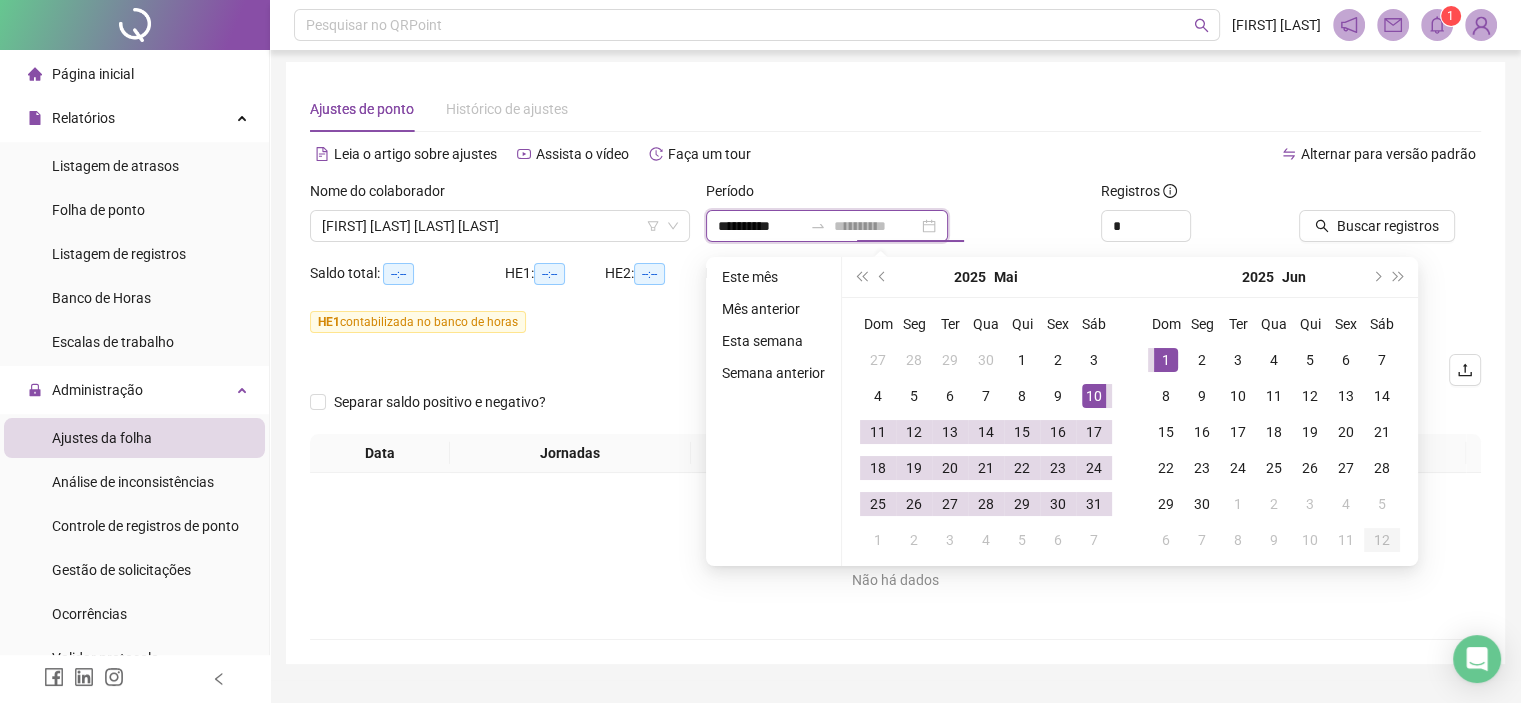 type on "**********" 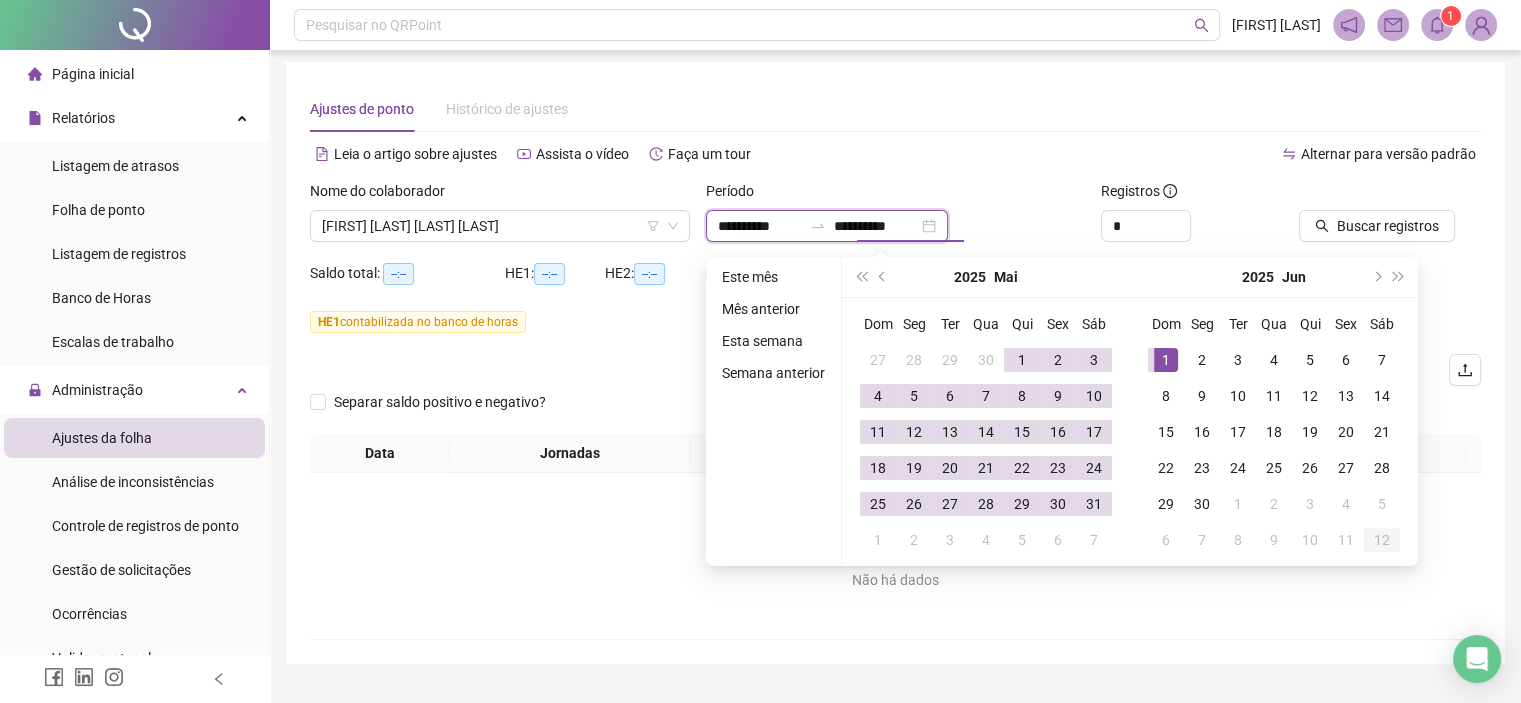 type on "**********" 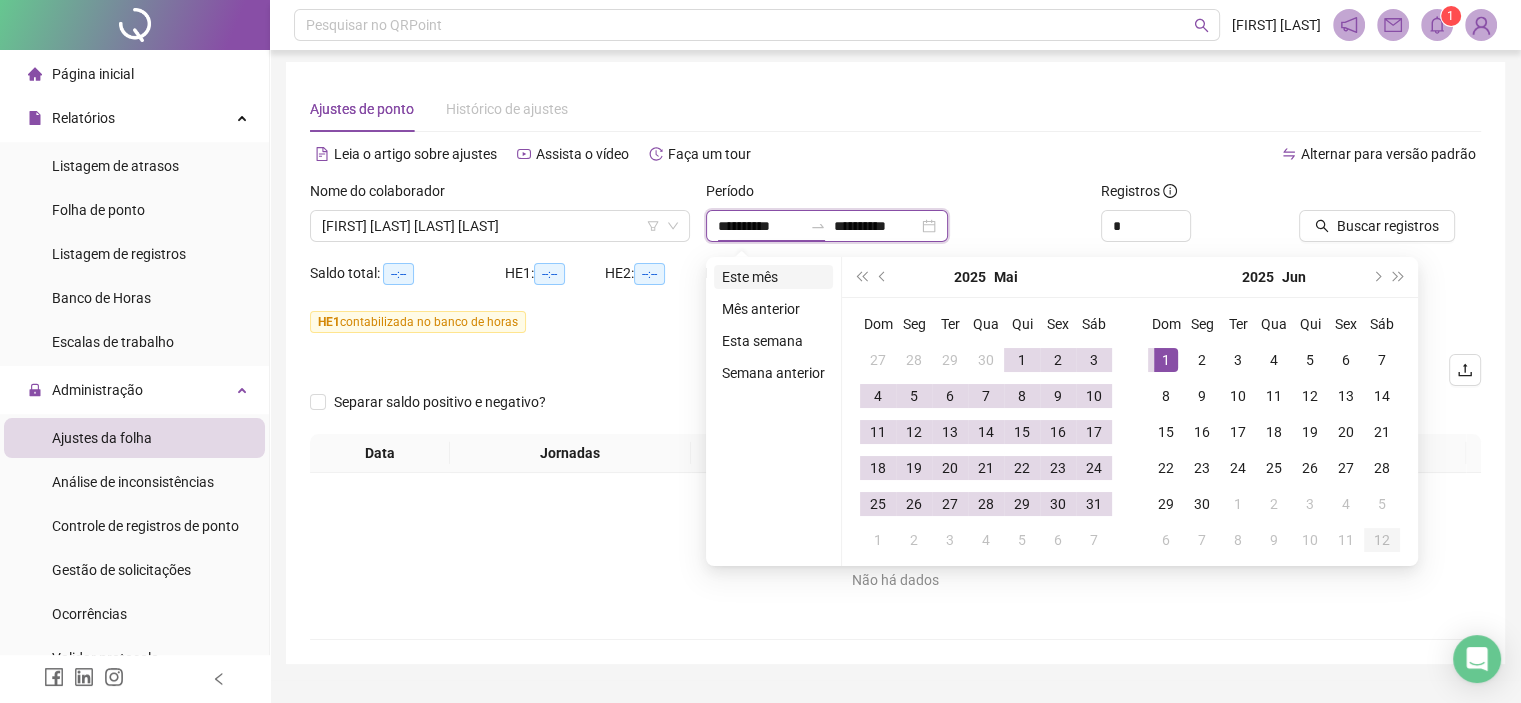 type on "**********" 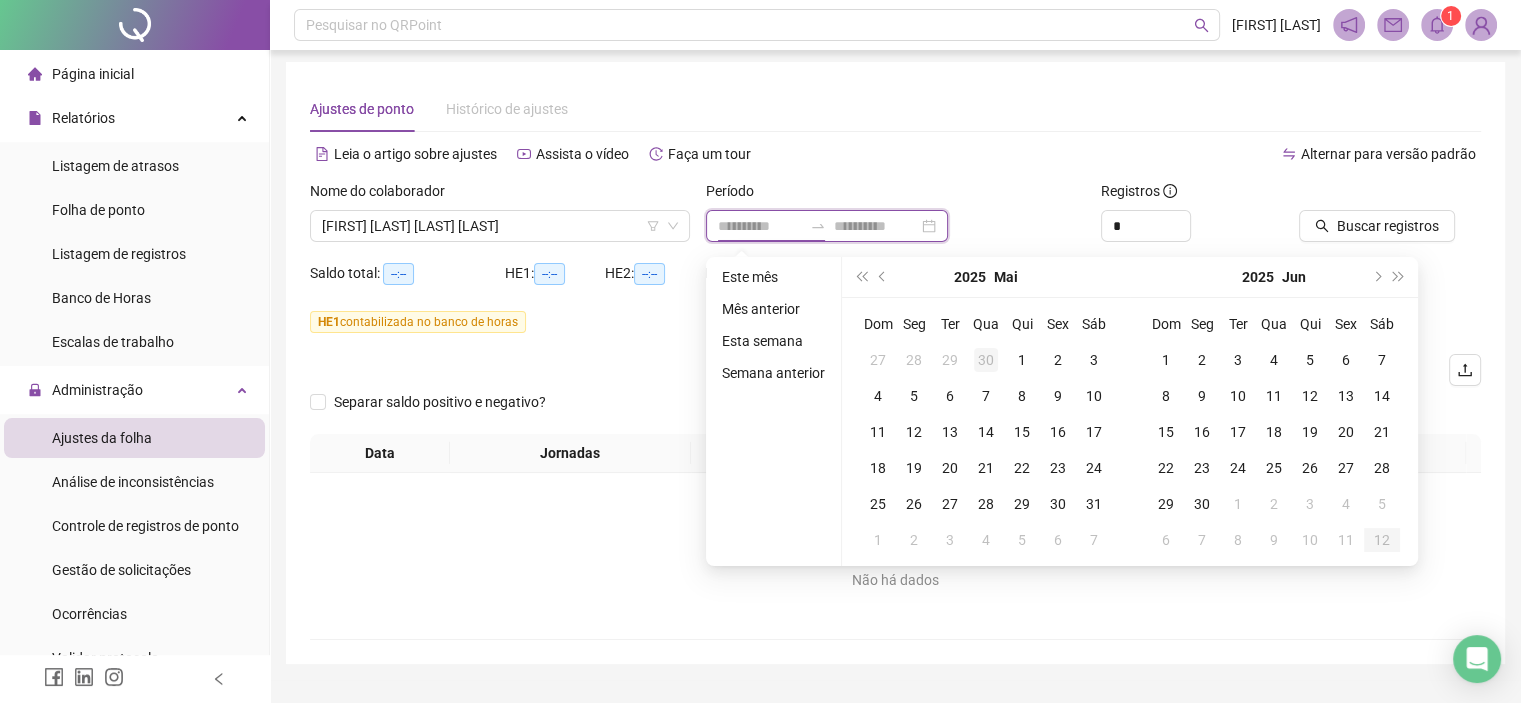 type on "**********" 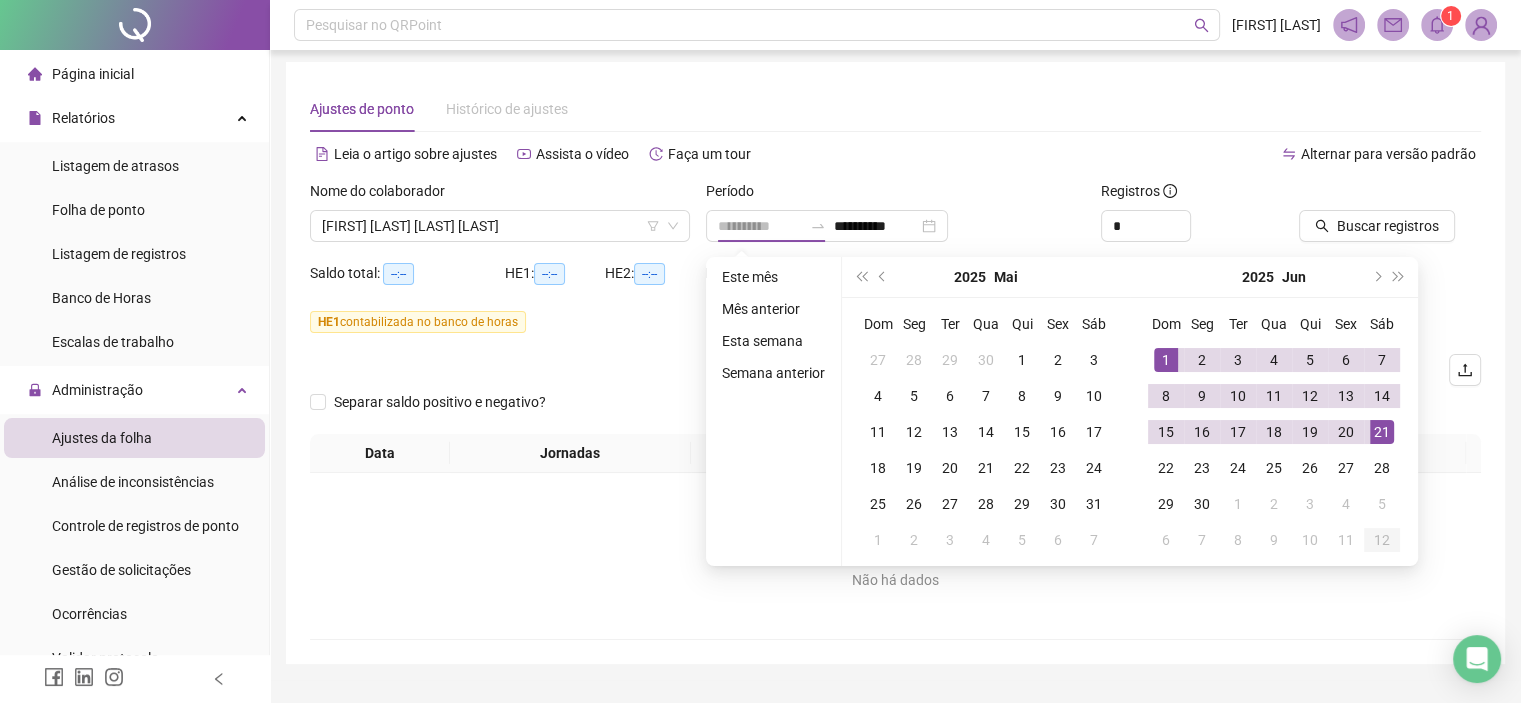 click on "21" at bounding box center [1382, 432] 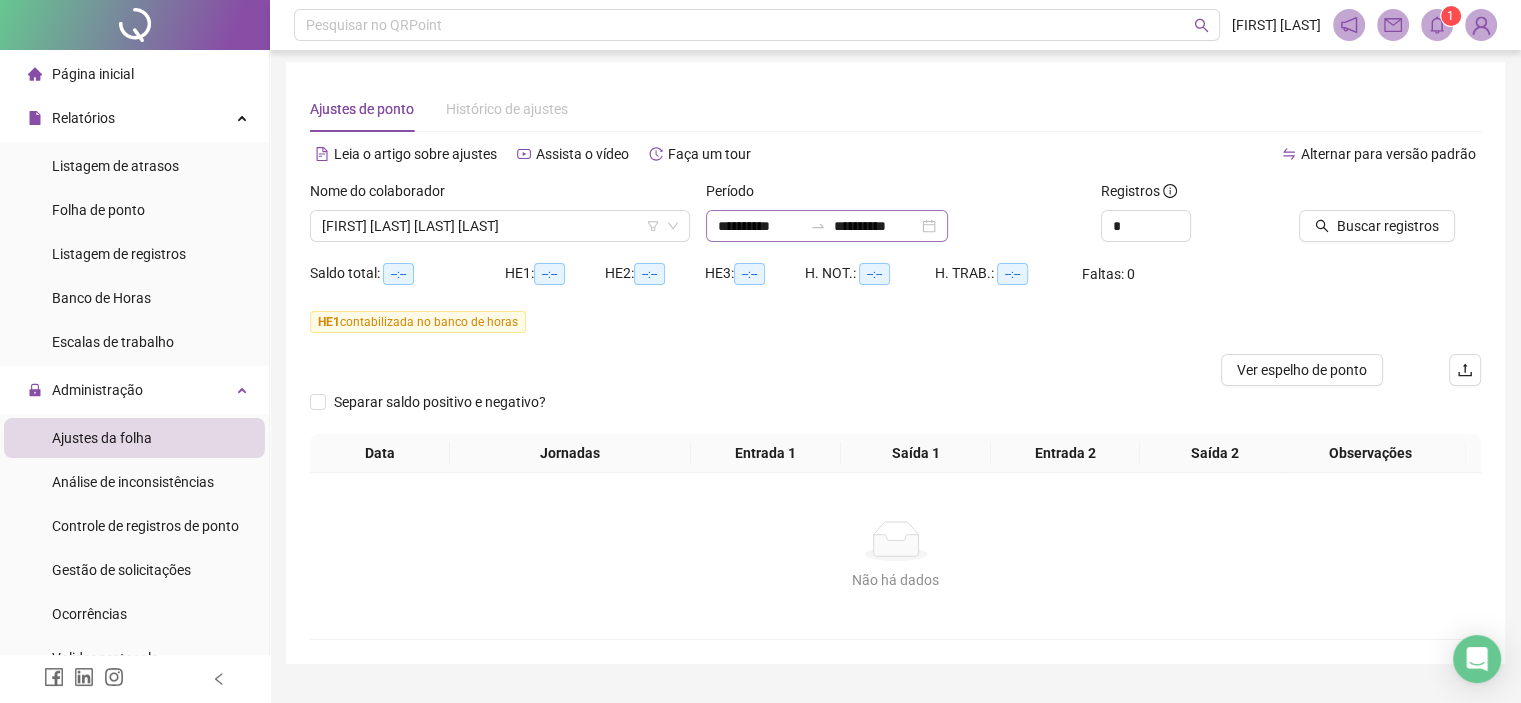 click on "**********" at bounding box center (827, 226) 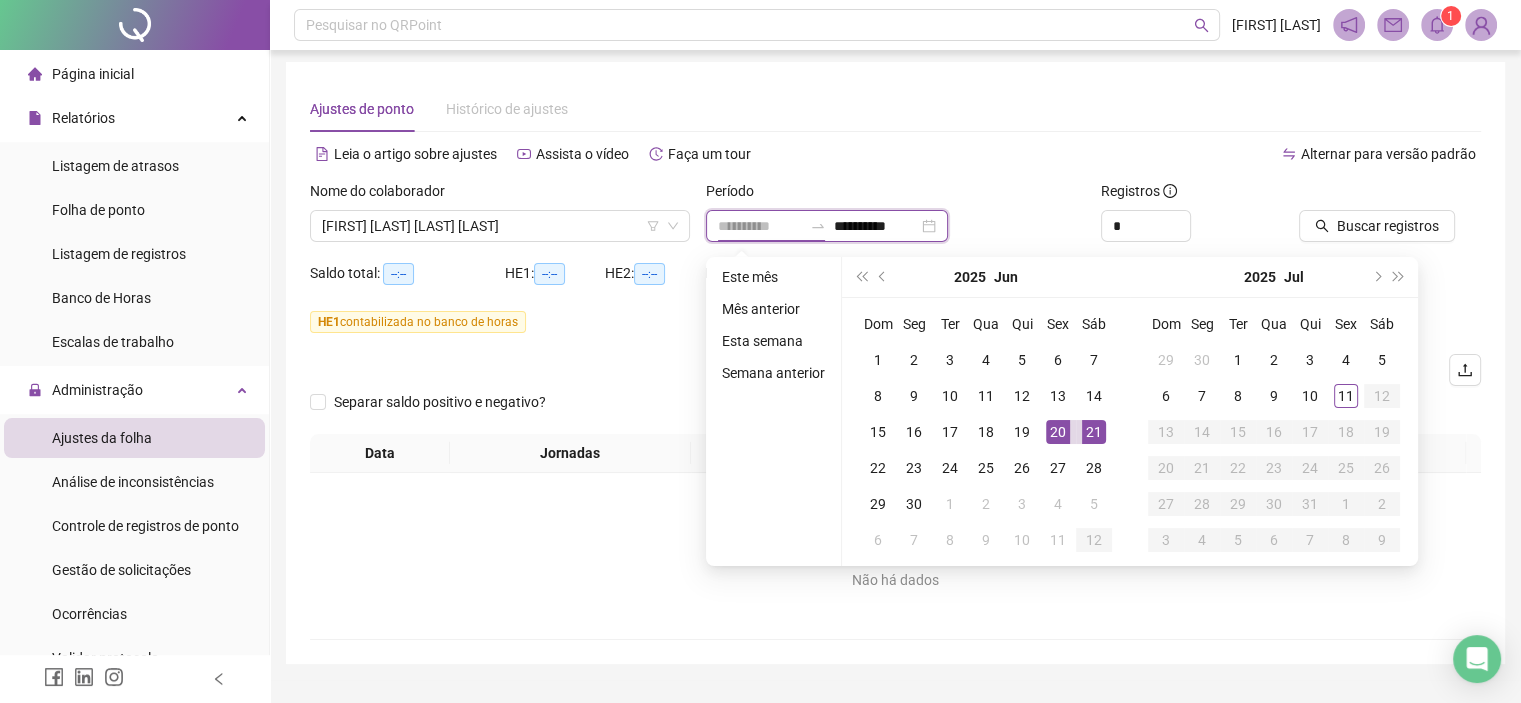 type on "**********" 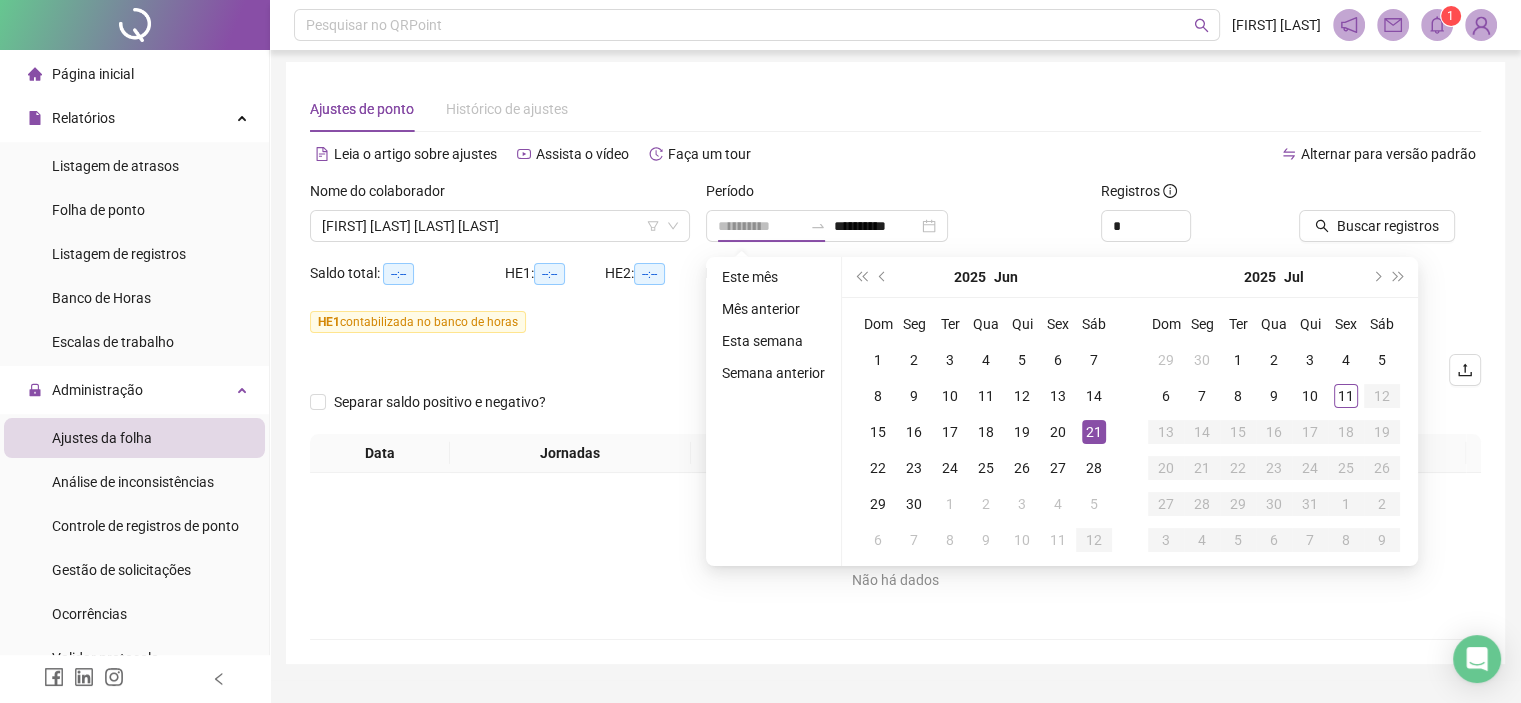 click on "21" at bounding box center (1094, 432) 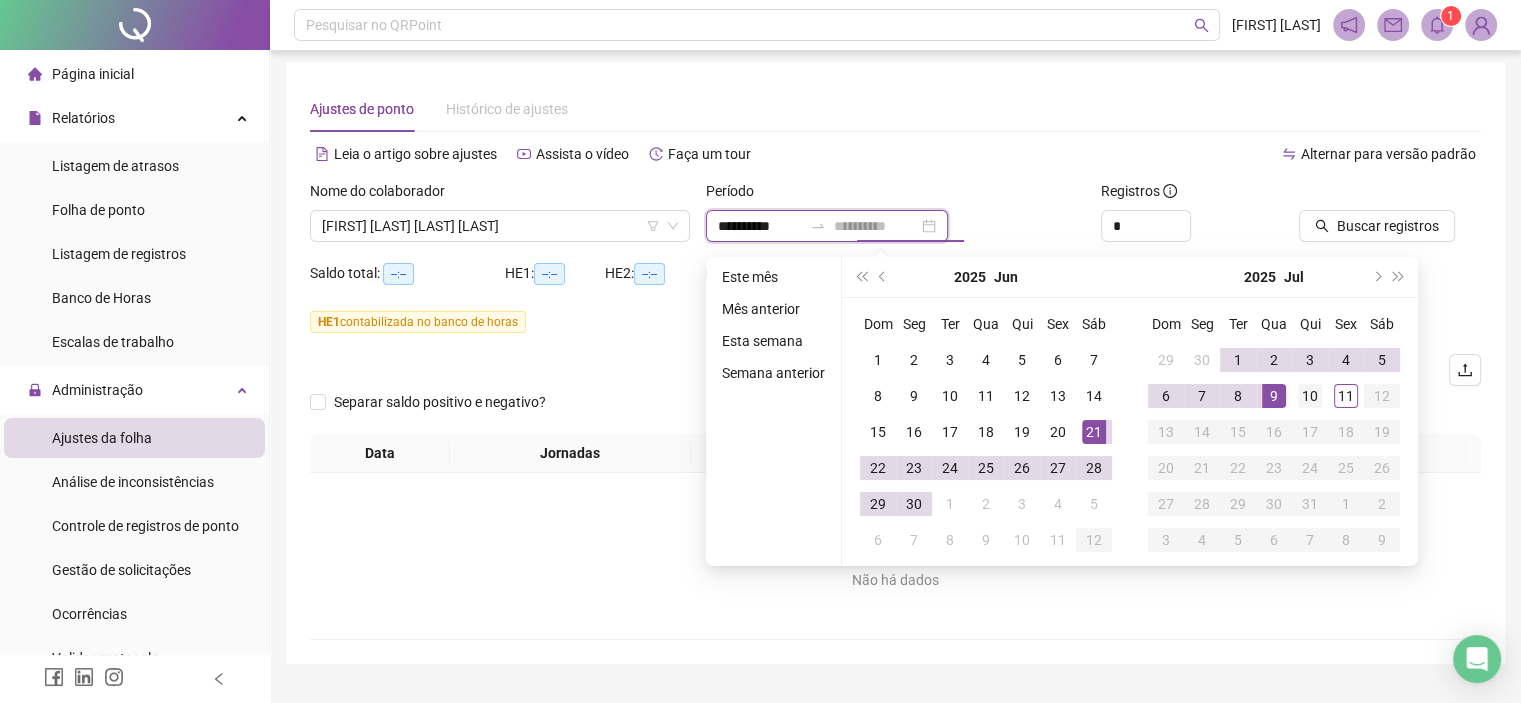 type on "**********" 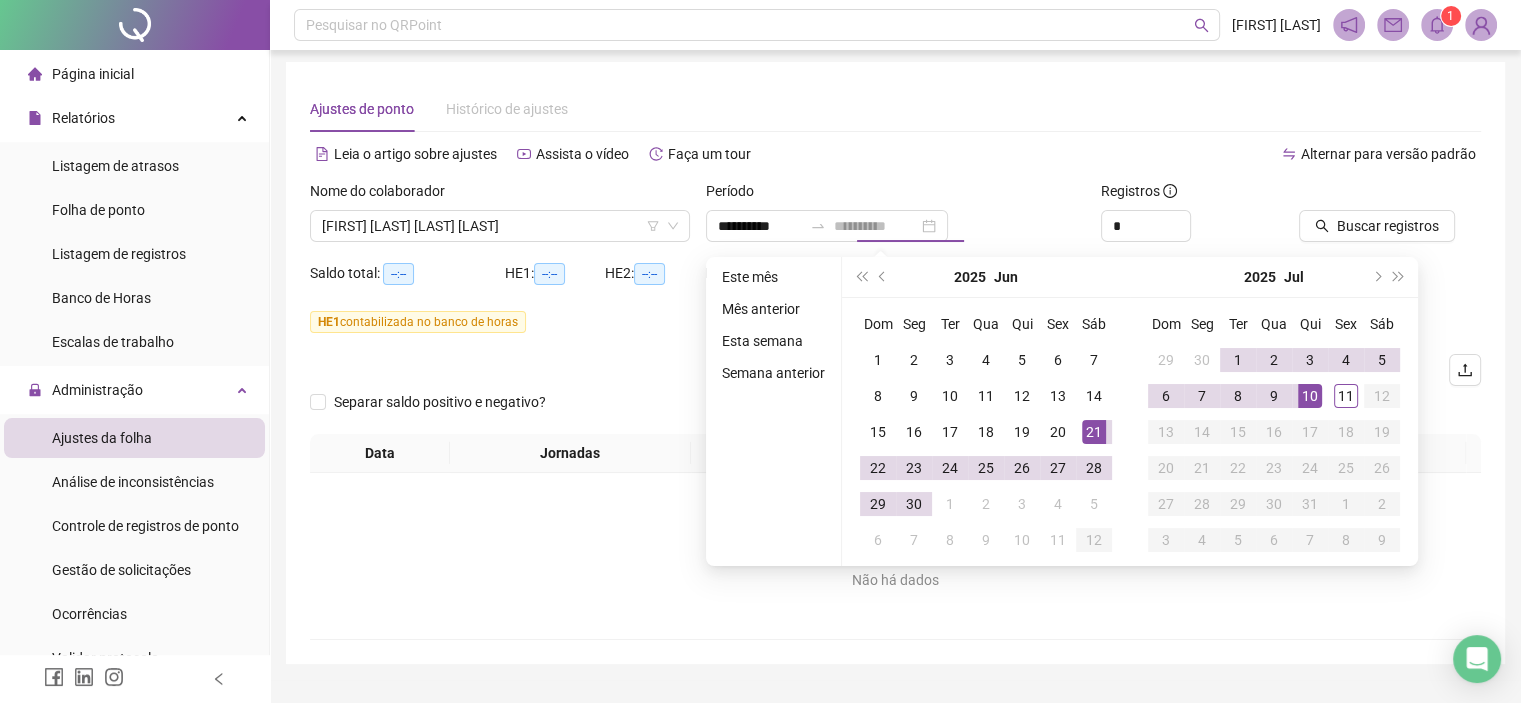 click on "10" at bounding box center [1310, 396] 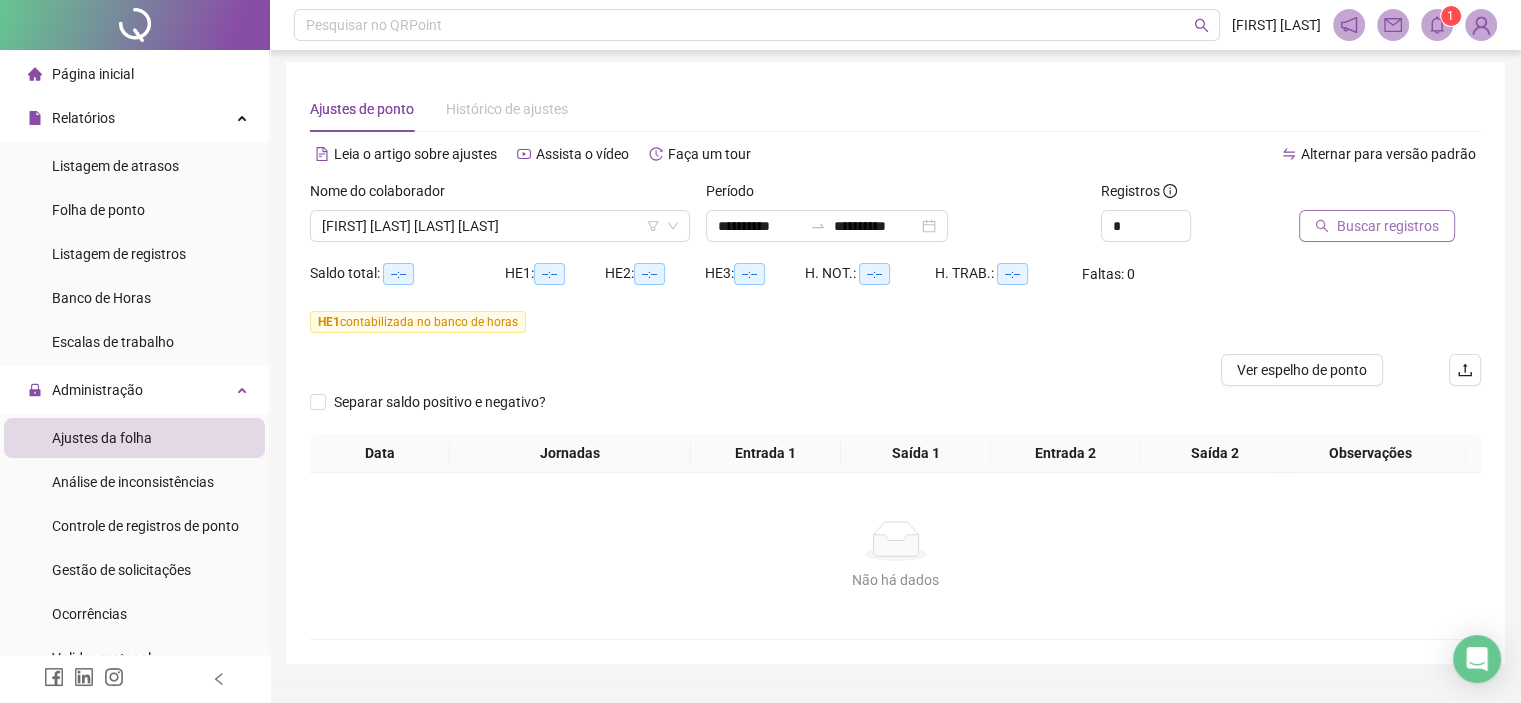 click on "Buscar registros" at bounding box center (1388, 226) 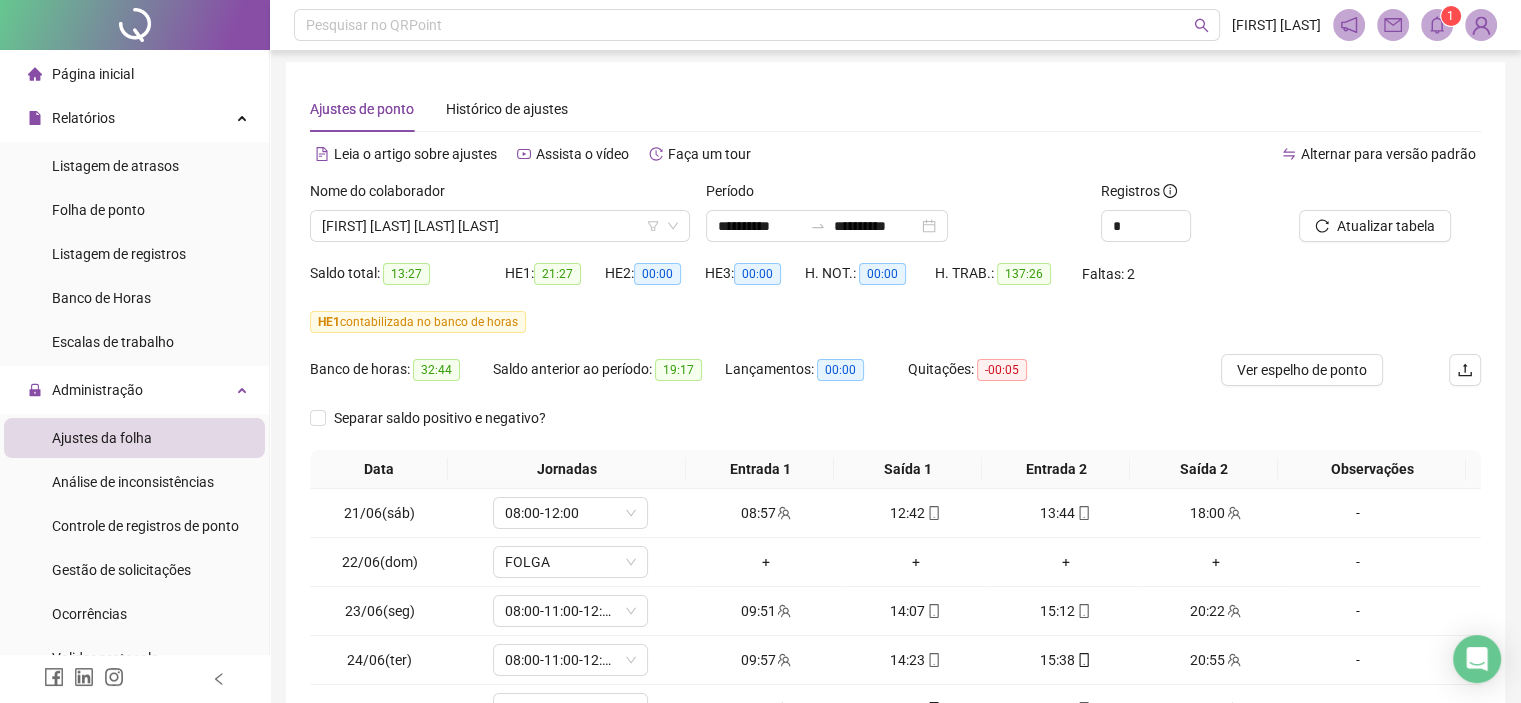 click on "**********" at bounding box center [896, 226] 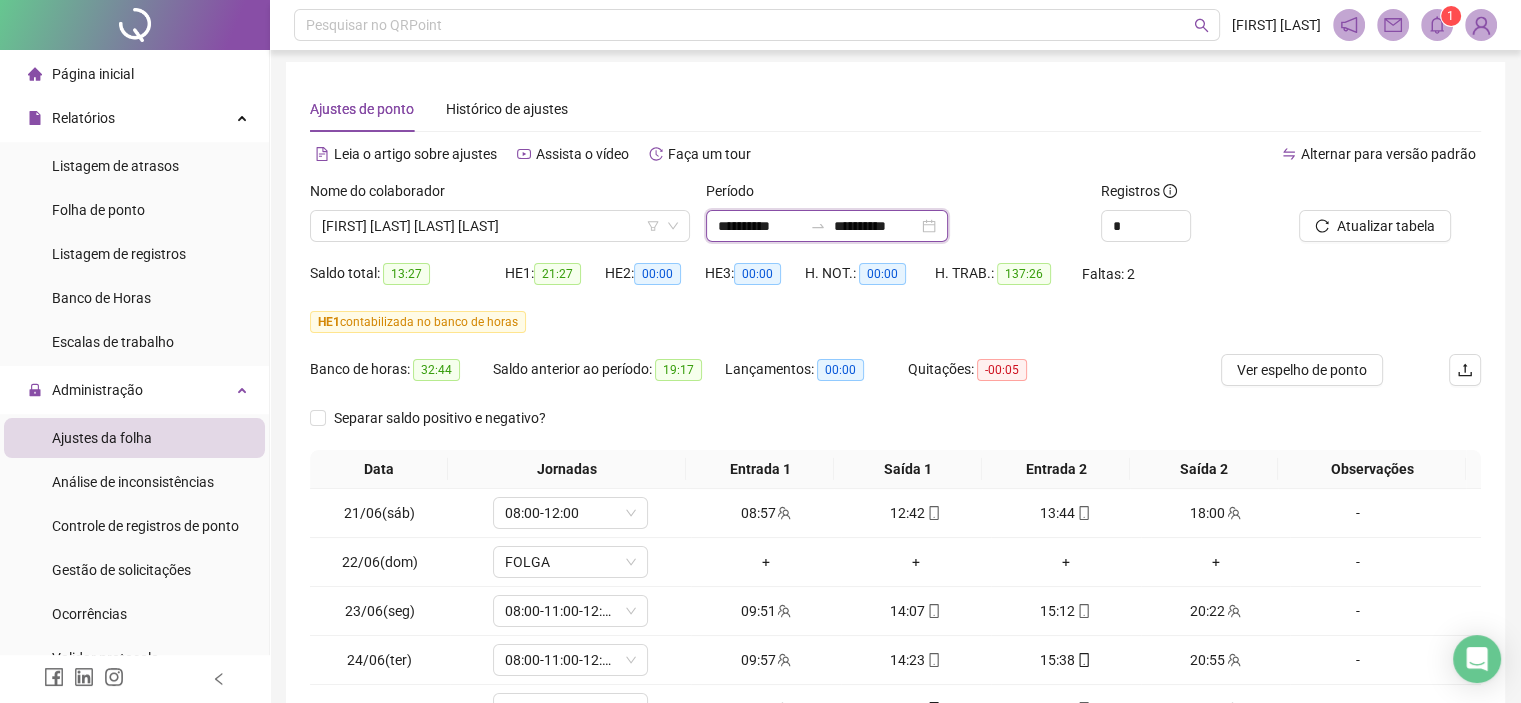 click on "**********" at bounding box center (760, 226) 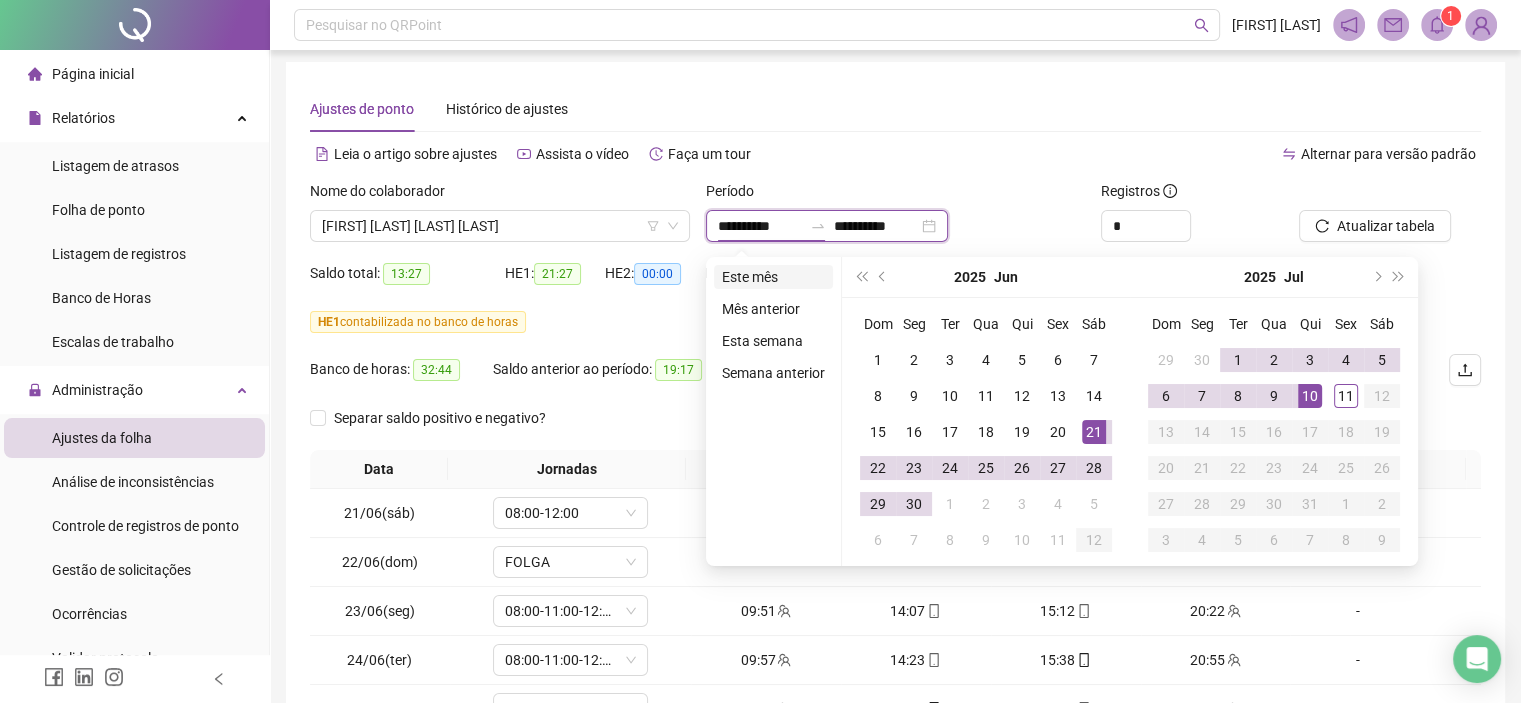 type on "**********" 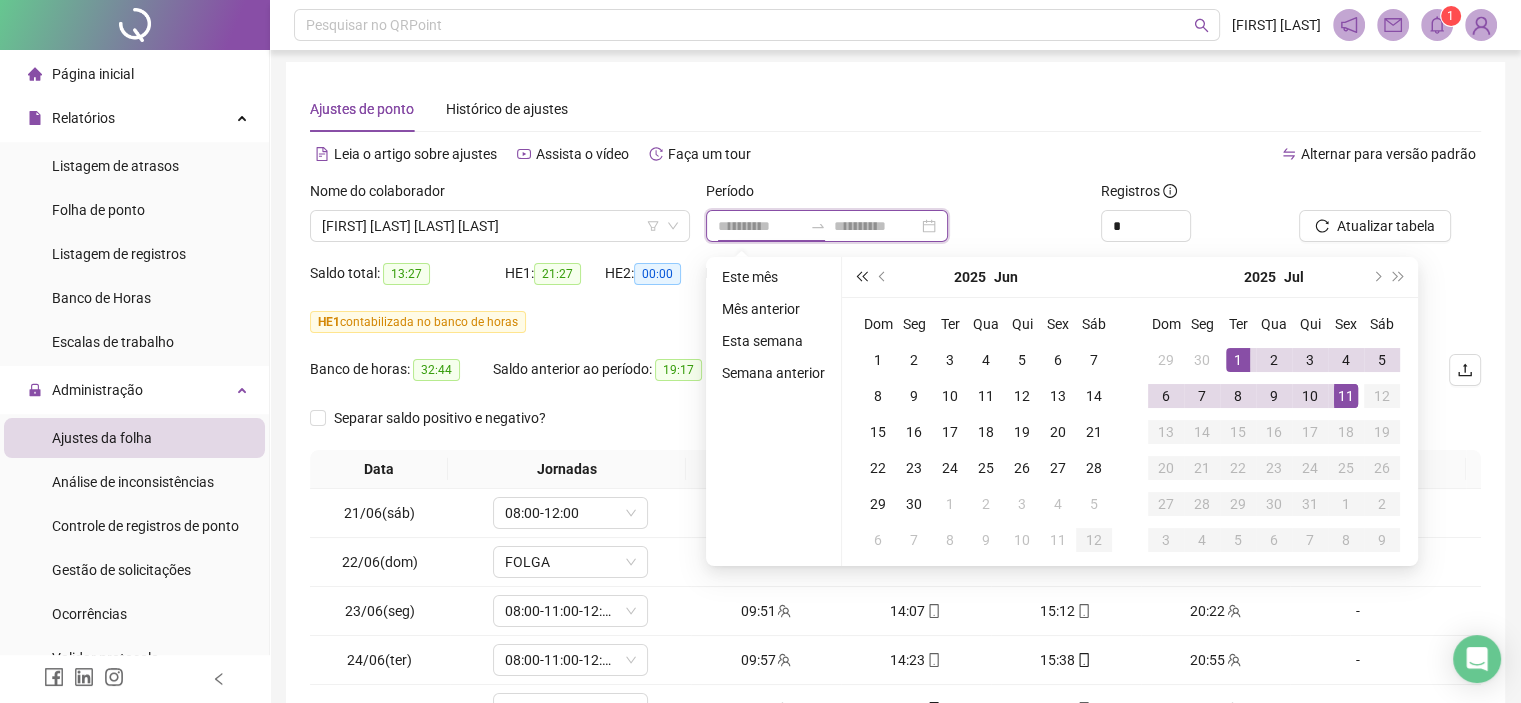 type on "**********" 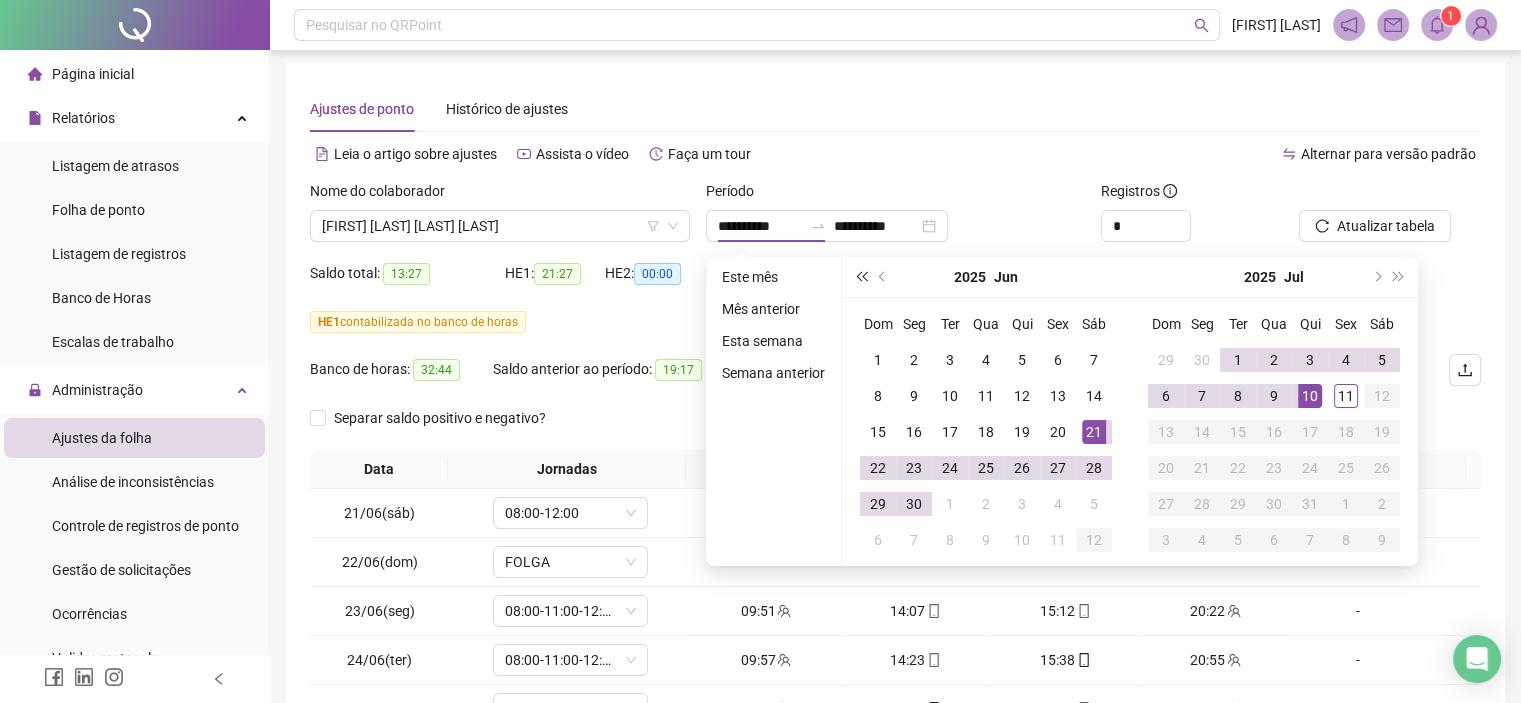 click on "2025 Jun" at bounding box center [986, 277] 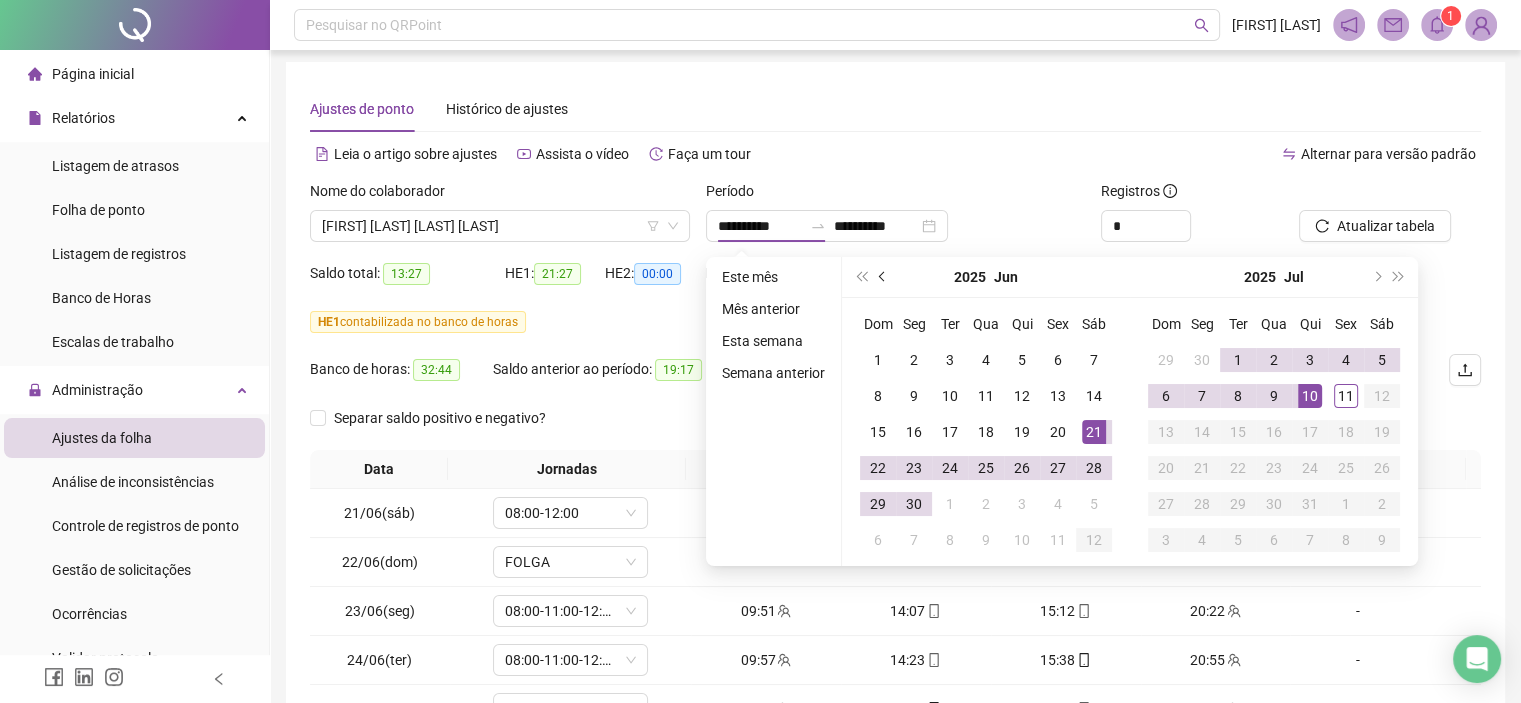 click at bounding box center (884, 277) 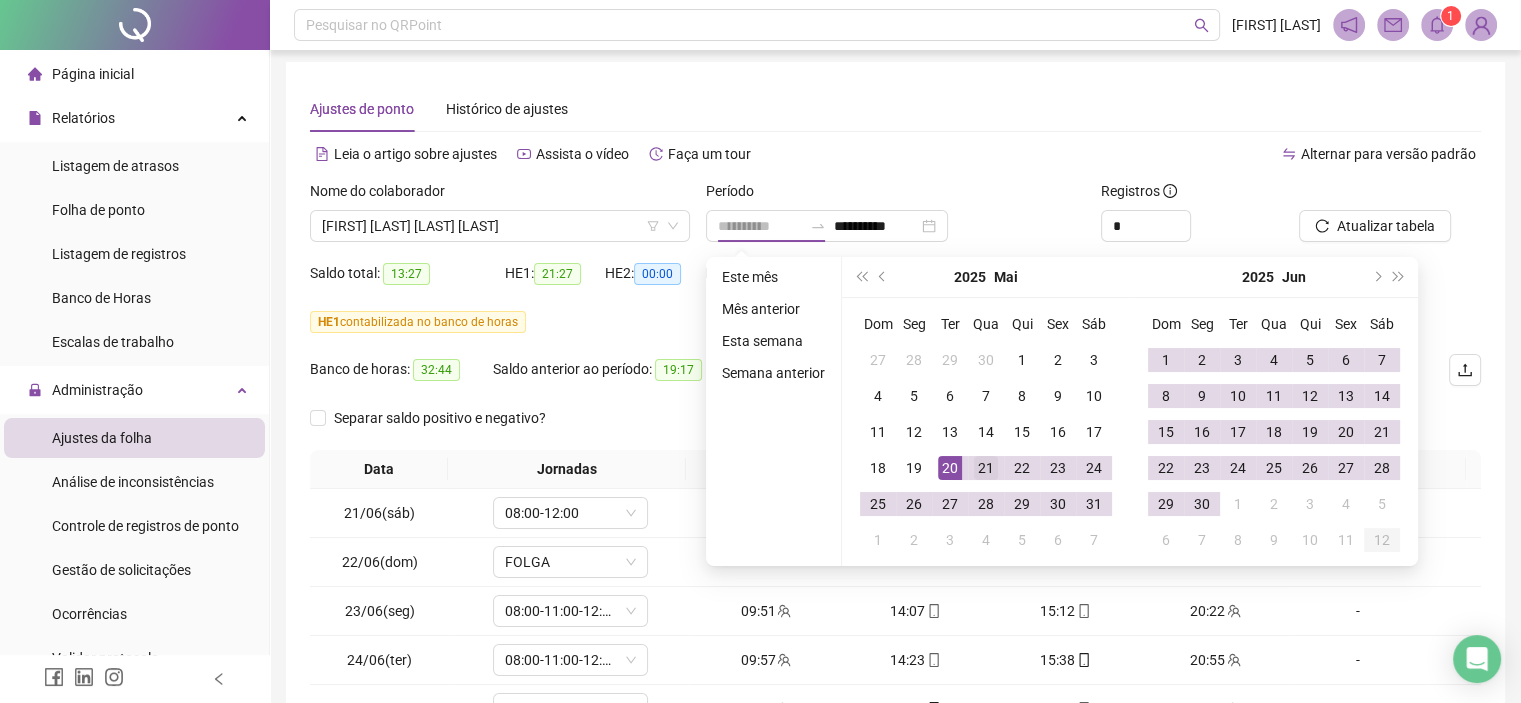 type on "**********" 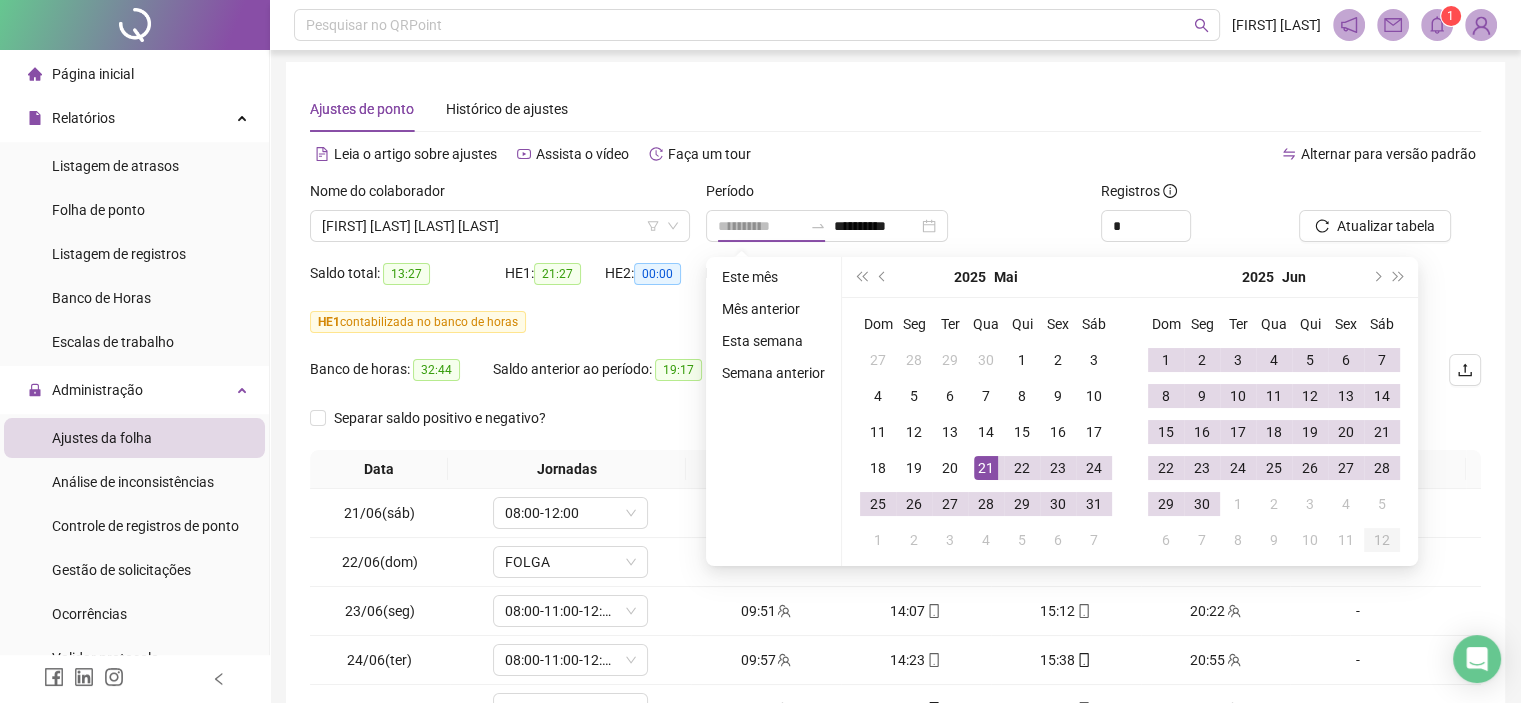 click on "21" at bounding box center (986, 468) 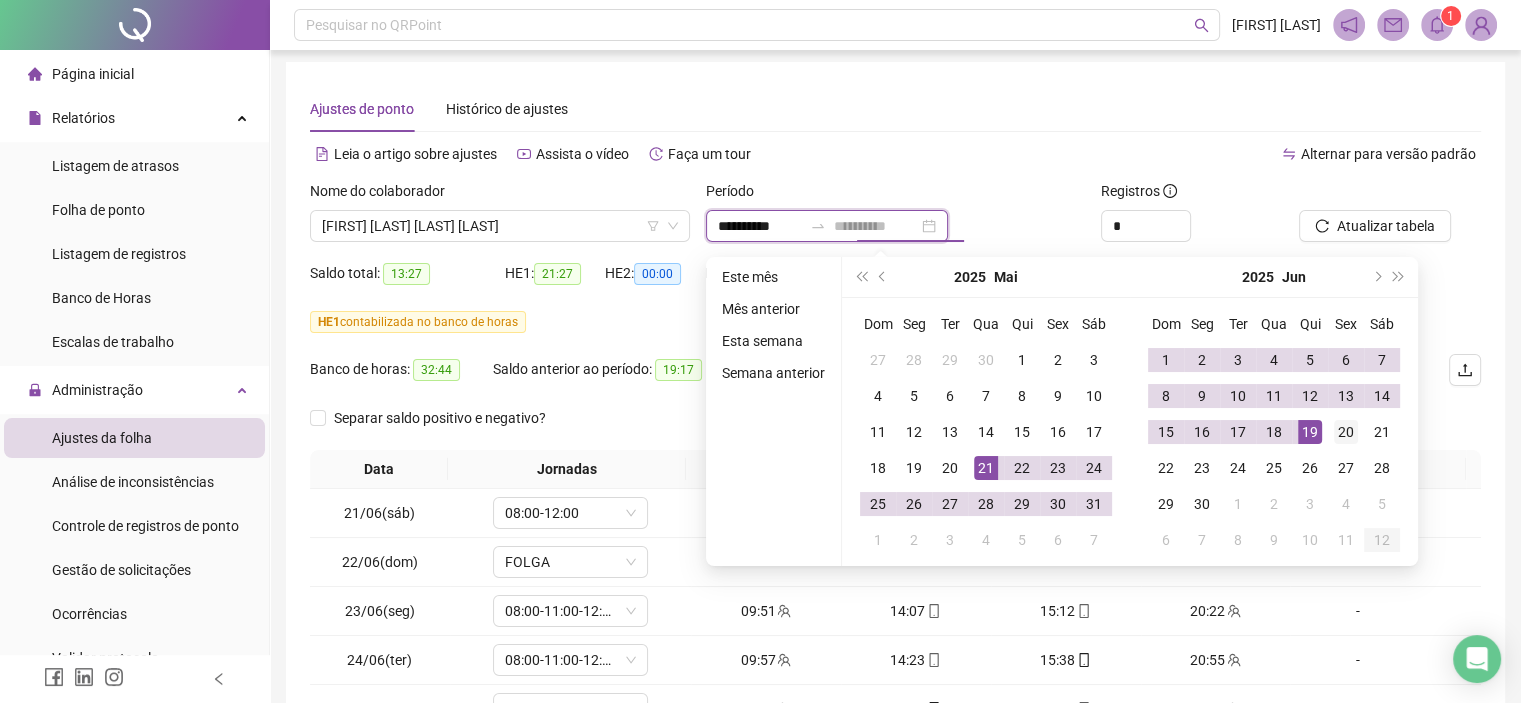 type on "**********" 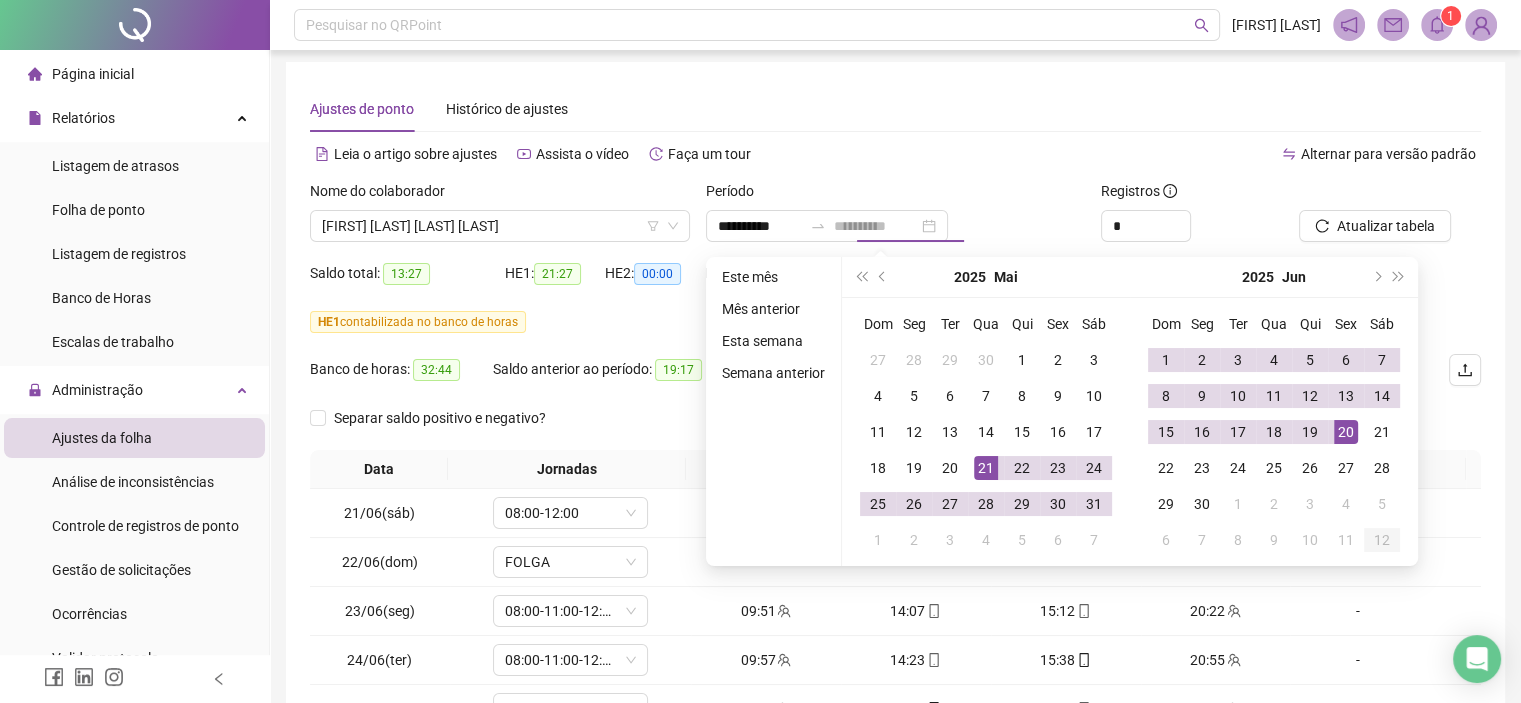click on "20" at bounding box center (1346, 432) 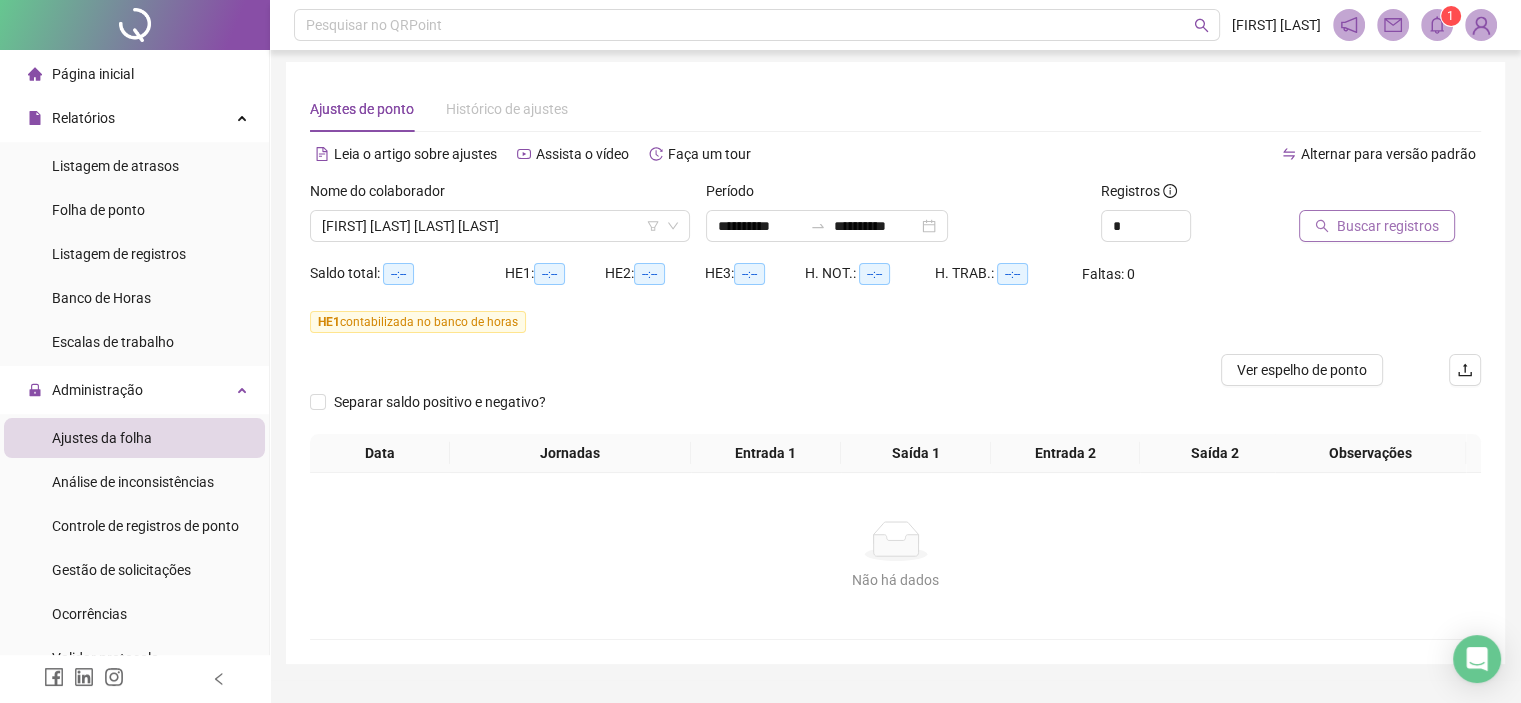 click on "Buscar registros" at bounding box center [1388, 226] 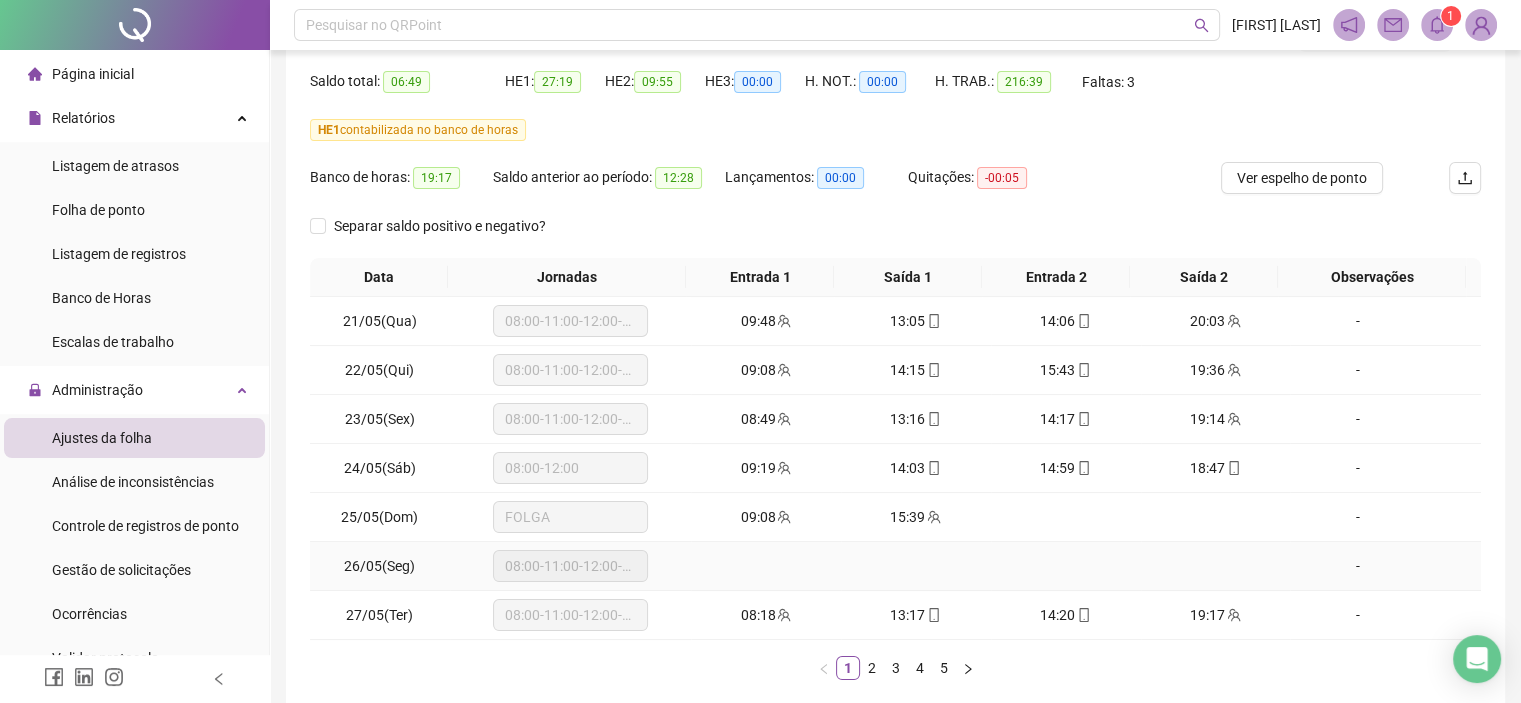 scroll, scrollTop: 297, scrollLeft: 0, axis: vertical 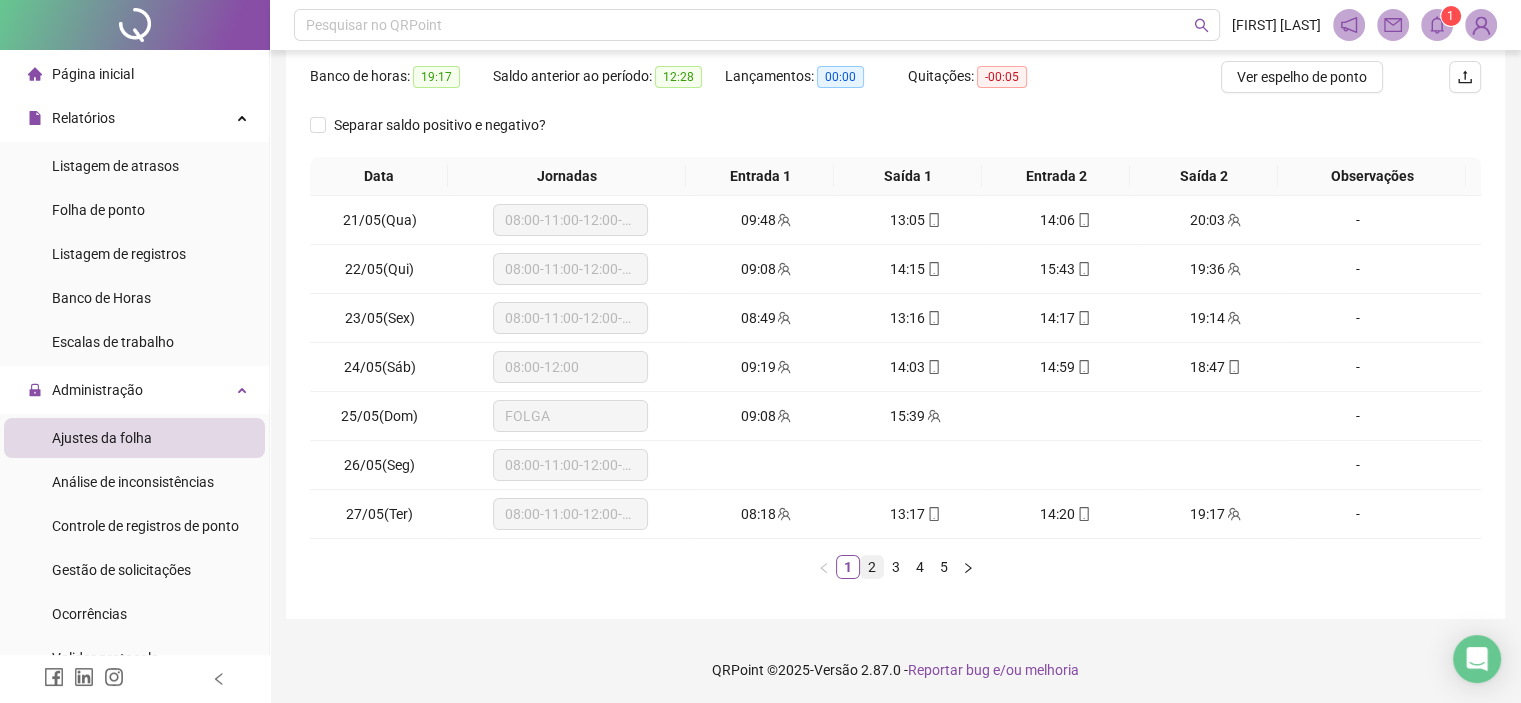 click on "2" at bounding box center (872, 567) 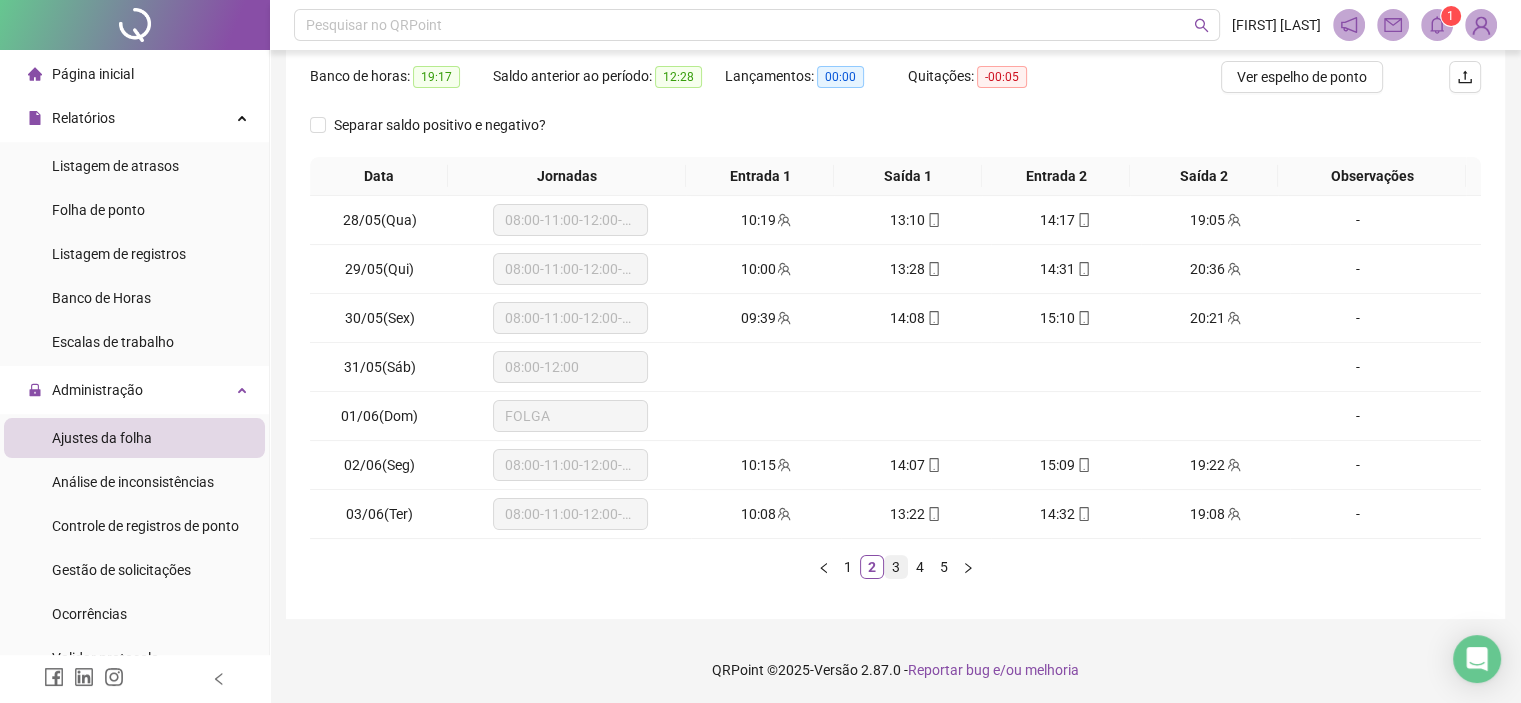 click on "3" at bounding box center [896, 567] 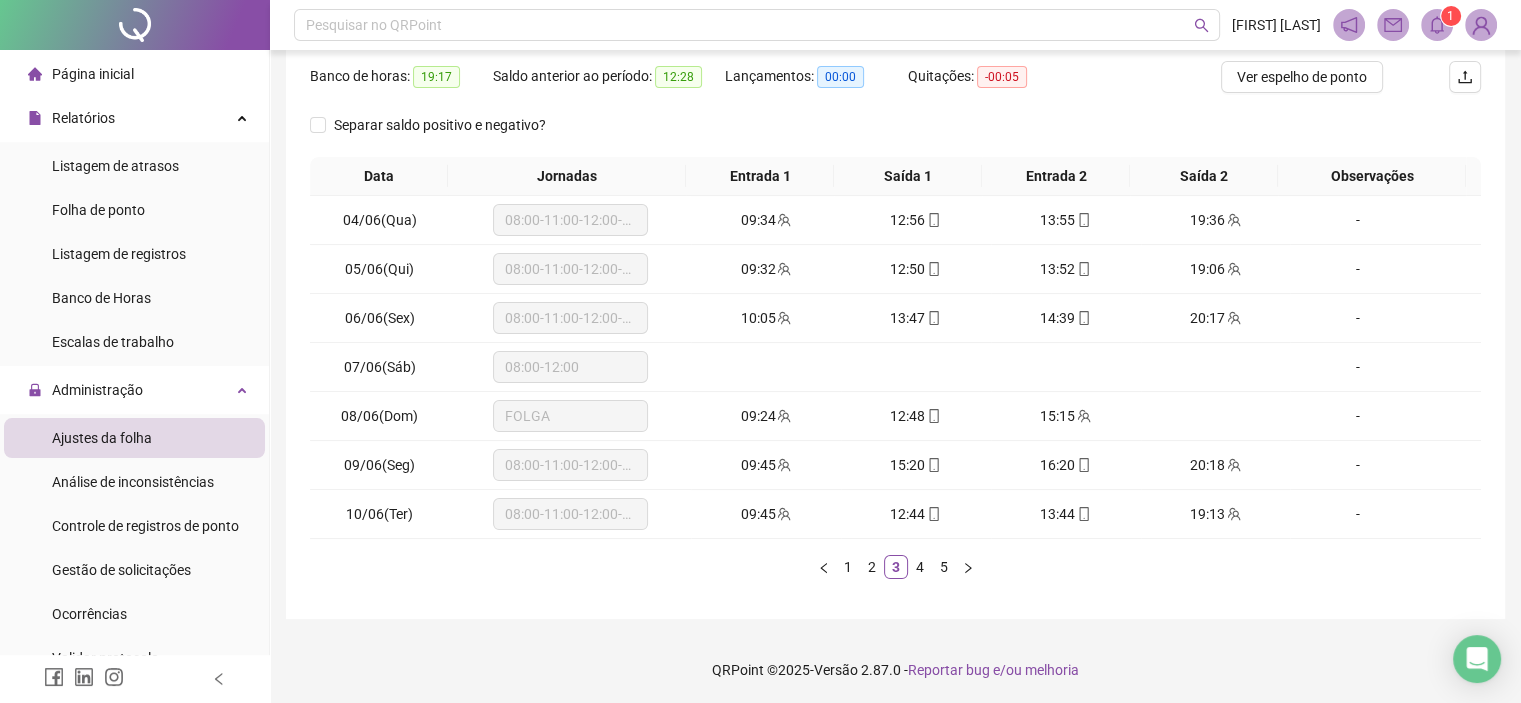 click on "Data Jornadas Entrada 1 Saída 1 Entrada 2 Saída 2 Observações               04/06(Qua) 08:00-11:00-12:00-17:00 09:34 12:56 13:55 19:36 - 05/06(Qui) 08:00-11:00-12:00-17:00 09:32 12:50 13:52 19:06 - 06/06(Sex) 08:00-11:00-12:00-17:00 10:05 13:47 14:39 20:17 - 07/06(Sáb) 08:00-12:00 - 08/06(Dom) FOLGA 09:24 12:48 15:15 - 09/06(Seg) 08:00-11:00-12:00-17:00 09:45 15:20 16:20 20:18 - 10/06(Ter) 08:00-11:00-12:00-17:00 09:45 12:44 13:44 19:13 - 1 2 3 4 5" at bounding box center [895, 376] 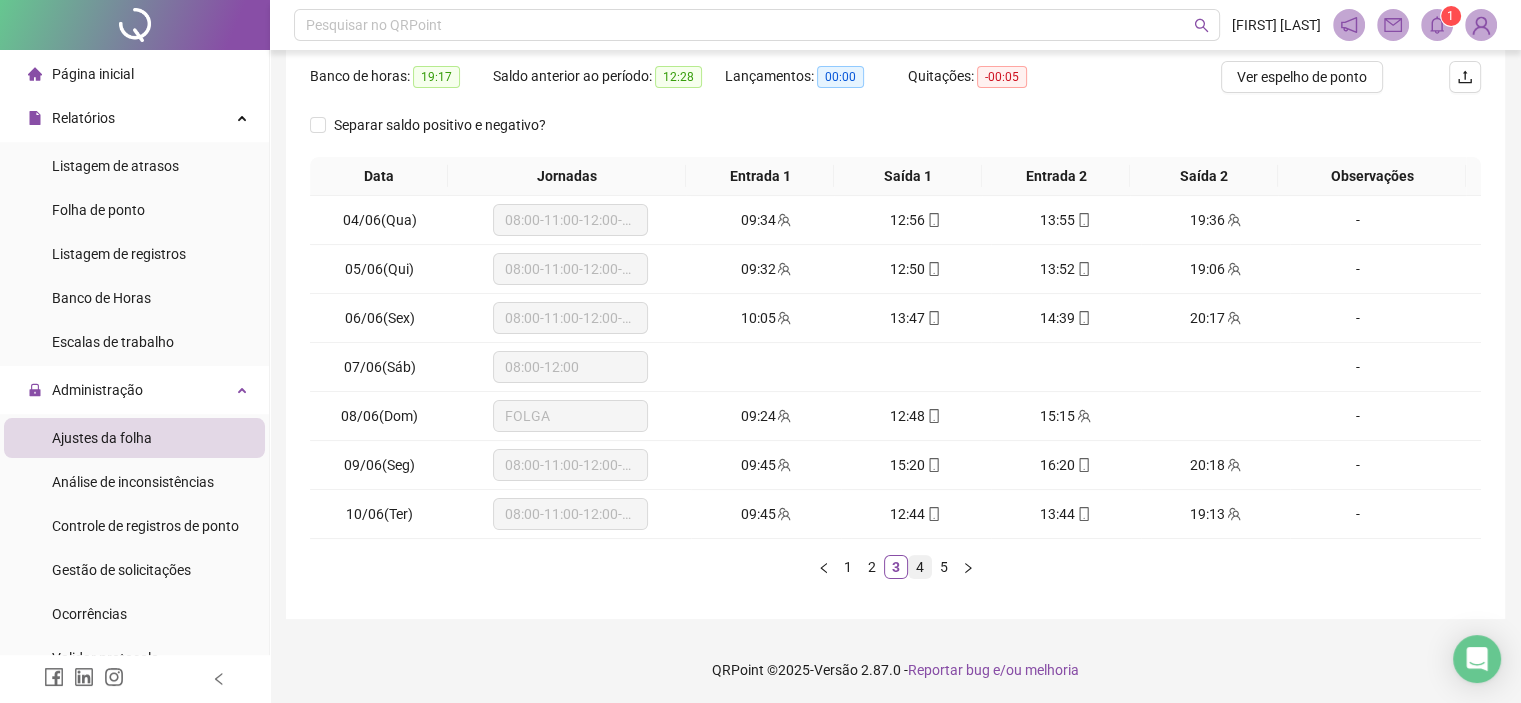 click on "4" at bounding box center (920, 567) 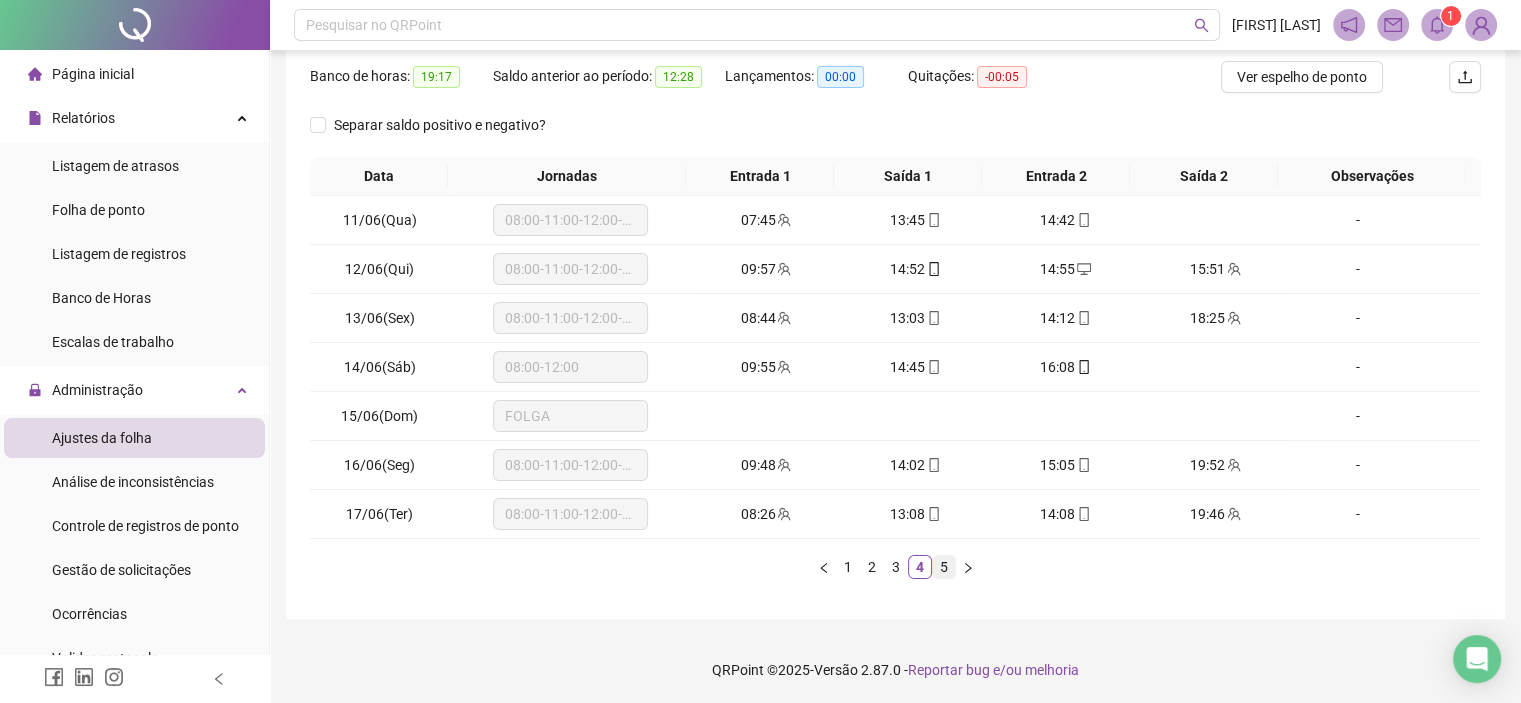 click on "5" at bounding box center (944, 567) 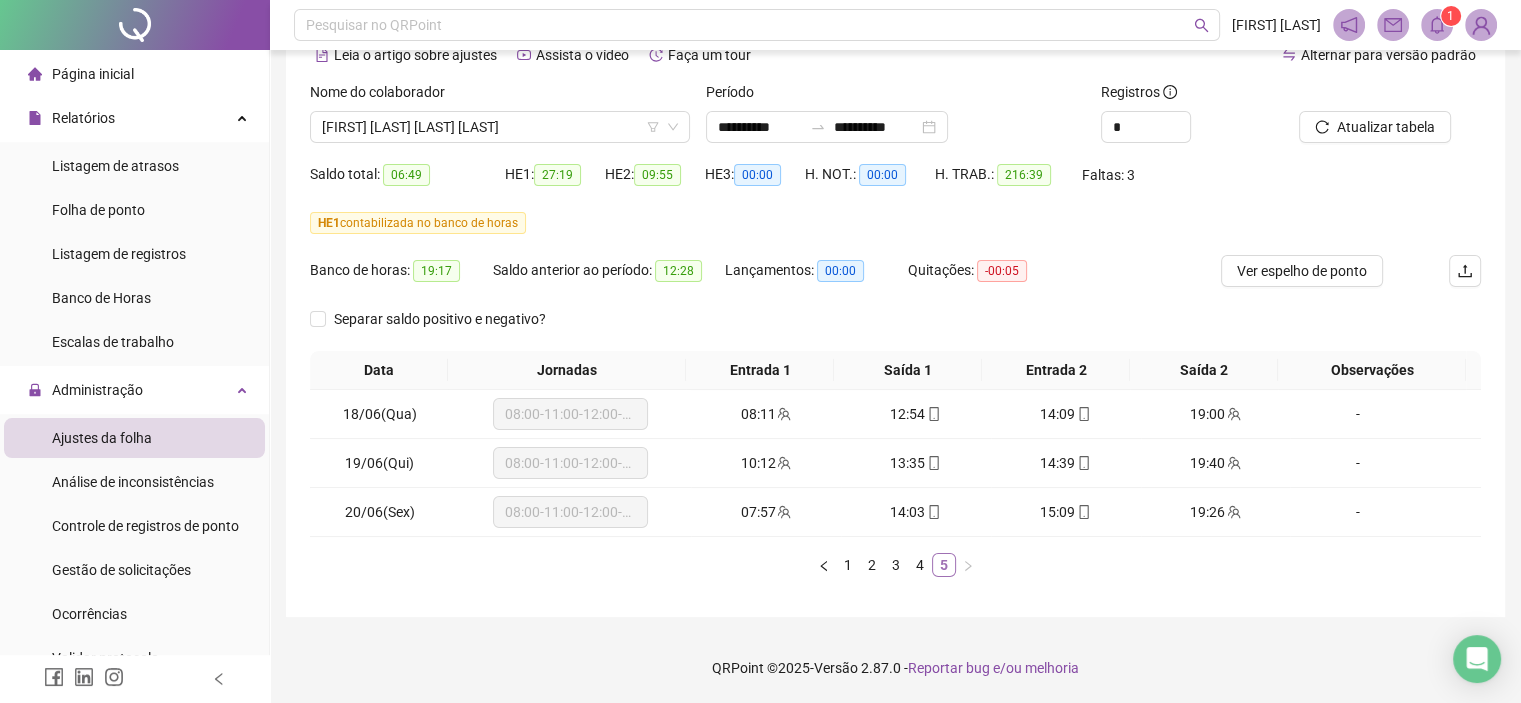 scroll, scrollTop: 102, scrollLeft: 0, axis: vertical 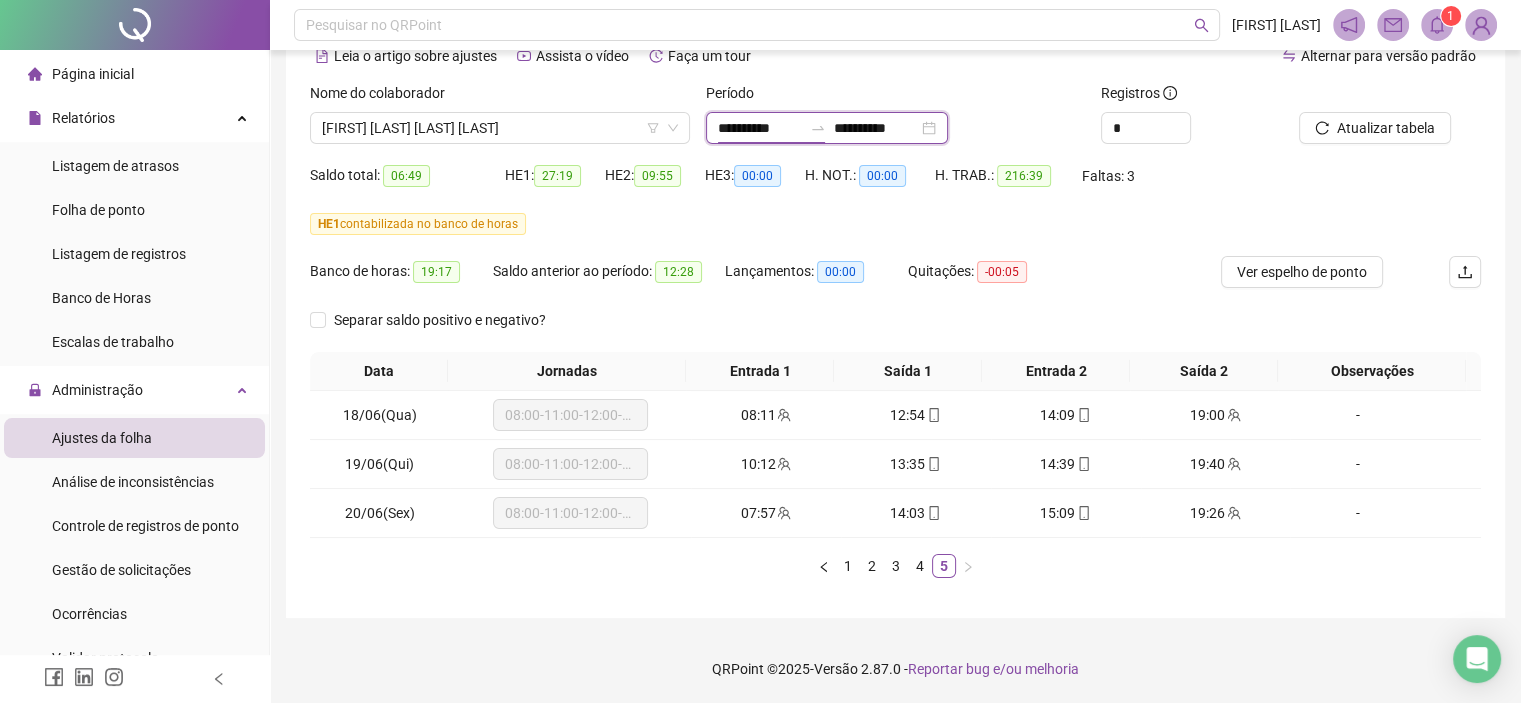 click on "**********" at bounding box center [760, 128] 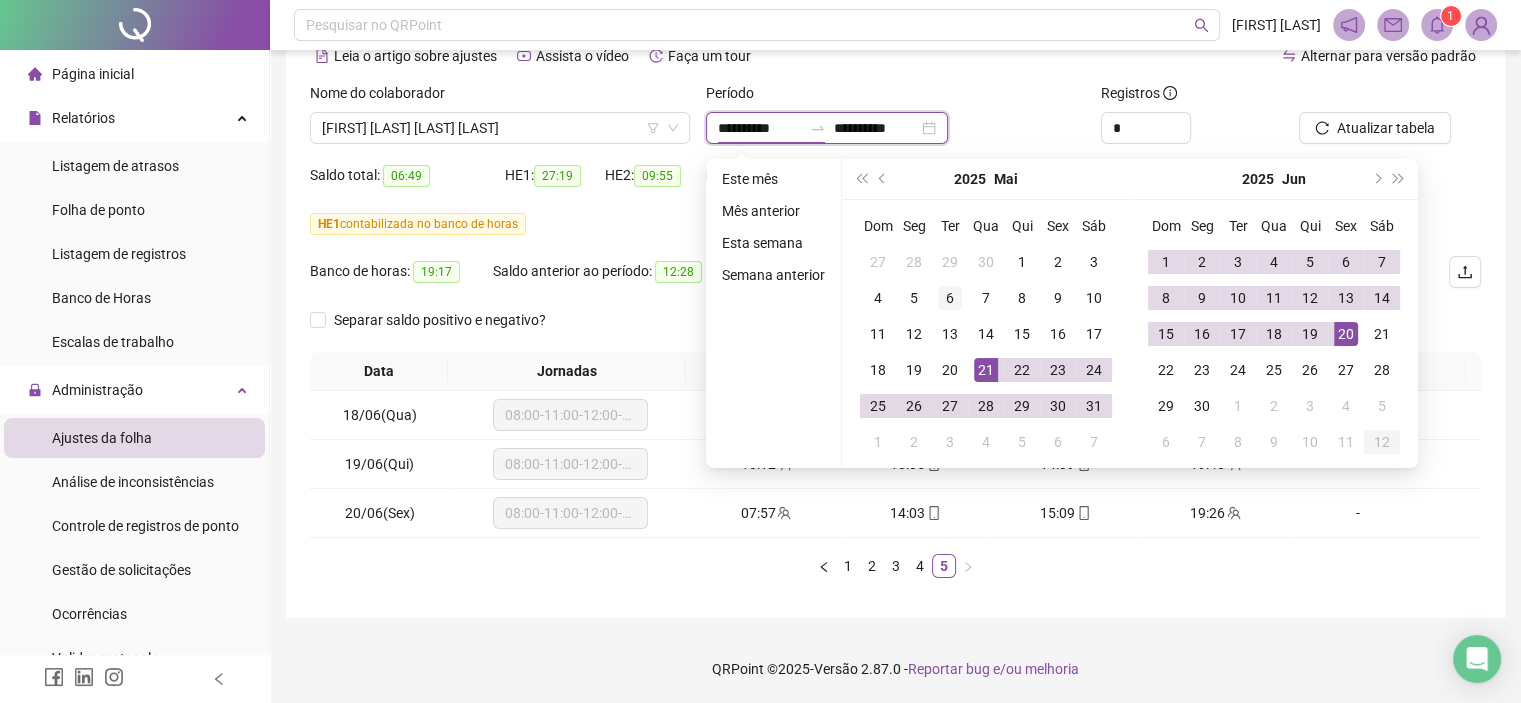 type on "**********" 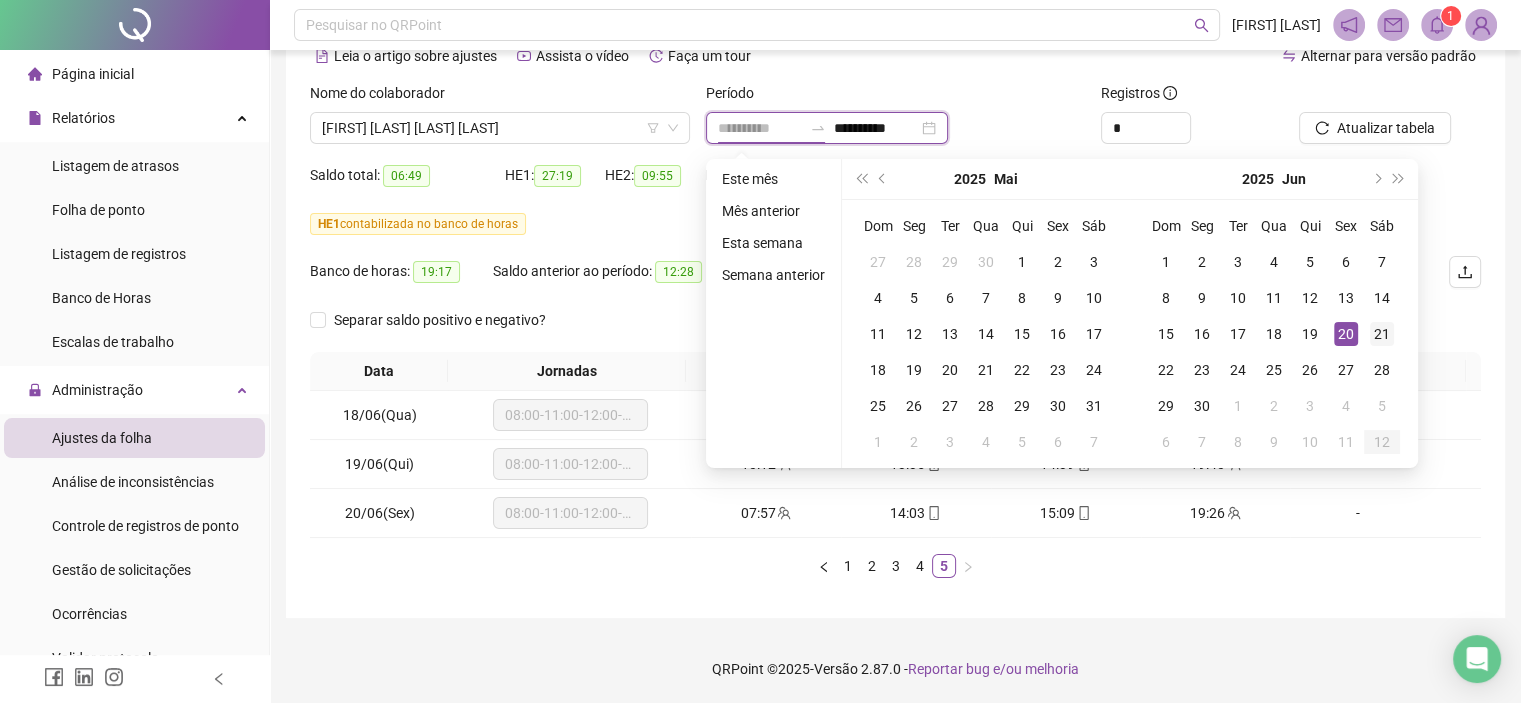 type on "**********" 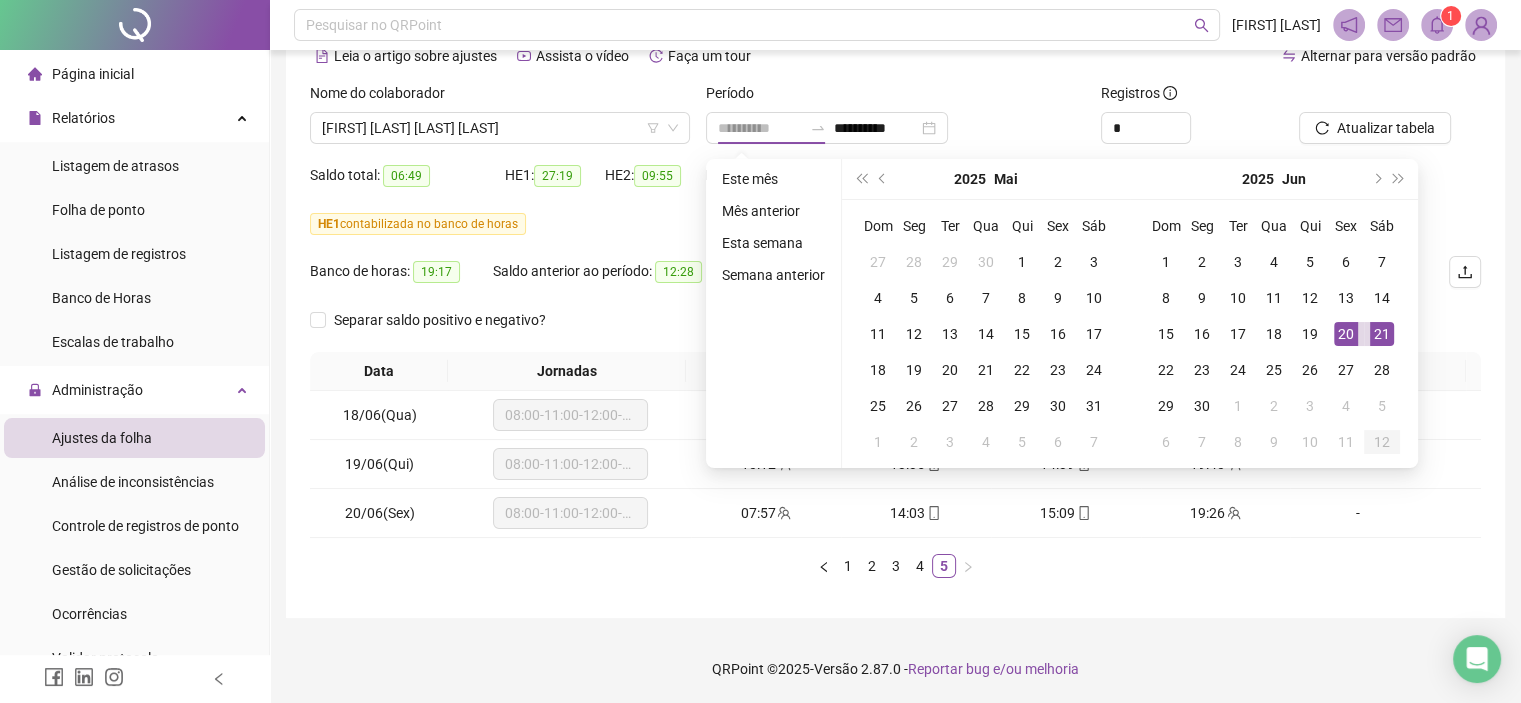 click on "21" at bounding box center [1382, 334] 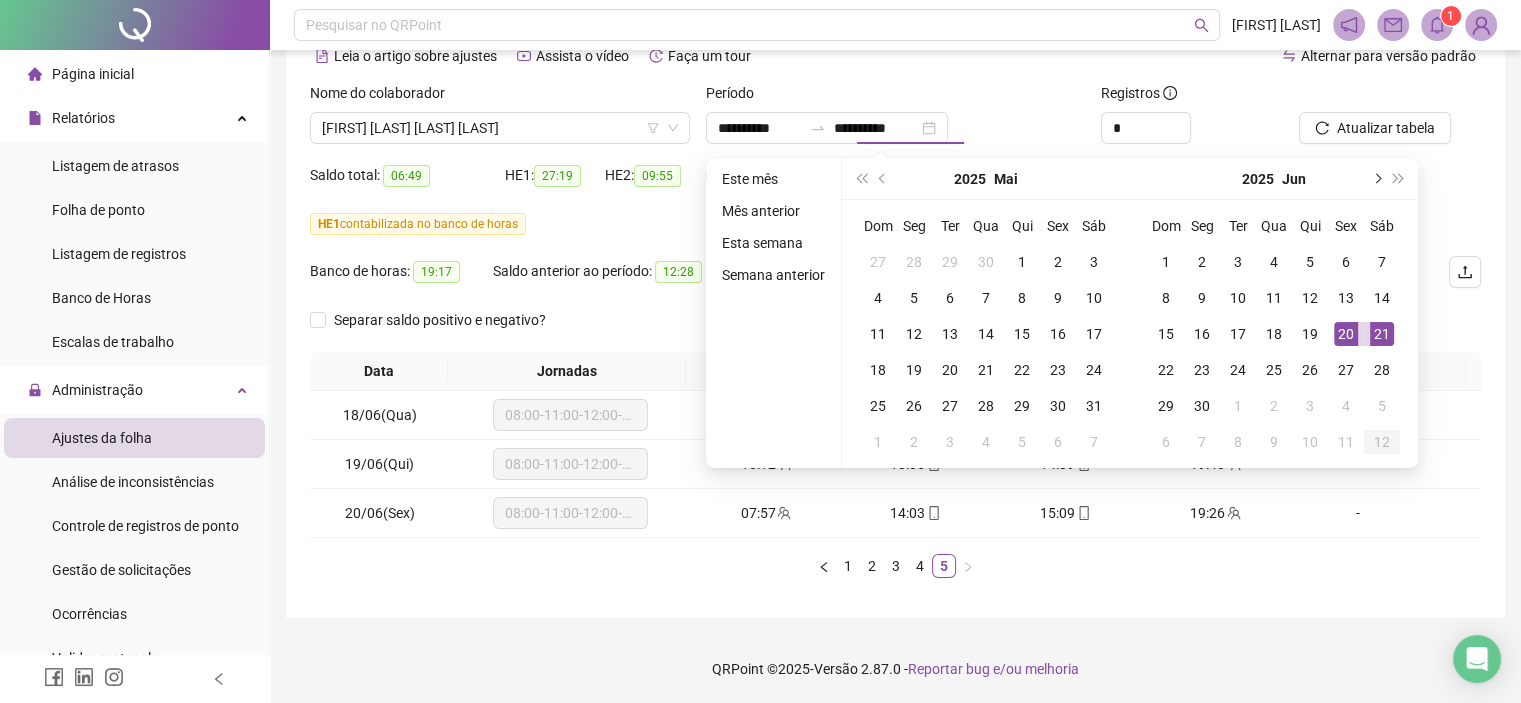 click at bounding box center (1376, 179) 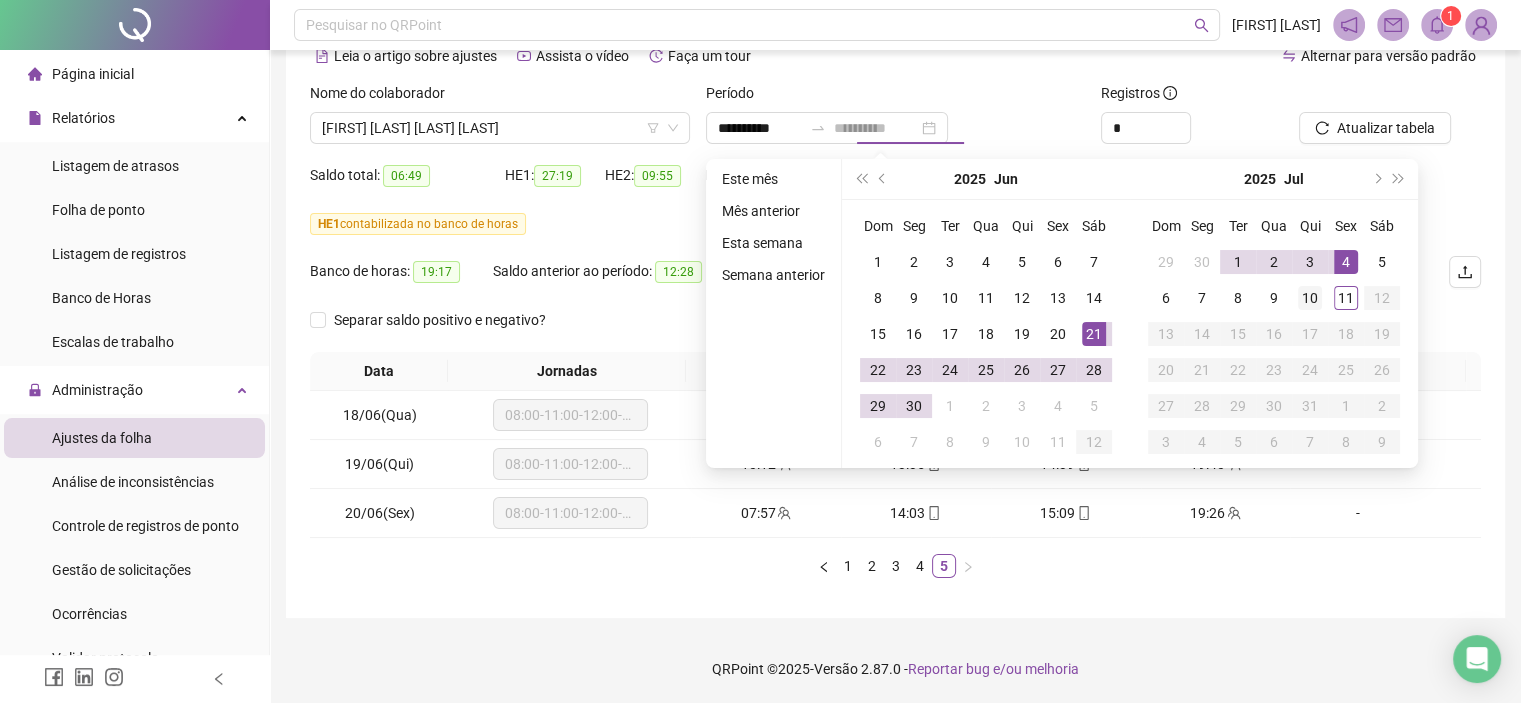 type on "**********" 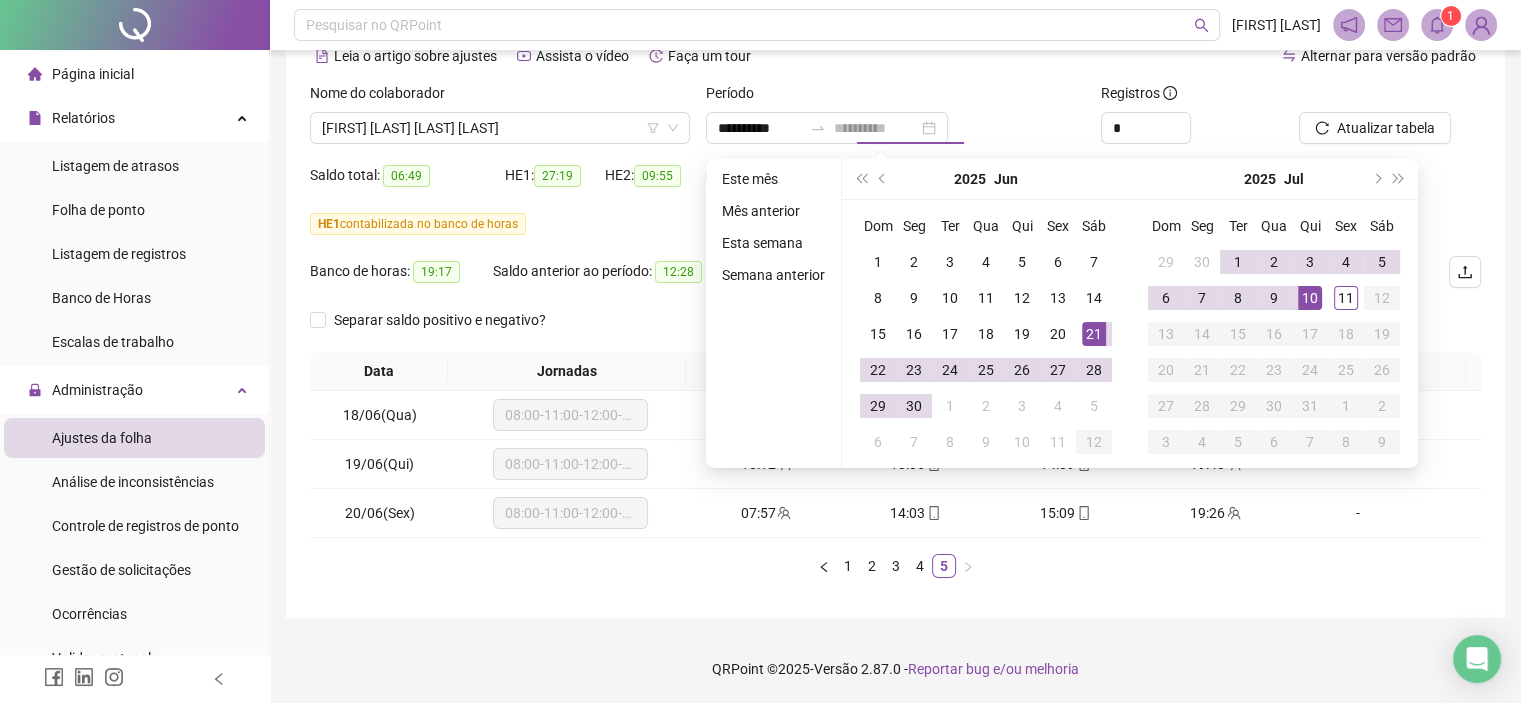 click on "10" at bounding box center [1310, 298] 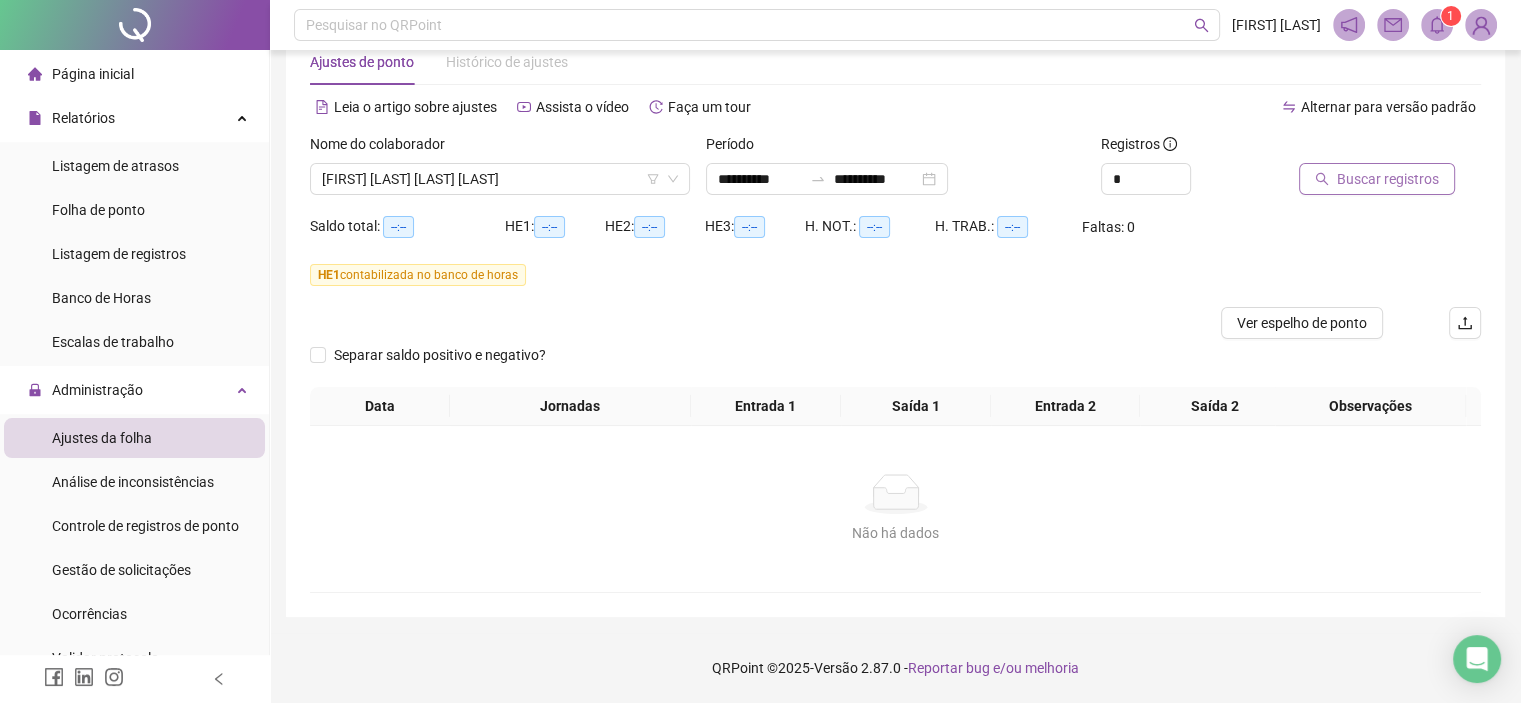 click on "Buscar registros" at bounding box center (1388, 179) 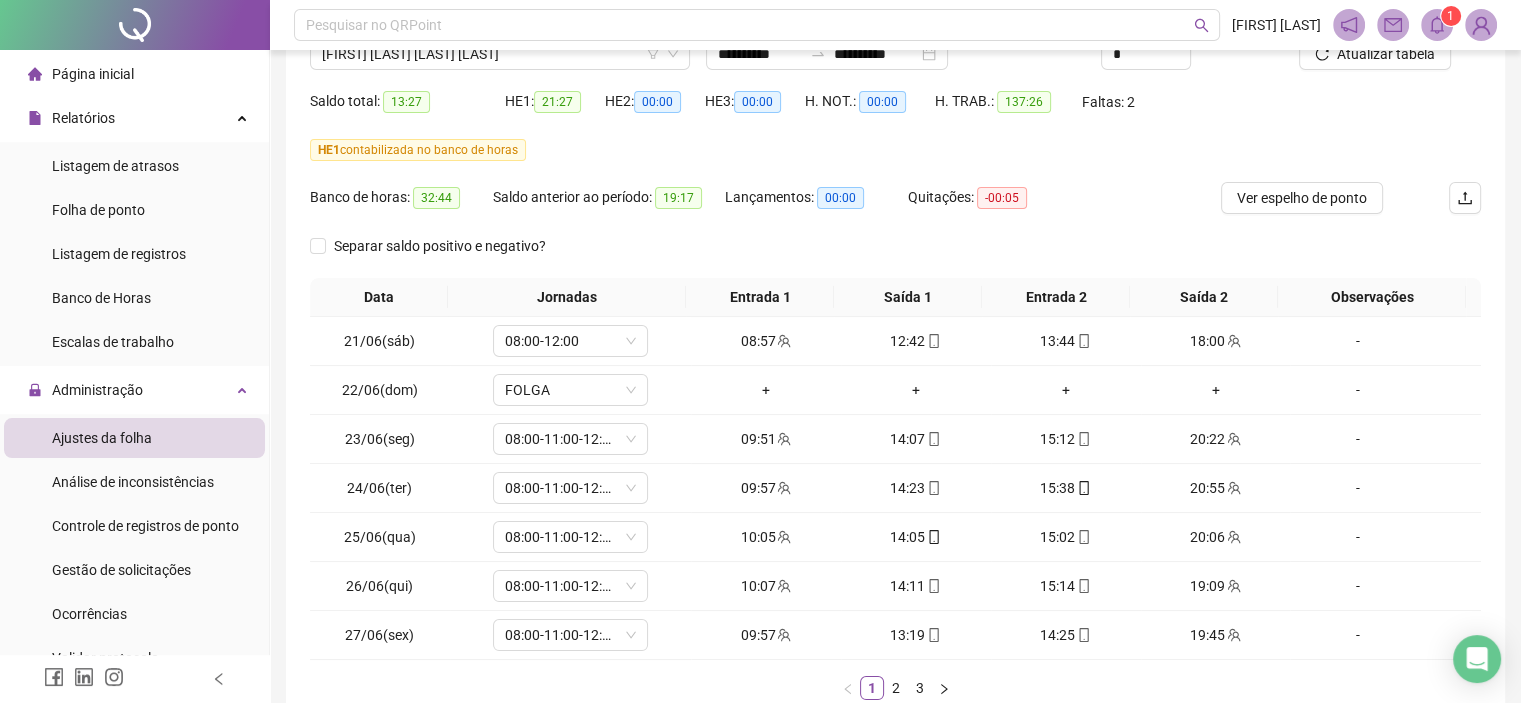 scroll, scrollTop: 297, scrollLeft: 0, axis: vertical 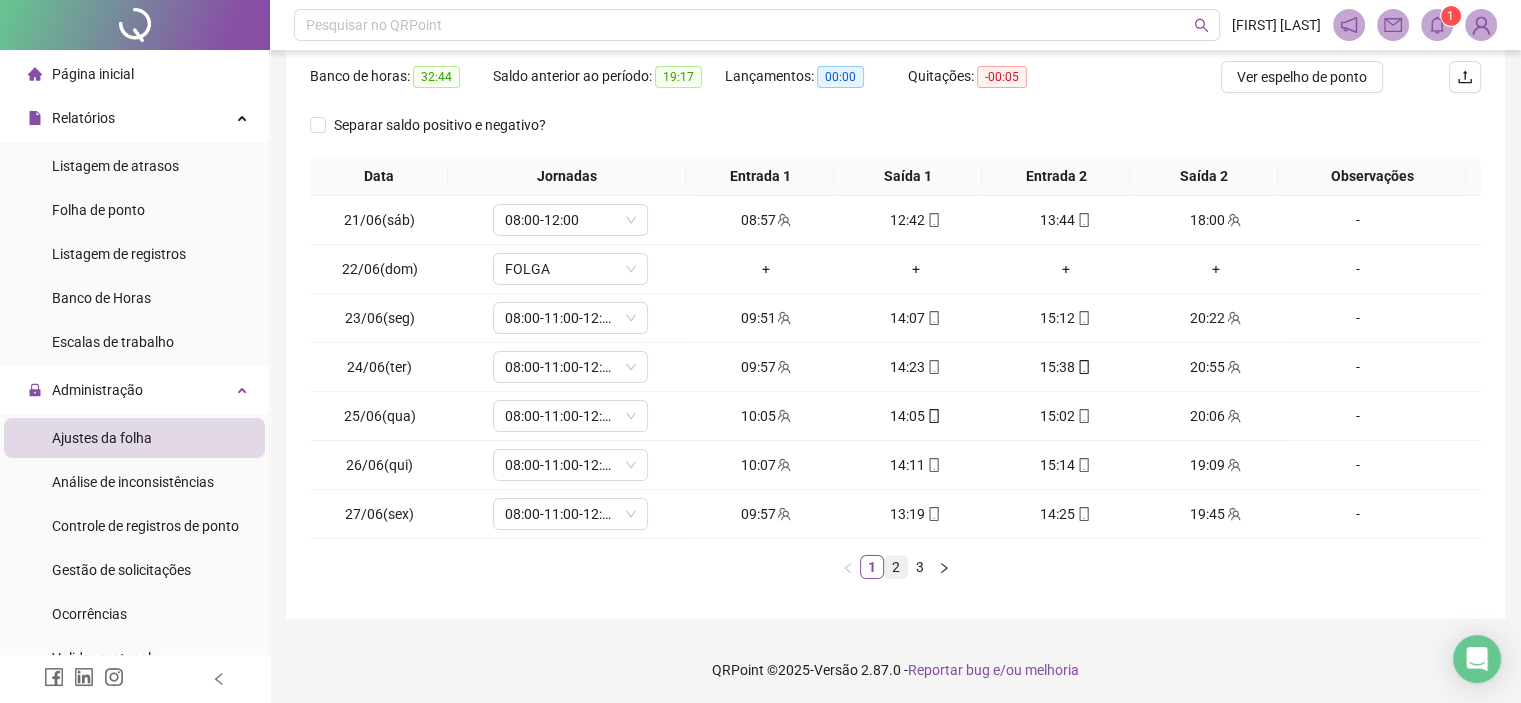 click on "2" at bounding box center (896, 567) 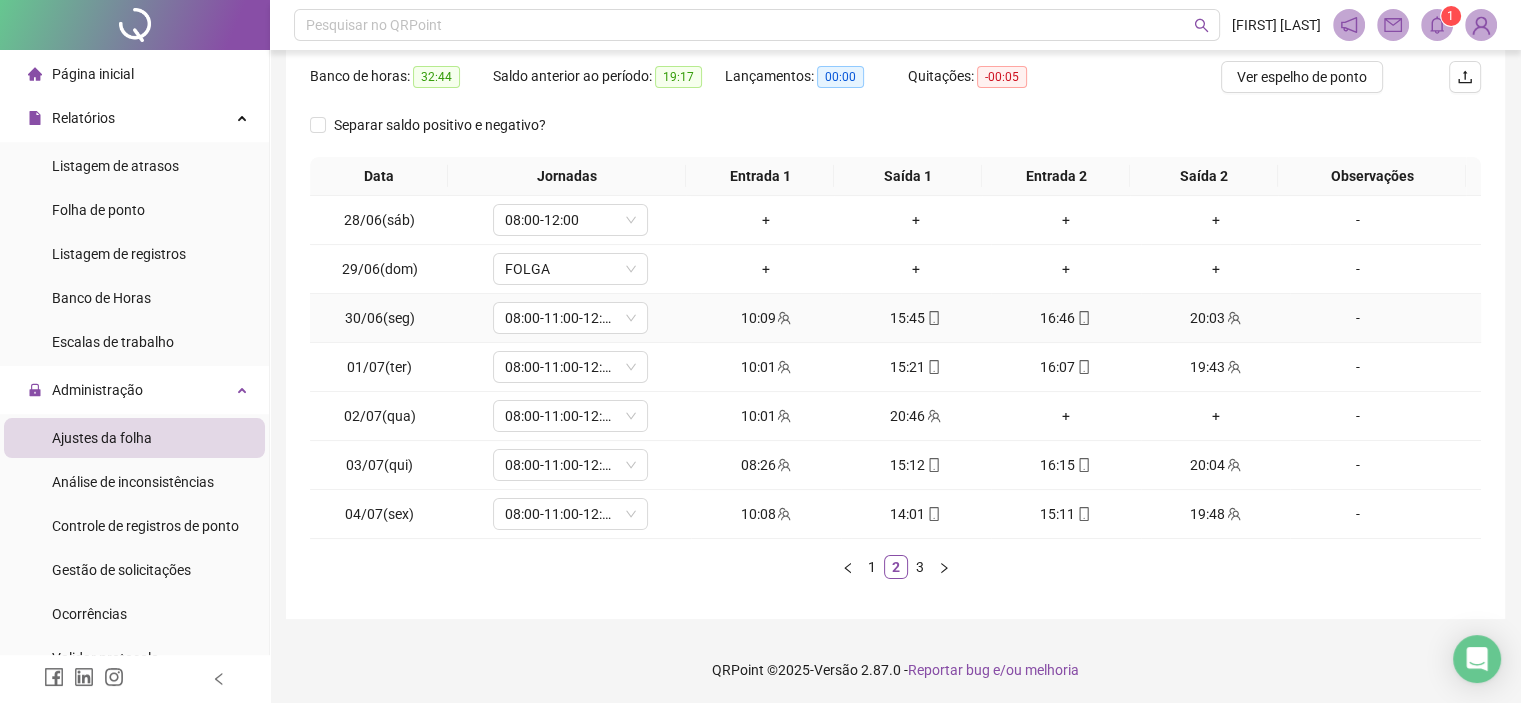 click on "20:03" at bounding box center [1216, 318] 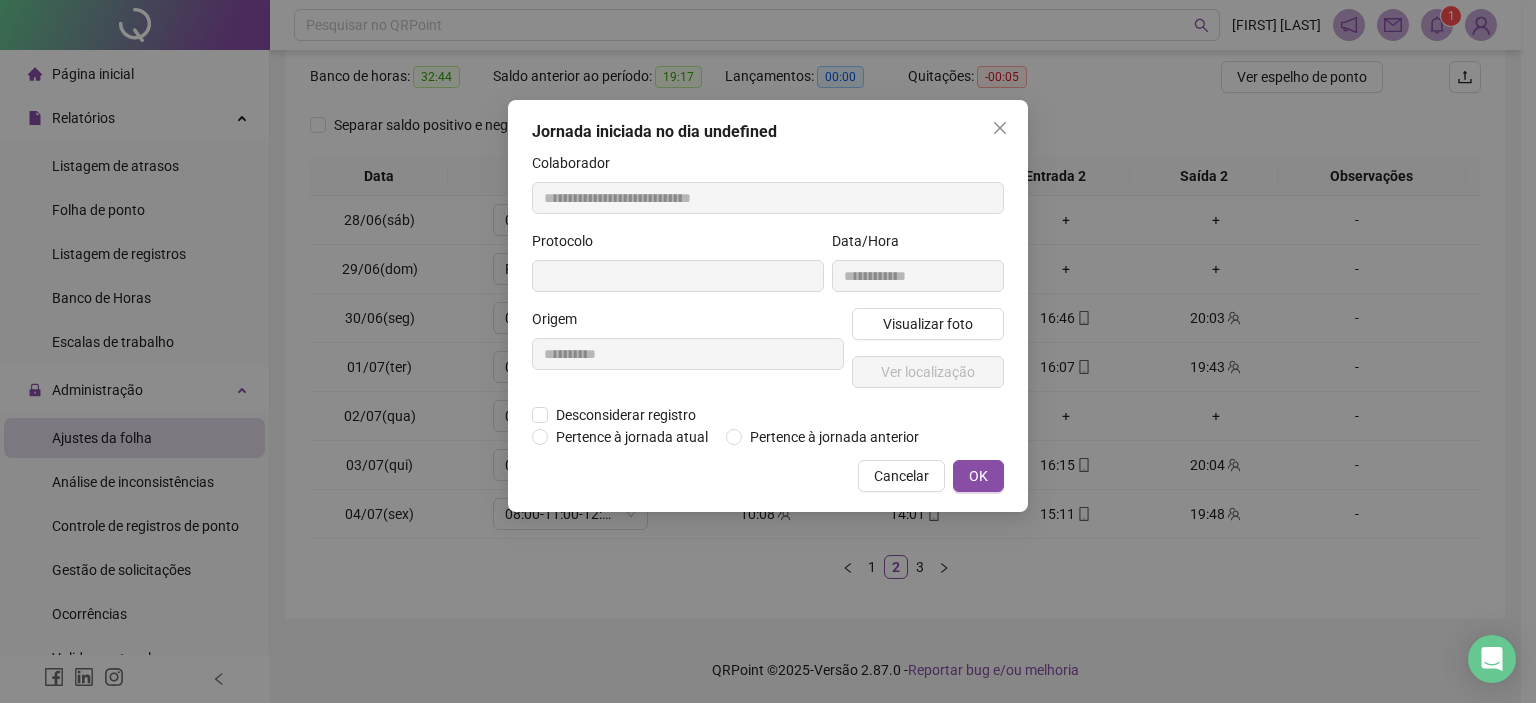 type on "**********" 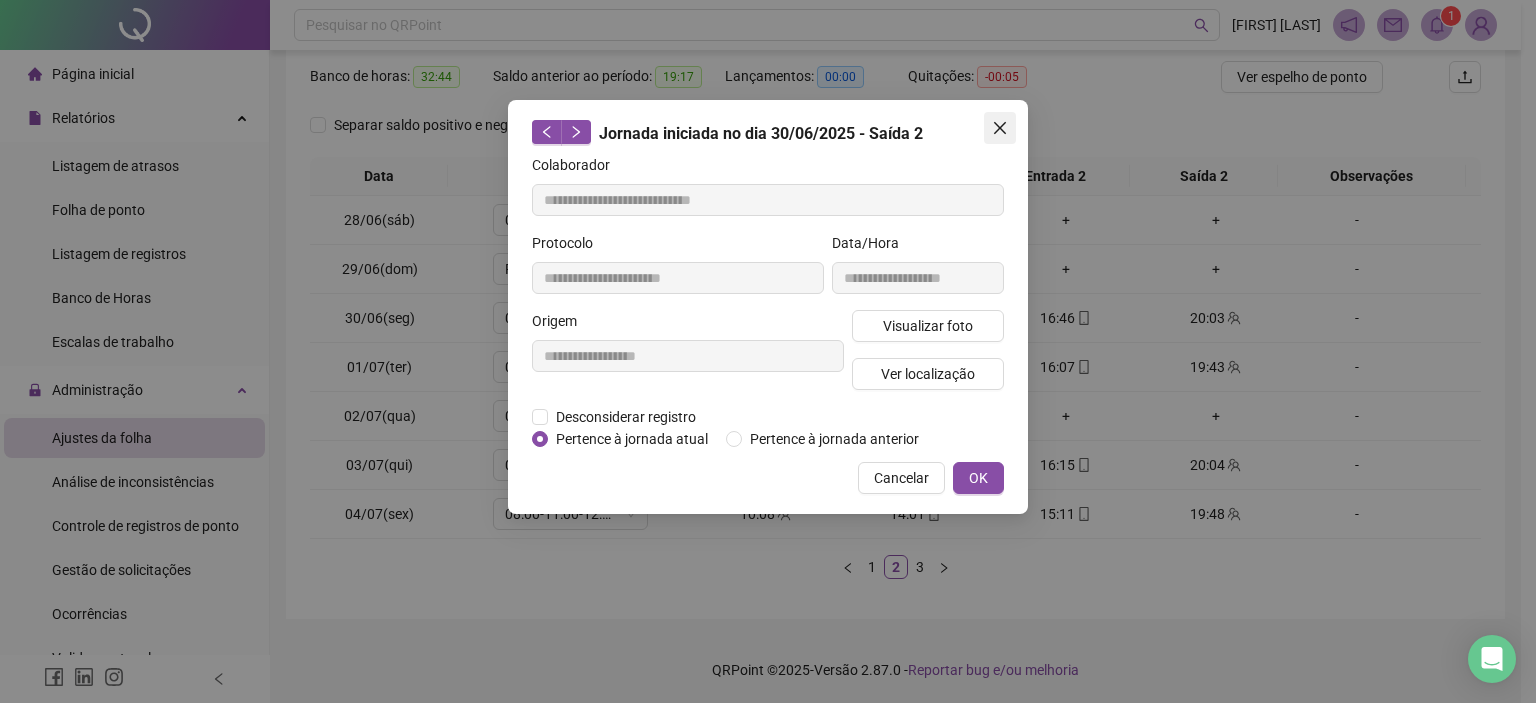 click 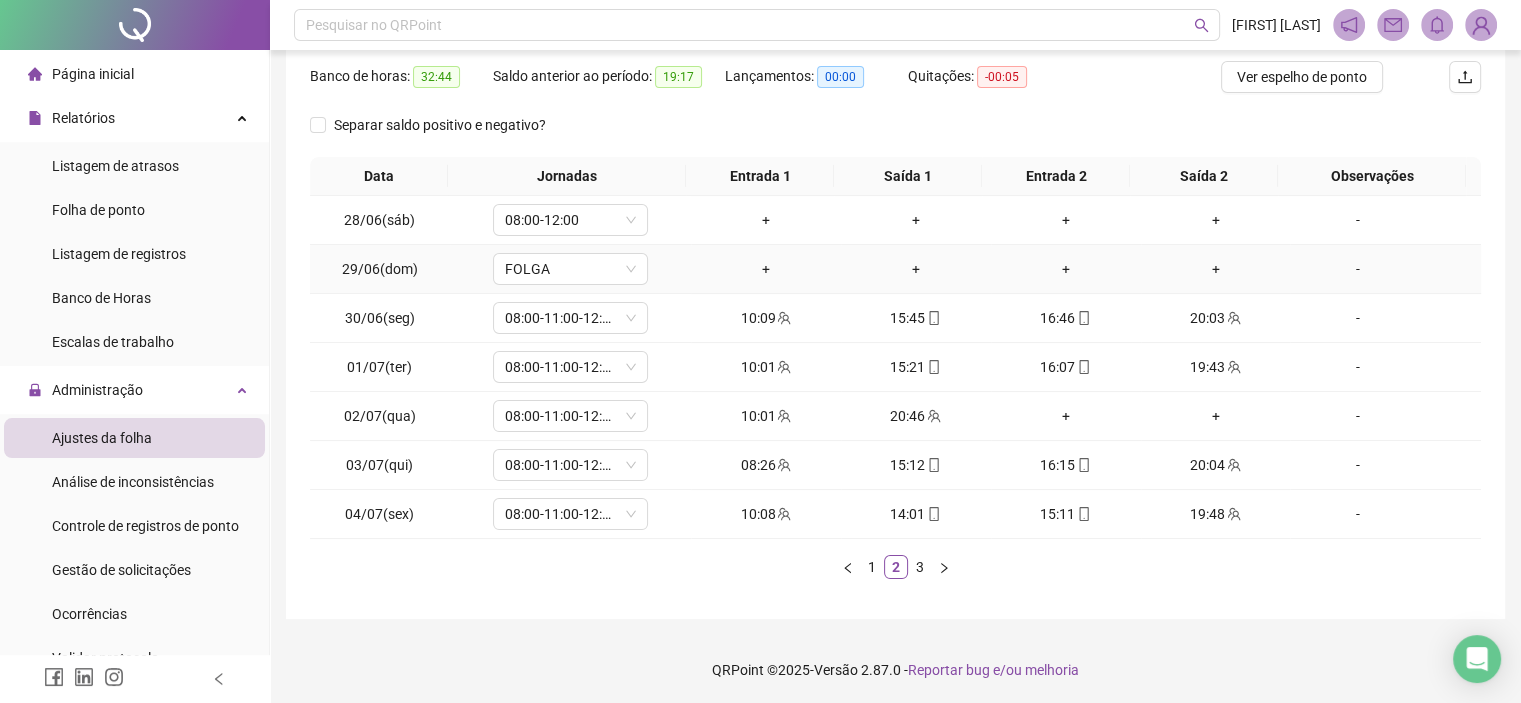 drag, startPoint x: 756, startPoint y: 280, endPoint x: 741, endPoint y: 289, distance: 17.492855 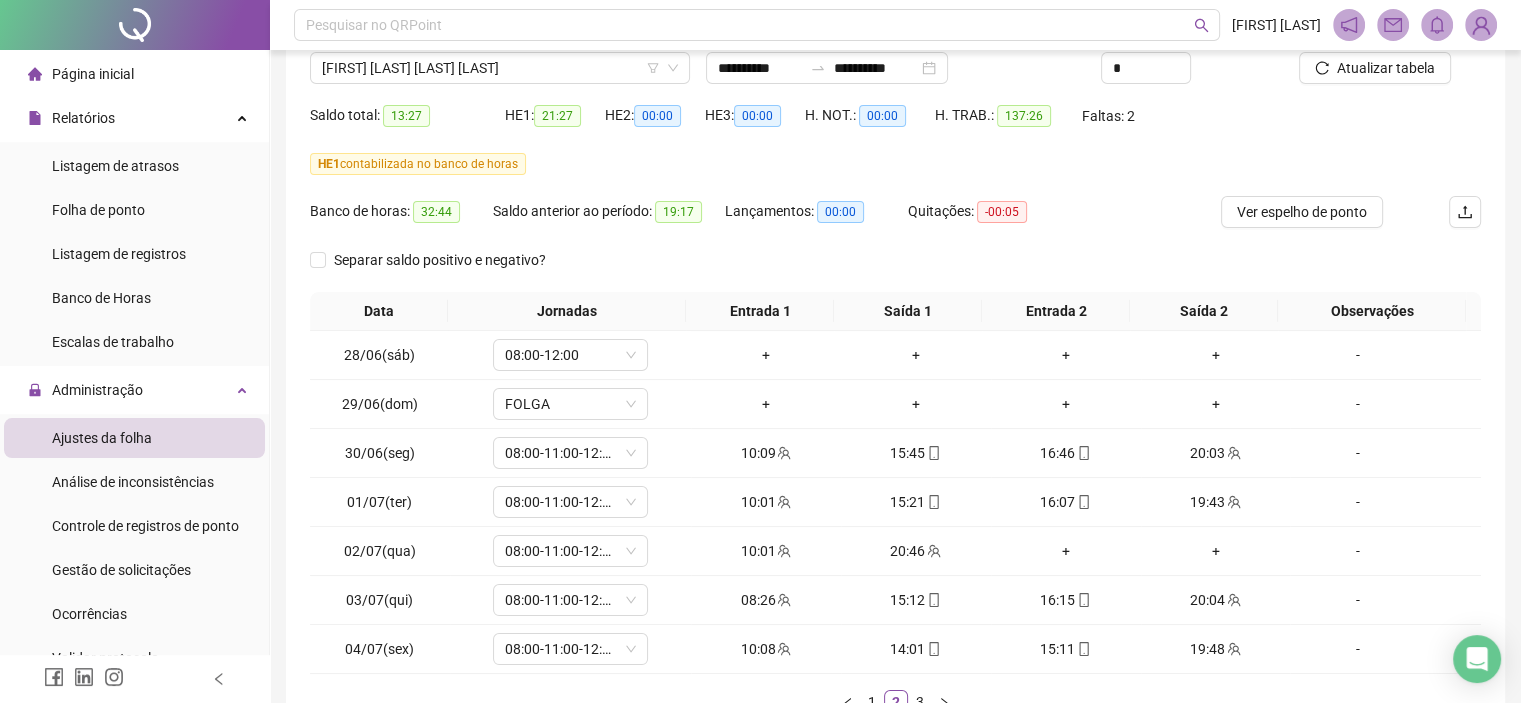 scroll, scrollTop: 0, scrollLeft: 0, axis: both 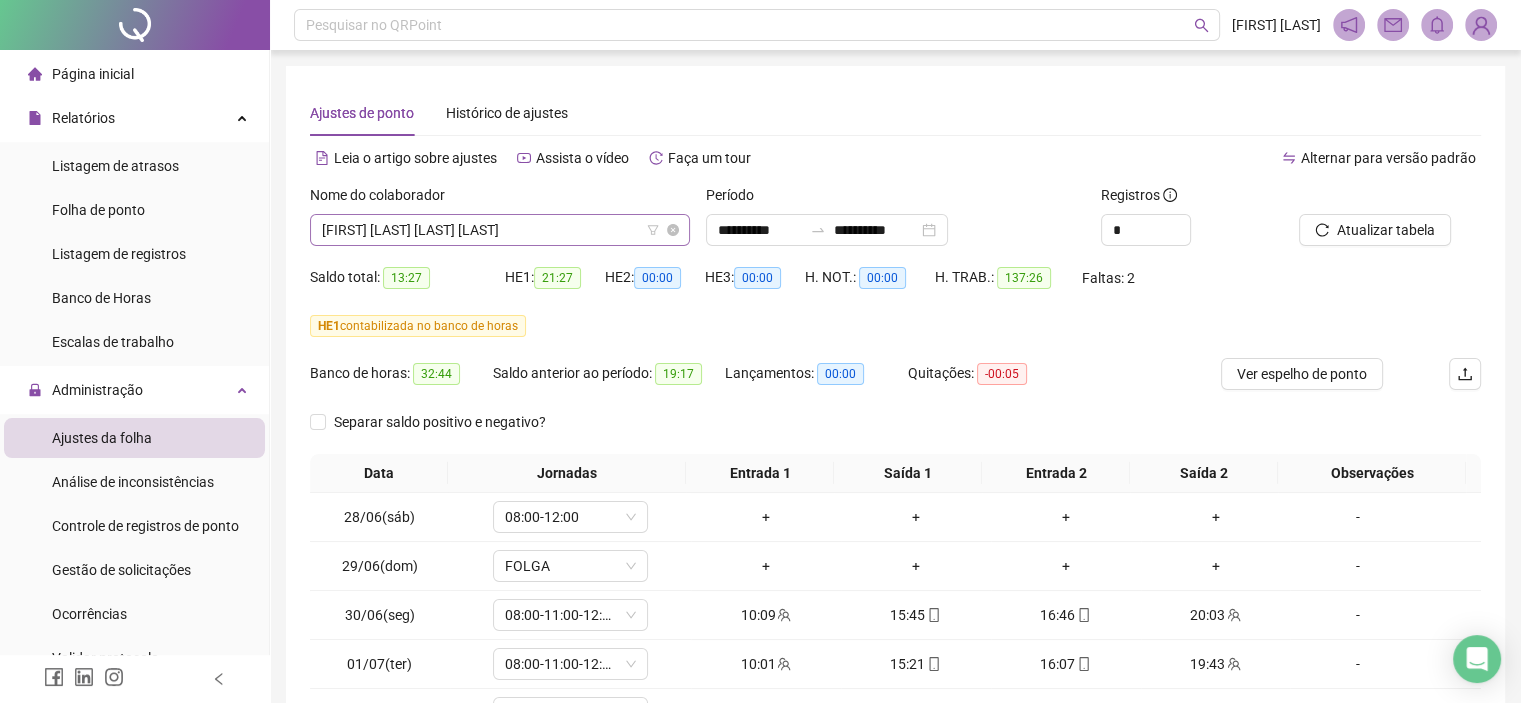 click on "LUIZ EDUARDO DE LIMA FERREIRA" at bounding box center [500, 230] 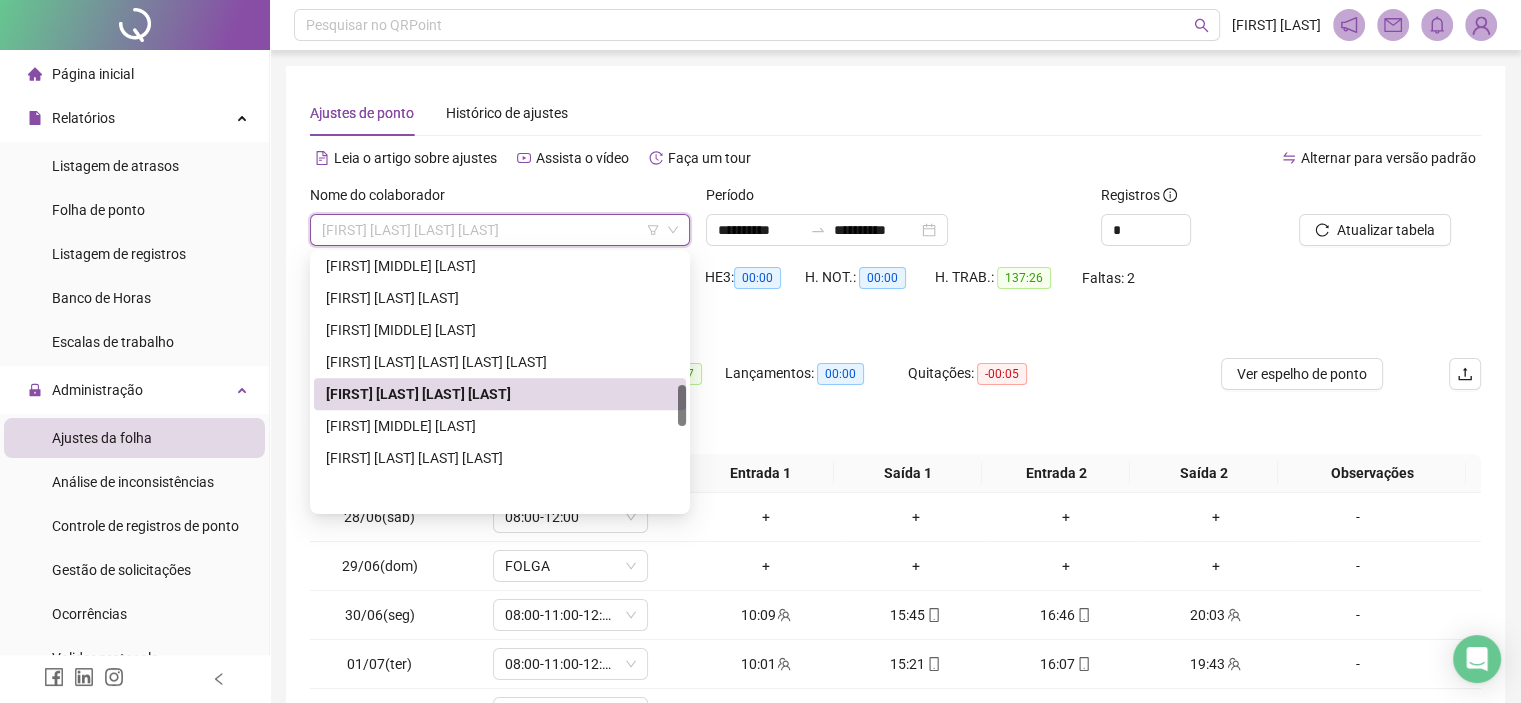 scroll, scrollTop: 800, scrollLeft: 0, axis: vertical 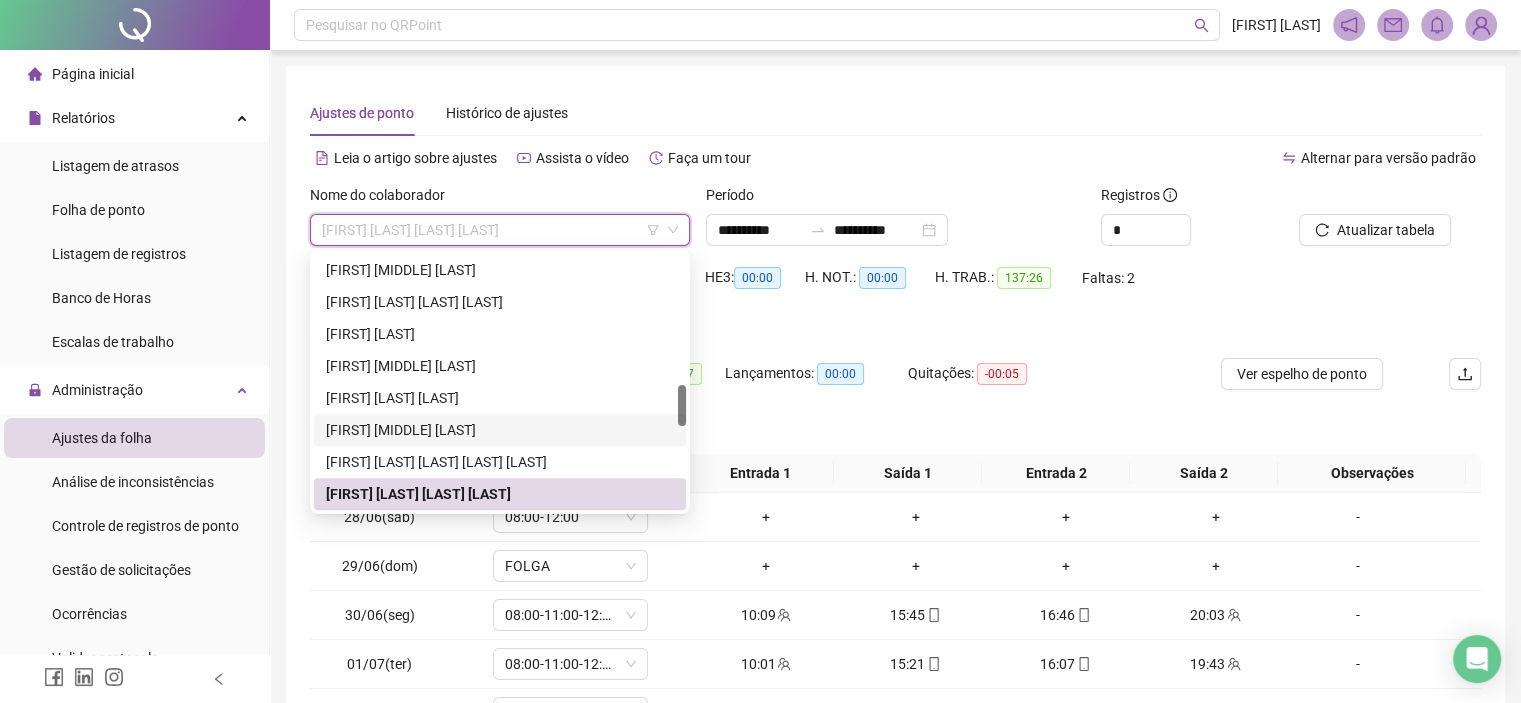 click on "KELLY CRISTINA RODRIGUES COELHO" at bounding box center [500, 430] 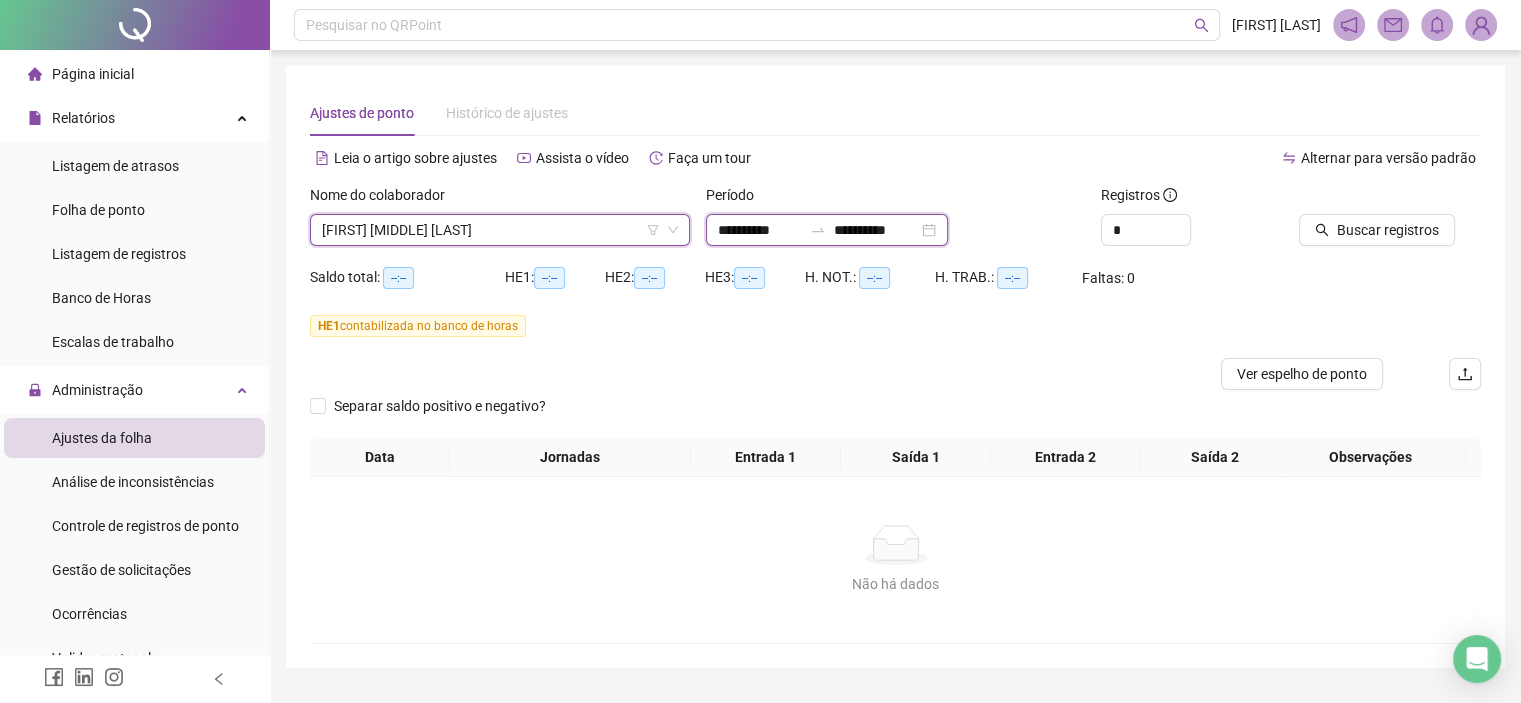 click on "**********" at bounding box center (760, 230) 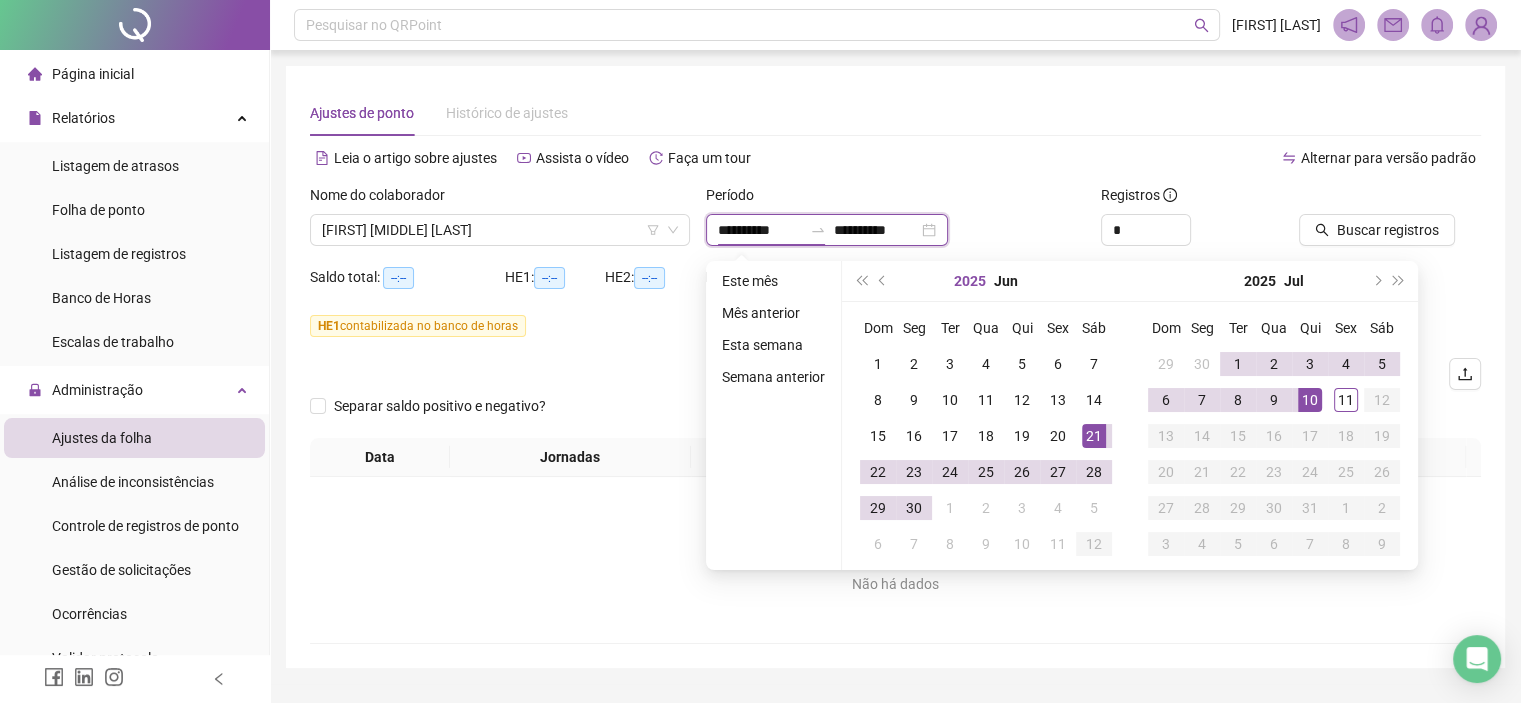 type on "**********" 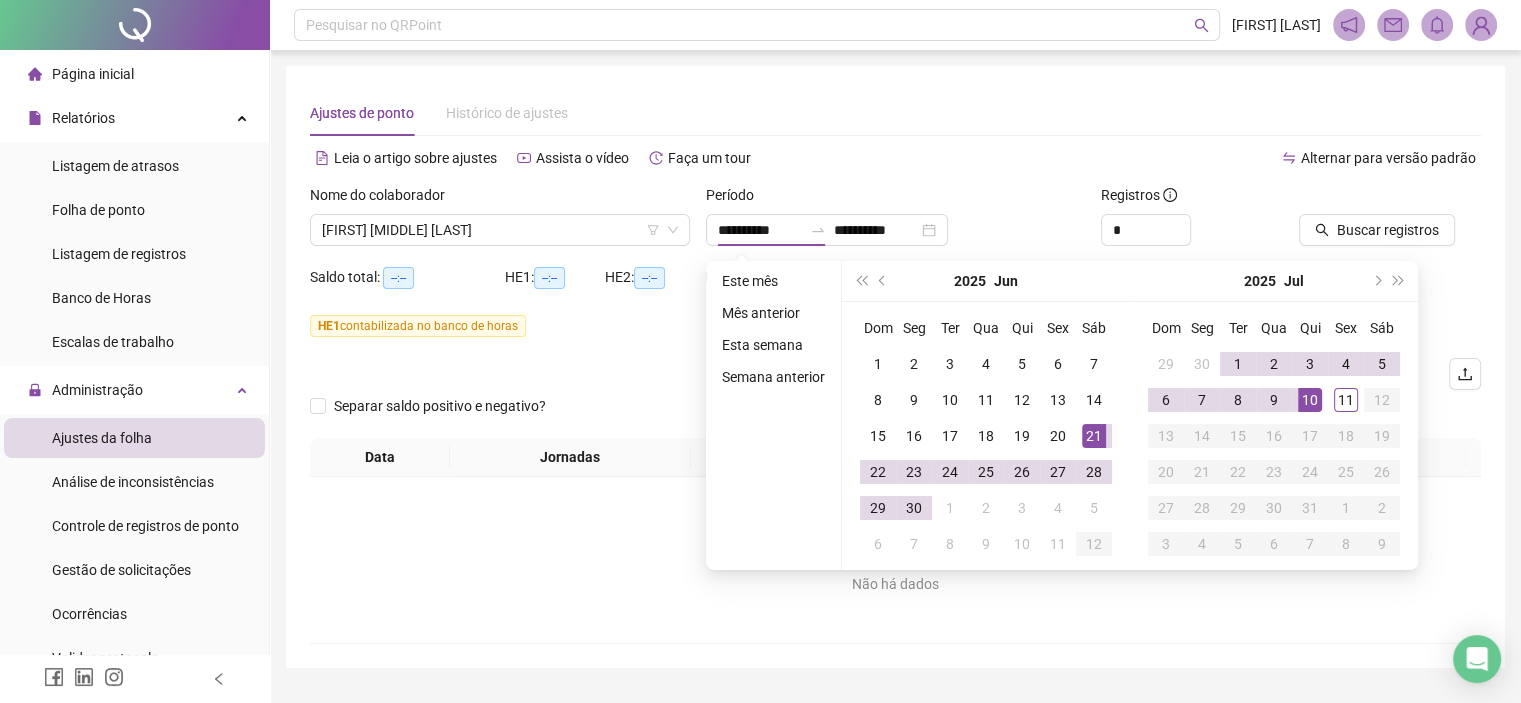 click on "Alternar para versão padrão" at bounding box center (1189, 168) 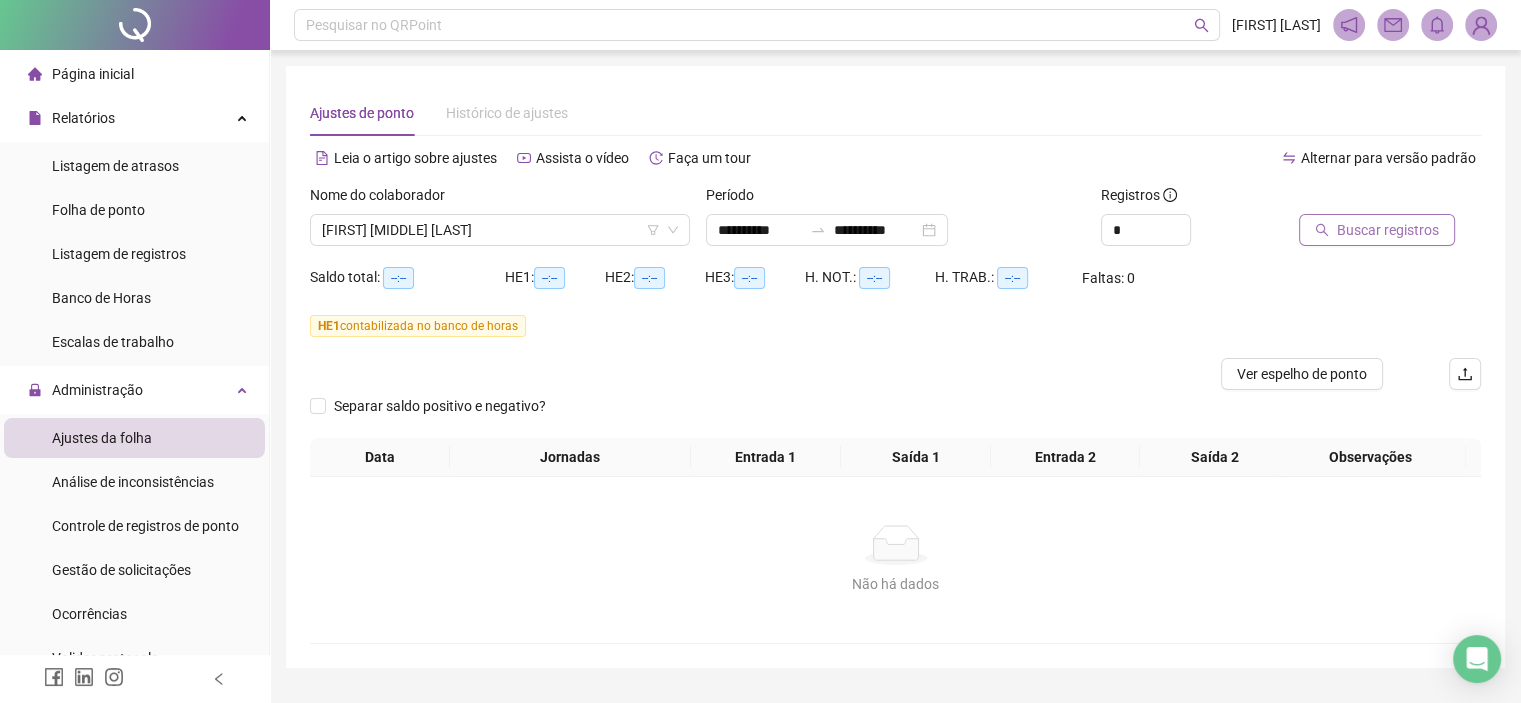 click on "Buscar registros" at bounding box center [1377, 230] 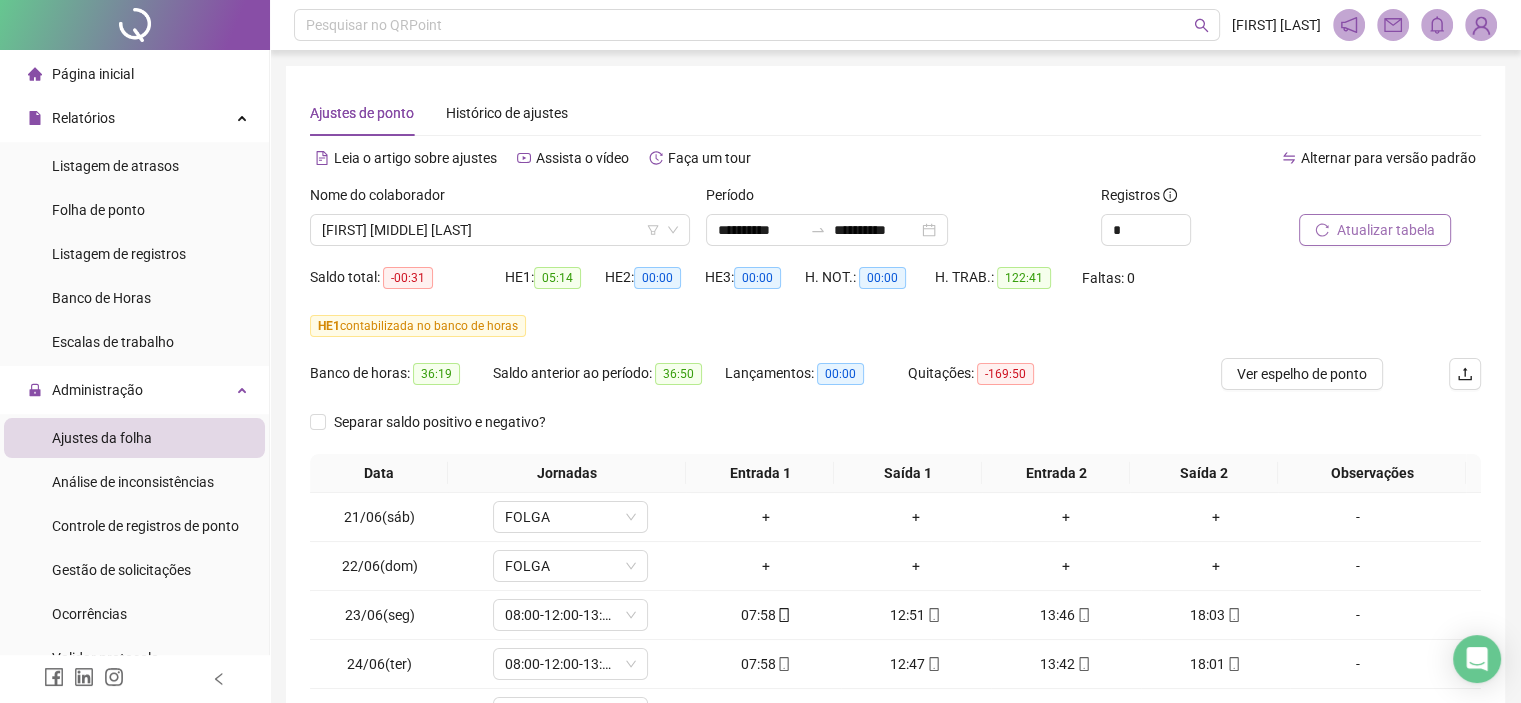 click on "Atualizar tabela" at bounding box center (1375, 230) 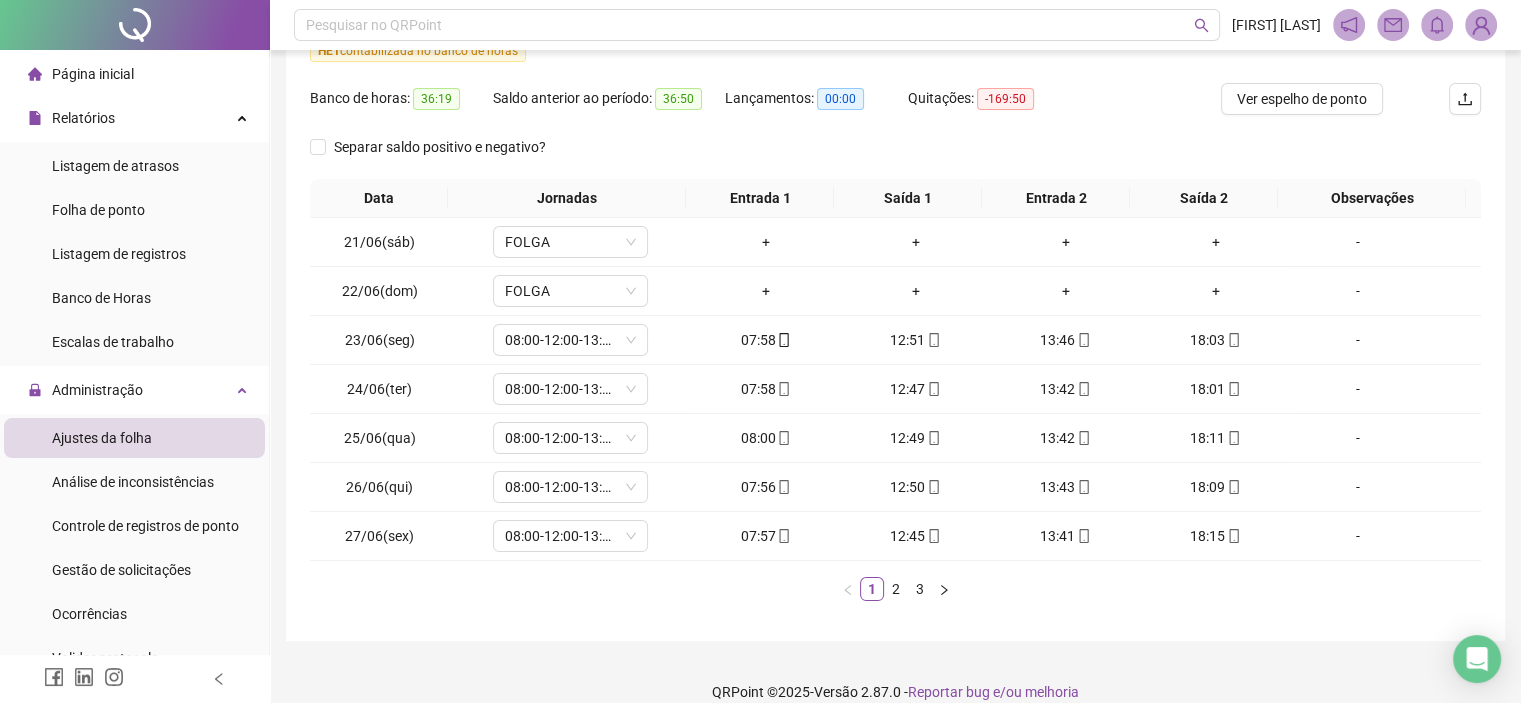 scroll, scrollTop: 297, scrollLeft: 0, axis: vertical 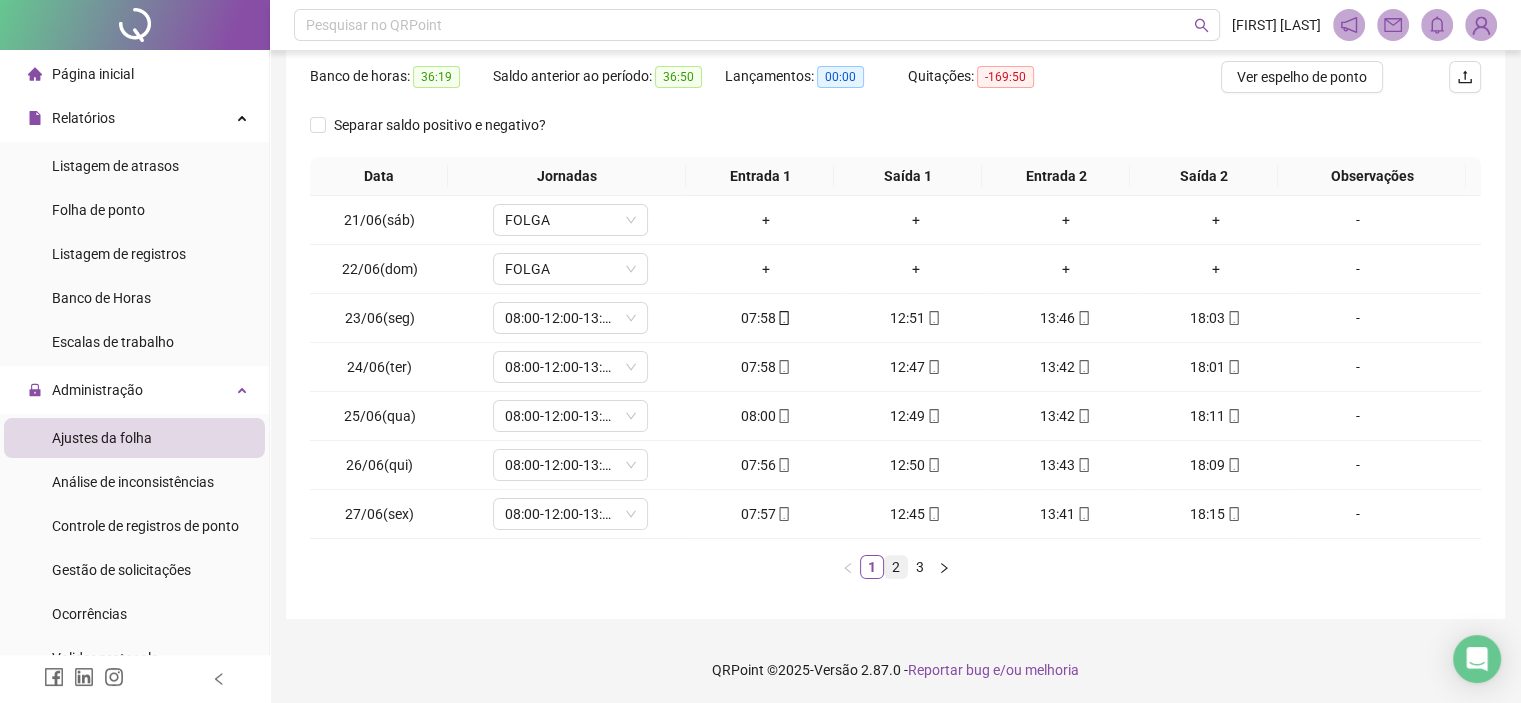 click on "2" at bounding box center (896, 567) 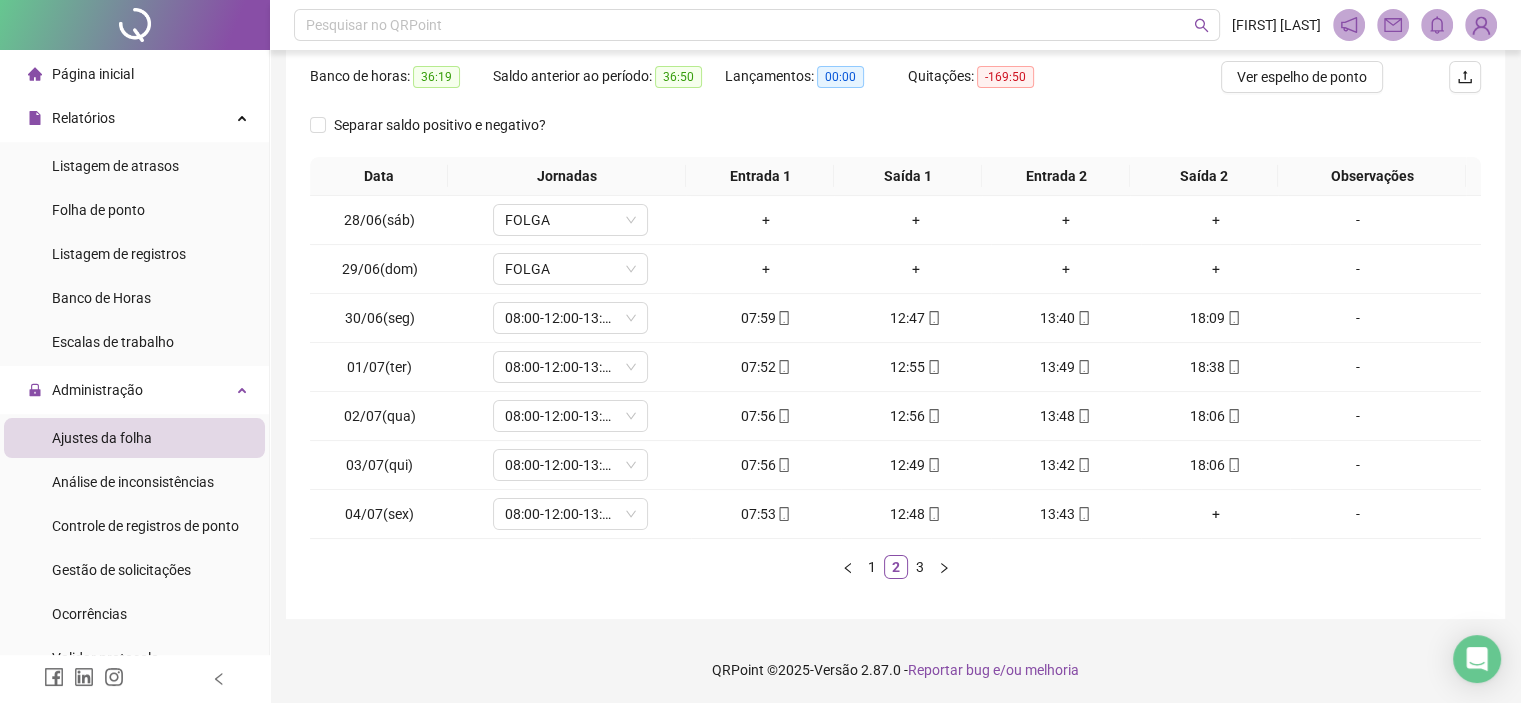 type 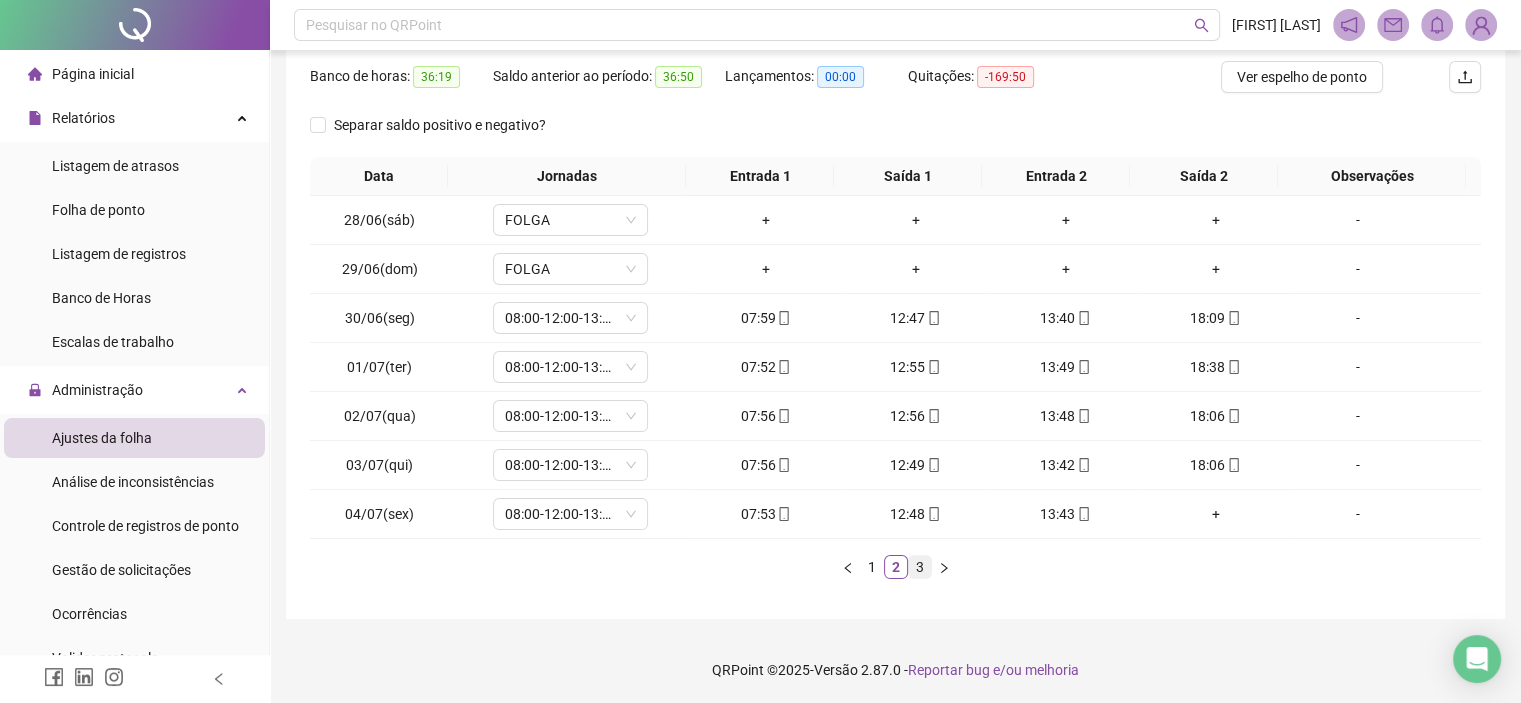 click on "3" at bounding box center [920, 567] 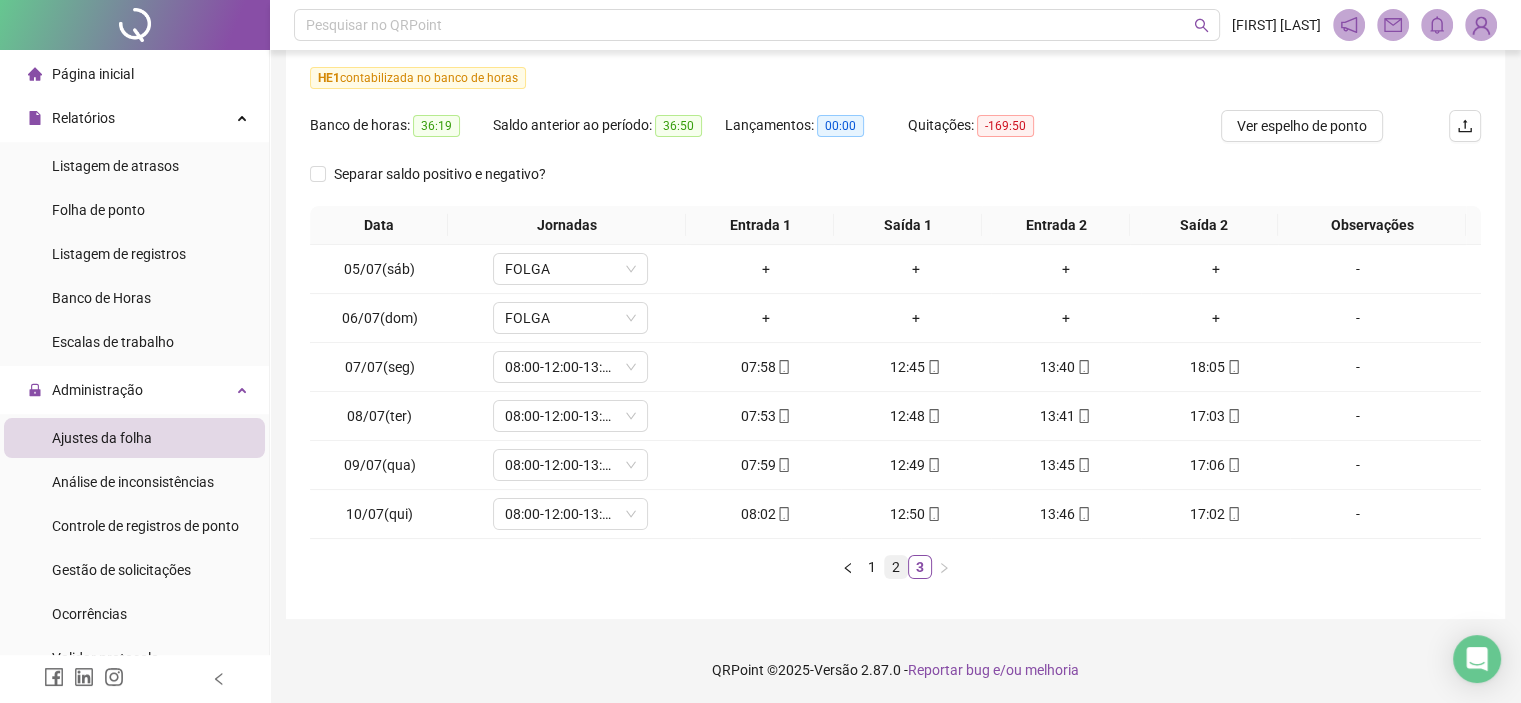 click on "2" at bounding box center [896, 567] 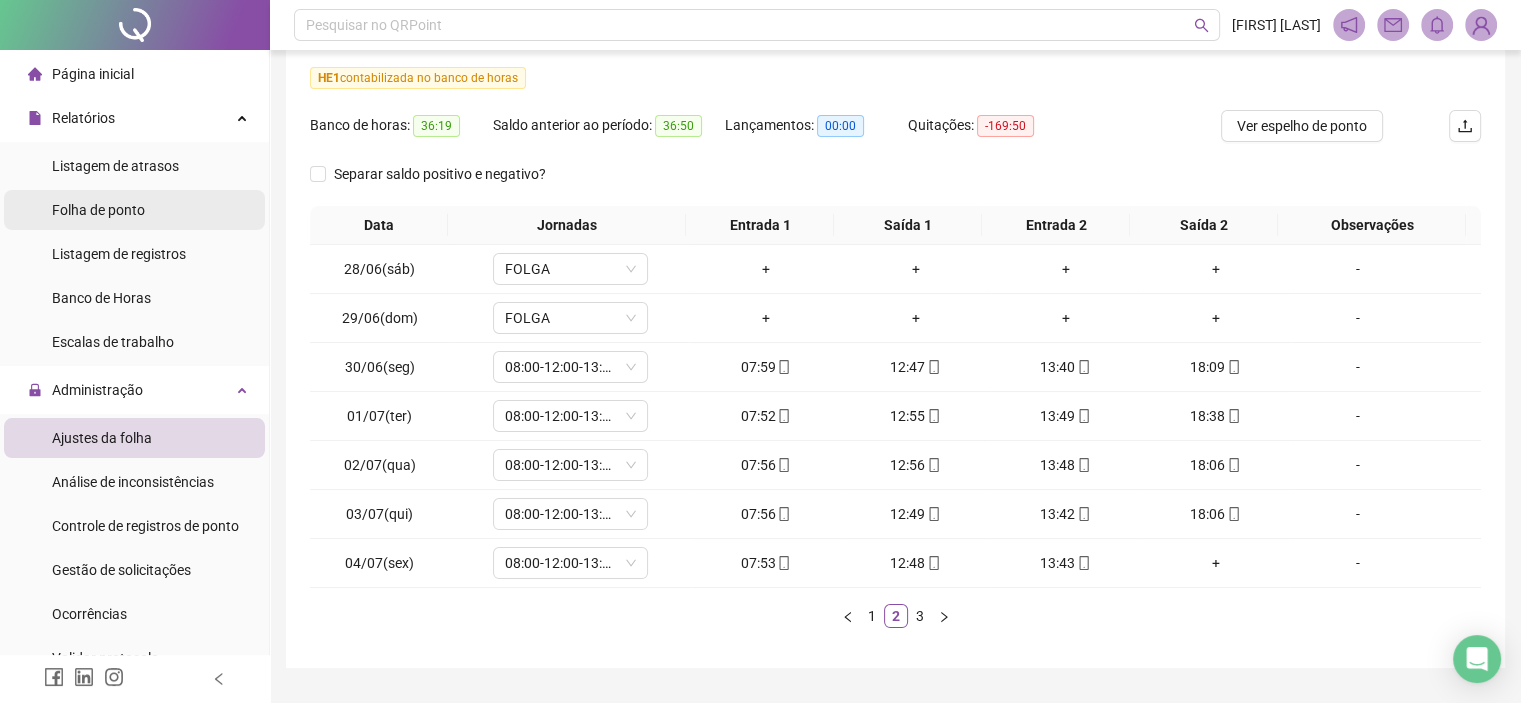 click on "Folha de ponto" at bounding box center (98, 210) 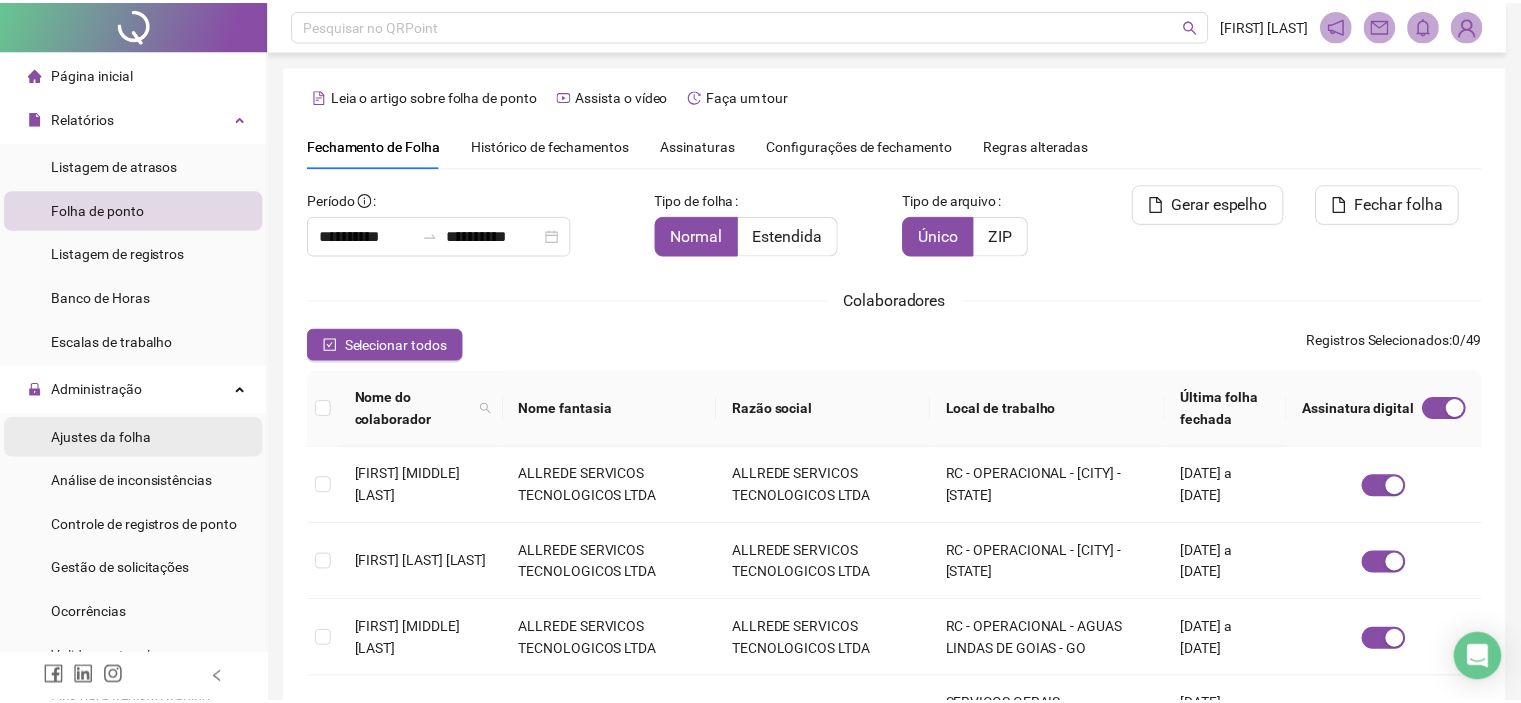 scroll, scrollTop: 57, scrollLeft: 0, axis: vertical 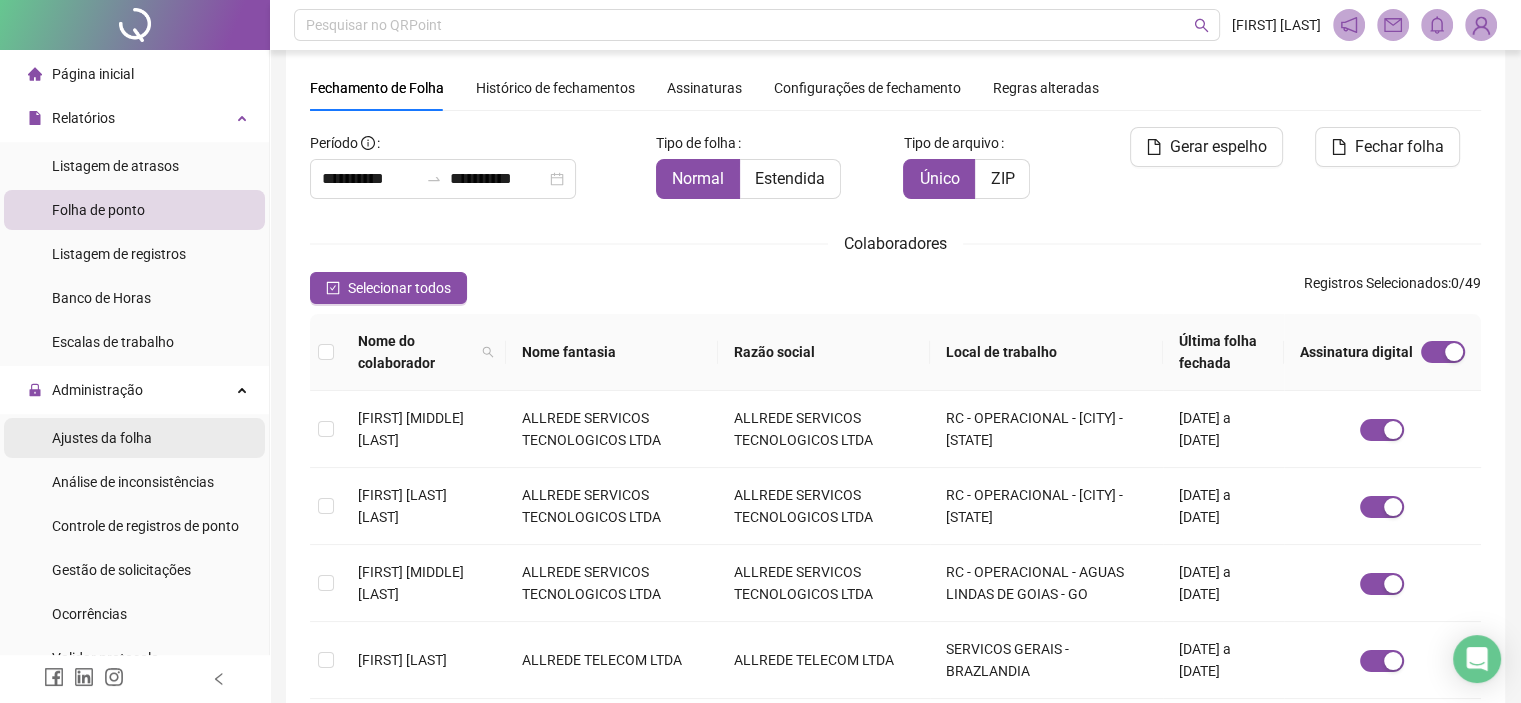 click on "Ajustes da folha" at bounding box center (102, 438) 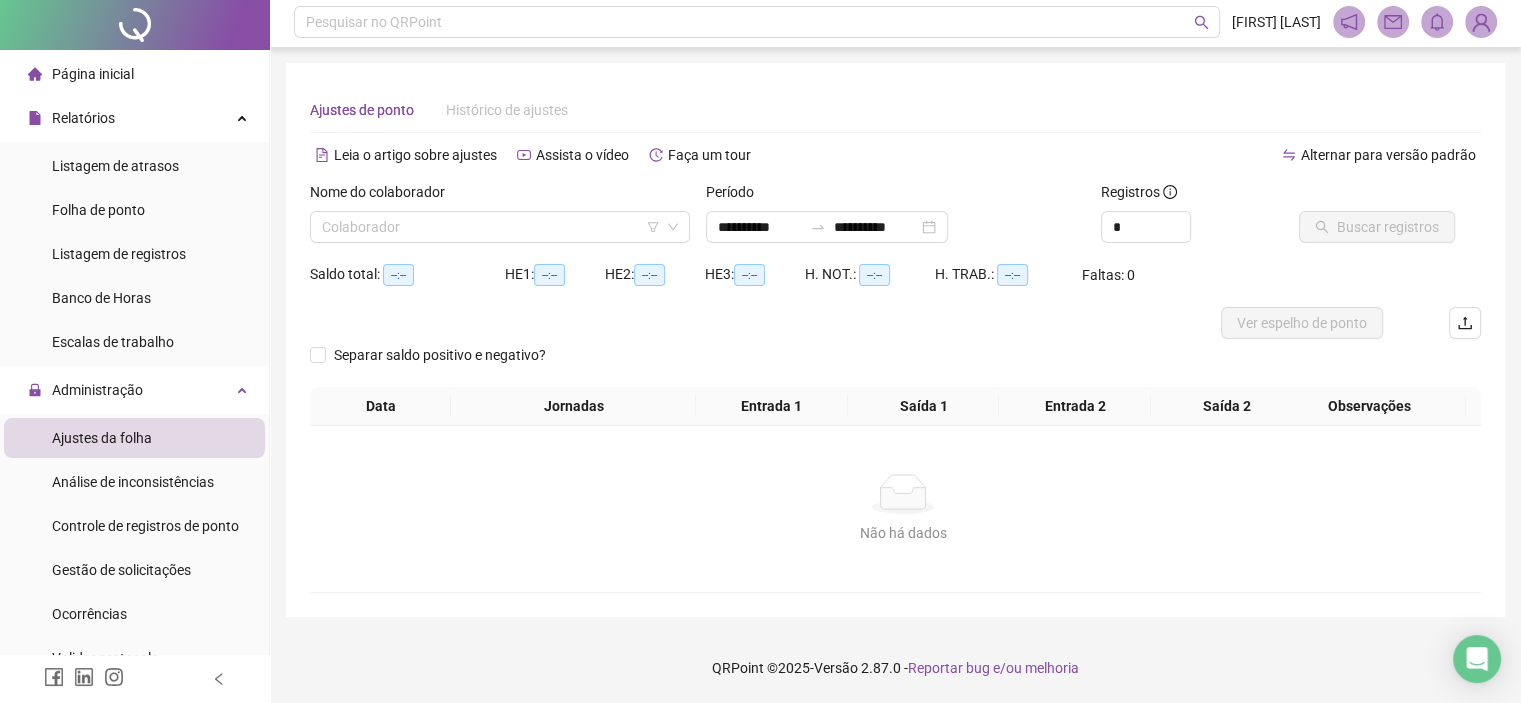 scroll, scrollTop: 0, scrollLeft: 0, axis: both 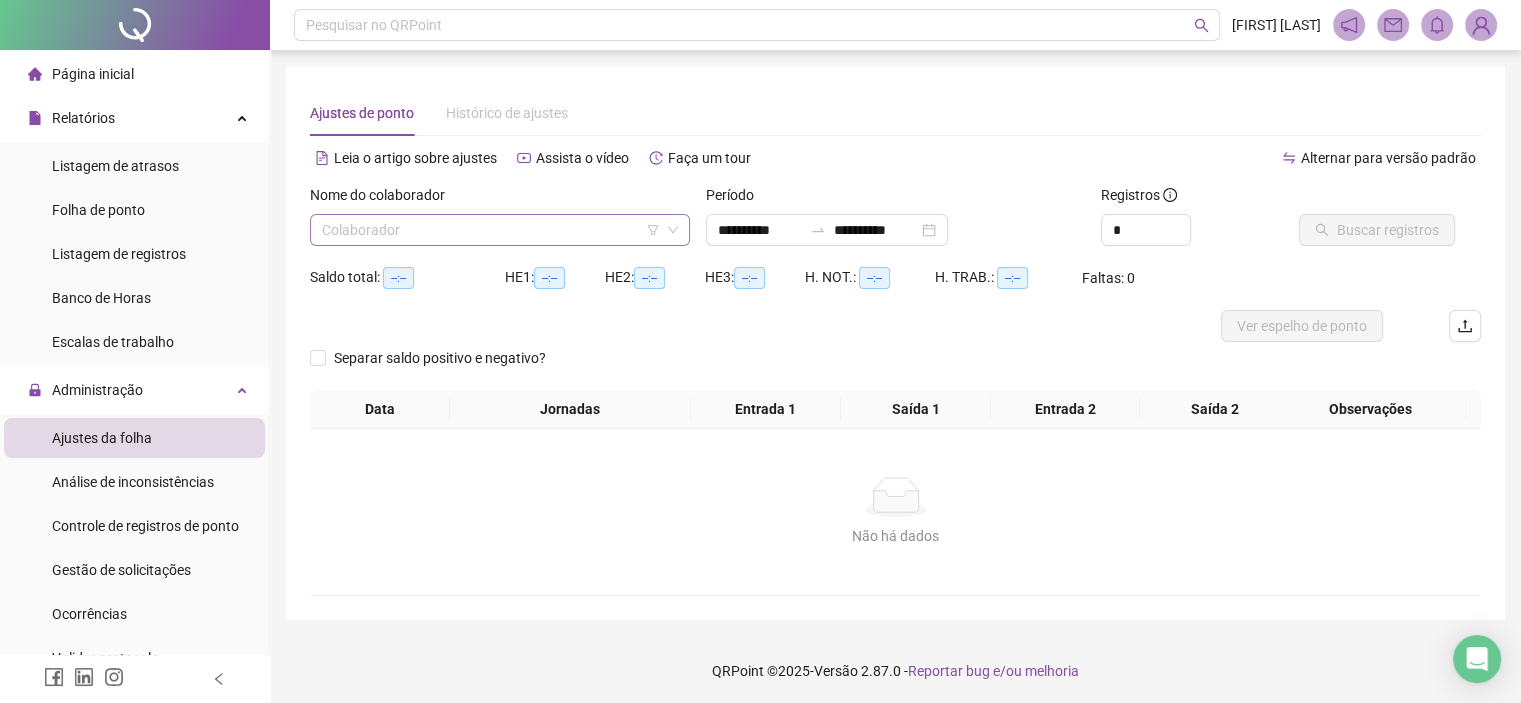 click at bounding box center [494, 230] 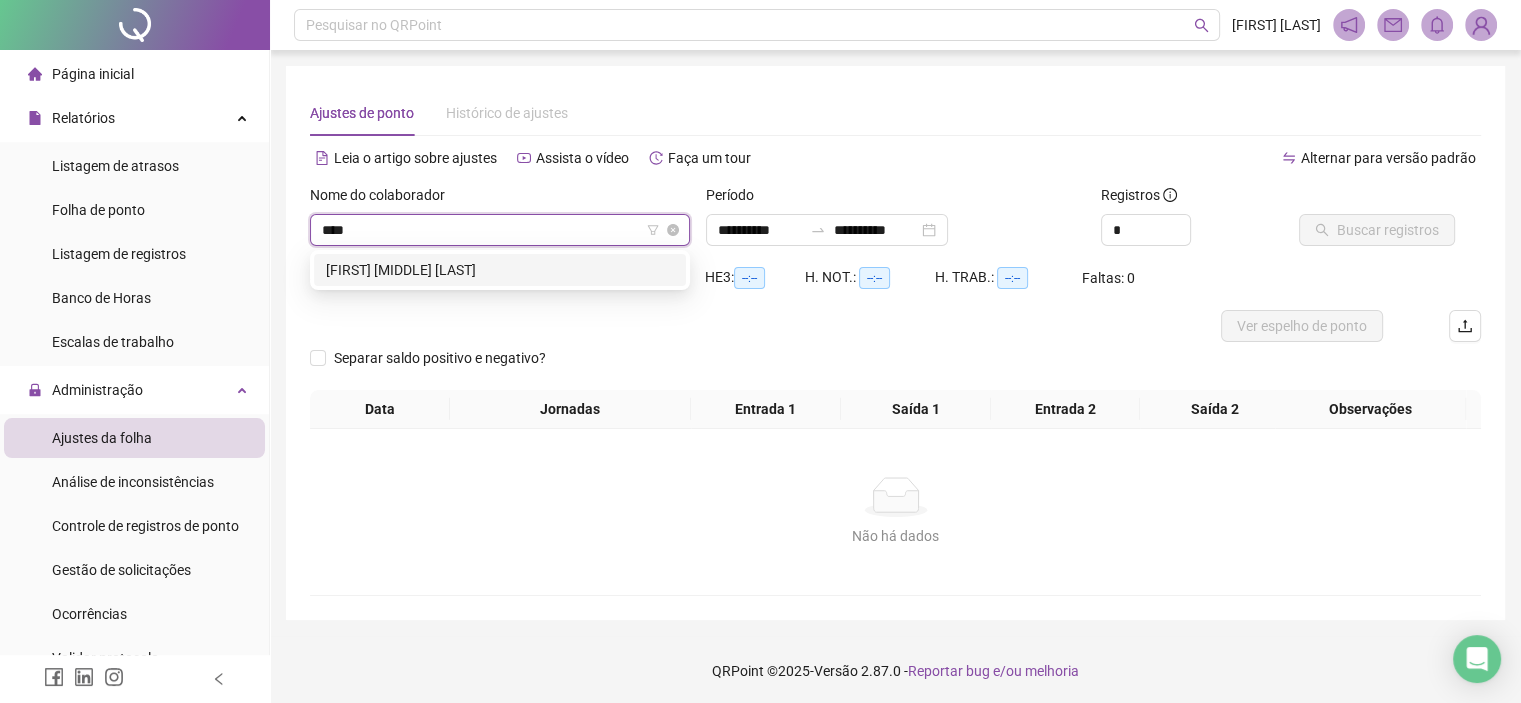 type on "*****" 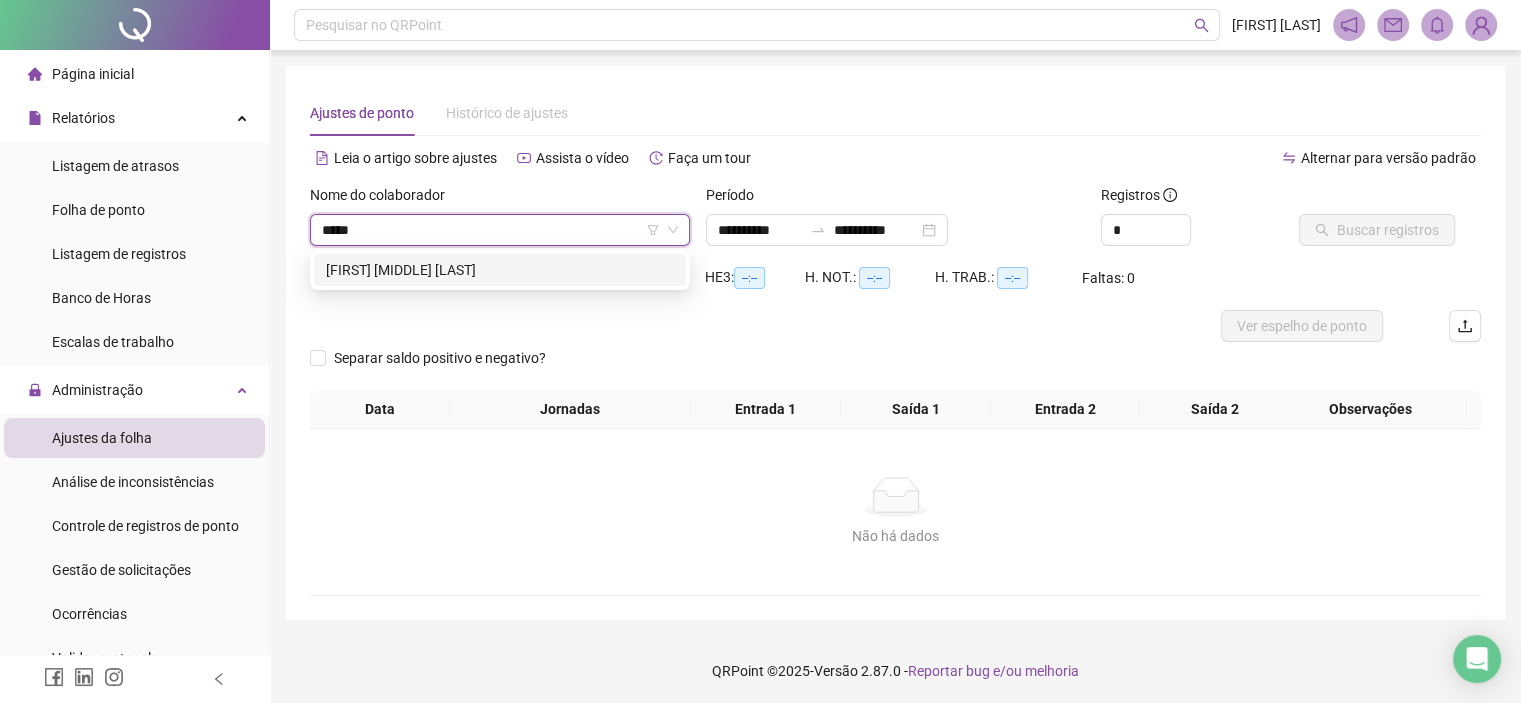 click on "WENDERSON OLIVEIRA DA SILVA" at bounding box center (500, 270) 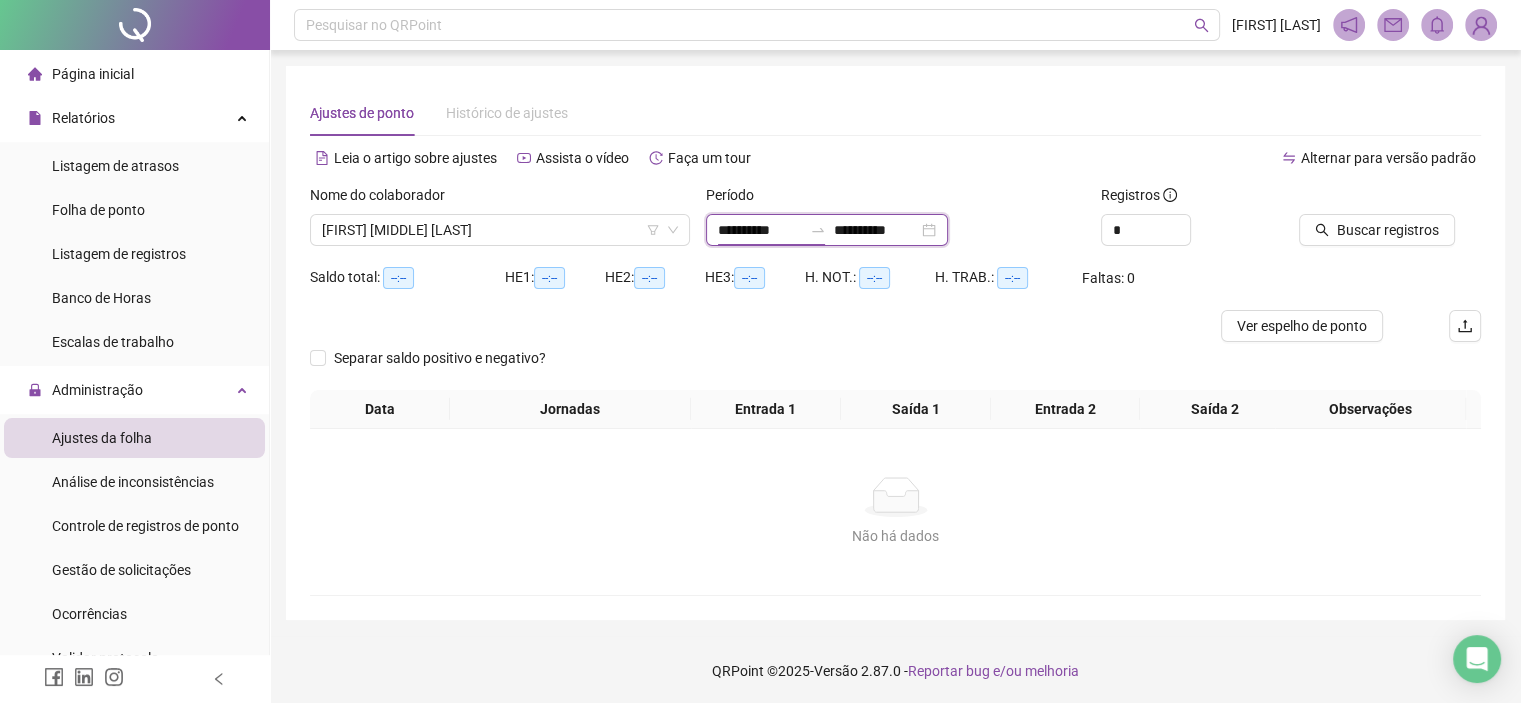 click on "**********" at bounding box center [760, 230] 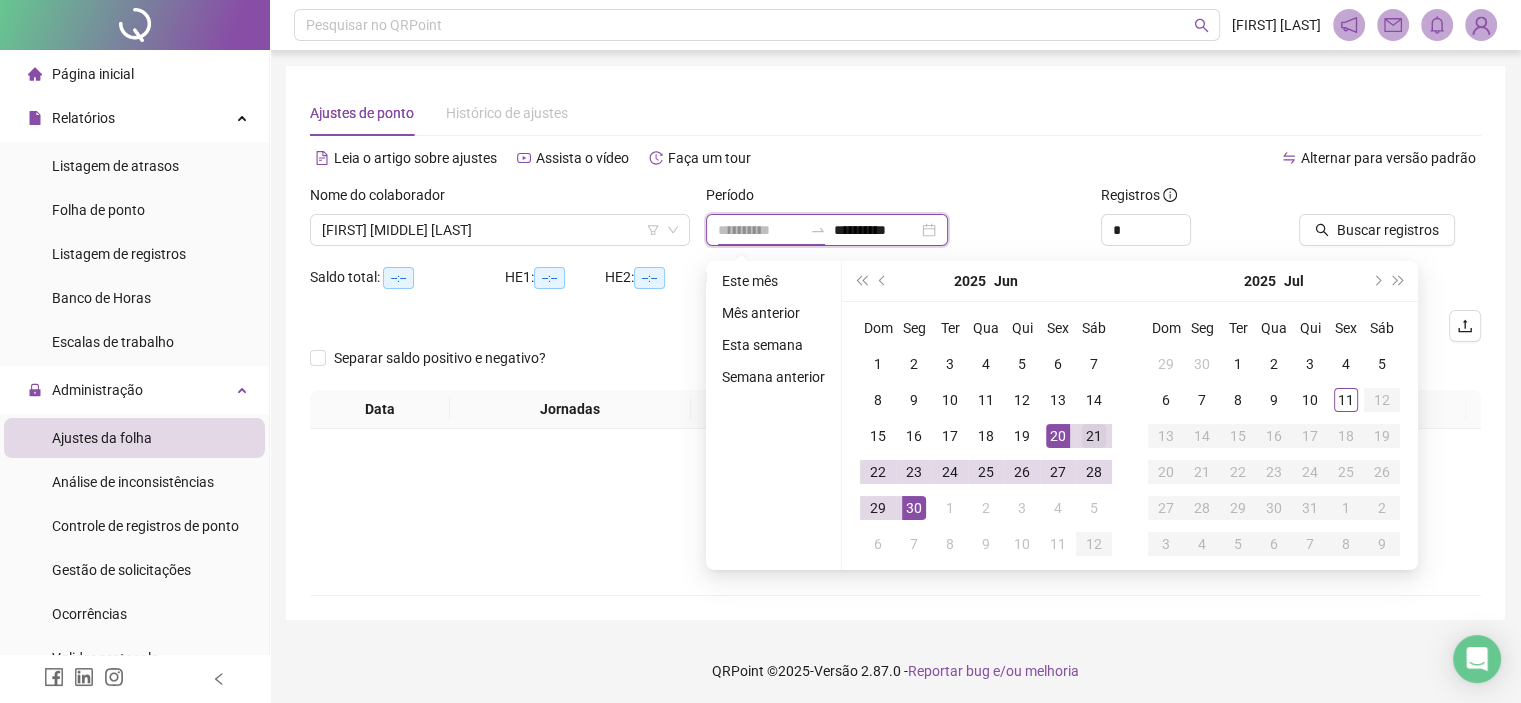 type on "**********" 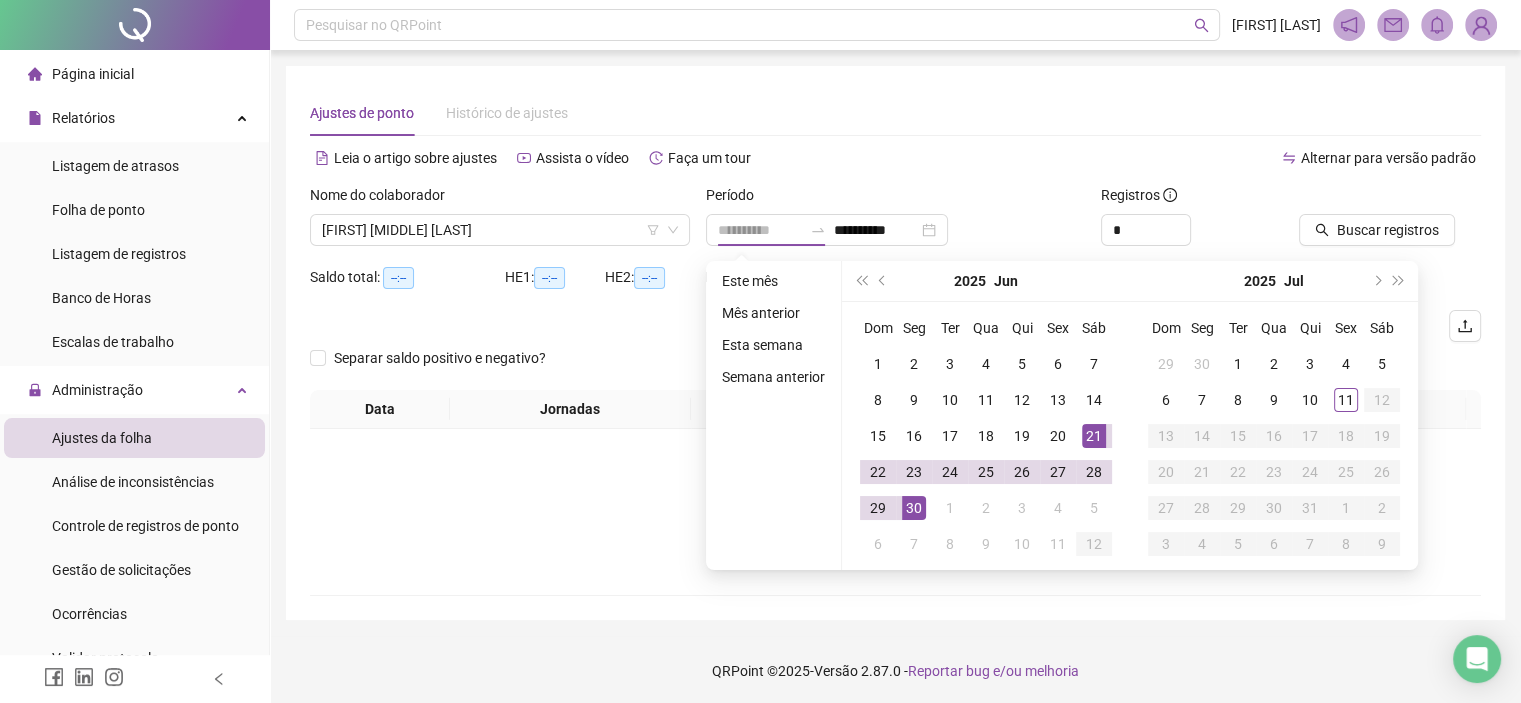 click on "21" at bounding box center (1094, 436) 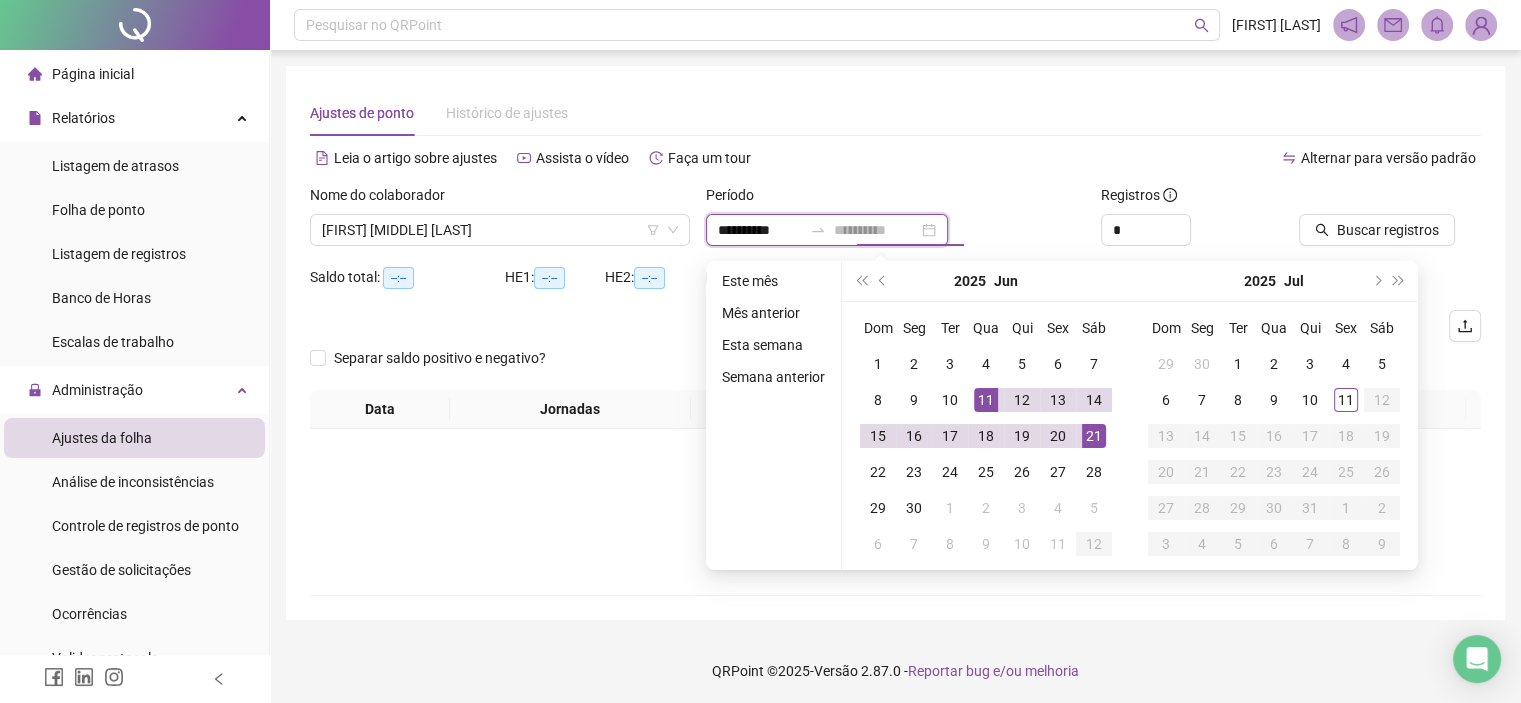 type on "**********" 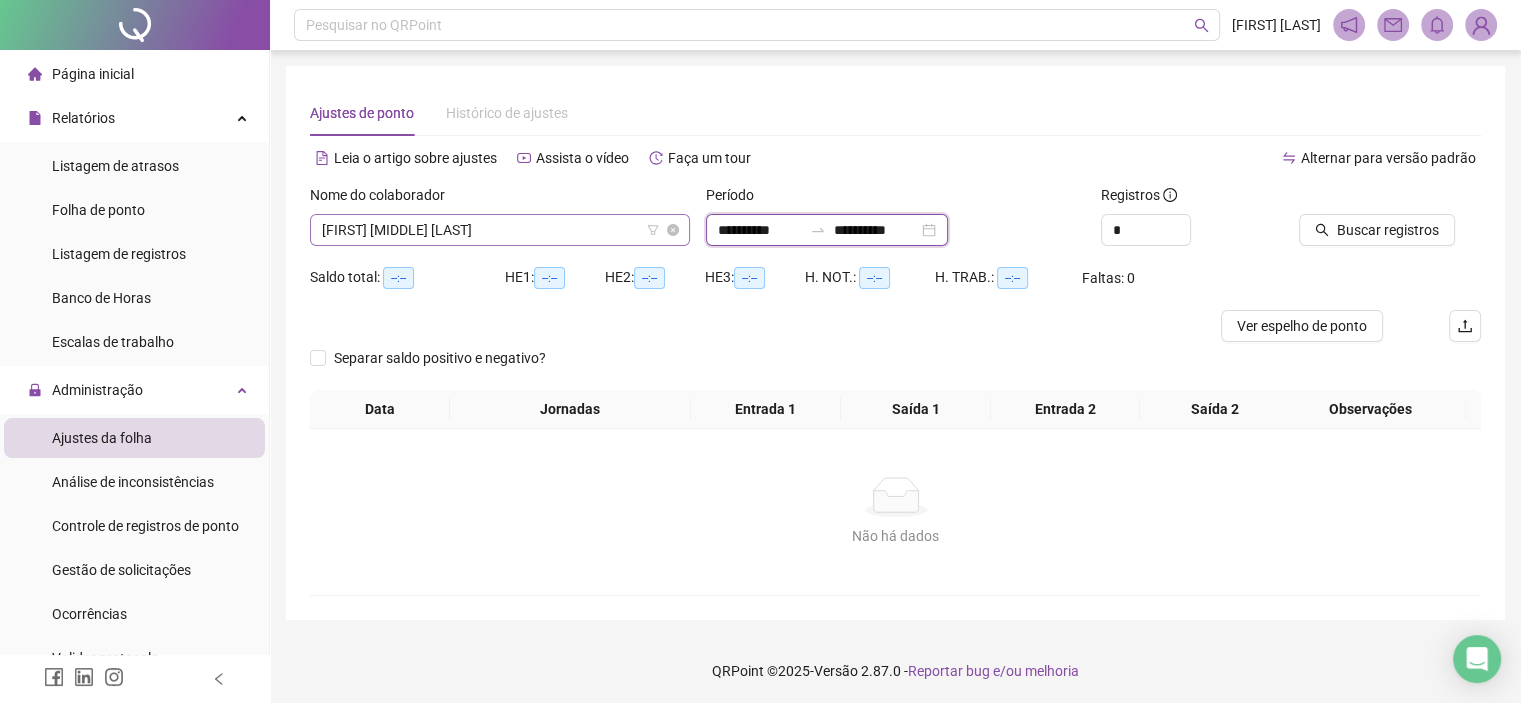 click on "WENDERSON OLIVEIRA DA SILVA" at bounding box center [500, 230] 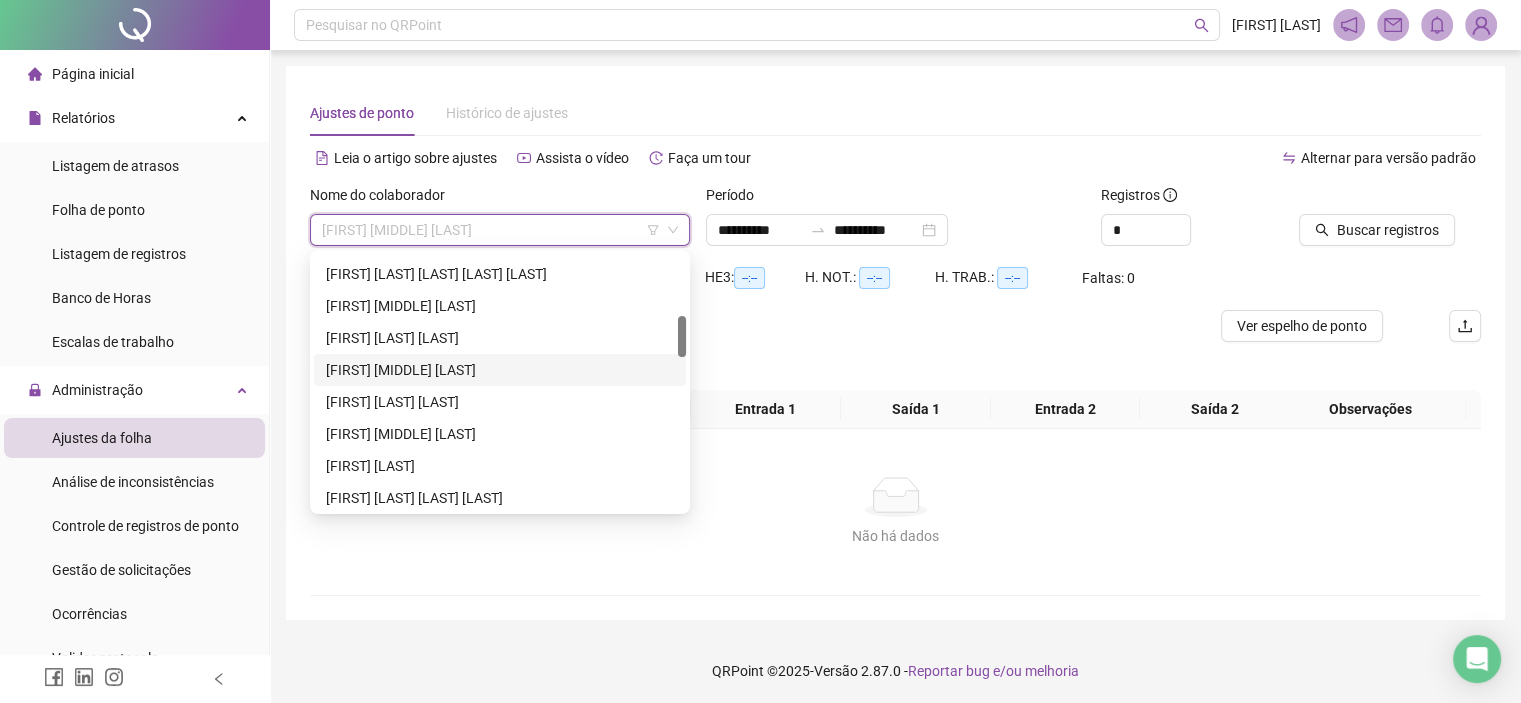 scroll, scrollTop: 0, scrollLeft: 0, axis: both 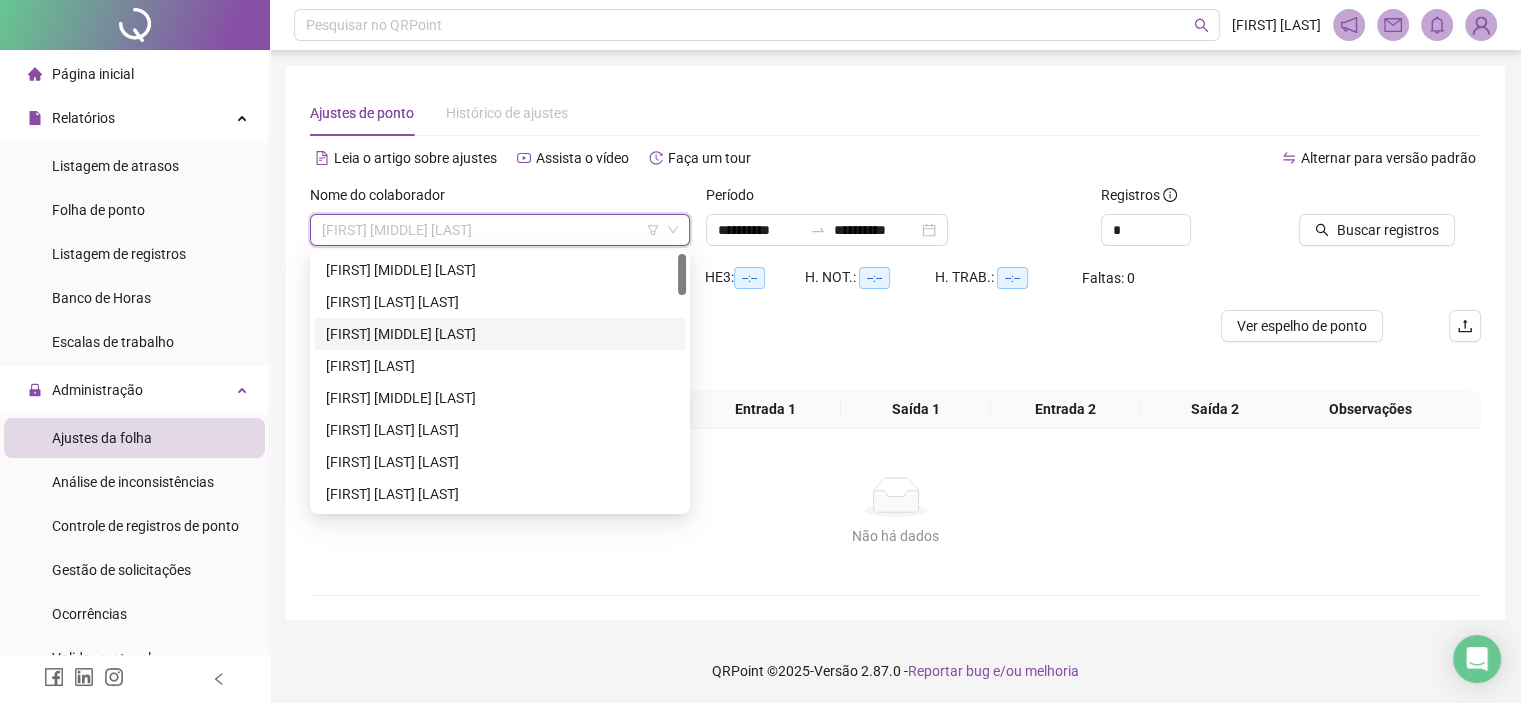 click on "[FIRST] [LAST] [LAST] [LAST]" at bounding box center (500, 334) 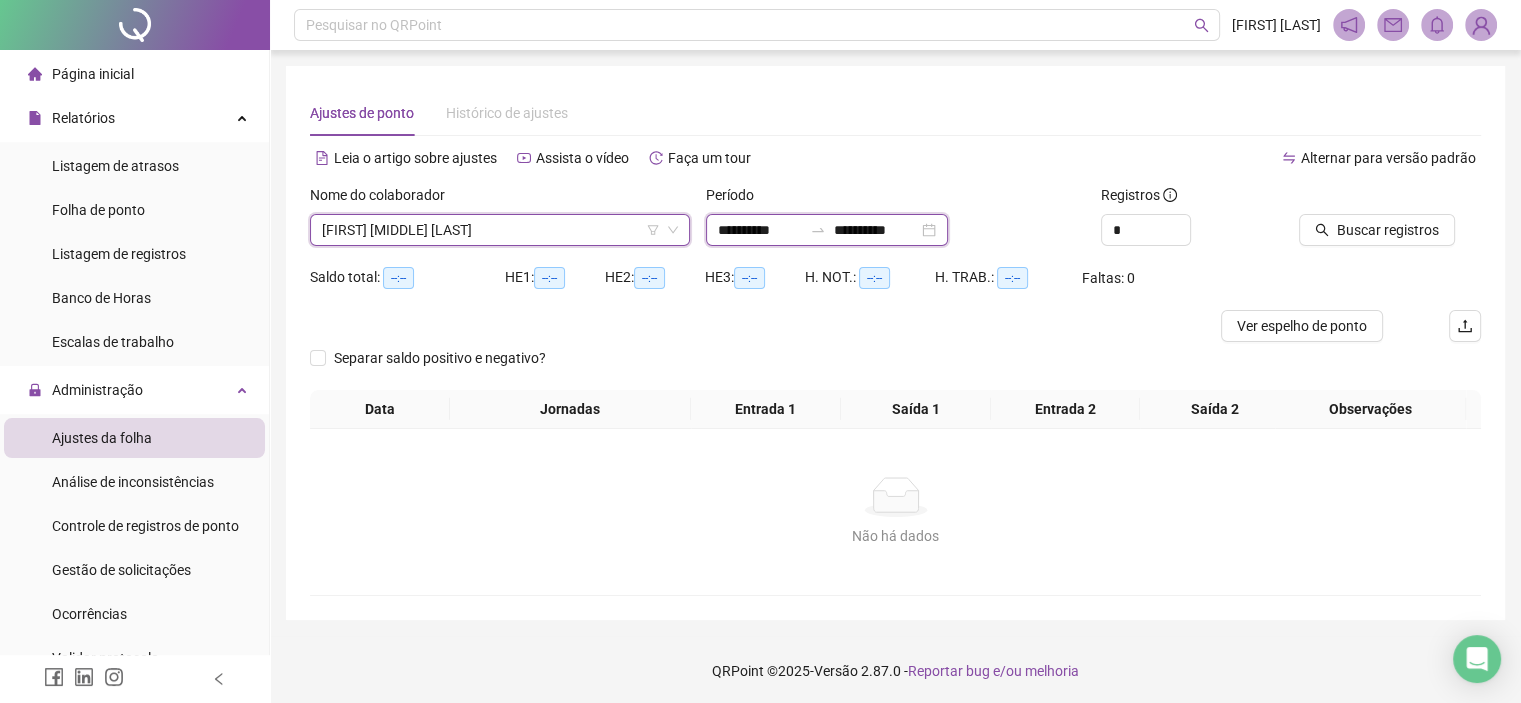 click on "**********" at bounding box center (760, 230) 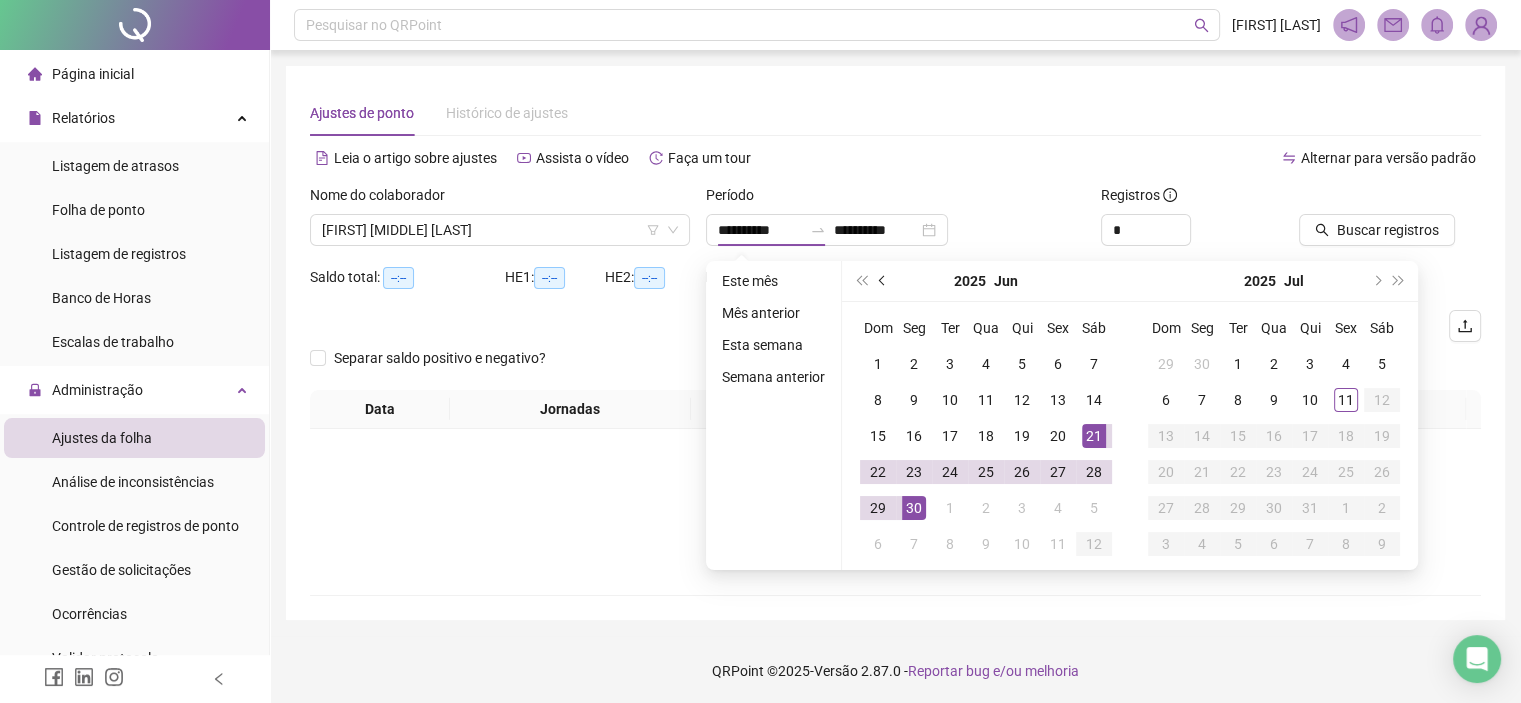click at bounding box center (884, 281) 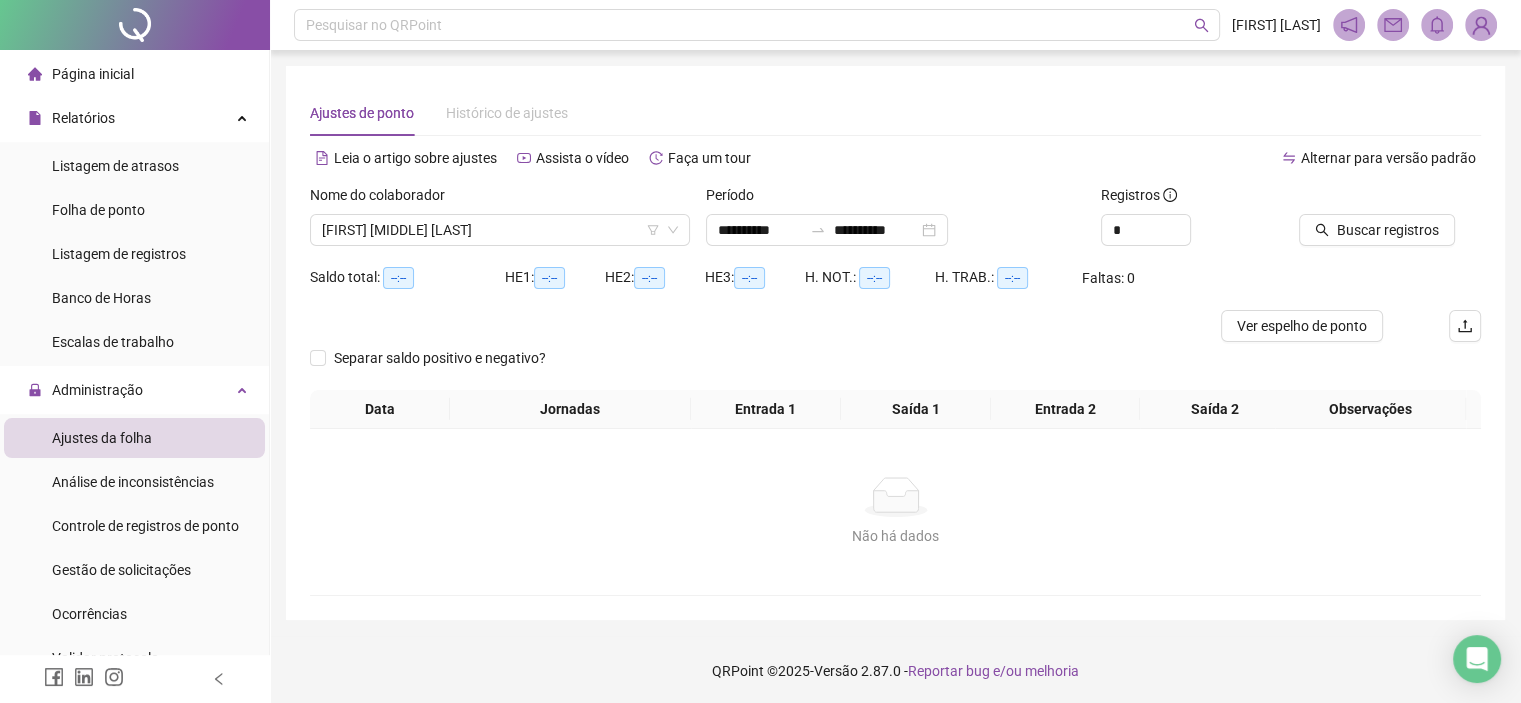 click at bounding box center (749, 326) 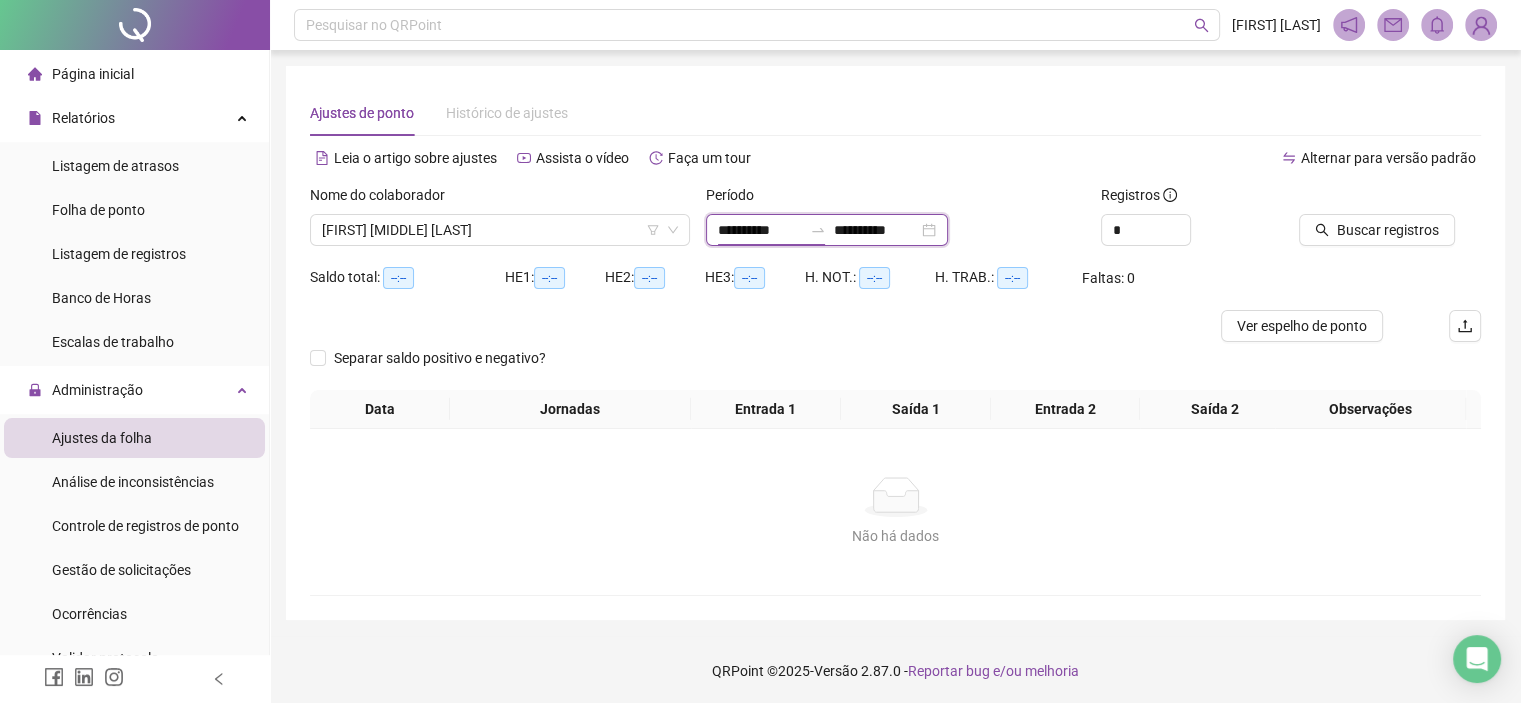 click on "**********" at bounding box center [760, 230] 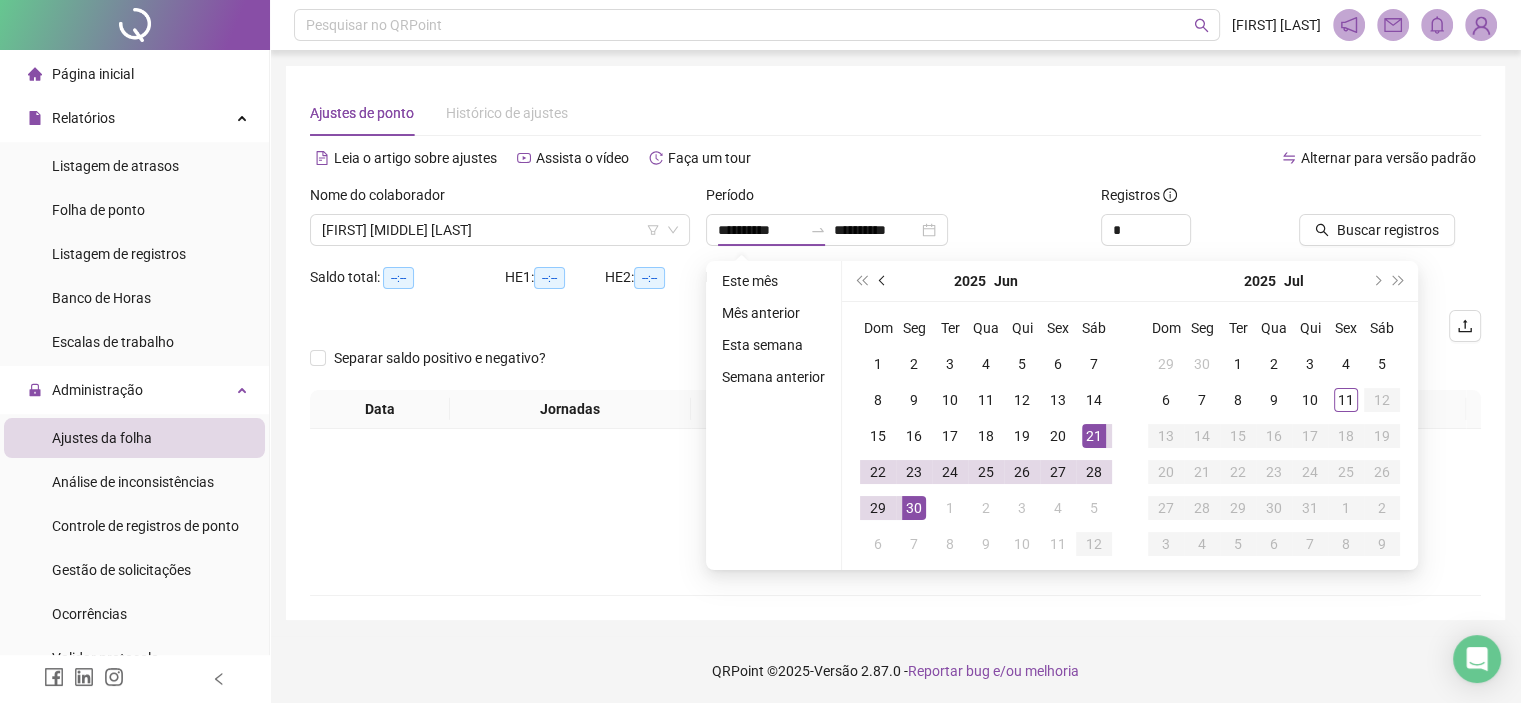 click at bounding box center (884, 281) 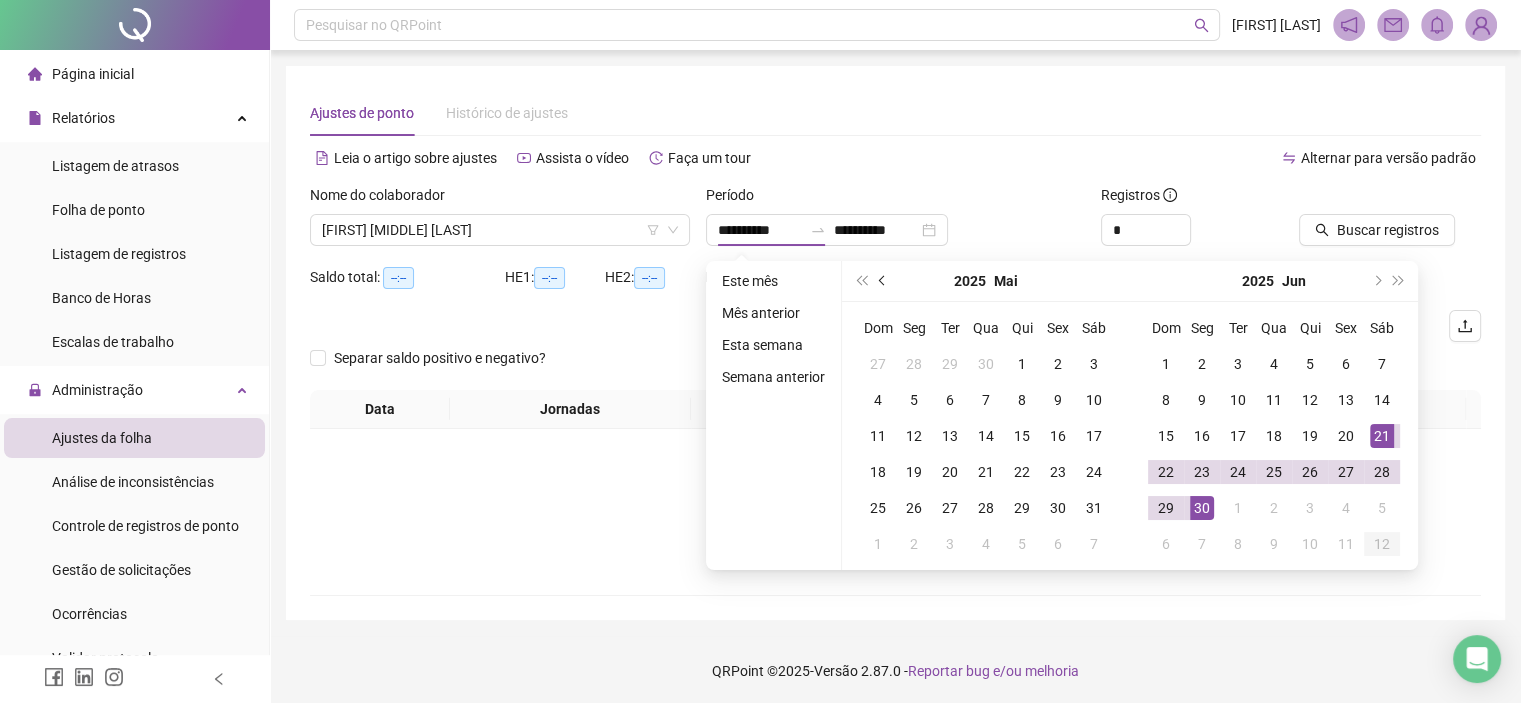 click at bounding box center (884, 281) 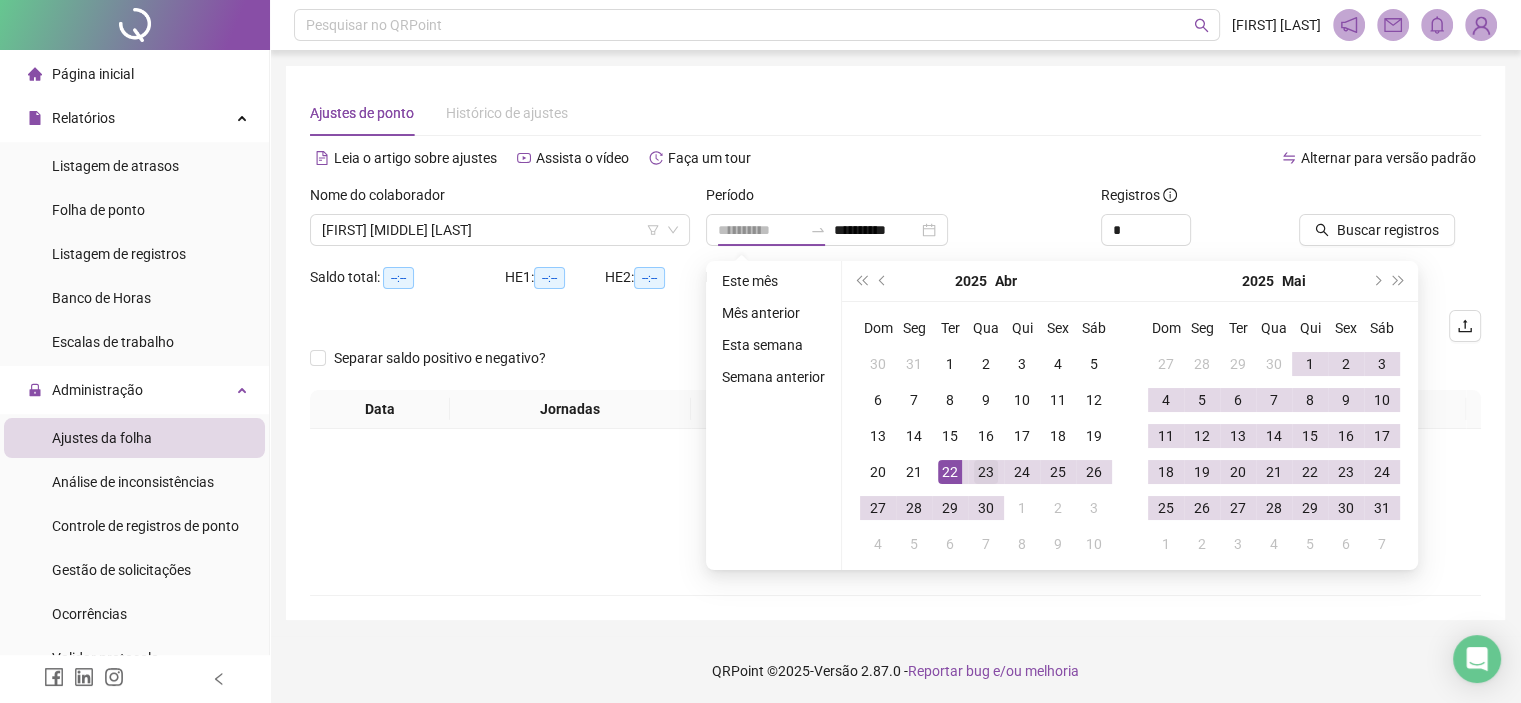 type on "**********" 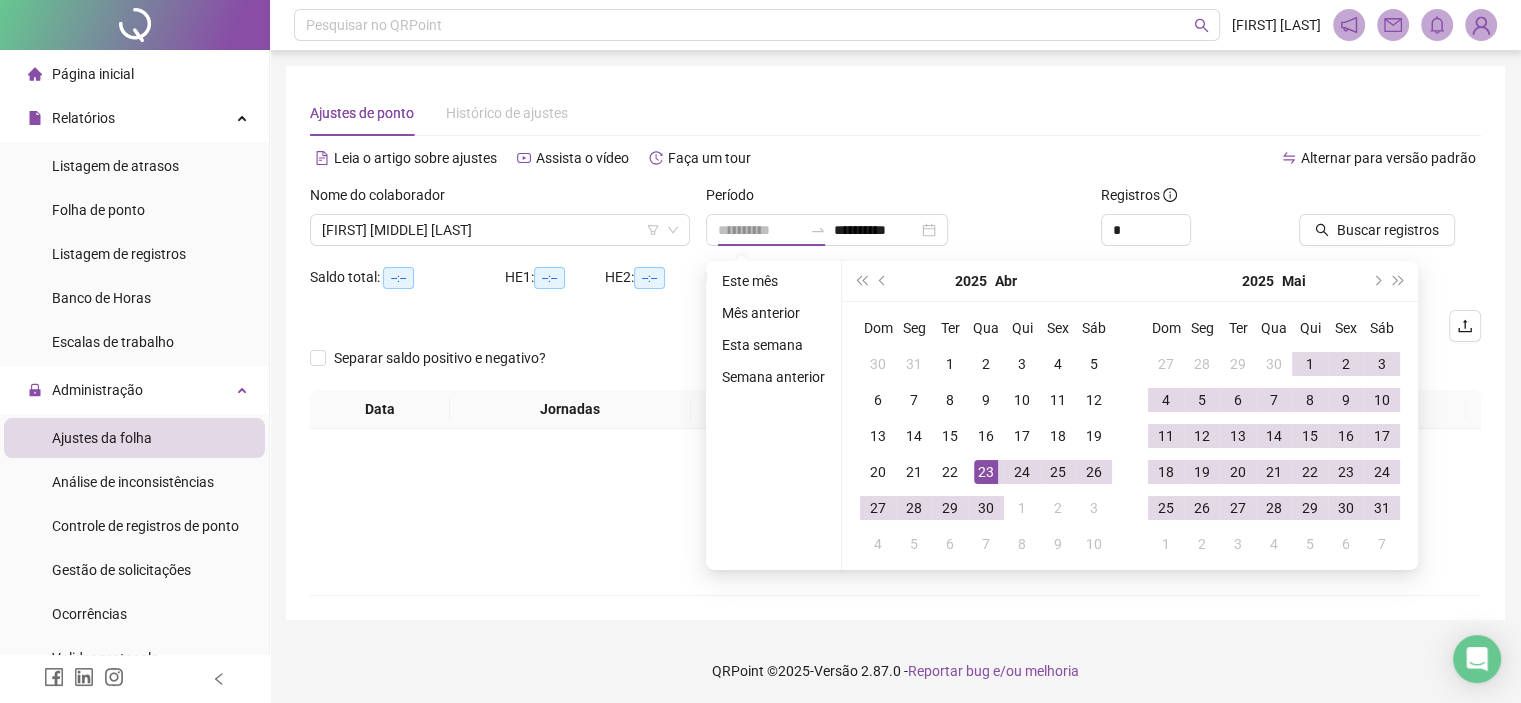 click on "23" at bounding box center [986, 472] 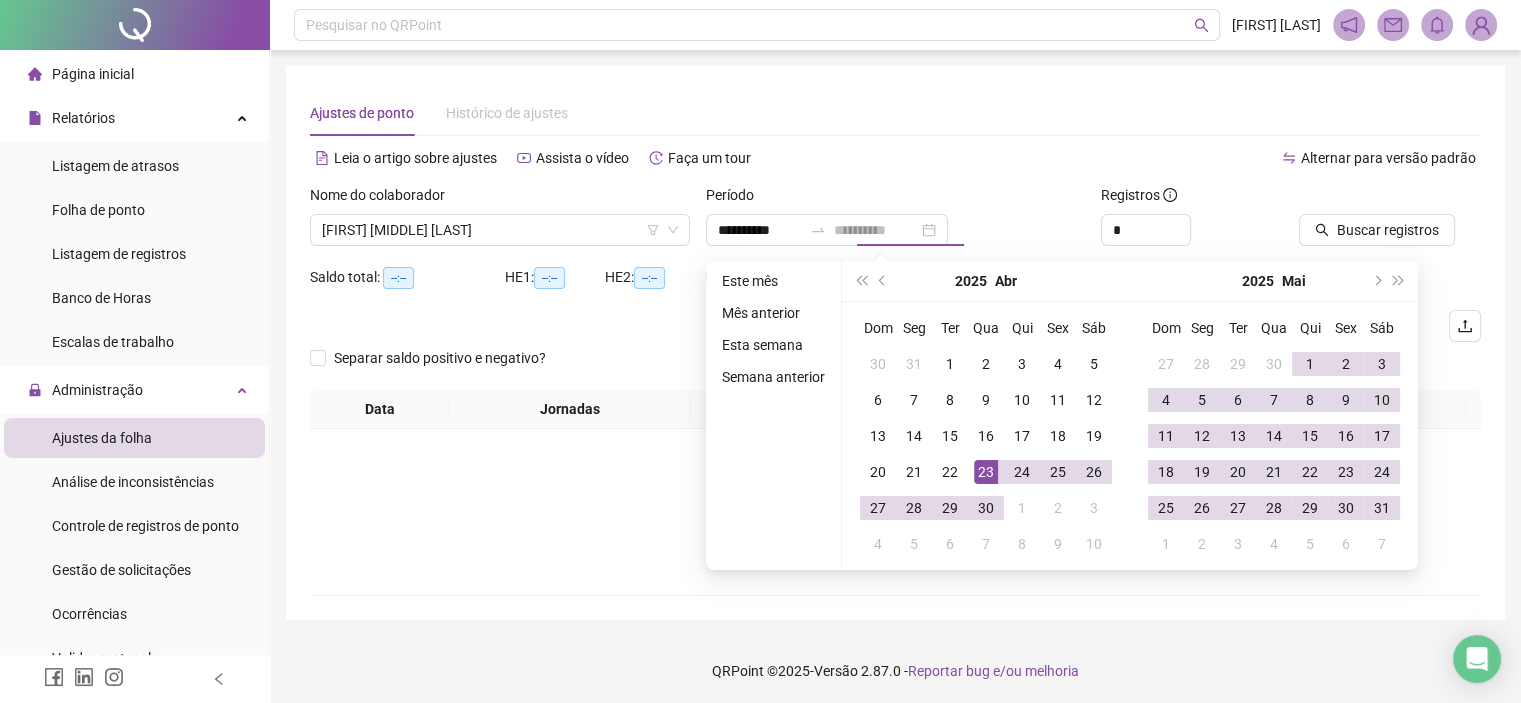 click on "23" at bounding box center [986, 472] 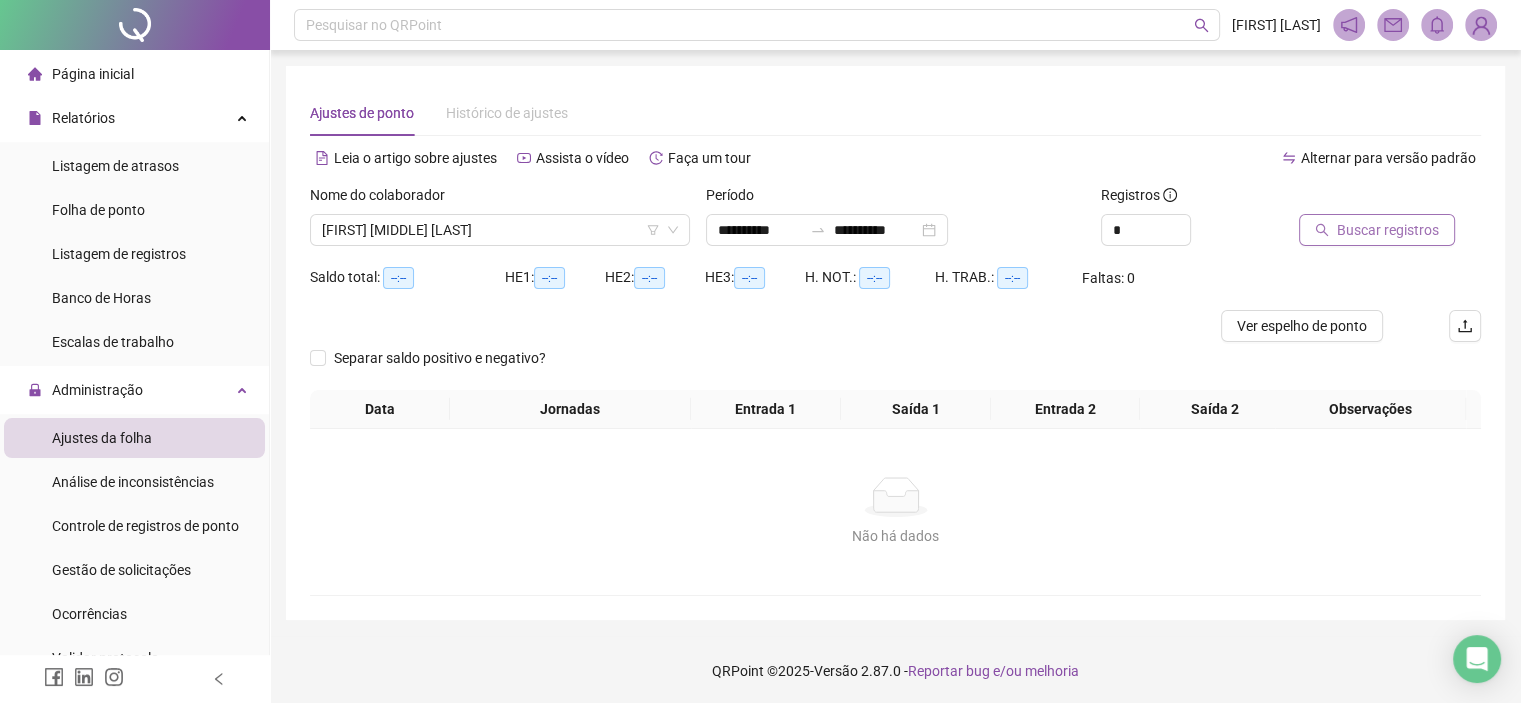 click on "Buscar registros" at bounding box center [1388, 230] 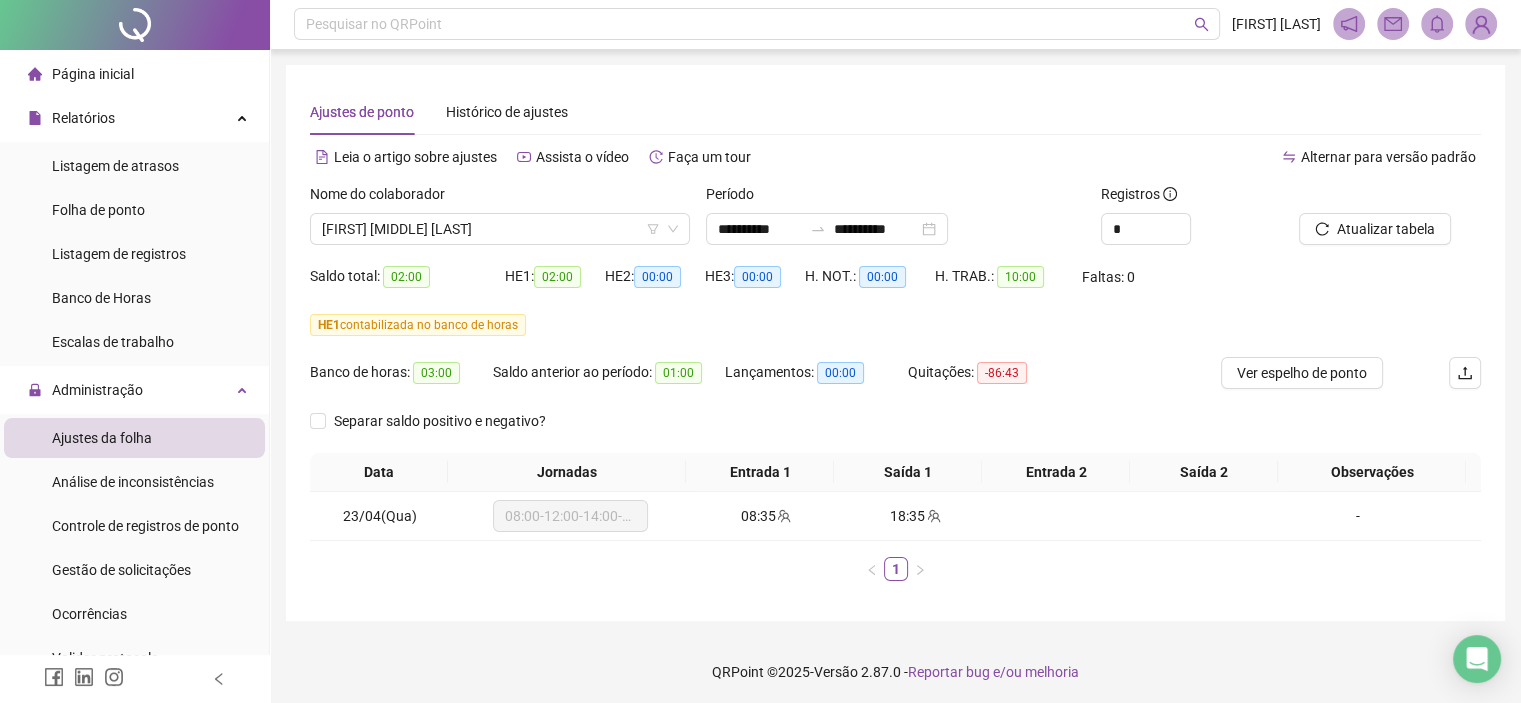 scroll, scrollTop: 4, scrollLeft: 0, axis: vertical 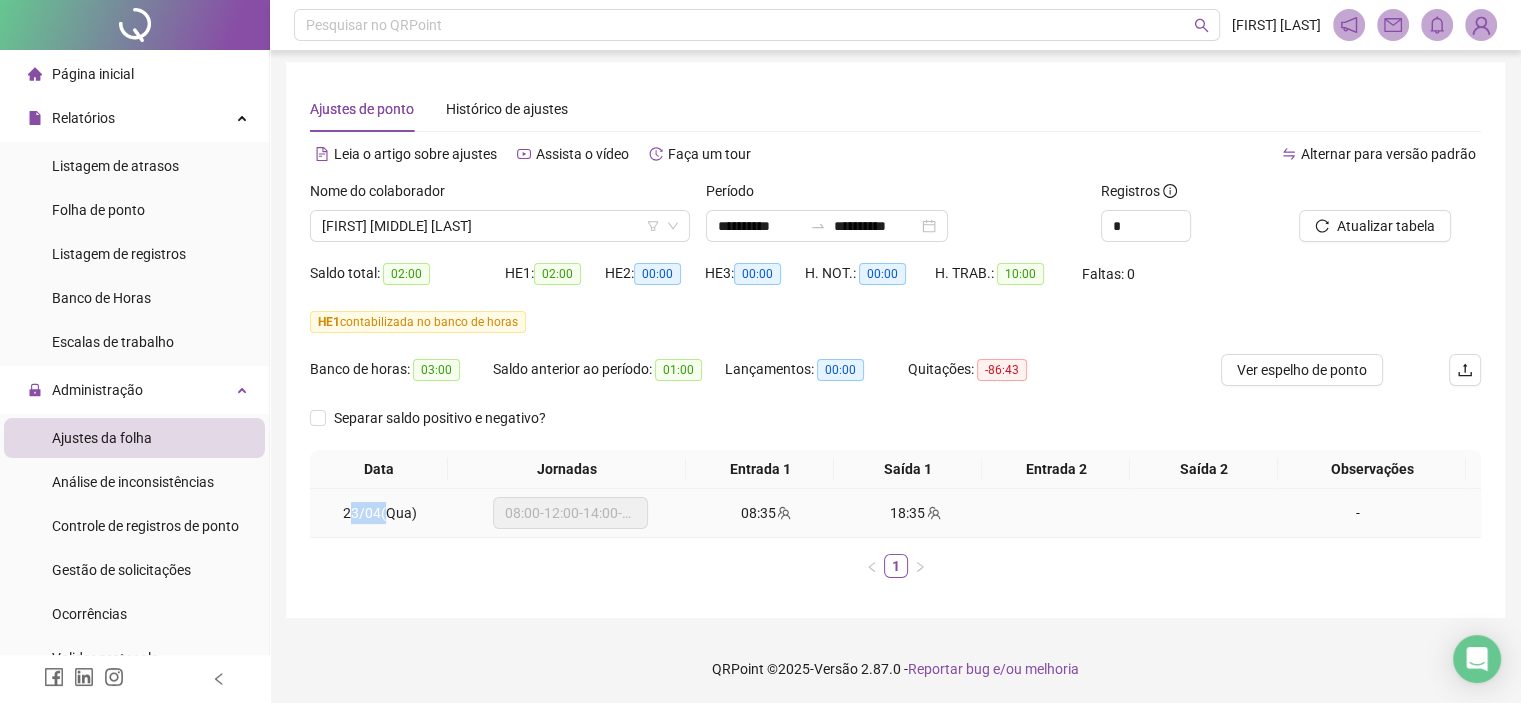 drag, startPoint x: 352, startPoint y: 517, endPoint x: 422, endPoint y: 526, distance: 70.5762 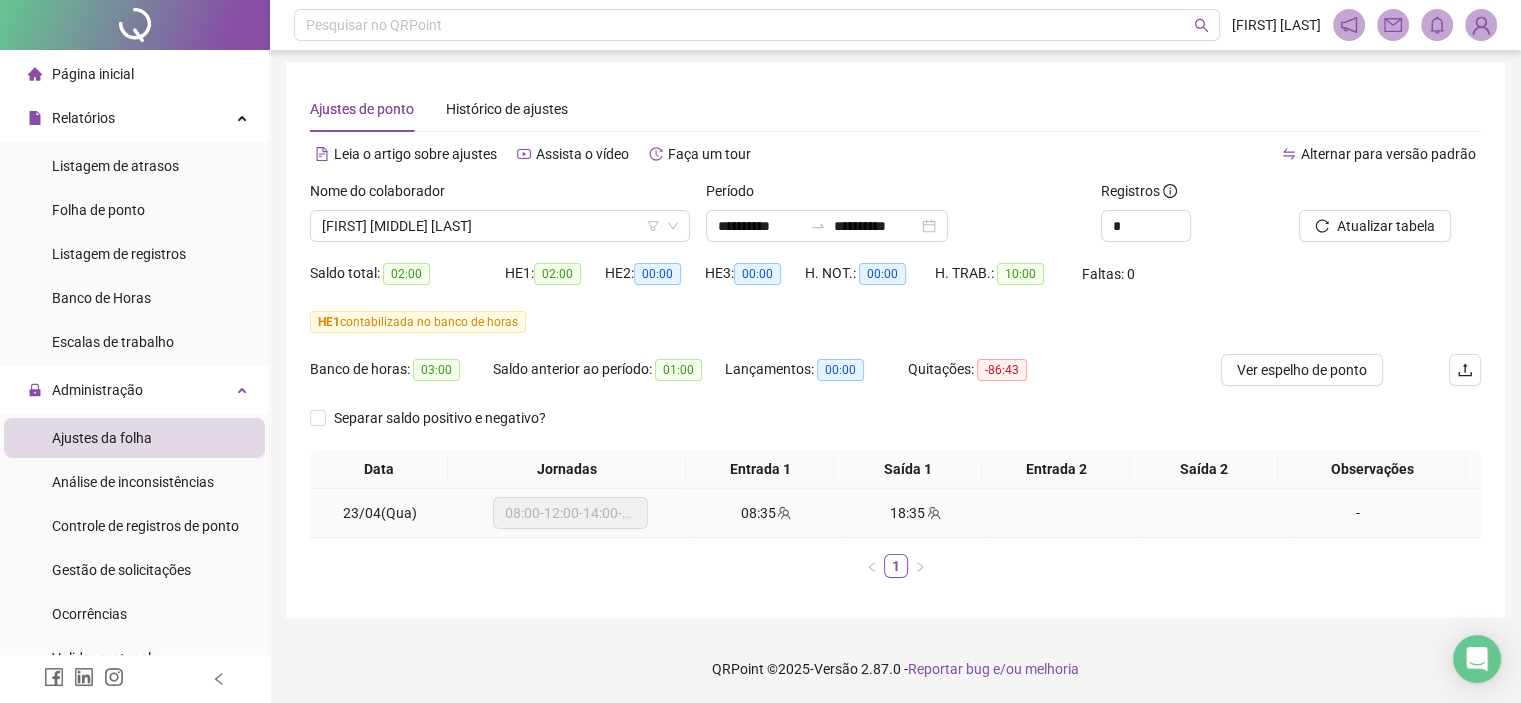 click on "08:35" at bounding box center [757, 513] 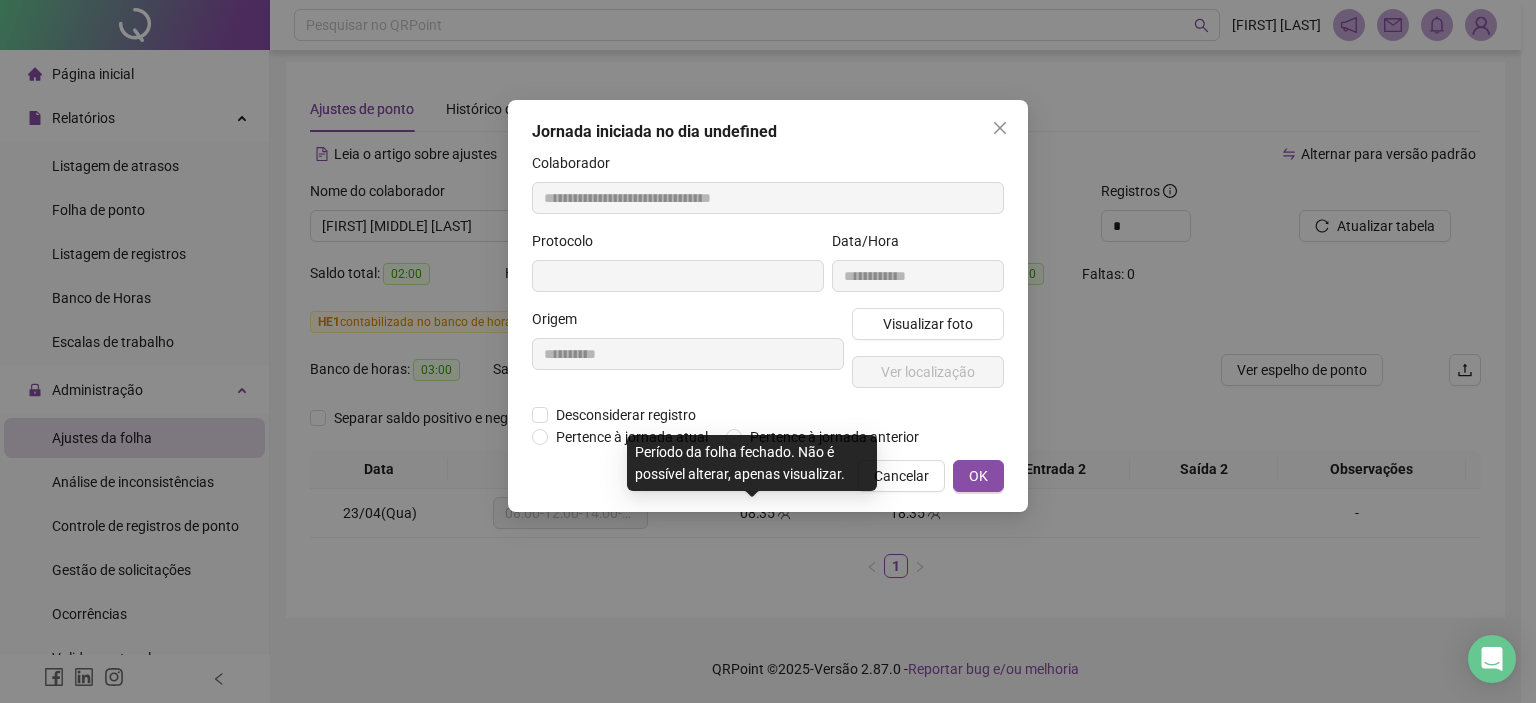 type on "**********" 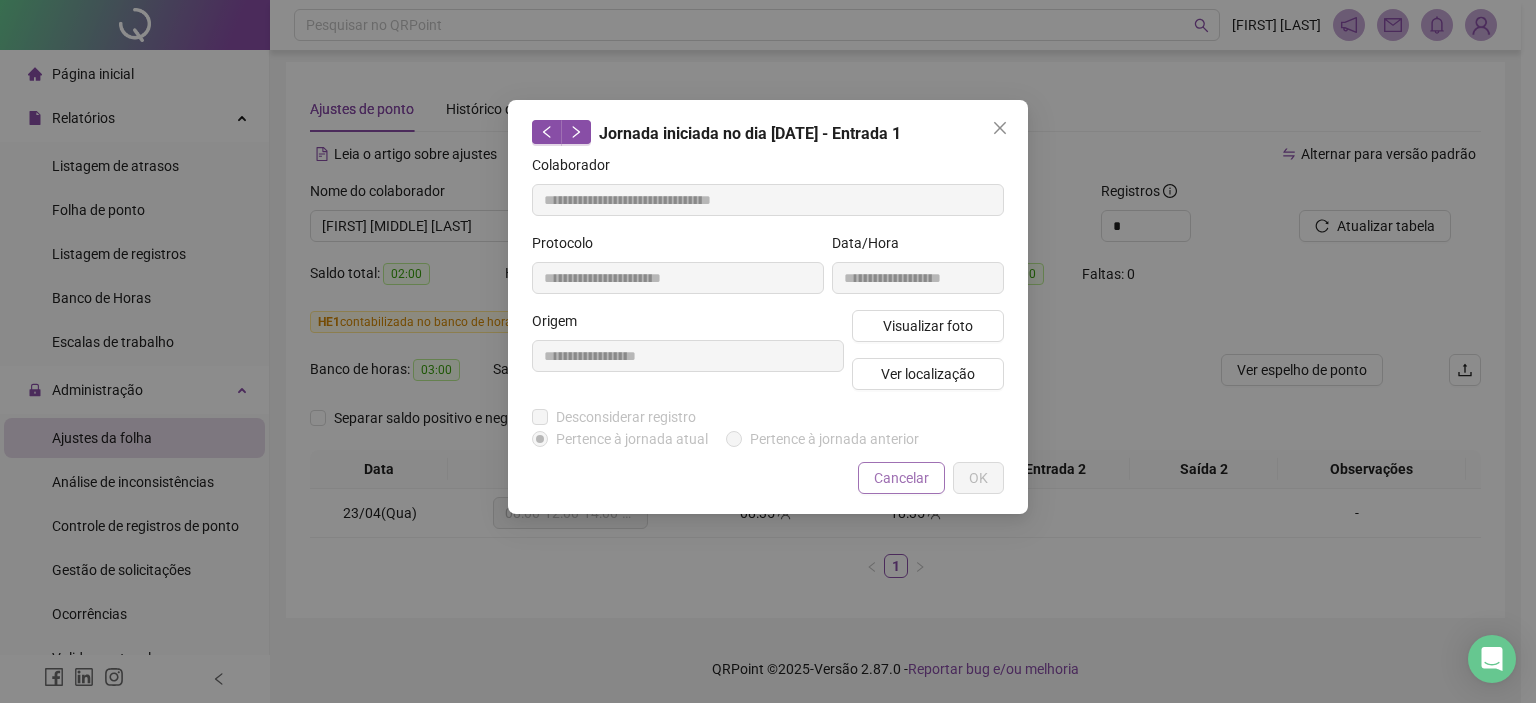 click on "Cancelar" at bounding box center (901, 478) 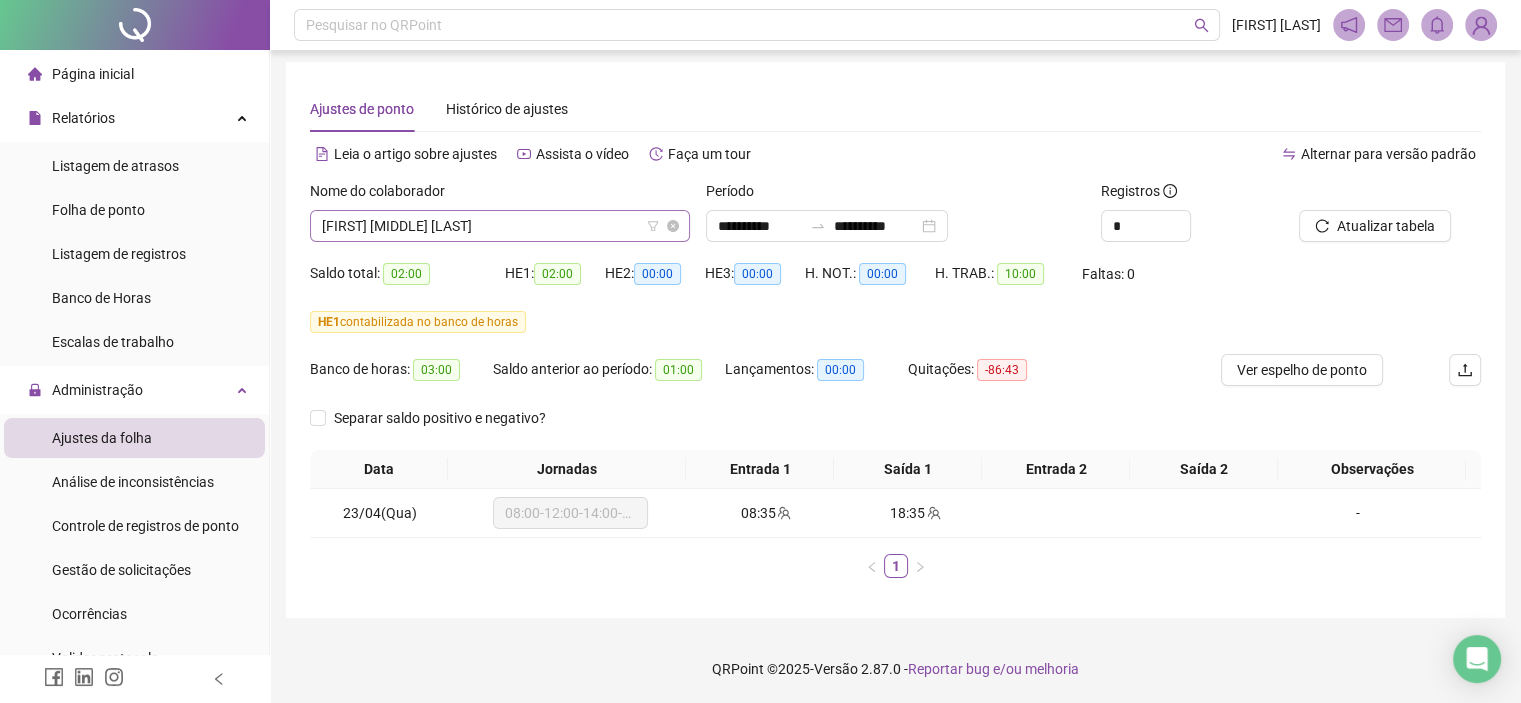 click on "[FIRST] [LAST] [LAST] [LAST]" at bounding box center (500, 226) 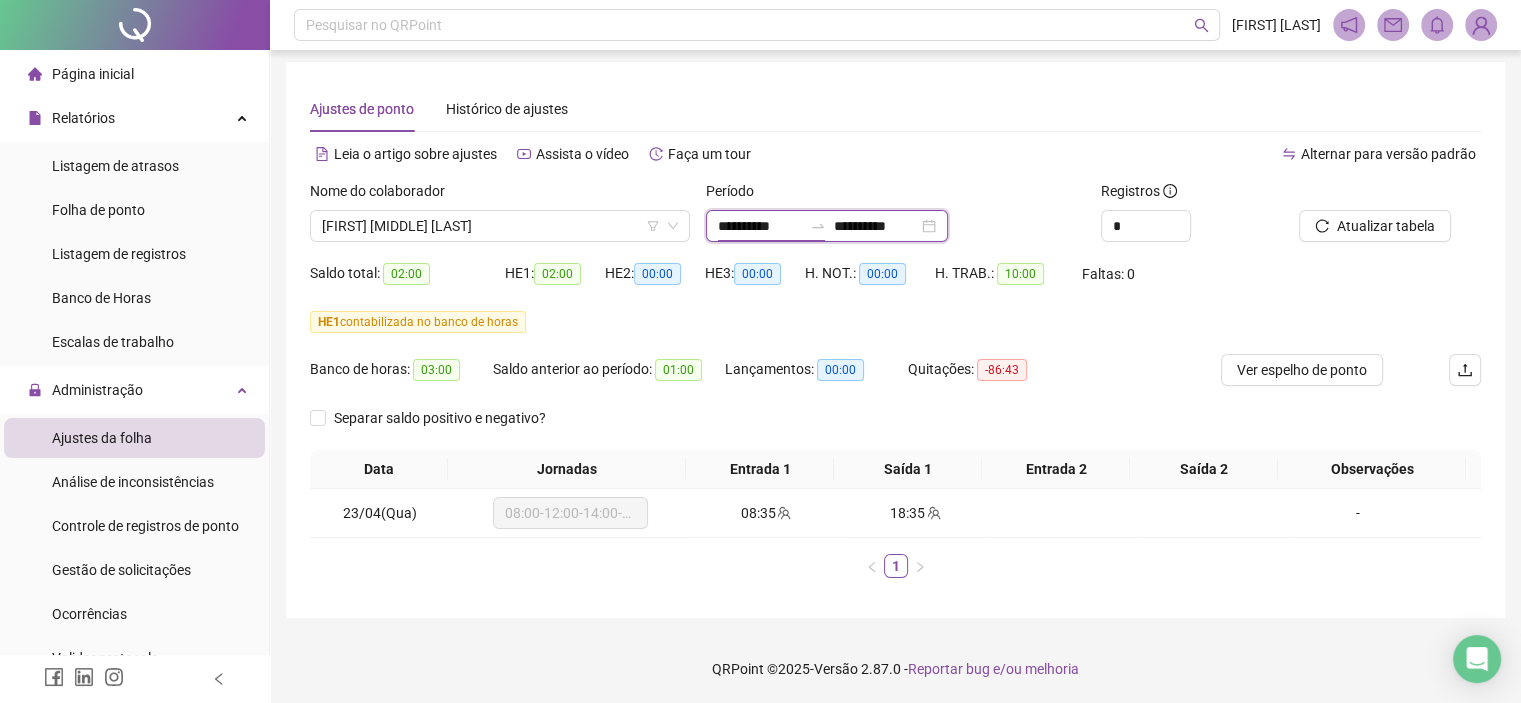 click on "**********" at bounding box center [760, 226] 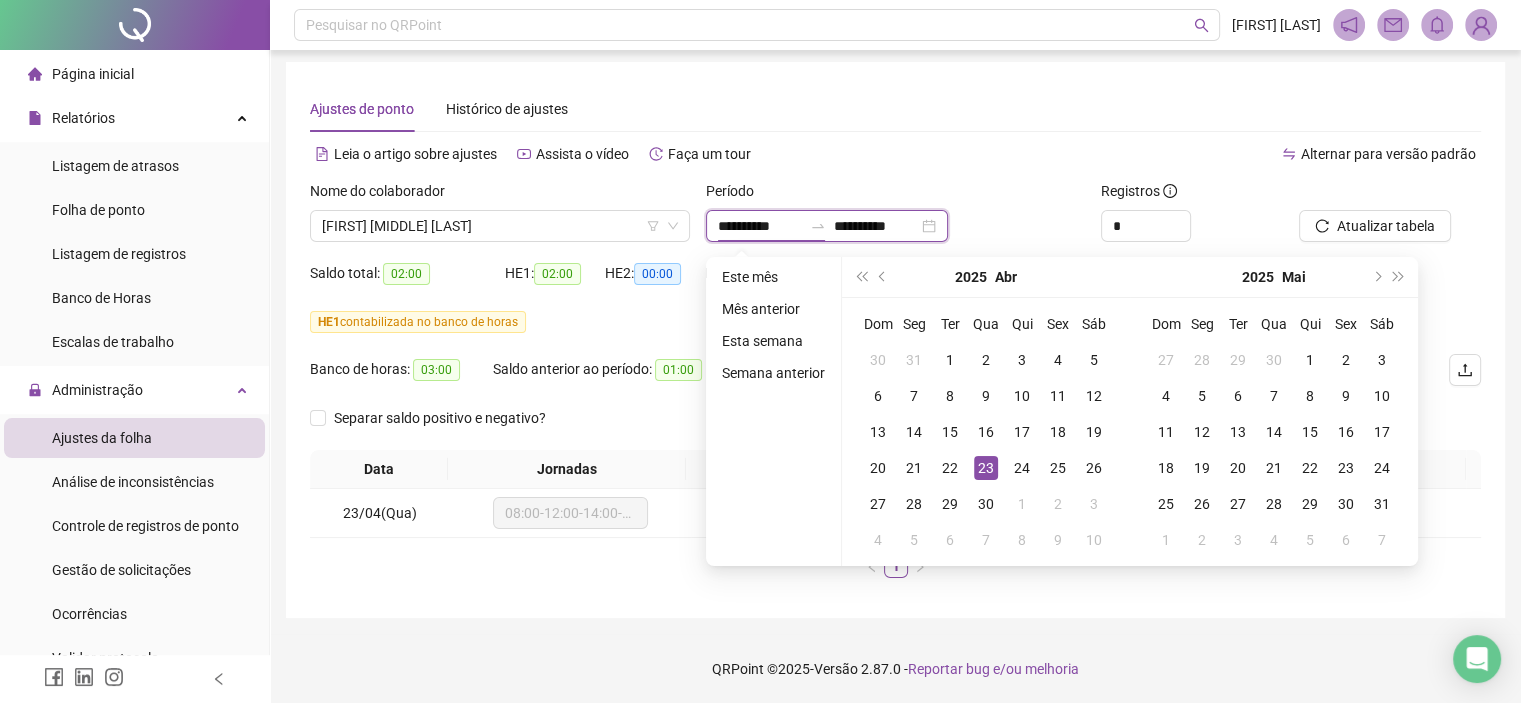 type on "**********" 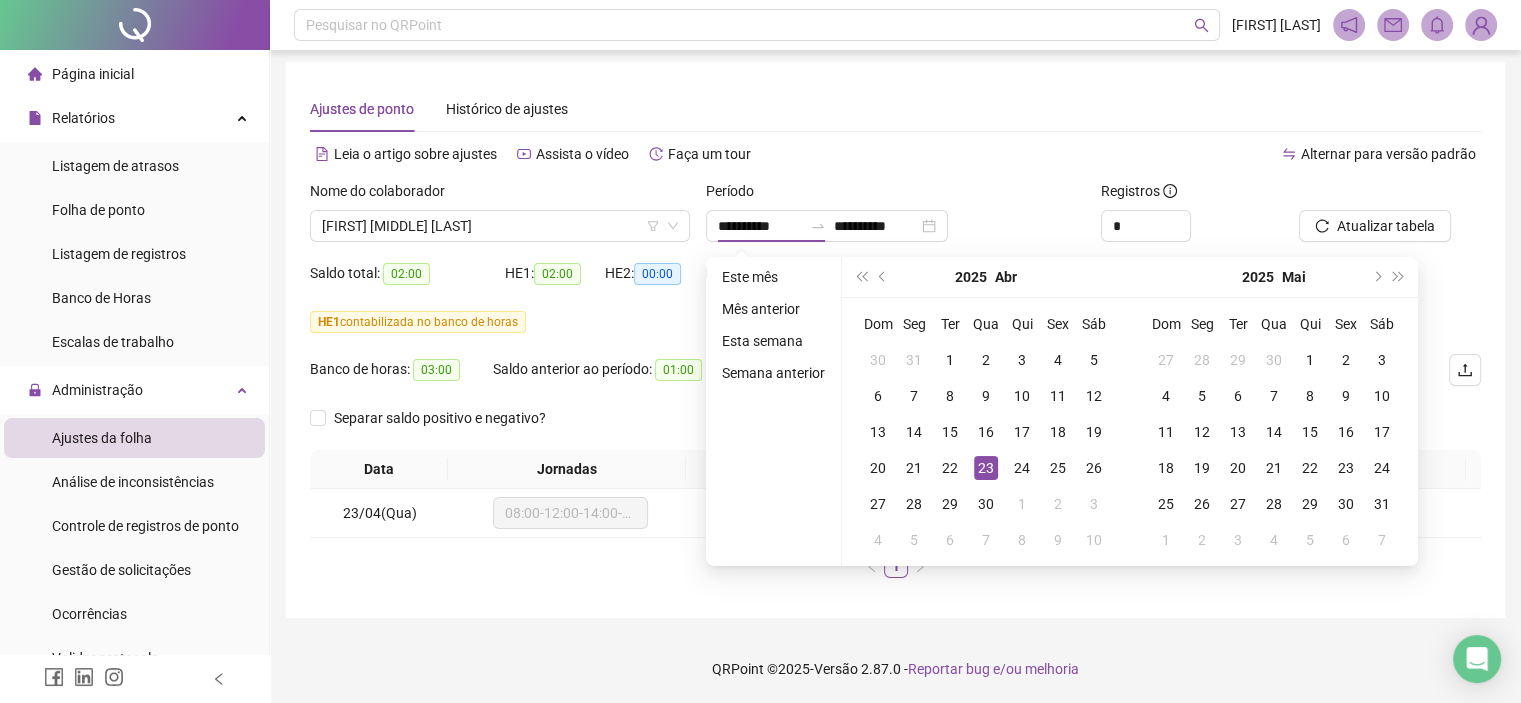 click on "Data Jornadas Entrada 1 Saída 1 Entrada 2 Saída 2 Observações               23/04(Qua) 08:00-12:00-14:00-18:00 08:35 18:35 - 1" at bounding box center (895, 514) 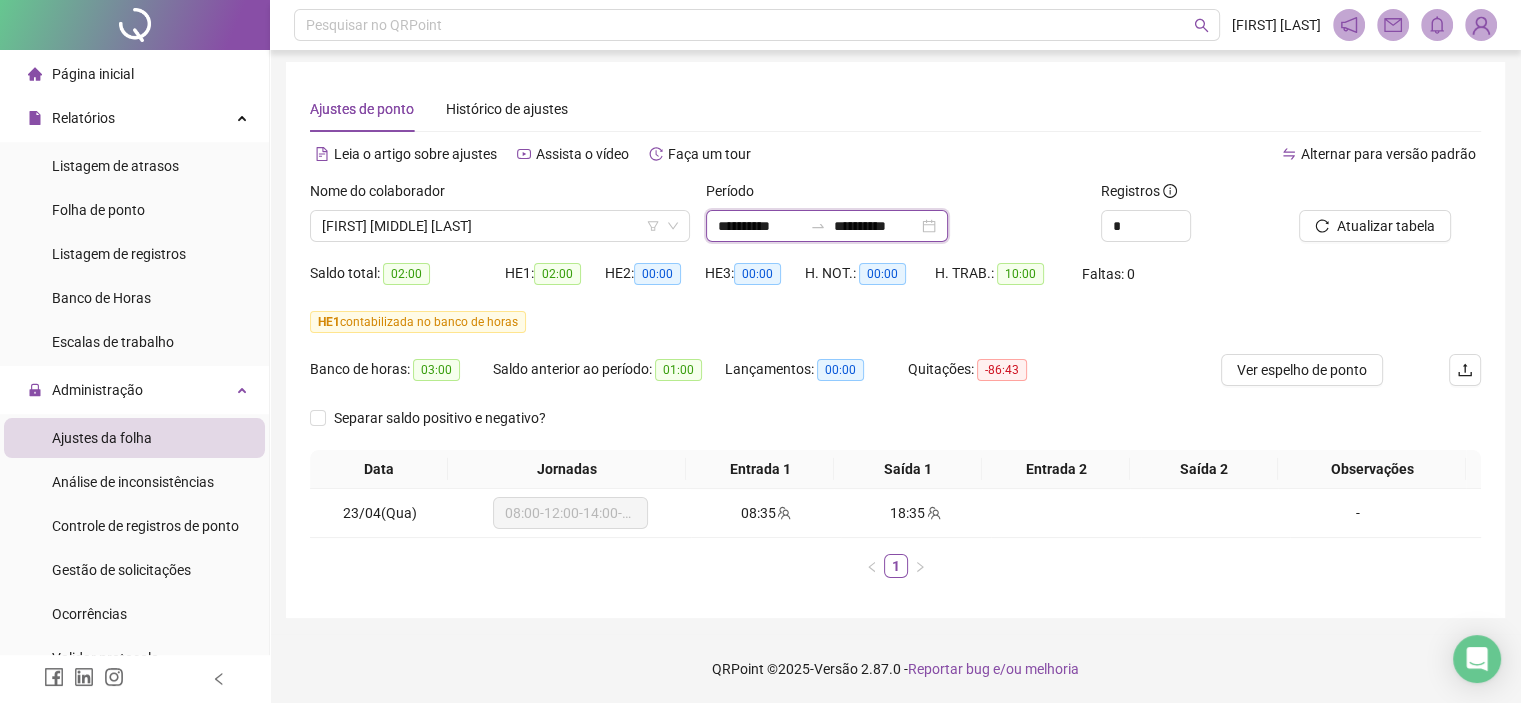 click on "**********" at bounding box center (760, 226) 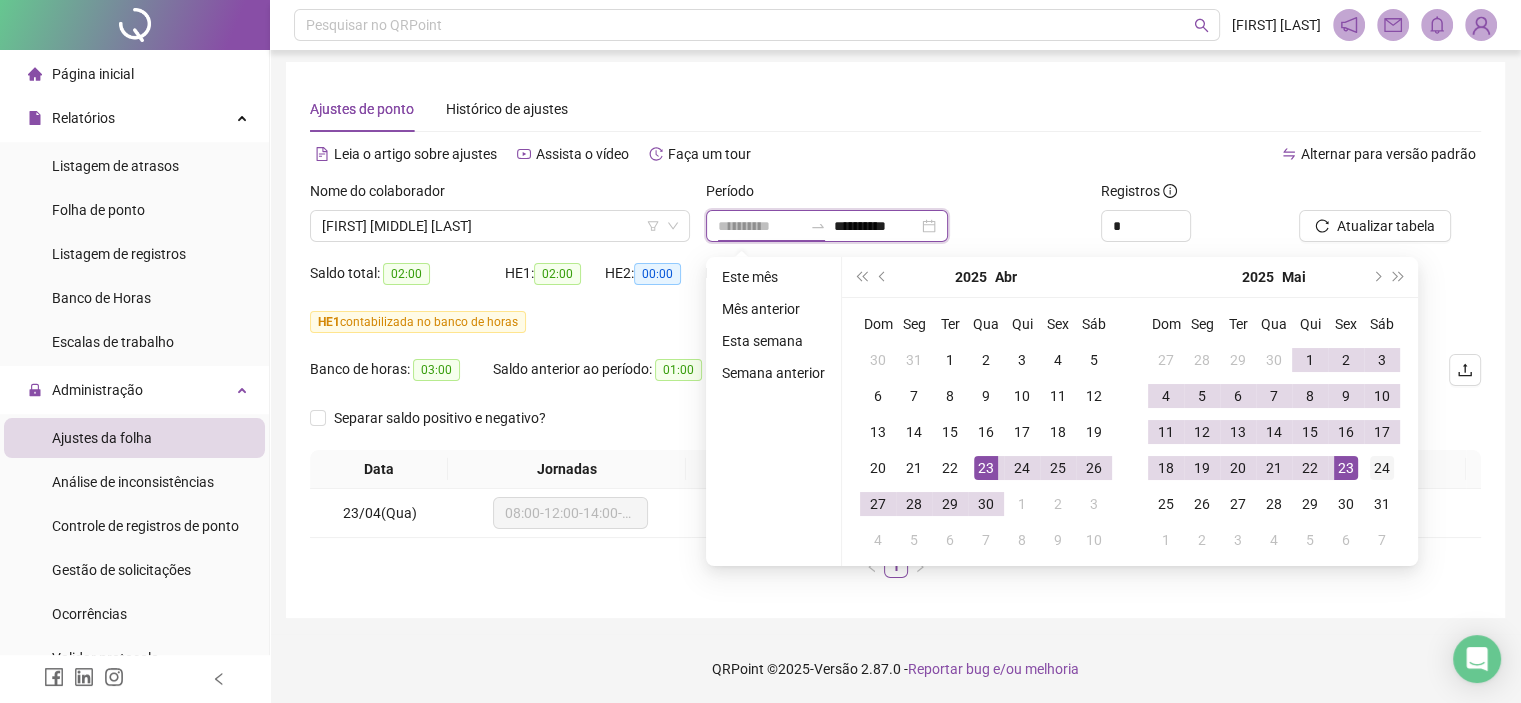 type on "**********" 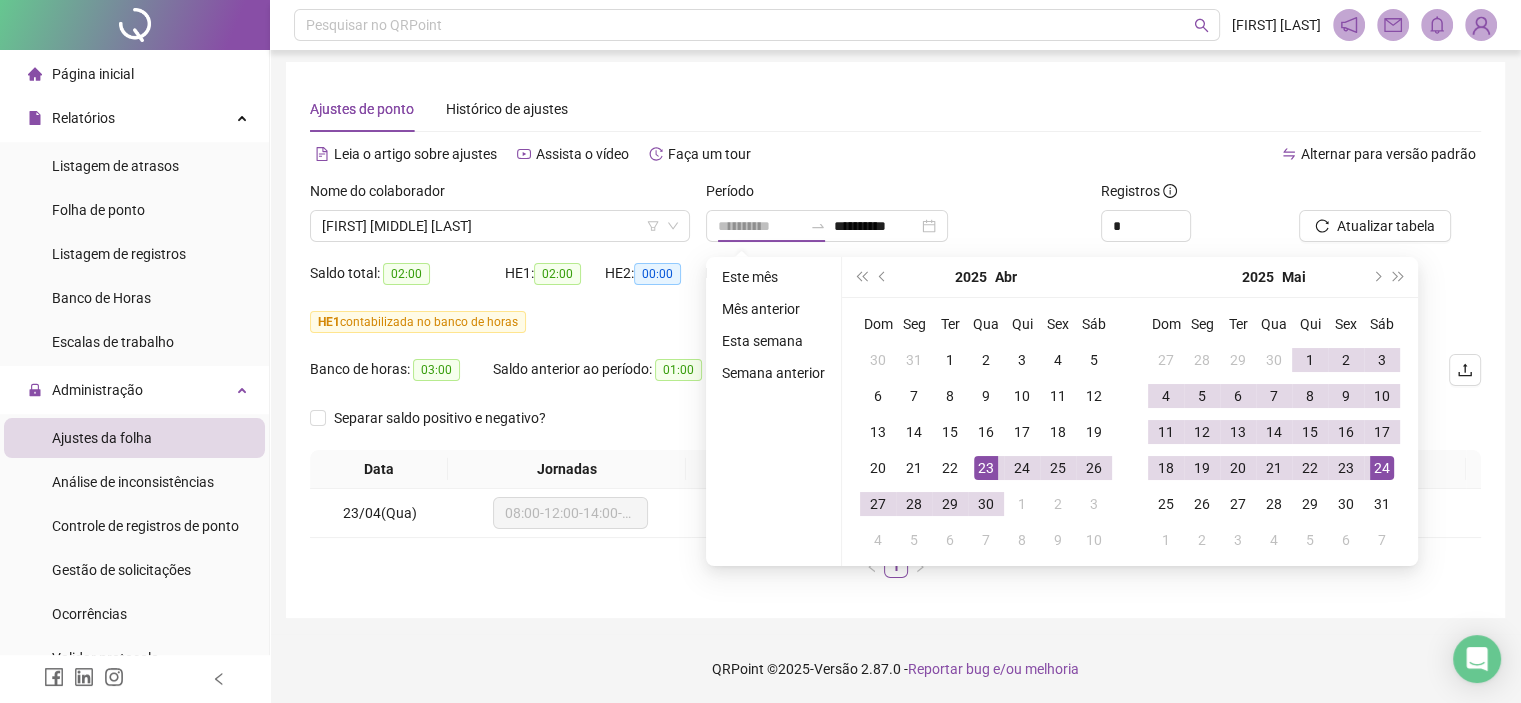 click on "24" at bounding box center (1382, 468) 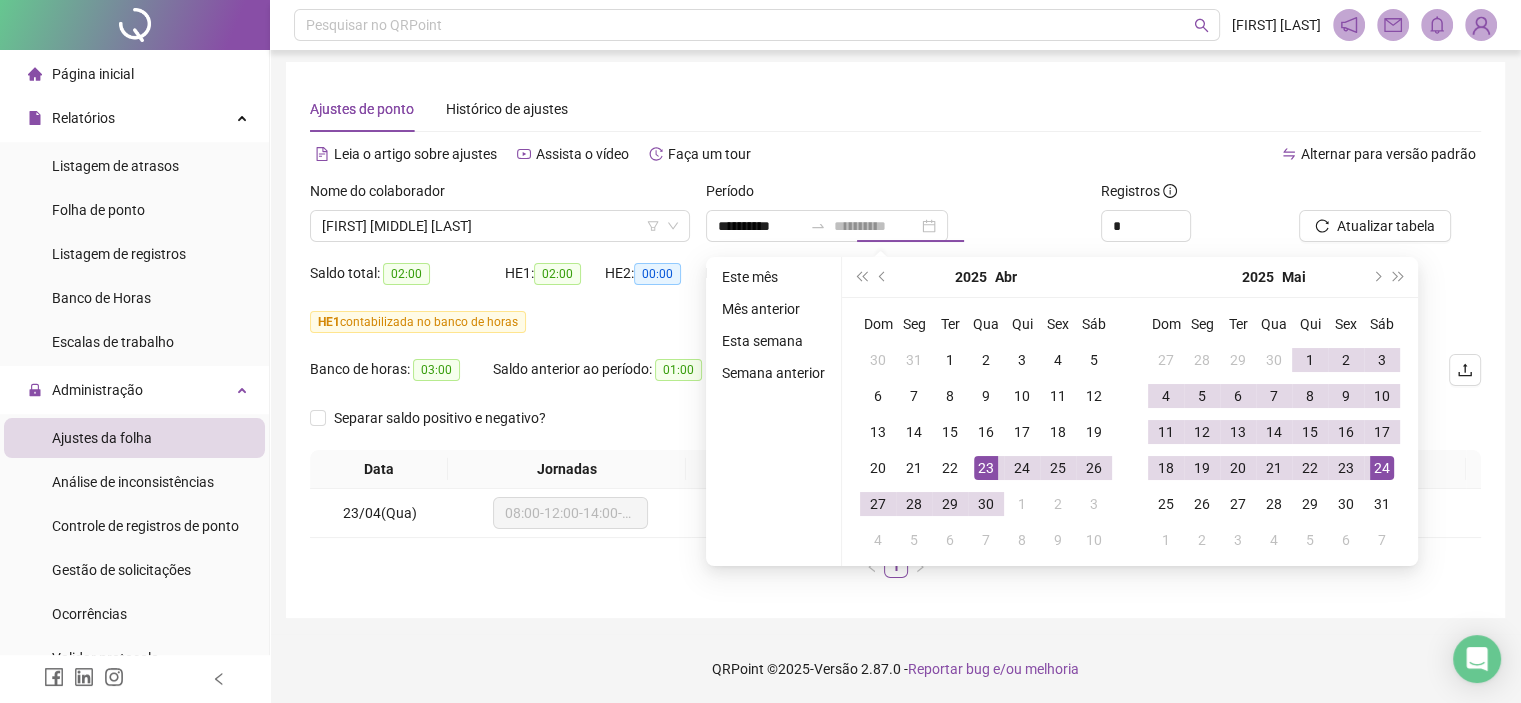 click on "24" at bounding box center (1382, 468) 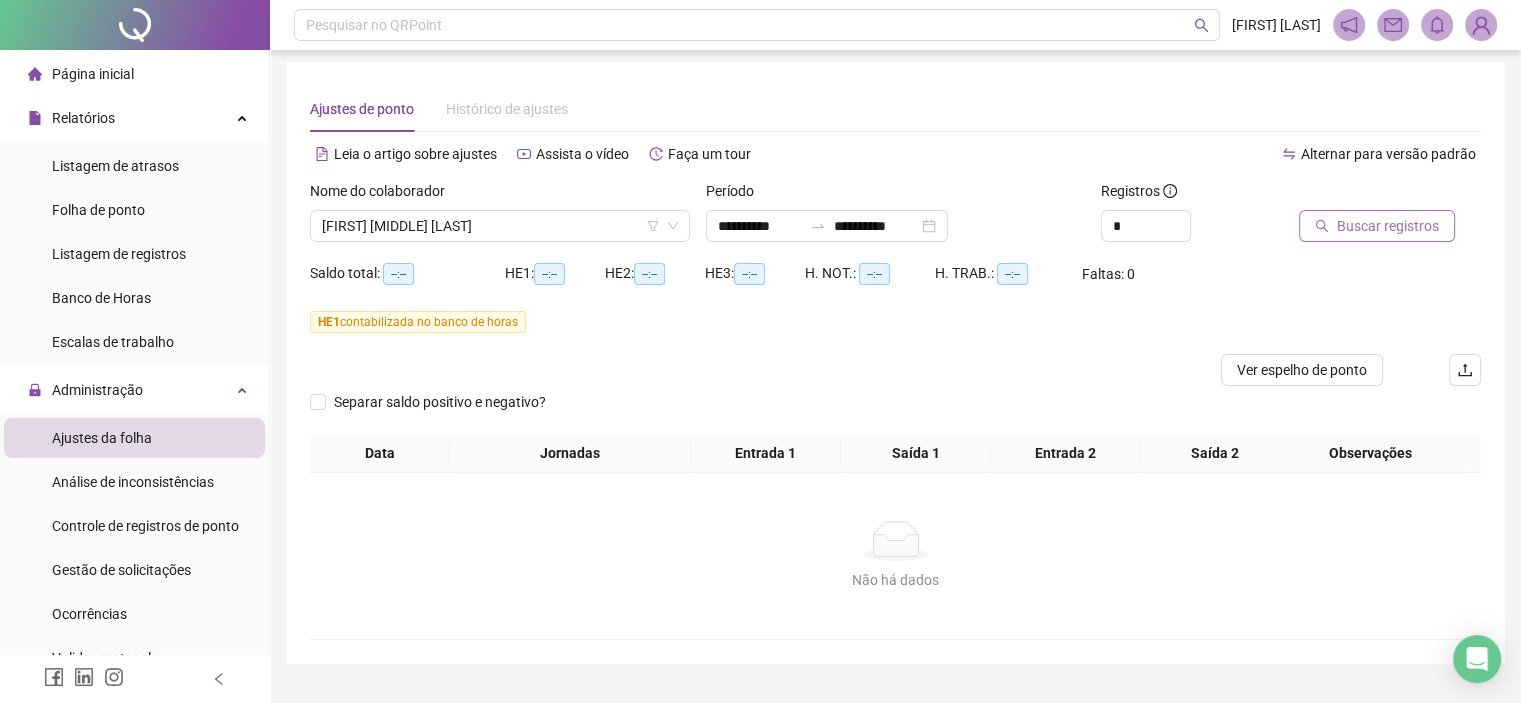 click on "Buscar registros" at bounding box center (1388, 226) 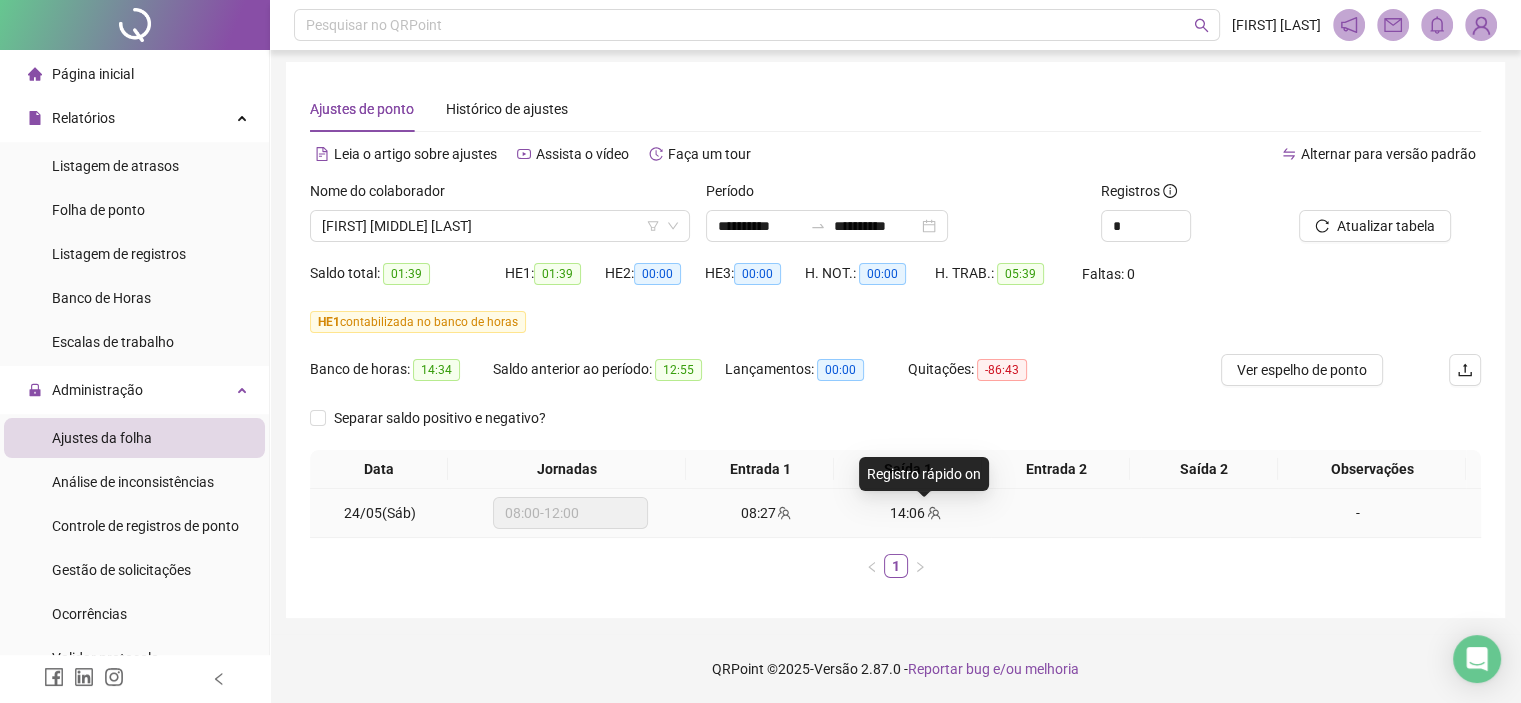 click 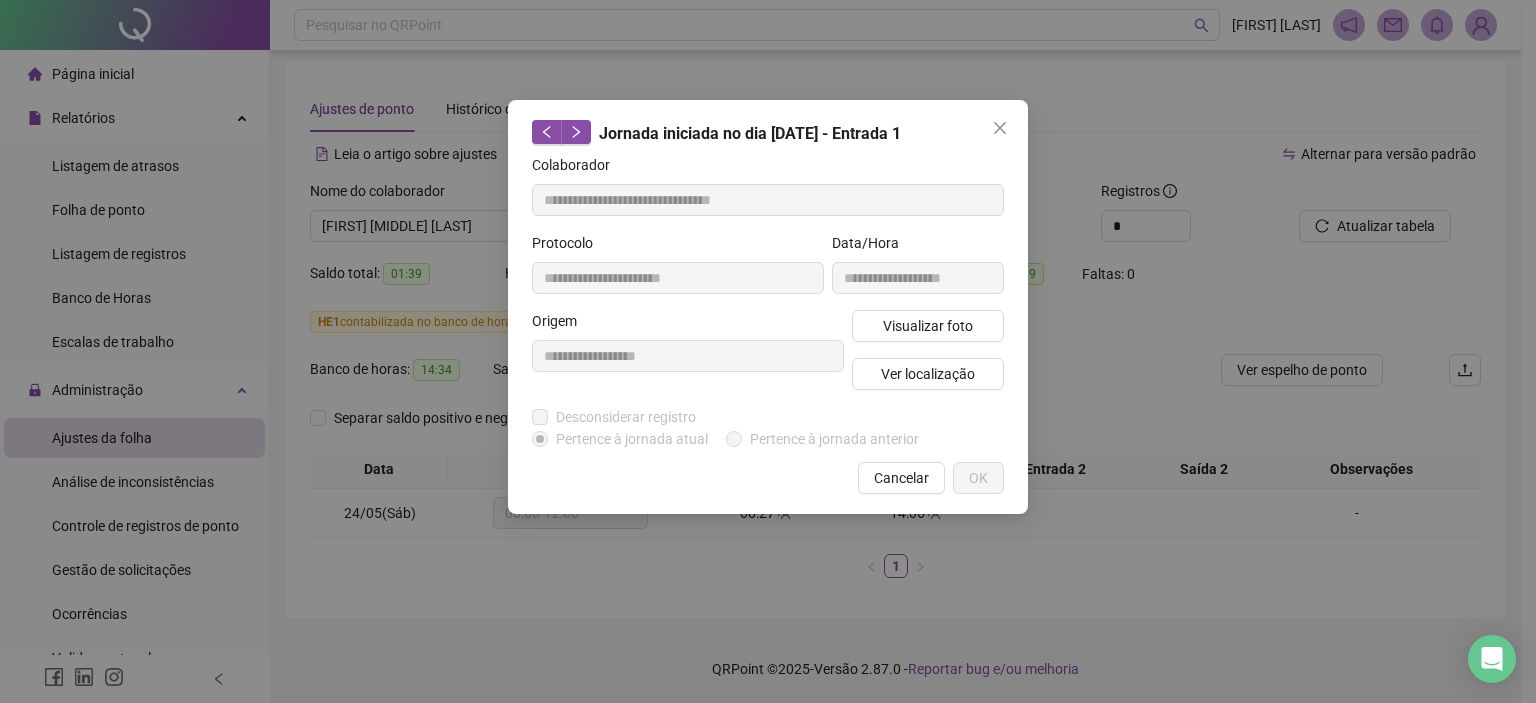 type on "**********" 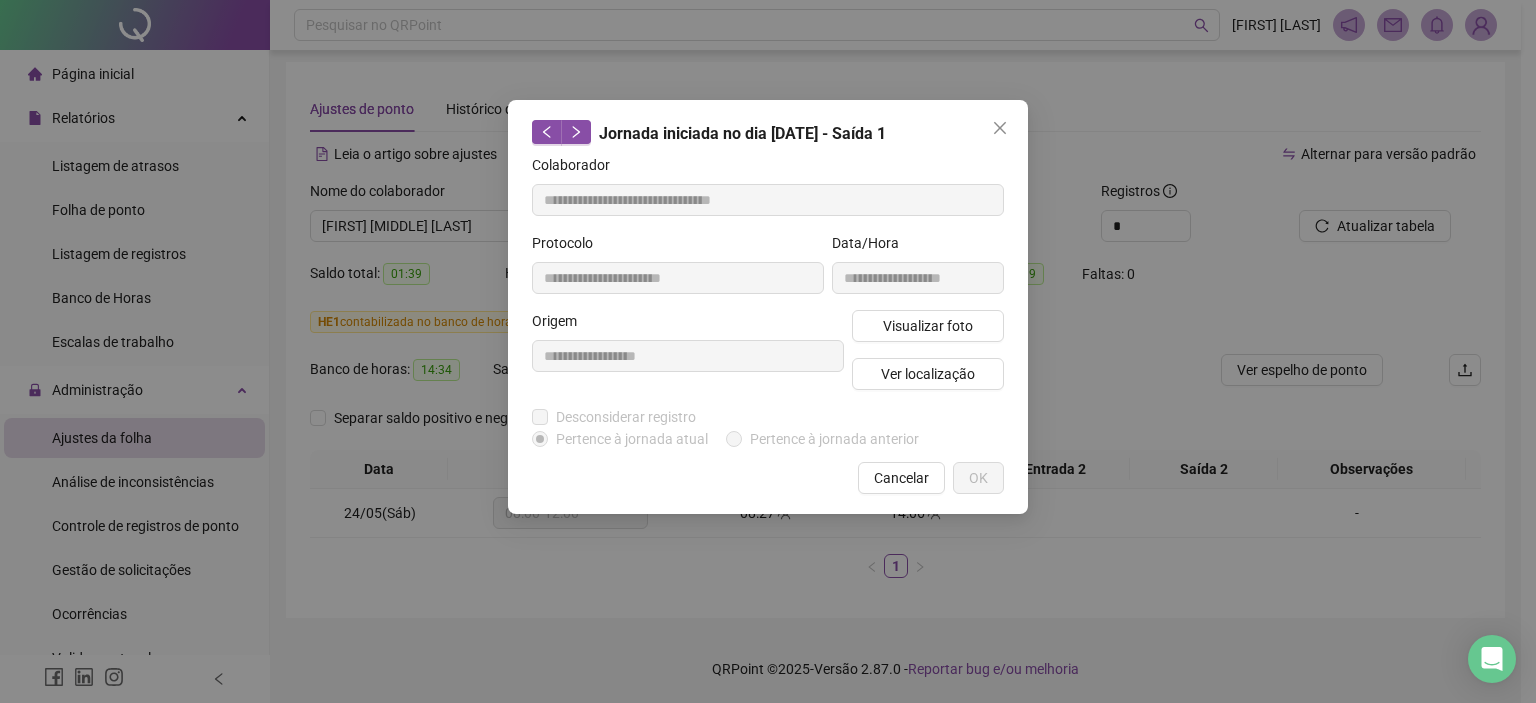 click on "**********" at bounding box center [768, 351] 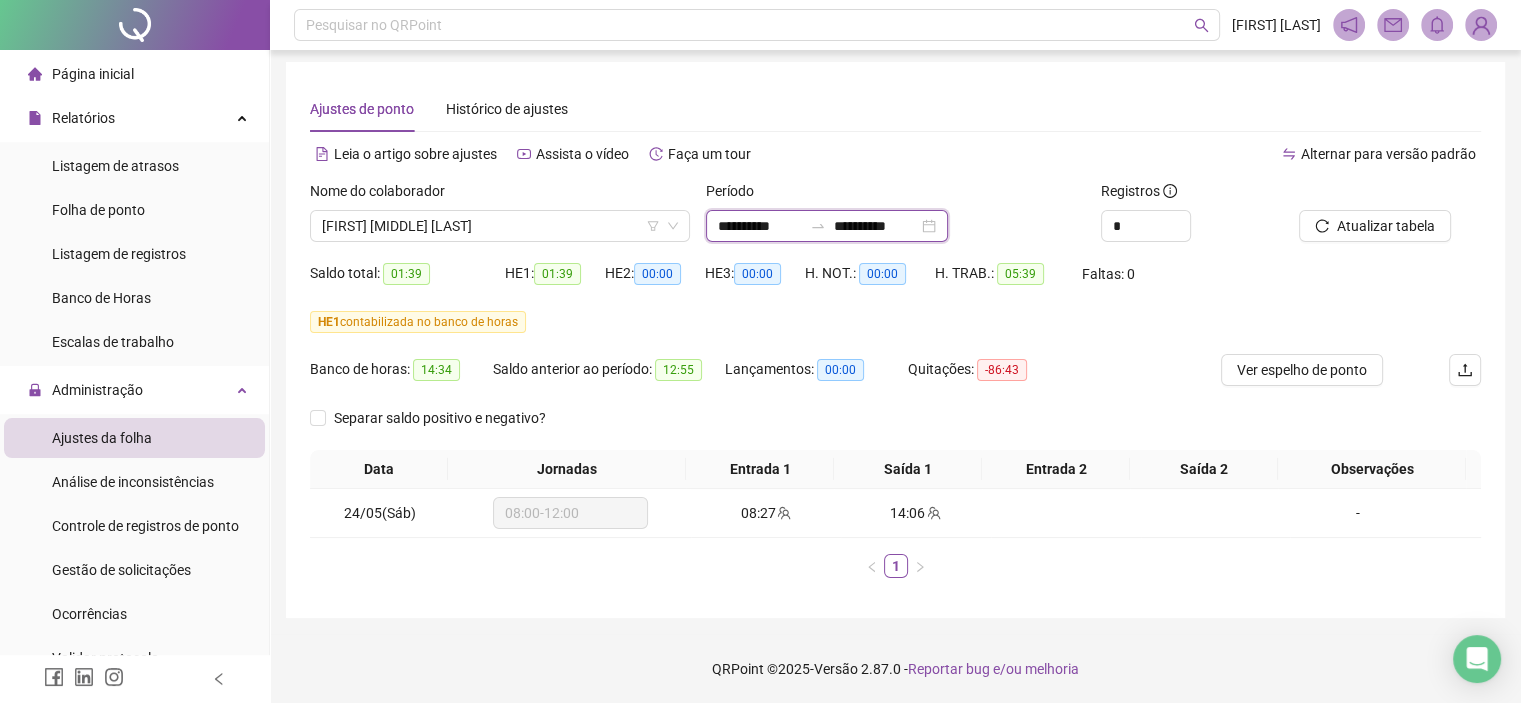 click on "**********" at bounding box center (760, 226) 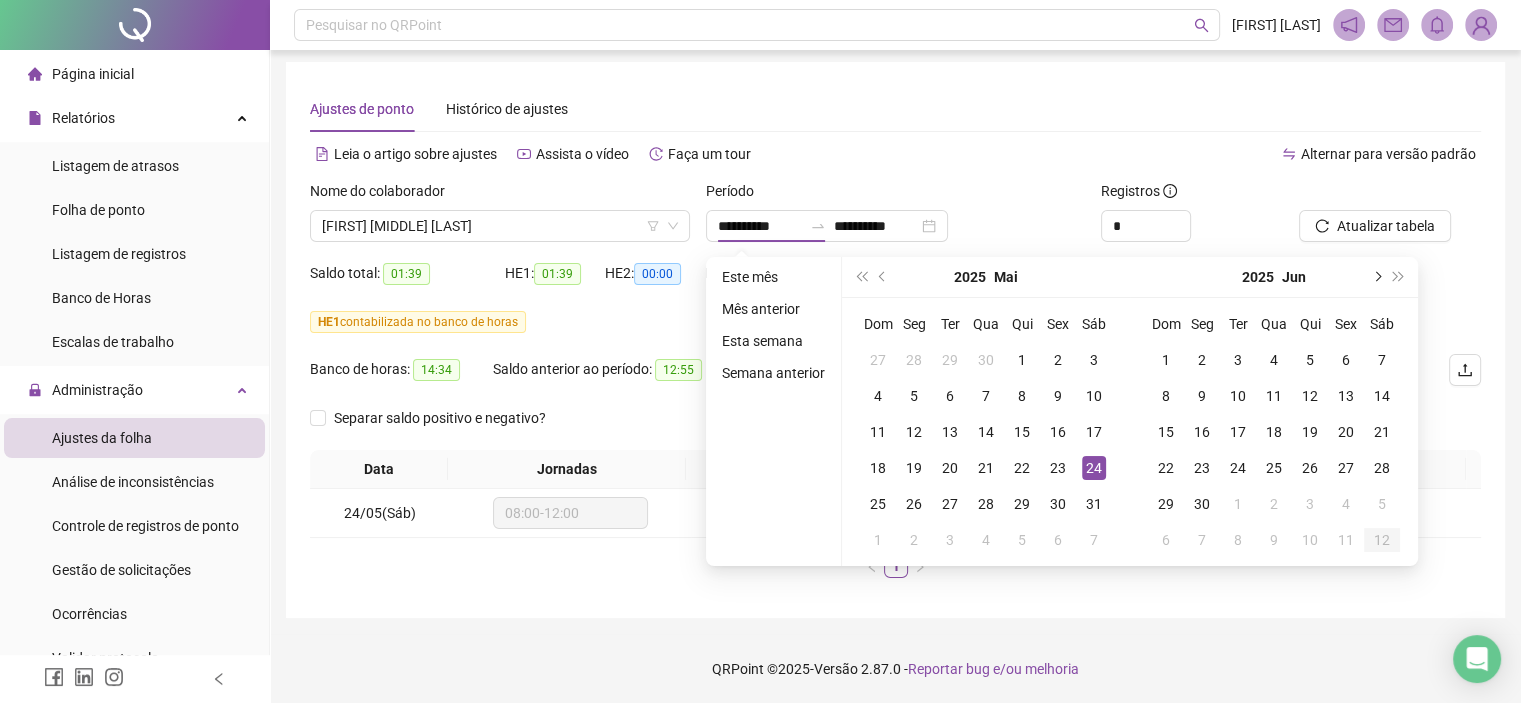 click at bounding box center (1376, 277) 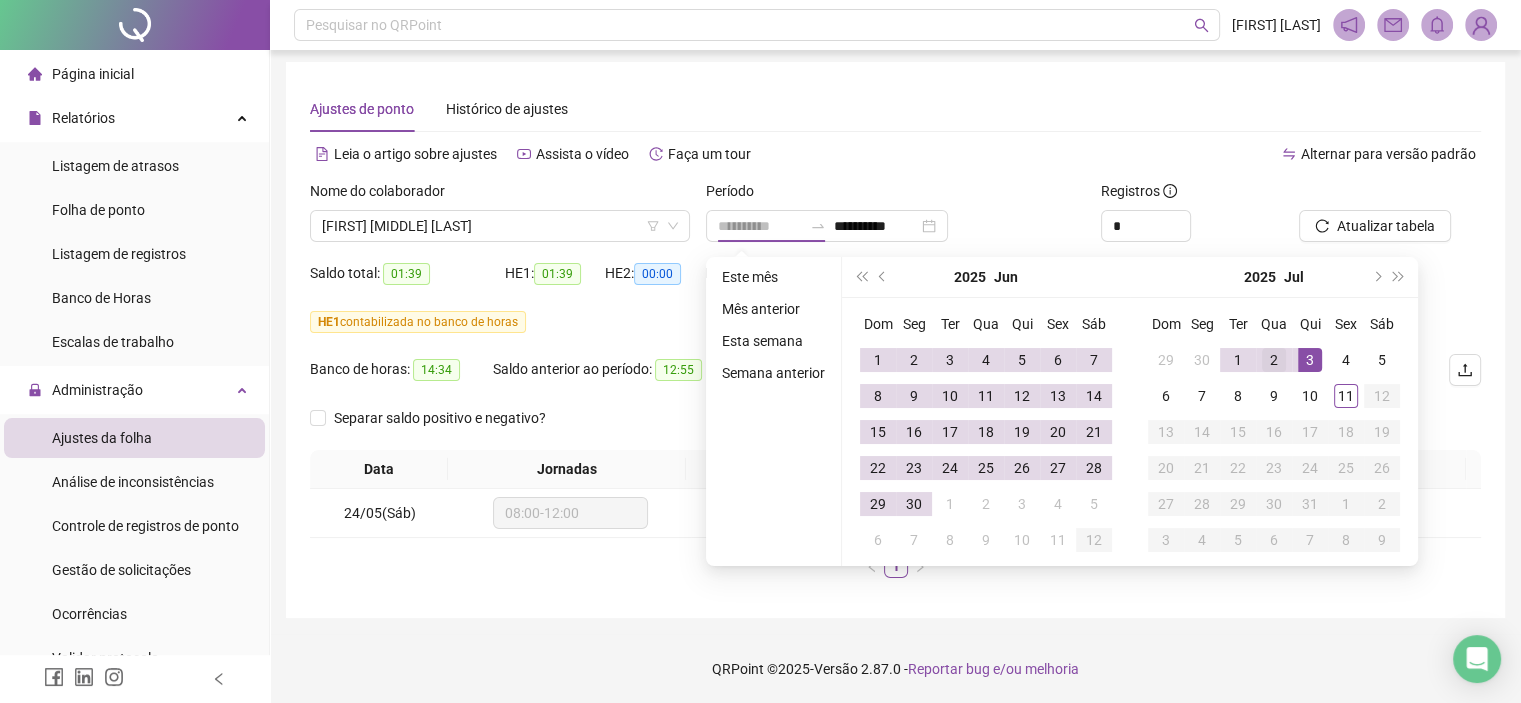type on "**********" 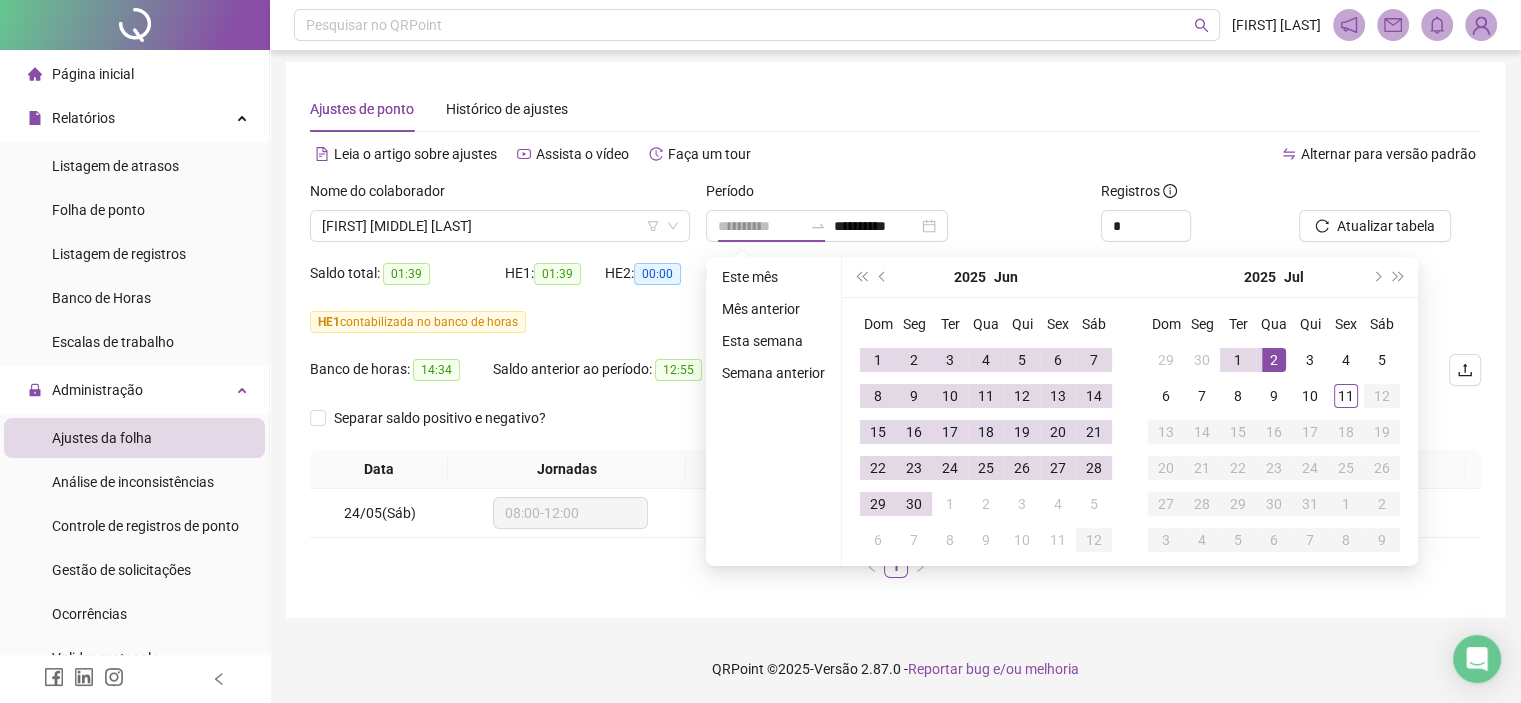 click on "2" at bounding box center [1274, 360] 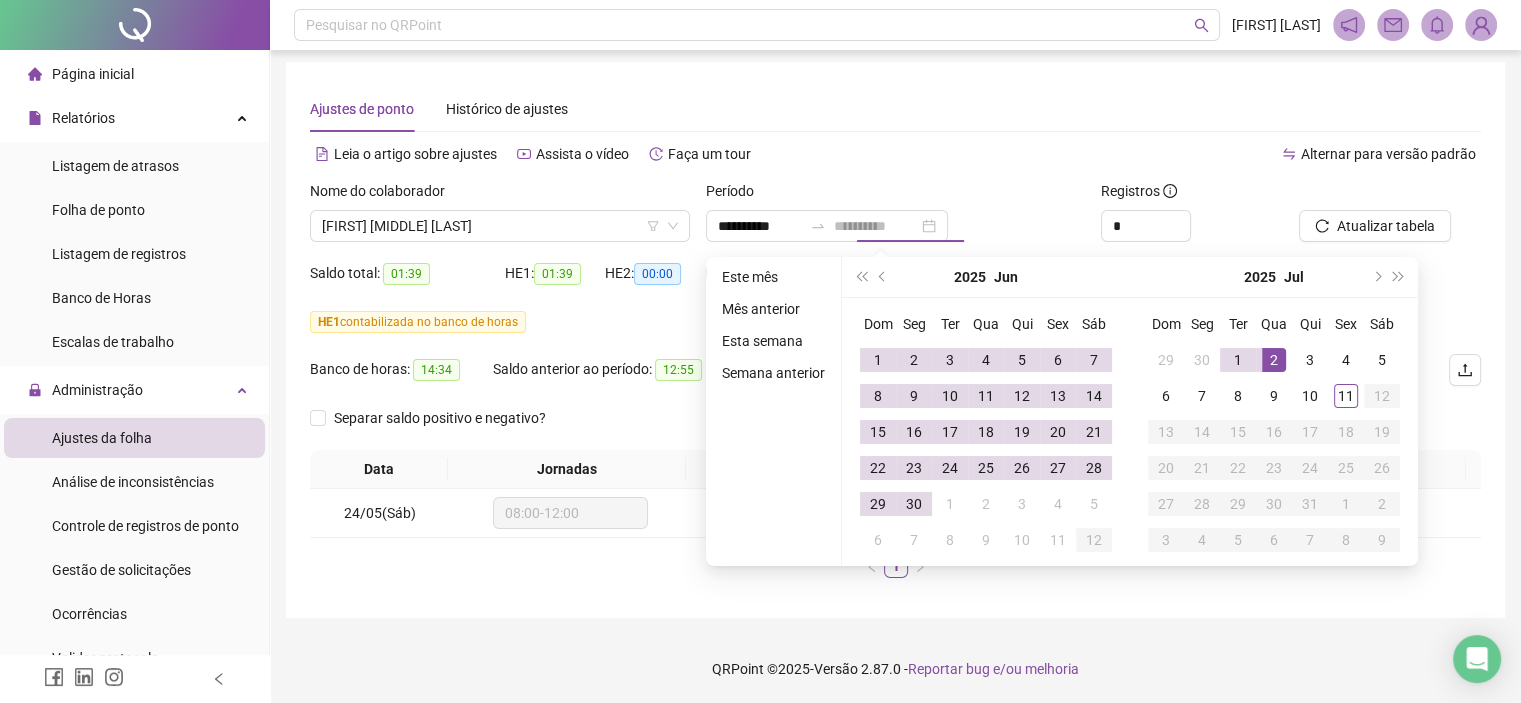 click on "2" at bounding box center (1274, 360) 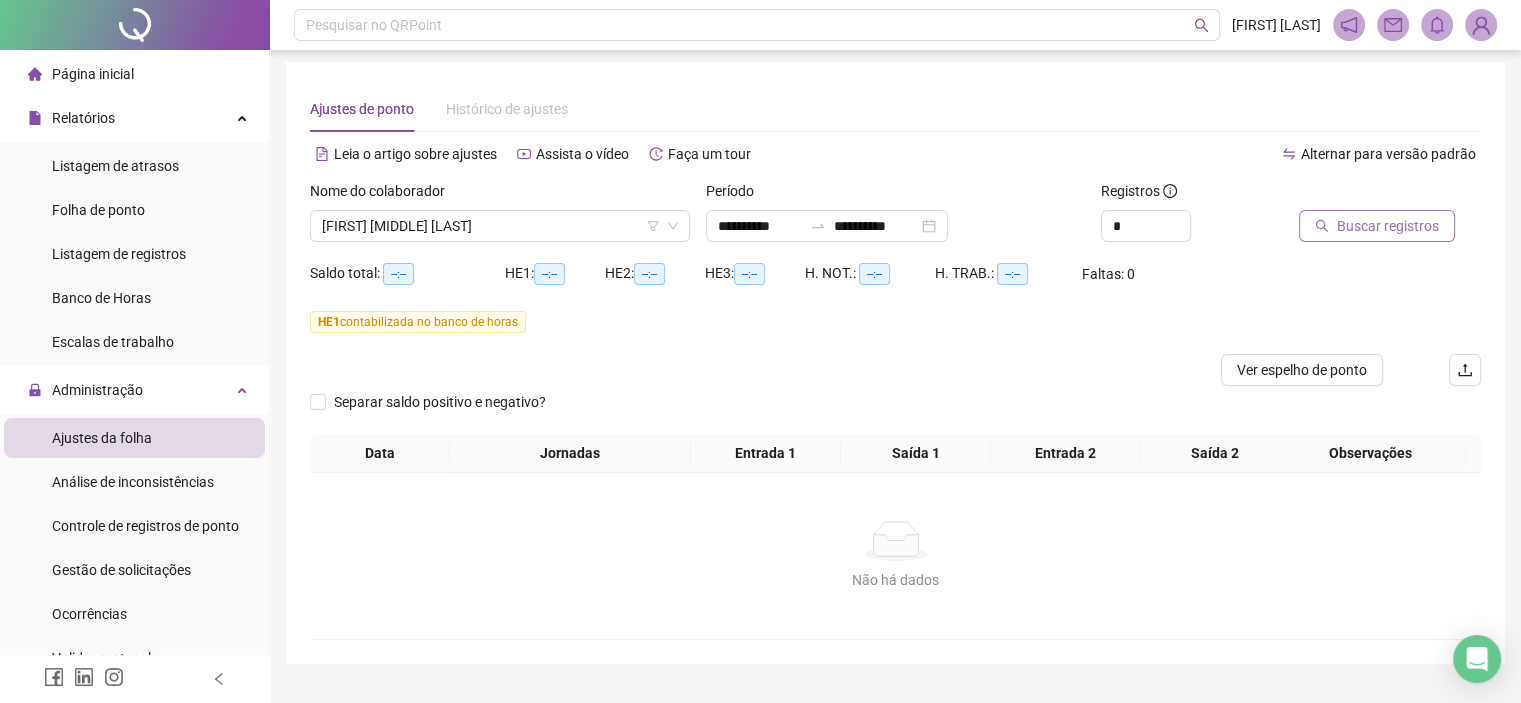 click on "Buscar registros" at bounding box center [1377, 226] 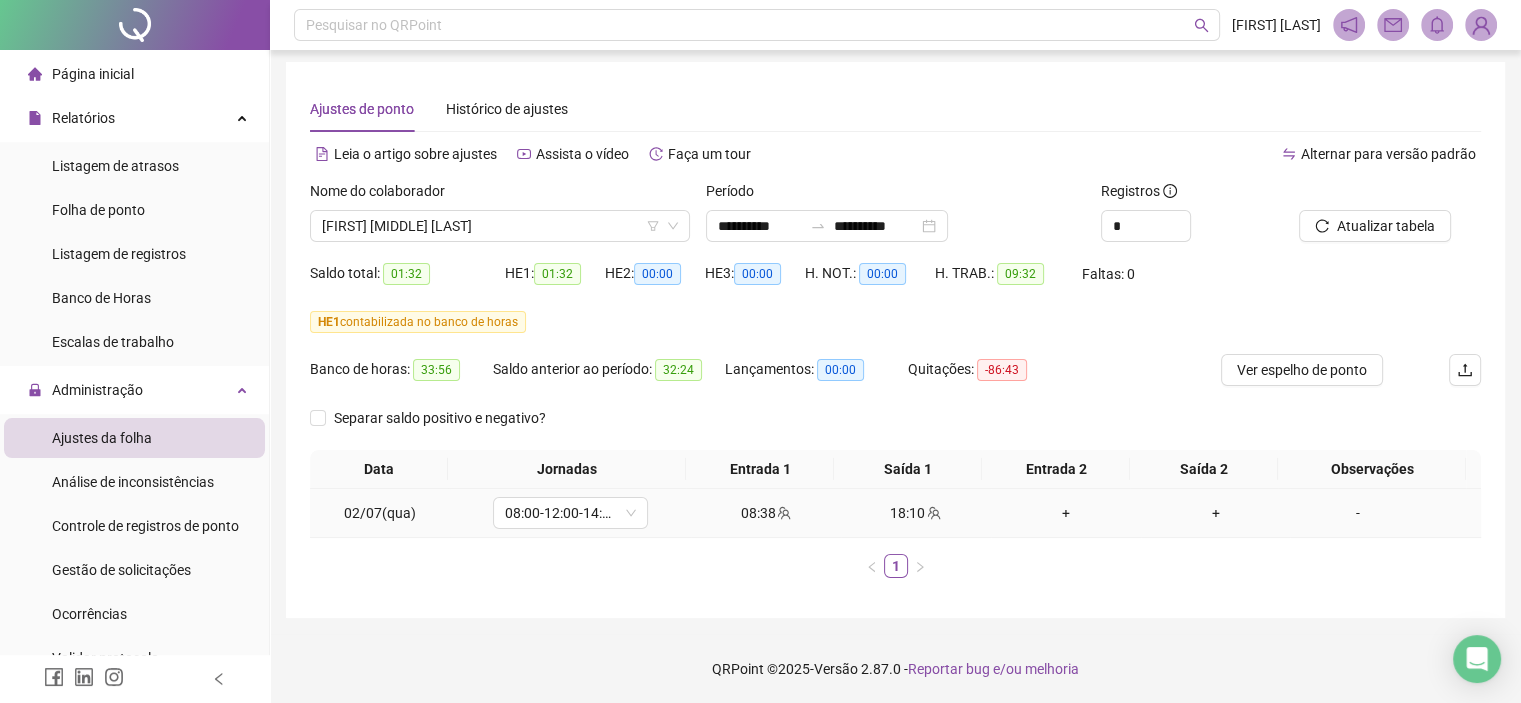 click 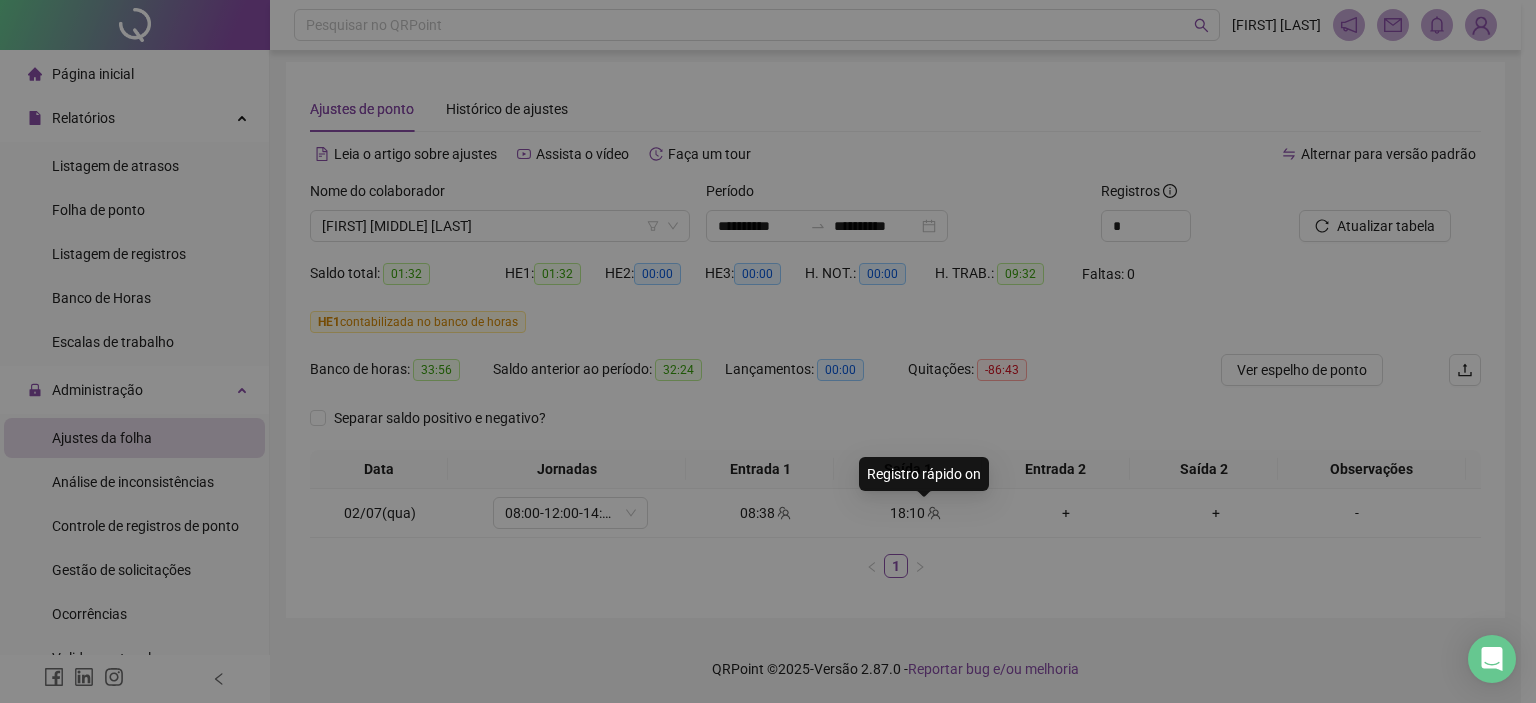 type on "**********" 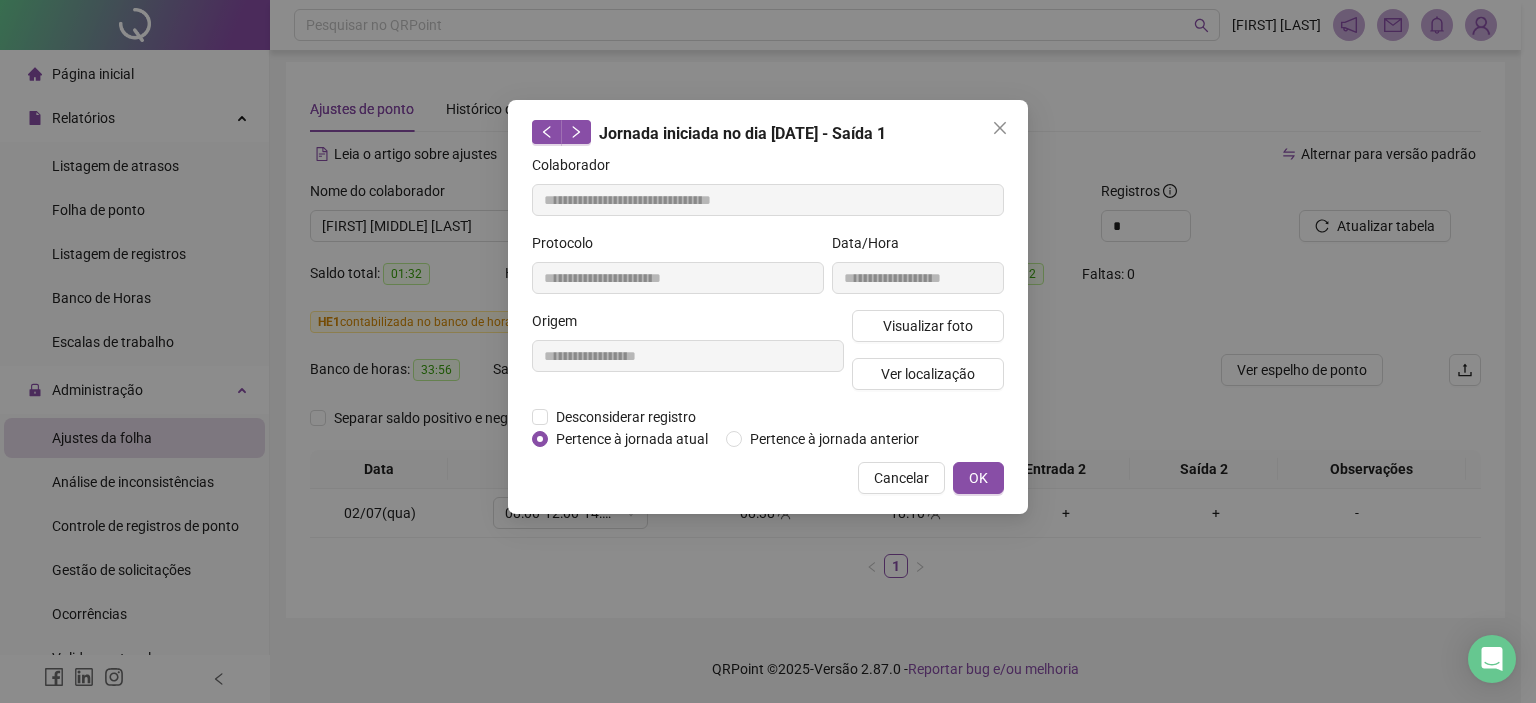 click on "**********" at bounding box center (768, 351) 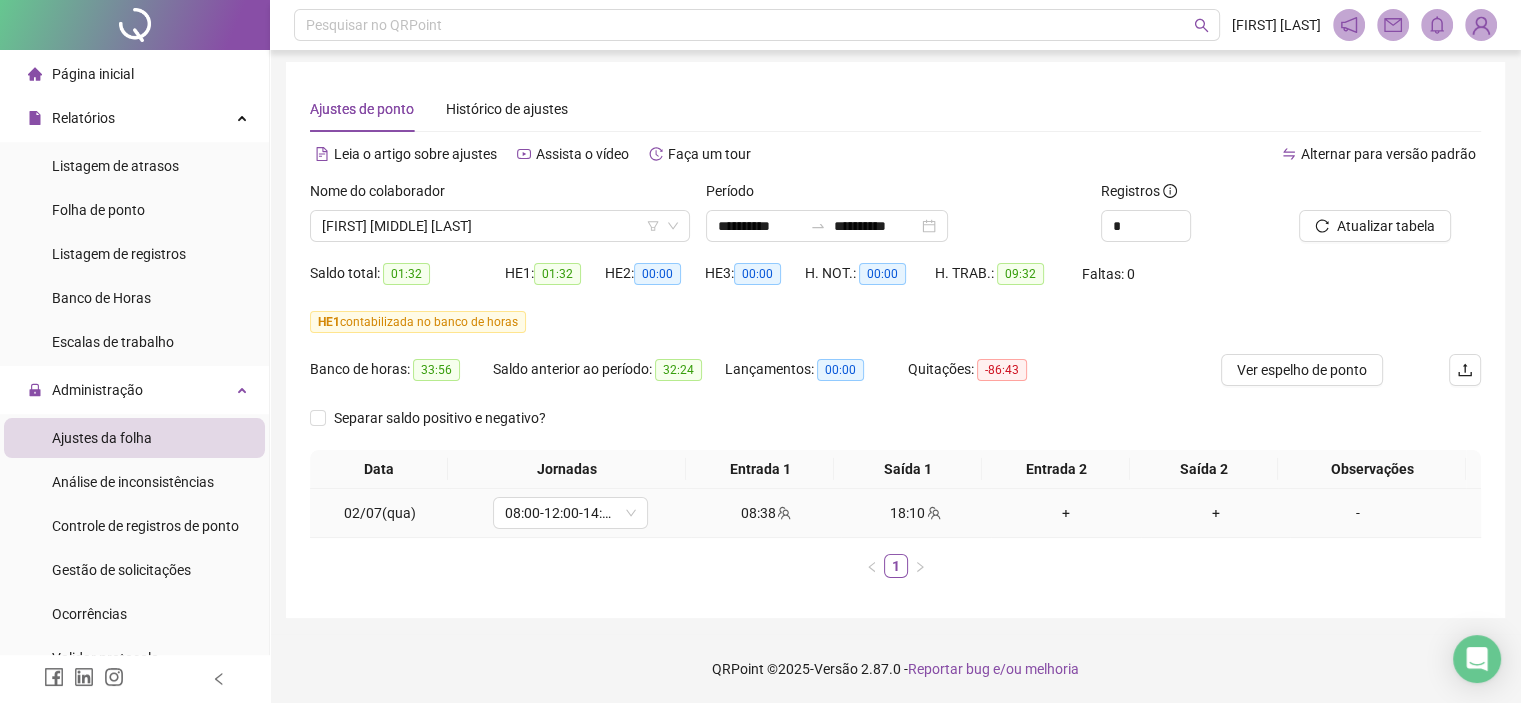 click on "18:10" at bounding box center (916, 513) 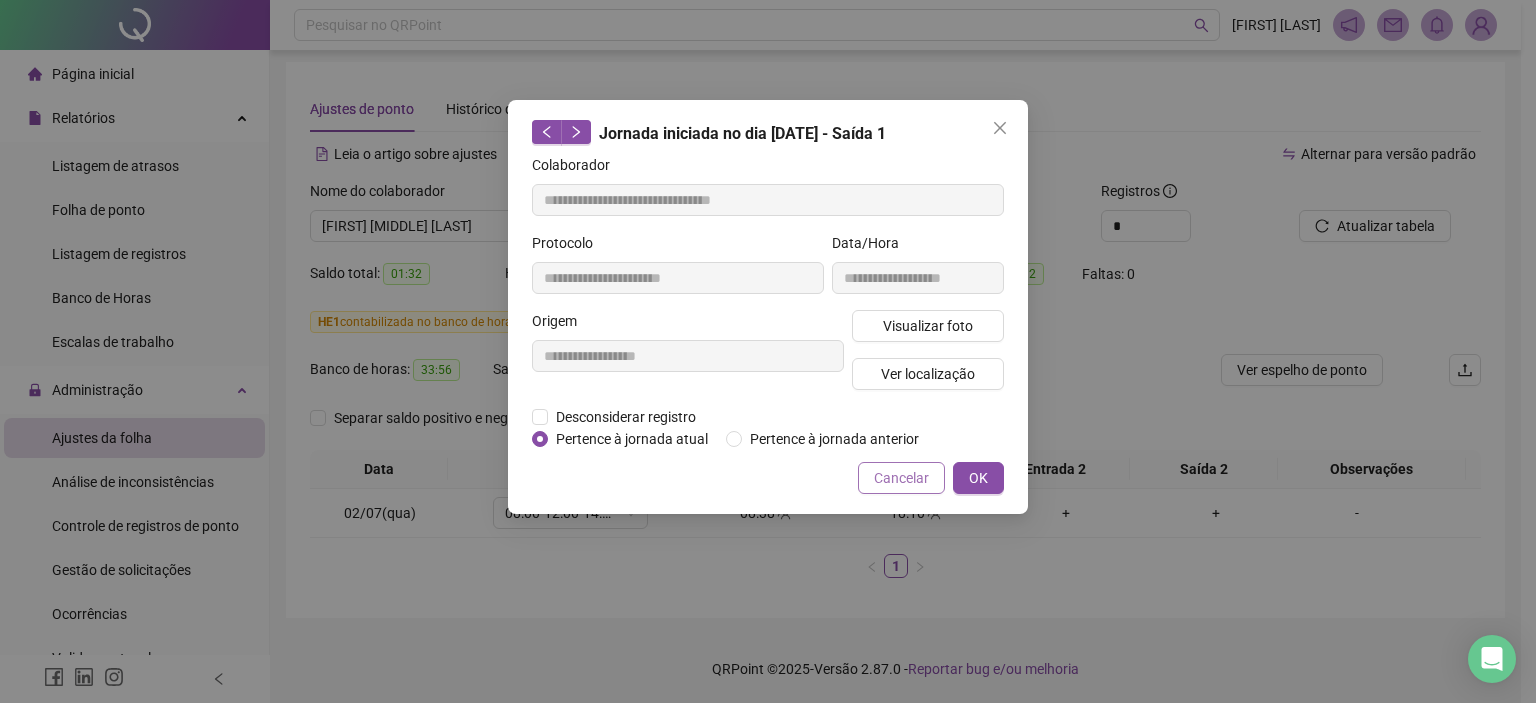click on "Cancelar" at bounding box center [901, 478] 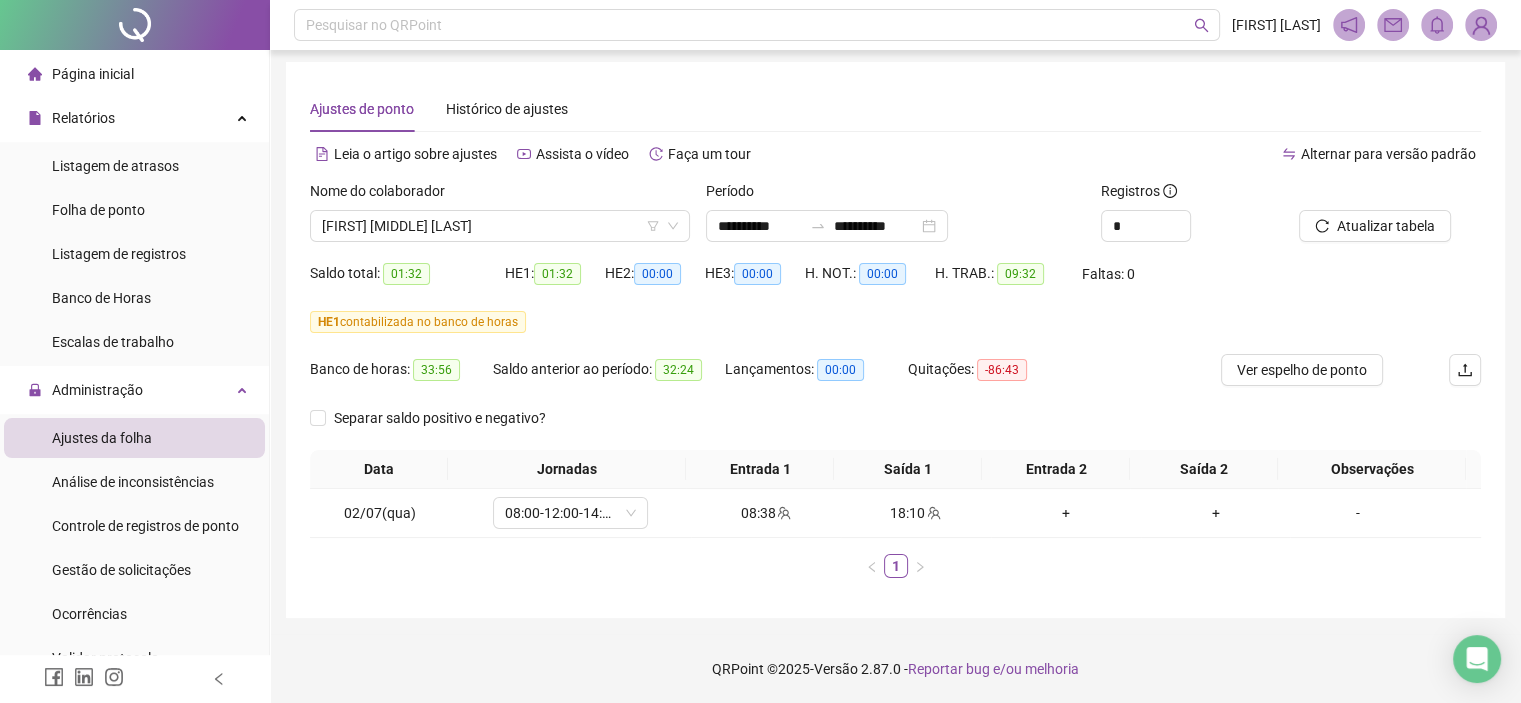 click on "Data Jornadas Entrada 1 Saída 1 Entrada 2 Saída 2 Observações               02/07(qua) 08:00-12:00-14:00-18:00 08:38 18:10 + + - 1" at bounding box center [895, 514] 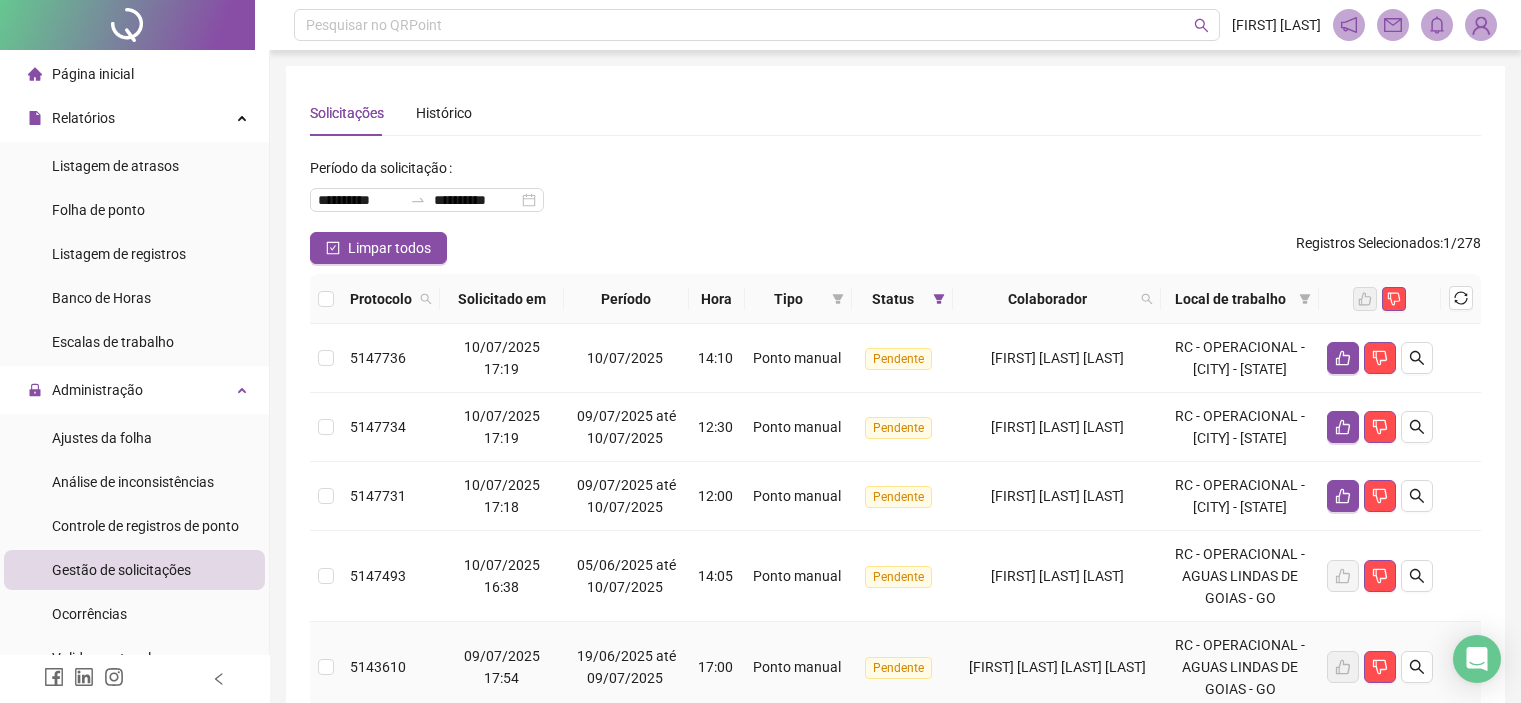 scroll, scrollTop: 0, scrollLeft: 0, axis: both 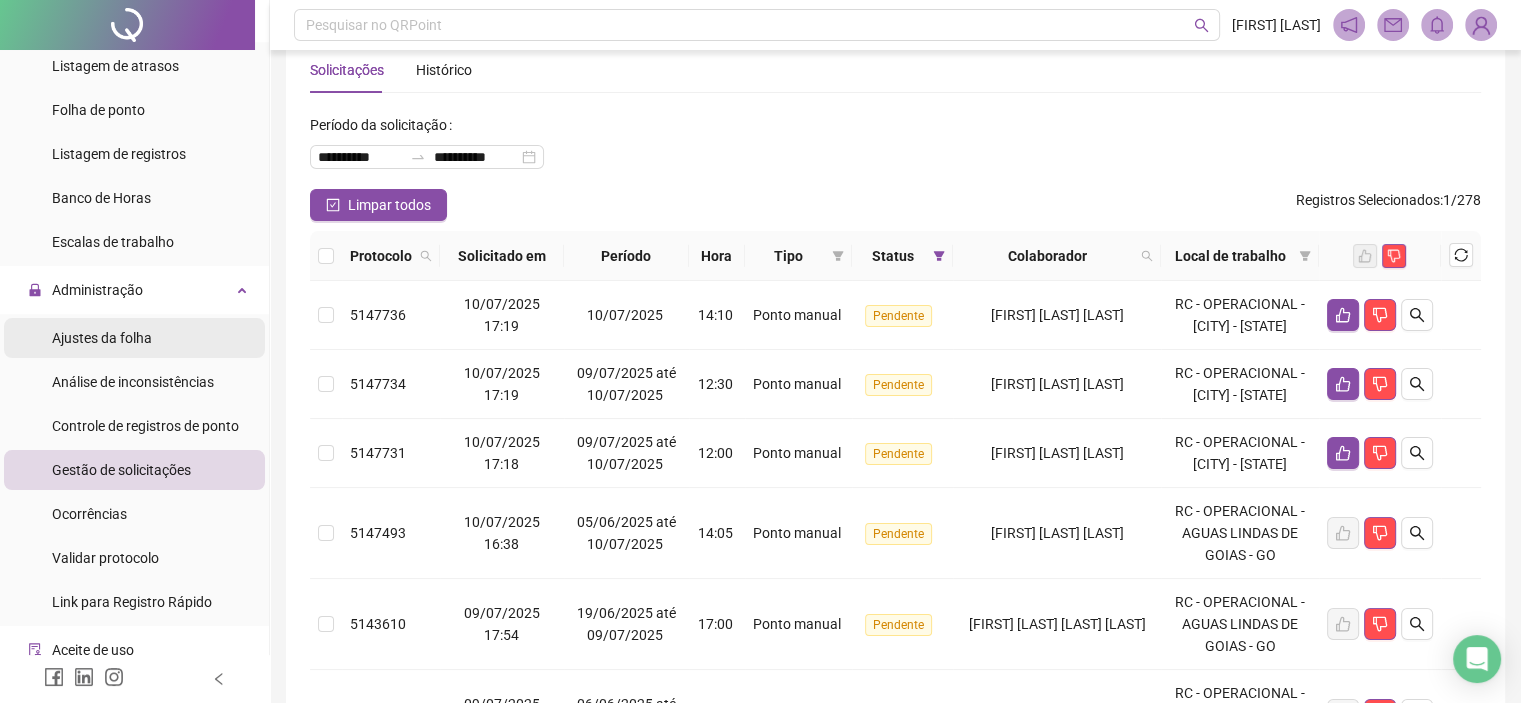 drag, startPoint x: 146, startPoint y: 340, endPoint x: 188, endPoint y: 351, distance: 43.416588 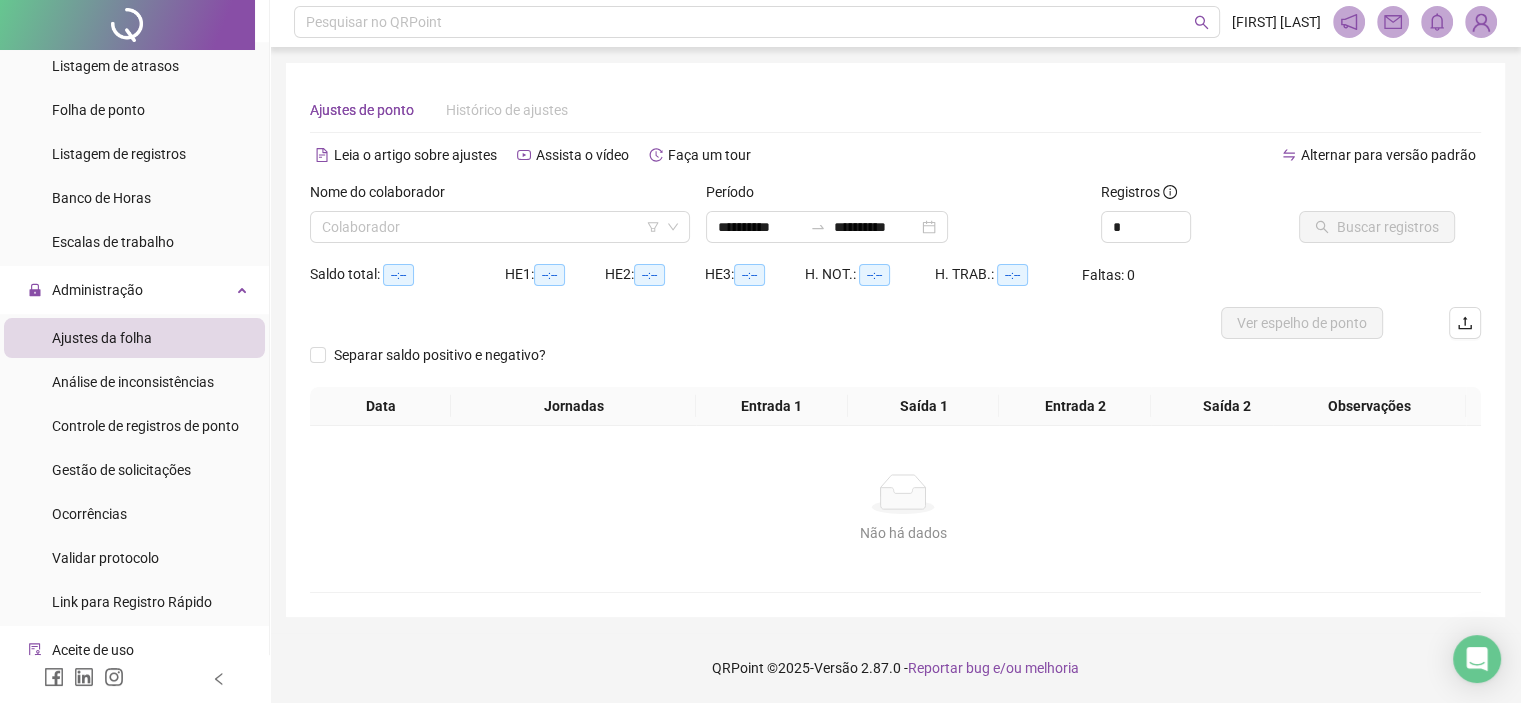 scroll, scrollTop: 0, scrollLeft: 0, axis: both 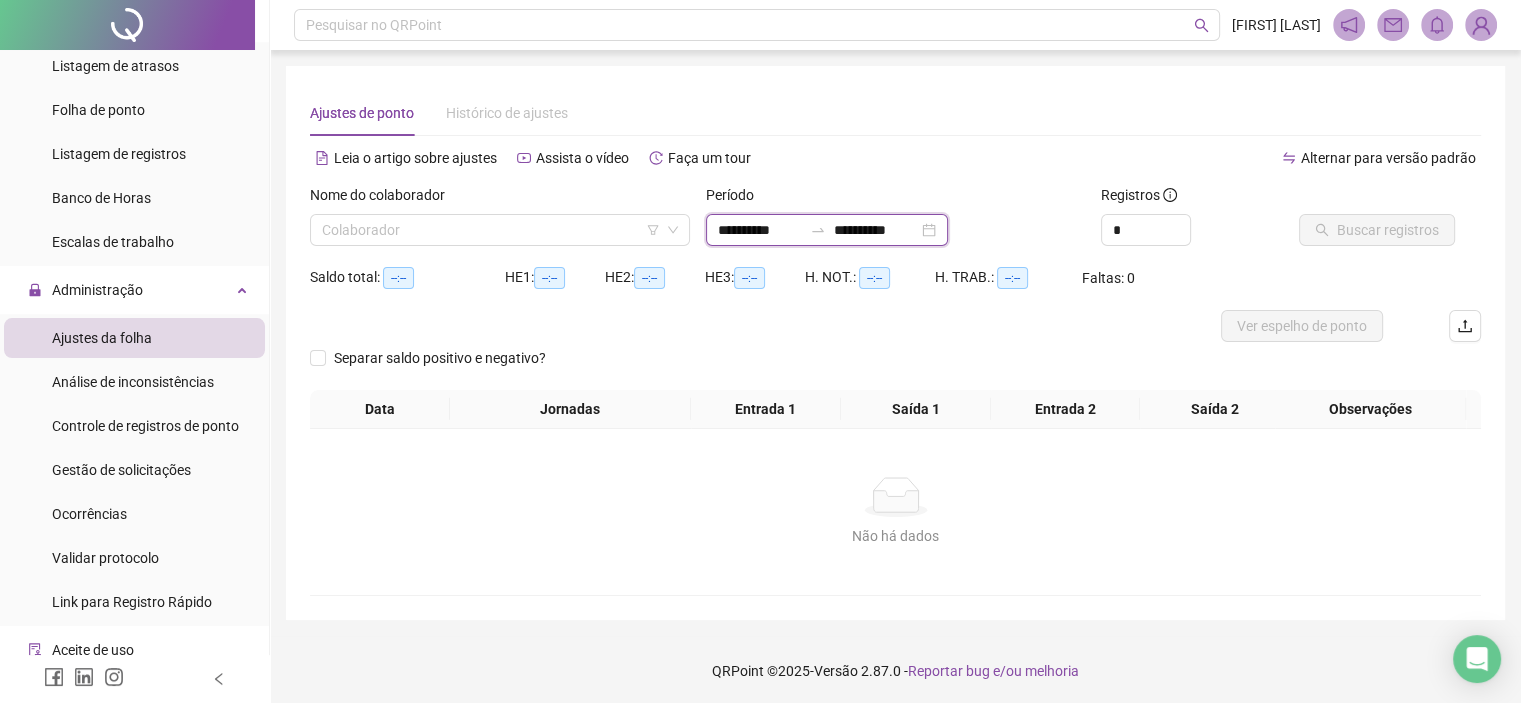 click on "**********" at bounding box center [760, 230] 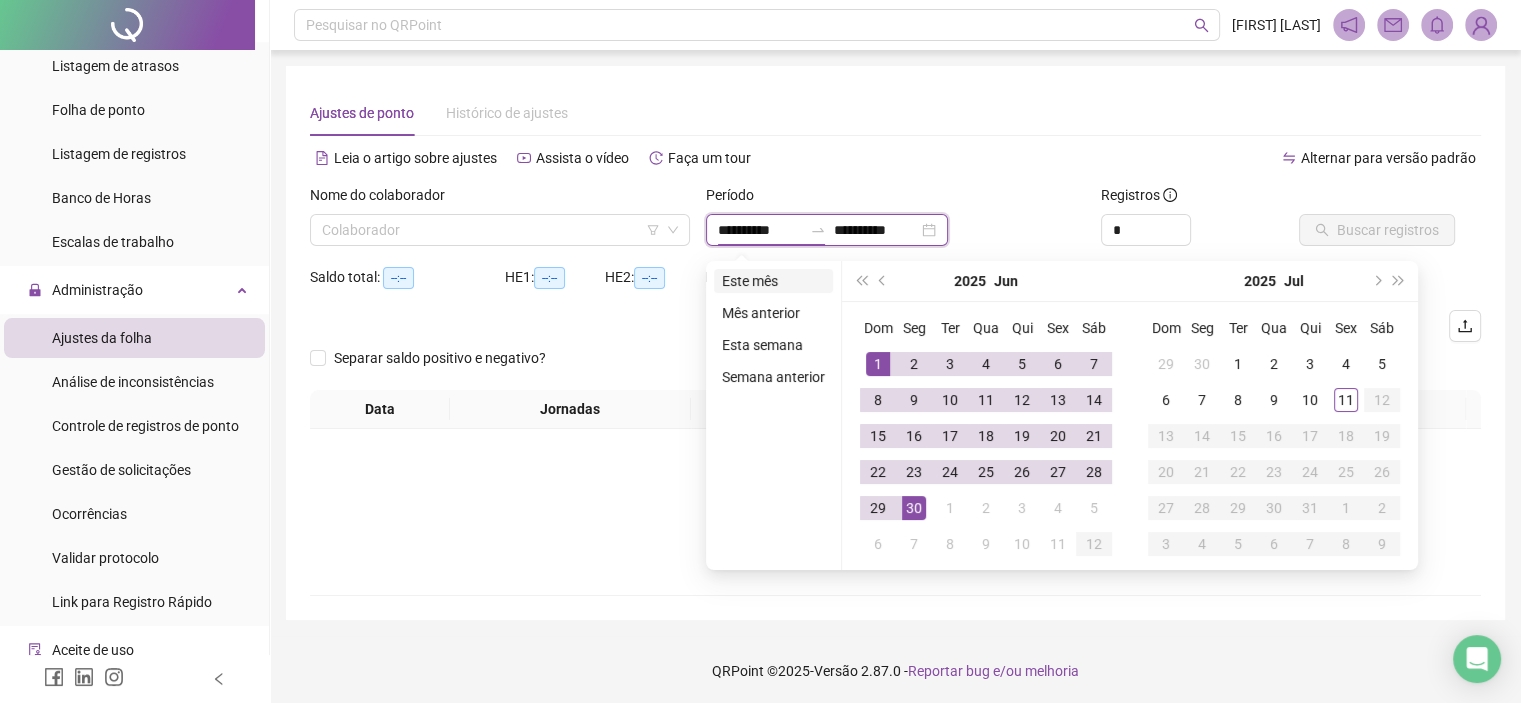 type on "**********" 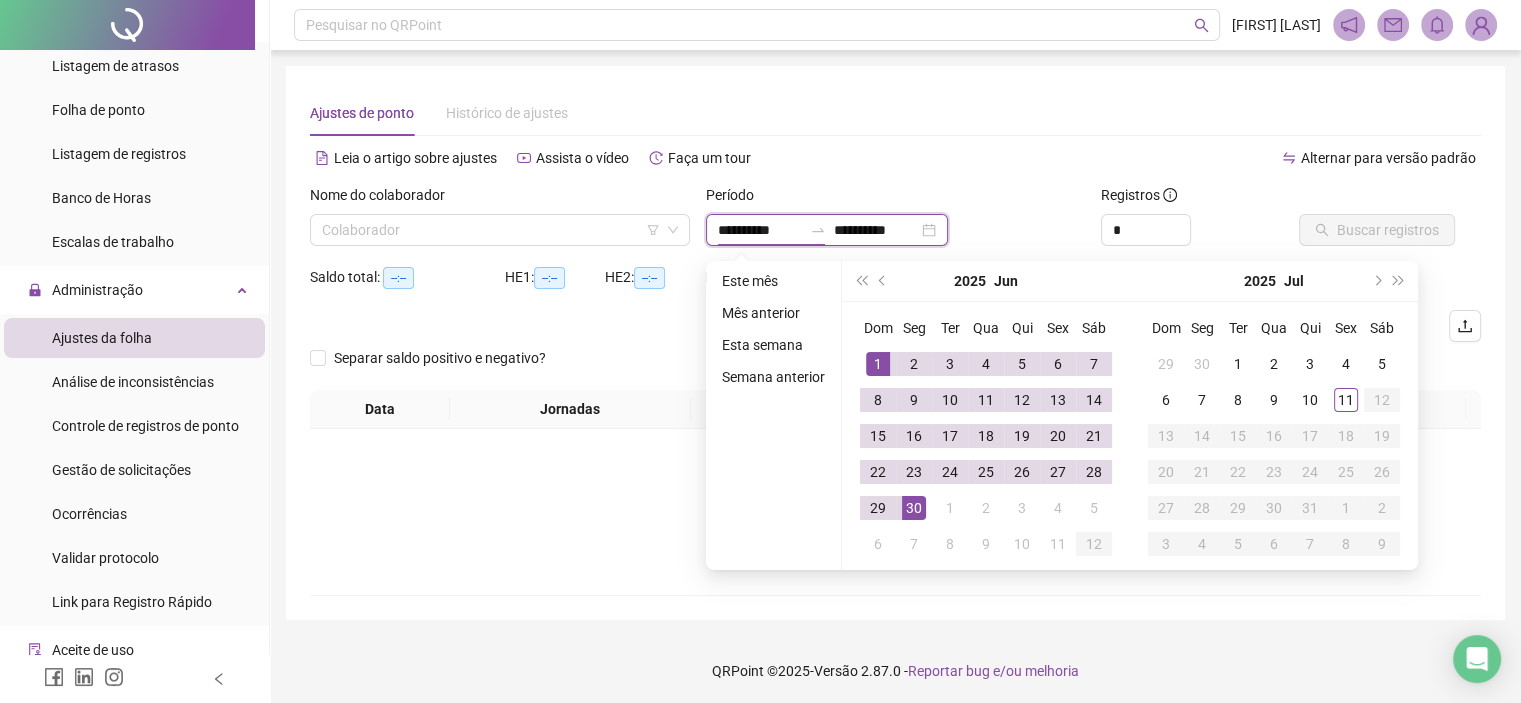 type on "**********" 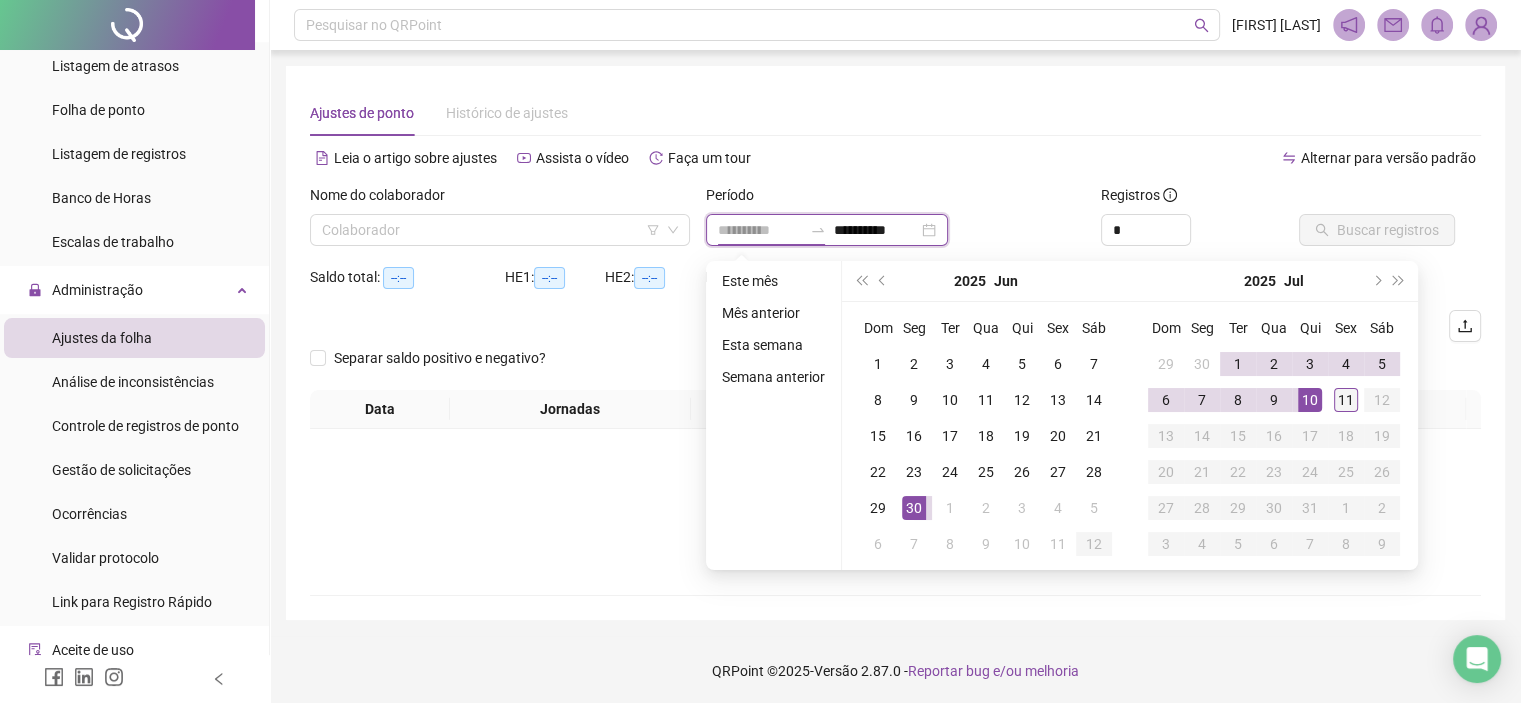 type on "**********" 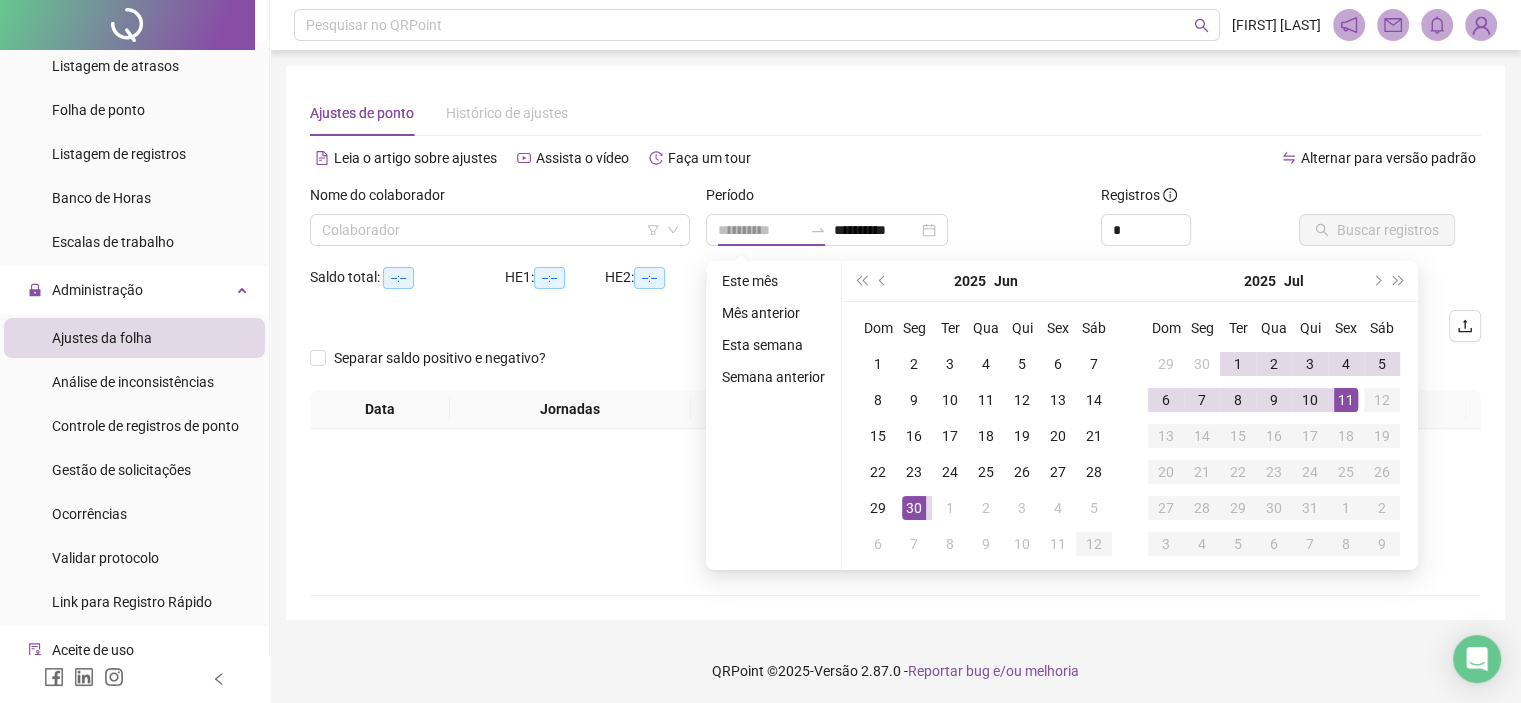 click on "11" at bounding box center (1346, 400) 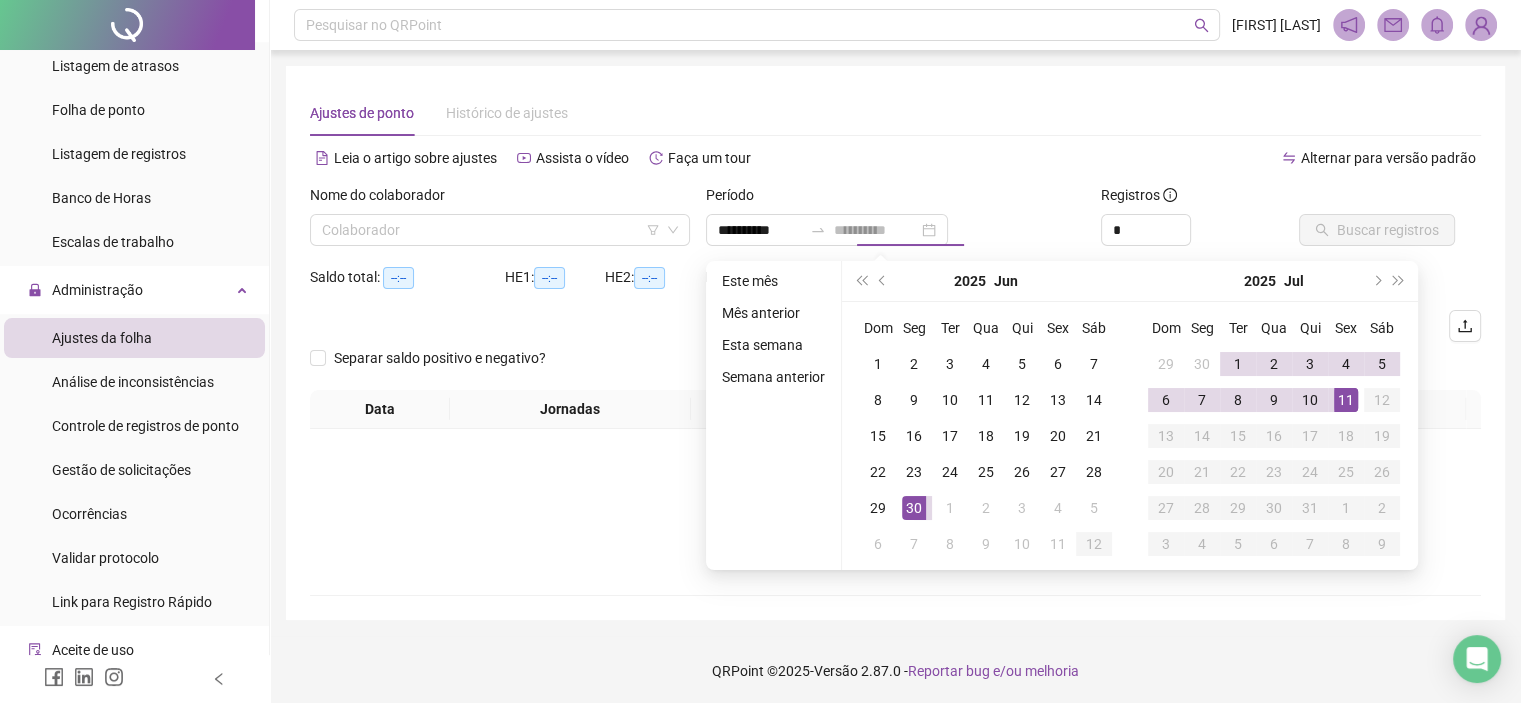 click on "11" at bounding box center [1346, 400] 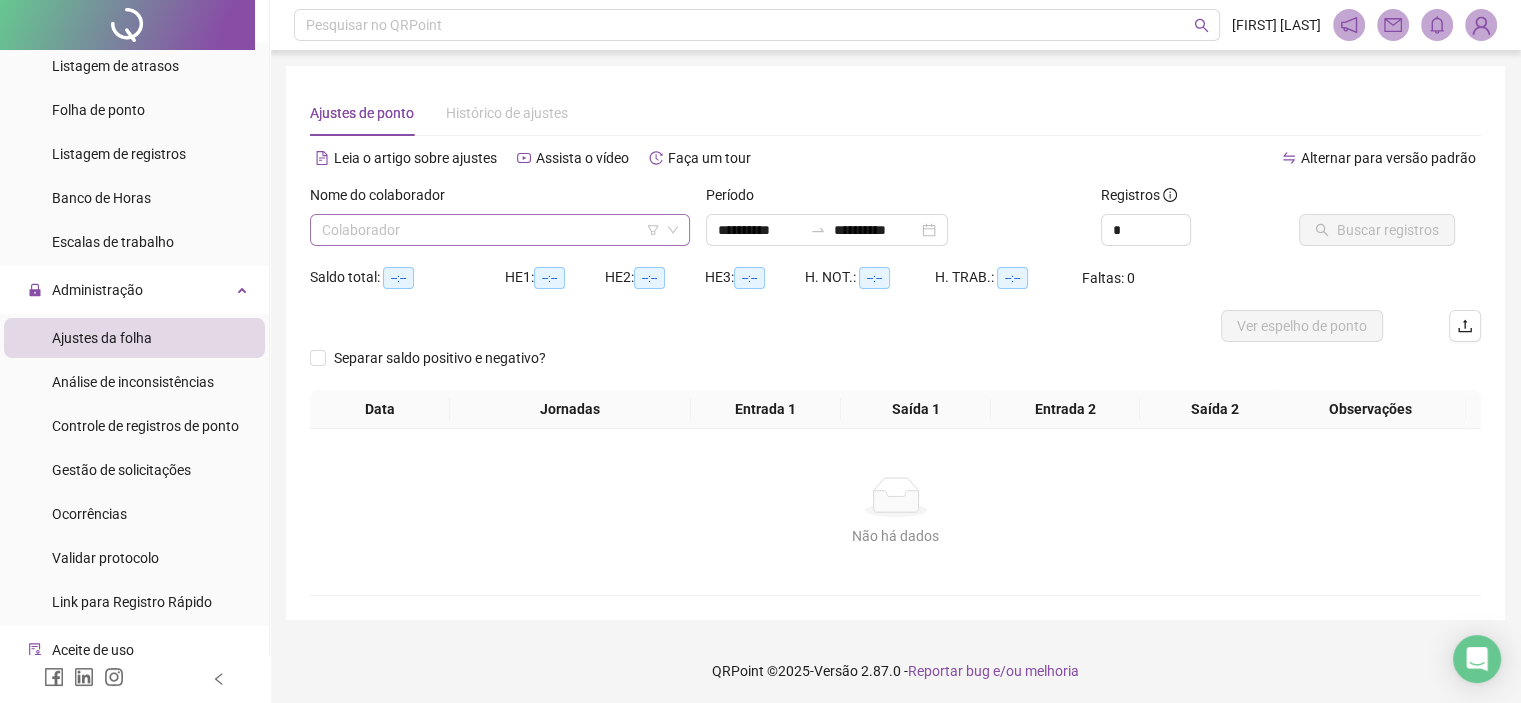 click at bounding box center [494, 230] 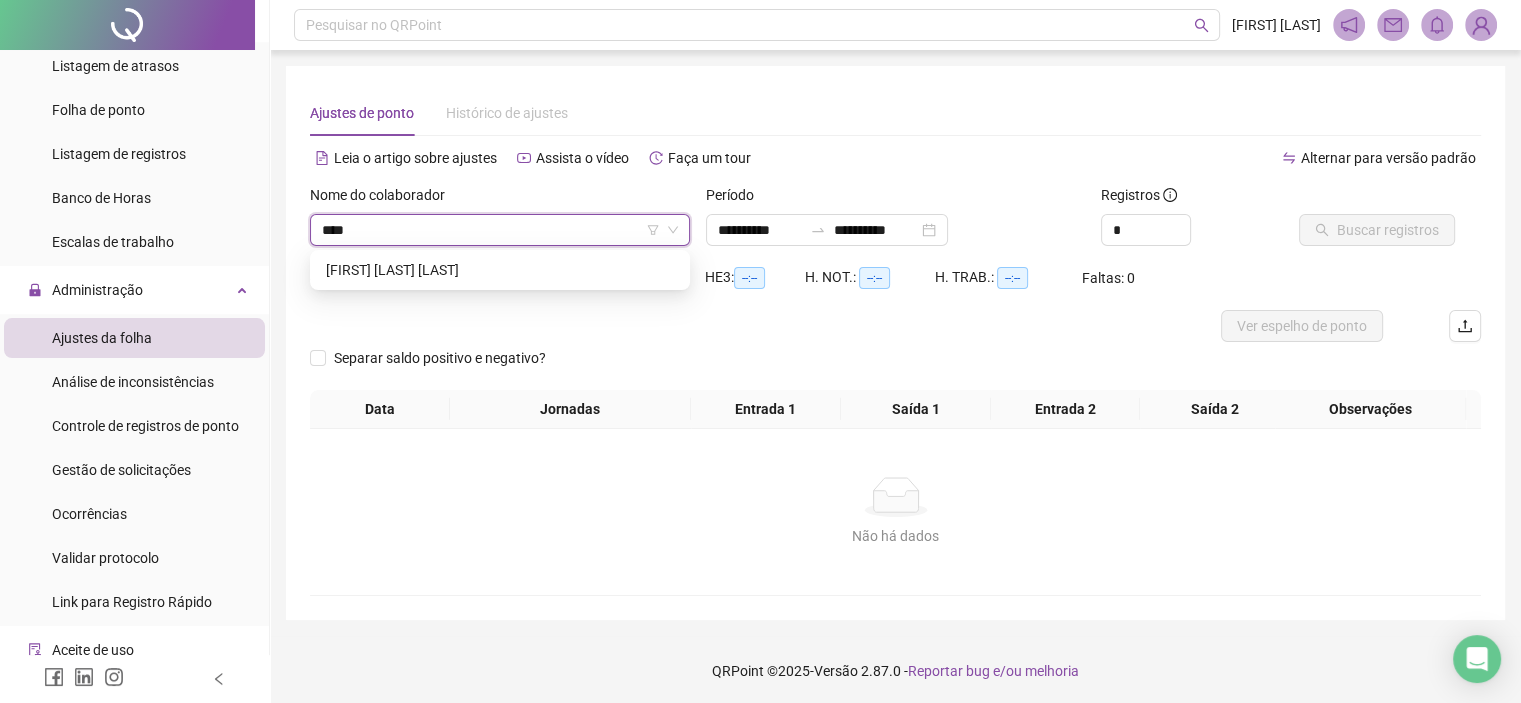 type on "***" 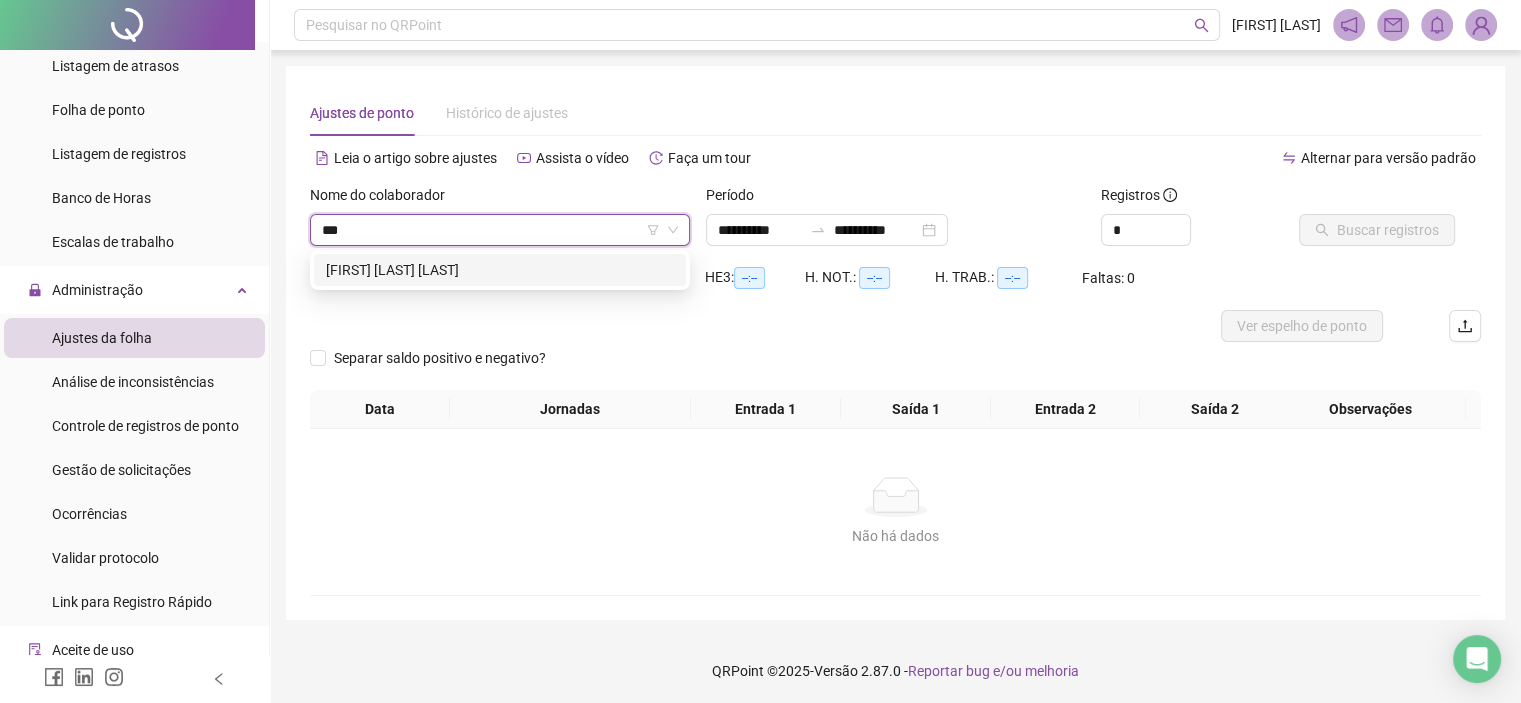 click on "[FIRST] [LAST]" at bounding box center [500, 270] 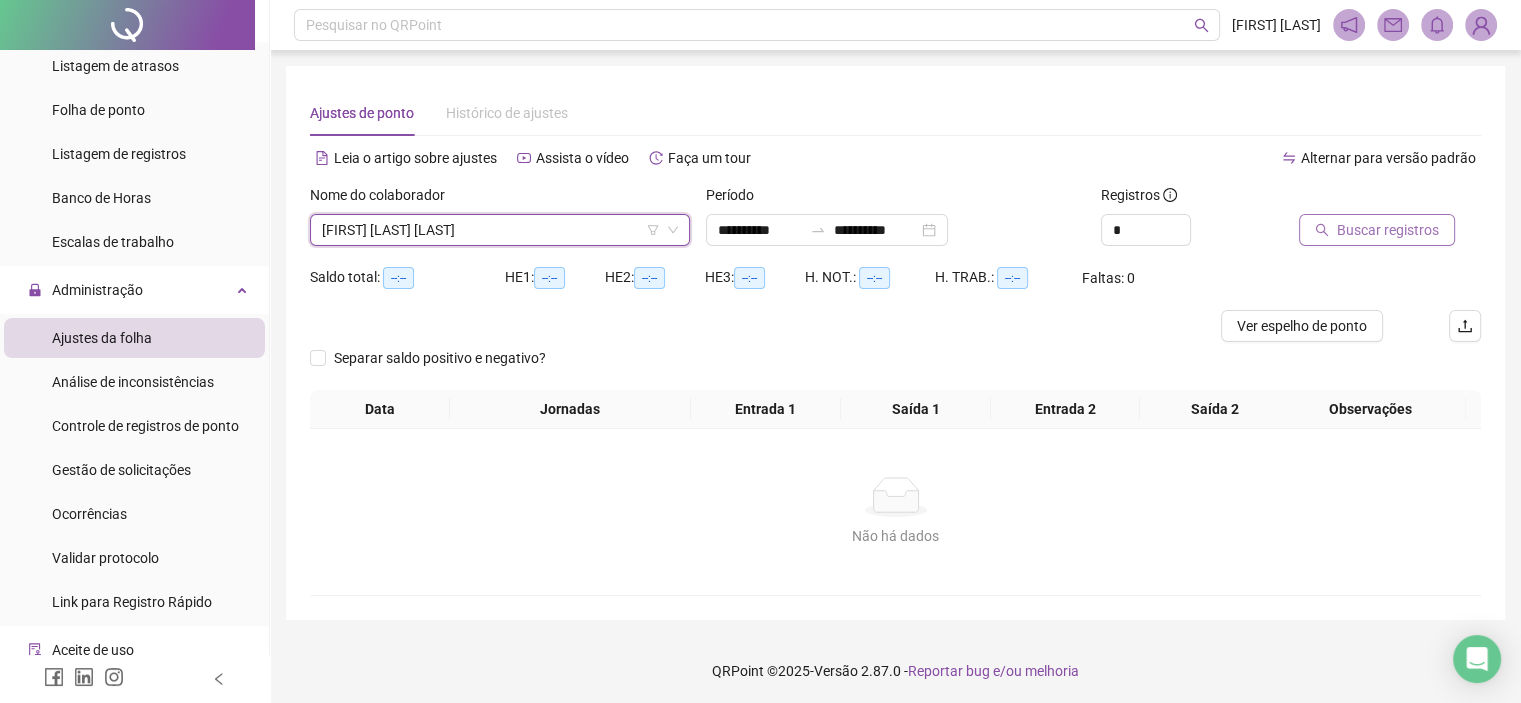 click on "Buscar registros" at bounding box center (1388, 230) 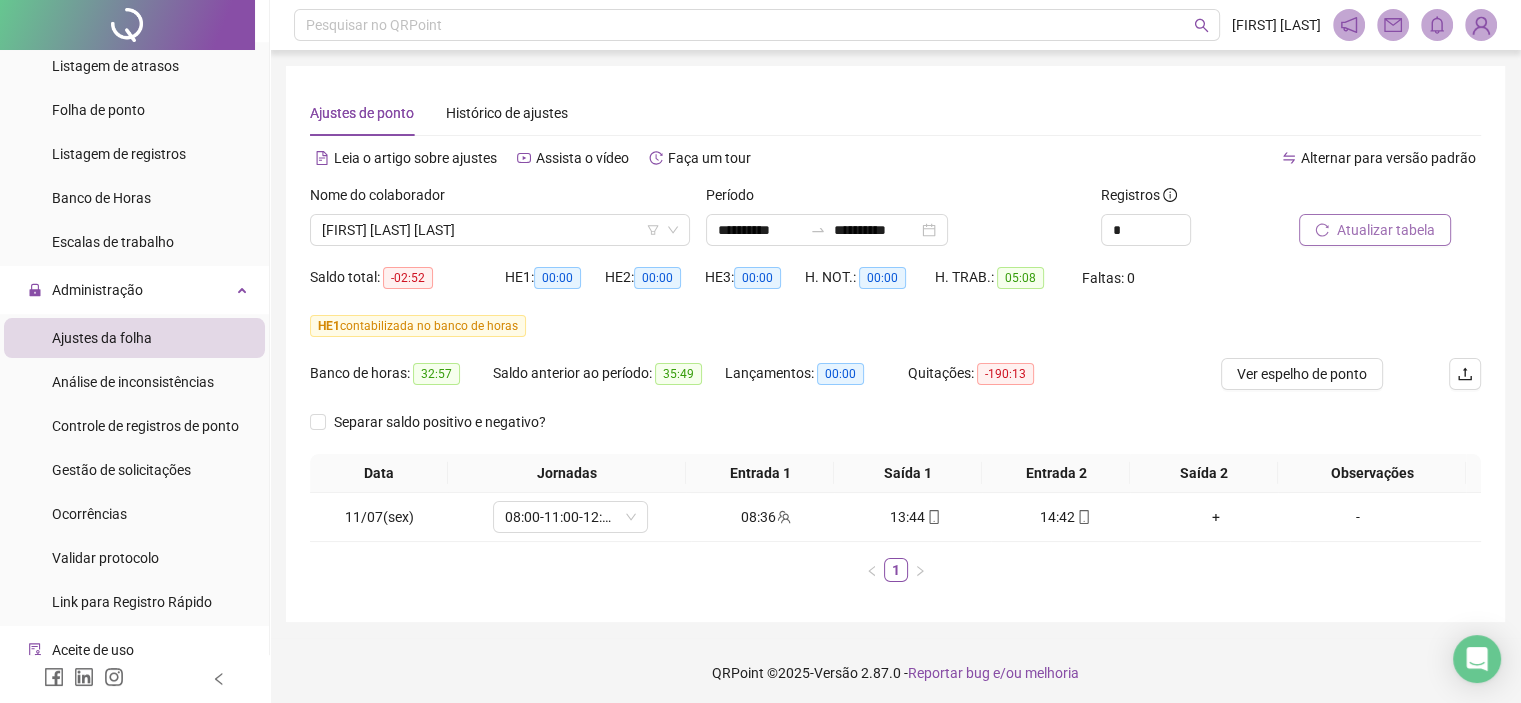 click on "Atualizar tabela" at bounding box center [1386, 230] 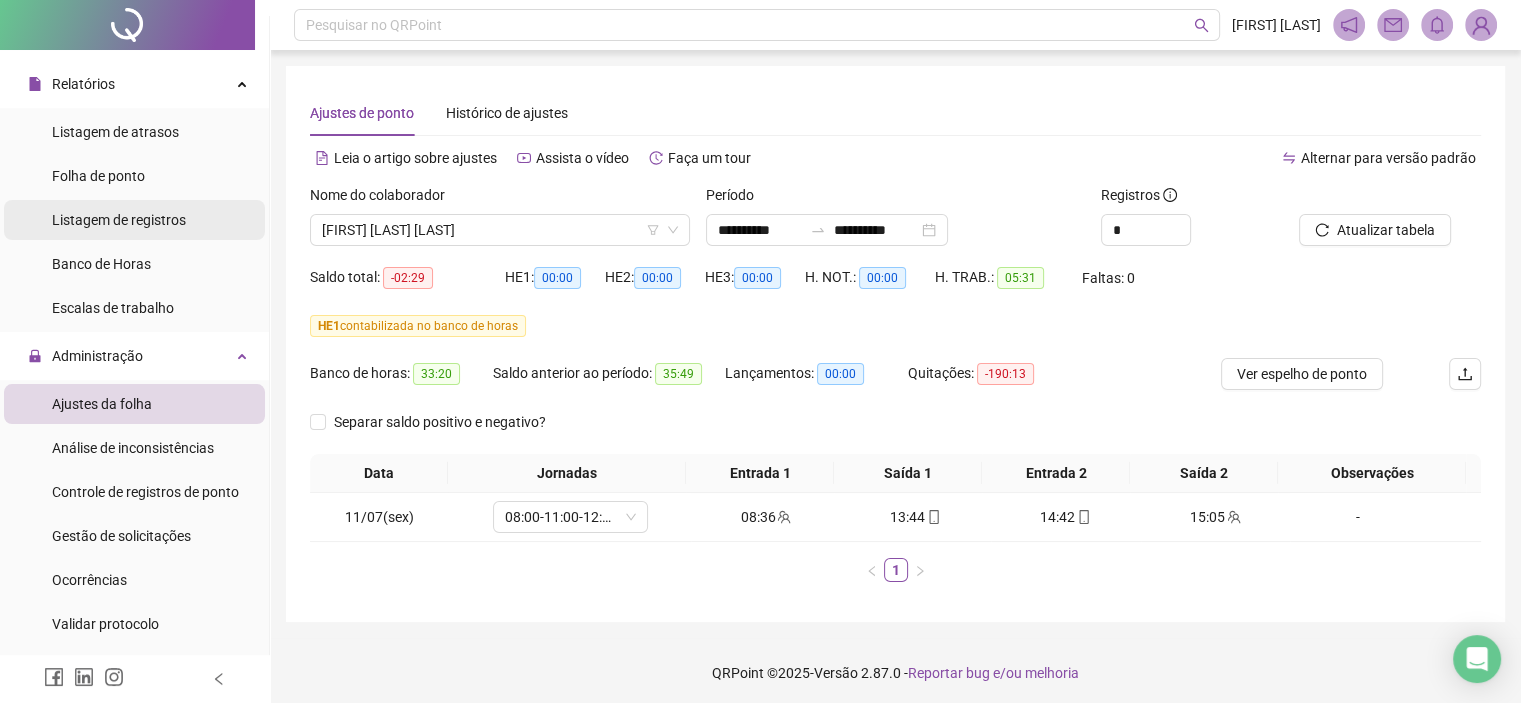 scroll, scrollTop: 0, scrollLeft: 0, axis: both 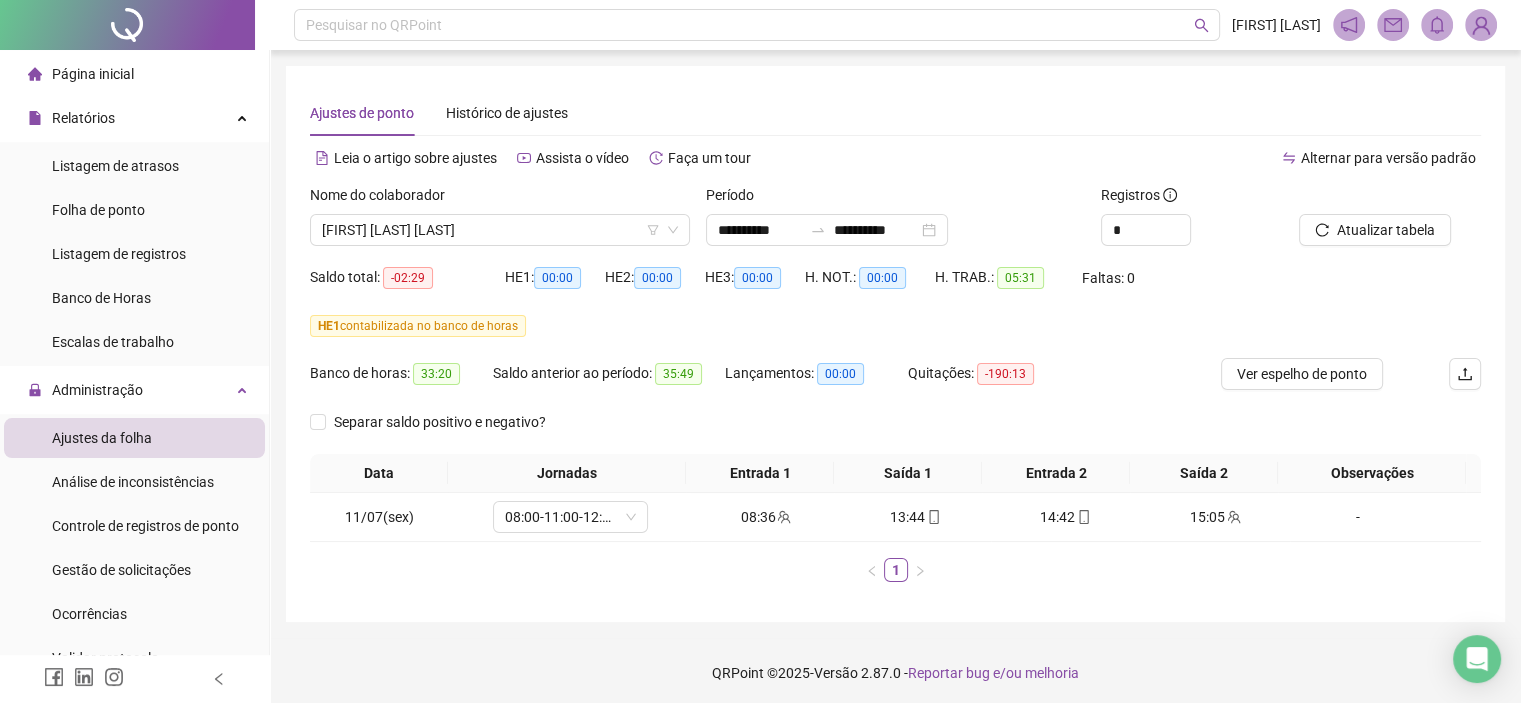 click on "Página inicial" at bounding box center [93, 74] 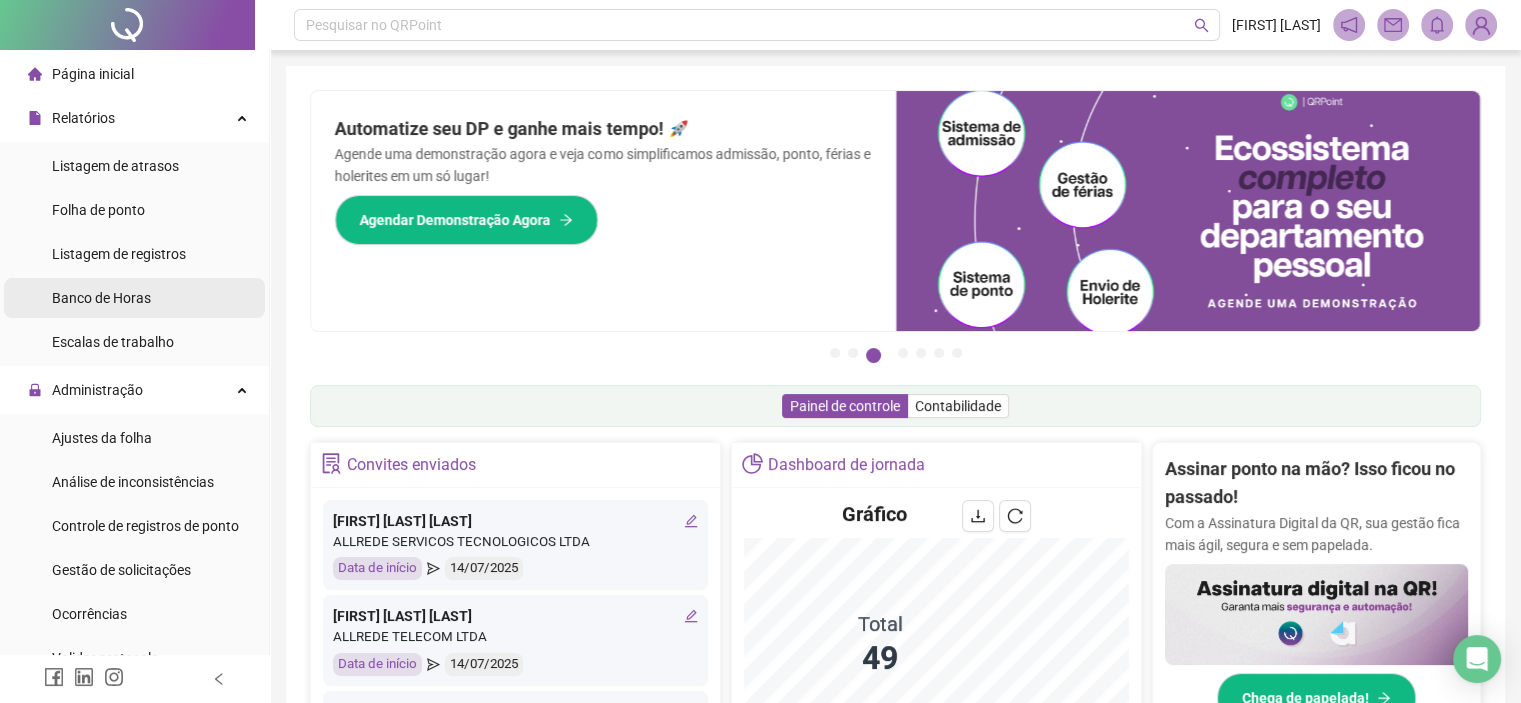 click on "Banco de Horas" at bounding box center [134, 298] 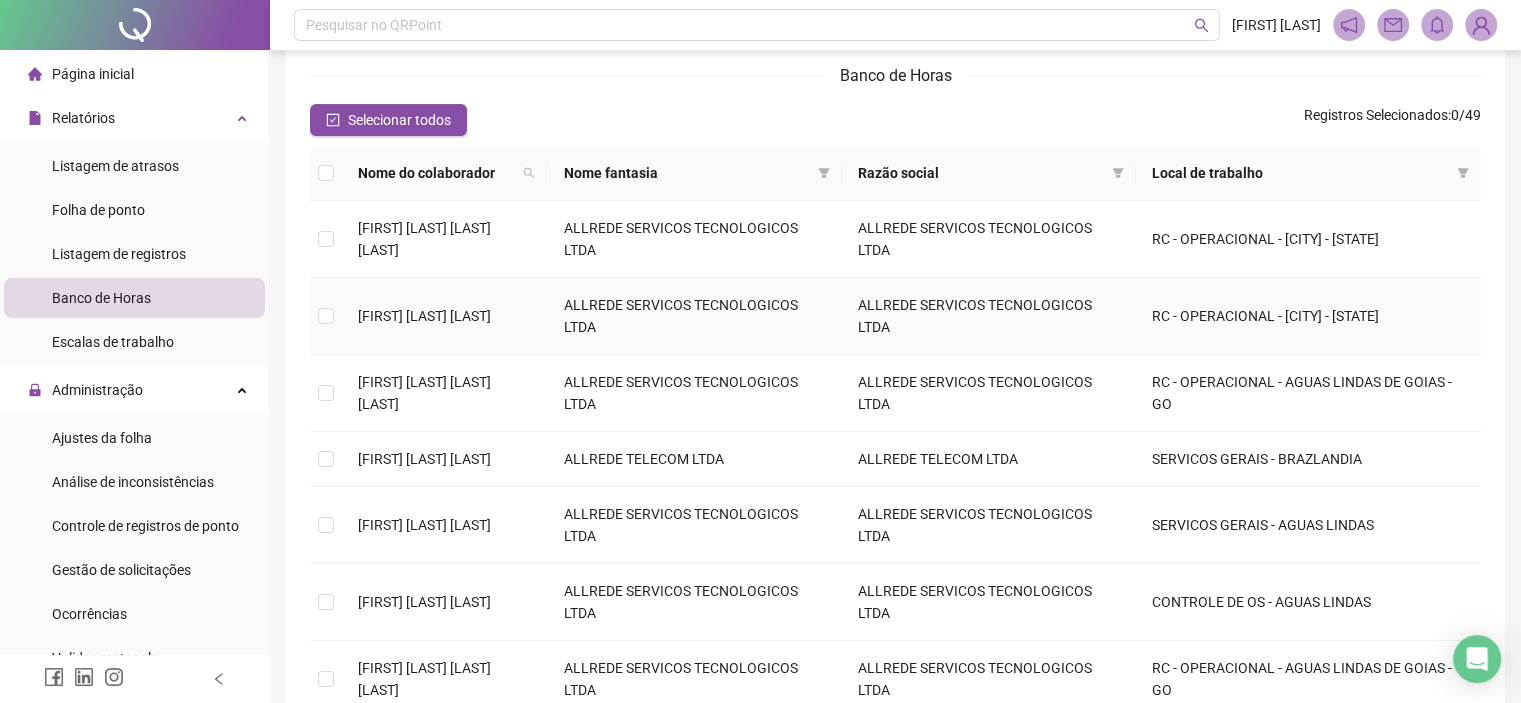 scroll, scrollTop: 0, scrollLeft: 0, axis: both 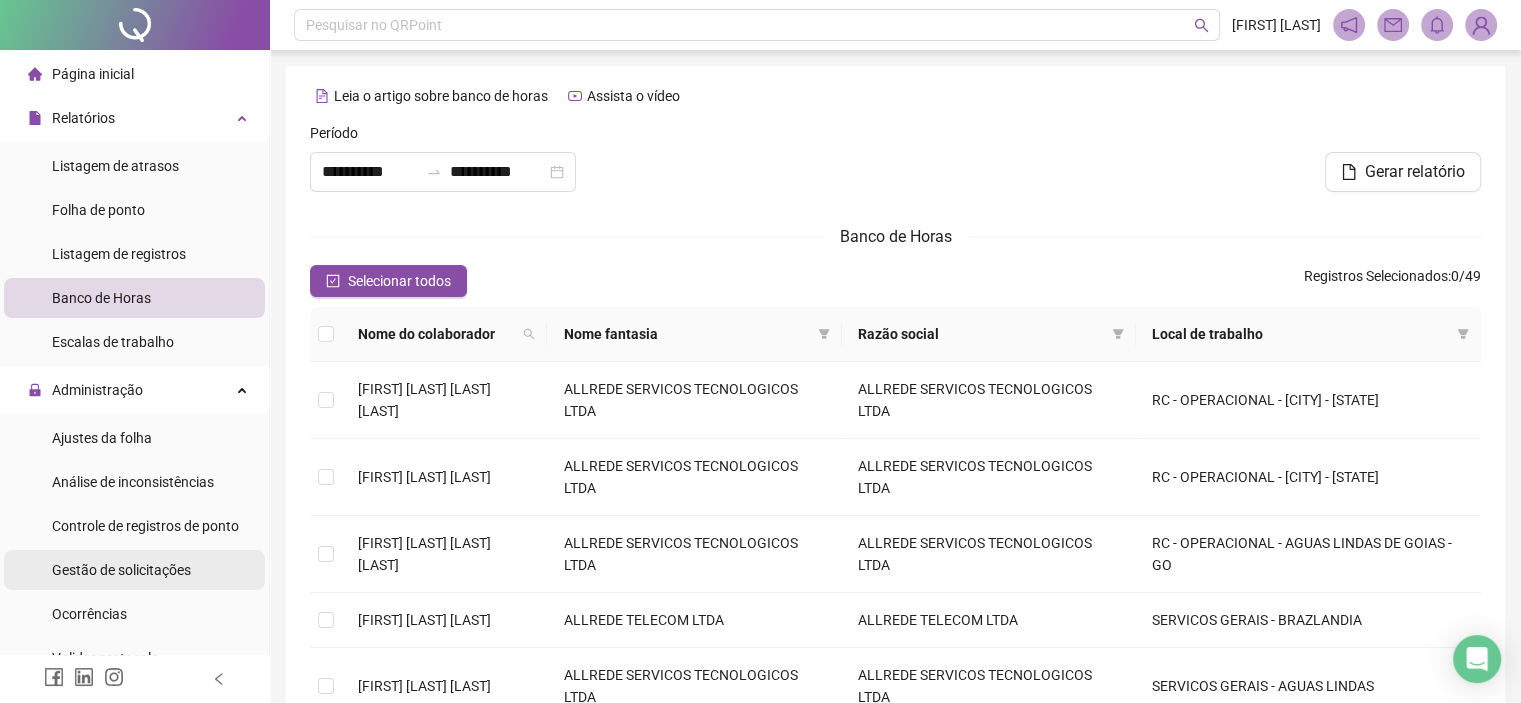 click on "Gestão de solicitações" at bounding box center [121, 570] 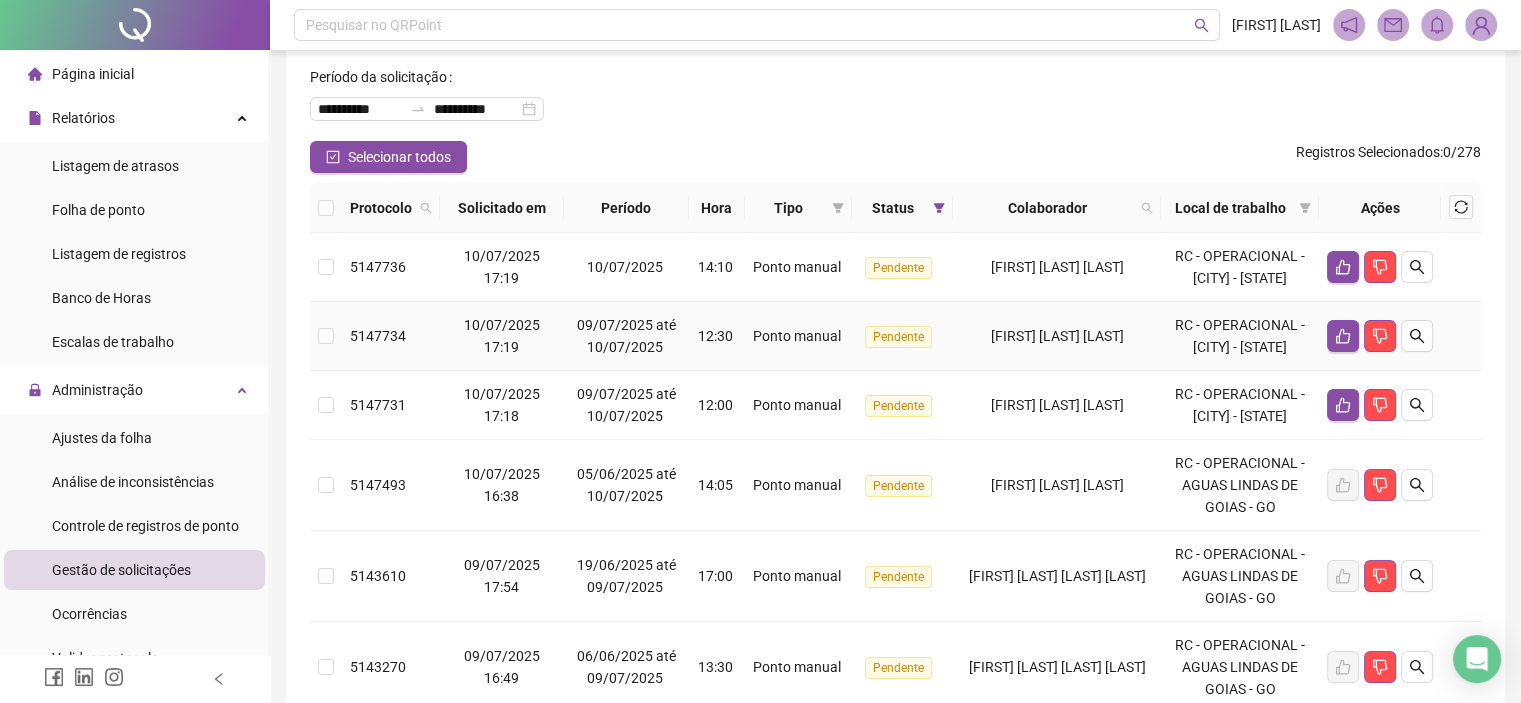 scroll, scrollTop: 200, scrollLeft: 0, axis: vertical 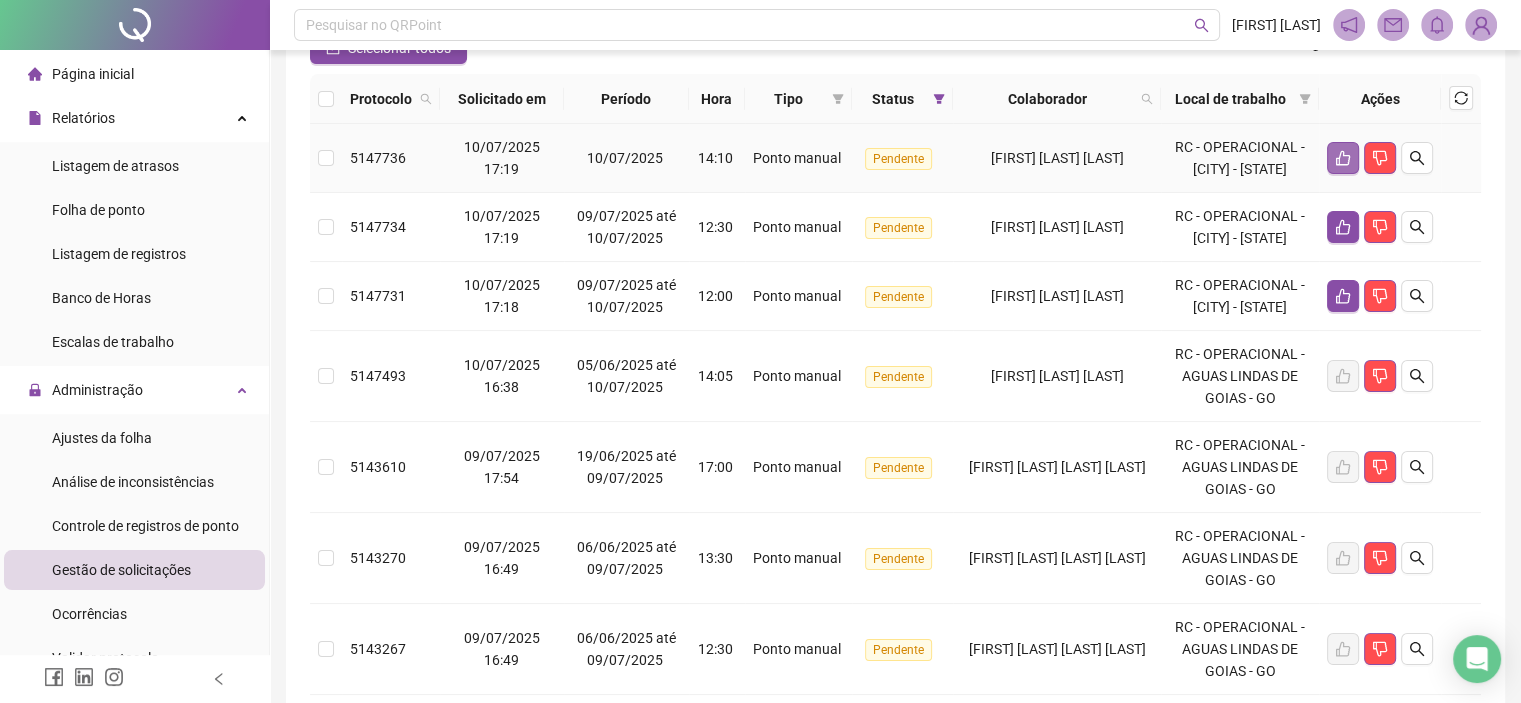 click at bounding box center [1343, 158] 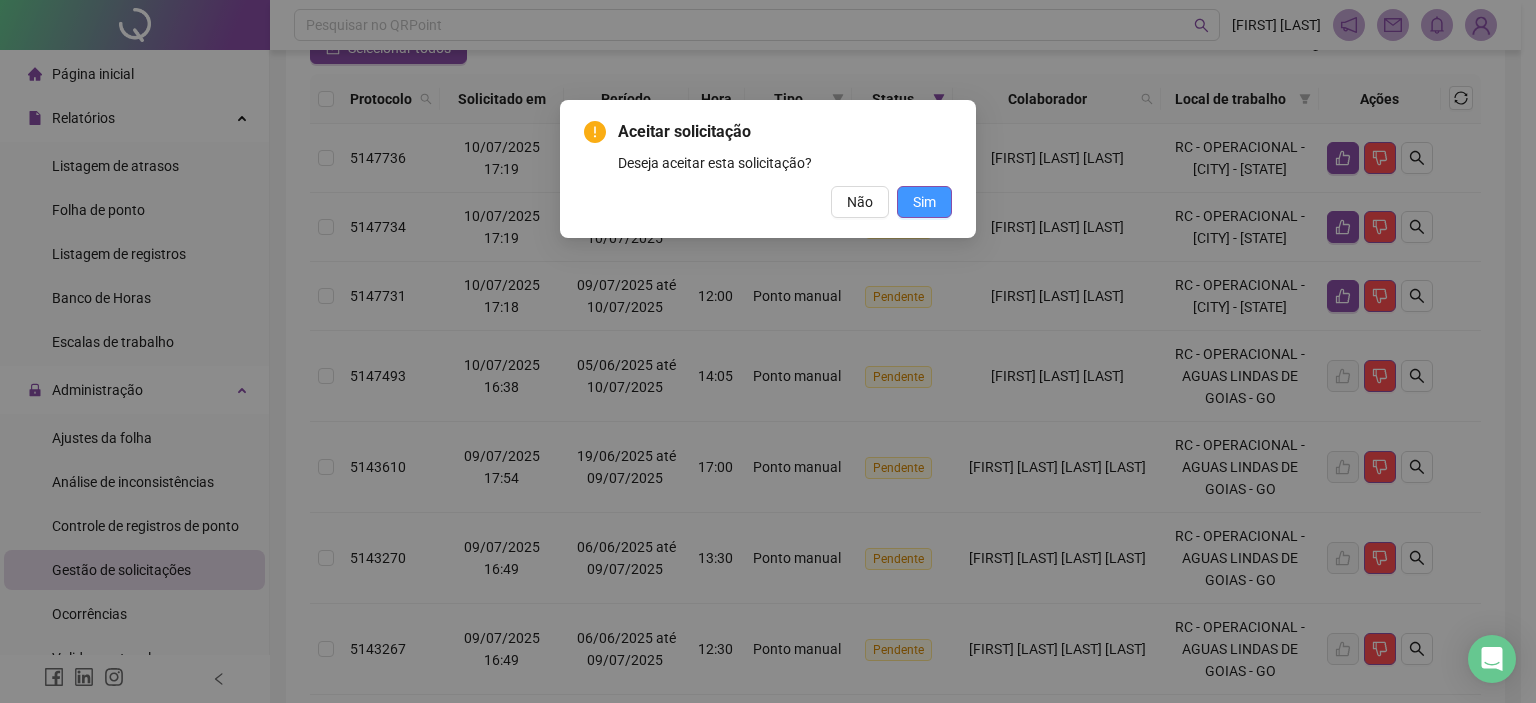 click on "Sim" at bounding box center (924, 202) 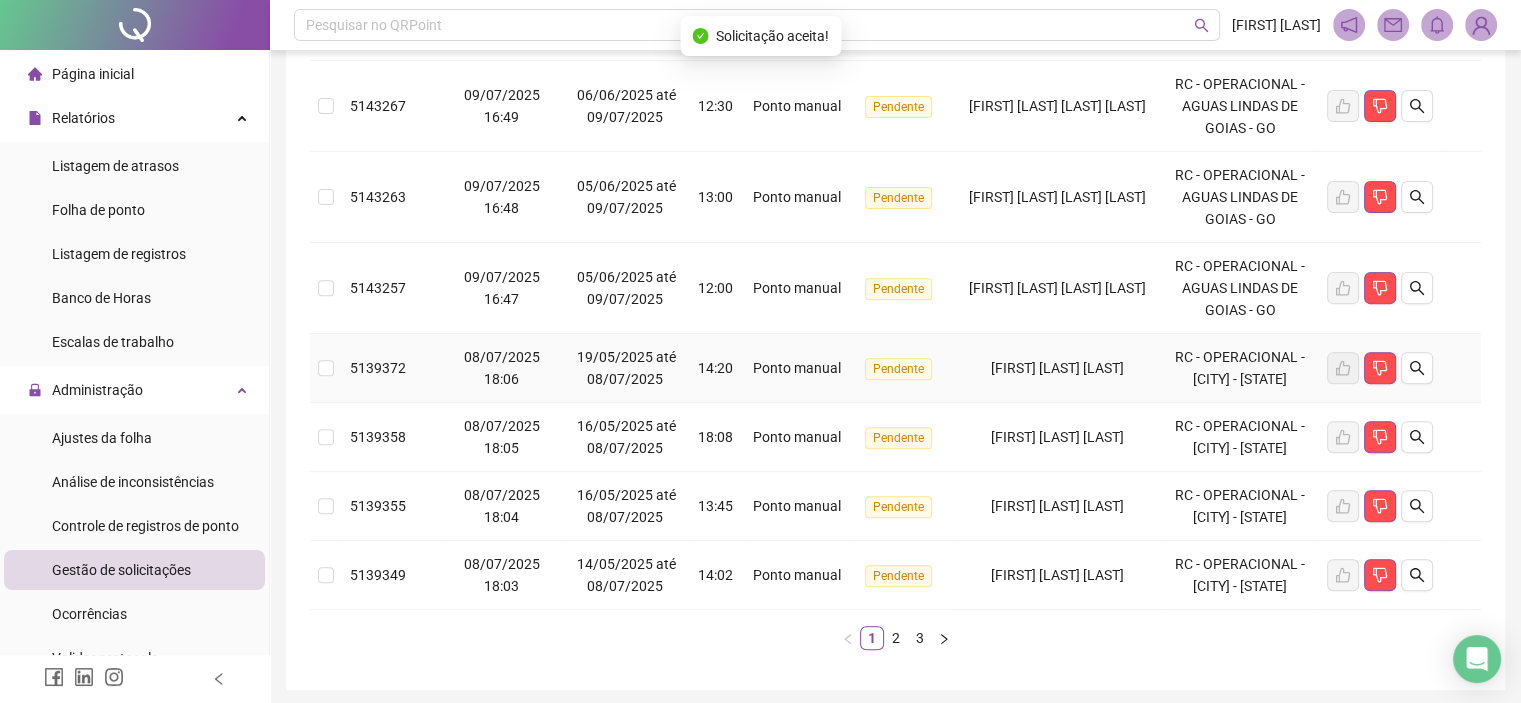 scroll, scrollTop: 743, scrollLeft: 0, axis: vertical 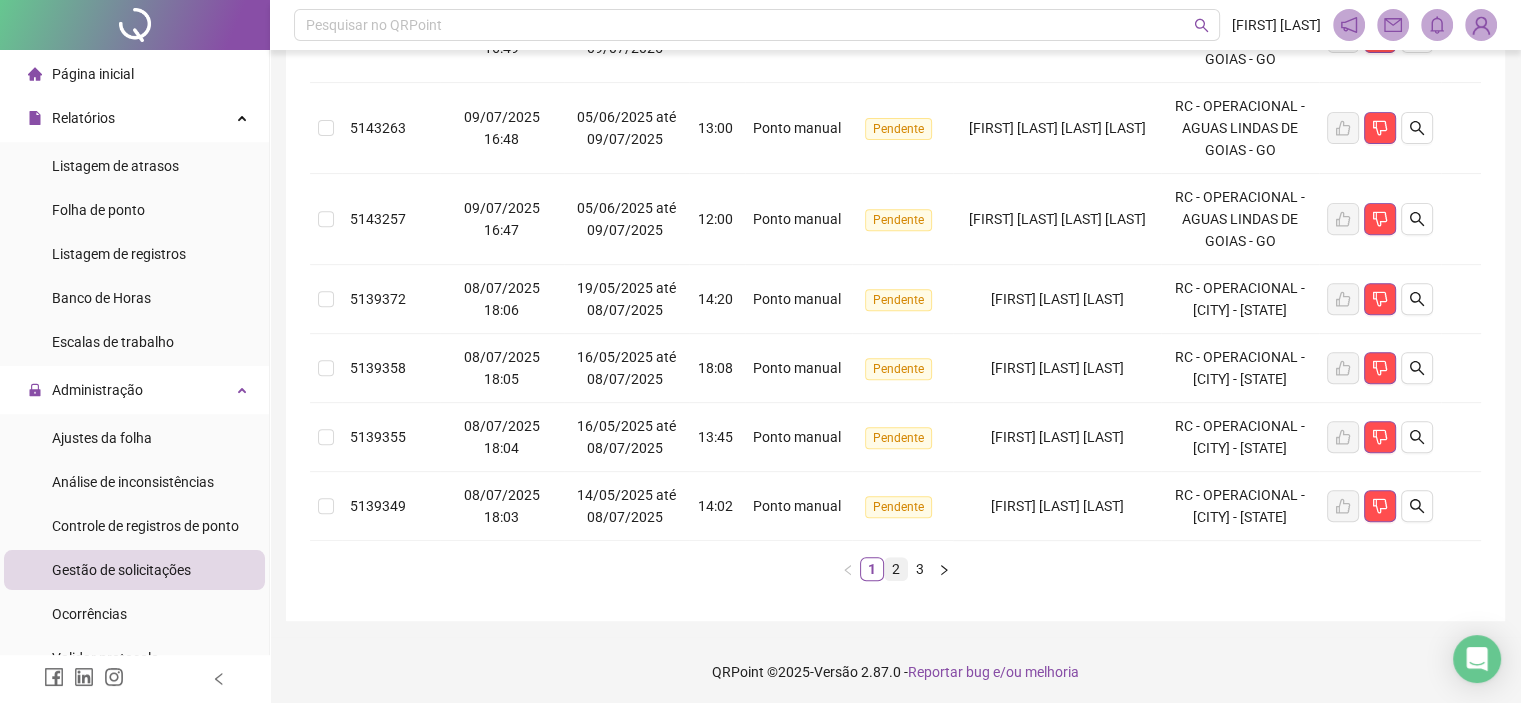 click on "2" at bounding box center [896, 569] 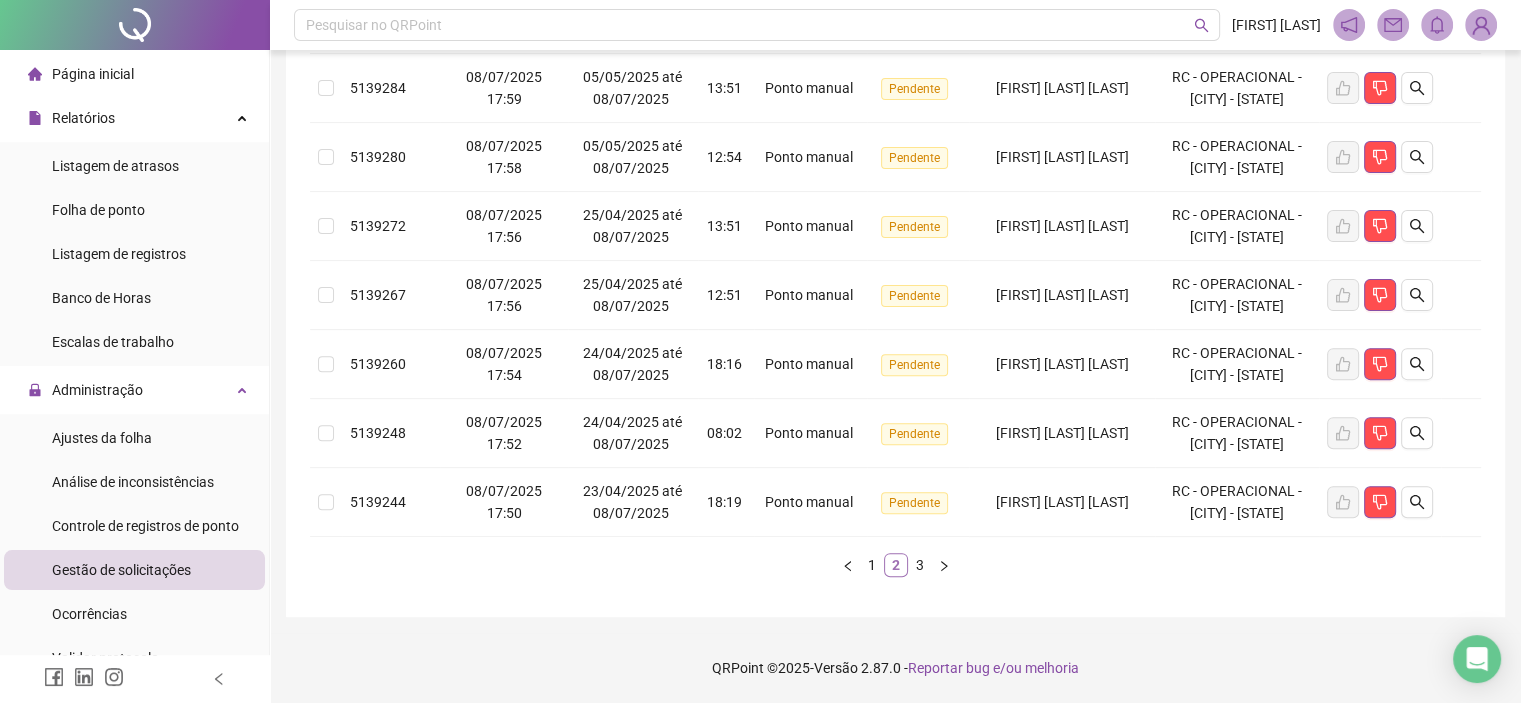 scroll, scrollTop: 611, scrollLeft: 0, axis: vertical 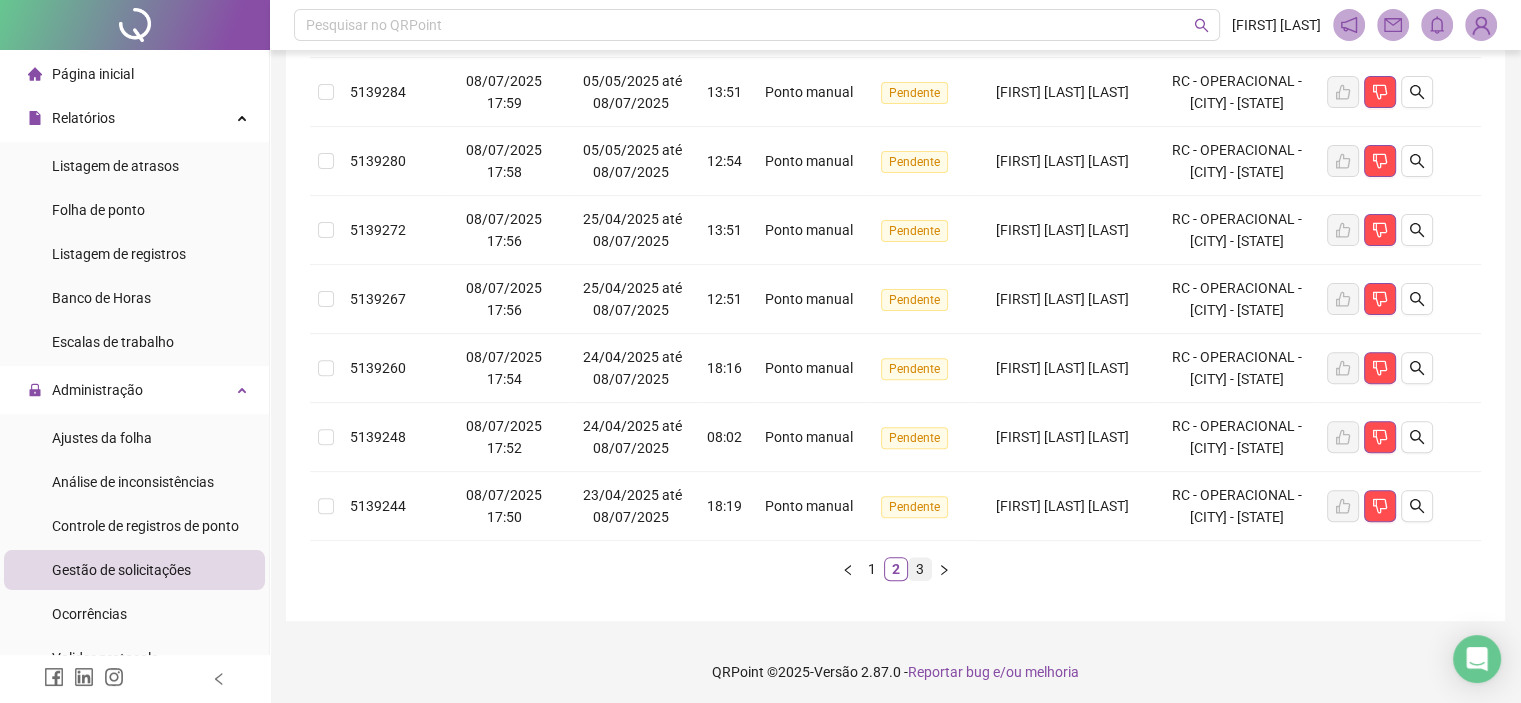 click on "3" at bounding box center [920, 569] 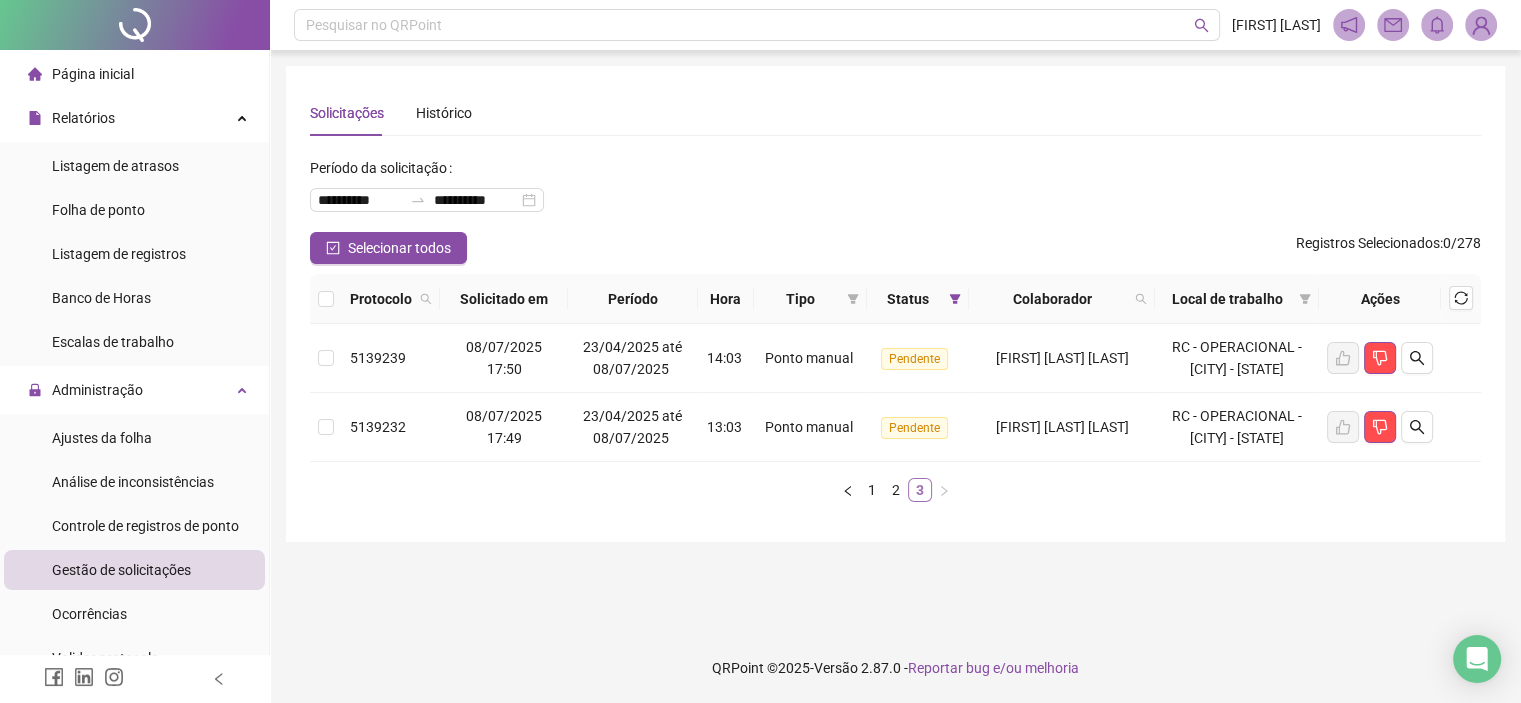 scroll, scrollTop: 0, scrollLeft: 0, axis: both 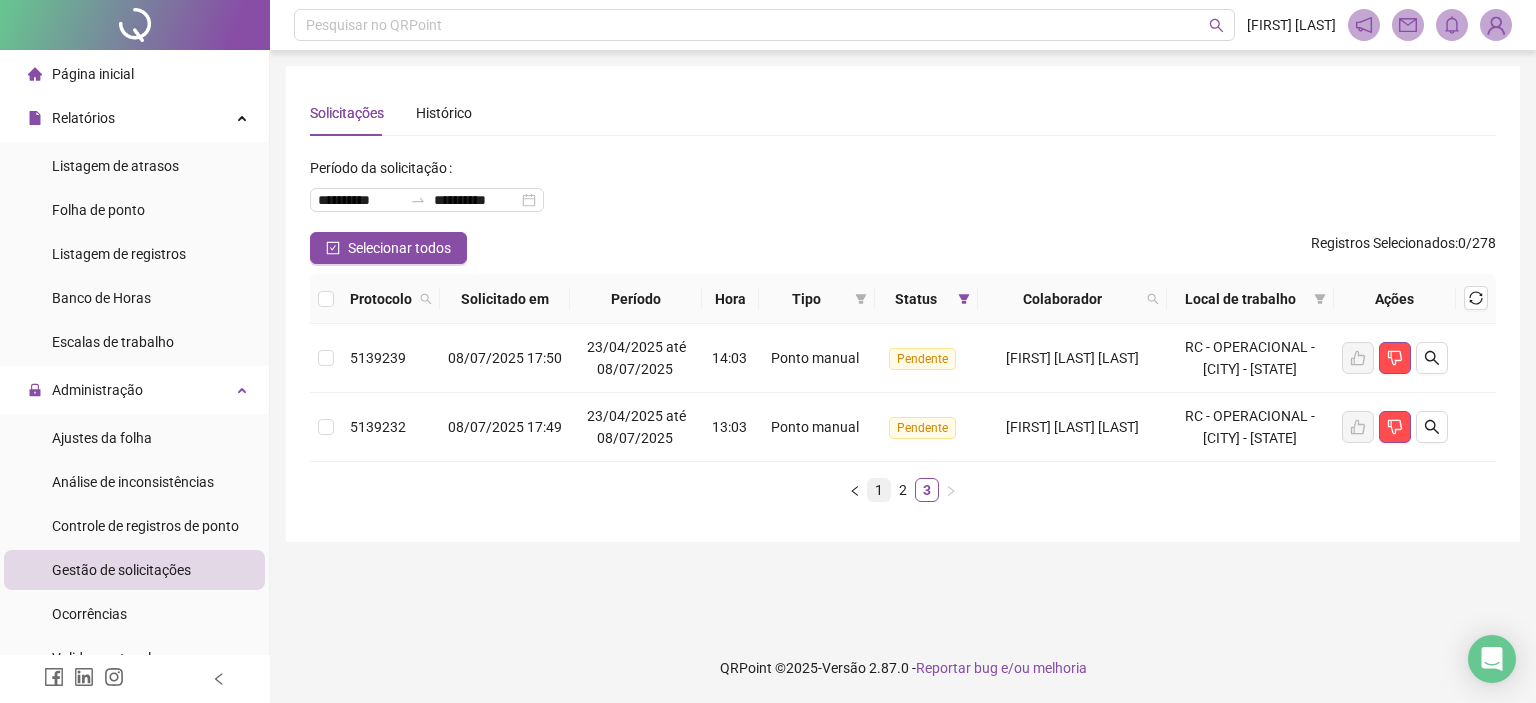 click on "1" at bounding box center (879, 490) 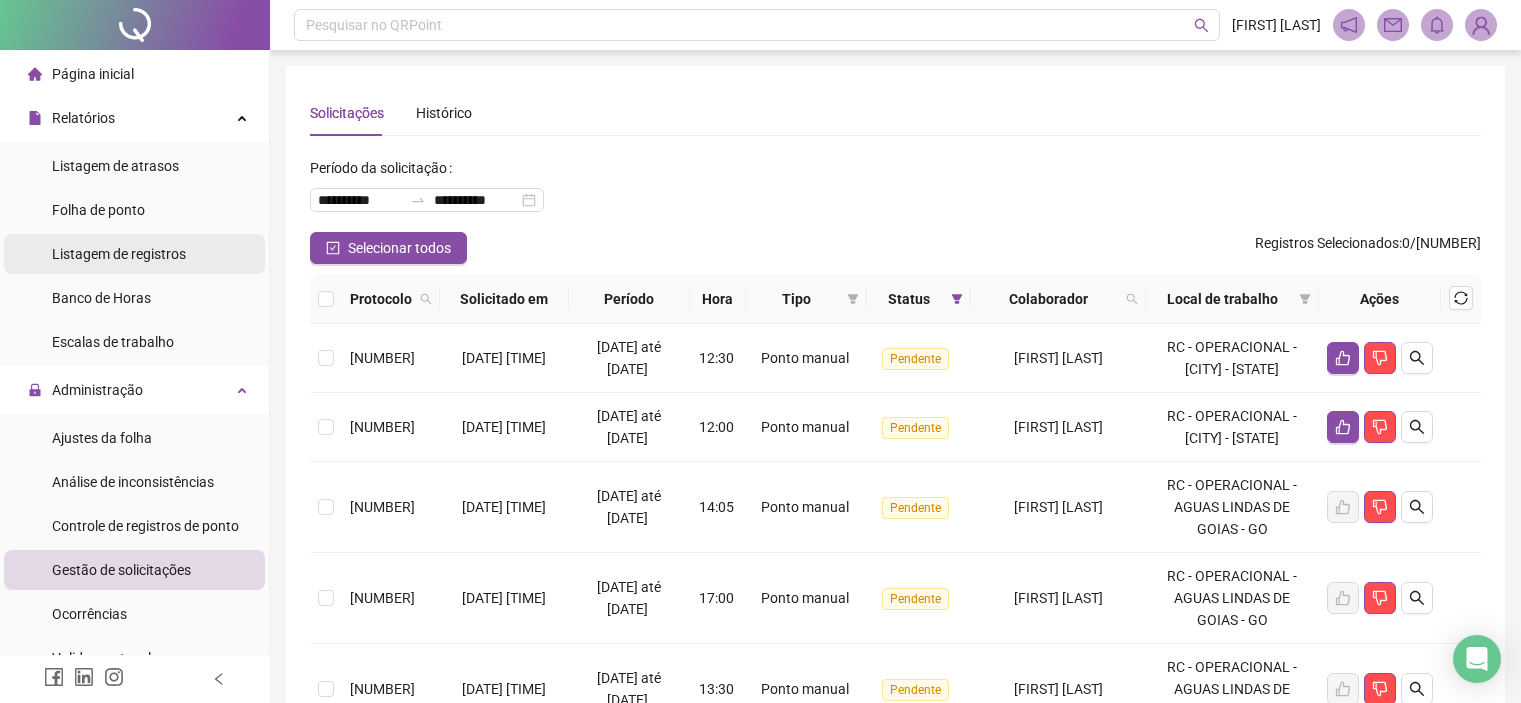 scroll, scrollTop: 0, scrollLeft: 0, axis: both 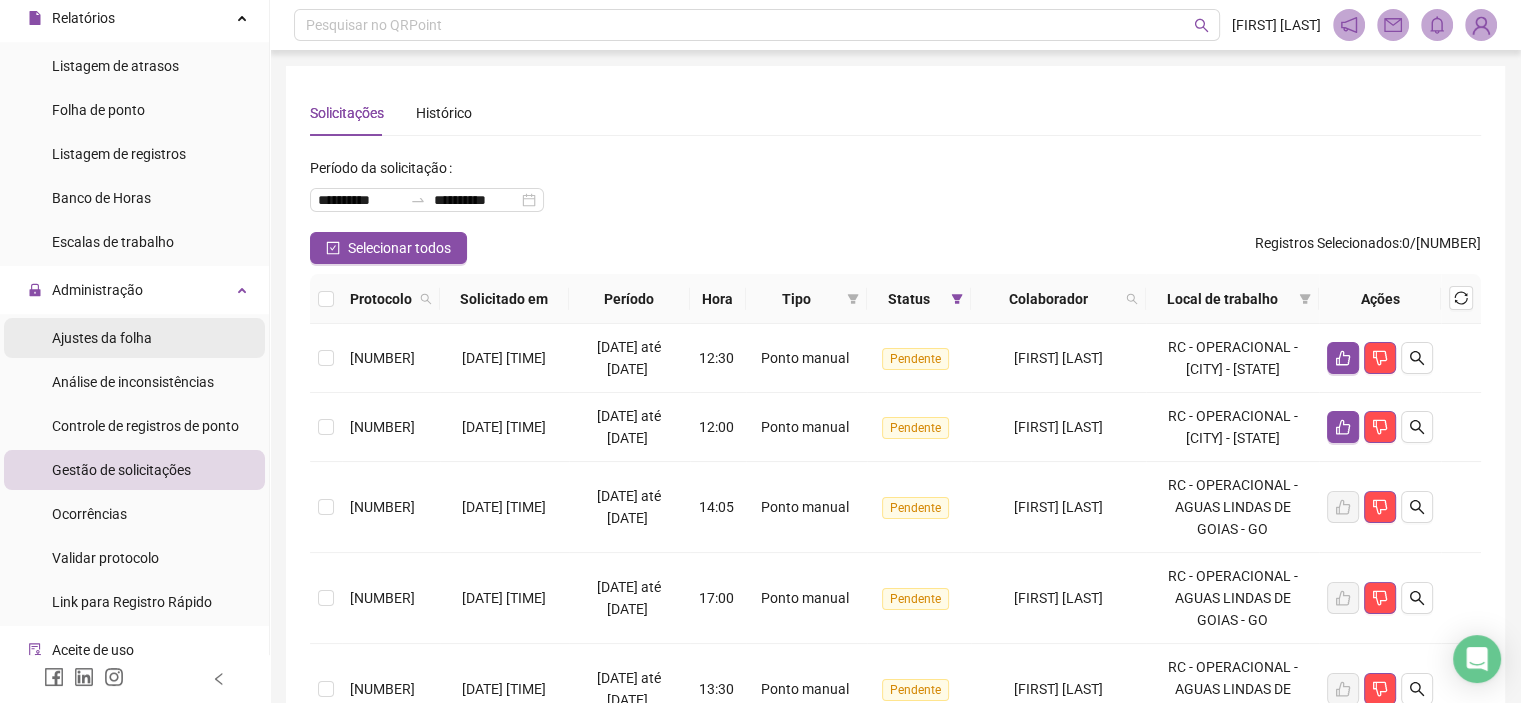 click on "Ajustes da folha" at bounding box center (102, 338) 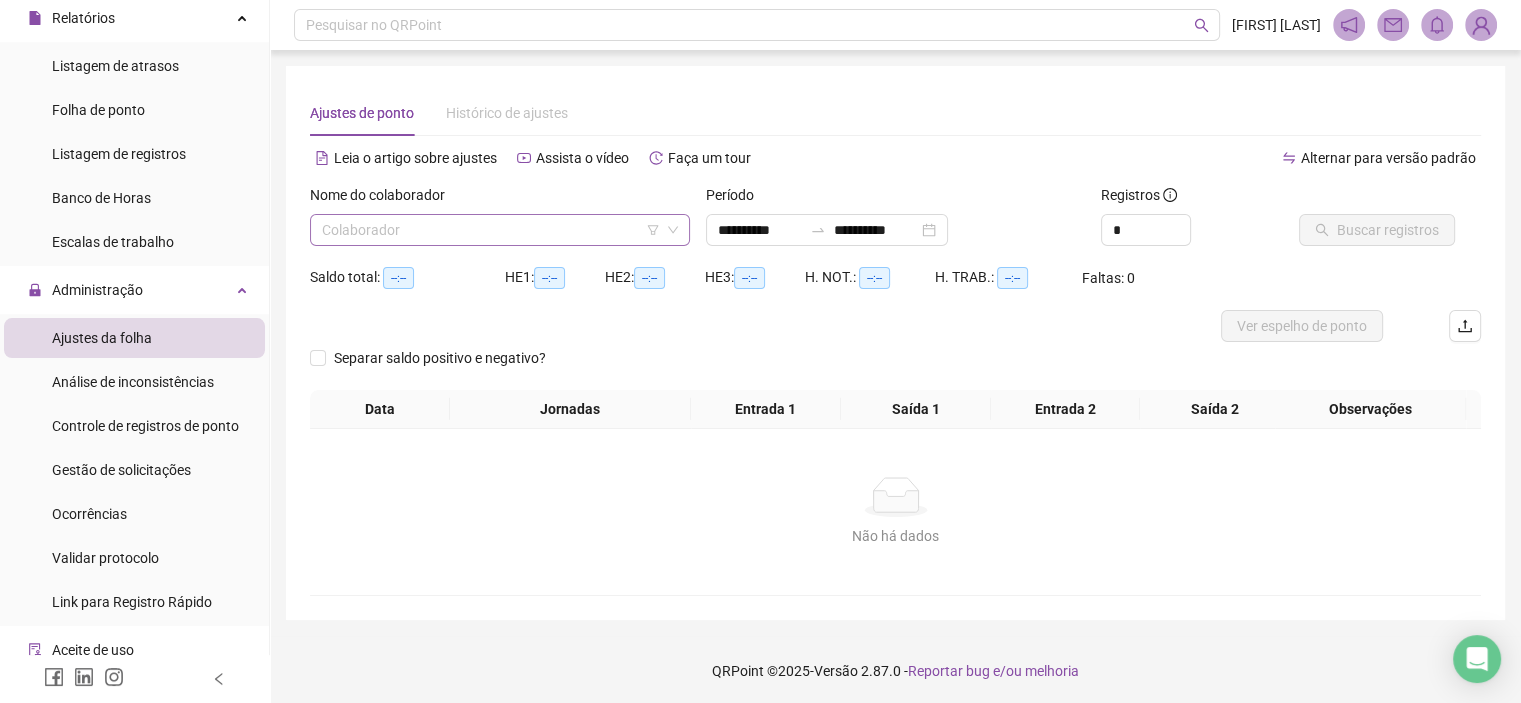 click at bounding box center (494, 230) 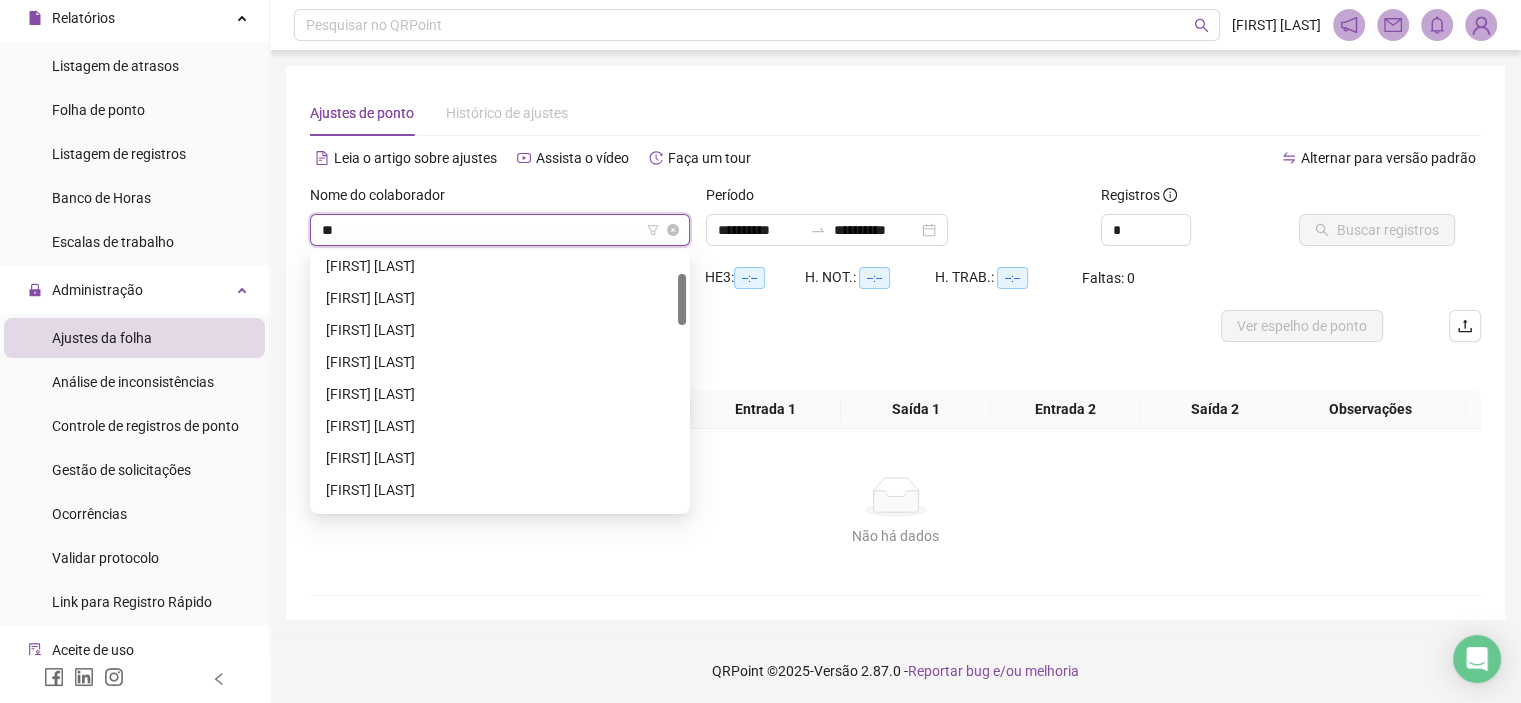 scroll, scrollTop: 0, scrollLeft: 0, axis: both 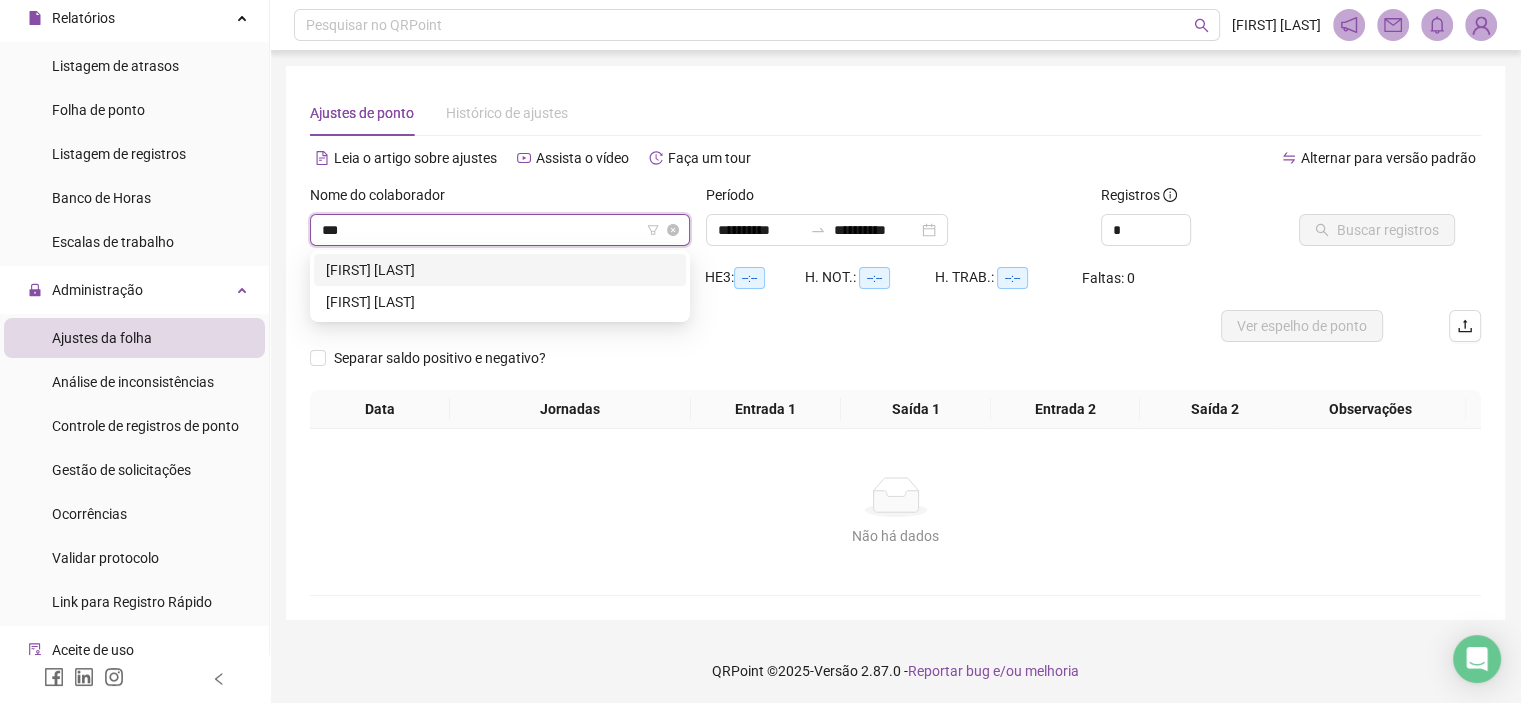 type on "****" 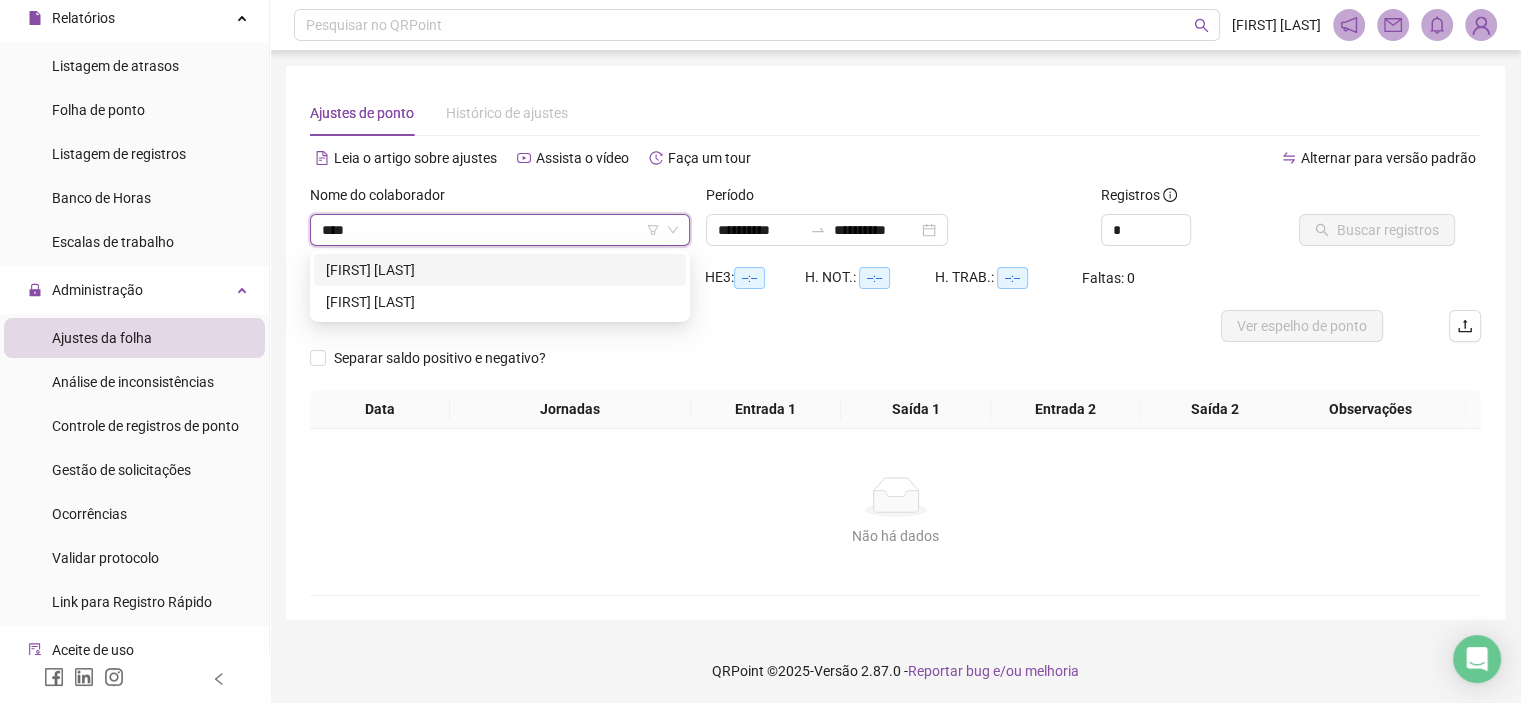 click on "[FIRST] [LAST] [LAST] [LAST]" at bounding box center (500, 270) 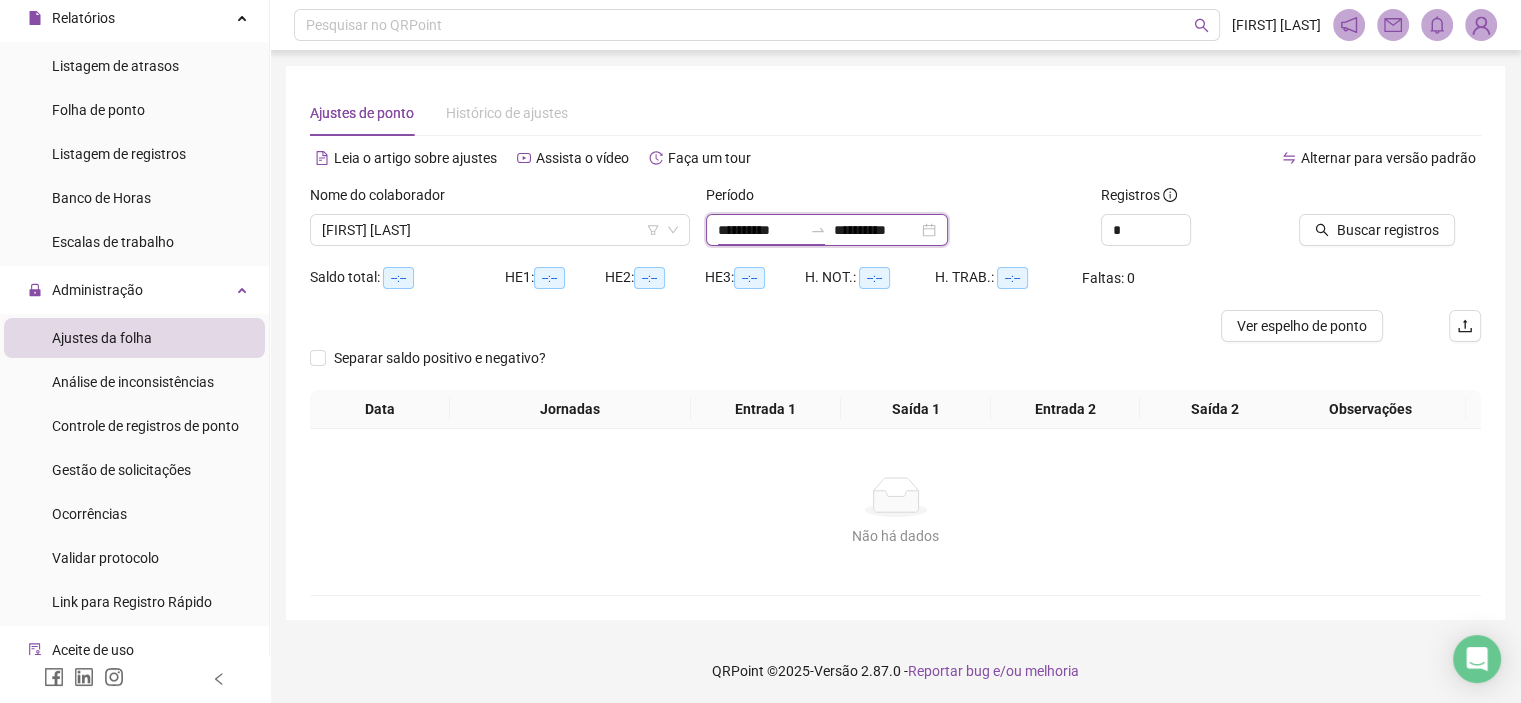click on "**********" at bounding box center (760, 230) 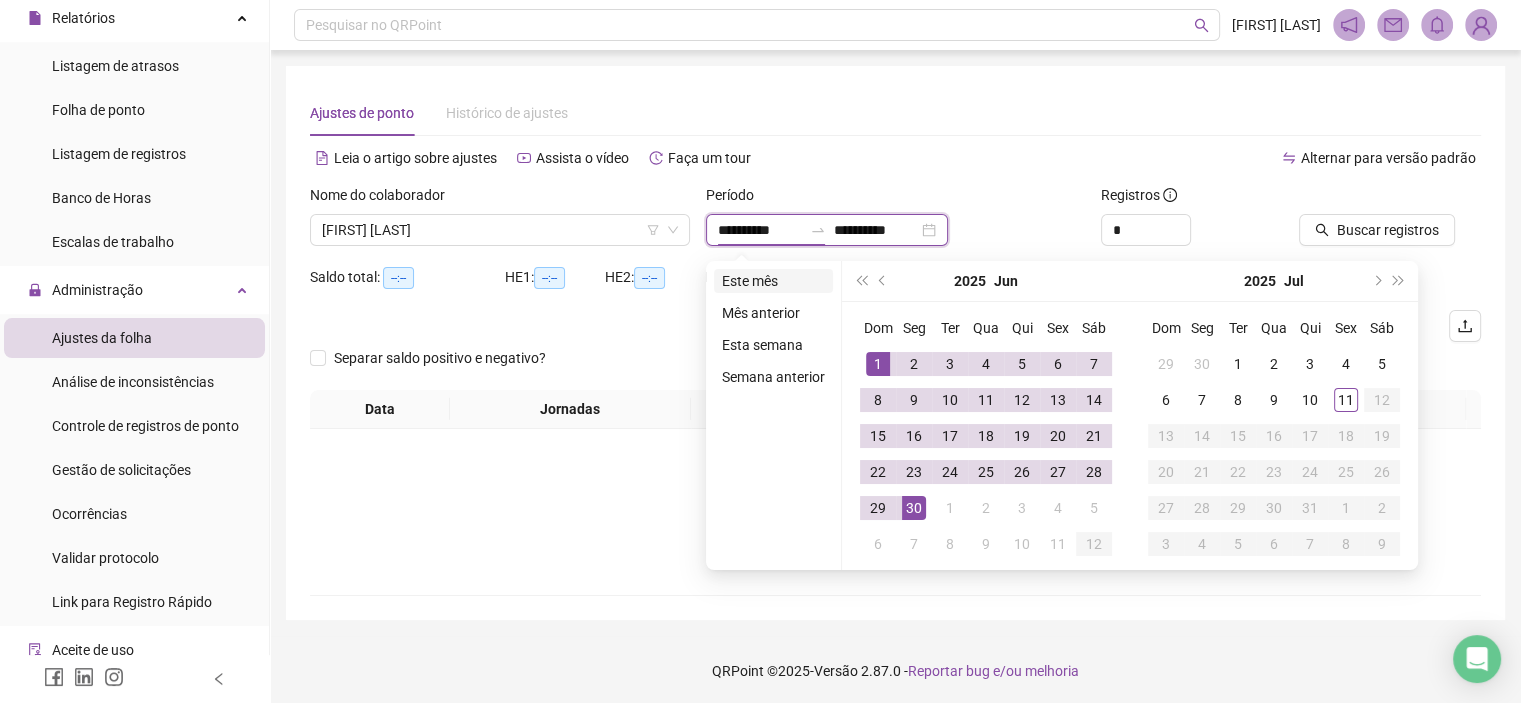 type on "**********" 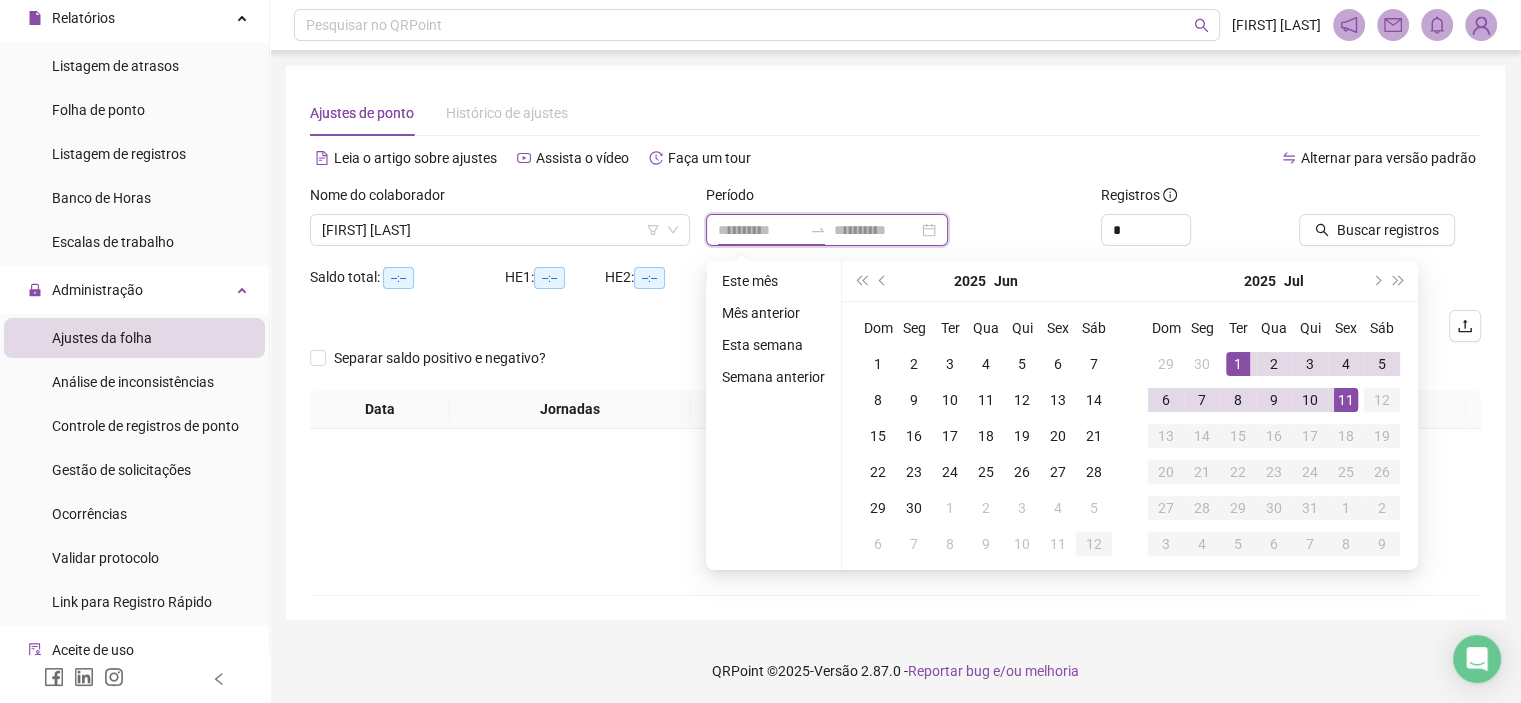 type on "**********" 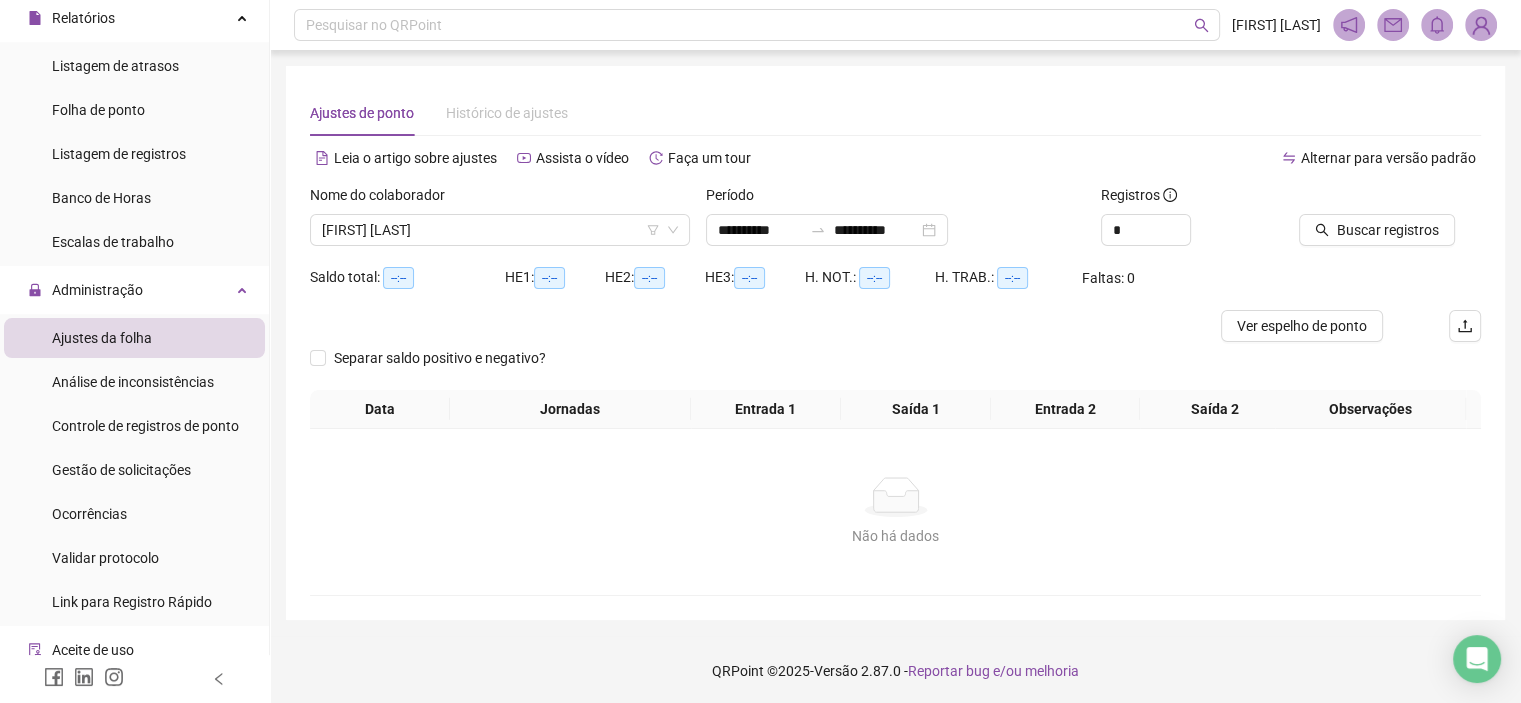 click on "Não há dados" at bounding box center (895, 497) 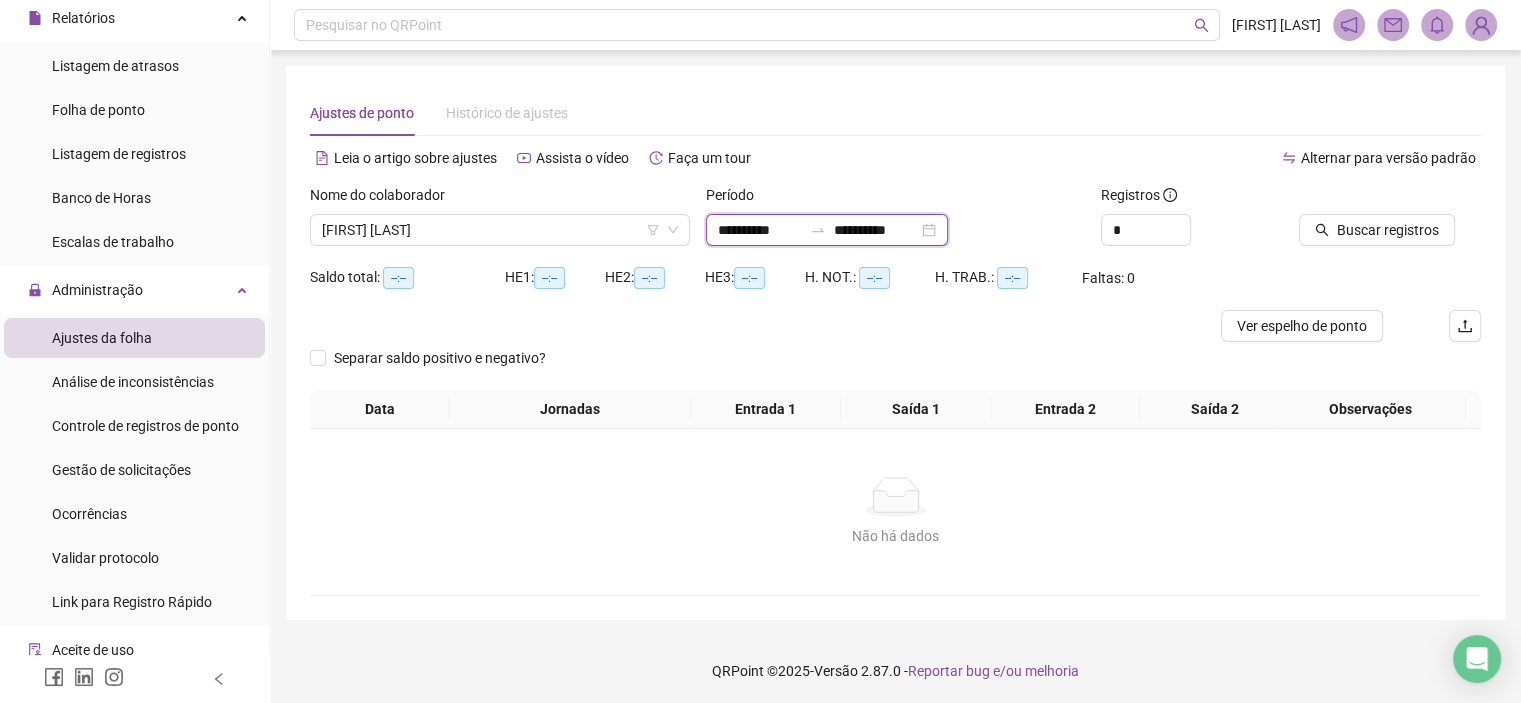 click on "**********" at bounding box center [760, 230] 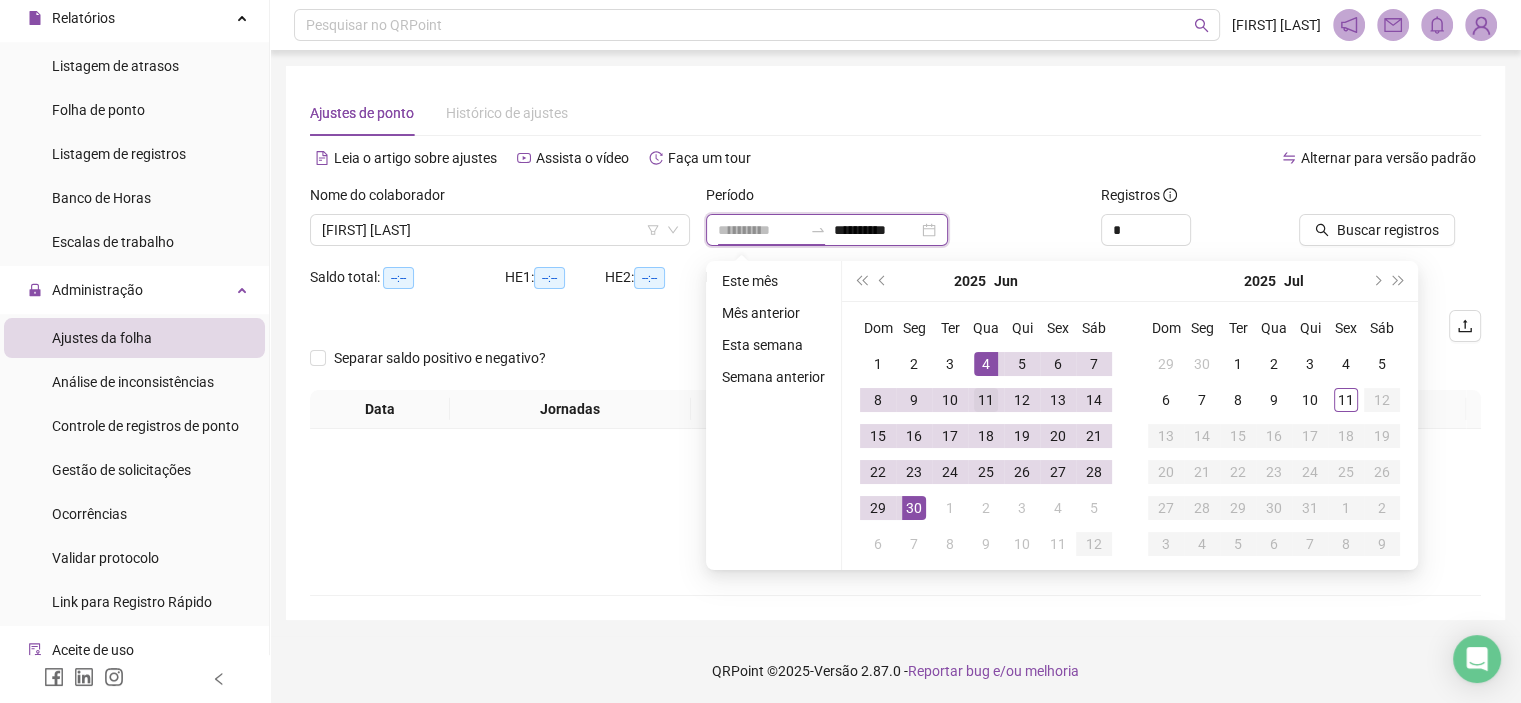 type on "**********" 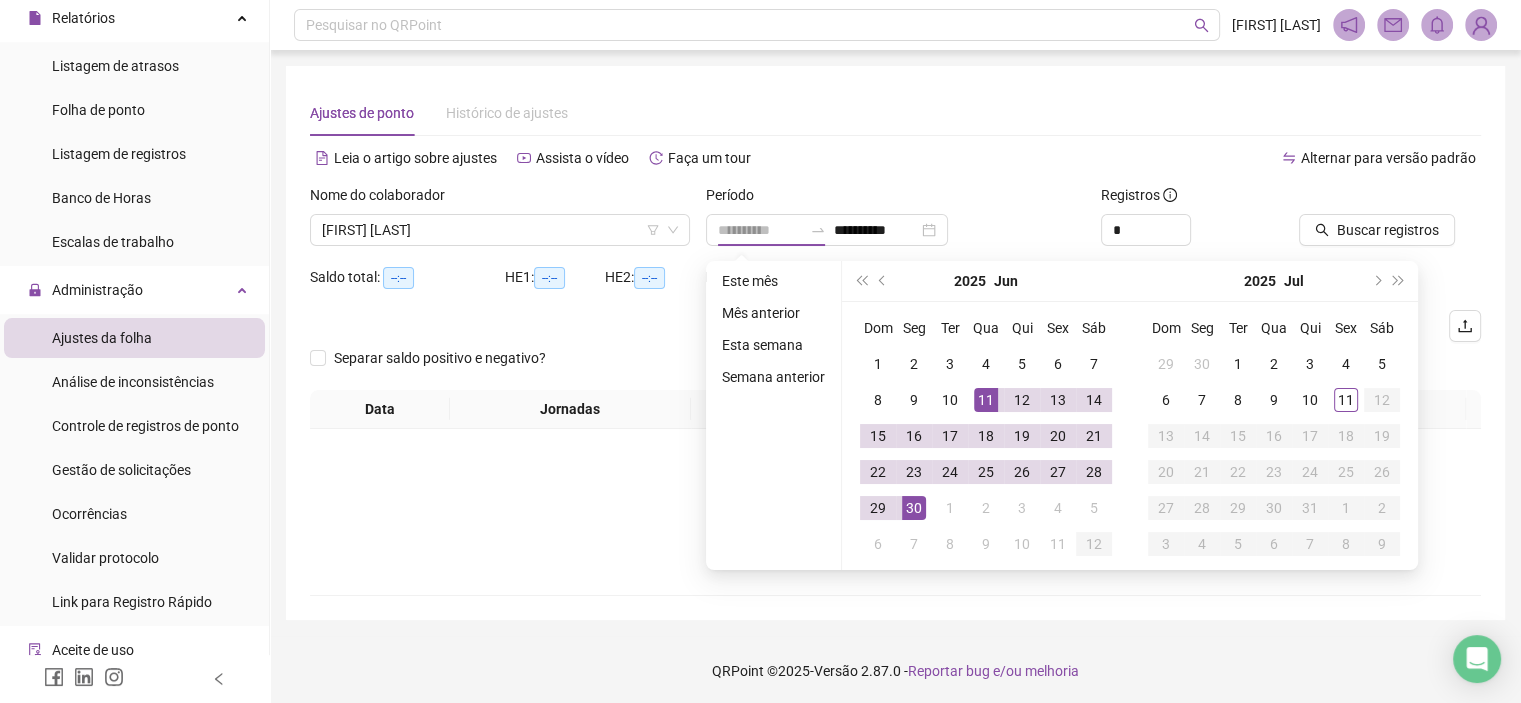 click on "11" at bounding box center [986, 400] 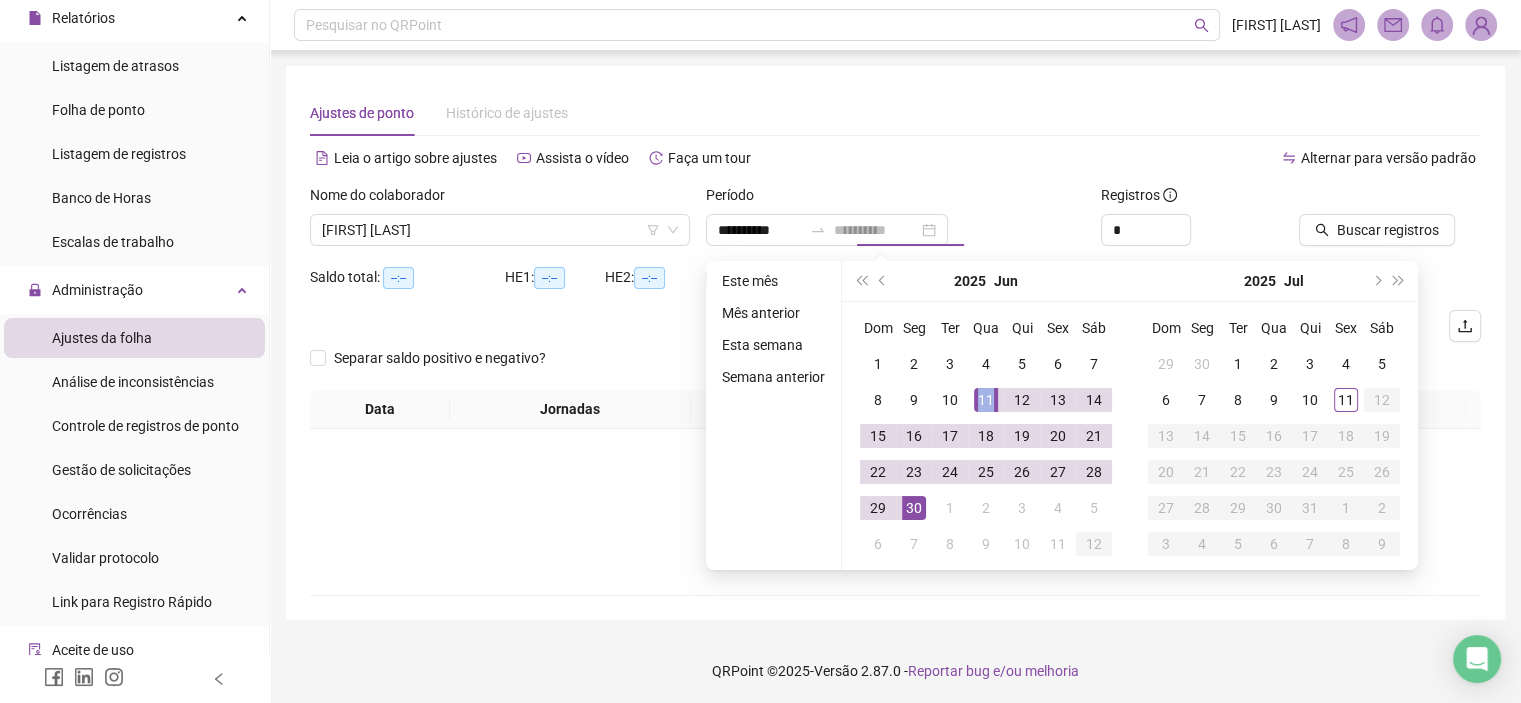 type on "**********" 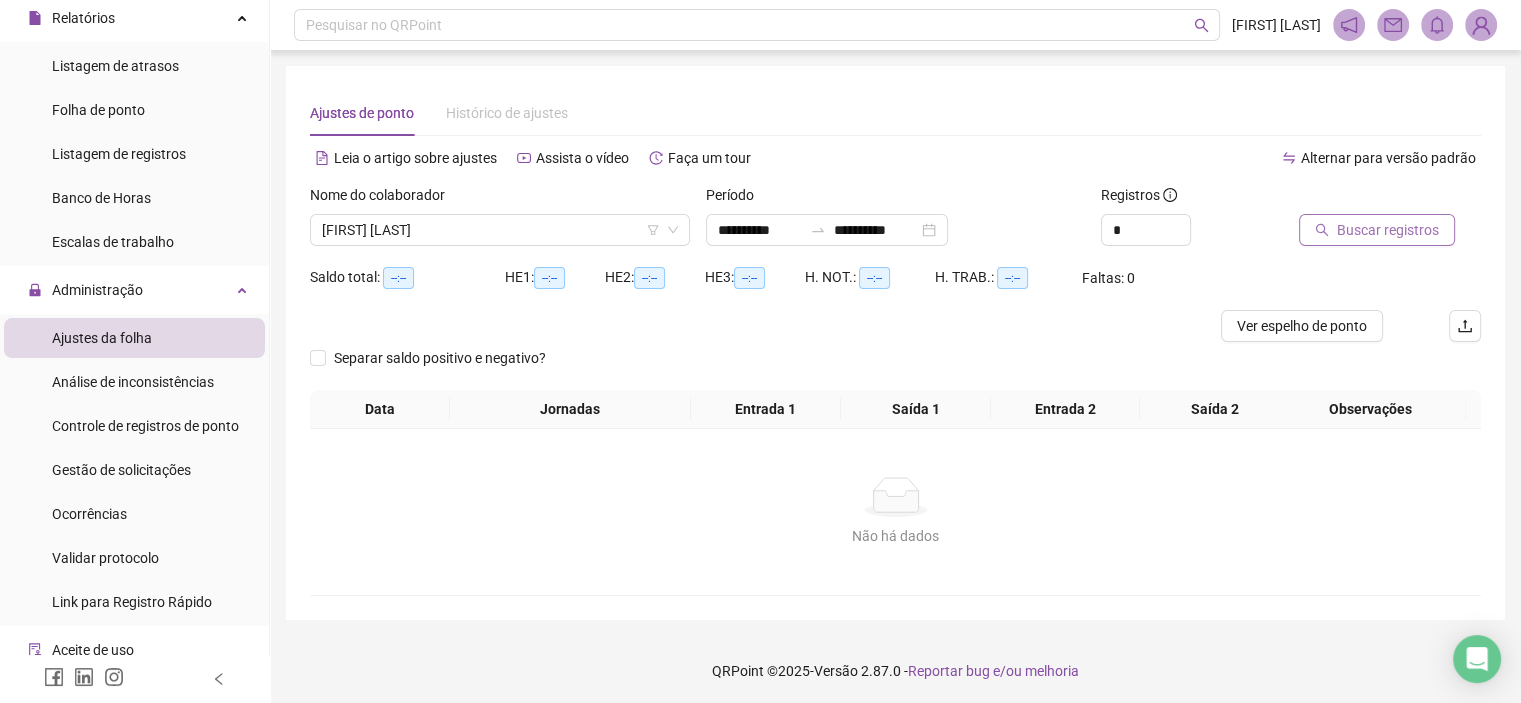 click on "Buscar registros" at bounding box center [1388, 230] 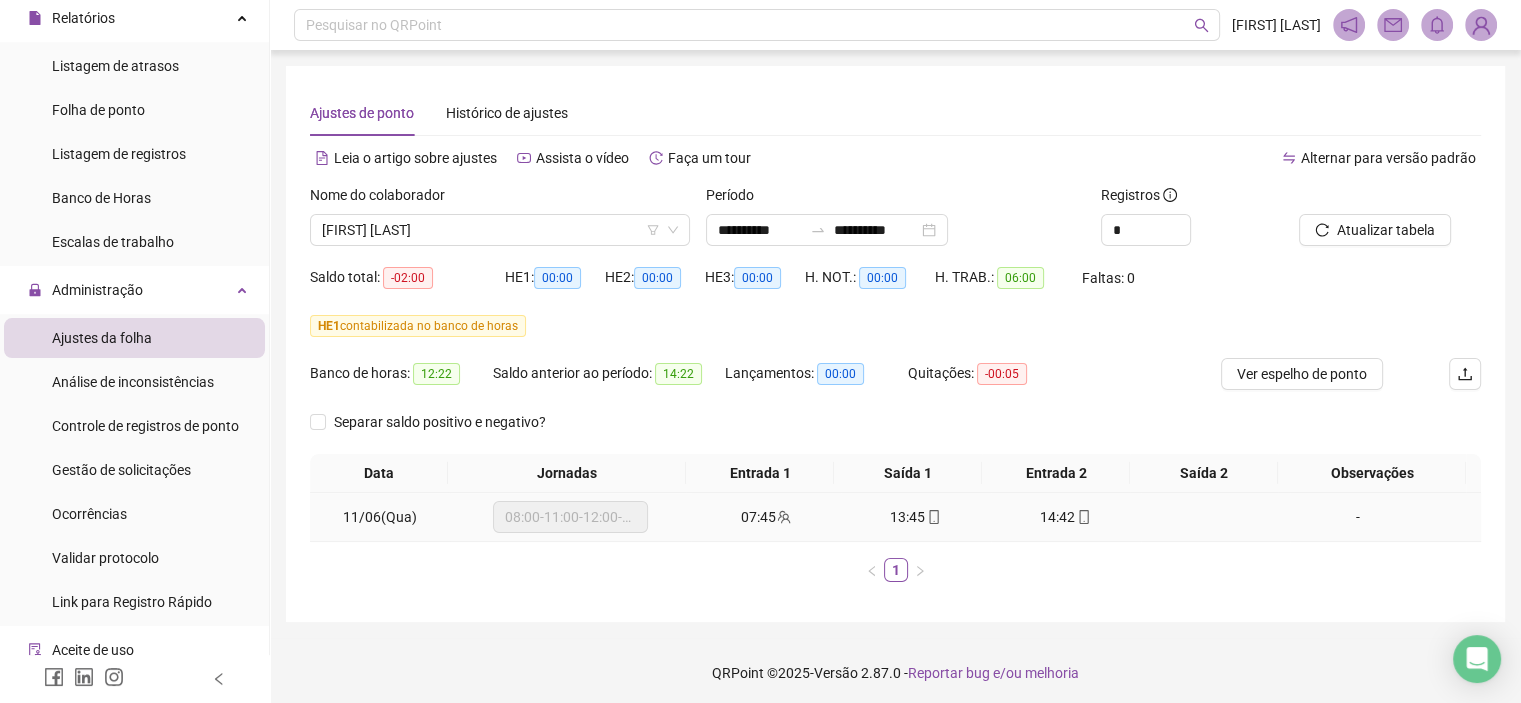 click 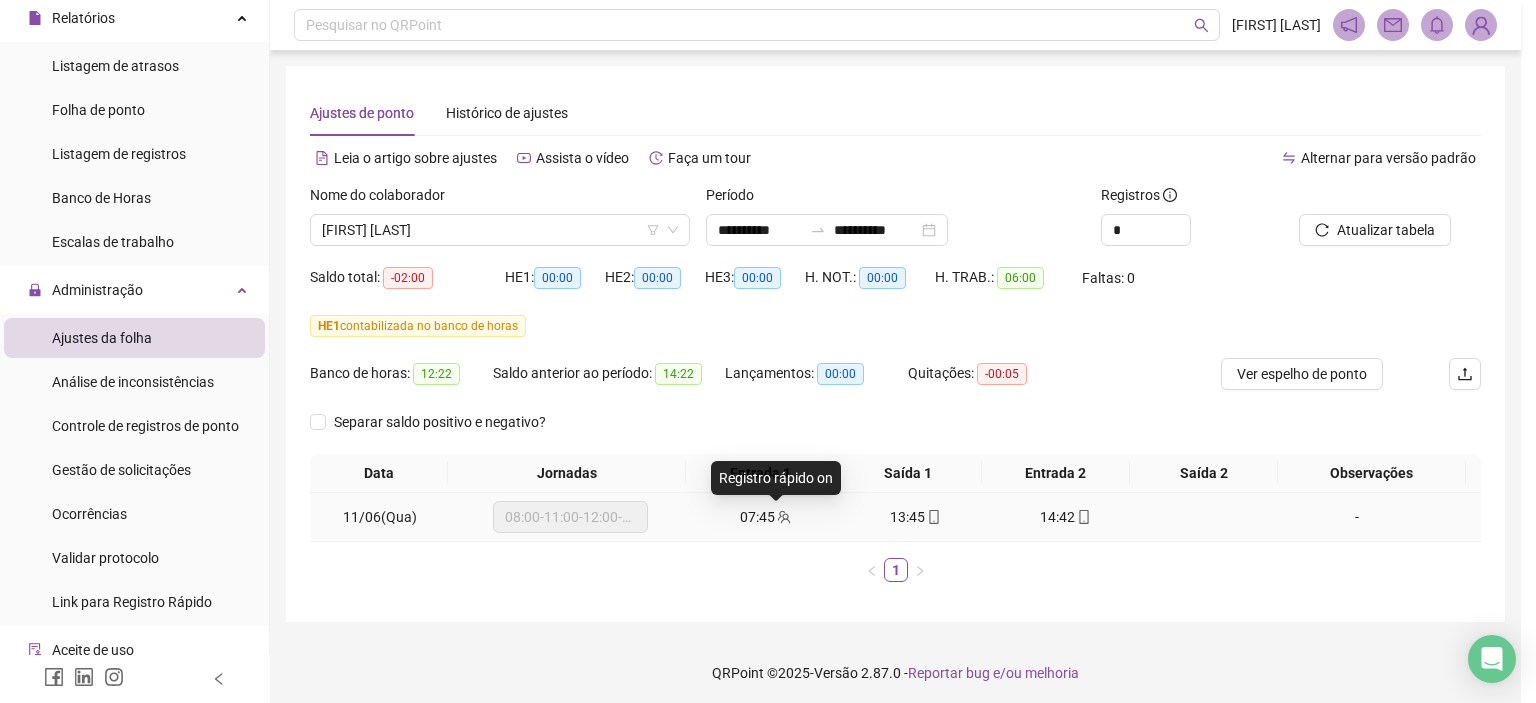 type on "**********" 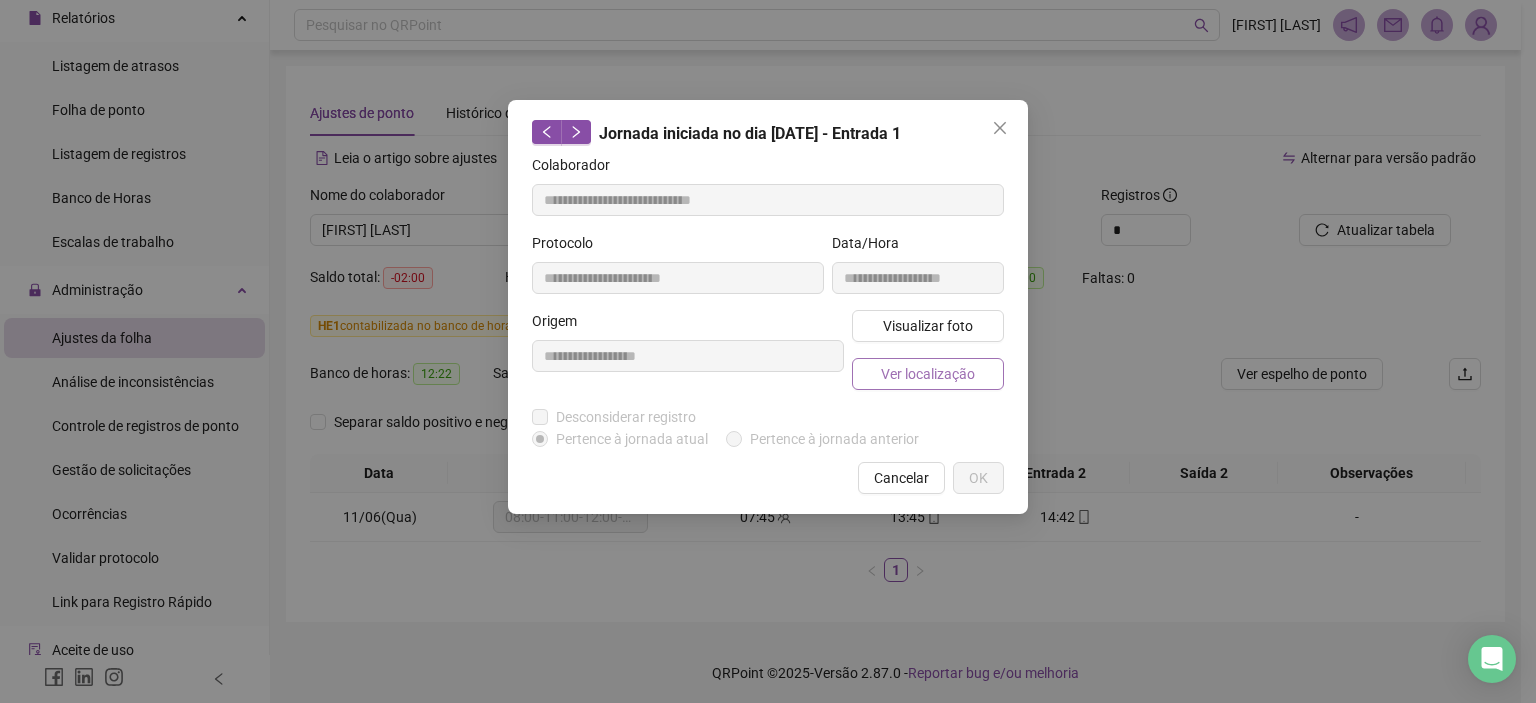 click on "Ver localização" at bounding box center (928, 374) 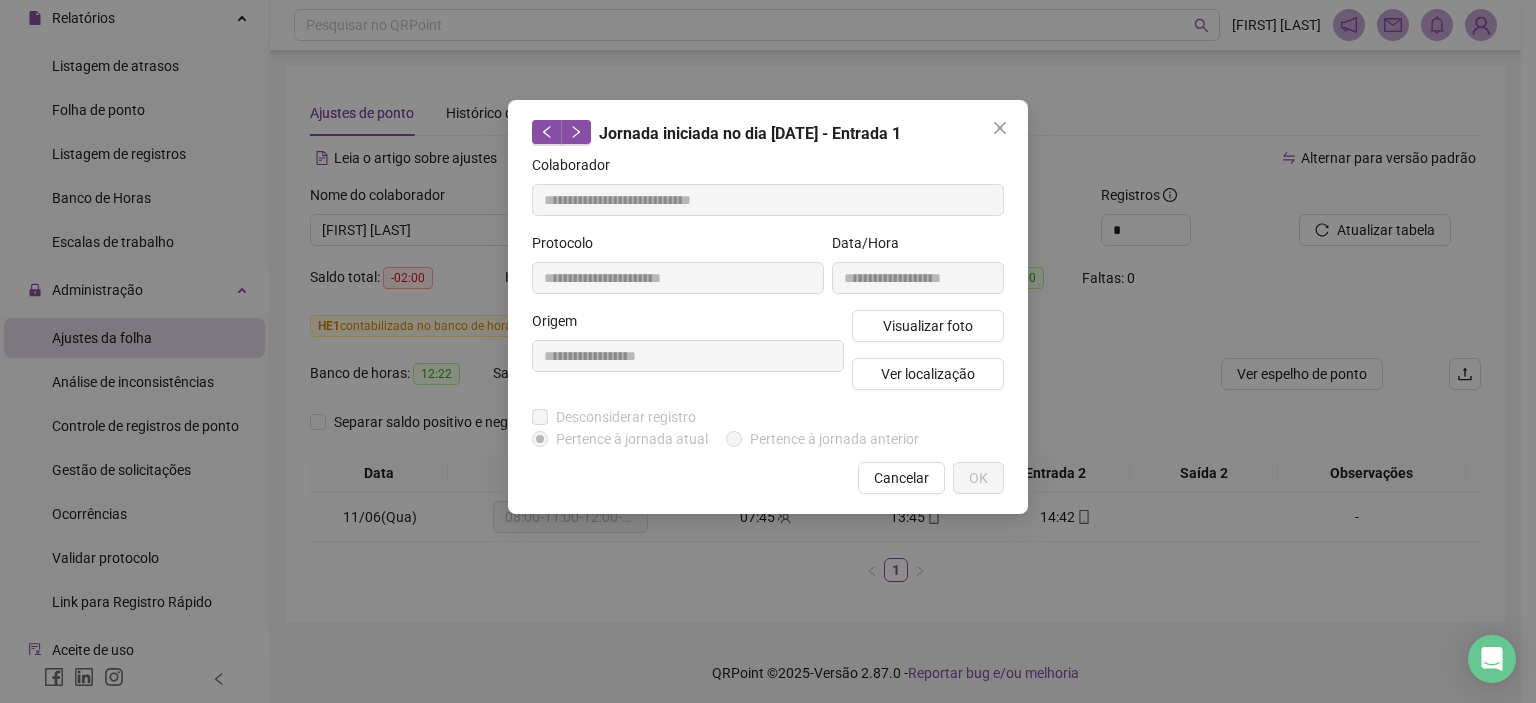 click on "**********" at bounding box center (768, 351) 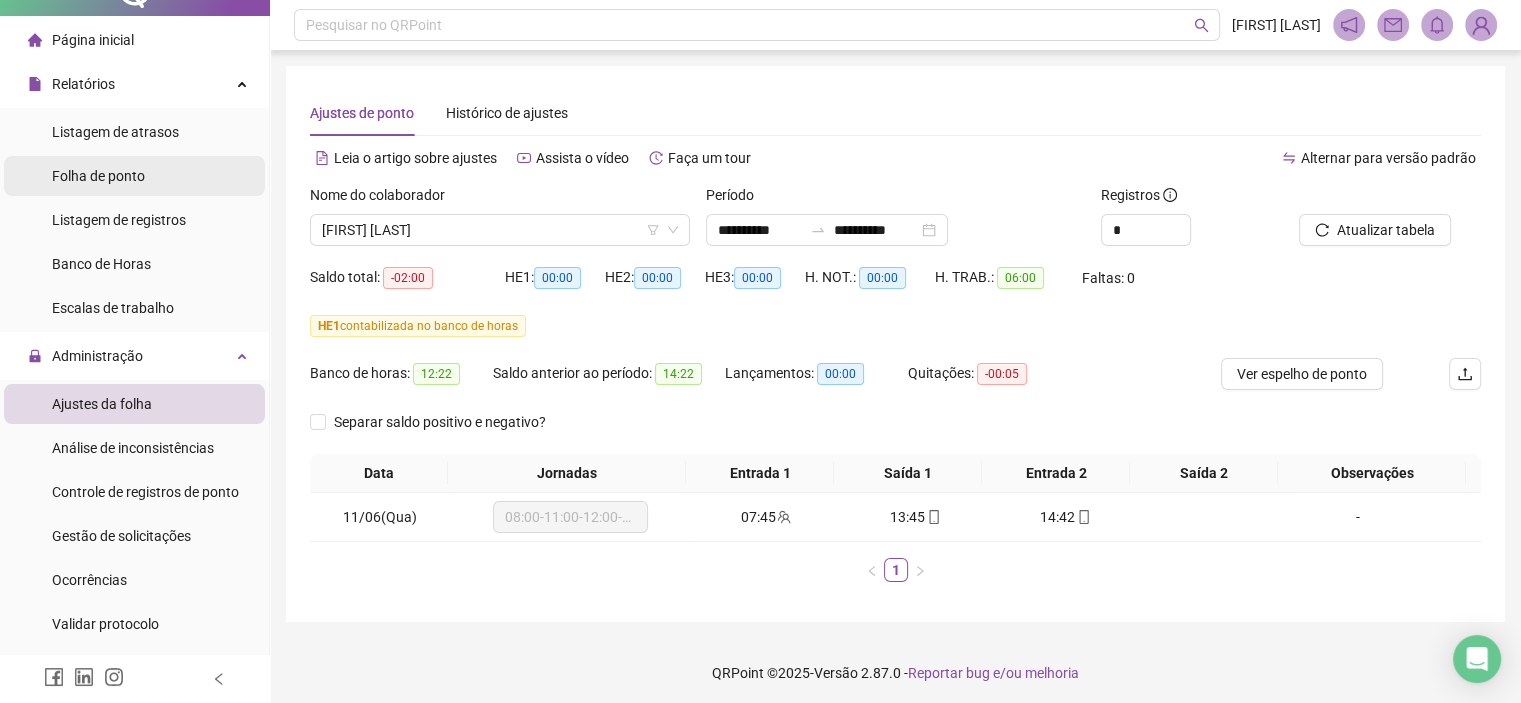 scroll, scrollTop: 0, scrollLeft: 0, axis: both 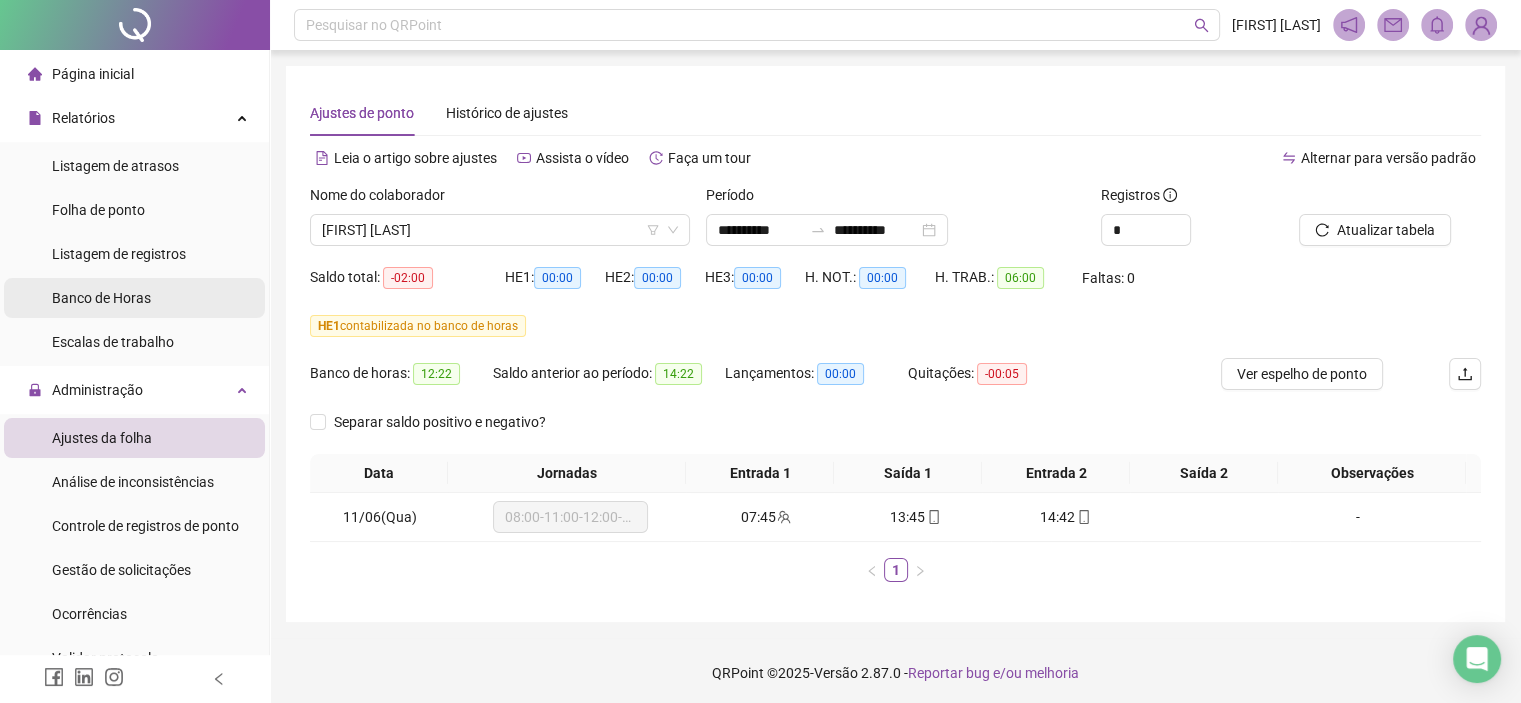 click on "Listagem de atrasos Folha de ponto Listagem de registros Banco de Horas Escalas de trabalho" at bounding box center (134, 254) 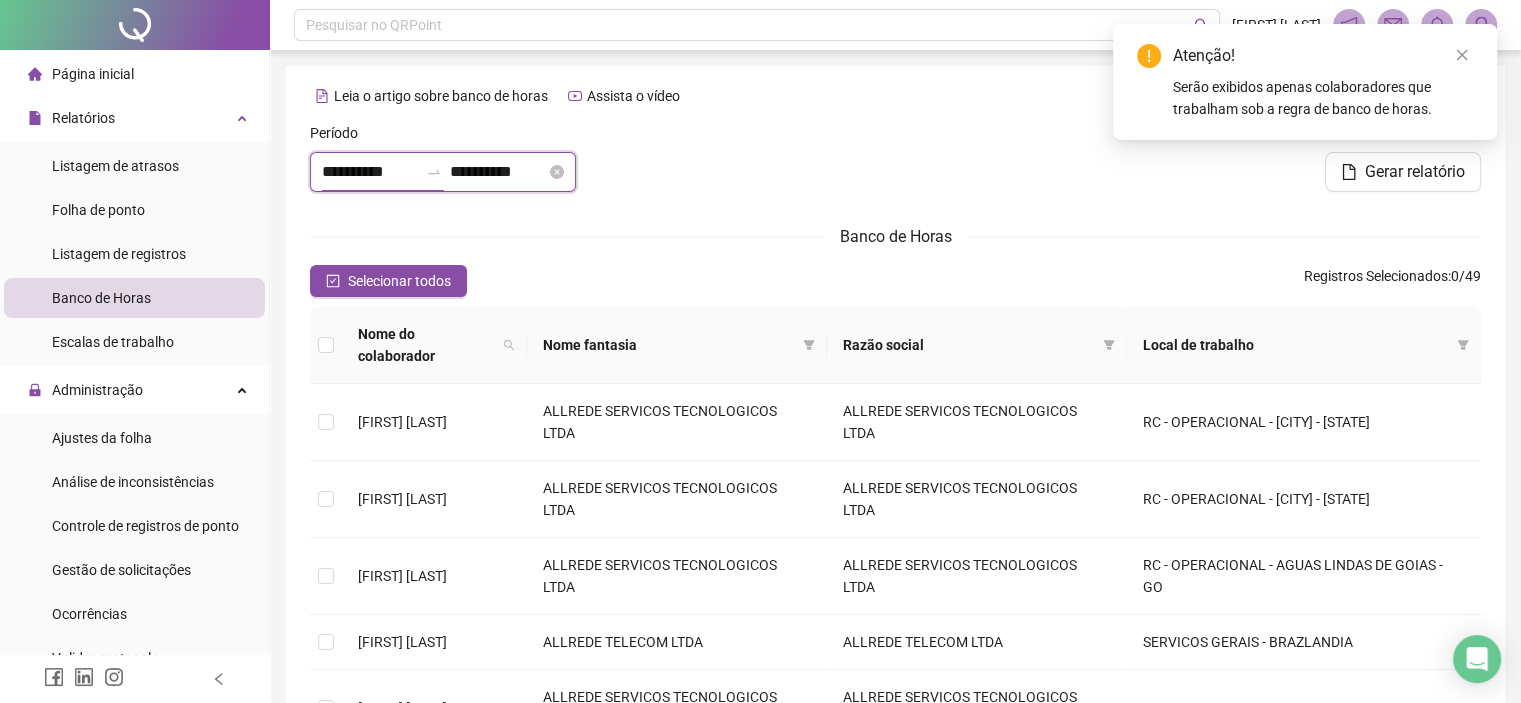 click on "**********" at bounding box center (370, 172) 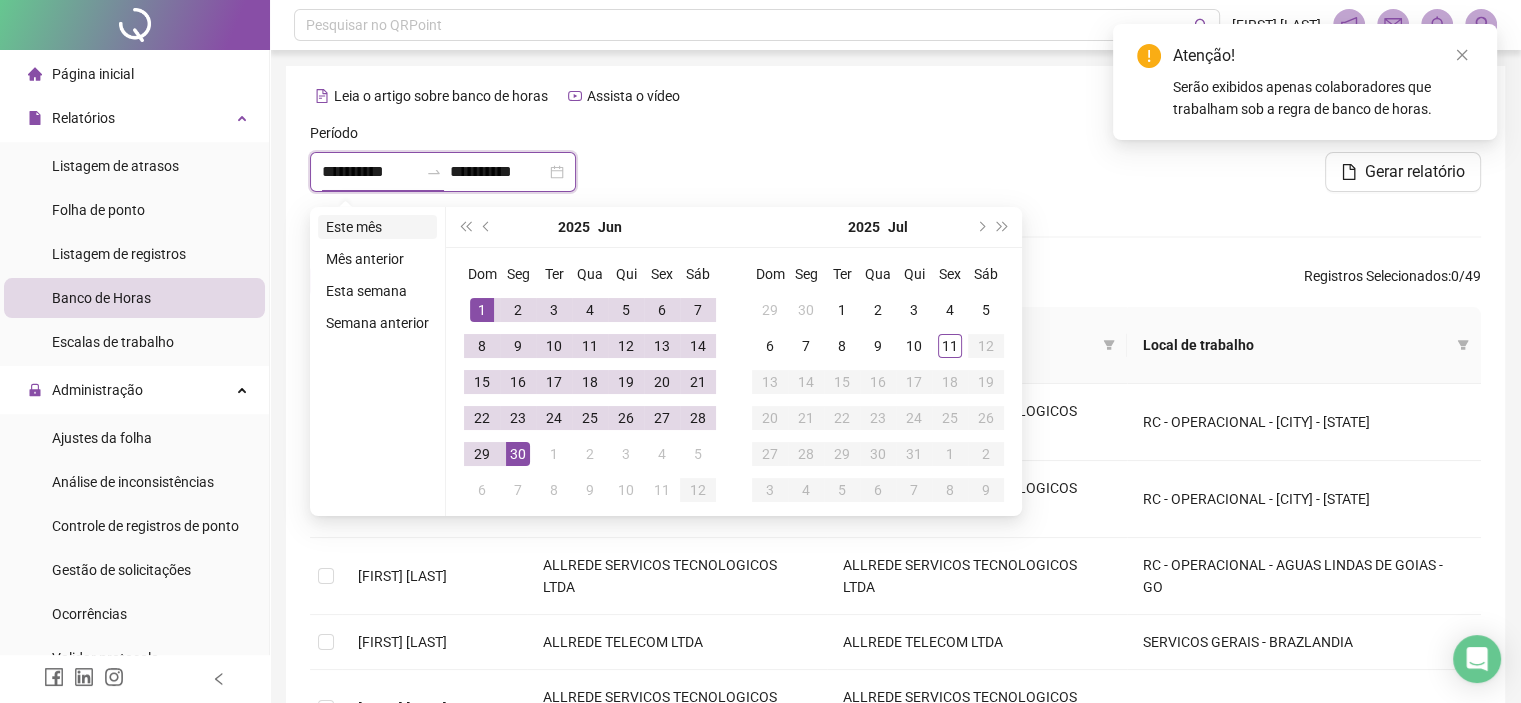 type on "**********" 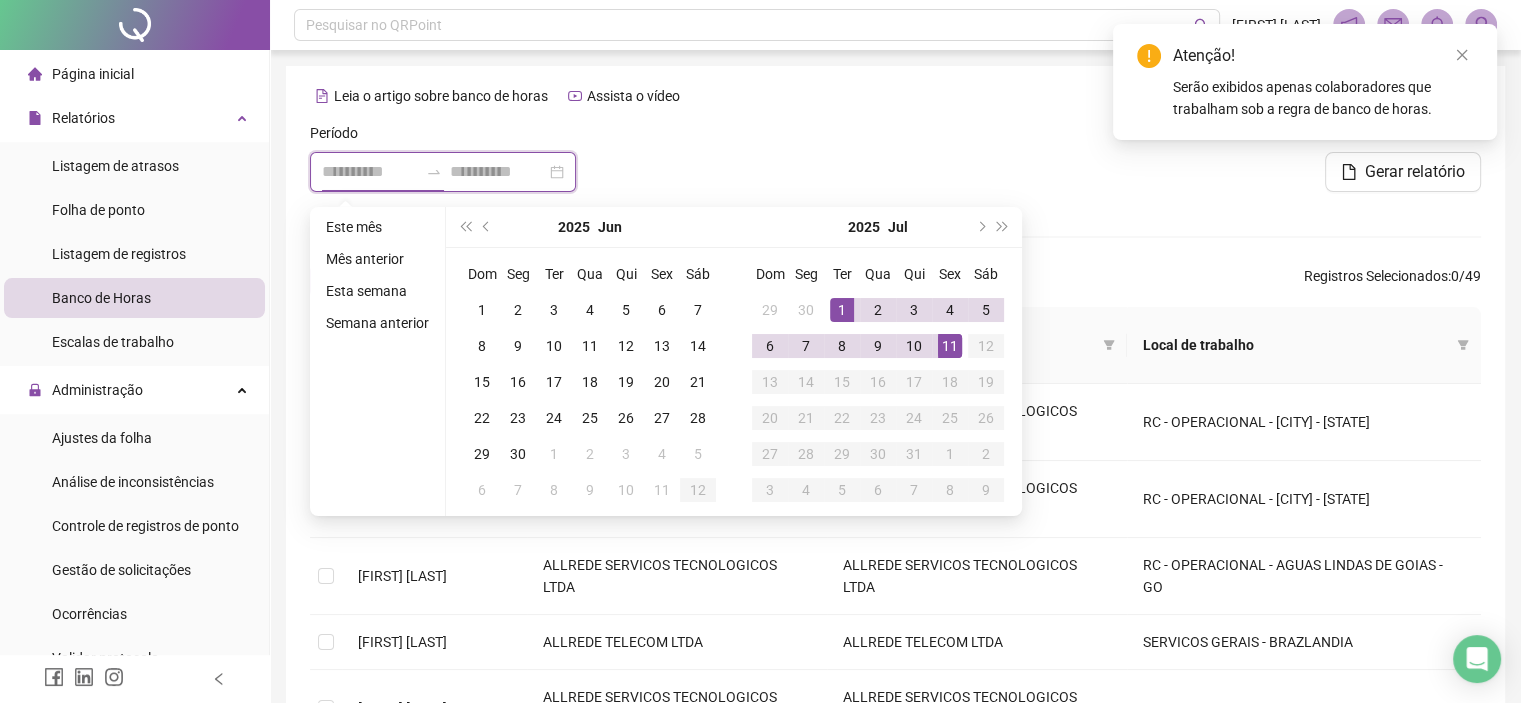 type on "**********" 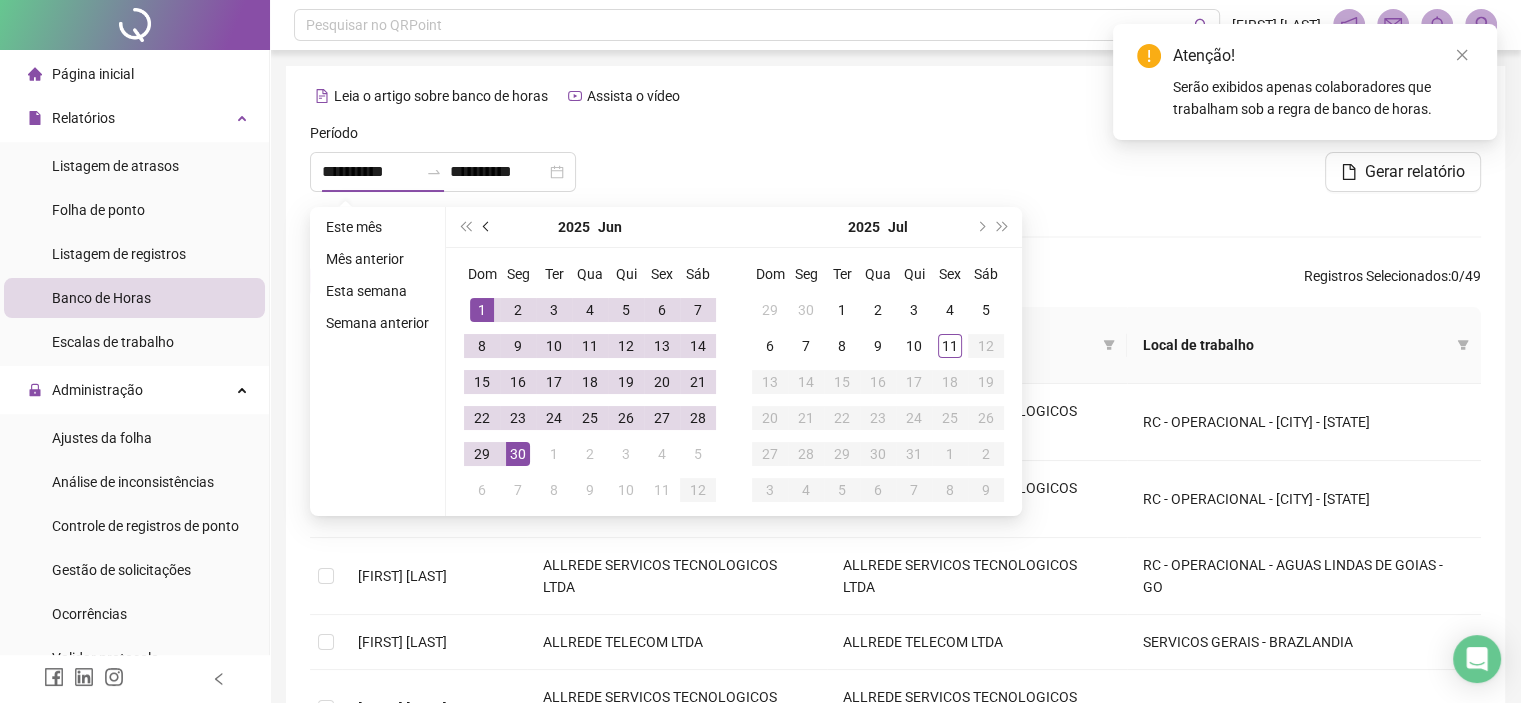 click at bounding box center [487, 227] 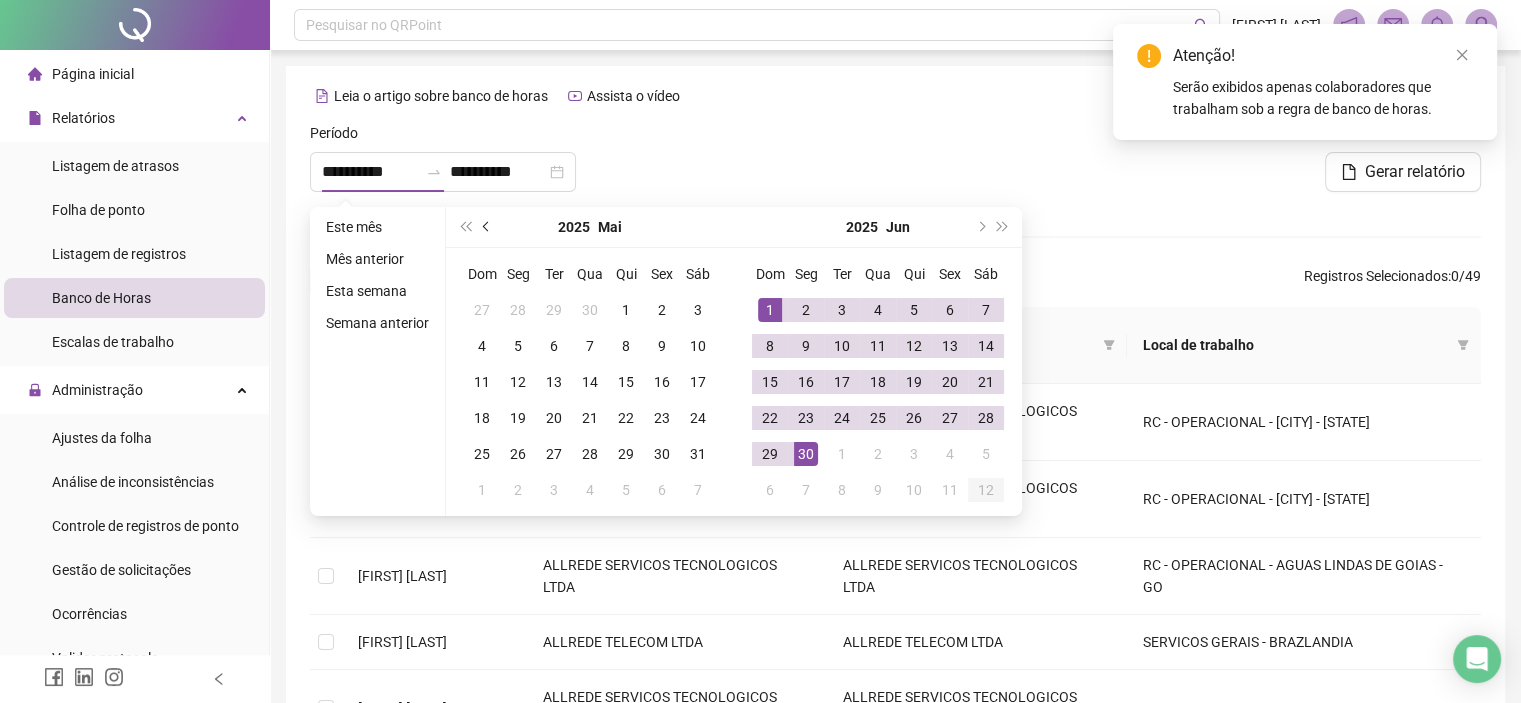 click at bounding box center [487, 227] 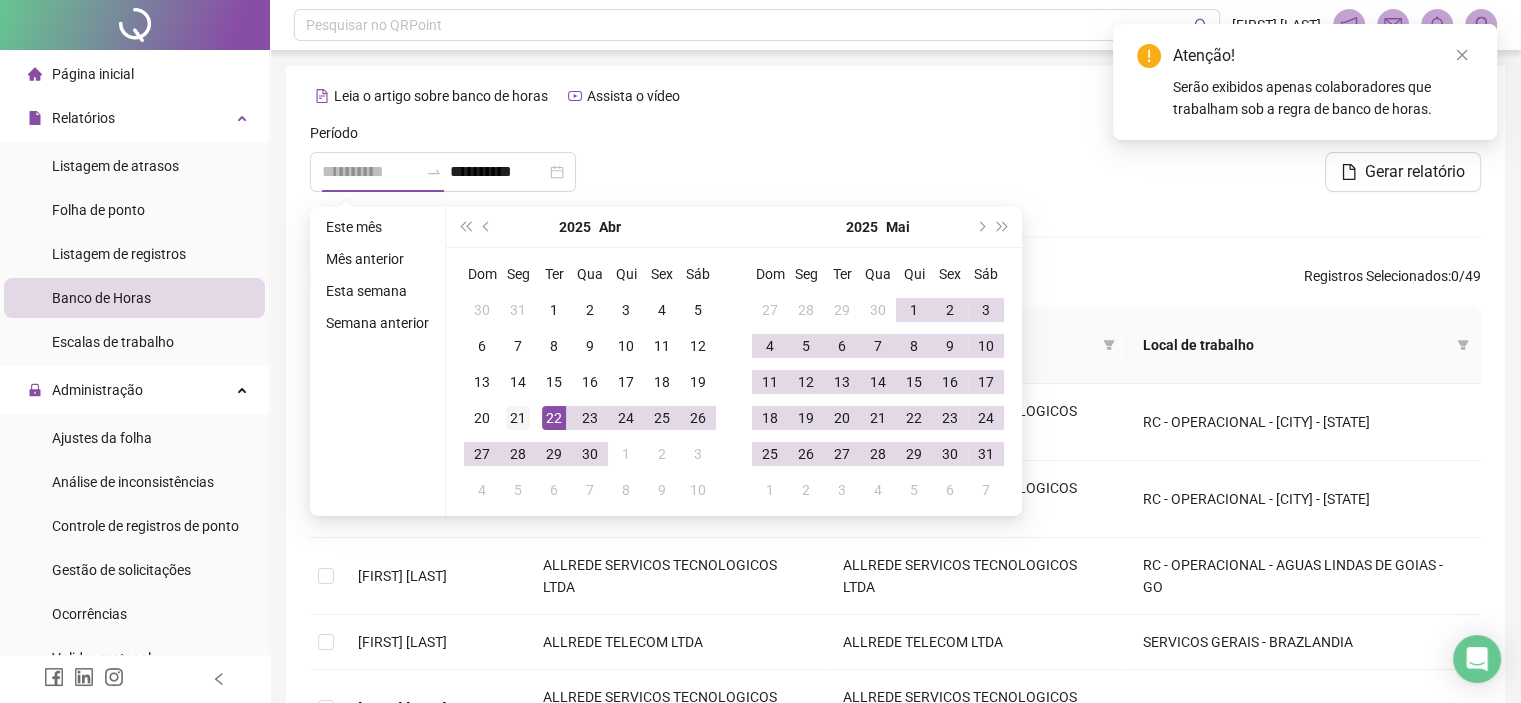 type on "**********" 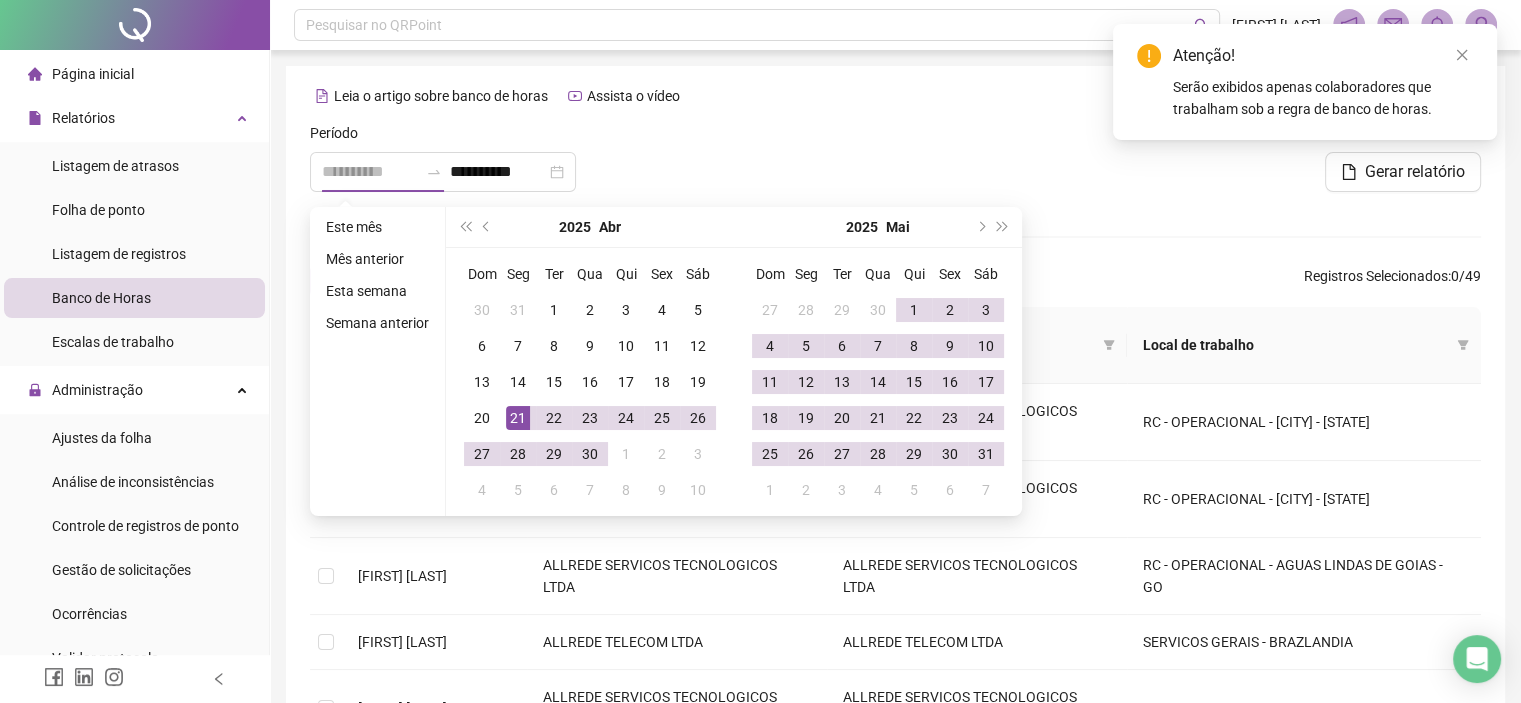 click on "21" at bounding box center [518, 418] 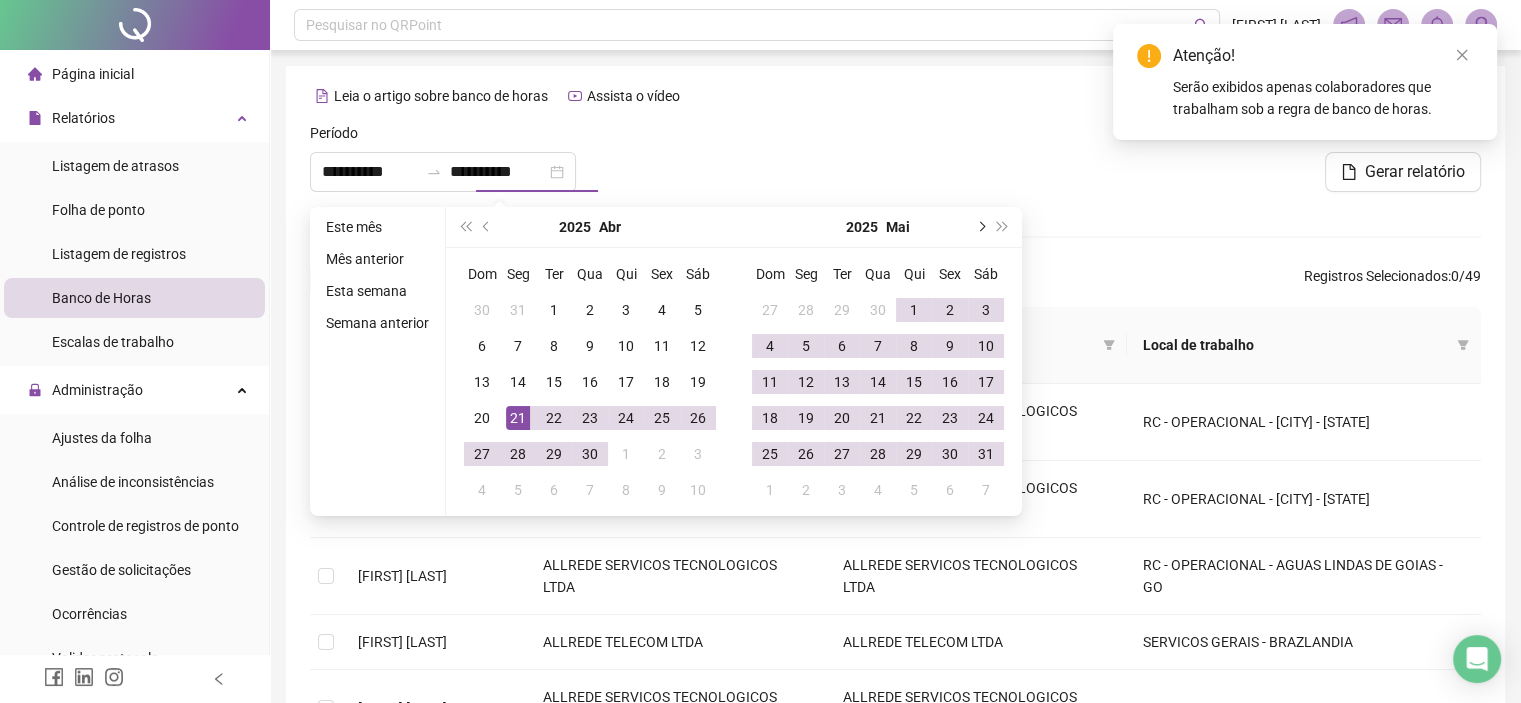 click at bounding box center (980, 227) 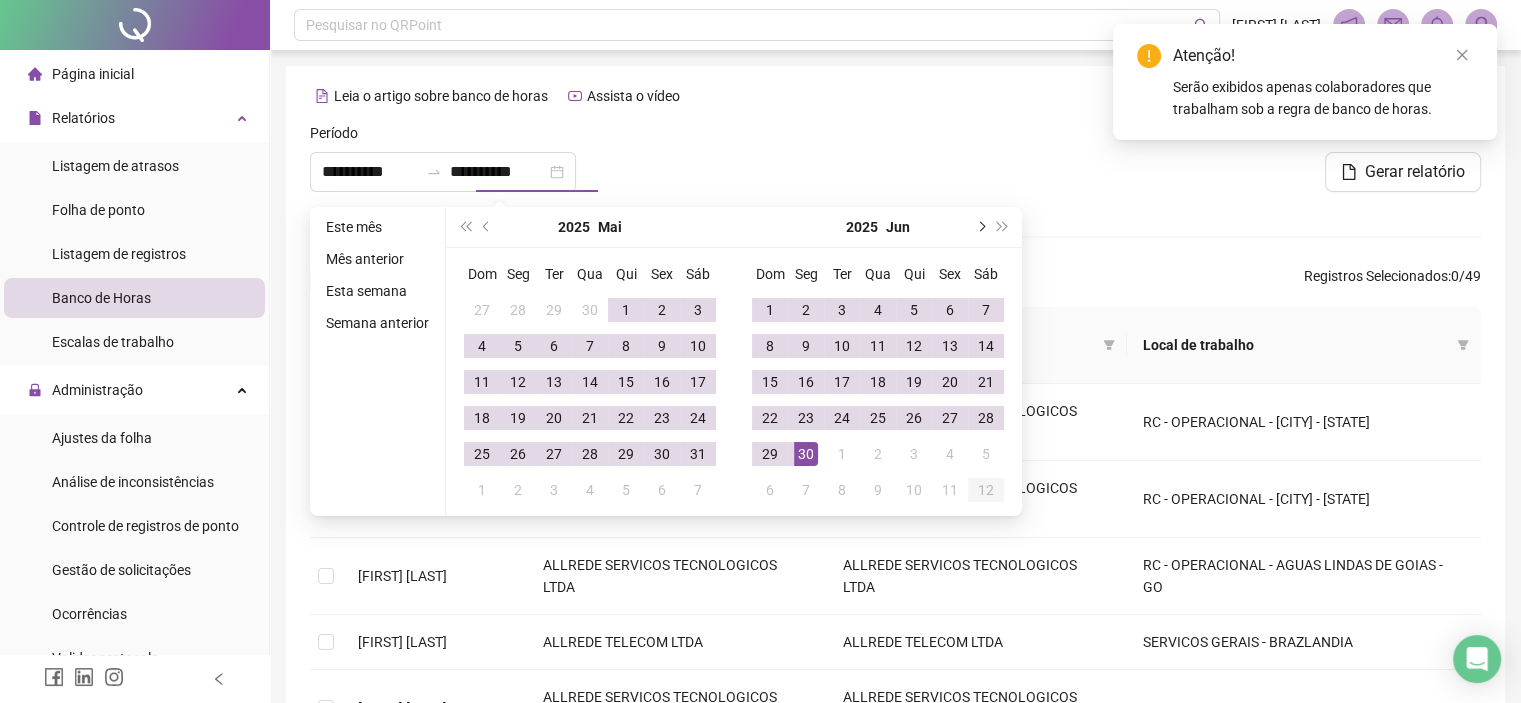 click at bounding box center (980, 227) 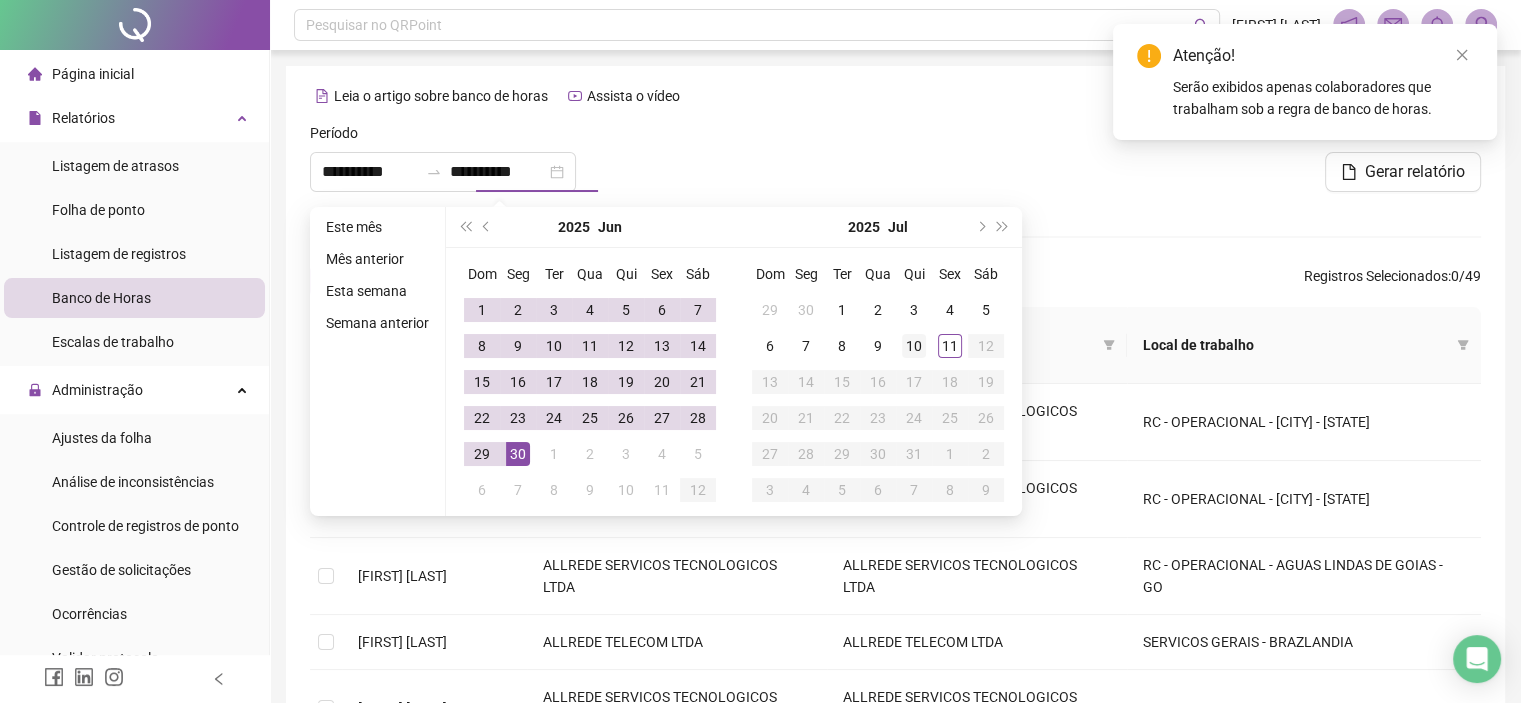 type on "**********" 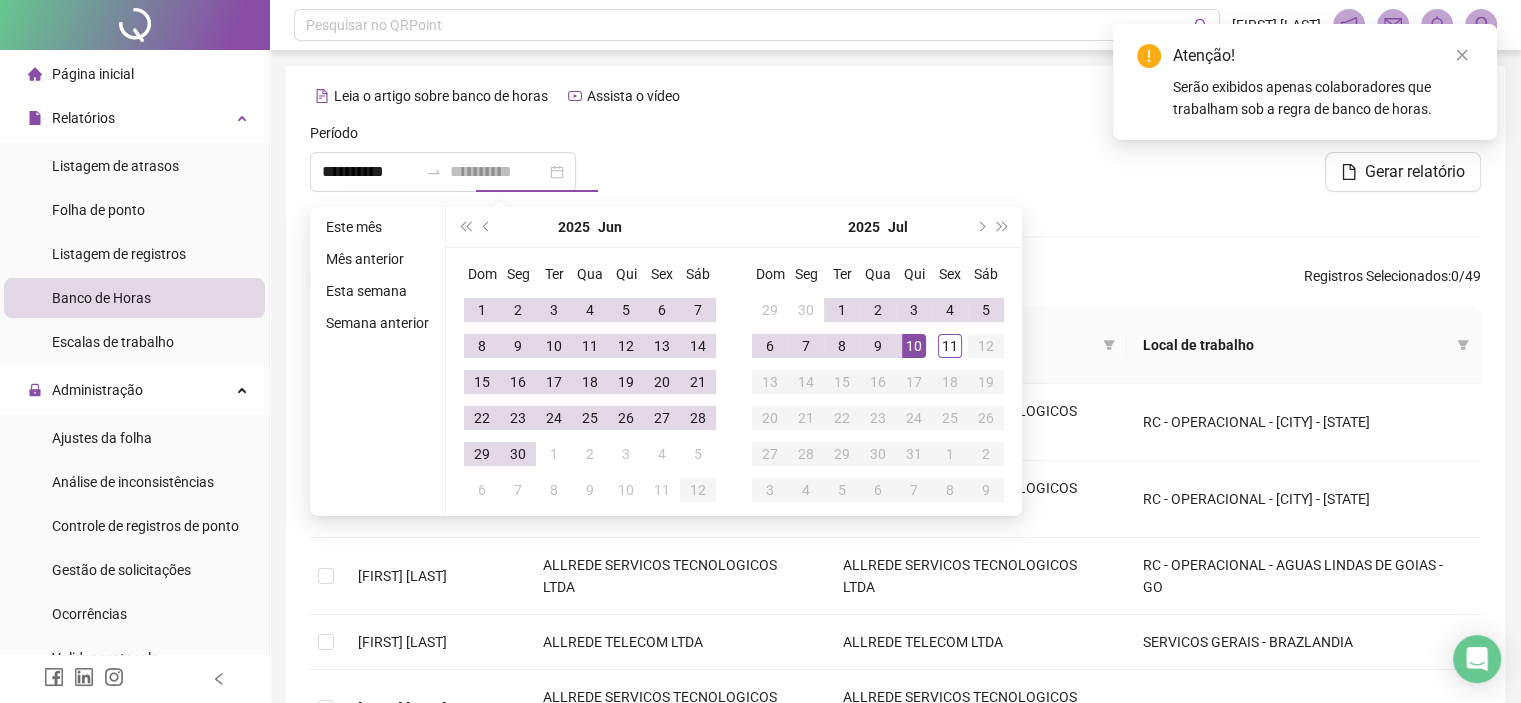 click on "10" at bounding box center [914, 346] 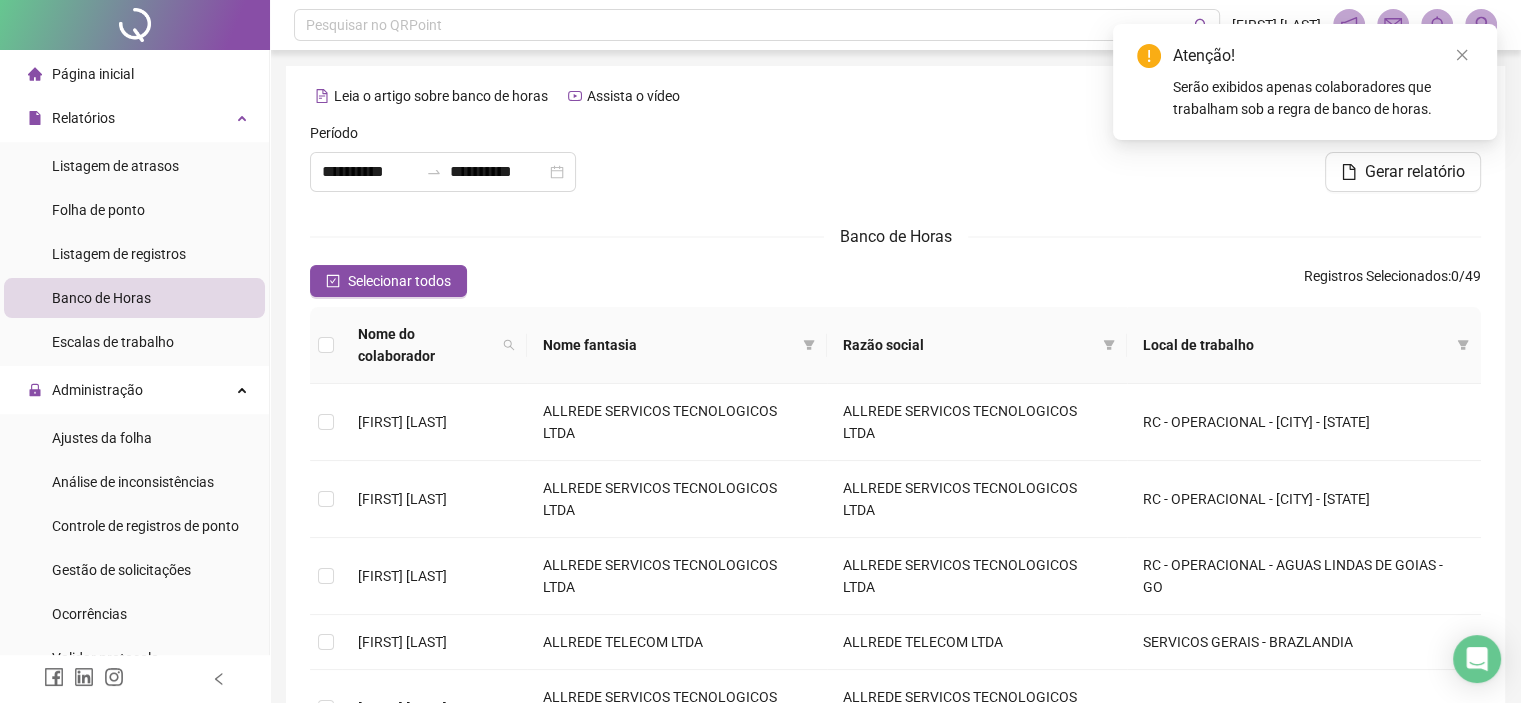 click on "Atenção! Serão exibidos apenas colaboradores que trabalham sob a regra de banco de horas." at bounding box center (1305, 82) 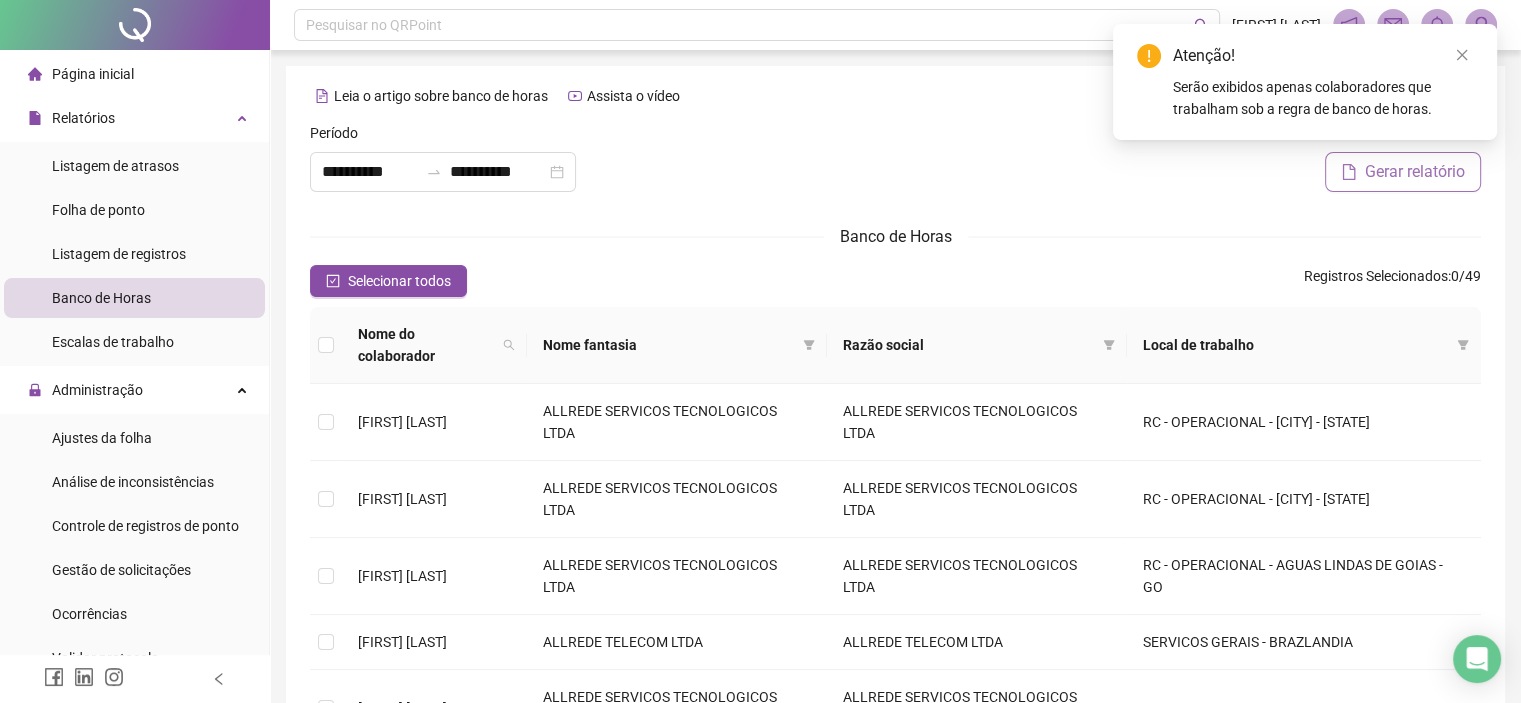 click on "Gerar relatório" at bounding box center [1415, 172] 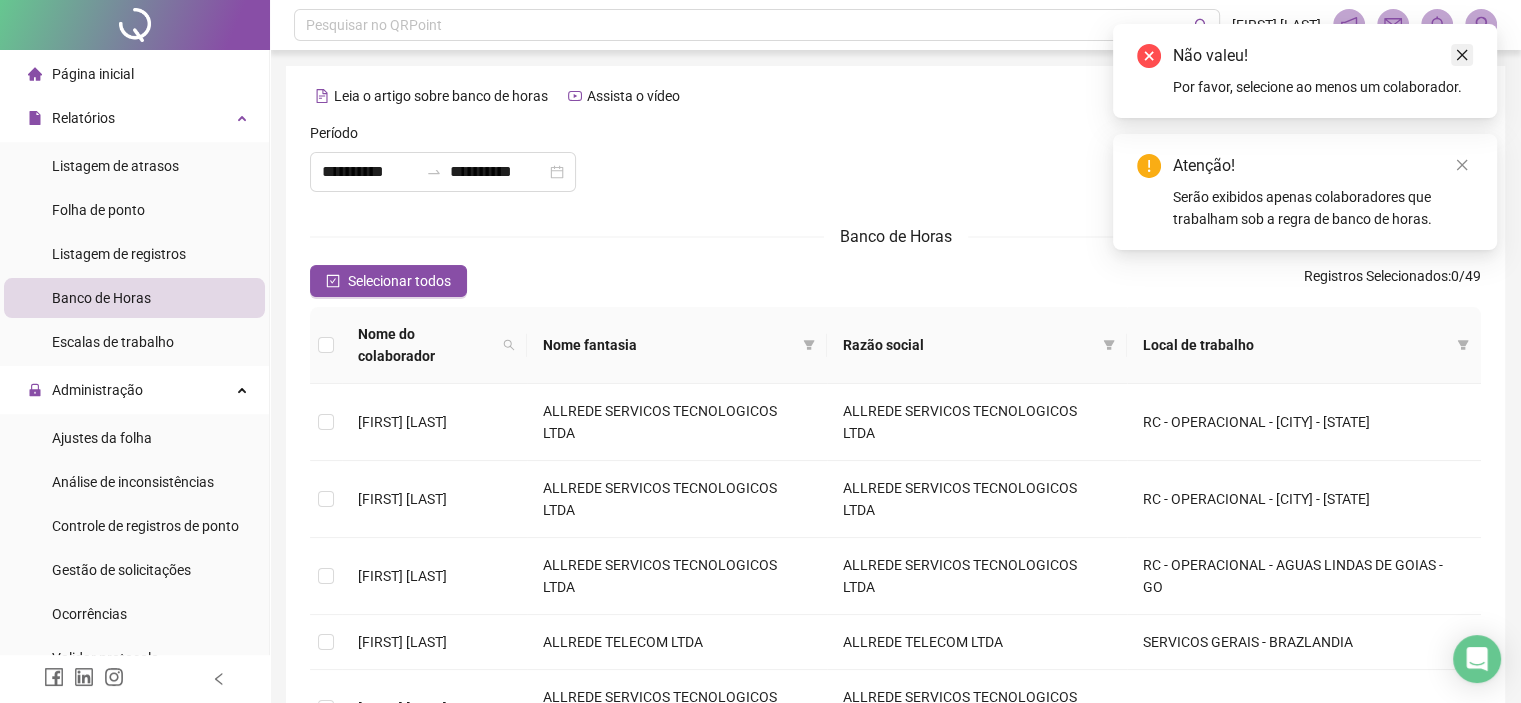 click at bounding box center [1462, 55] 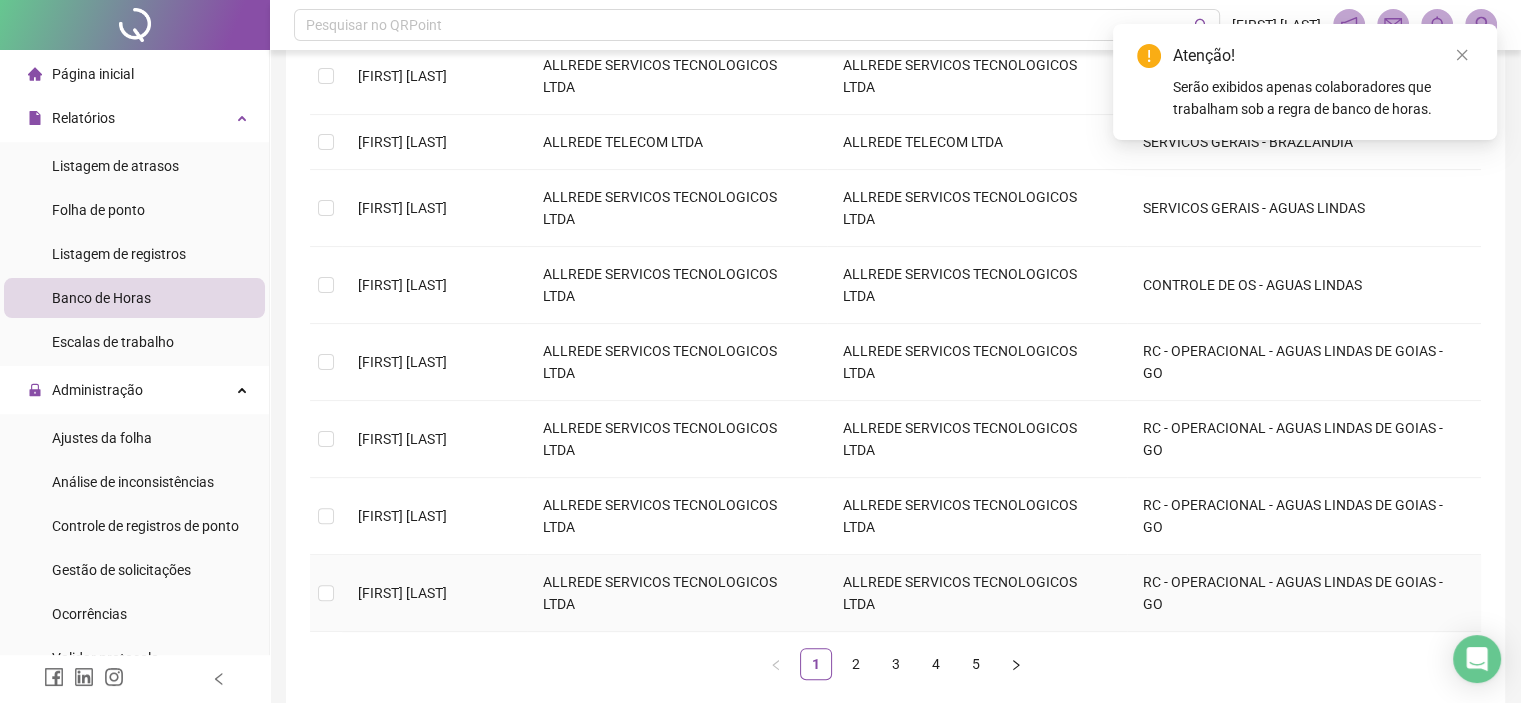 scroll, scrollTop: 578, scrollLeft: 0, axis: vertical 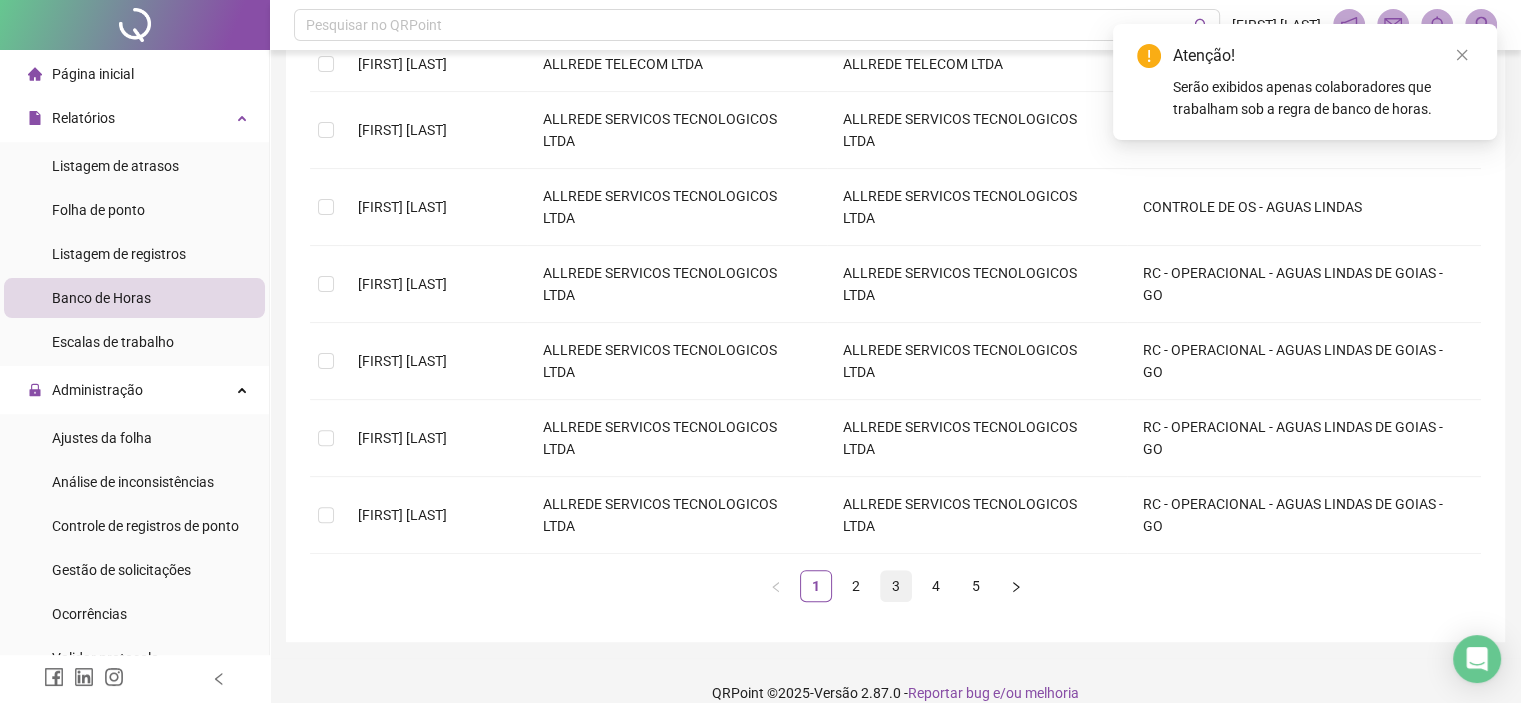 click on "3" at bounding box center (896, 586) 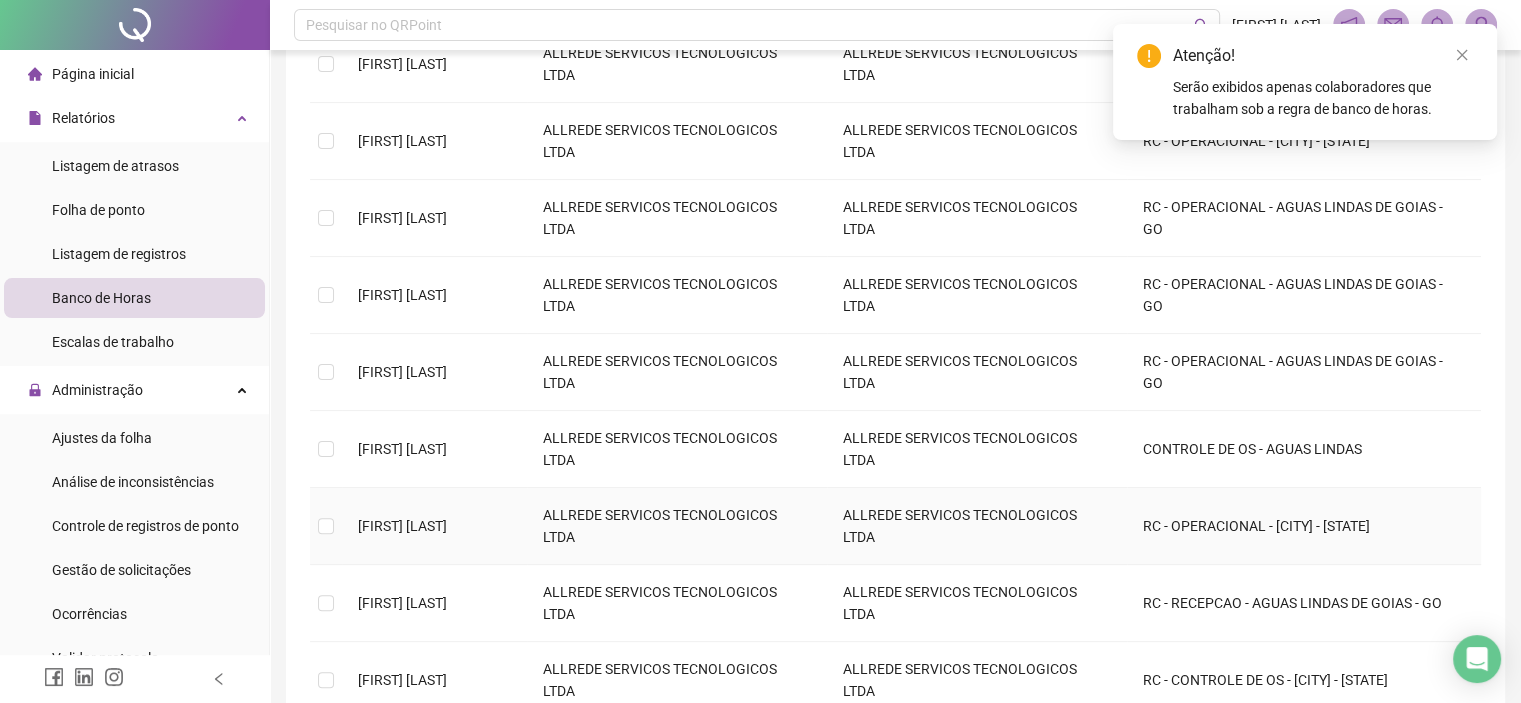 scroll, scrollTop: 600, scrollLeft: 0, axis: vertical 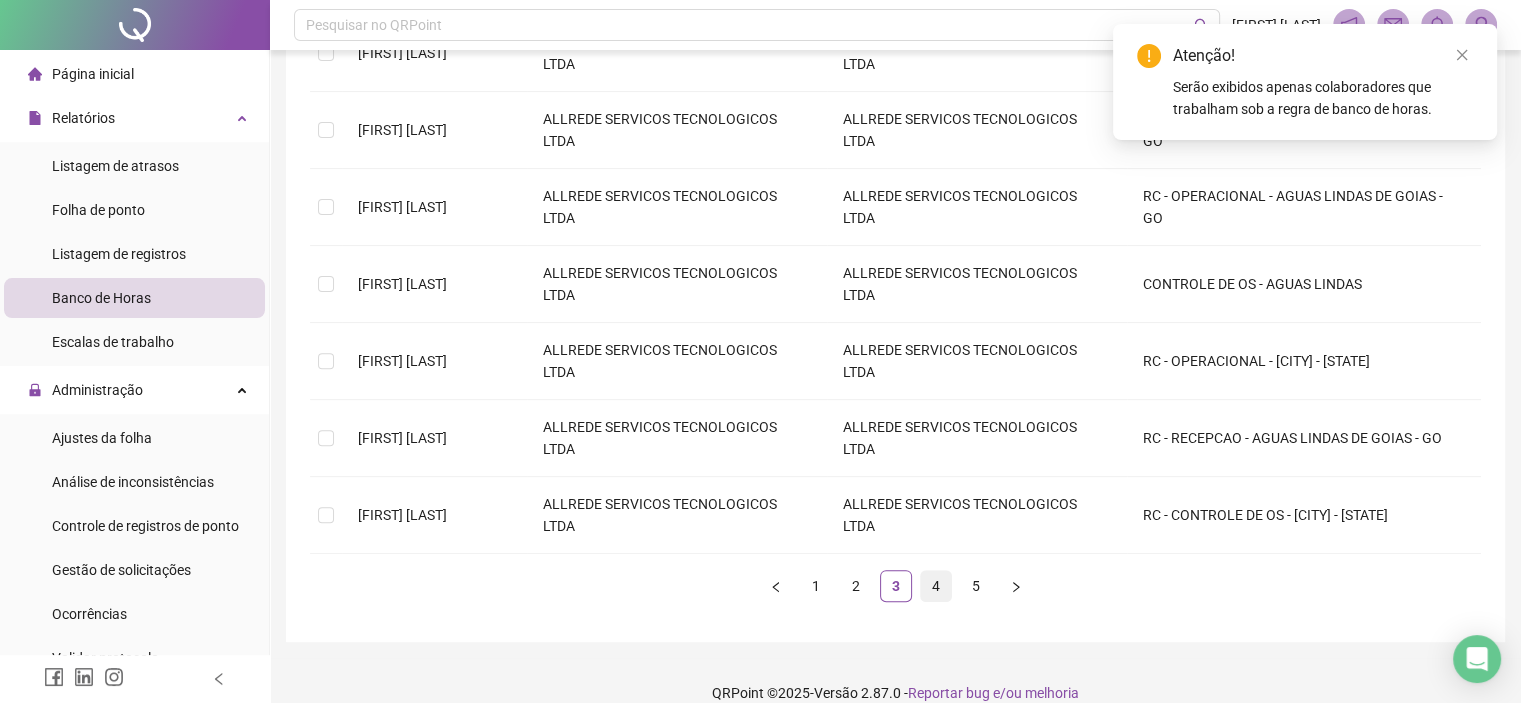 click on "4" at bounding box center (936, 586) 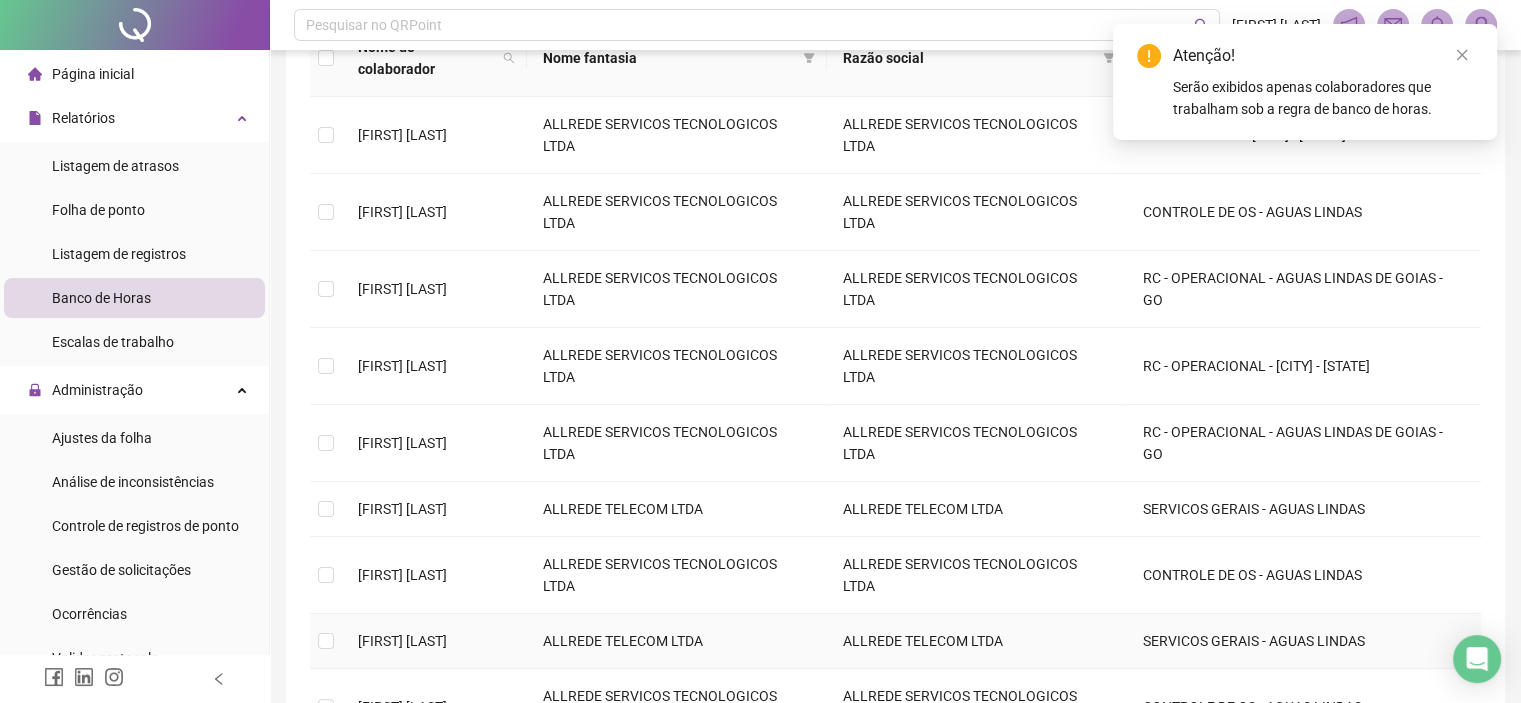 scroll, scrollTop: 256, scrollLeft: 0, axis: vertical 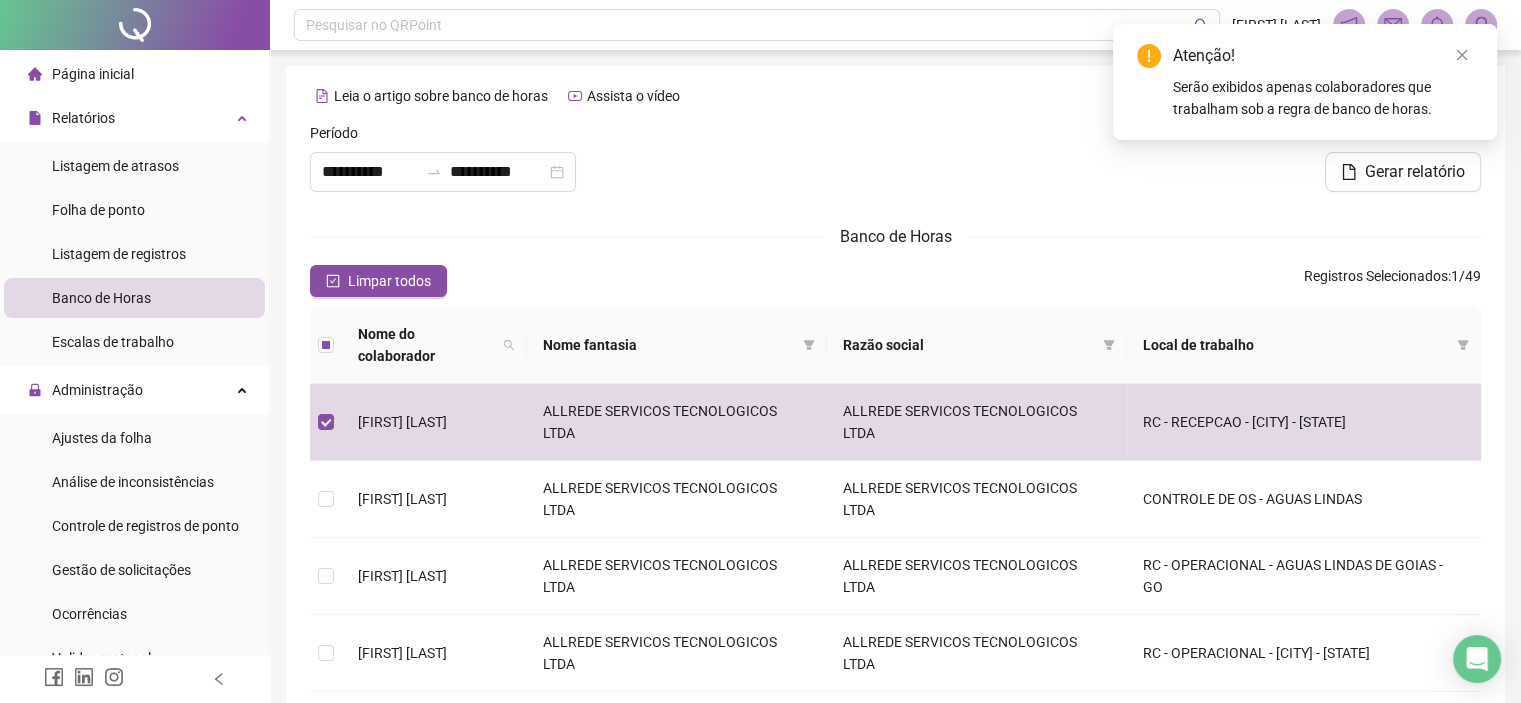 click on "Gerar relatório" at bounding box center (1291, 165) 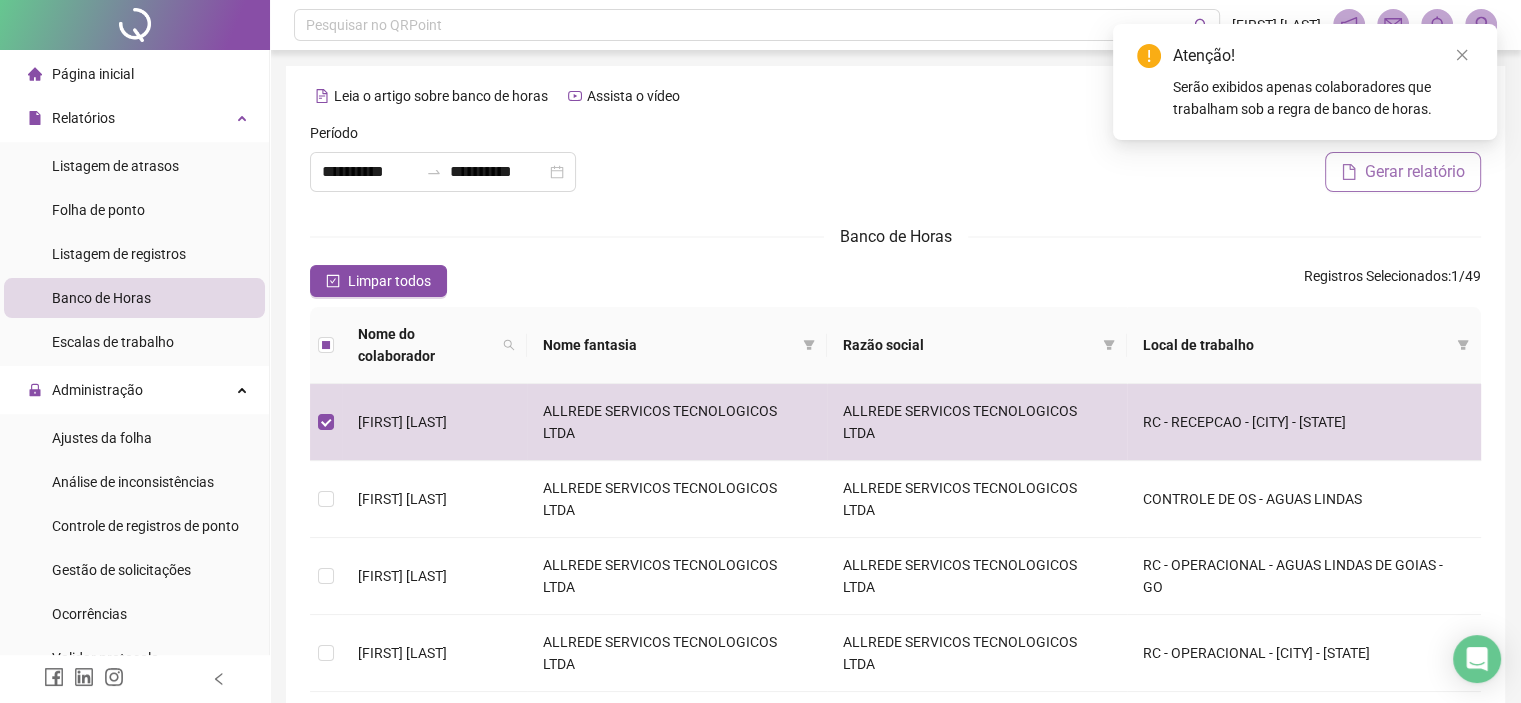 click on "Gerar relatório" at bounding box center (1415, 172) 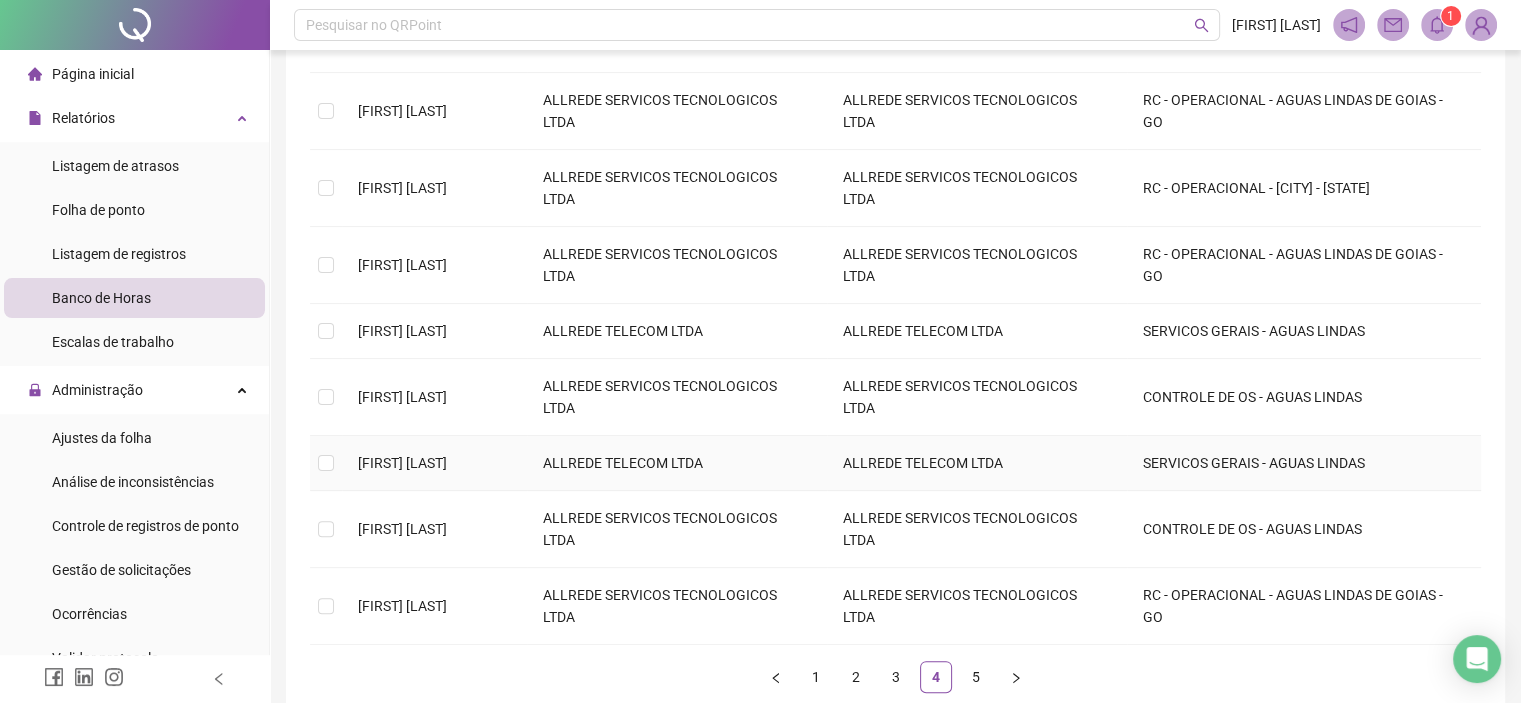 scroll, scrollTop: 556, scrollLeft: 0, axis: vertical 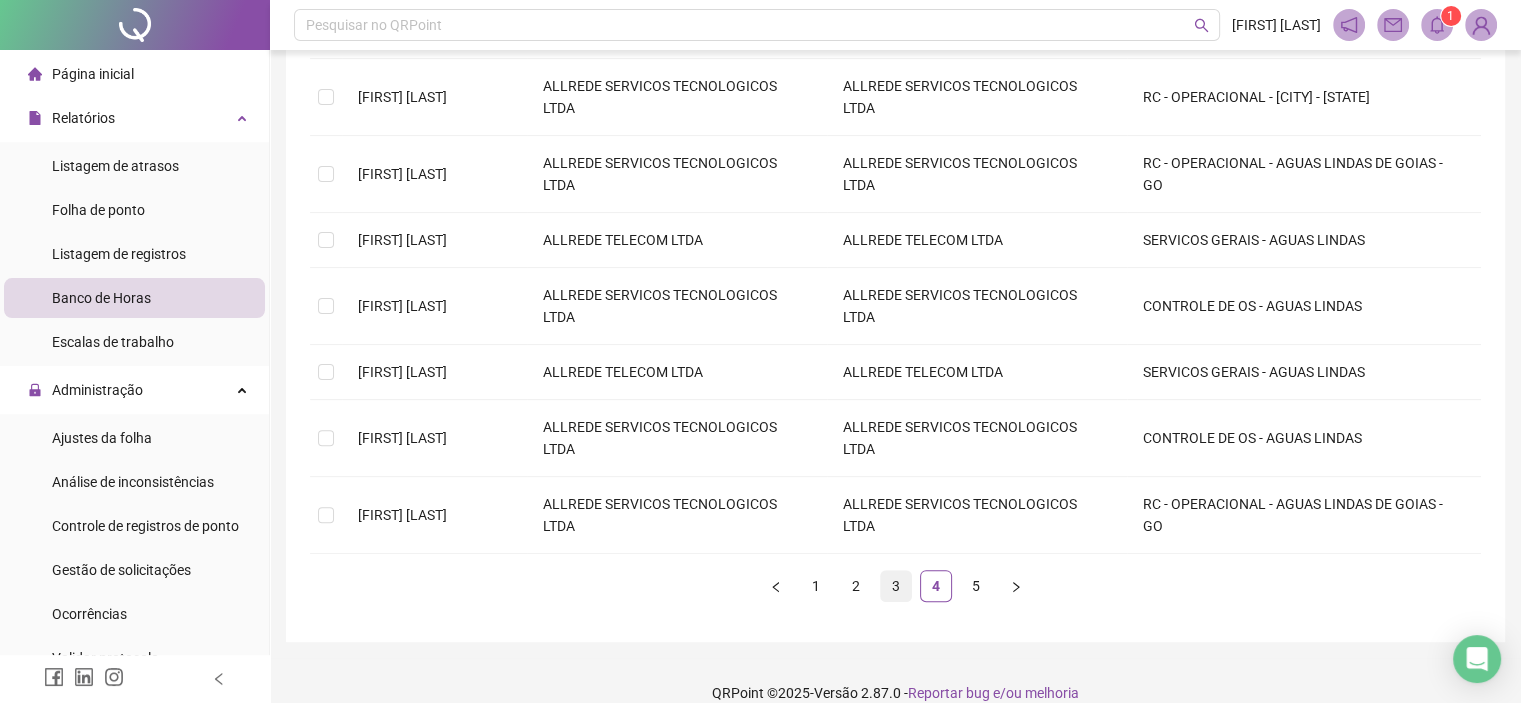 click on "3" at bounding box center [896, 586] 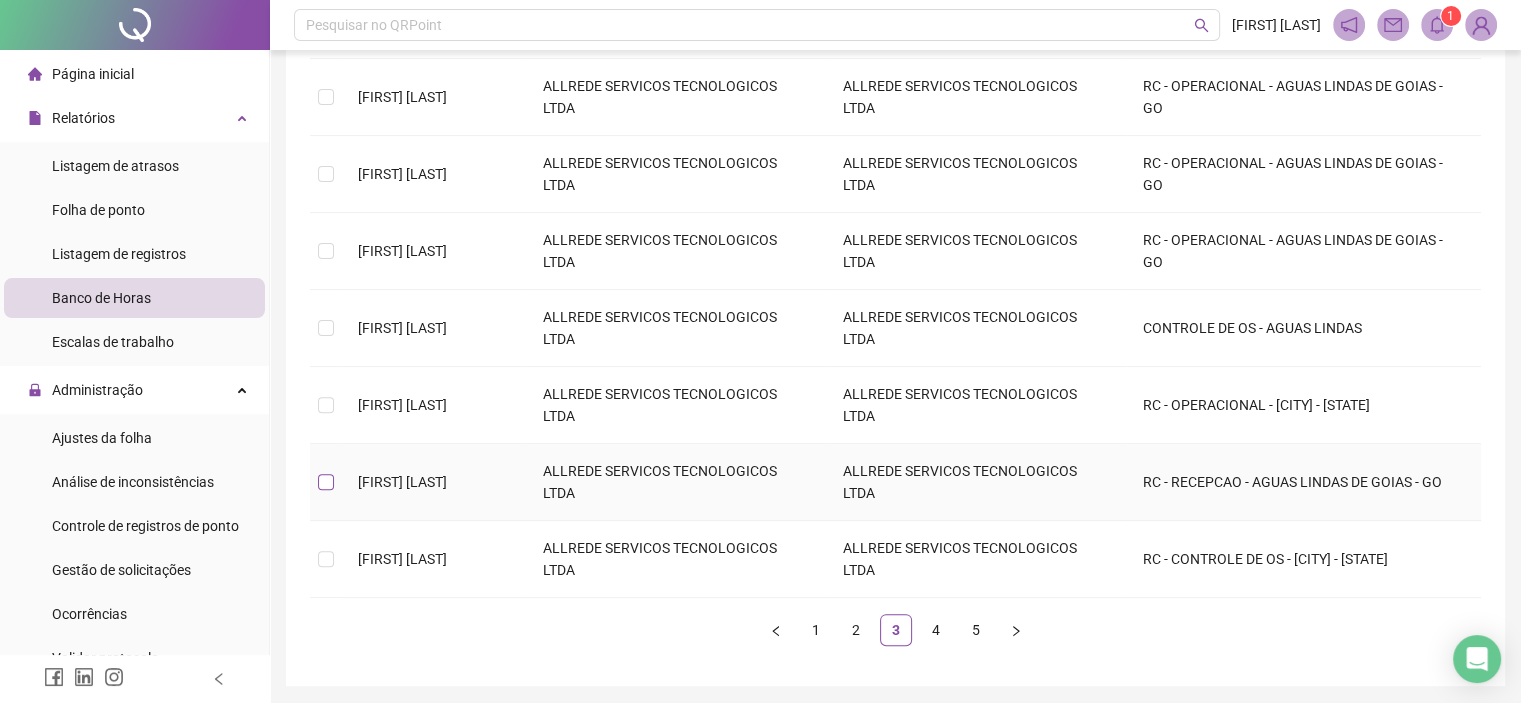 click at bounding box center (326, 482) 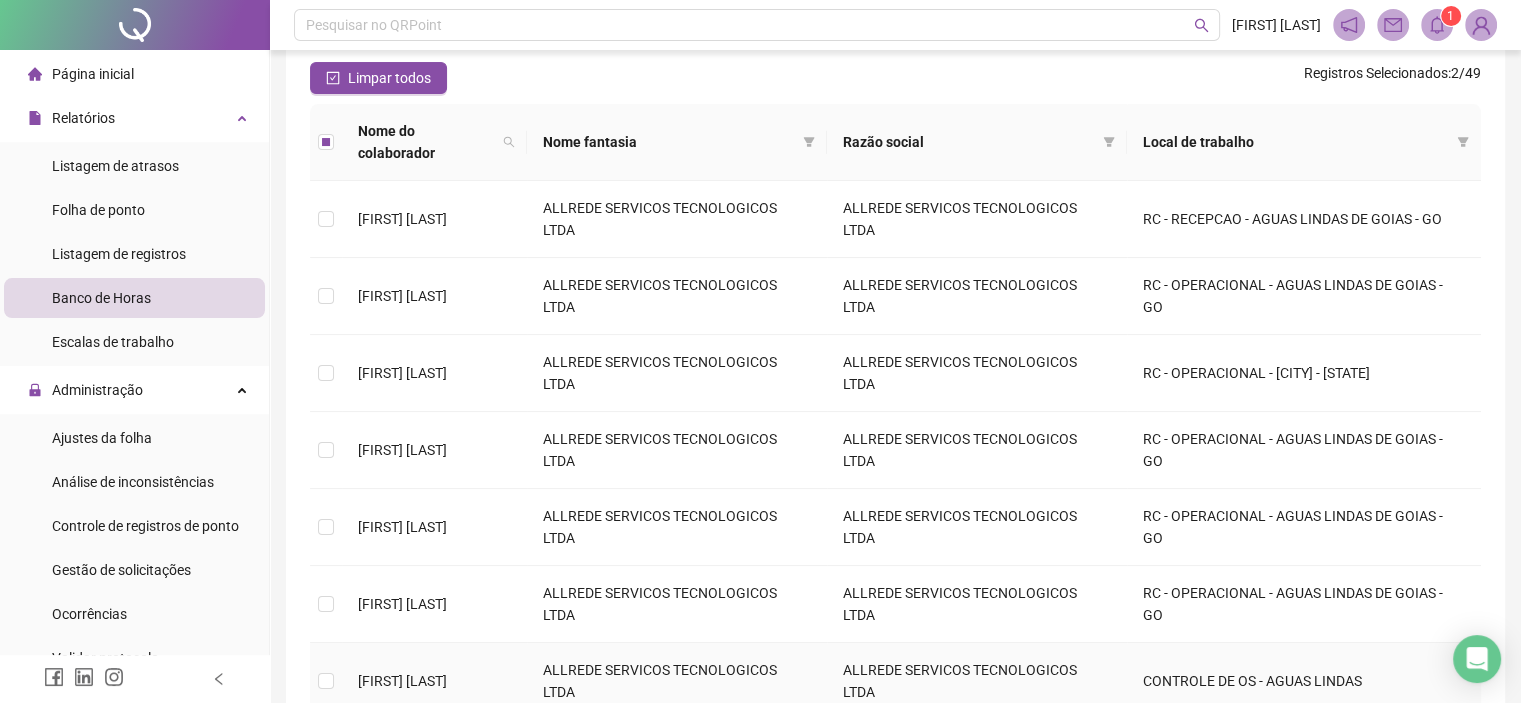 scroll, scrollTop: 200, scrollLeft: 0, axis: vertical 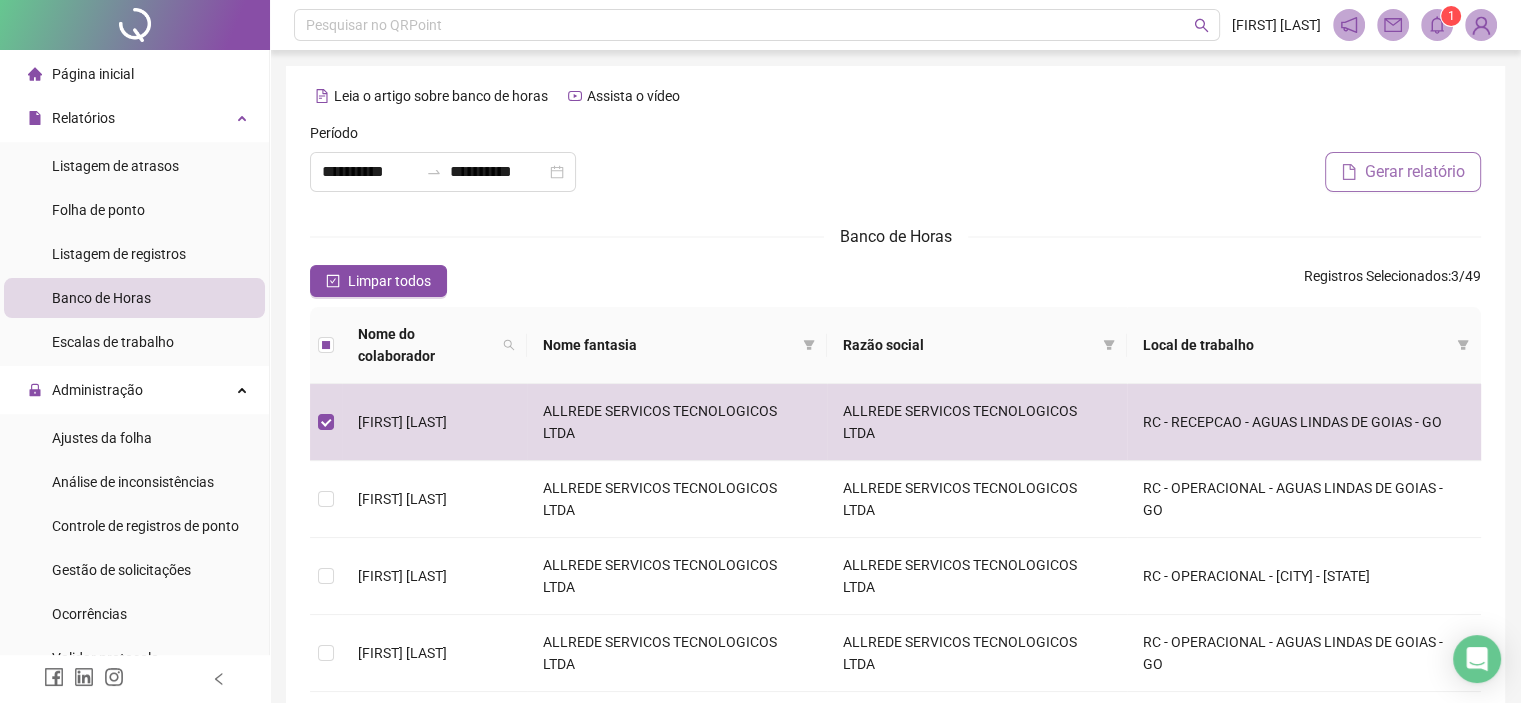 click on "Gerar relatório" at bounding box center [1415, 172] 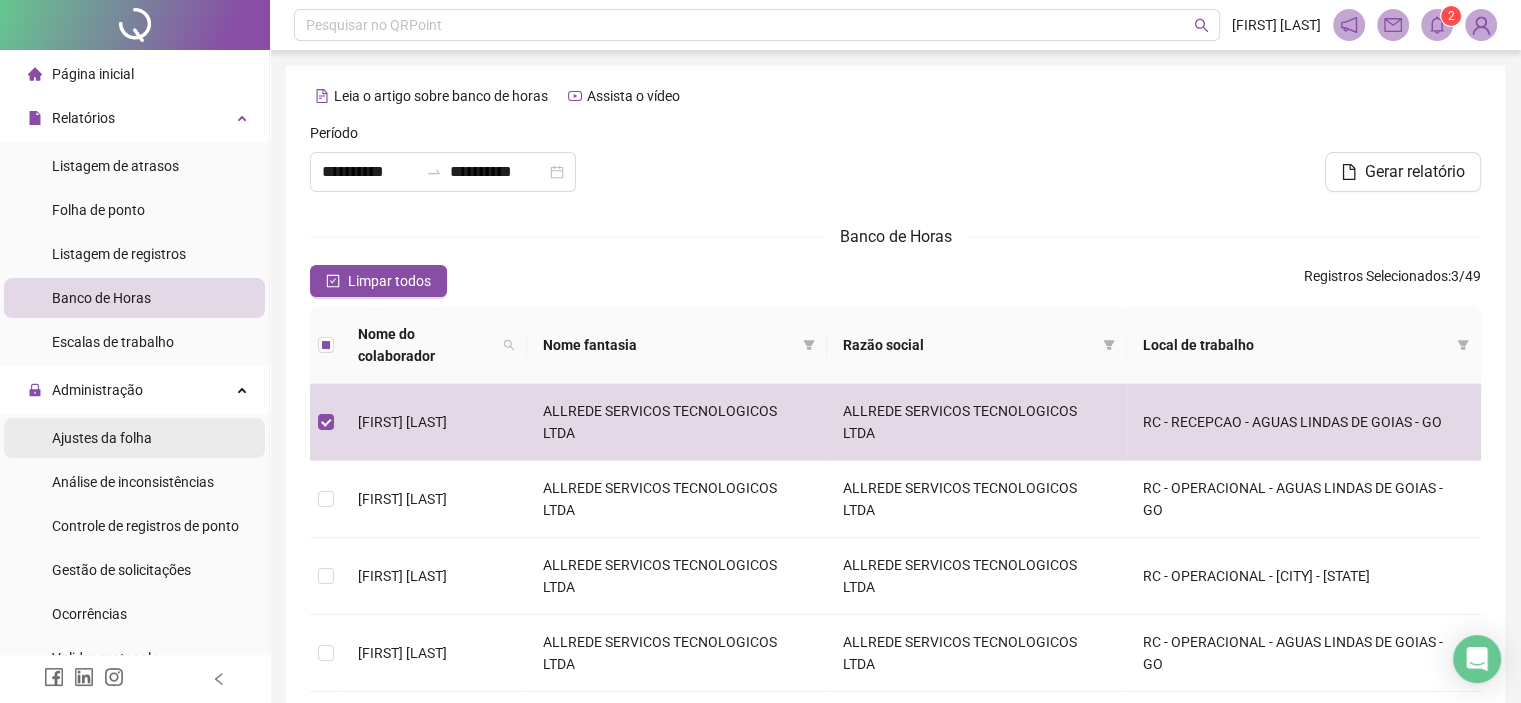 drag, startPoint x: 116, startPoint y: 444, endPoint x: 185, endPoint y: 443, distance: 69.00725 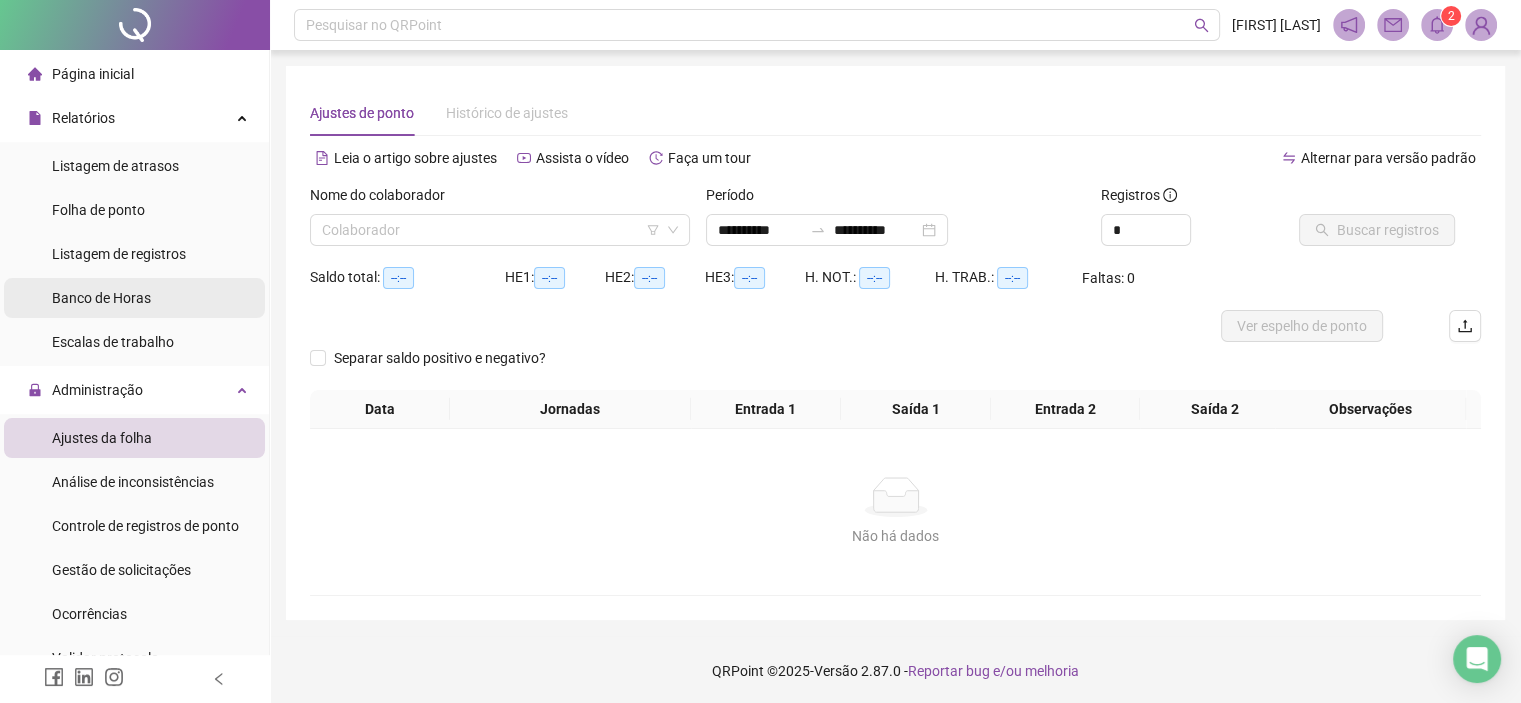 click on "Banco de Horas" at bounding box center (101, 298) 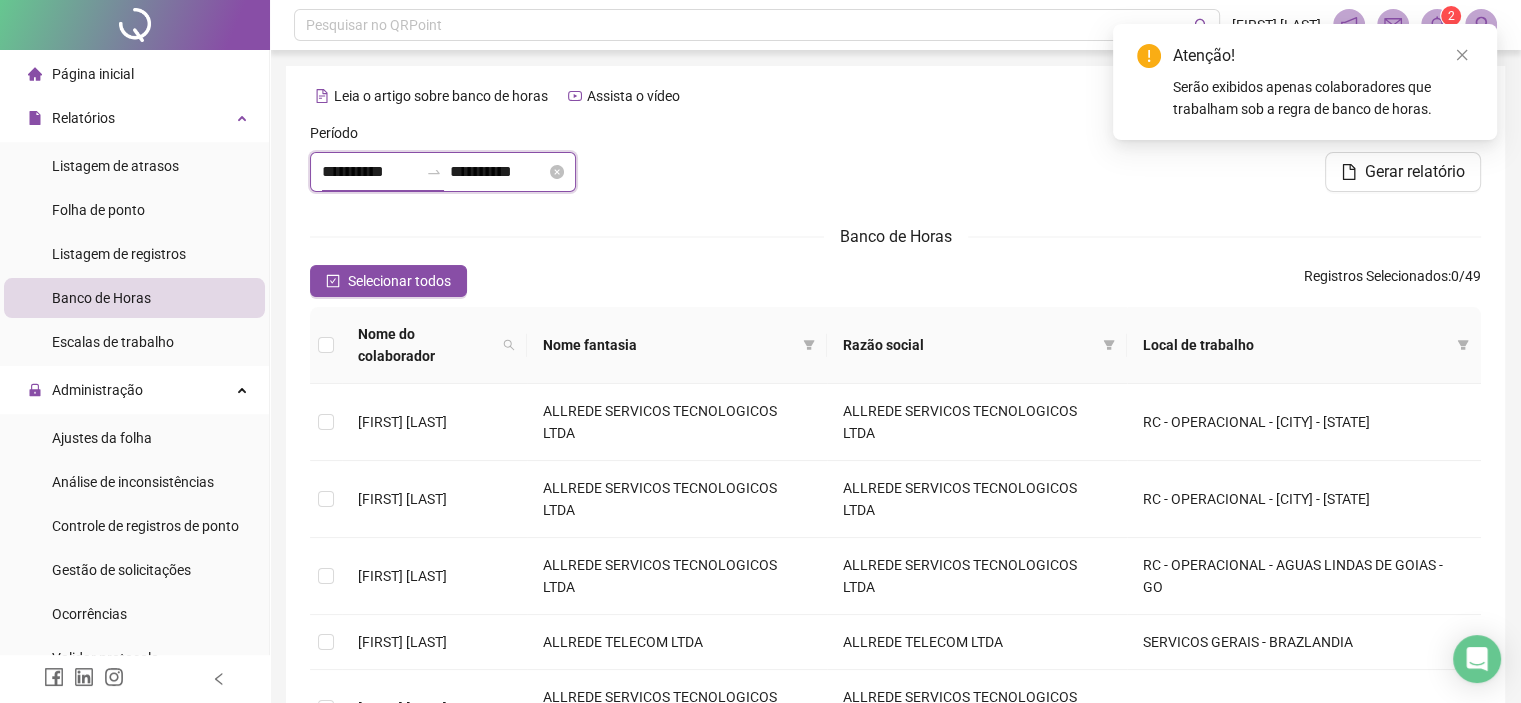 click on "**********" at bounding box center [370, 172] 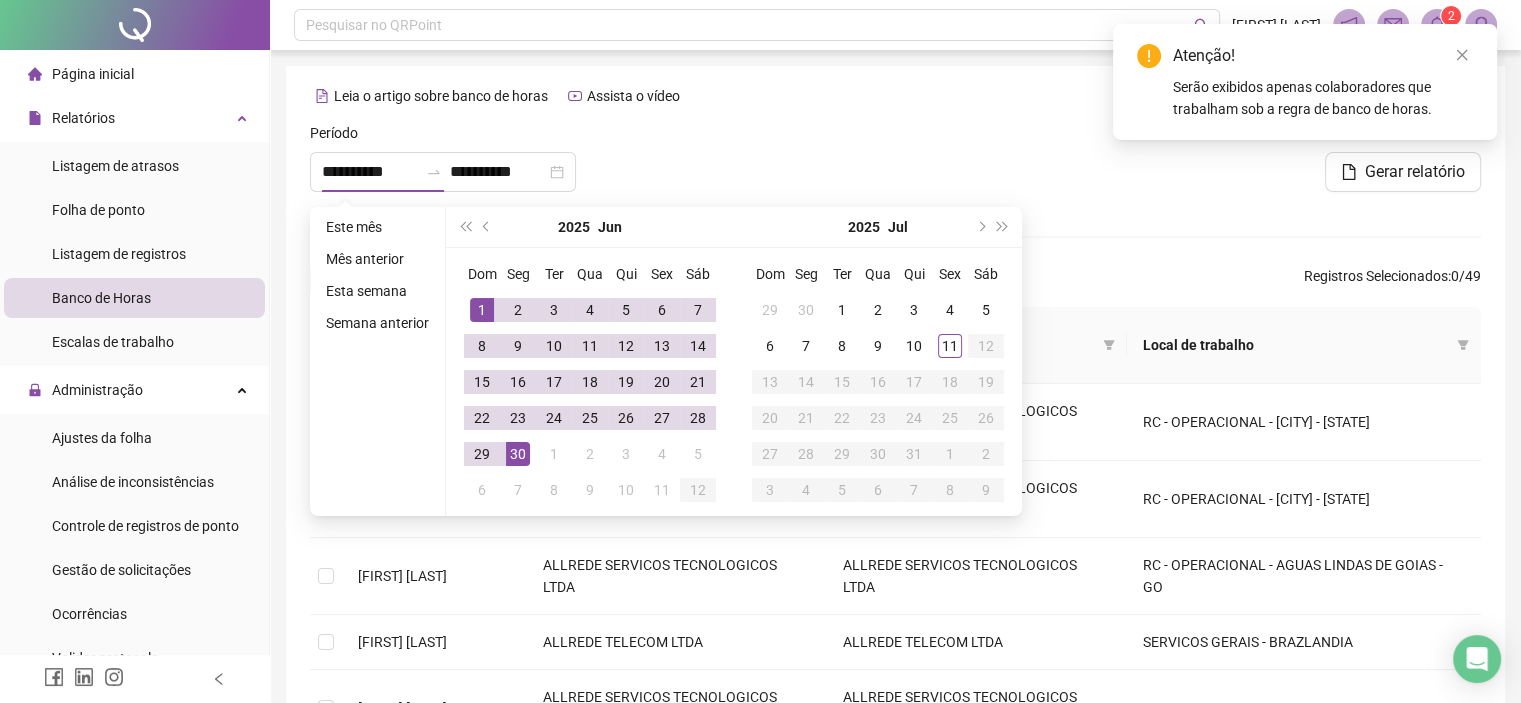 click on "2025 Jun" at bounding box center [590, 227] 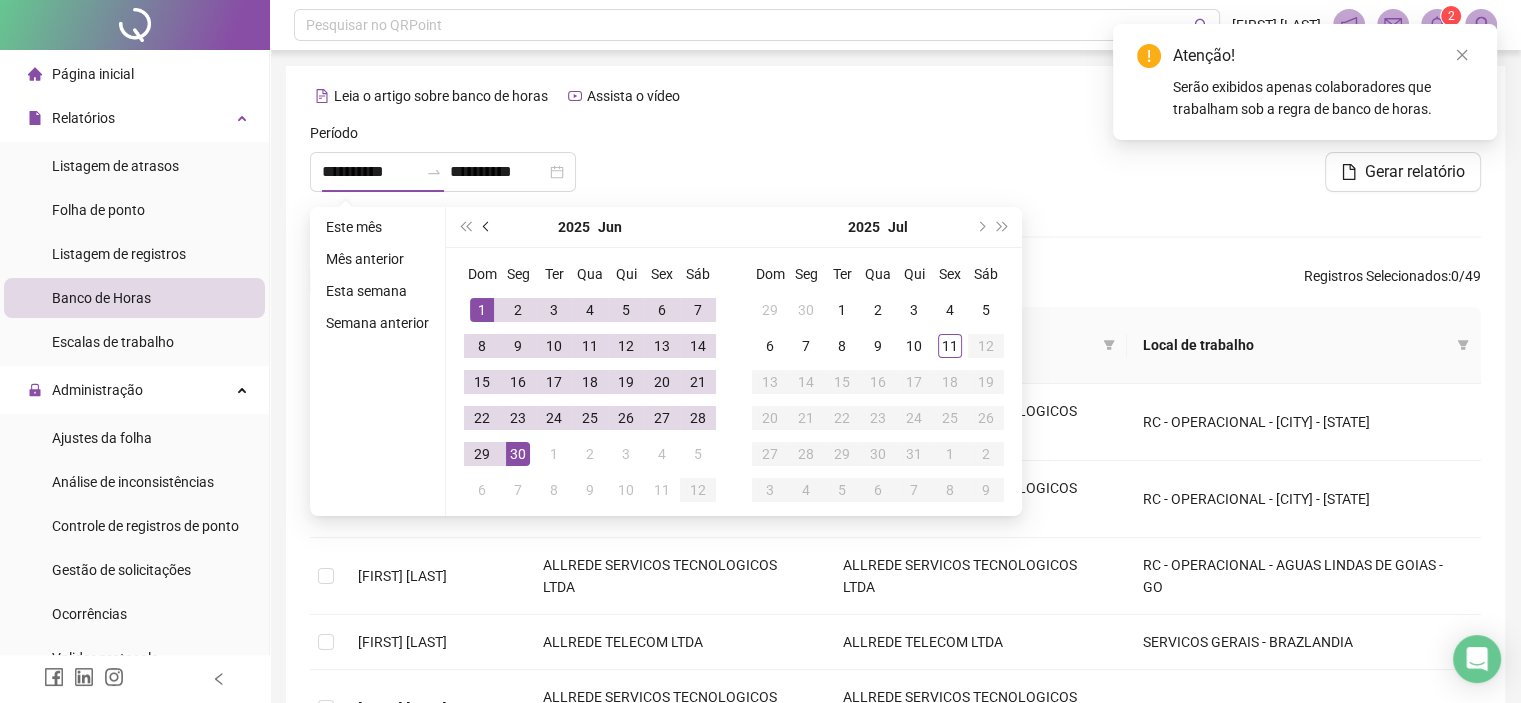 click at bounding box center [487, 227] 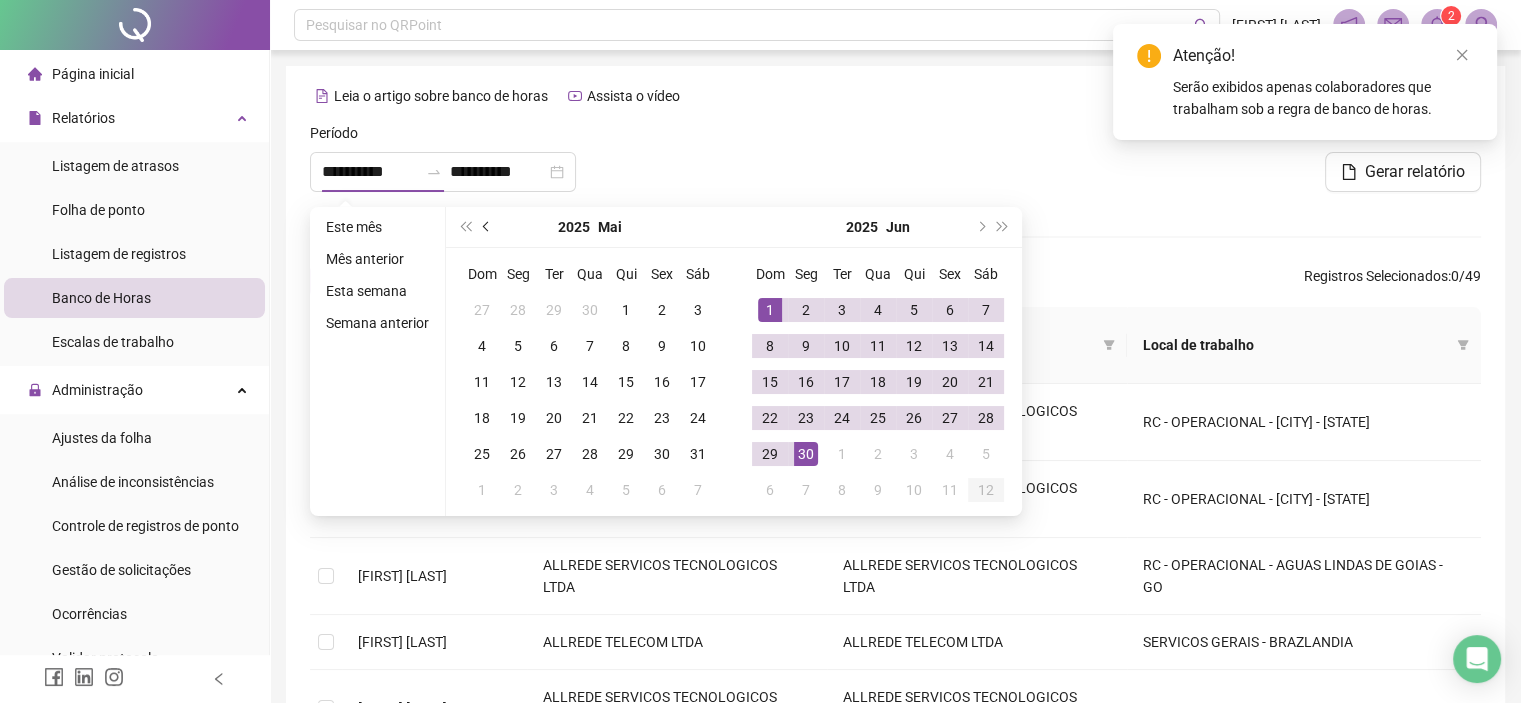 click at bounding box center (487, 227) 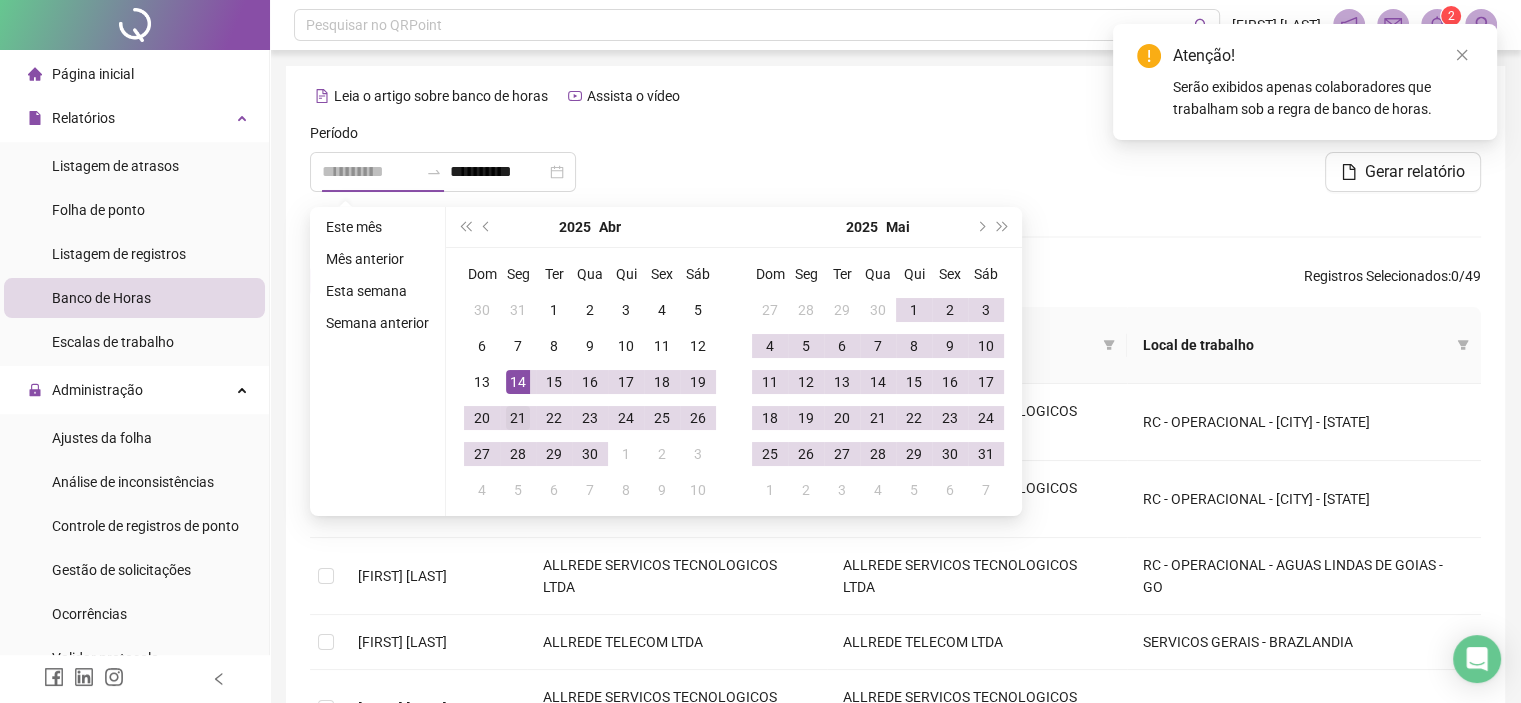 type on "**********" 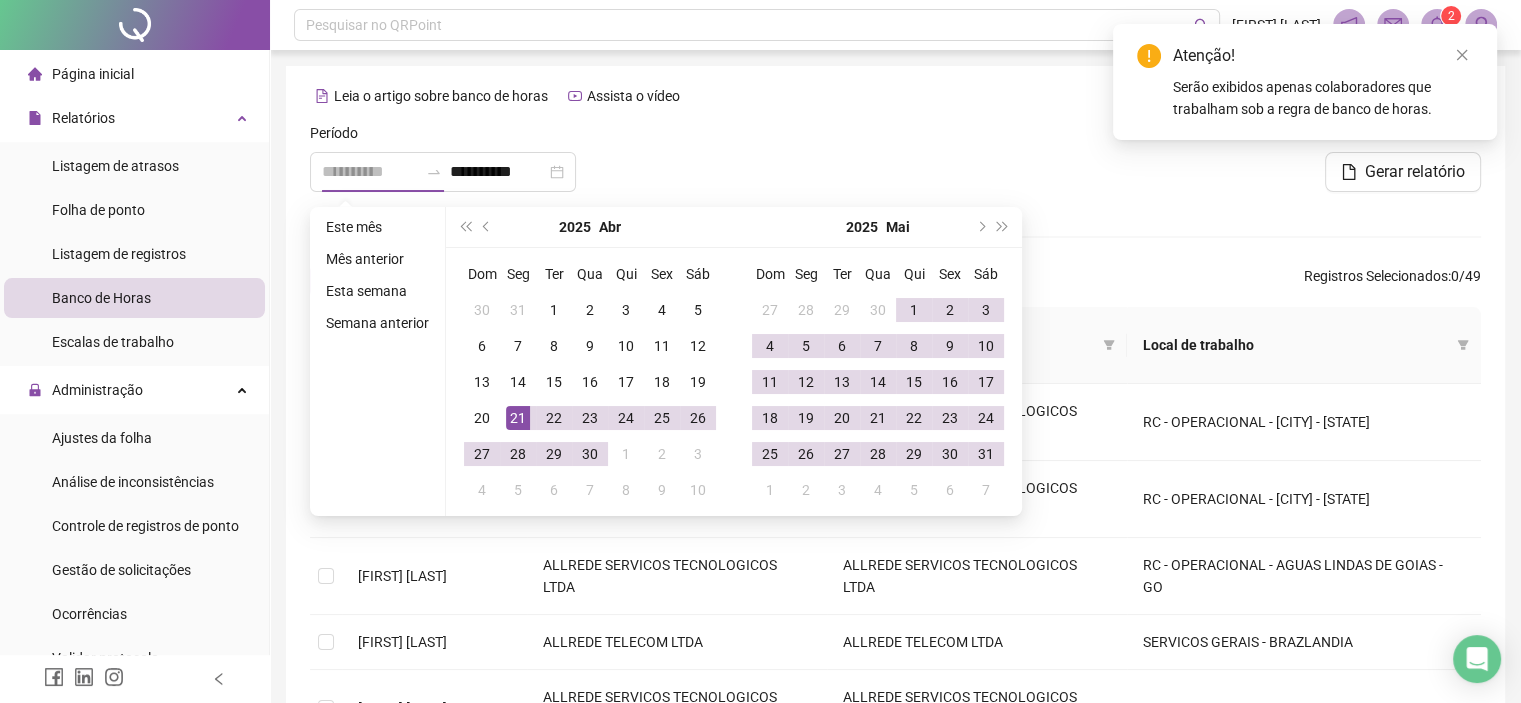 click on "21" at bounding box center (518, 418) 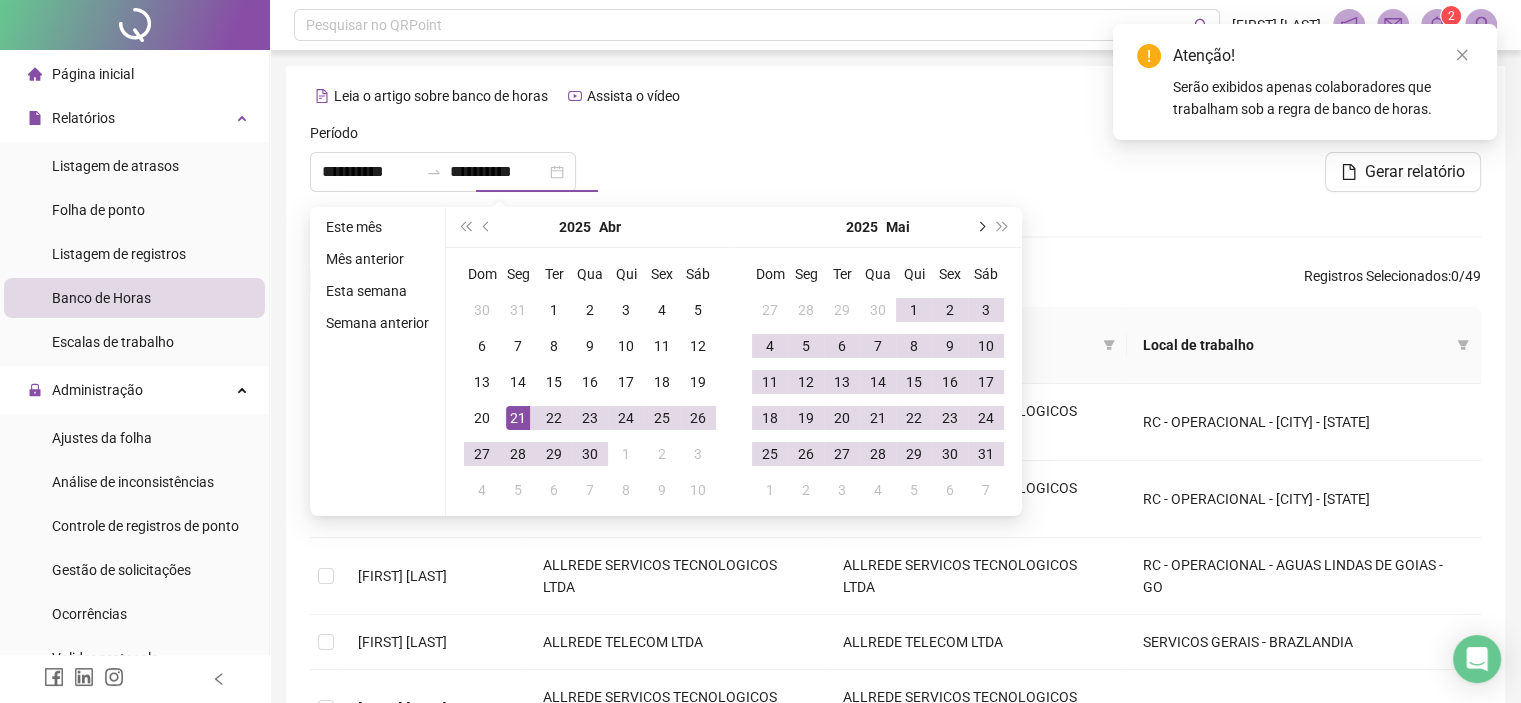 click at bounding box center (980, 227) 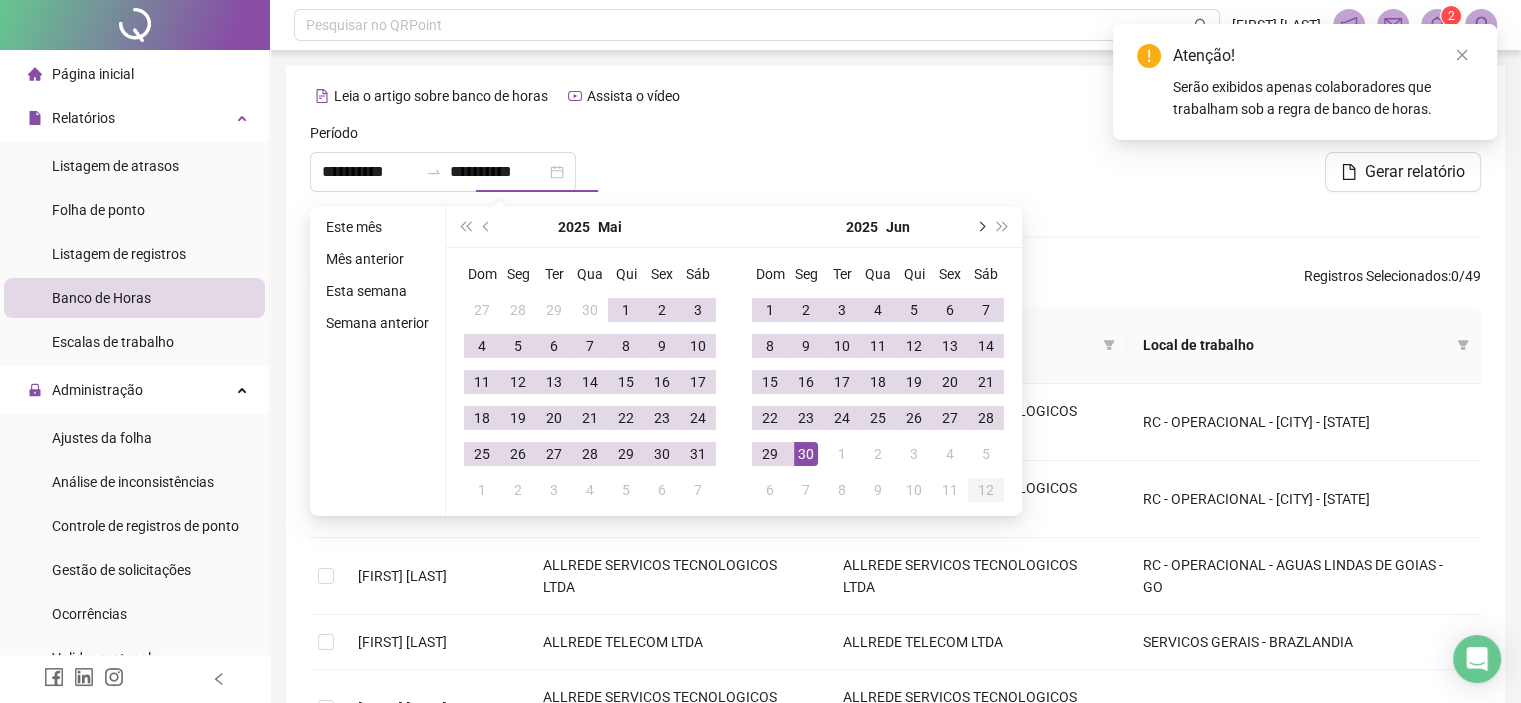 click at bounding box center (980, 227) 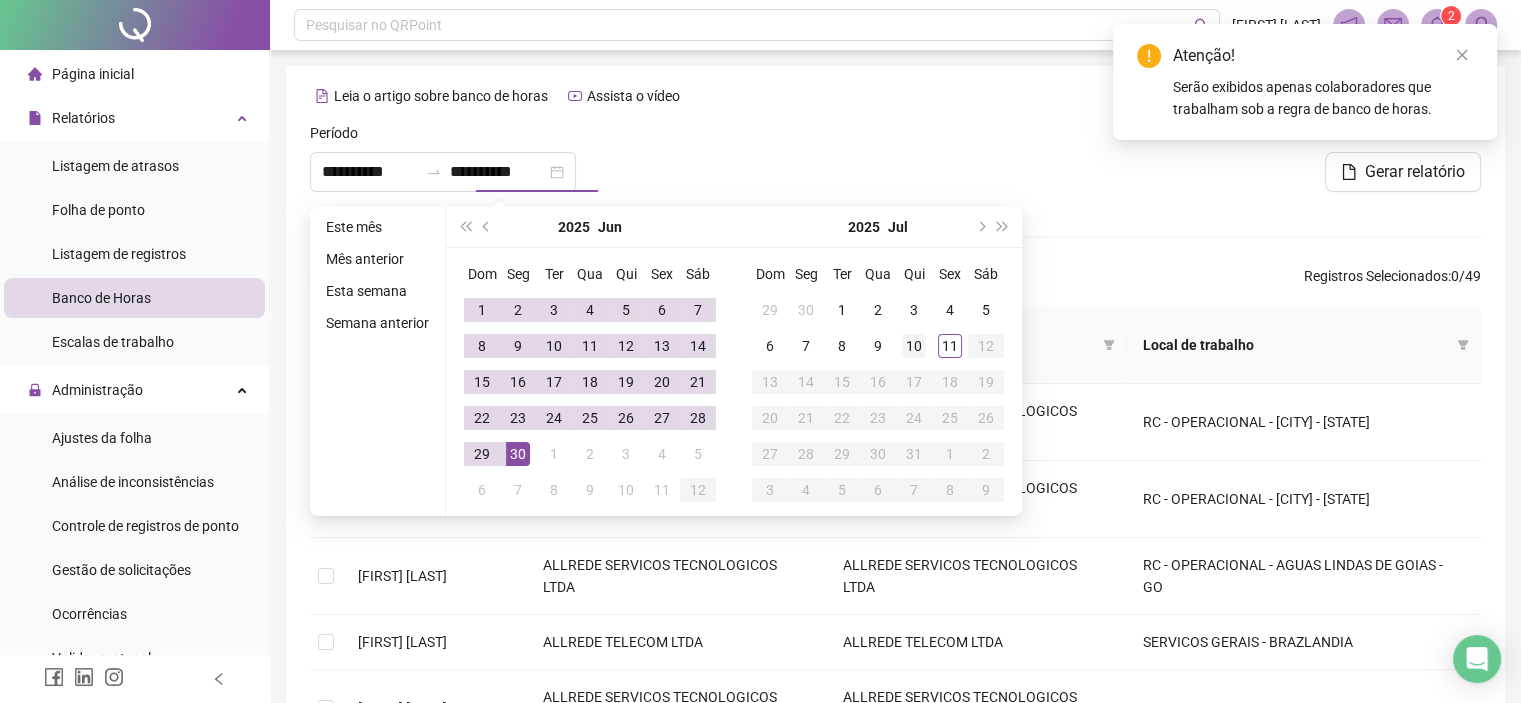 type on "**********" 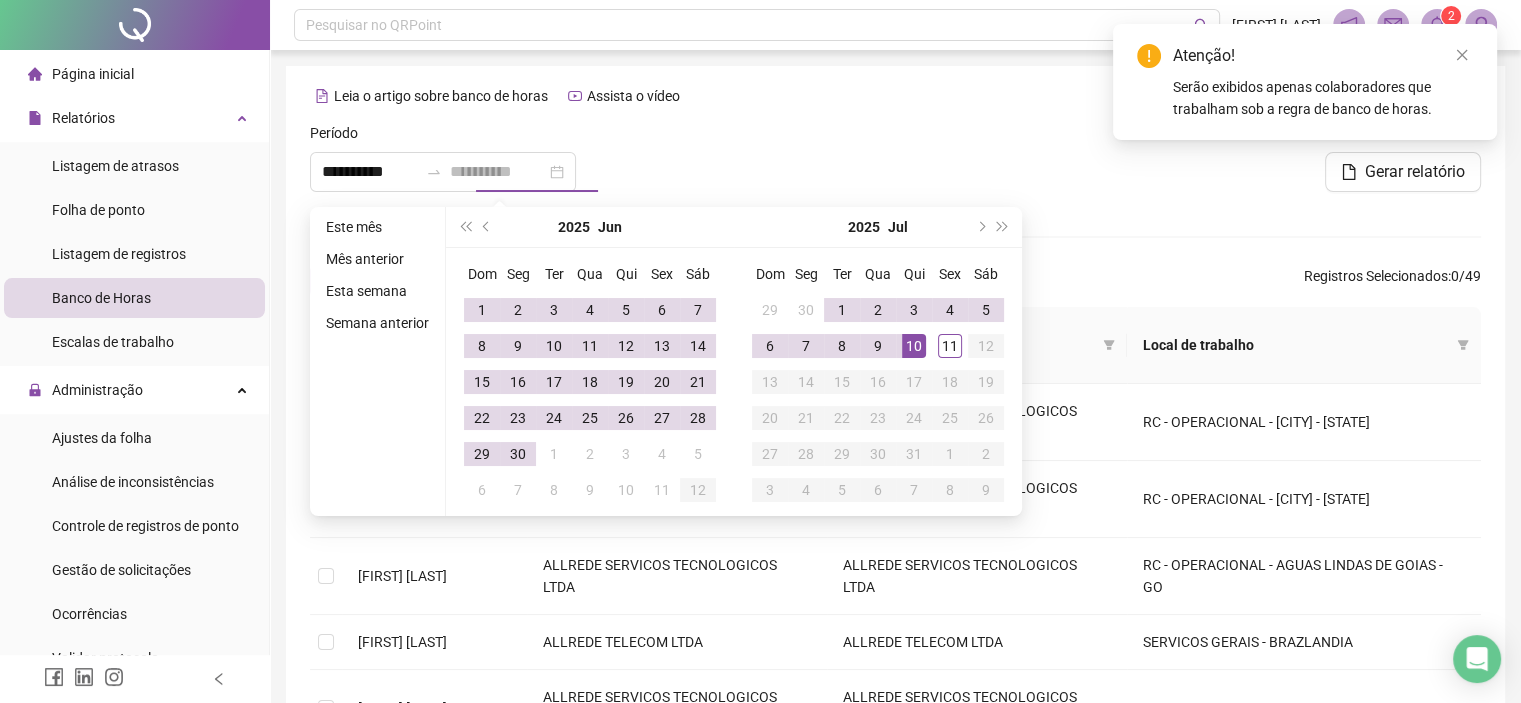 click on "10" at bounding box center (914, 346) 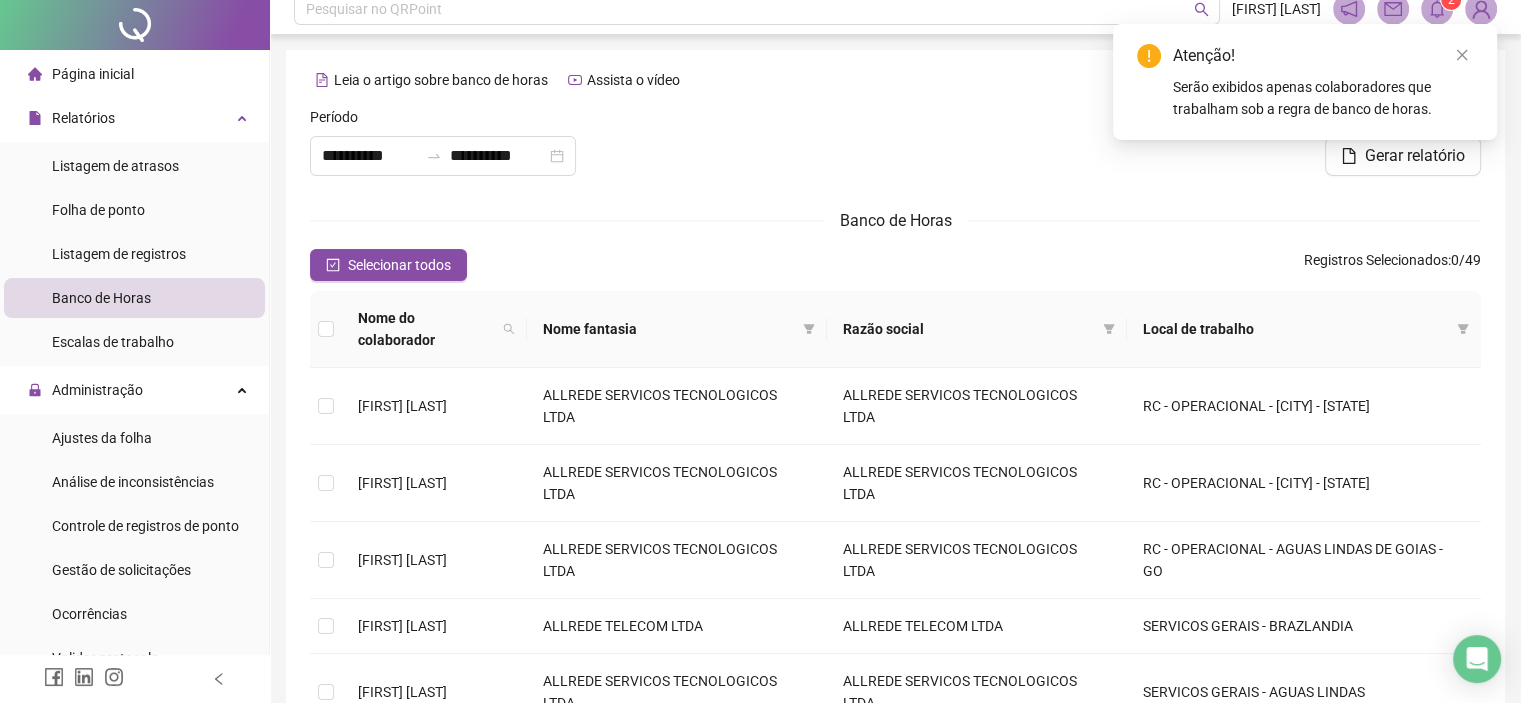 scroll, scrollTop: 578, scrollLeft: 0, axis: vertical 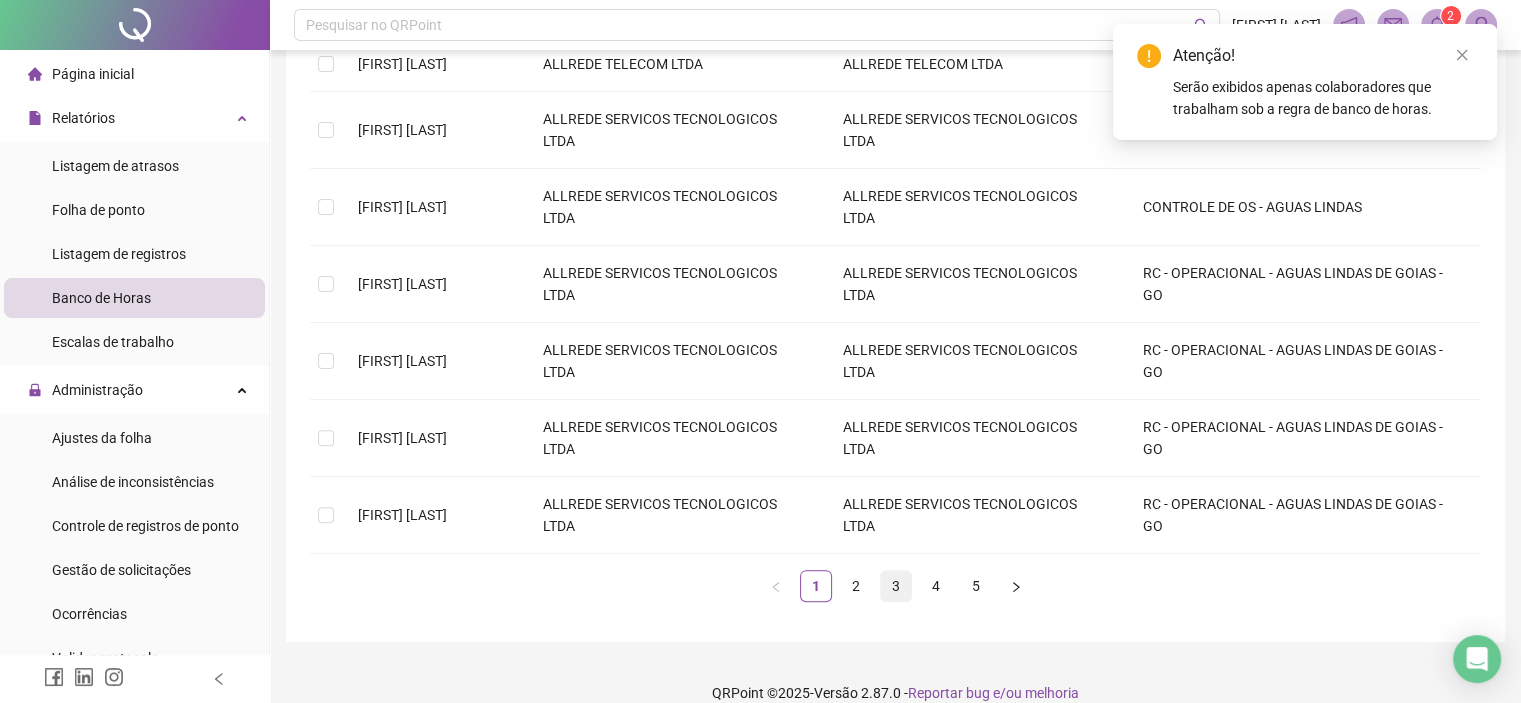 click on "3" at bounding box center (896, 586) 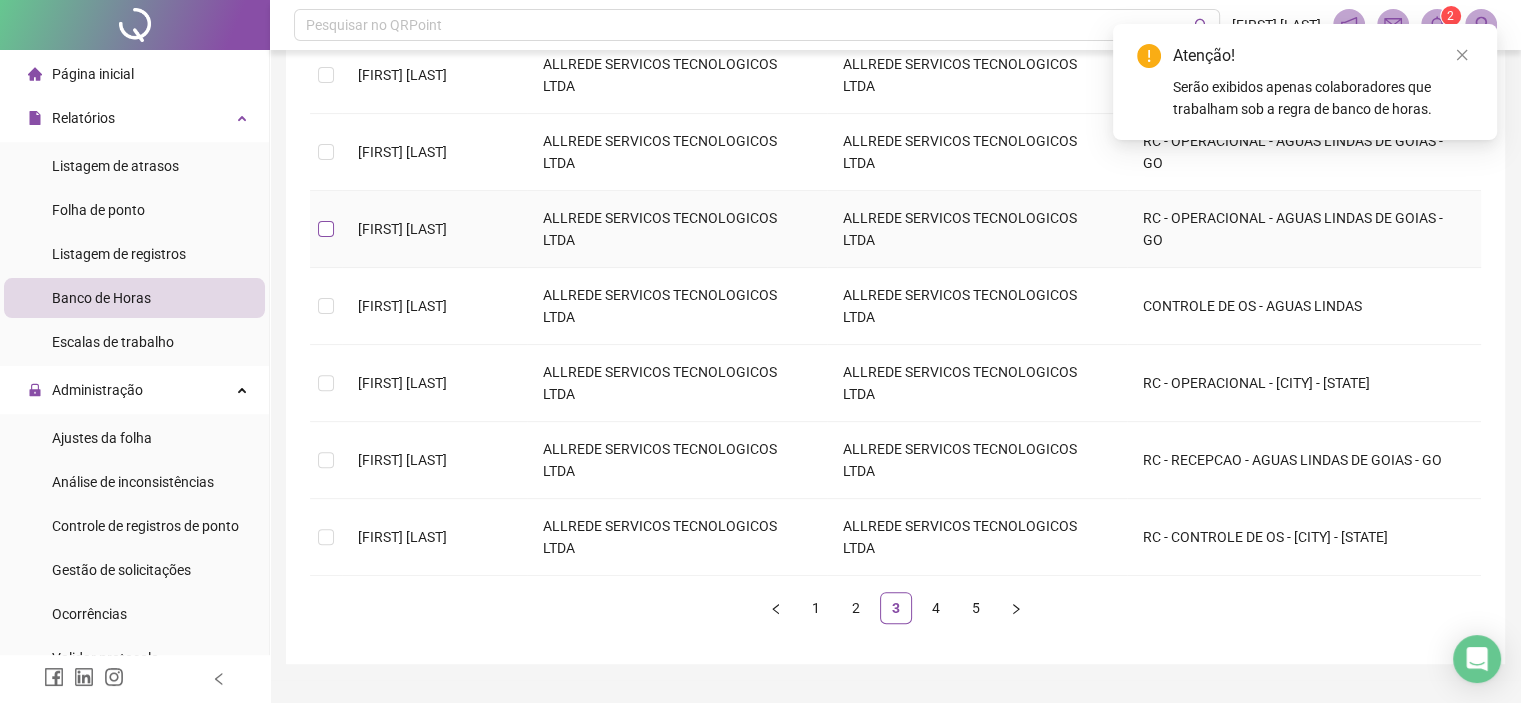 click at bounding box center (326, 229) 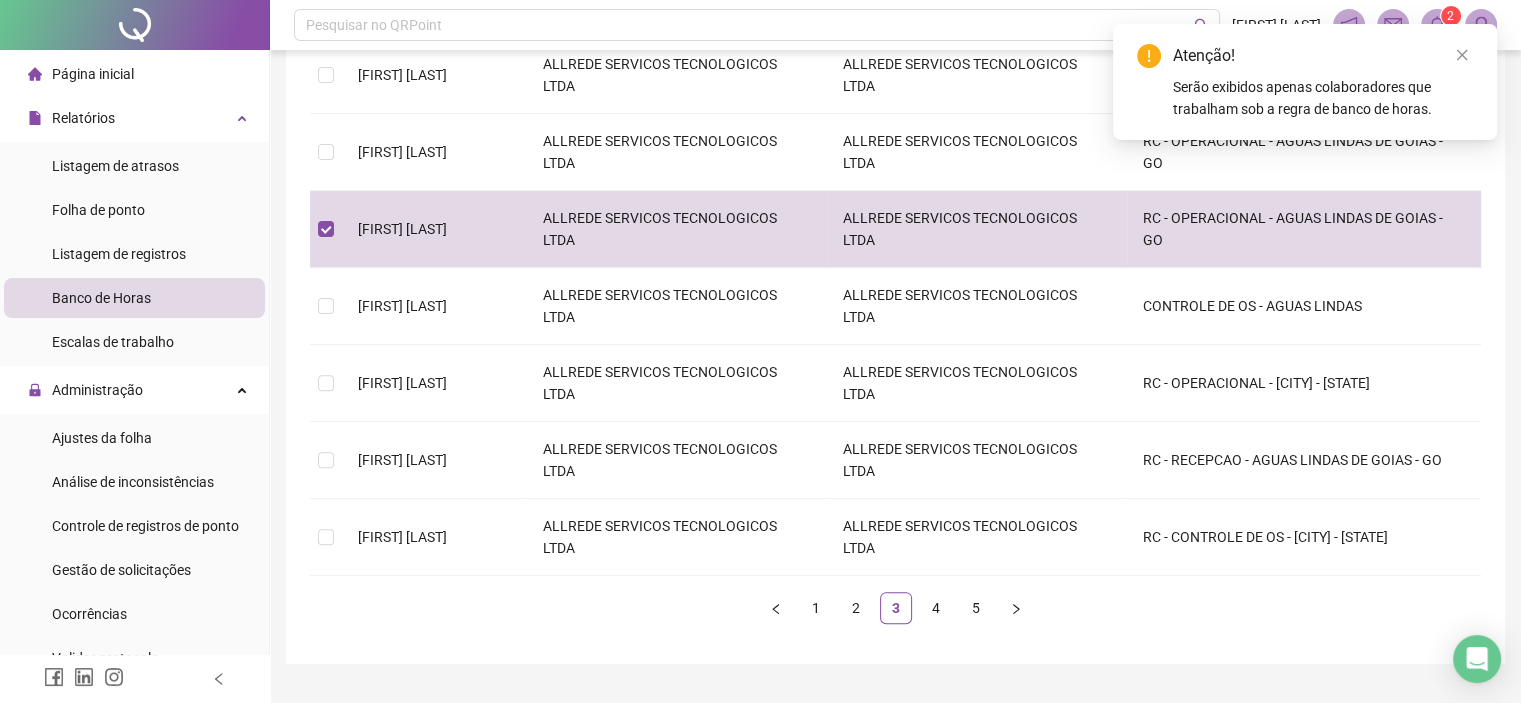 click on "1 2 3 4 5" at bounding box center (895, 608) 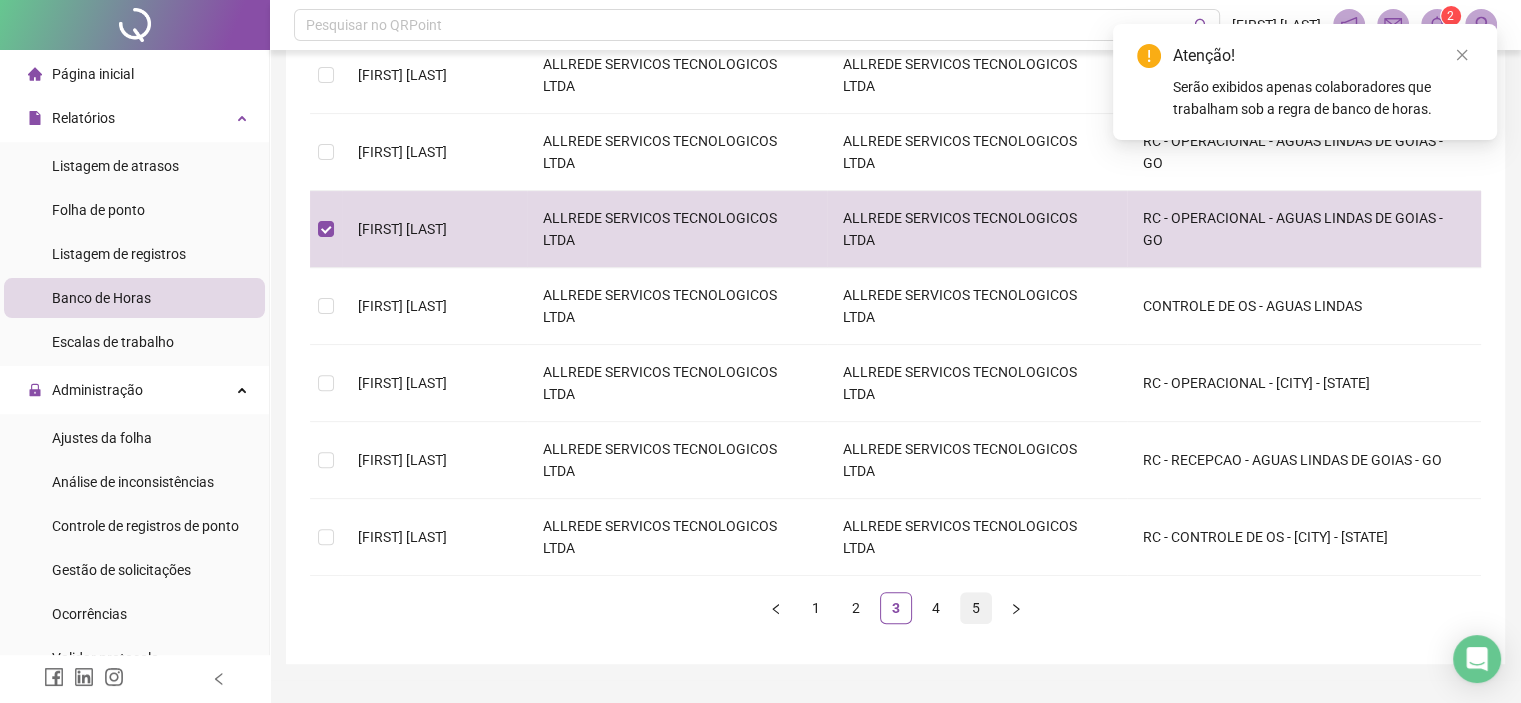 click on "5" at bounding box center (976, 608) 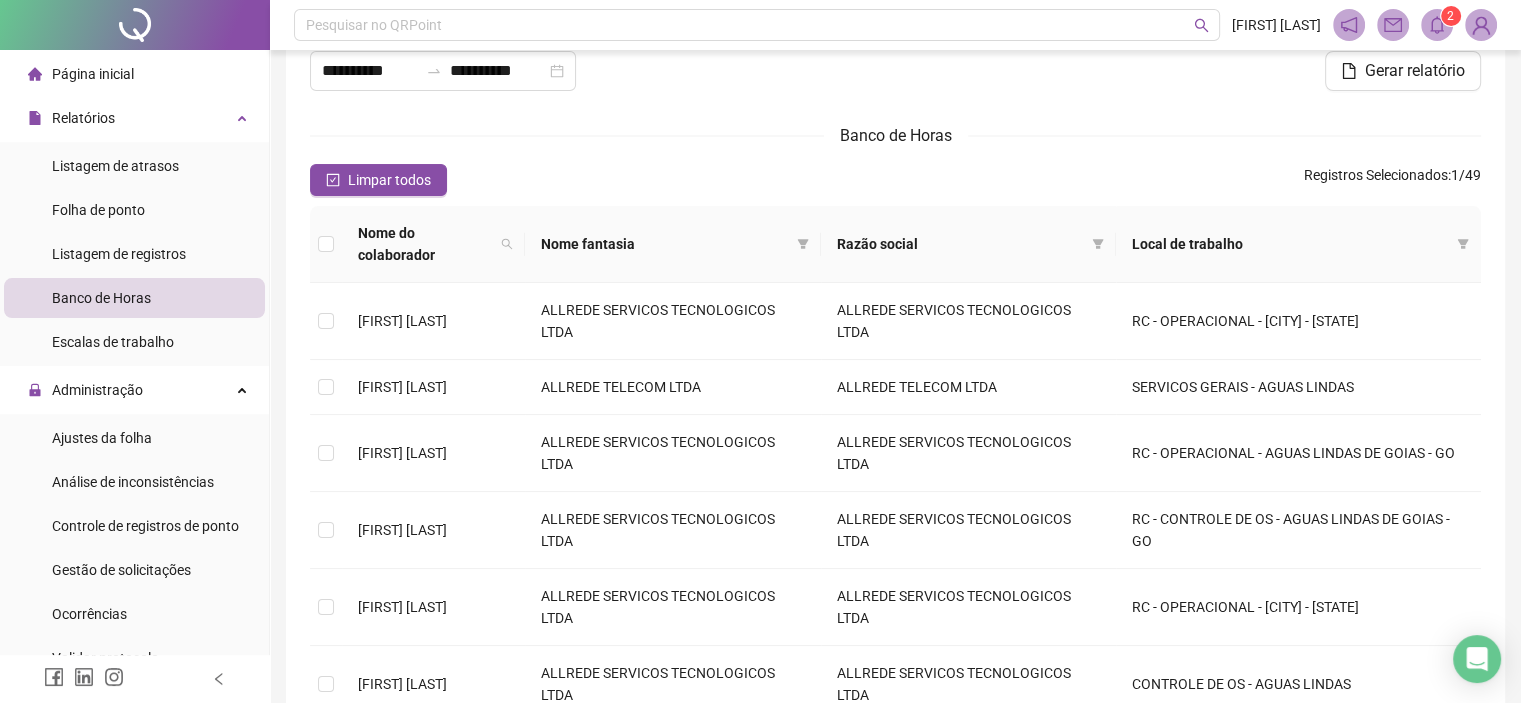 scroll, scrollTop: 501, scrollLeft: 0, axis: vertical 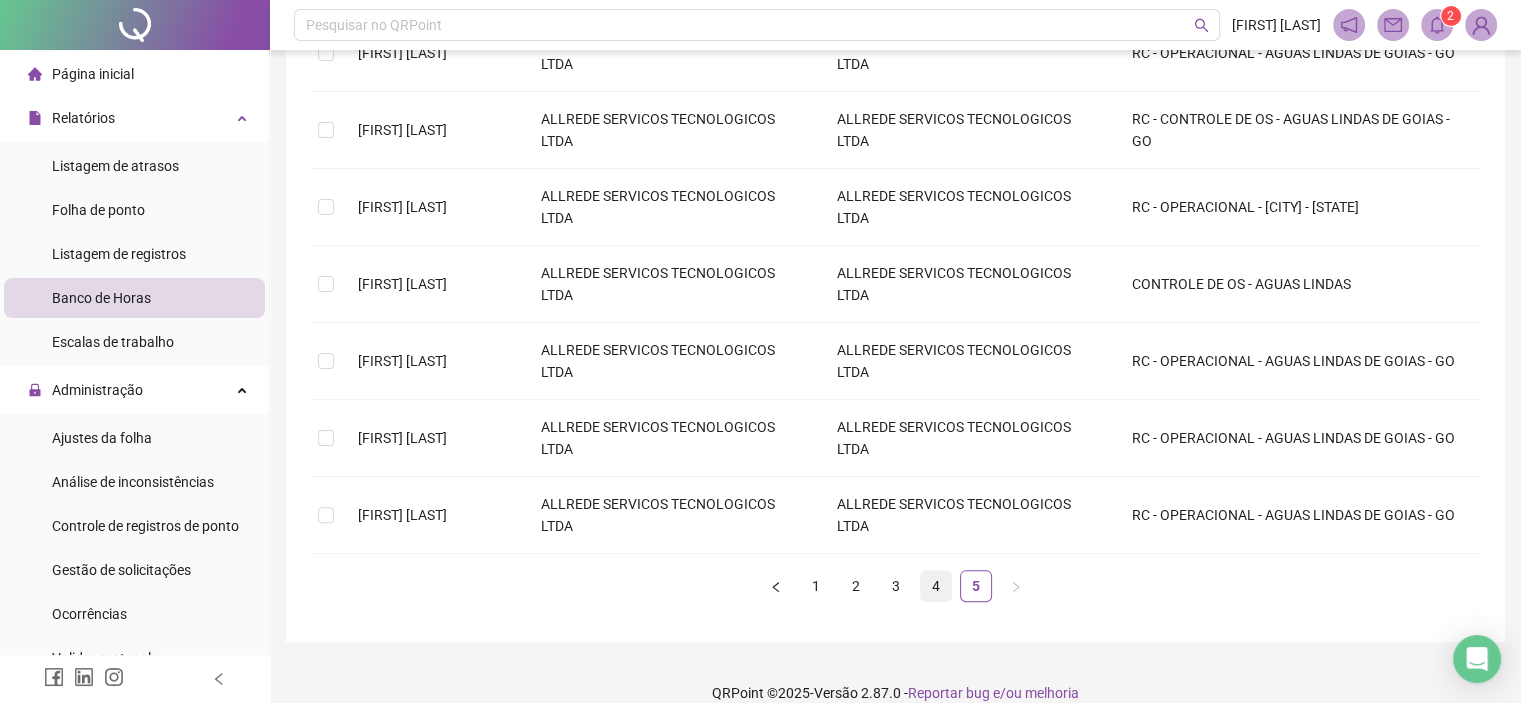 click on "4" at bounding box center [936, 586] 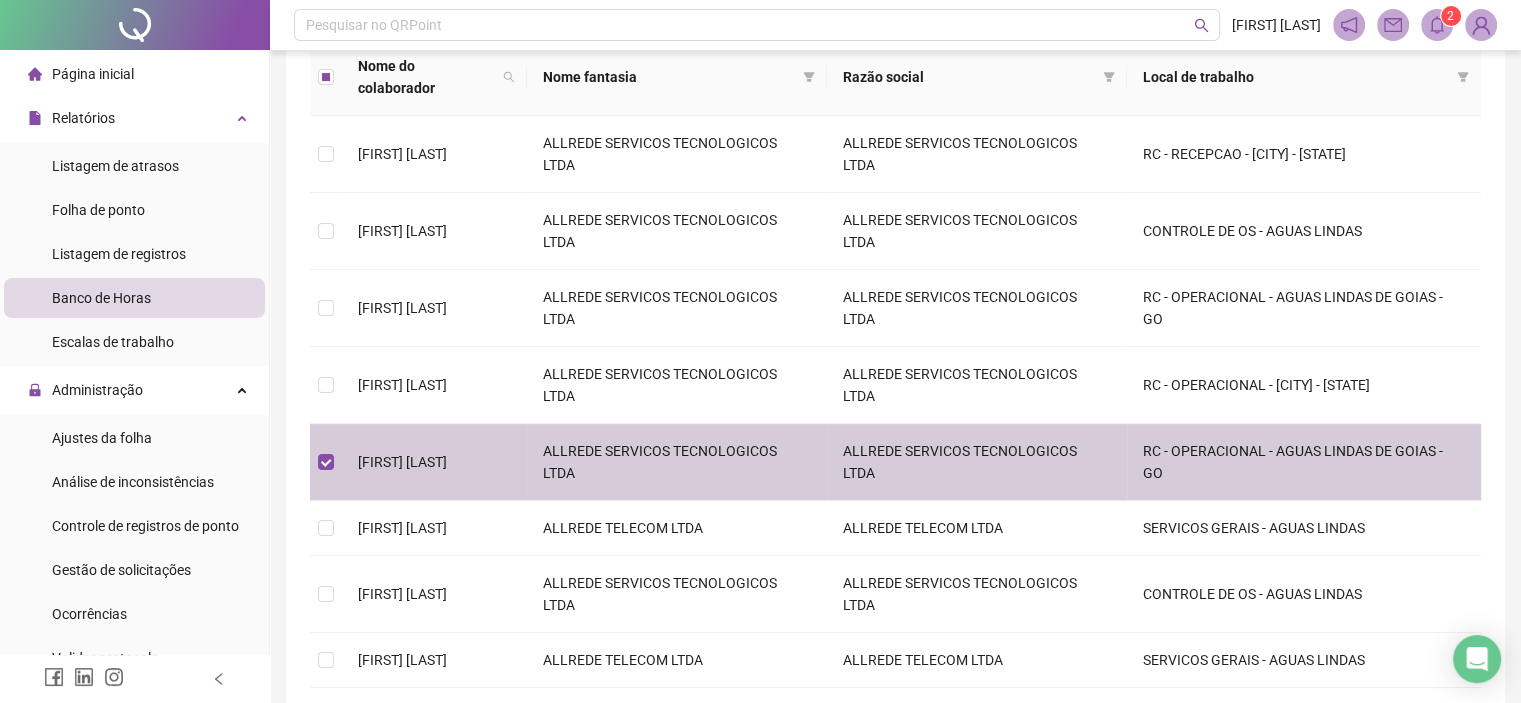 scroll, scrollTop: 0, scrollLeft: 0, axis: both 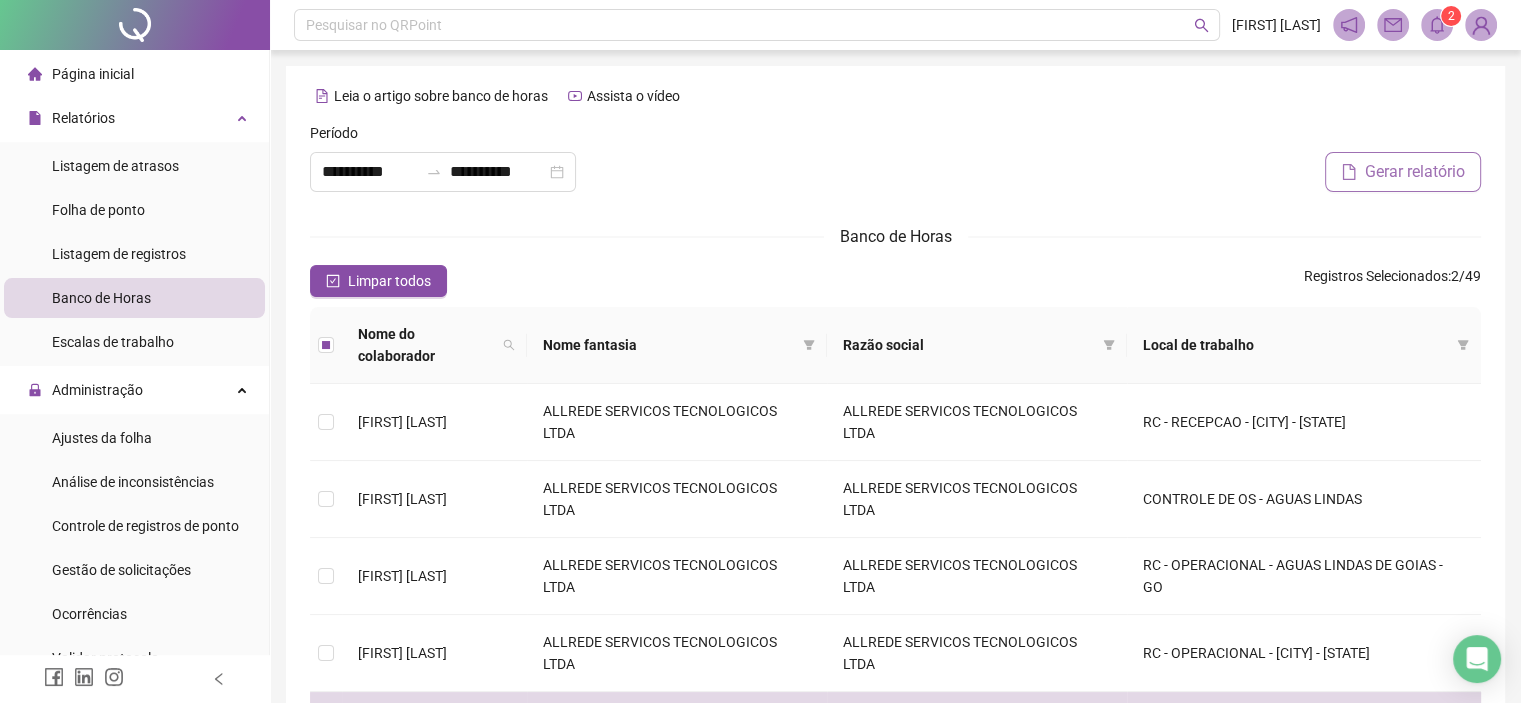 click on "Gerar relatório" at bounding box center (1415, 172) 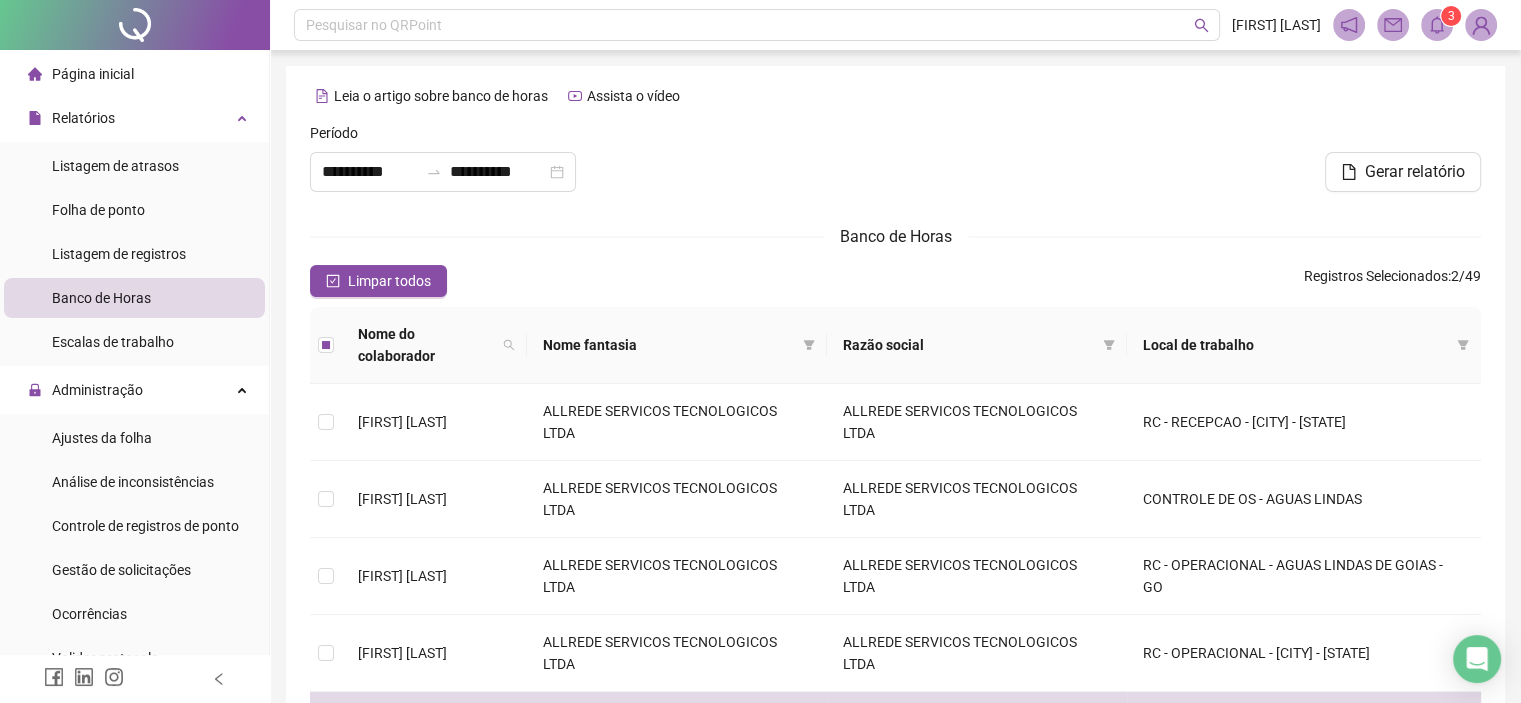 click at bounding box center [1437, 25] 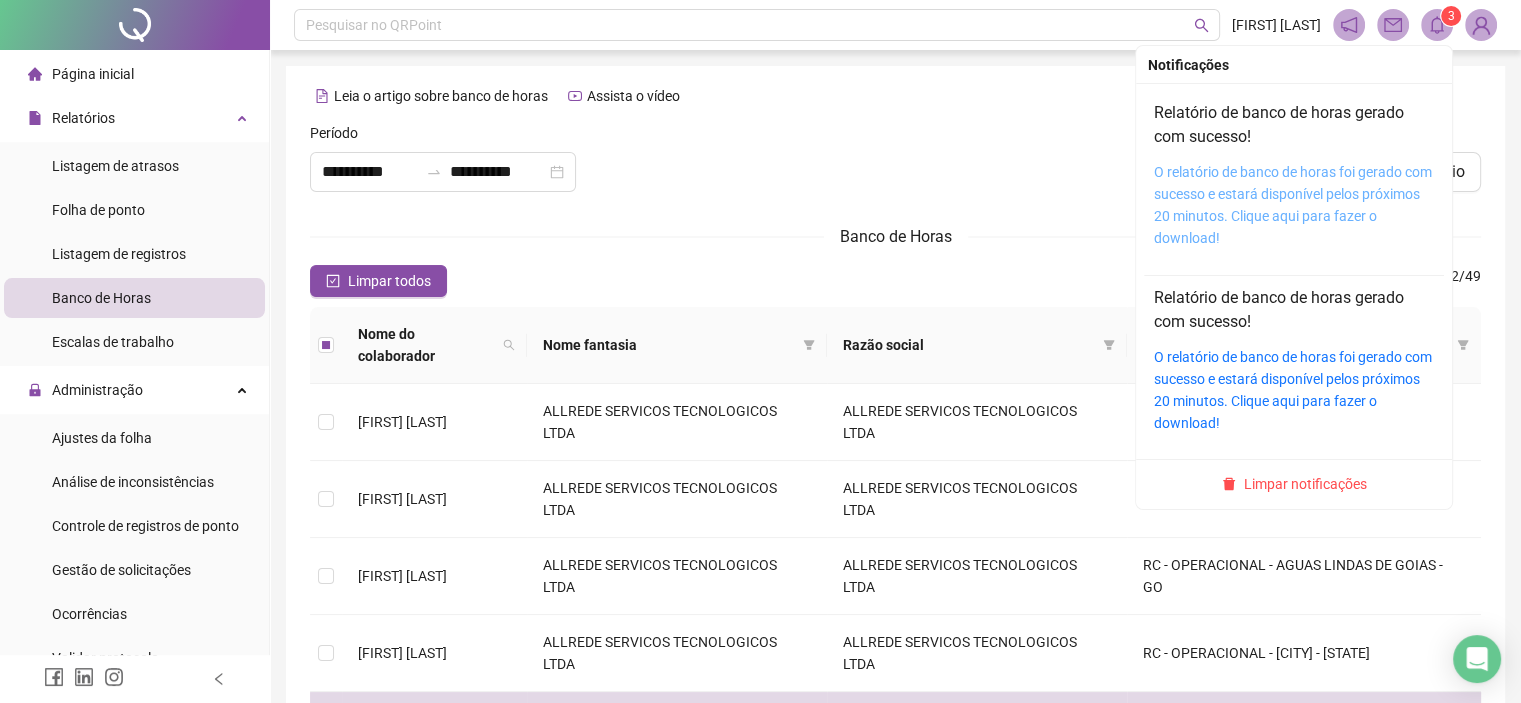 click on "O relatório de banco de horas foi gerado com sucesso e estará disponível pelos próximos 20 minutos.
Clique aqui para fazer o download!" at bounding box center [1293, 205] 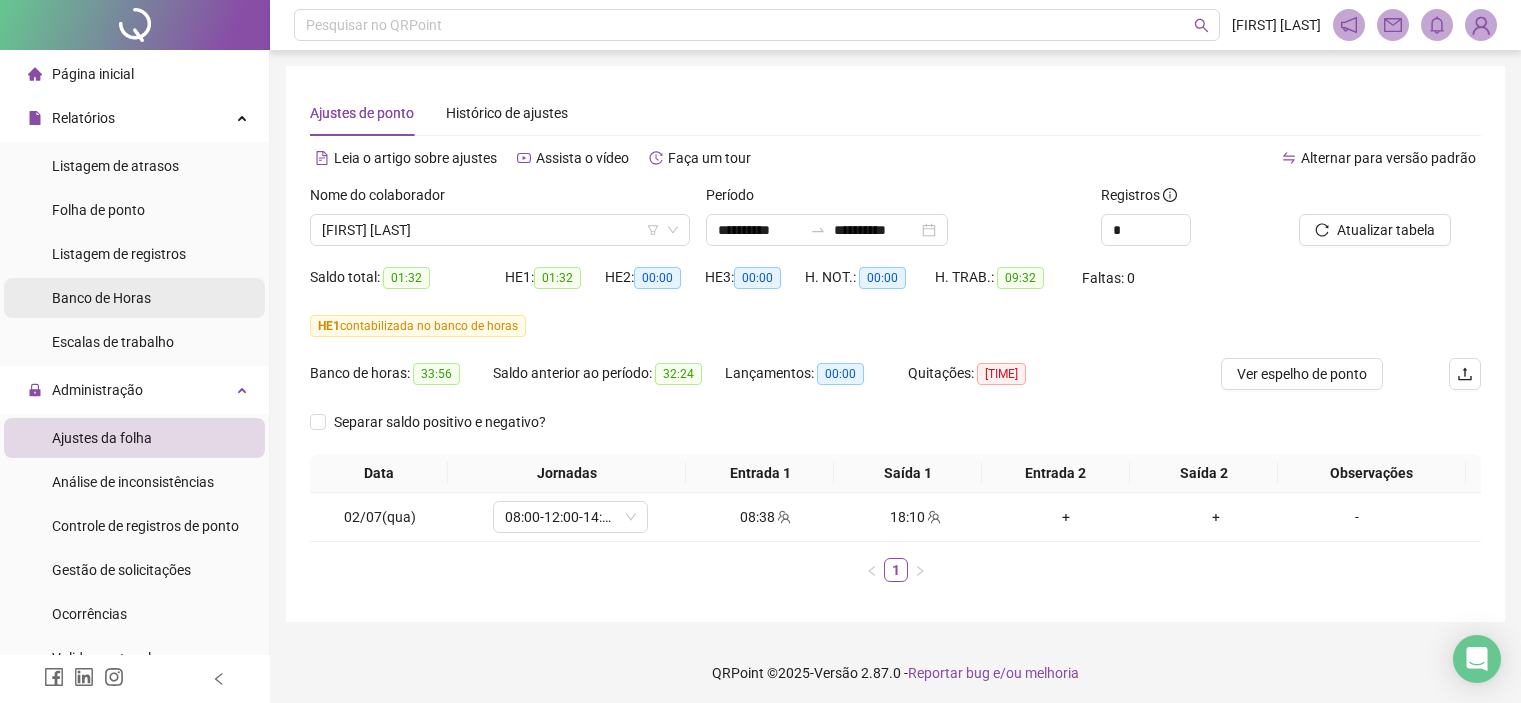 scroll, scrollTop: 4, scrollLeft: 0, axis: vertical 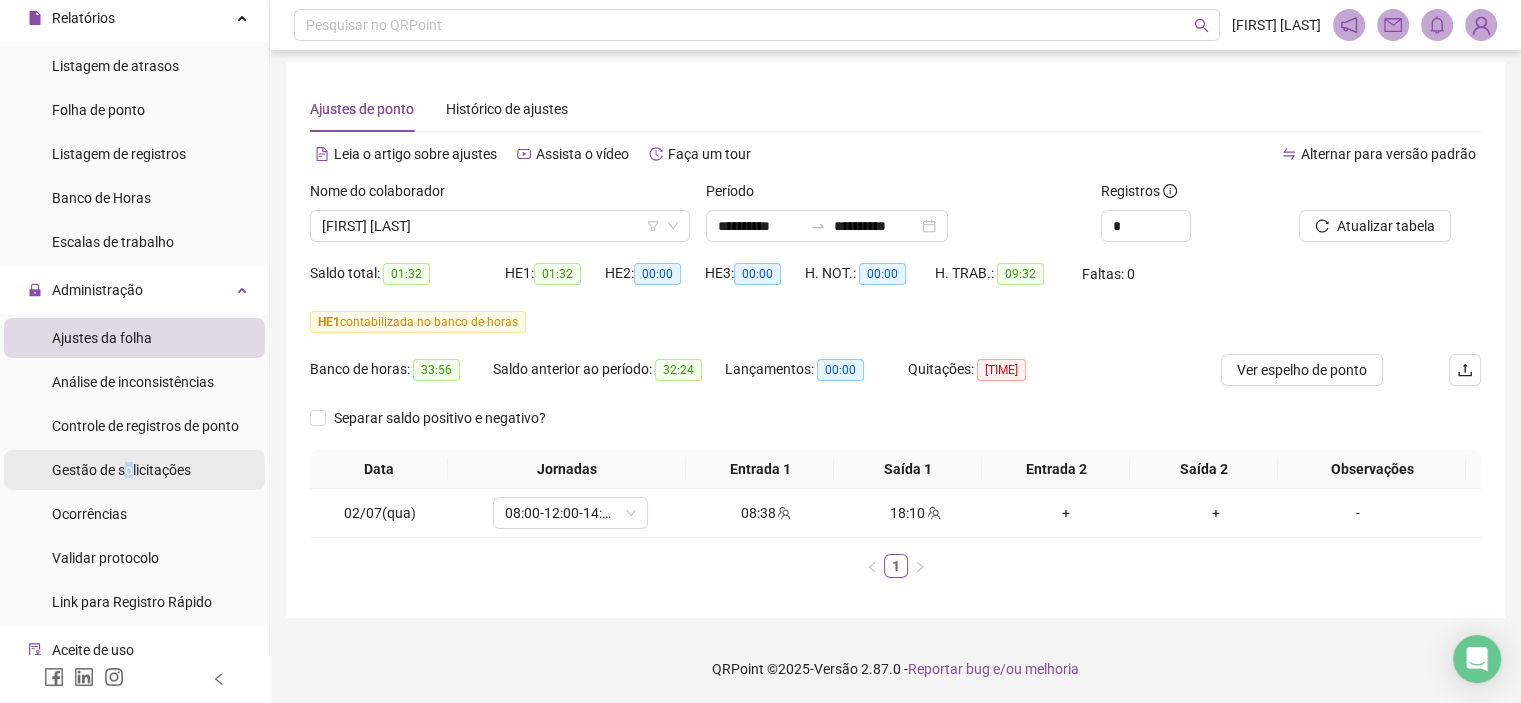 click on "Gestão de solicitações" at bounding box center (121, 470) 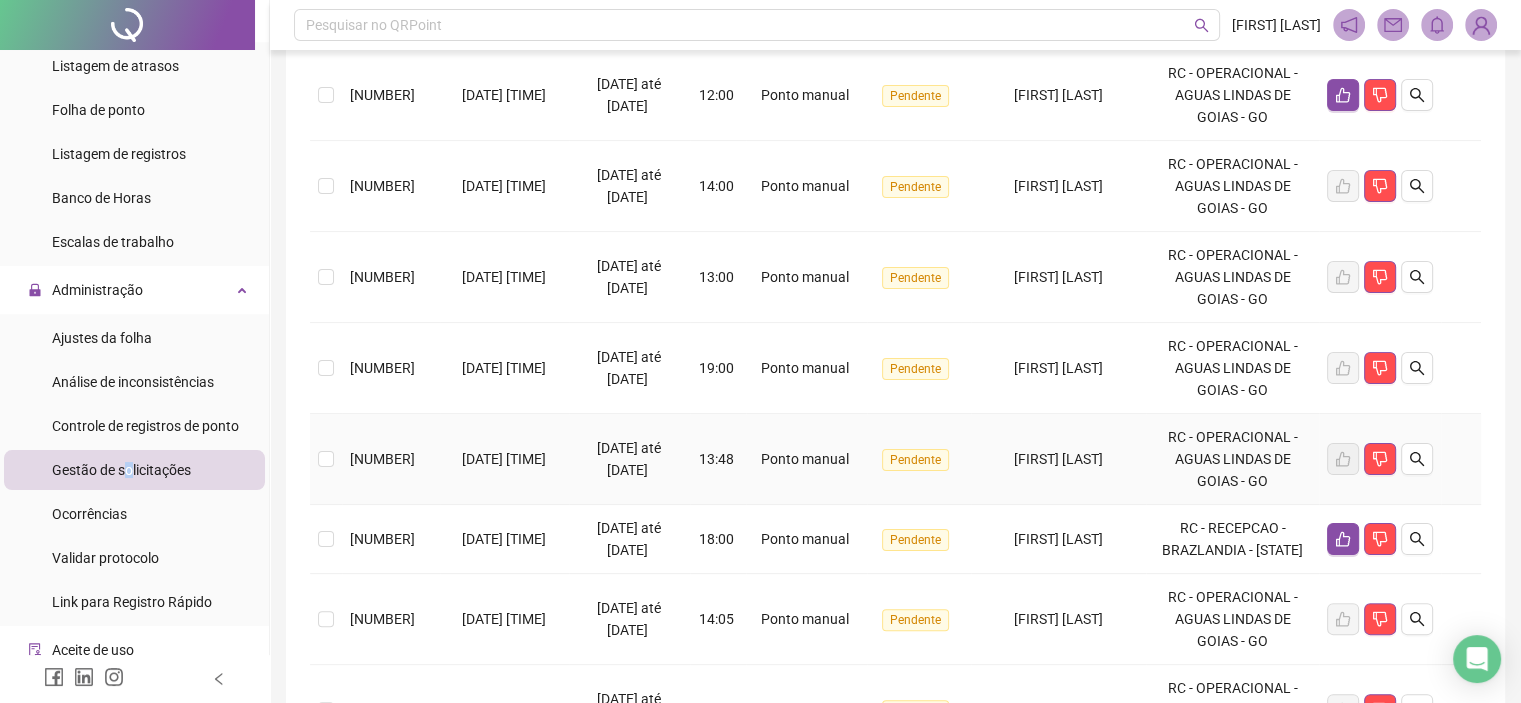 scroll, scrollTop: 400, scrollLeft: 0, axis: vertical 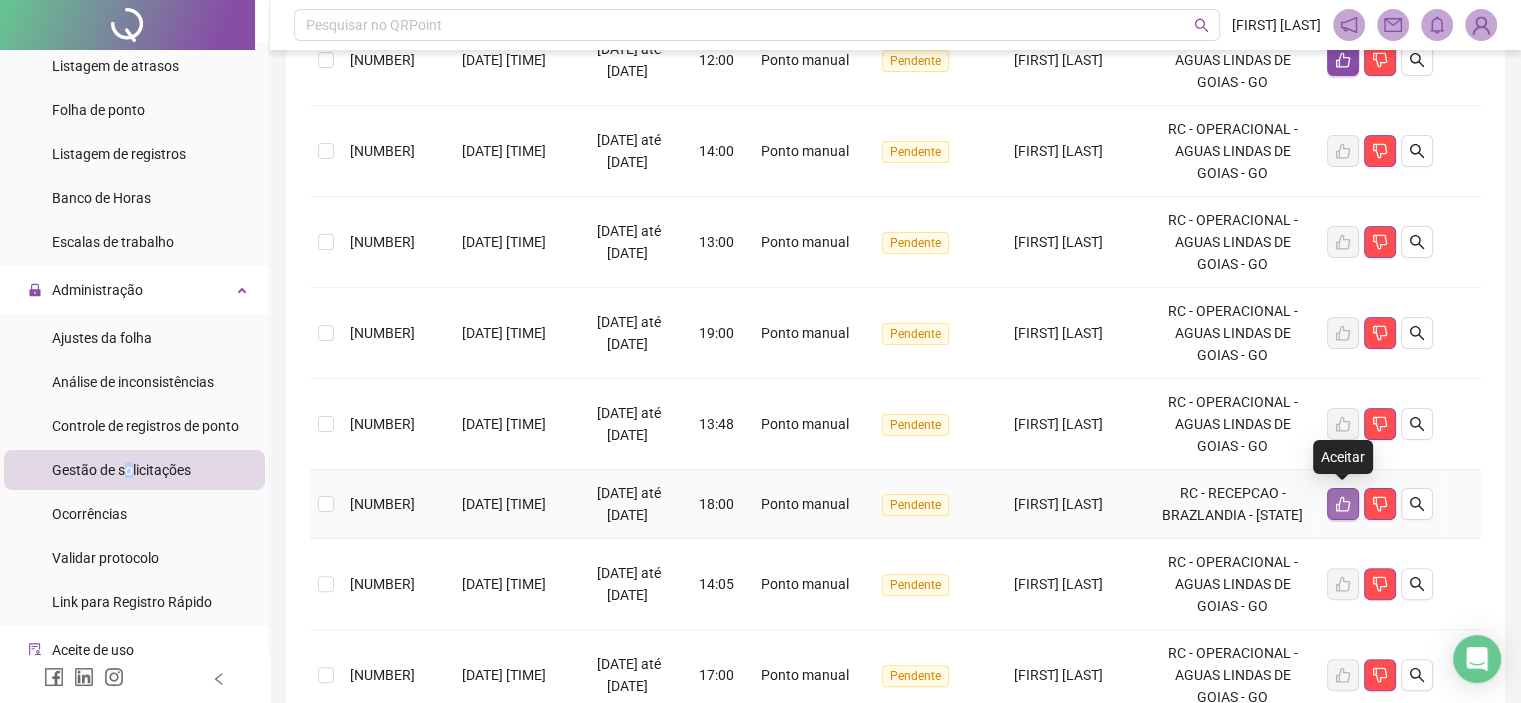 click 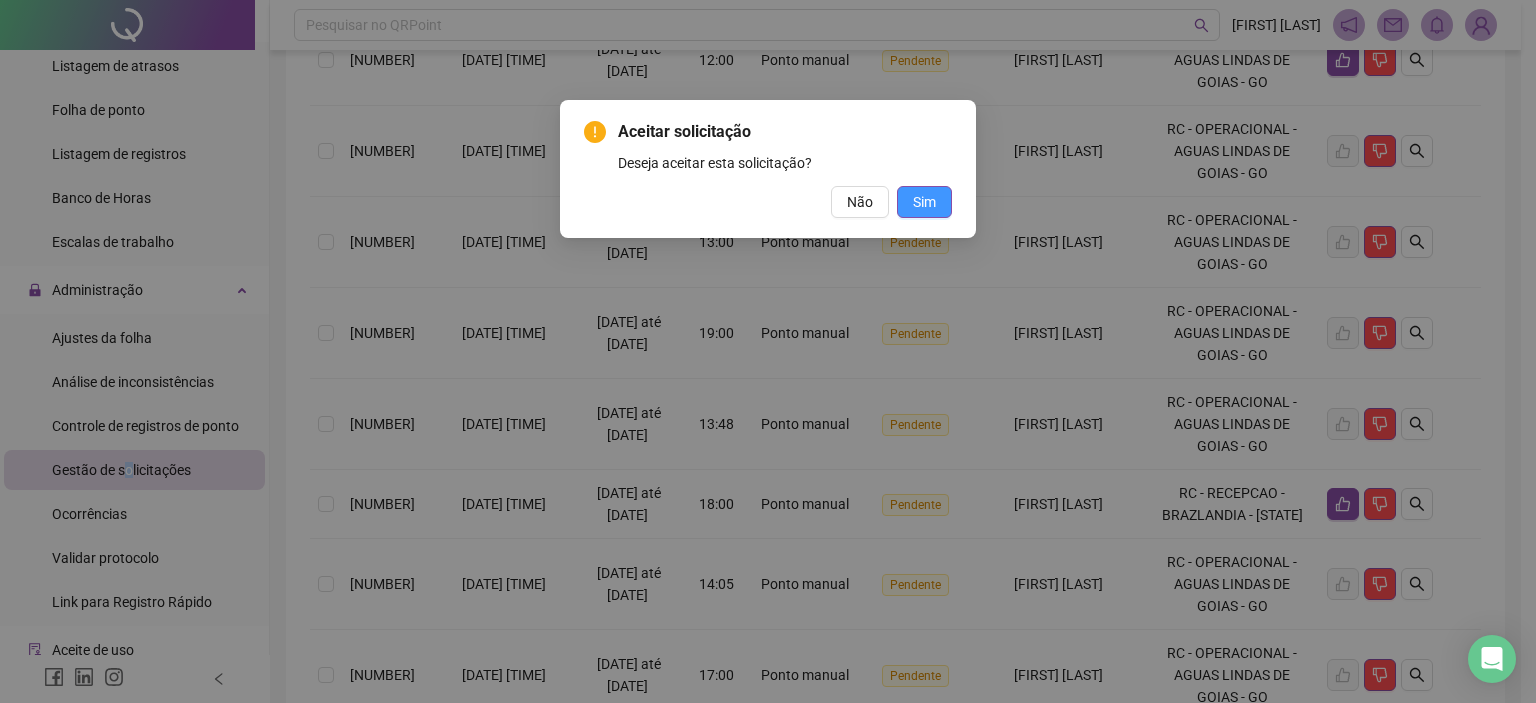 click on "Sim" at bounding box center (924, 202) 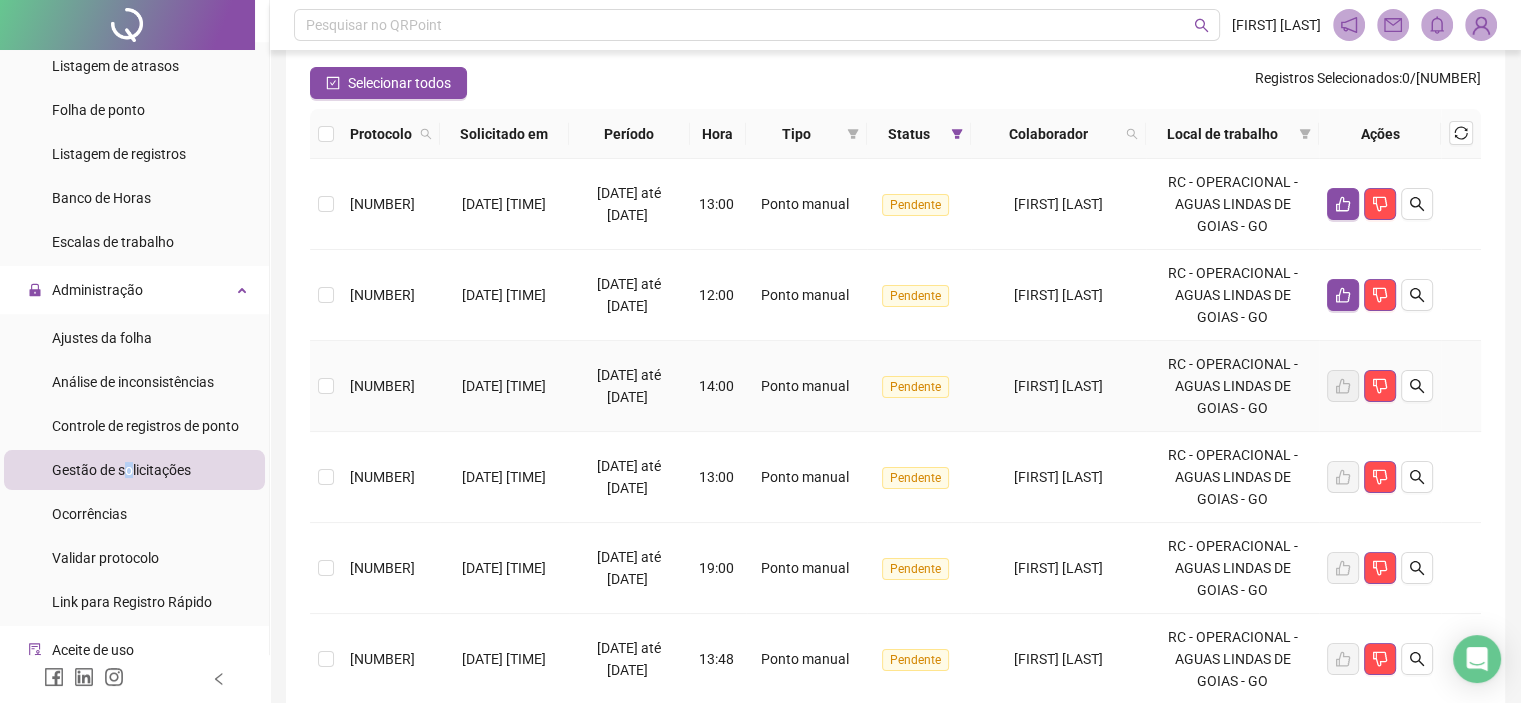 scroll, scrollTop: 200, scrollLeft: 0, axis: vertical 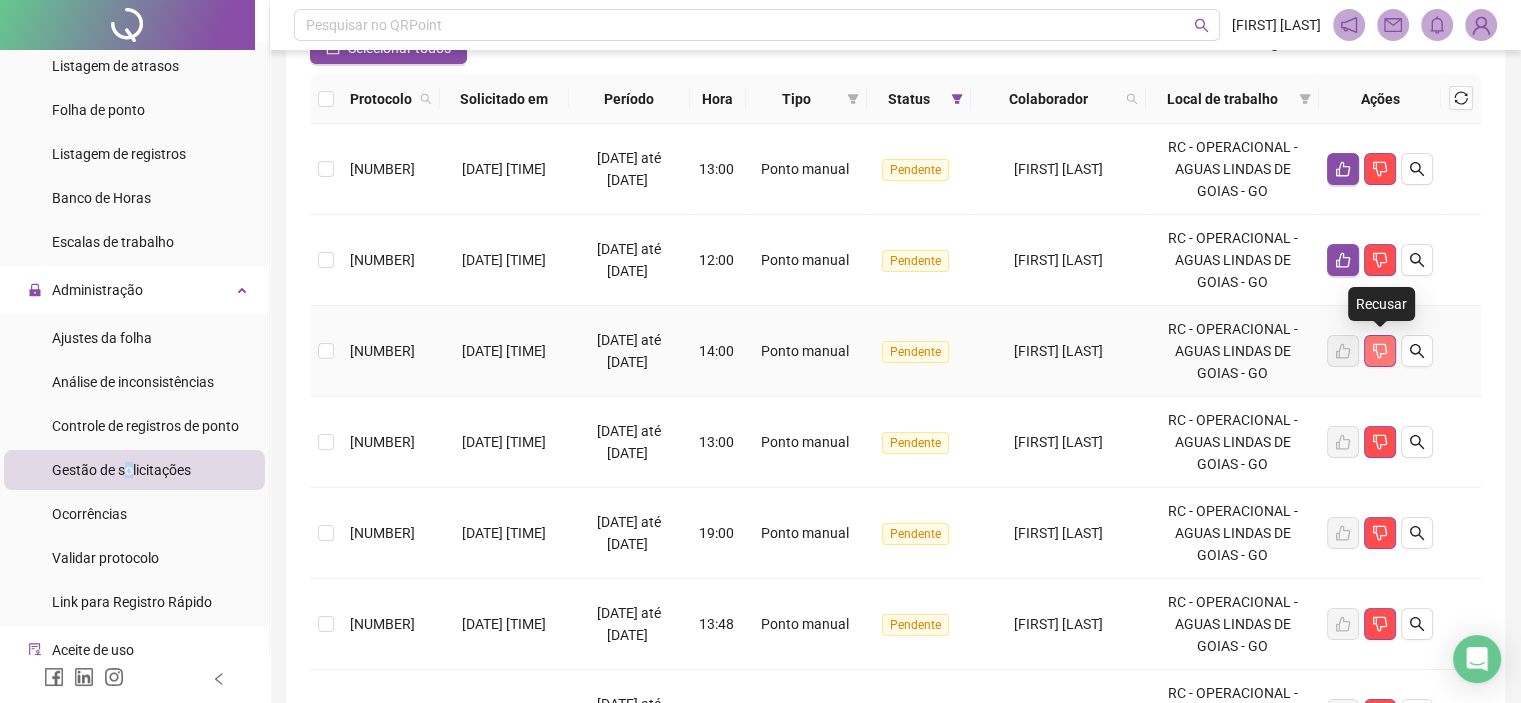 click 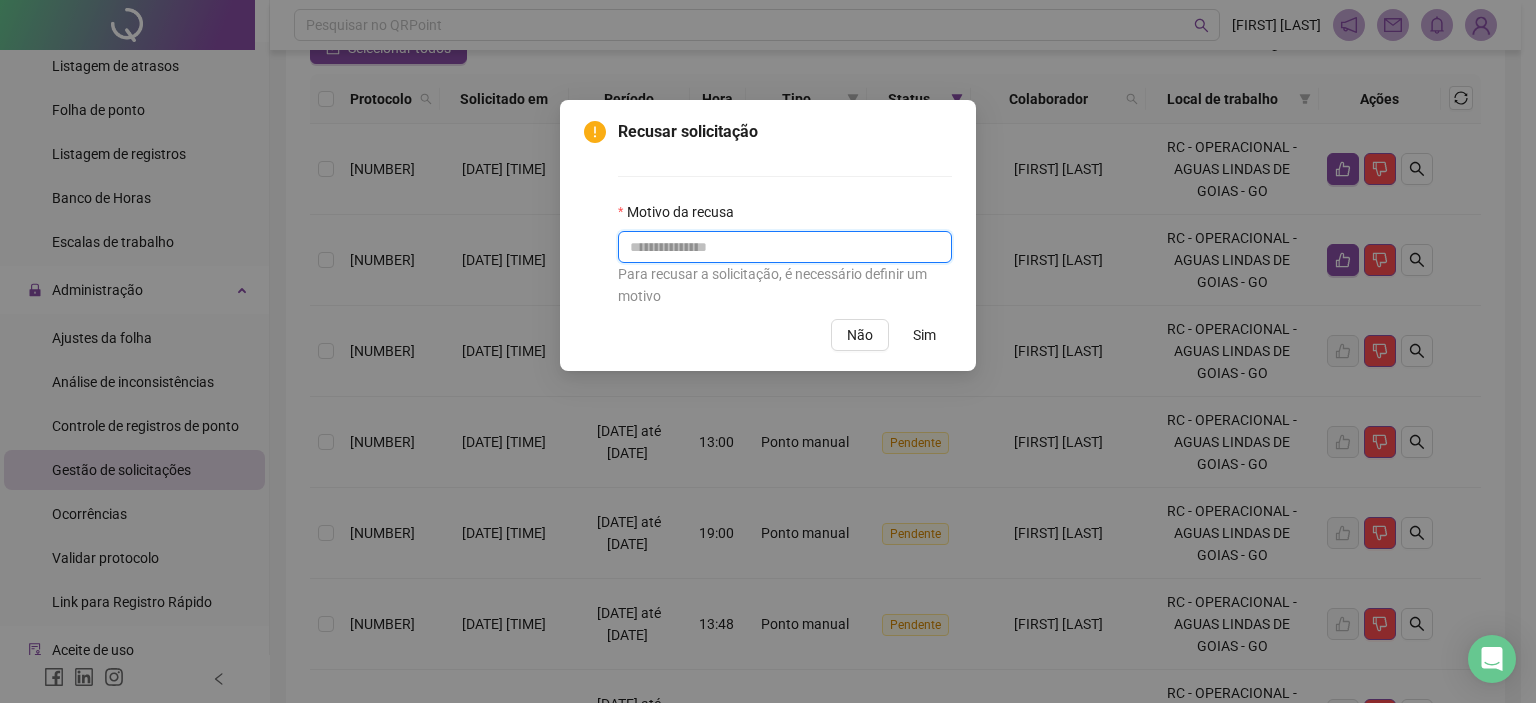 click at bounding box center [785, 247] 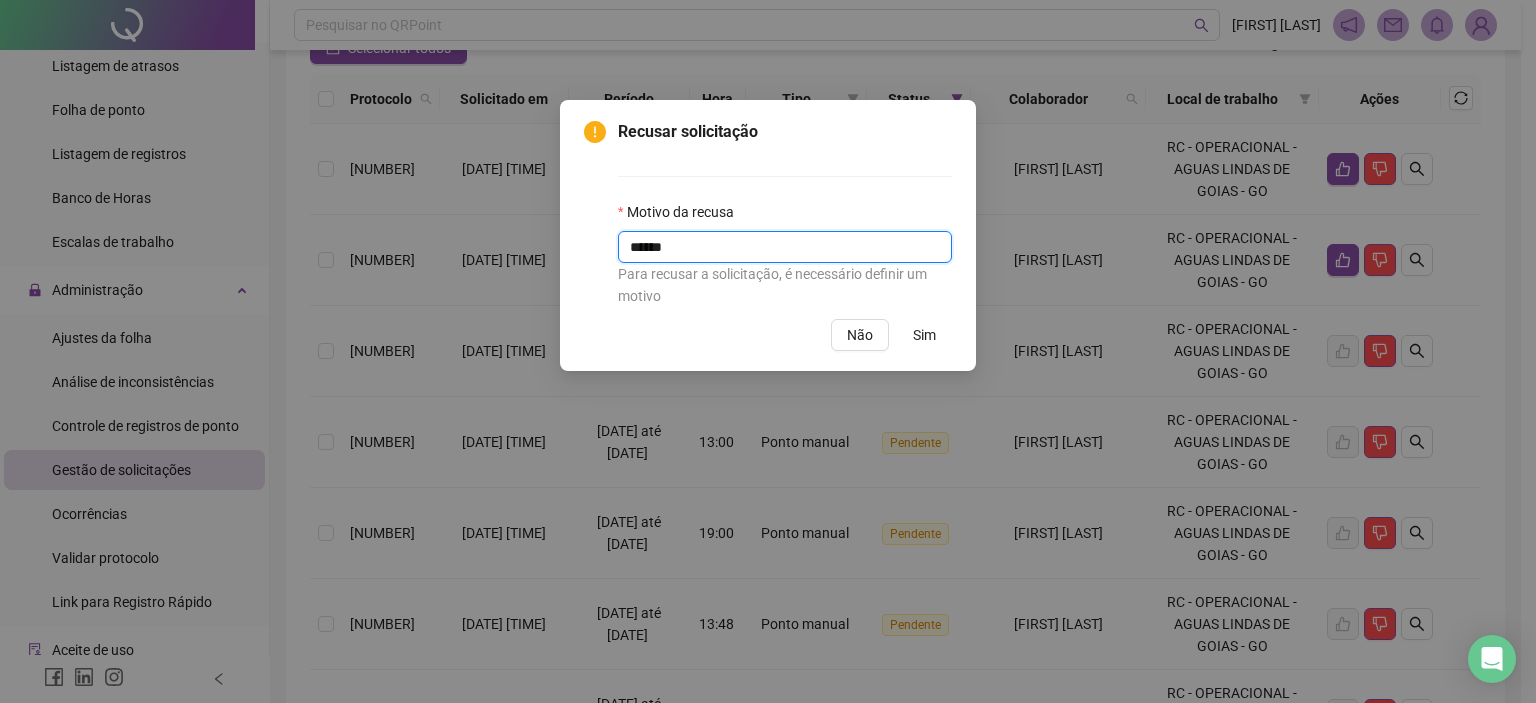 type on "******" 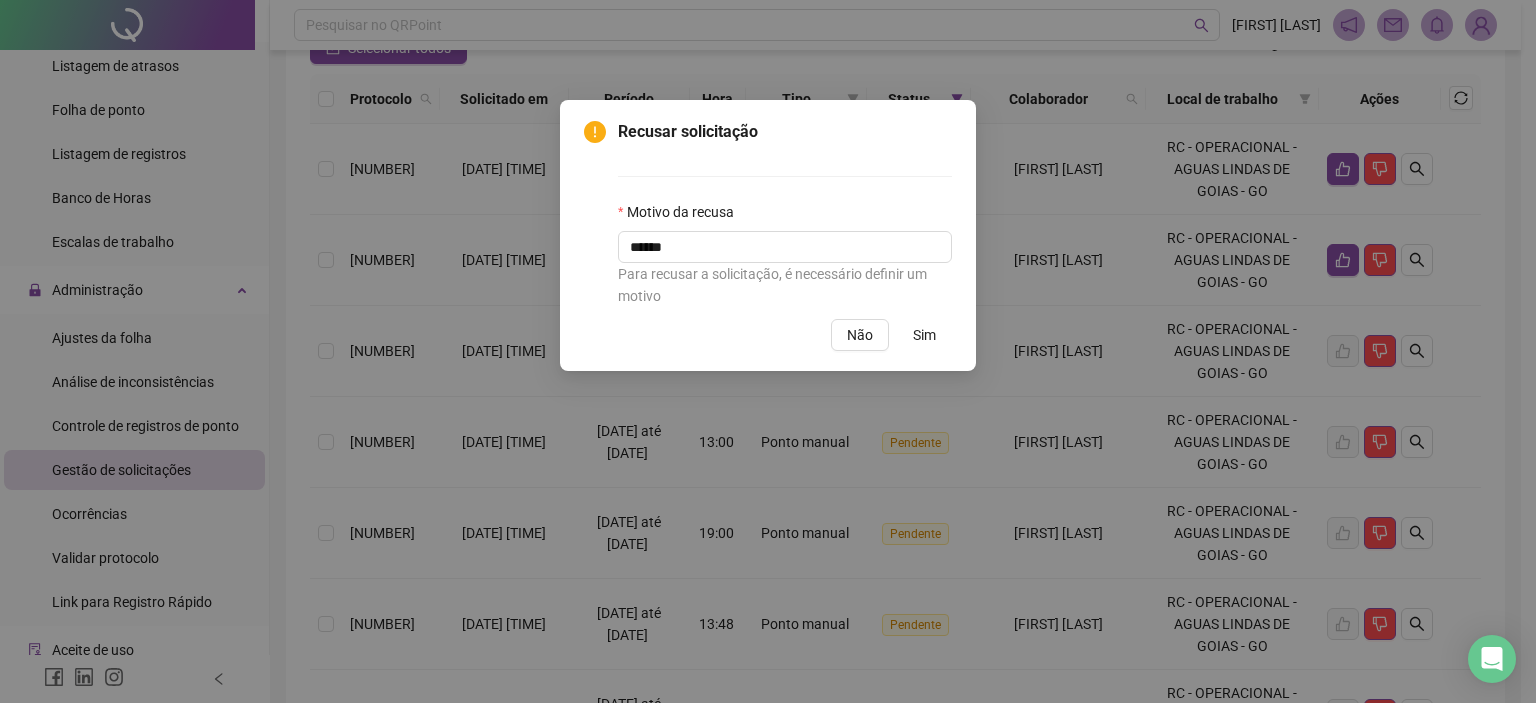click on "Sim" at bounding box center [924, 335] 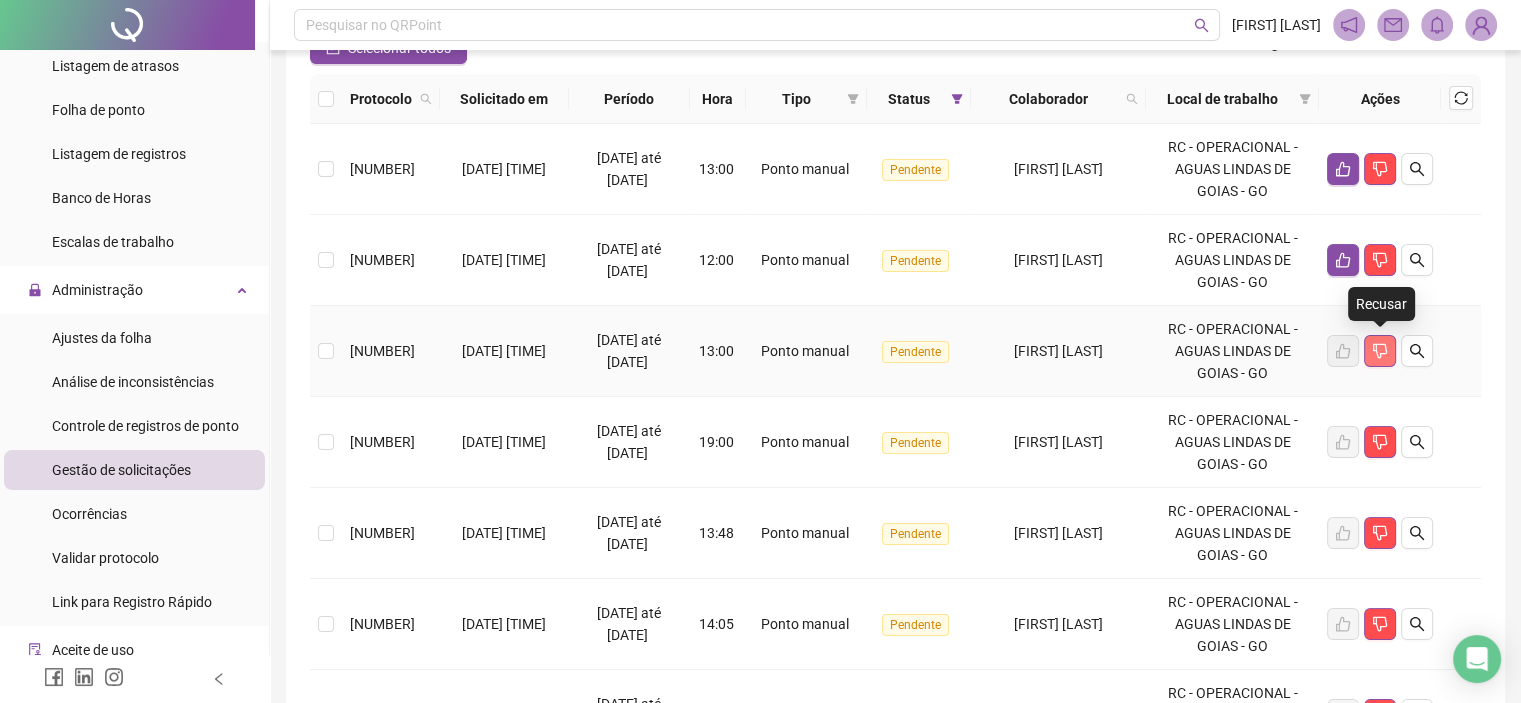 click 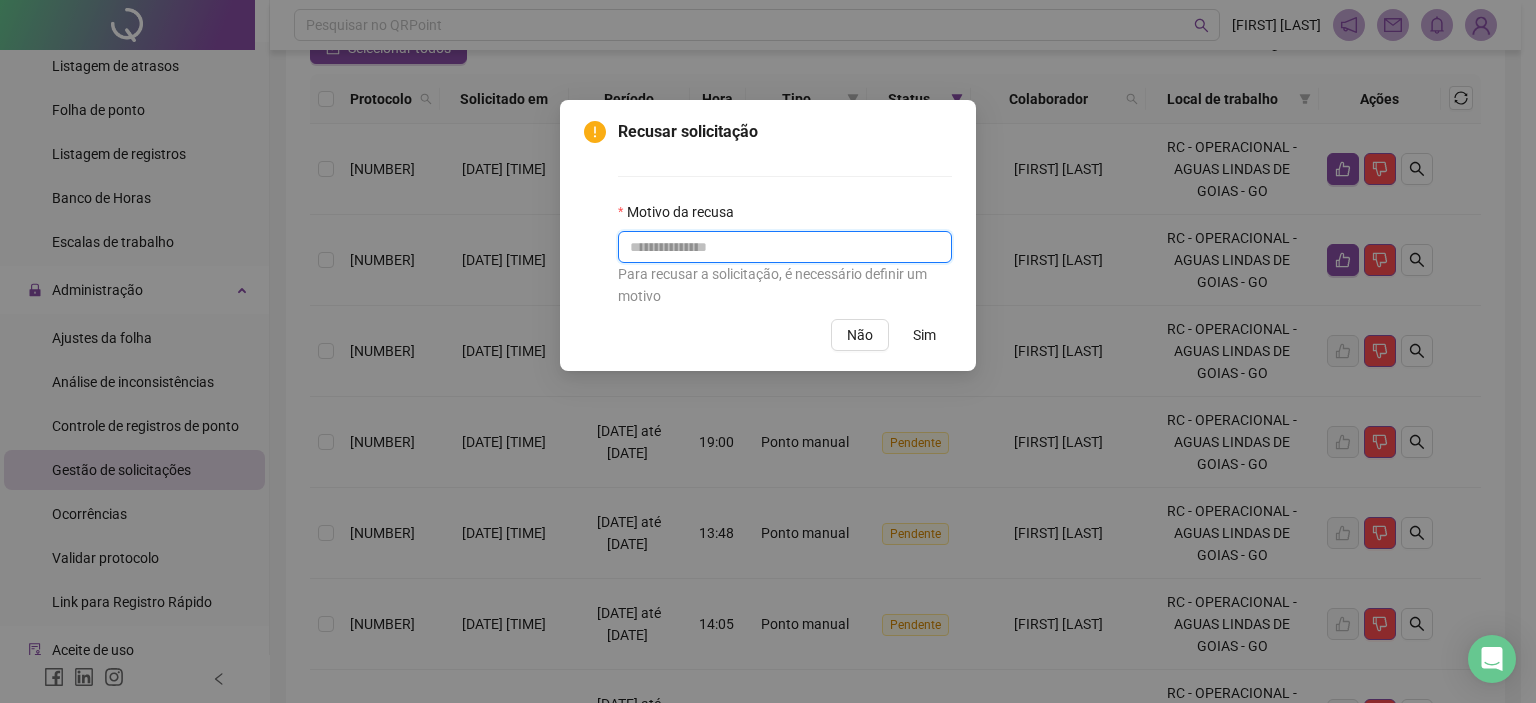 click at bounding box center (785, 247) 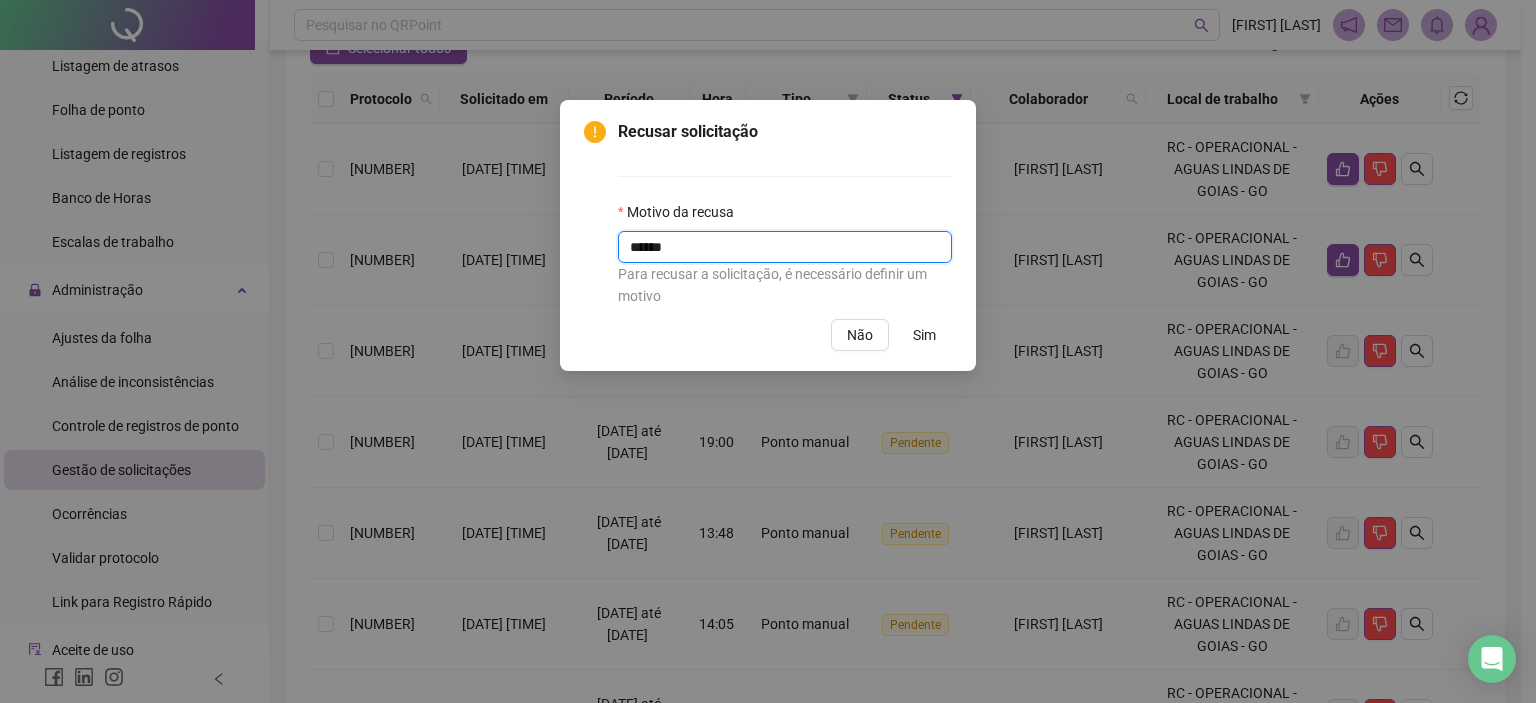 type on "******" 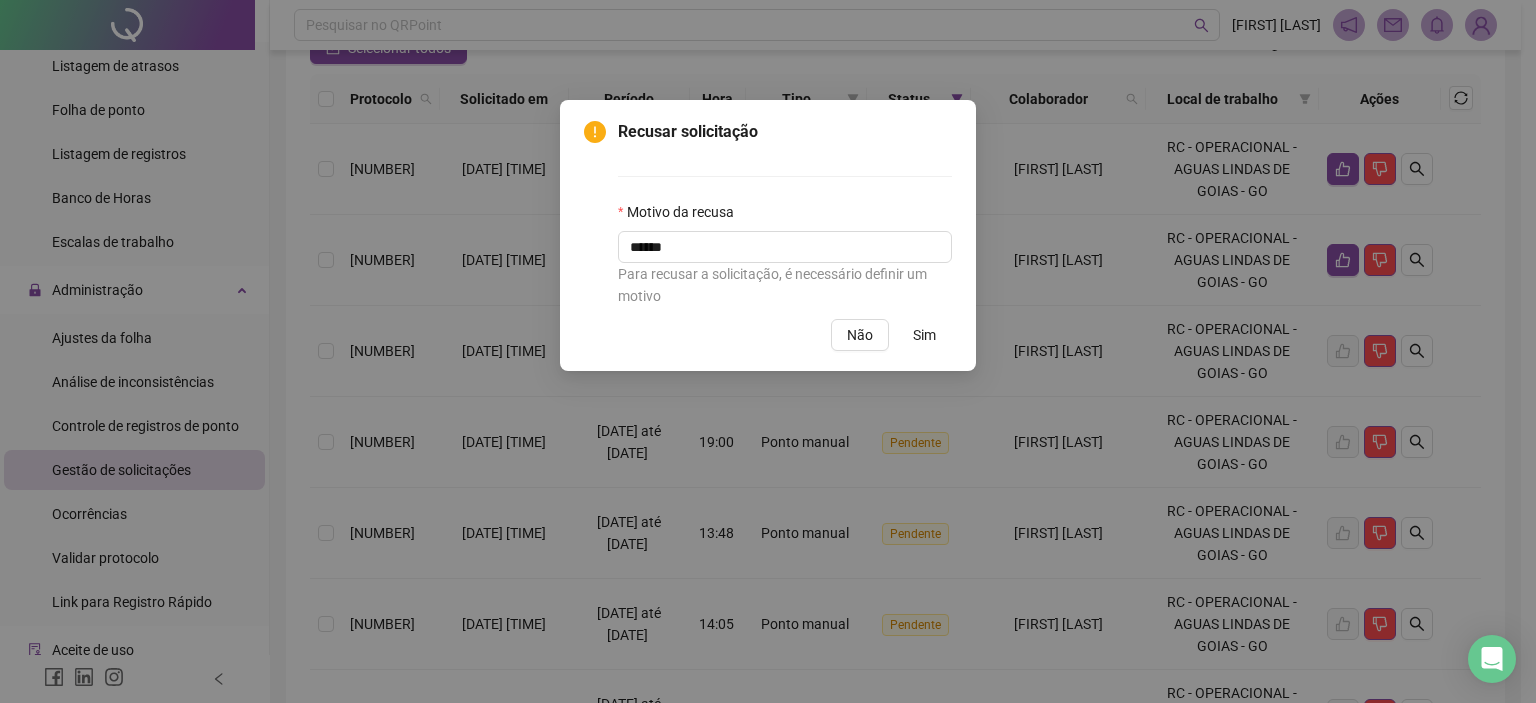 click on "Sim" at bounding box center (924, 335) 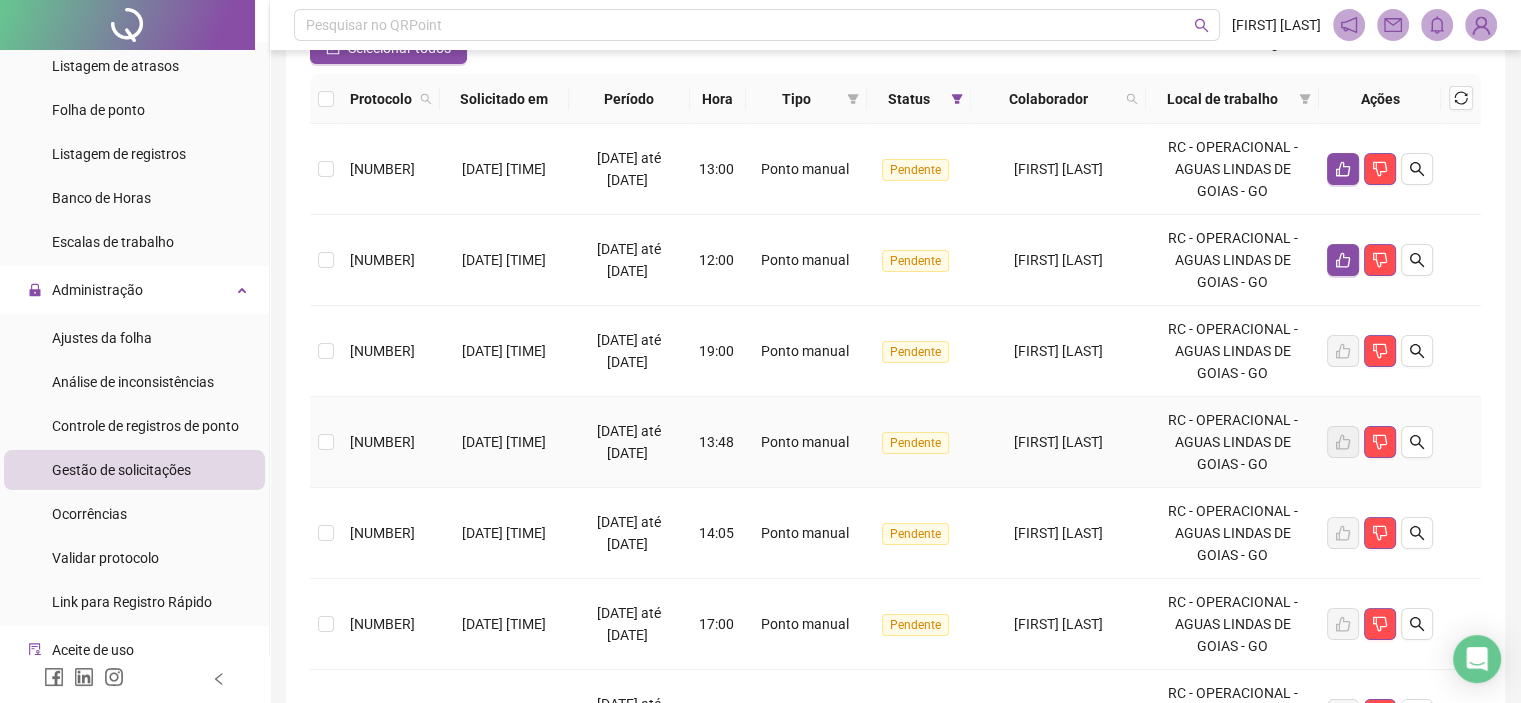 scroll, scrollTop: 100, scrollLeft: 0, axis: vertical 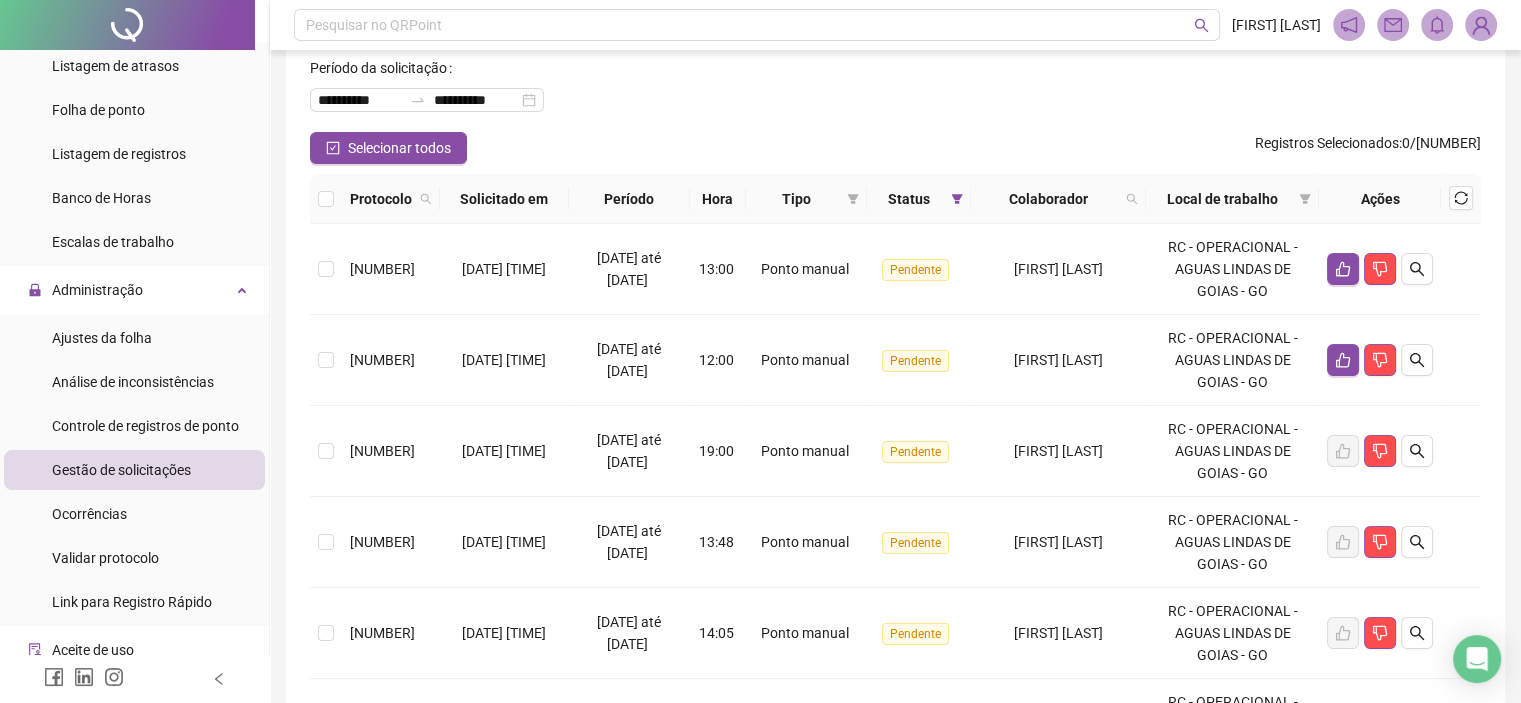 drag, startPoint x: 915, startPoint y: 85, endPoint x: 890, endPoint y: 100, distance: 29.15476 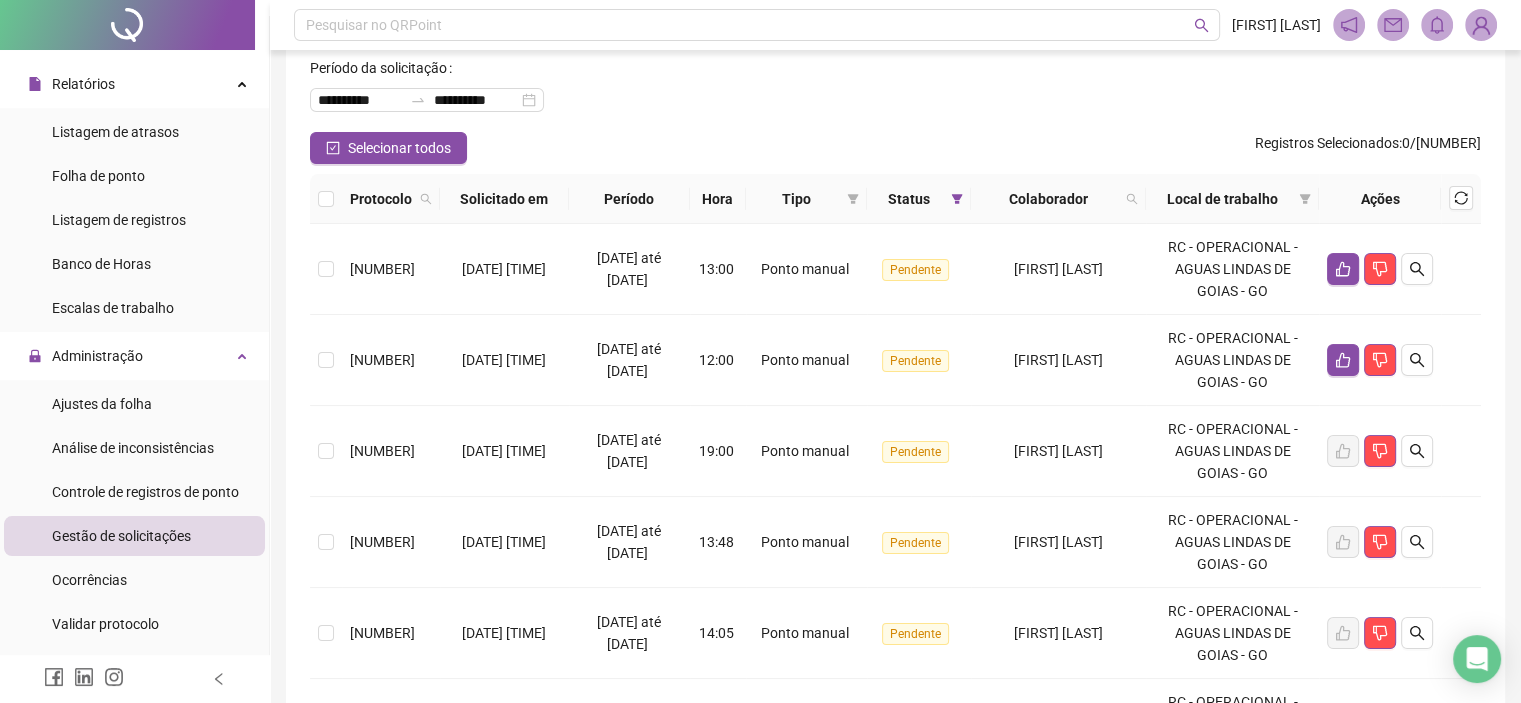 scroll, scrollTop: 0, scrollLeft: 0, axis: both 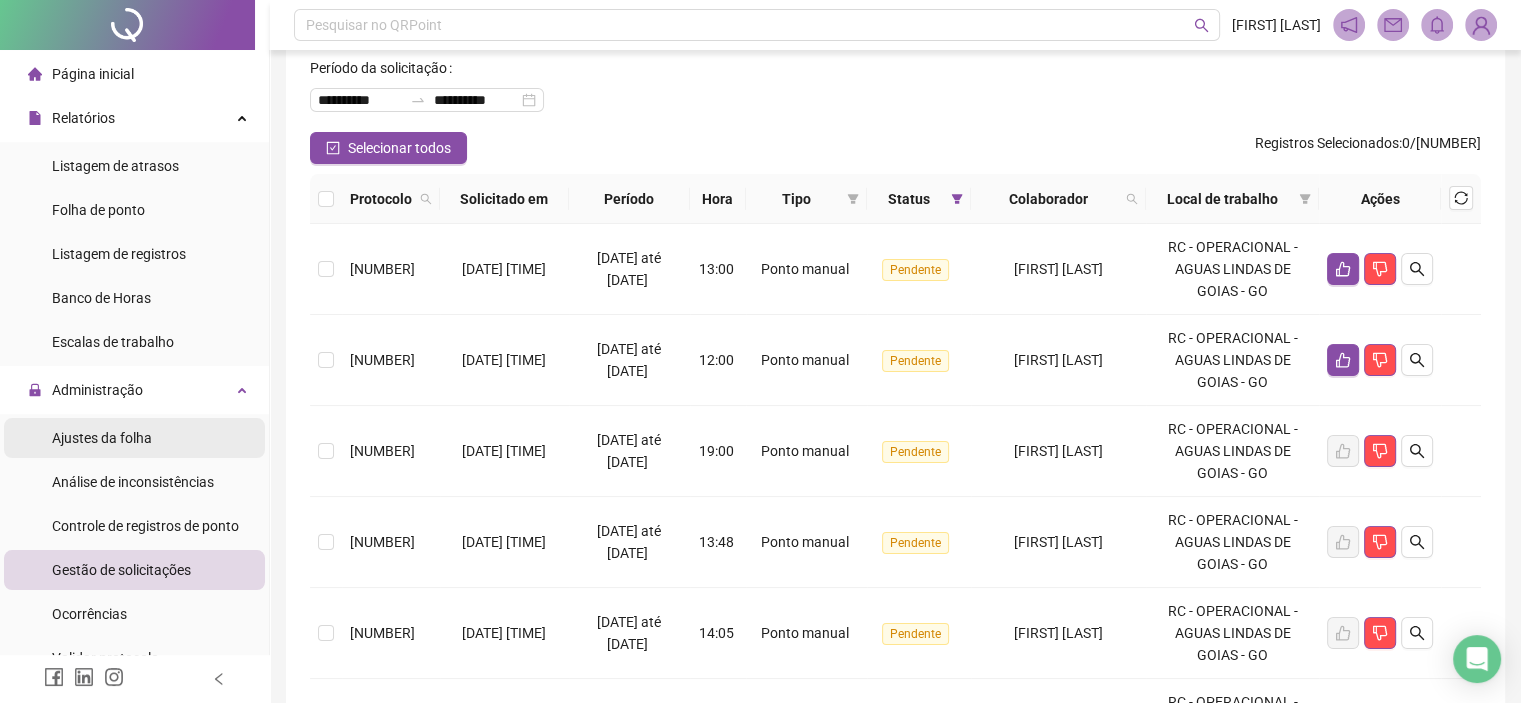 click on "Ajustes da folha" at bounding box center [102, 438] 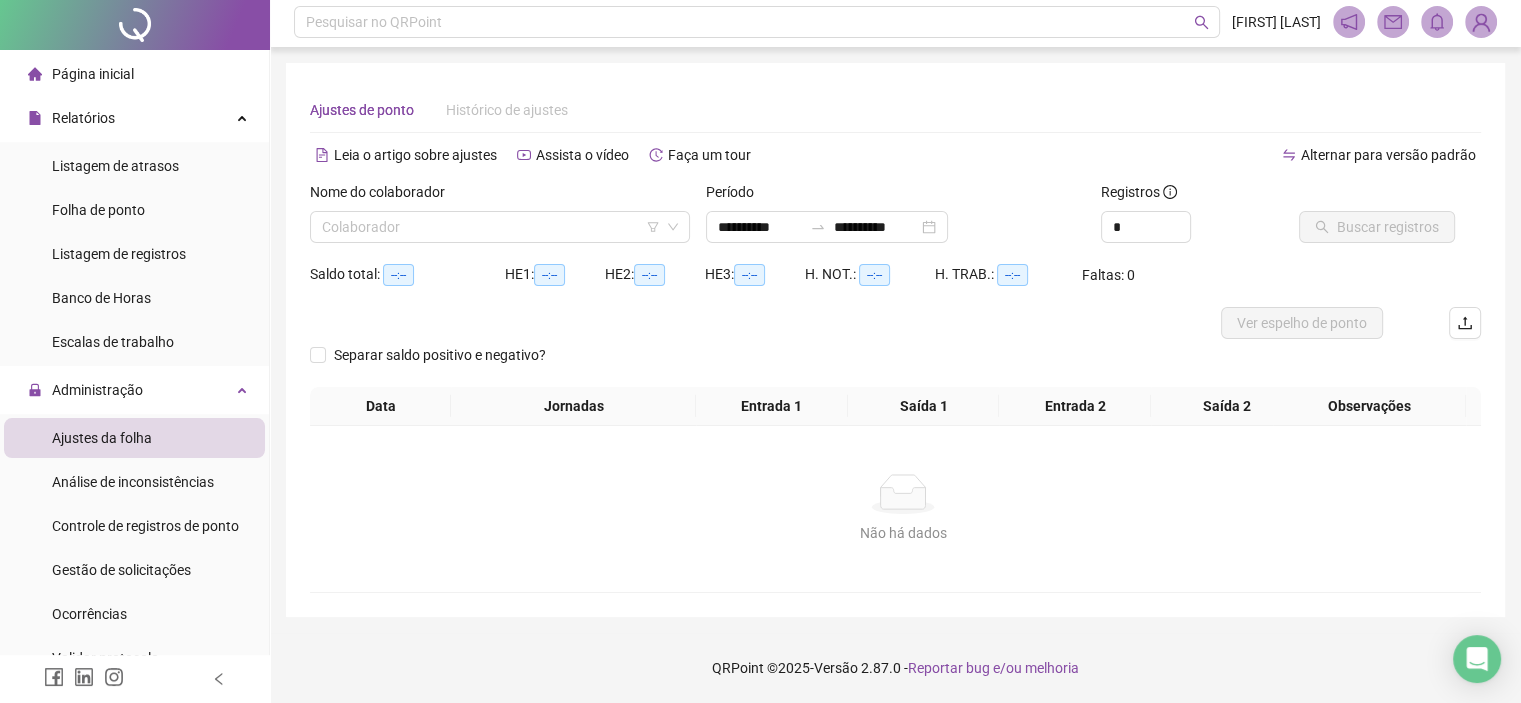 scroll, scrollTop: 0, scrollLeft: 0, axis: both 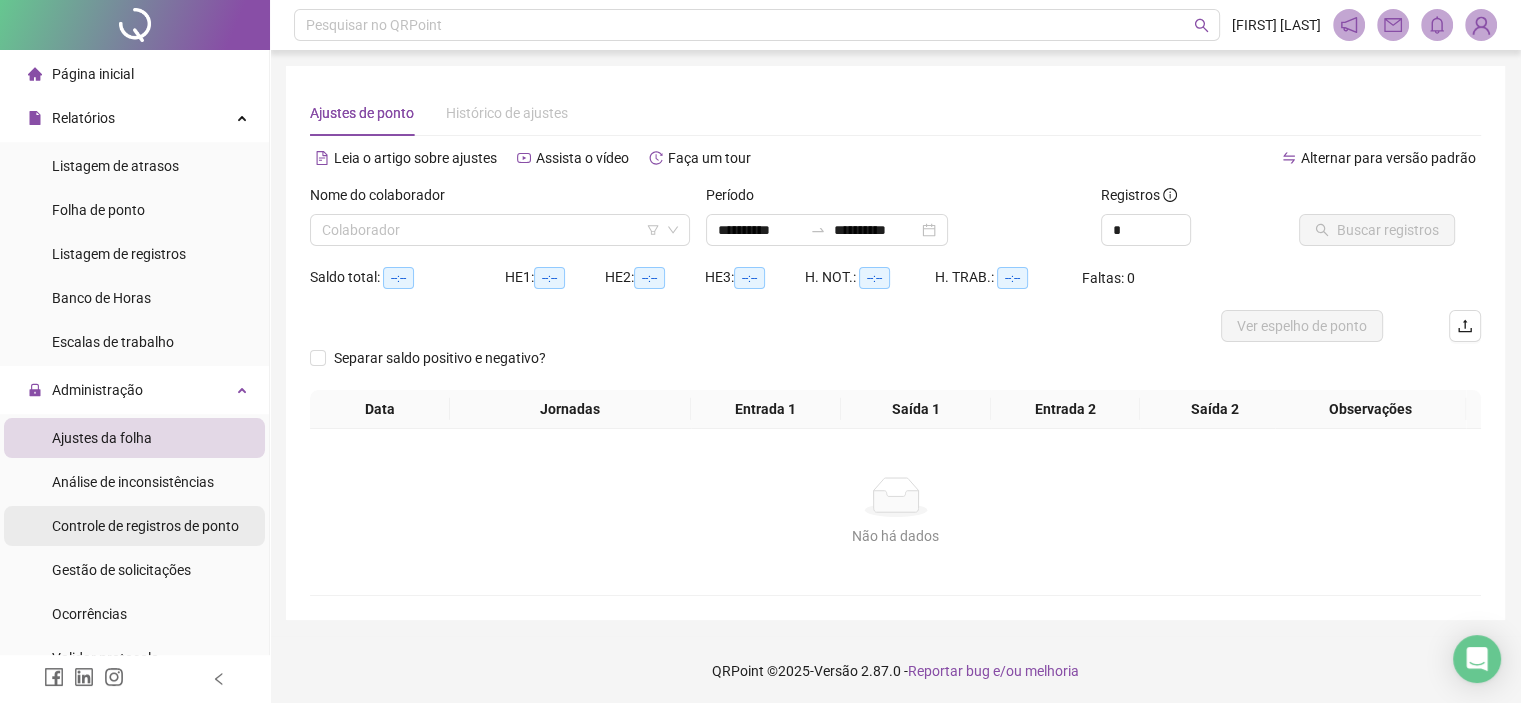 click on "Controle de registros de ponto" at bounding box center (145, 526) 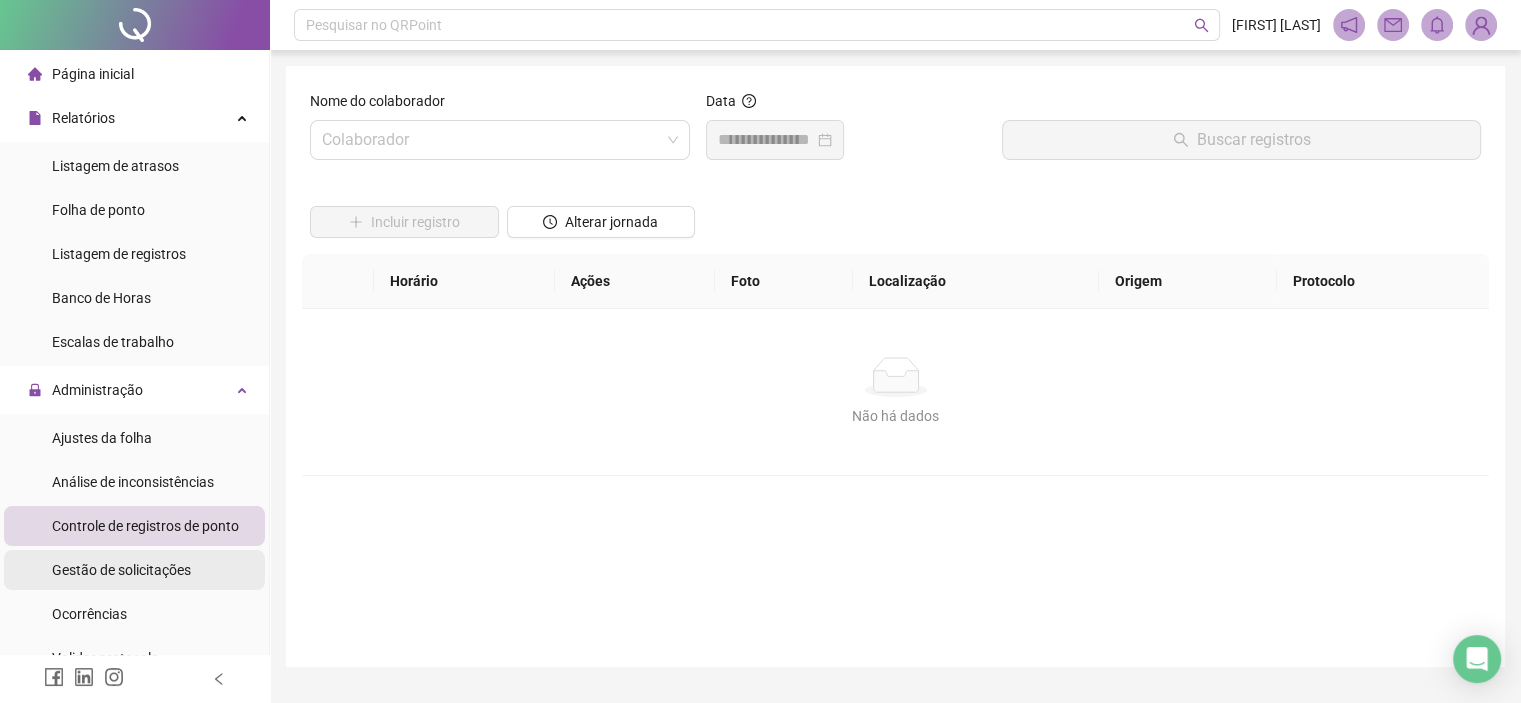 click on "Gestão de solicitações" at bounding box center (121, 570) 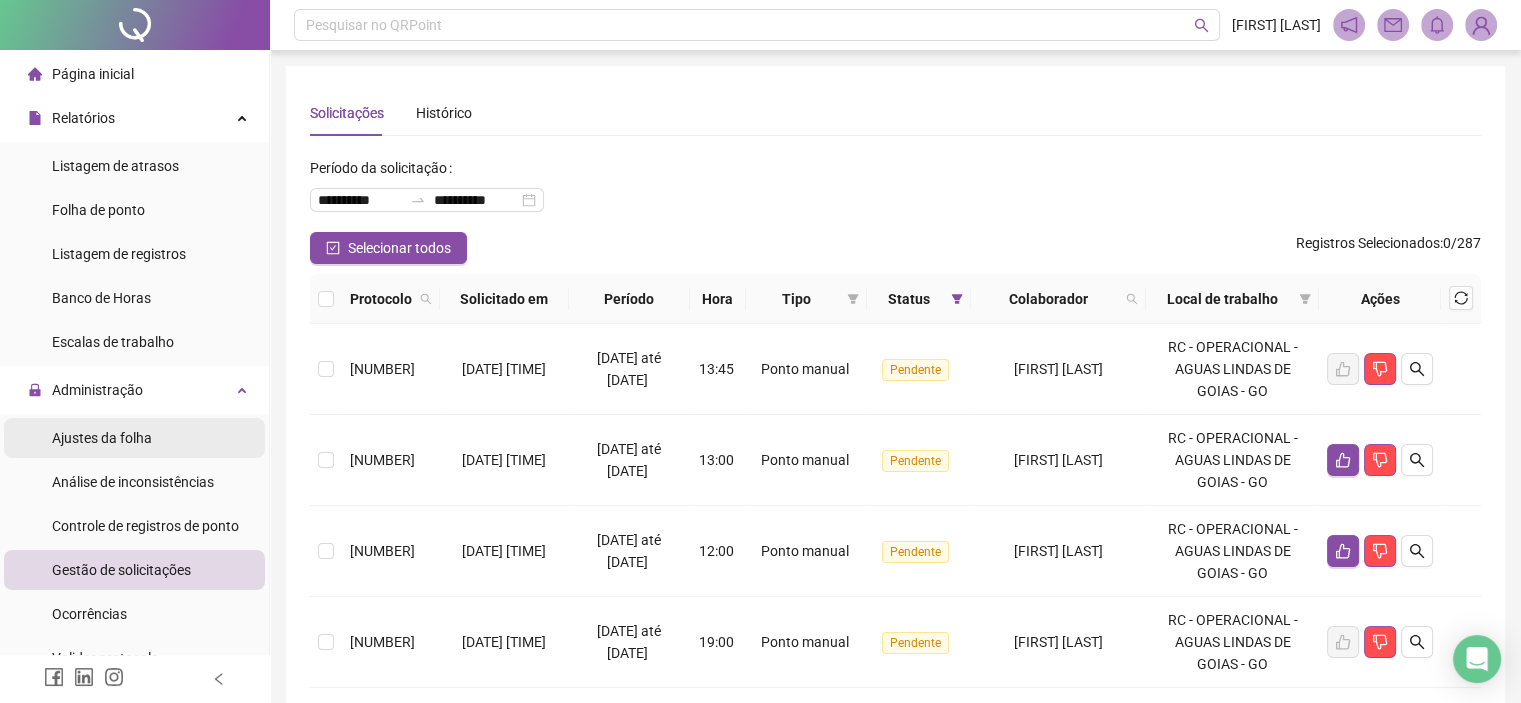 click on "Ajustes da folha" at bounding box center [102, 438] 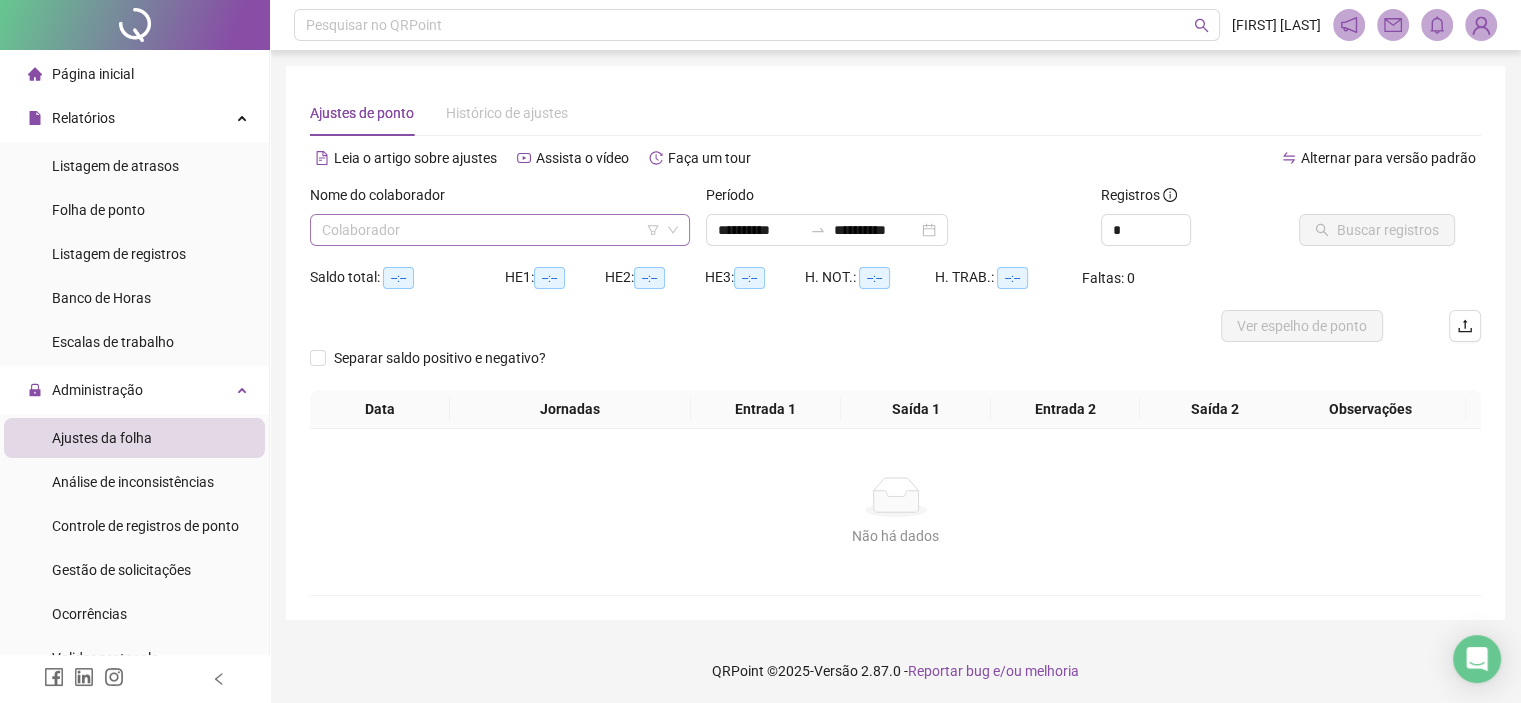 click at bounding box center [494, 230] 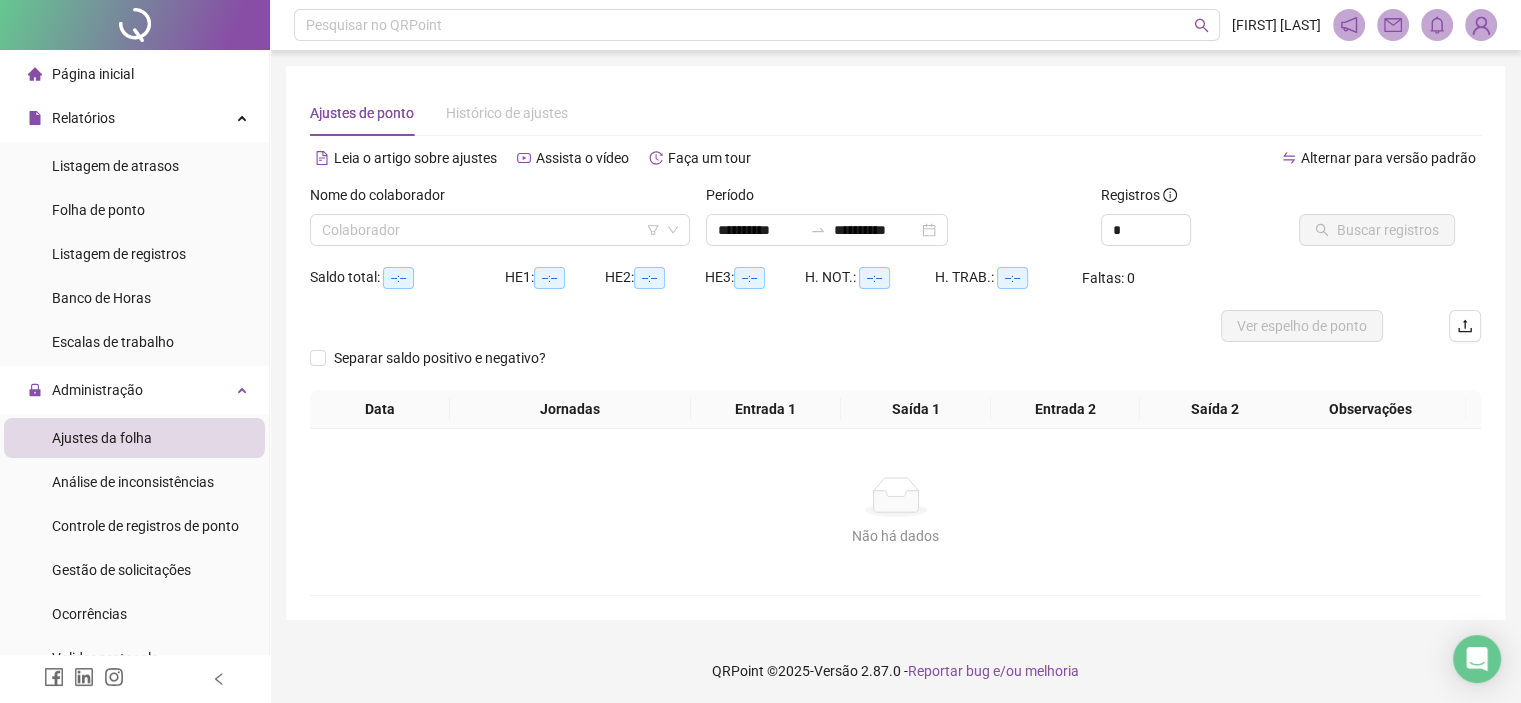 click at bounding box center [749, 326] 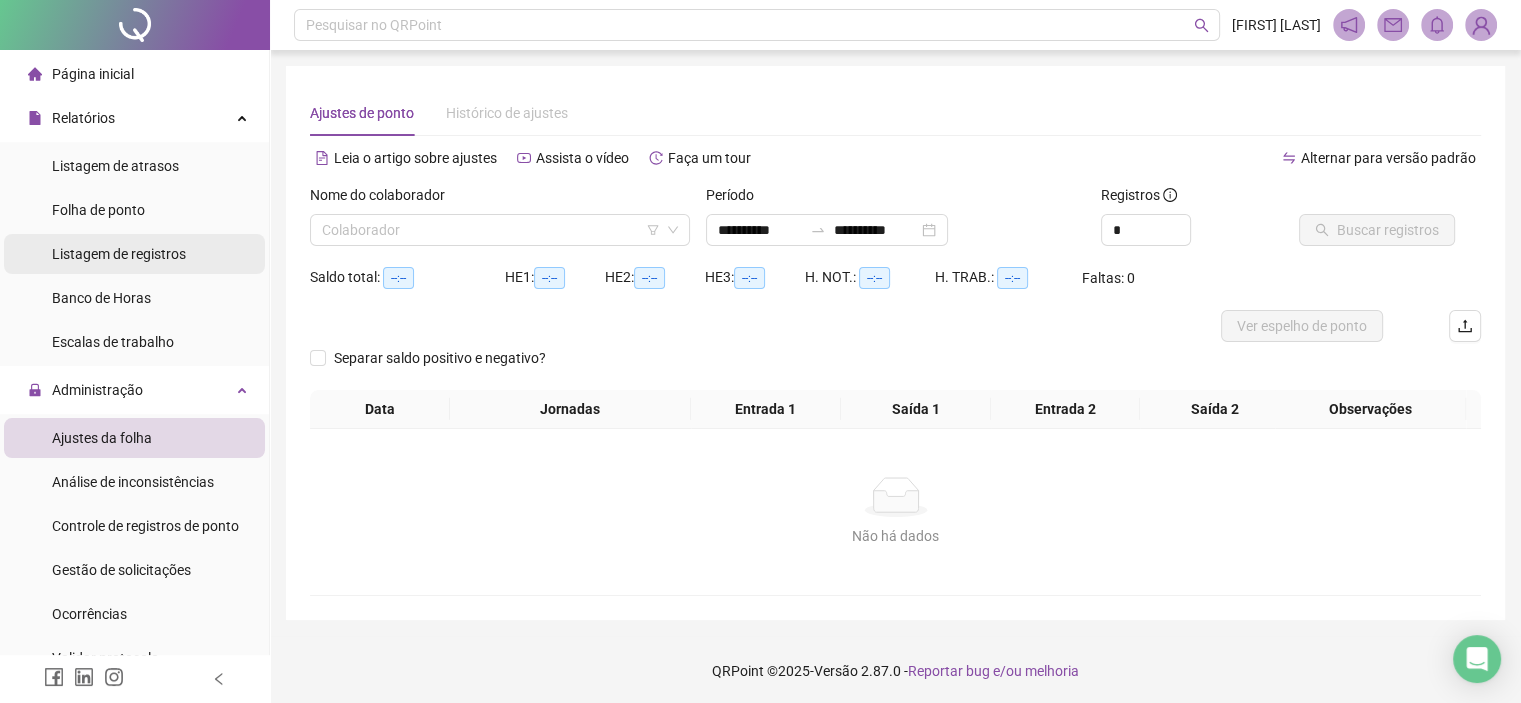 click on "Listagem de registros" at bounding box center [119, 254] 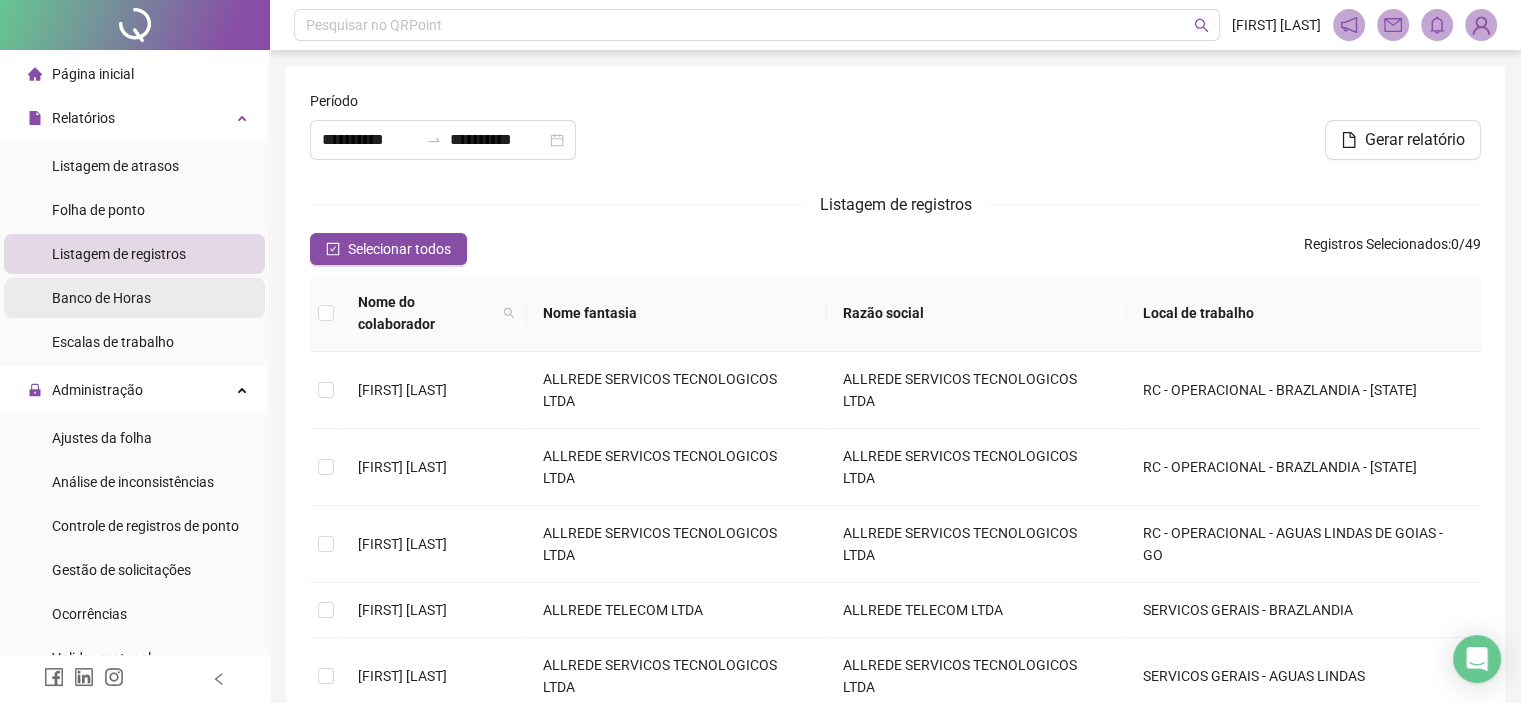 click on "Banco de Horas" at bounding box center (101, 298) 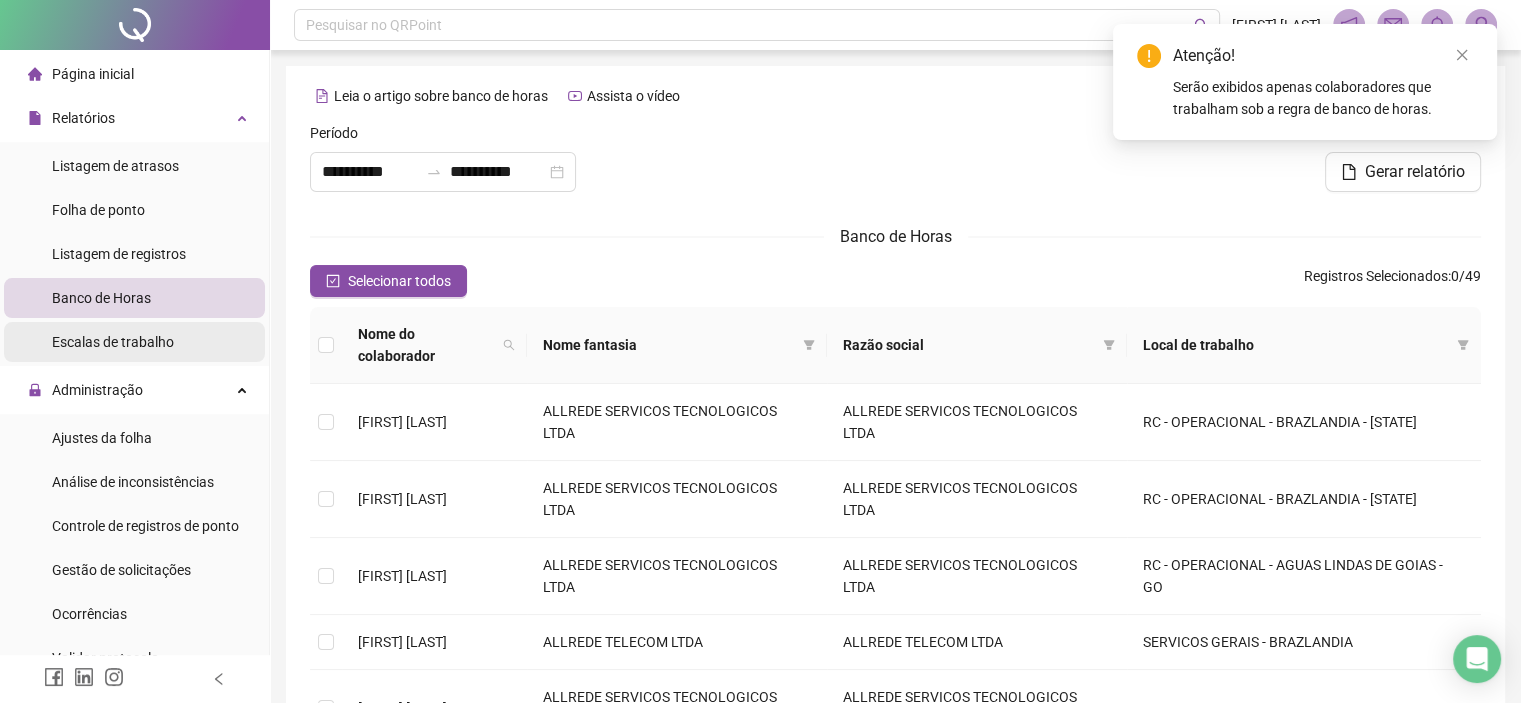 click on "Escalas de trabalho" at bounding box center (113, 342) 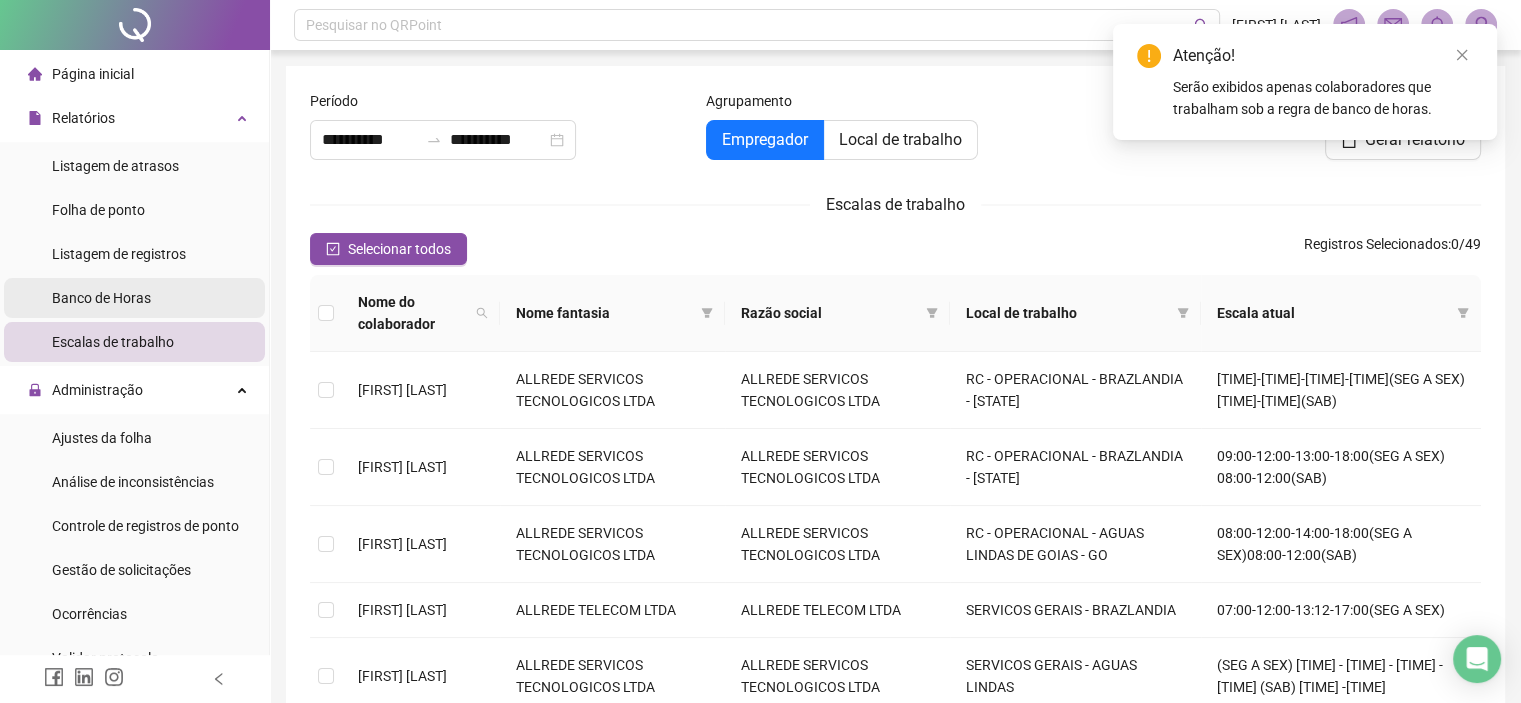 click on "Banco de Horas" at bounding box center [101, 298] 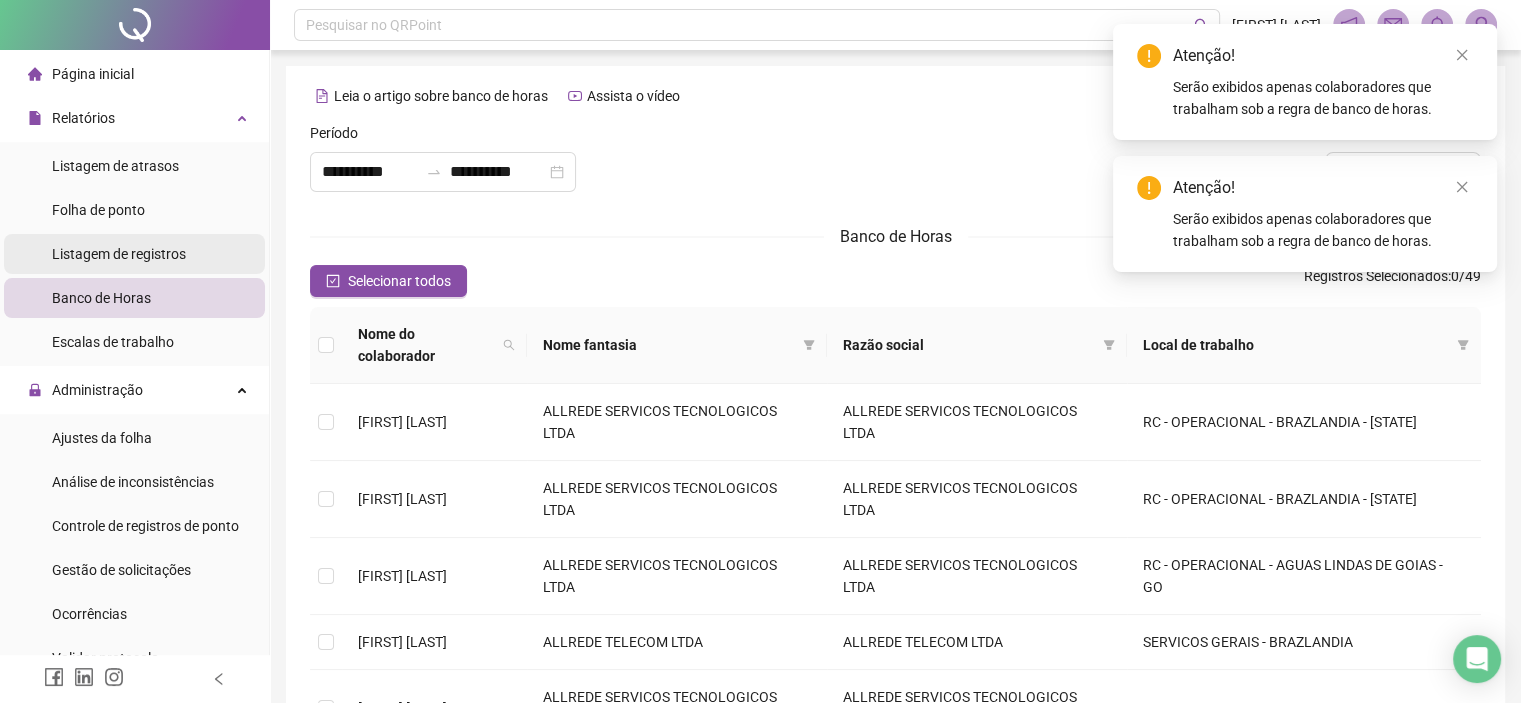 click on "Listagem de registros" at bounding box center [119, 254] 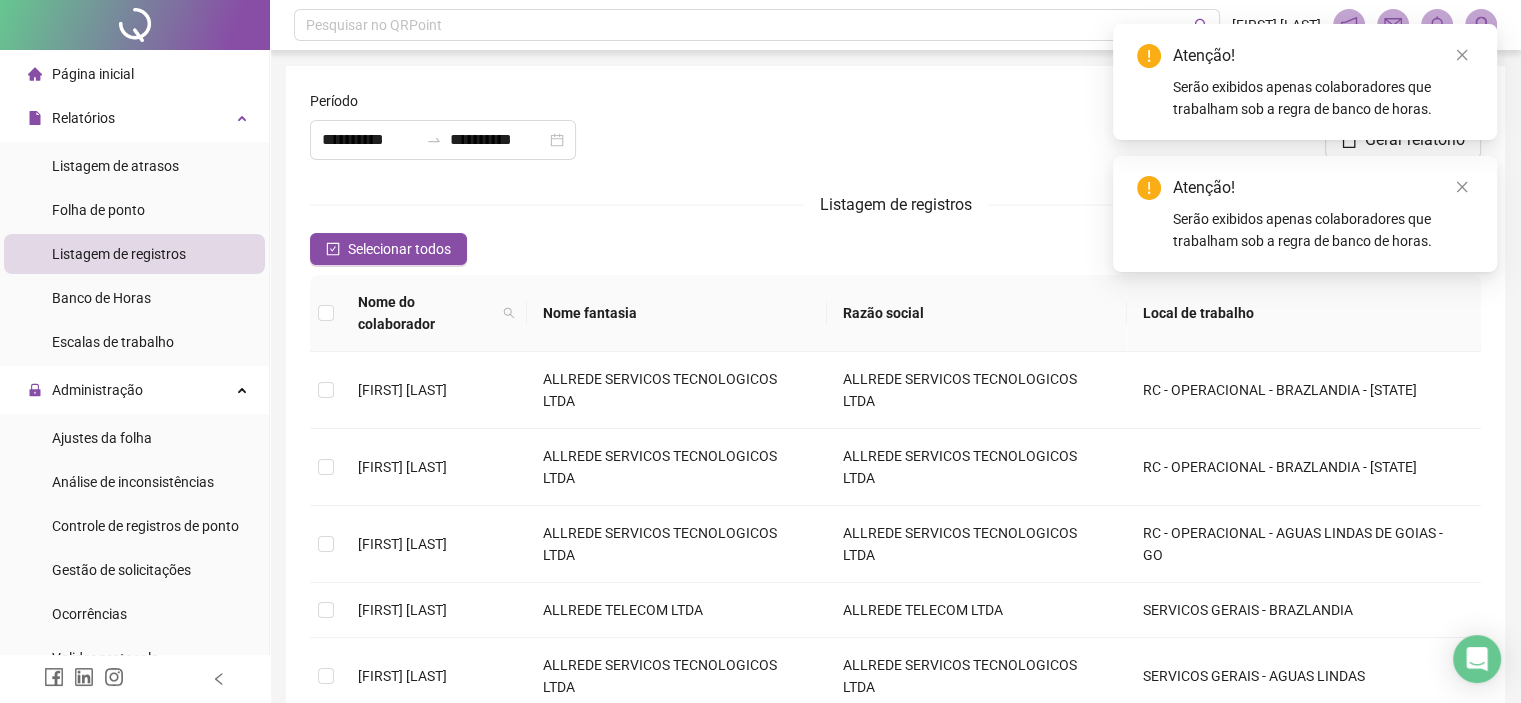 click on "Selecionar todos Registros Selecionados :  0 / 49" at bounding box center (895, 249) 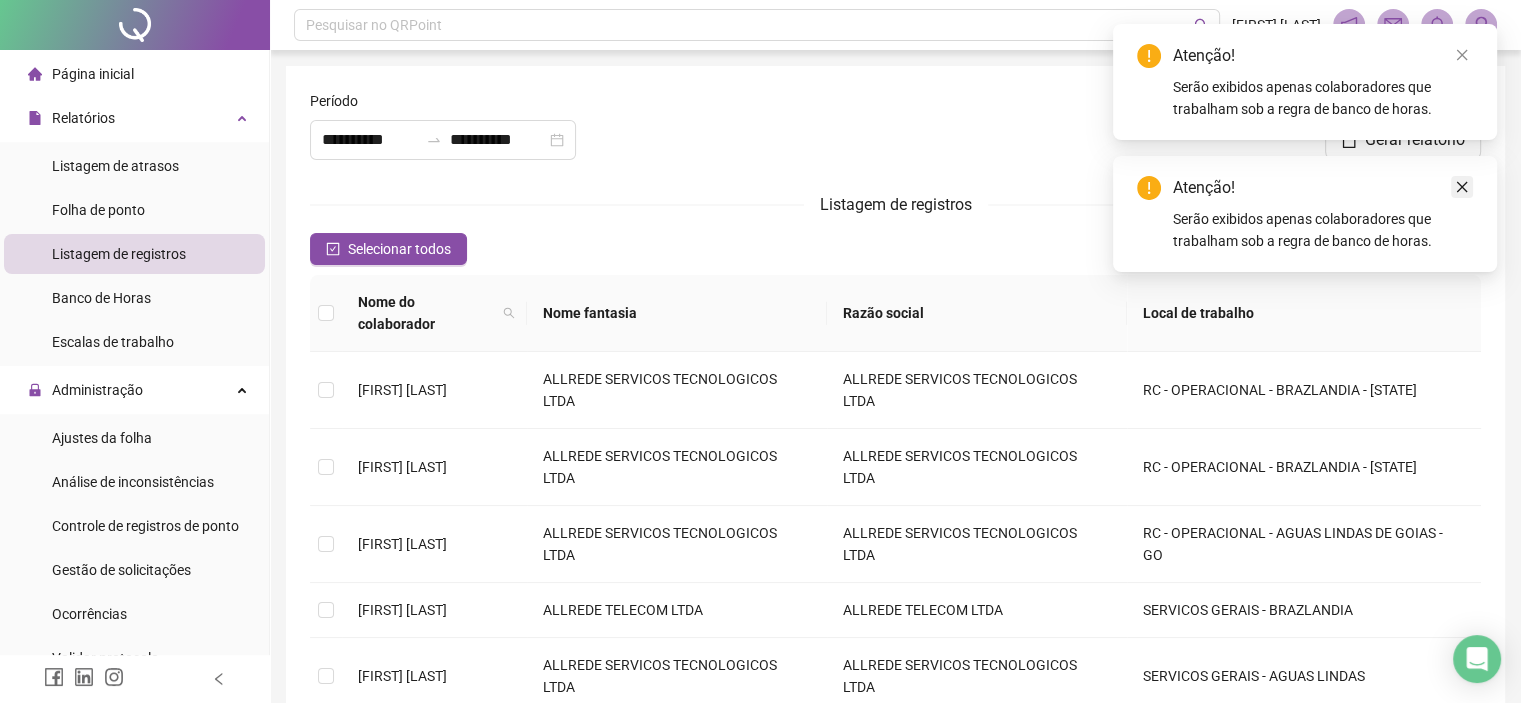 click at bounding box center (1462, 187) 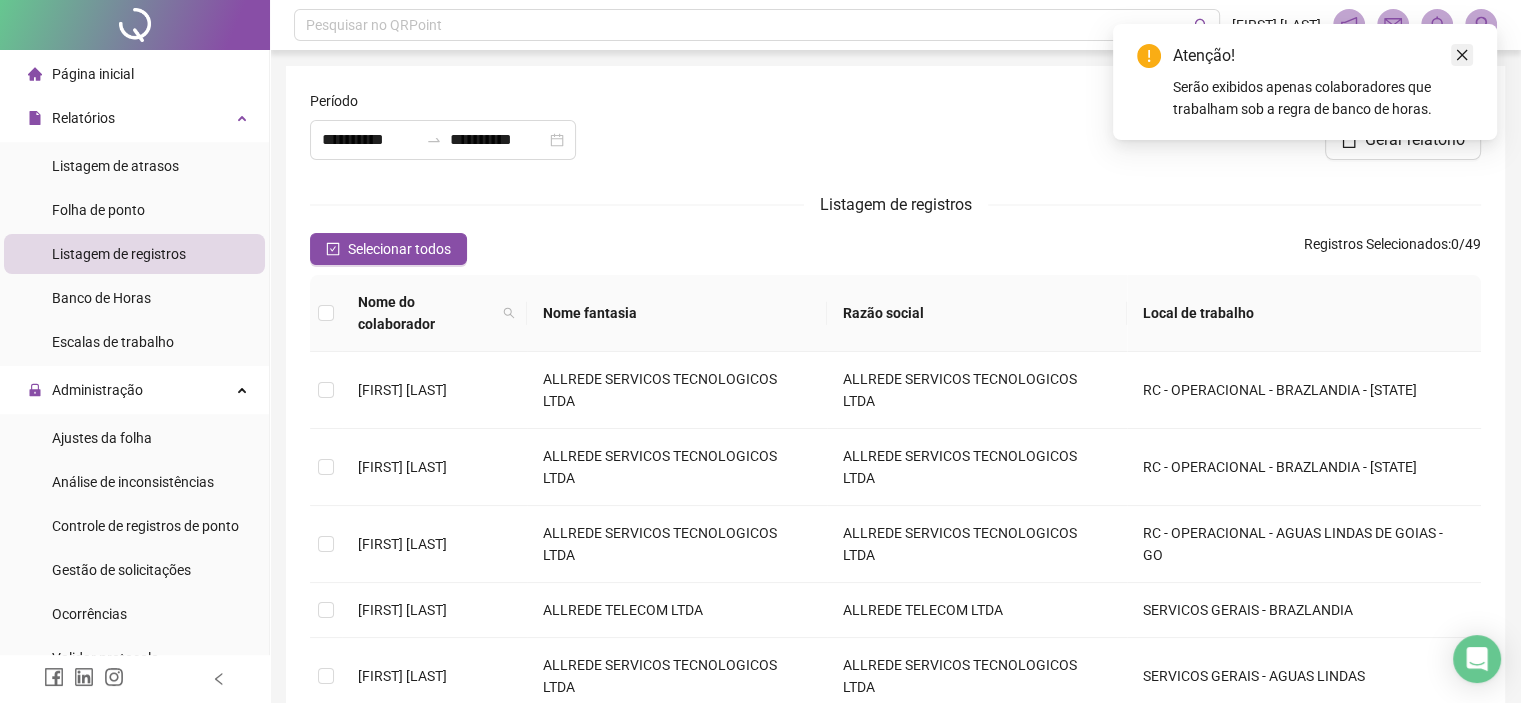 click 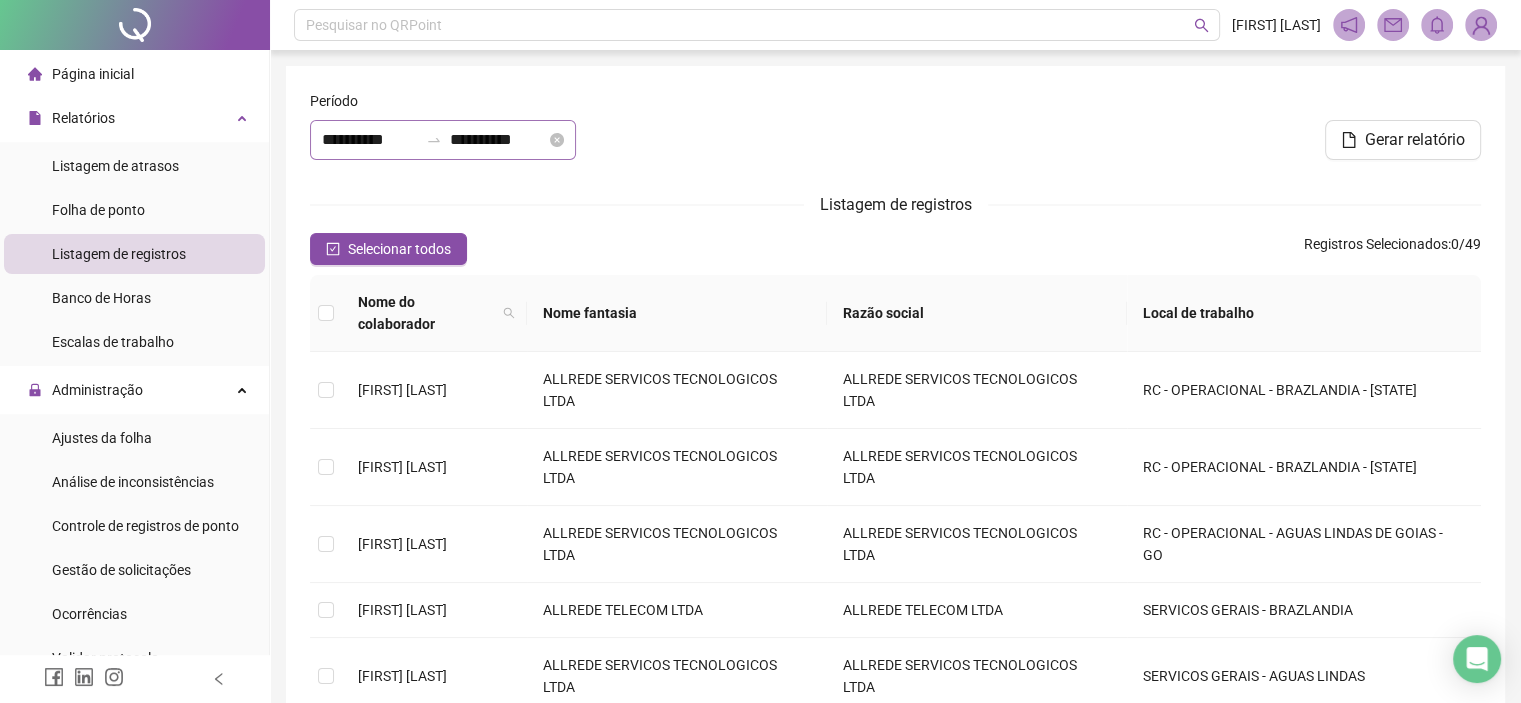 click on "**********" at bounding box center (443, 140) 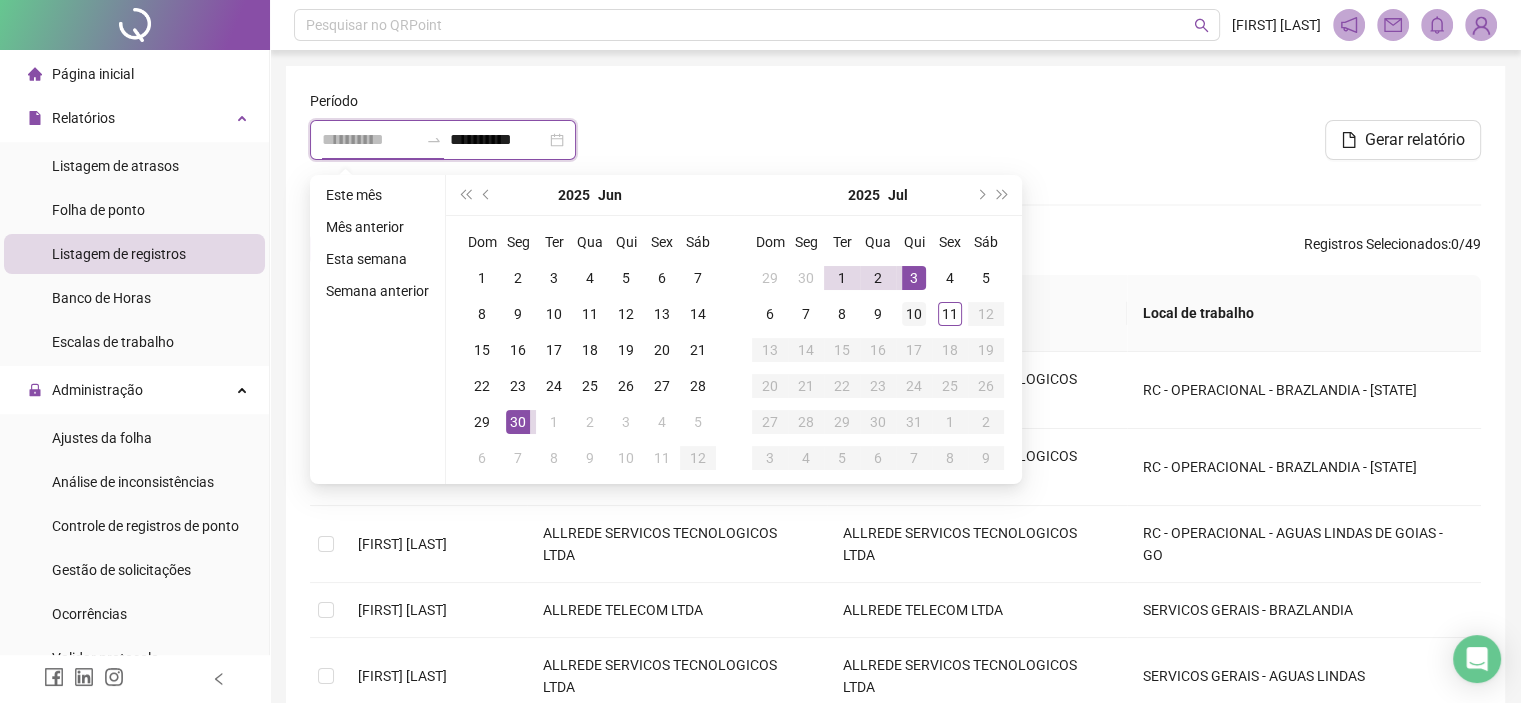 type on "**********" 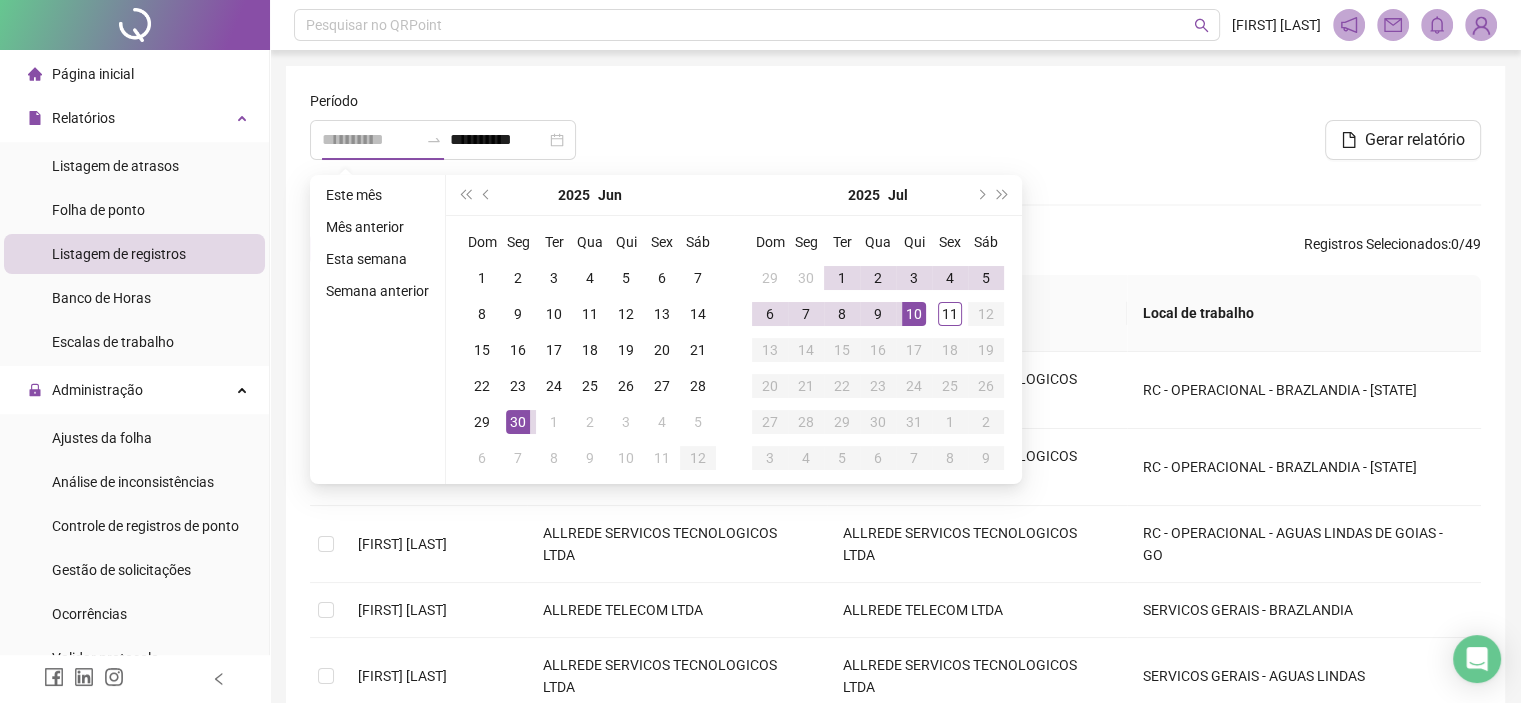 click on "10" at bounding box center [914, 314] 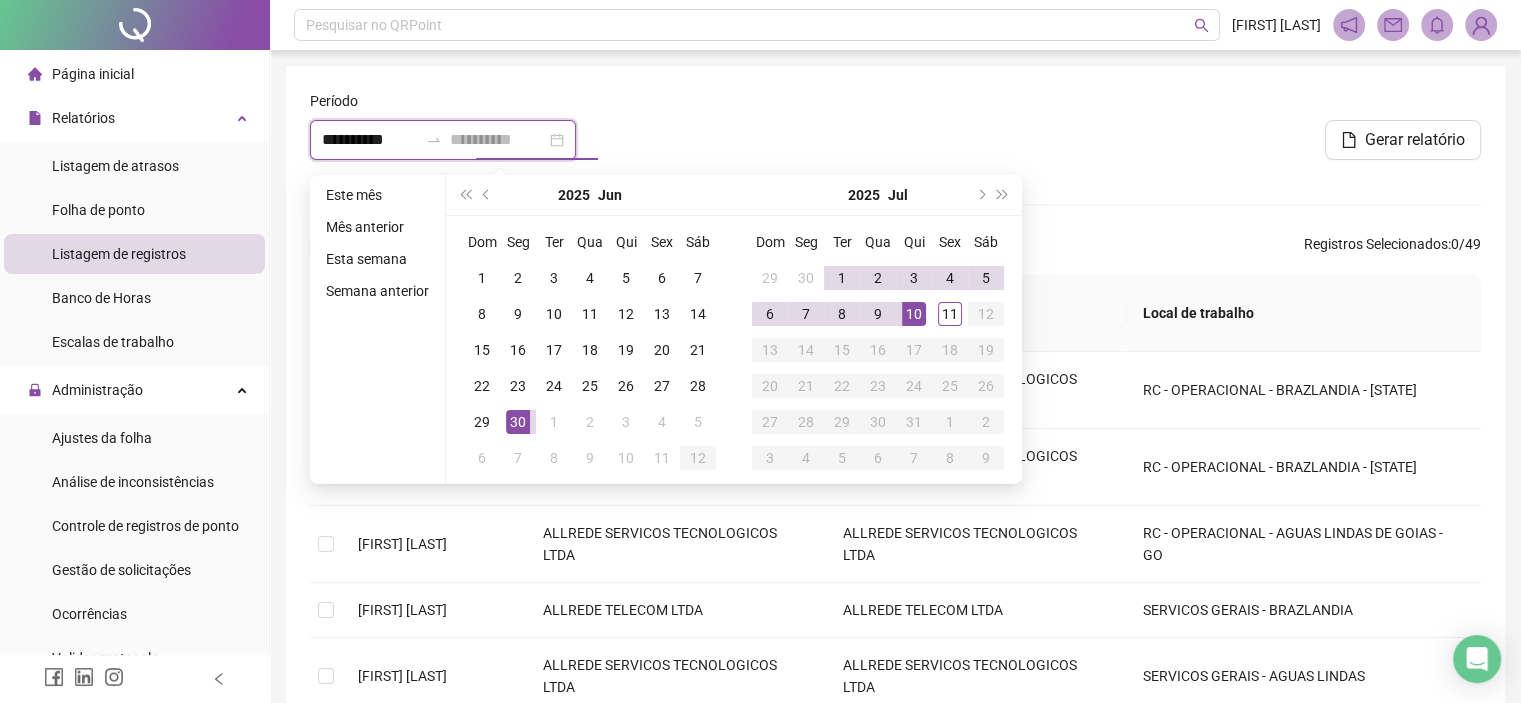 type on "**********" 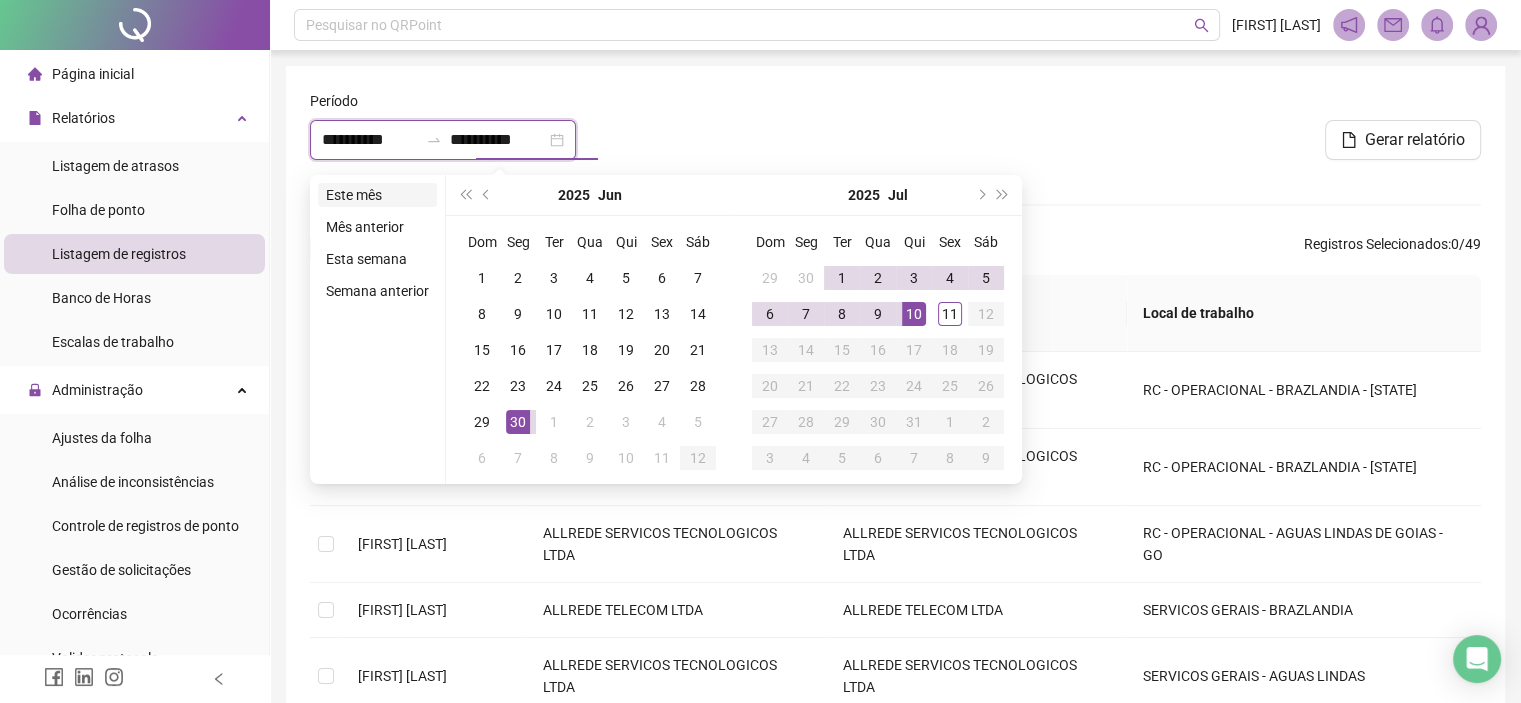 type on "**********" 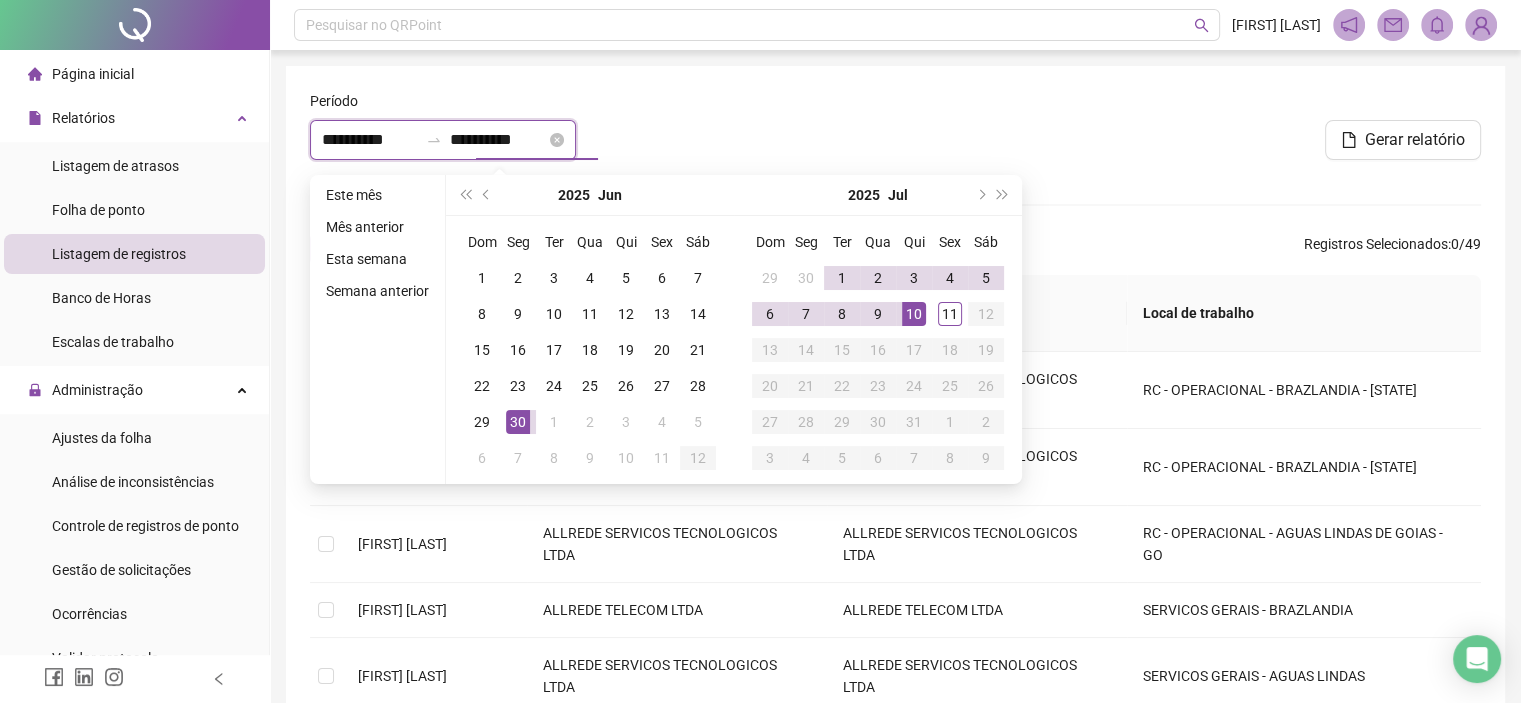 type on "**********" 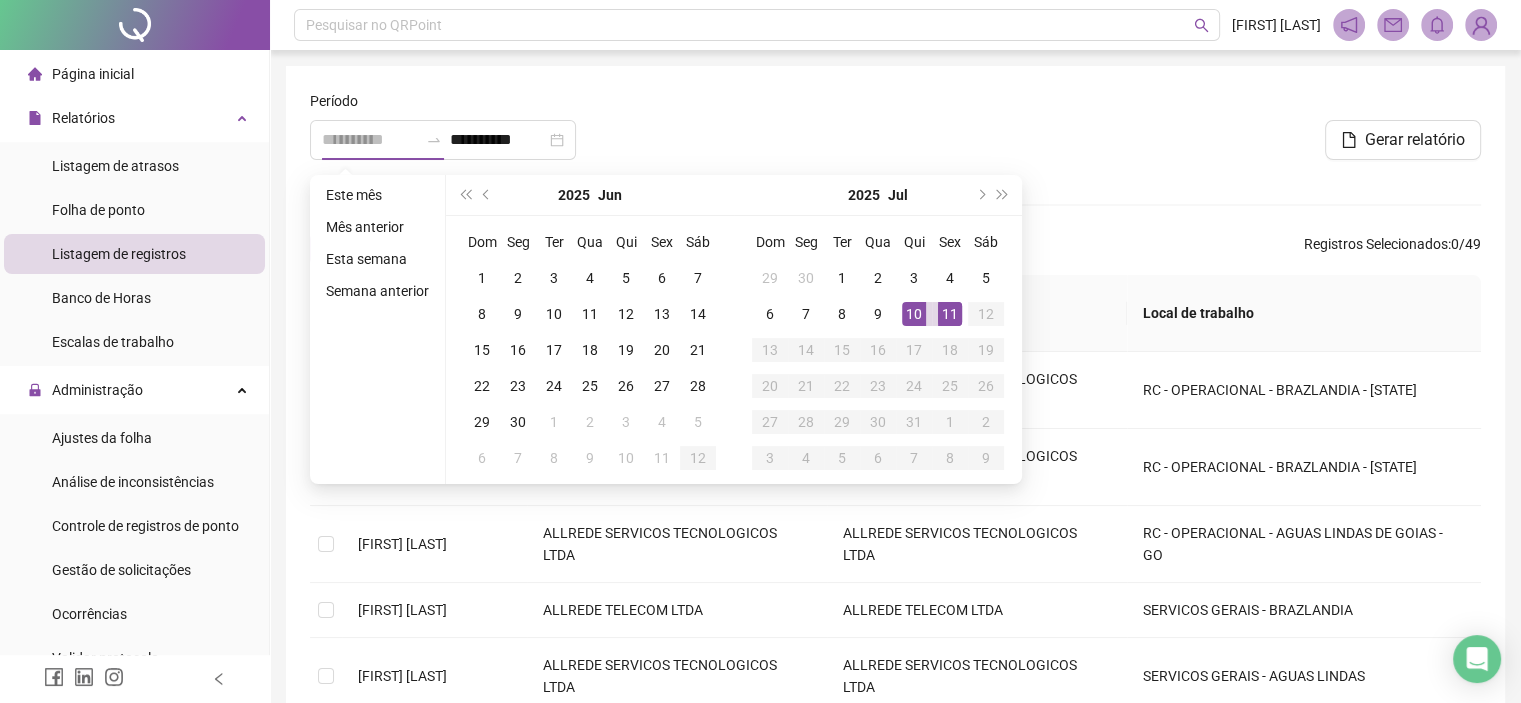 click on "11" at bounding box center (950, 314) 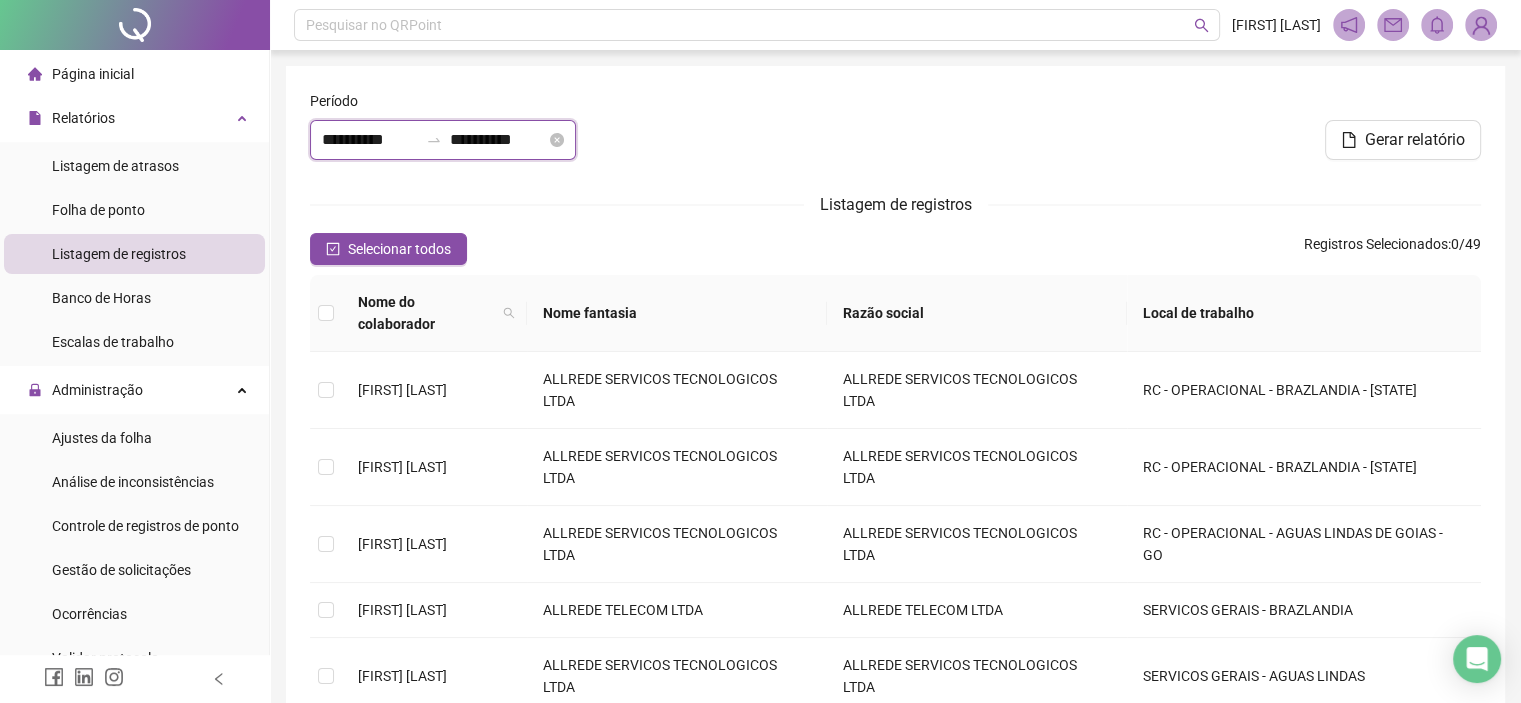 click on "**********" at bounding box center (370, 140) 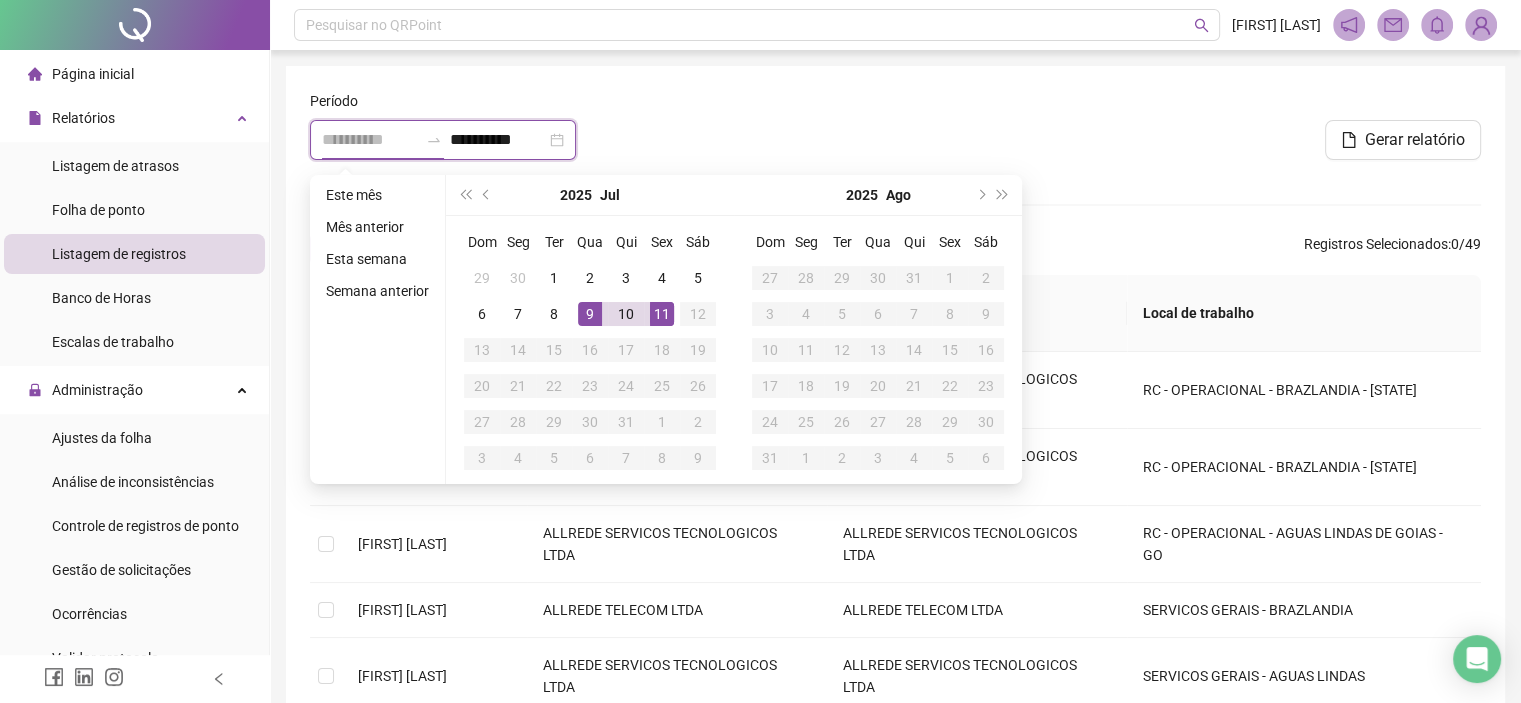 type on "**********" 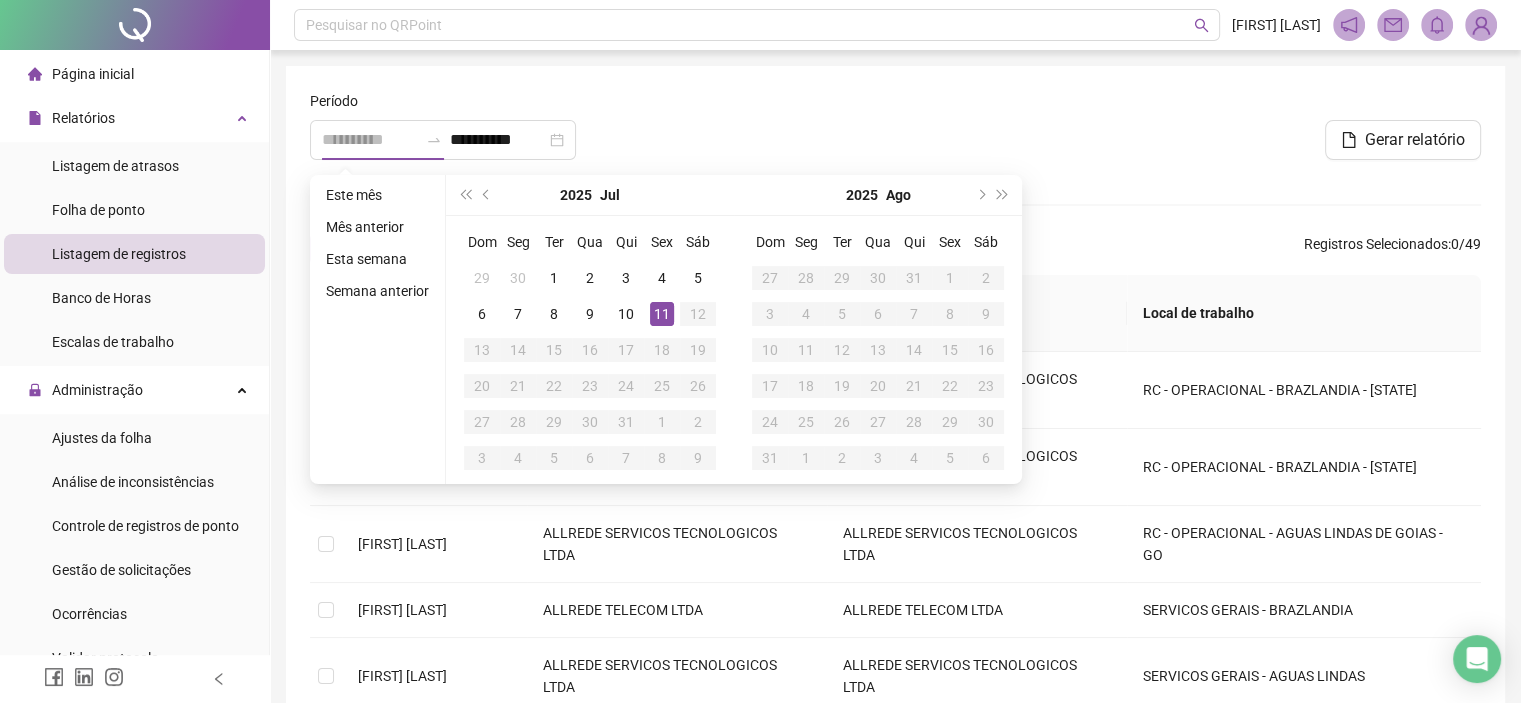 click on "11" at bounding box center [662, 314] 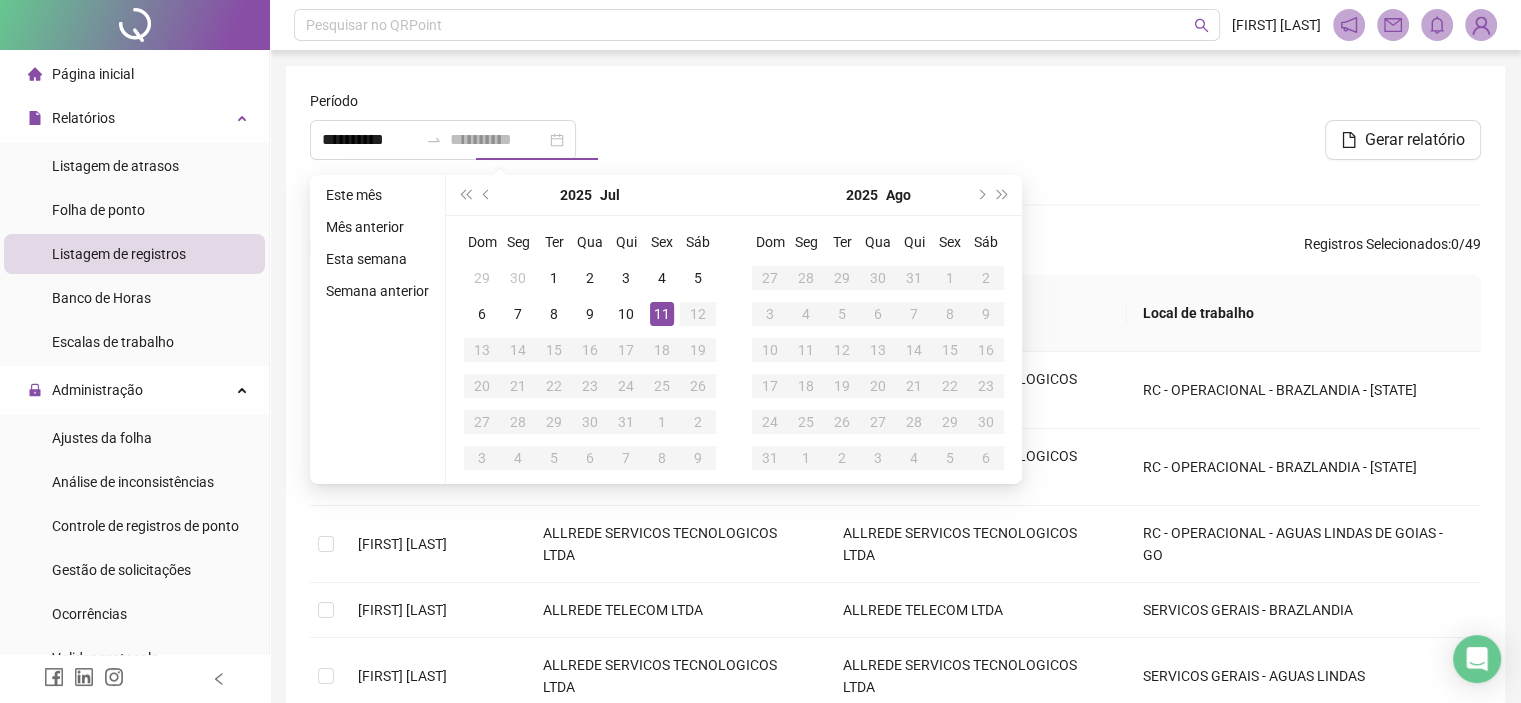 click on "11" at bounding box center [662, 314] 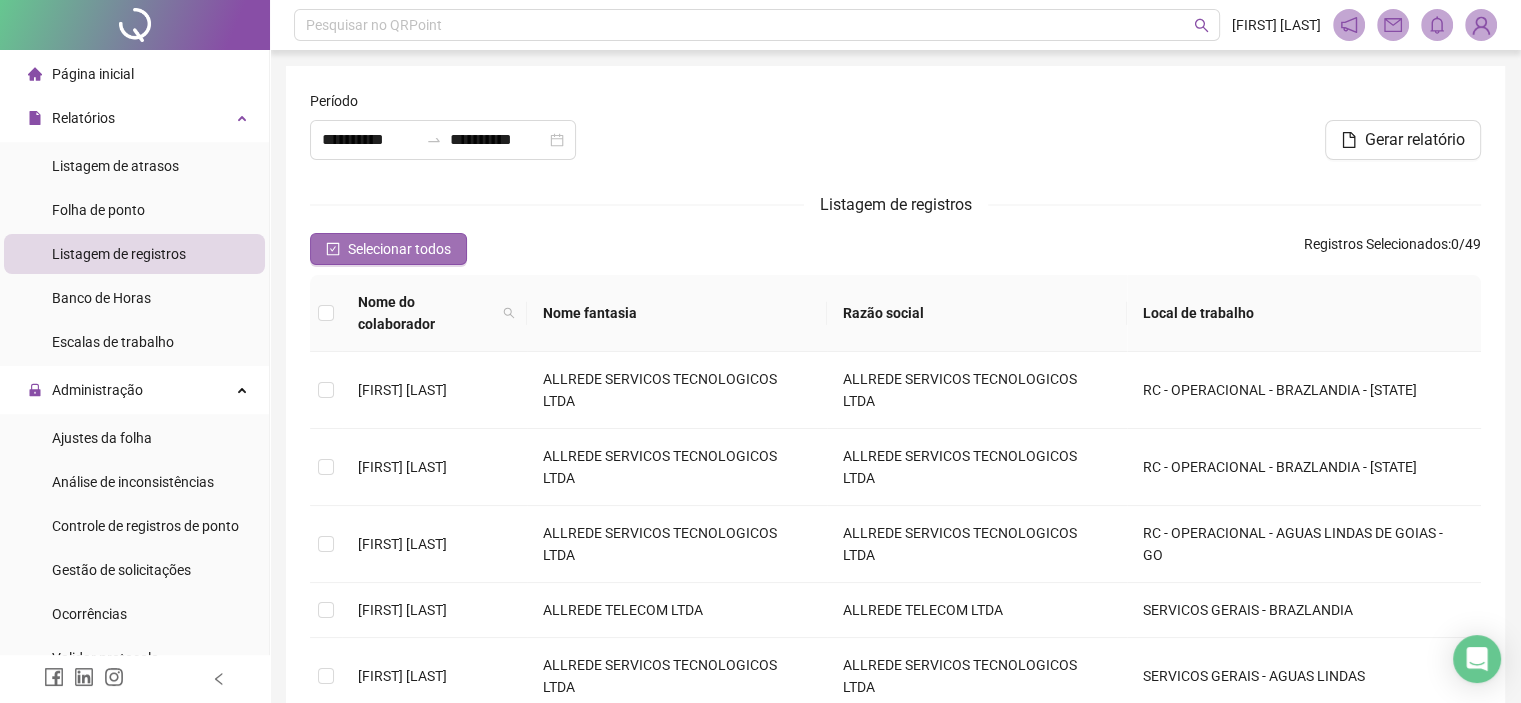 click on "Selecionar todos" at bounding box center (388, 249) 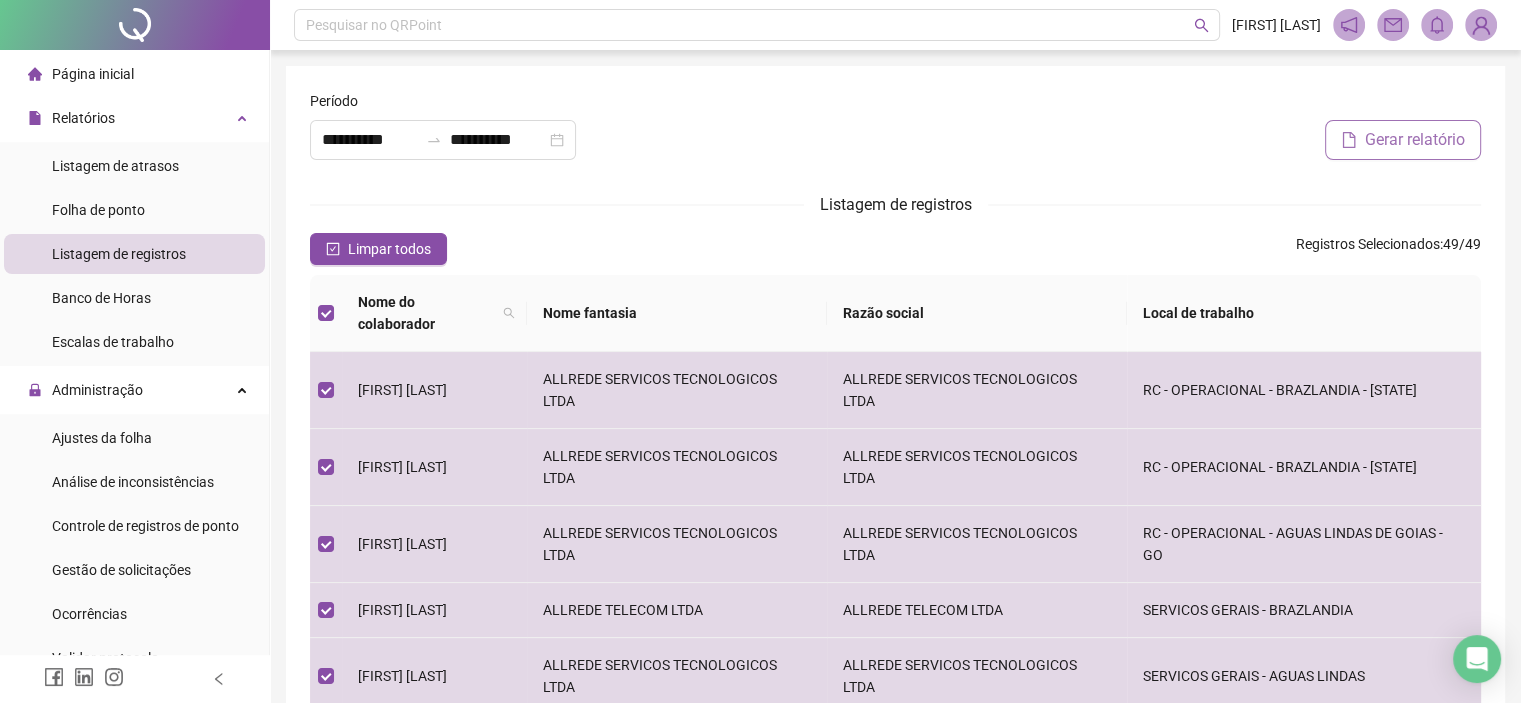 click 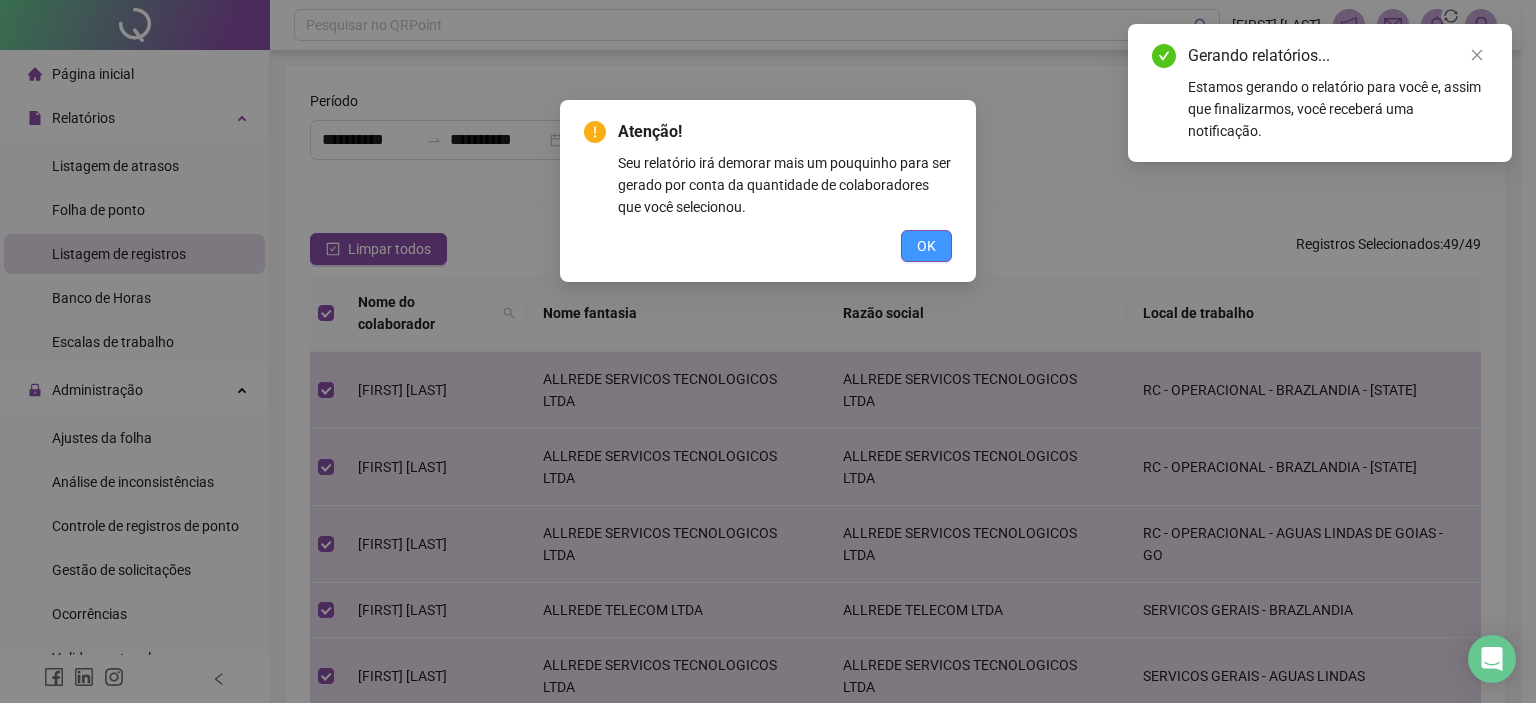 click on "OK" at bounding box center (926, 246) 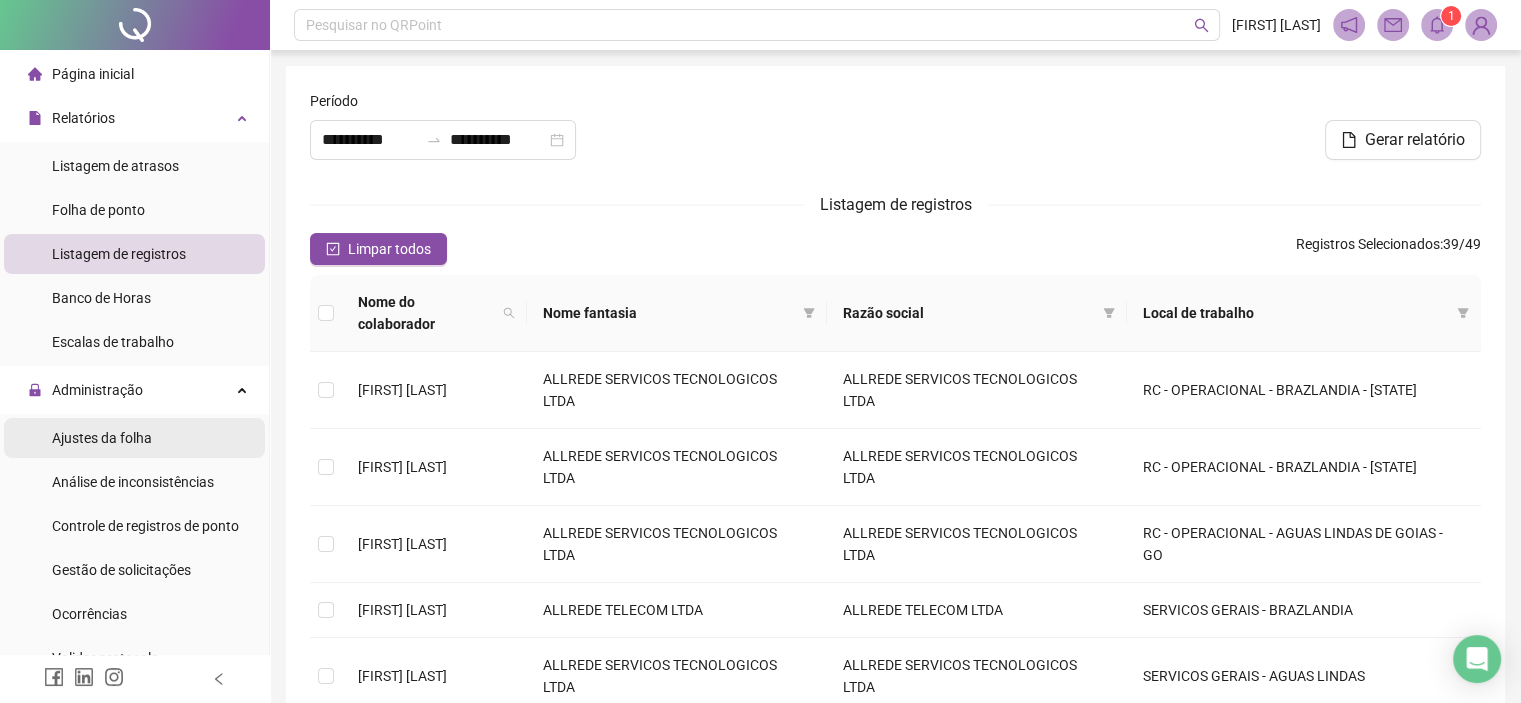 click on "Ajustes da folha" at bounding box center [102, 438] 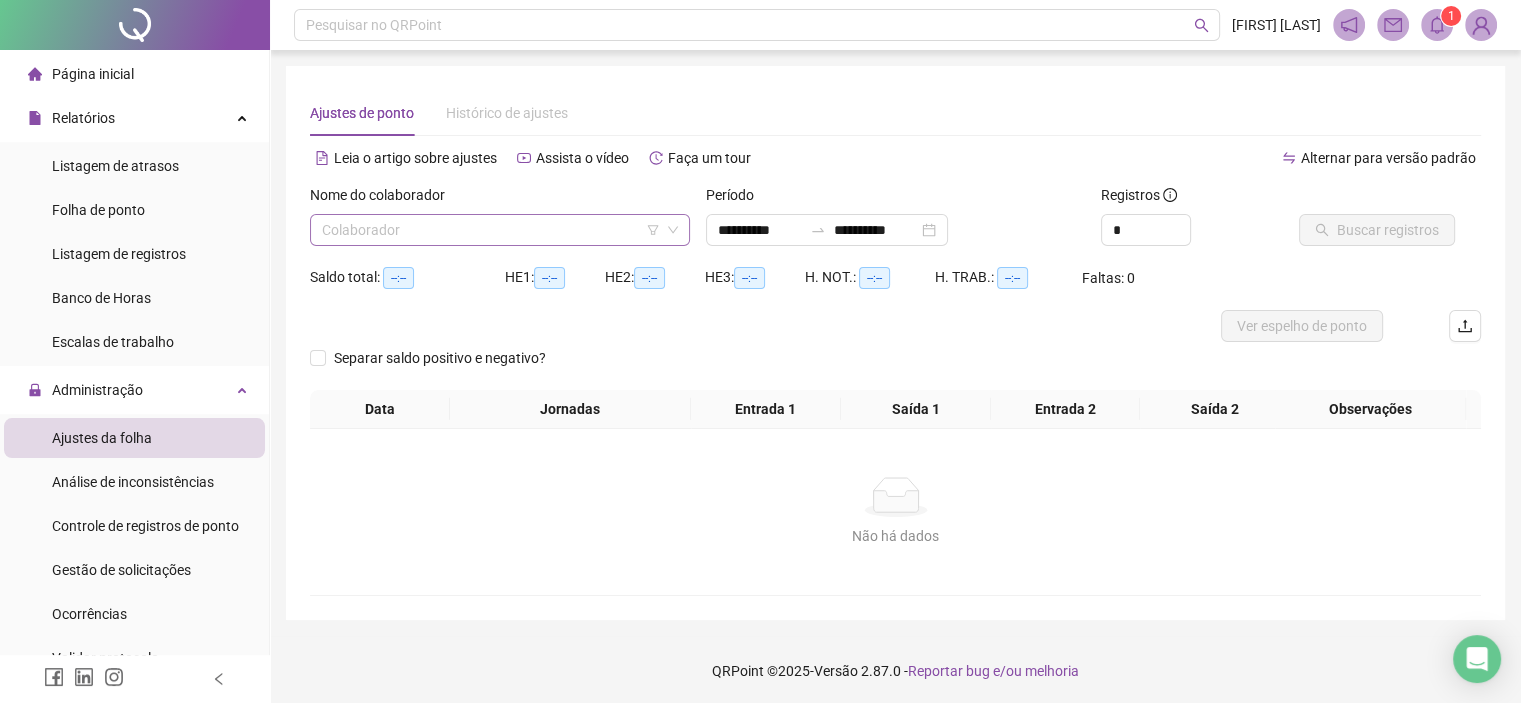click at bounding box center [494, 230] 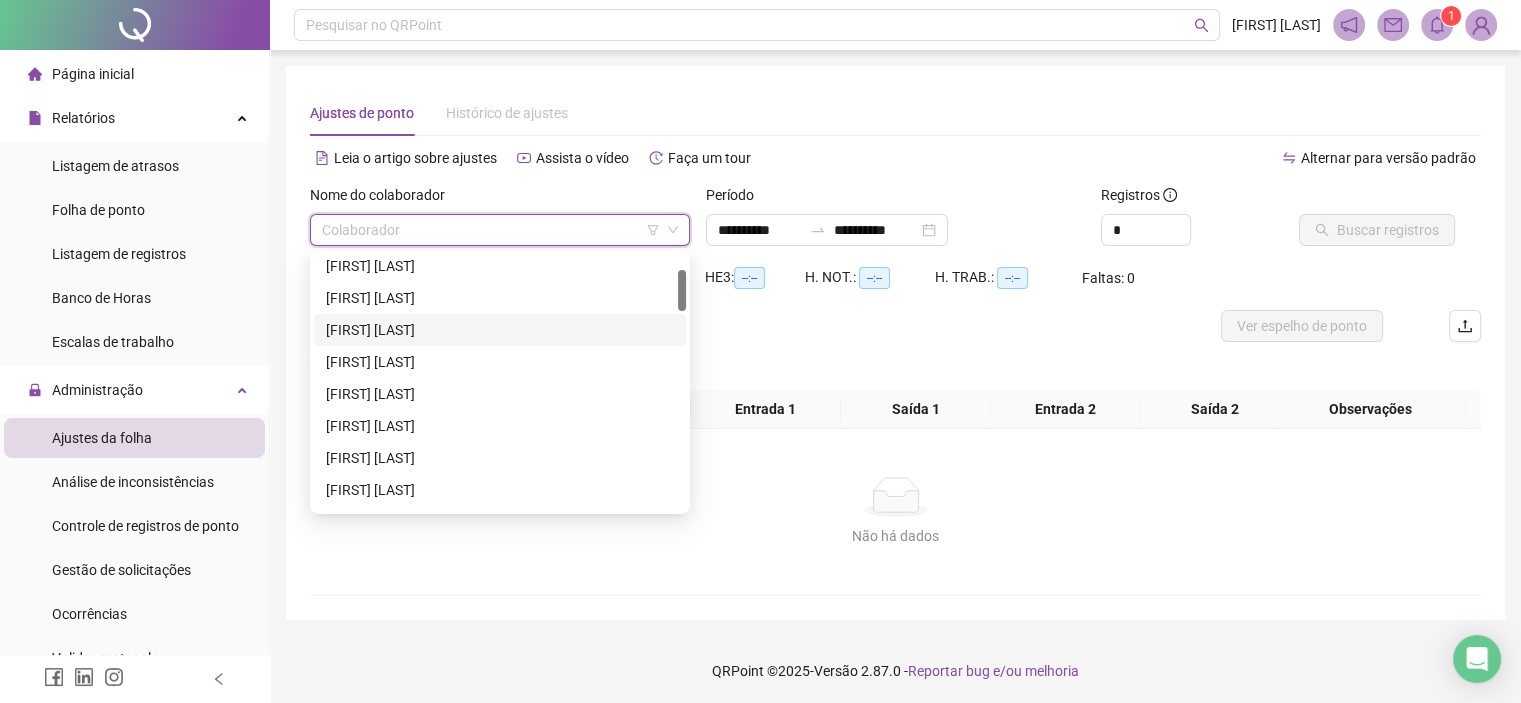 scroll, scrollTop: 0, scrollLeft: 0, axis: both 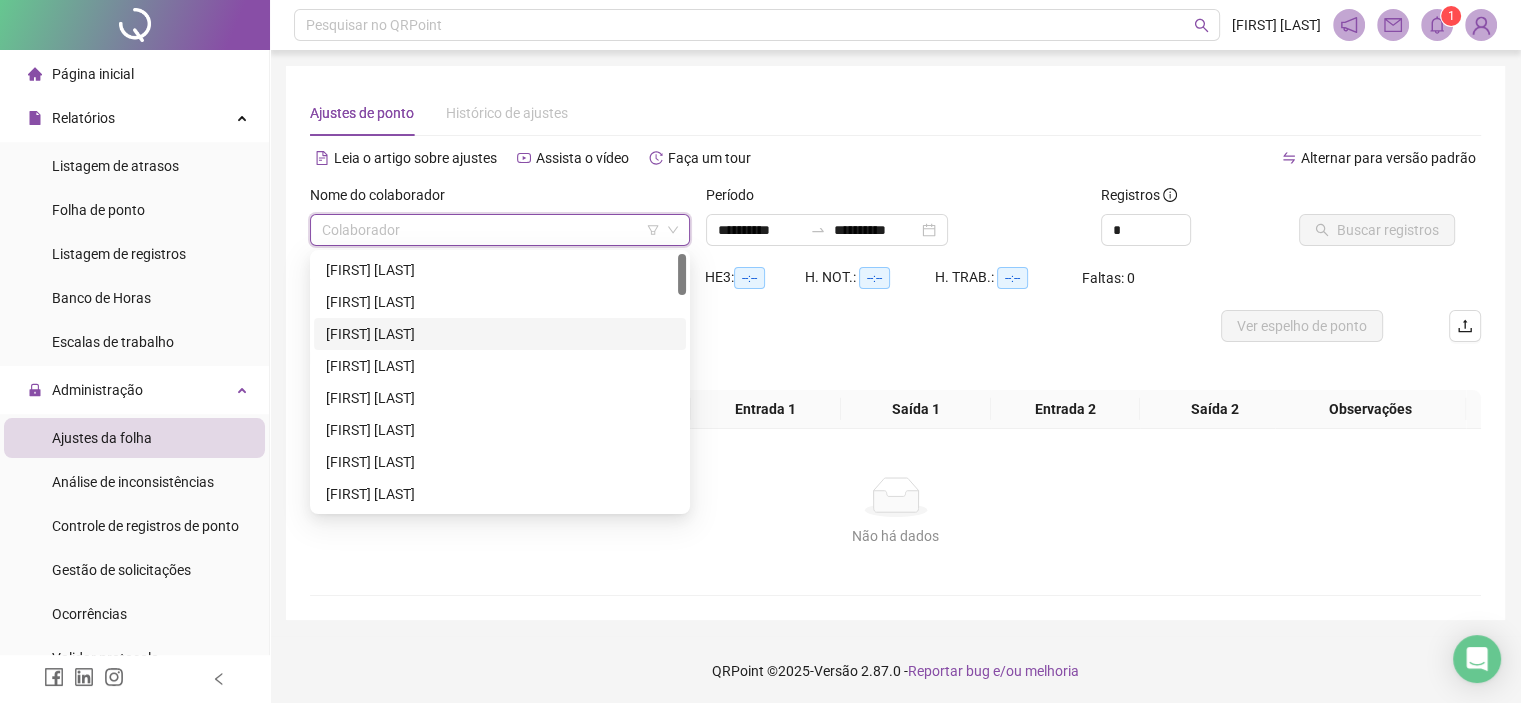 click on "[FIRST] [LAST]" at bounding box center [500, 334] 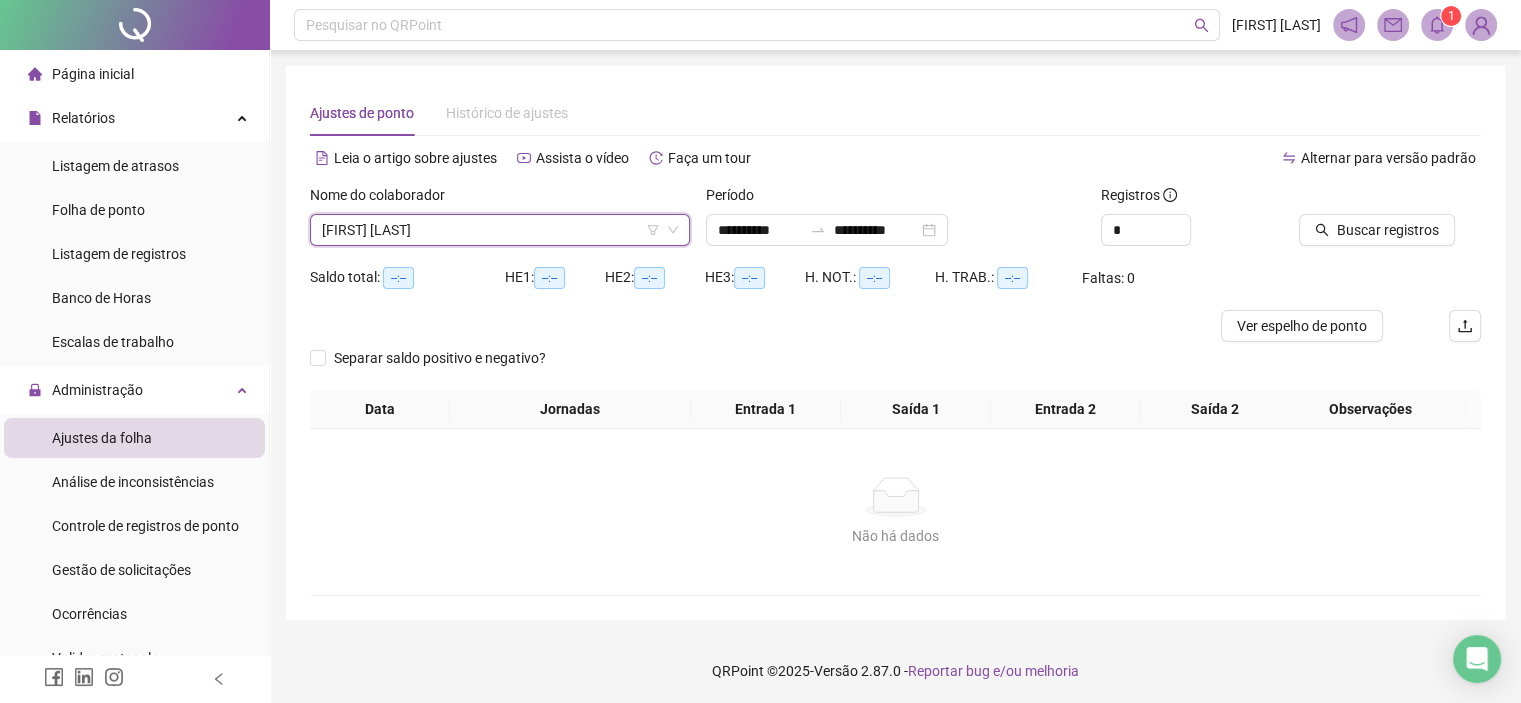 click on "**********" at bounding box center [896, 223] 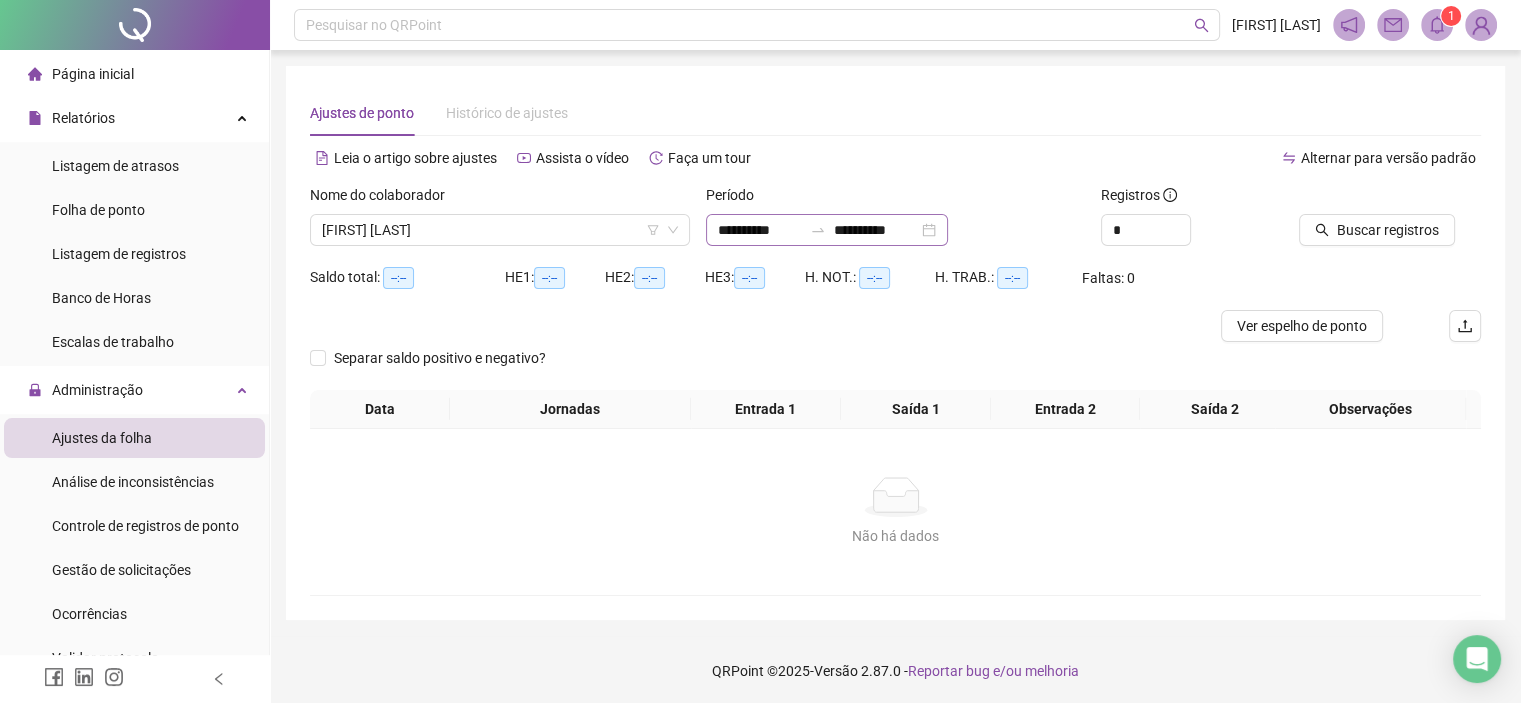 click on "**********" at bounding box center (827, 230) 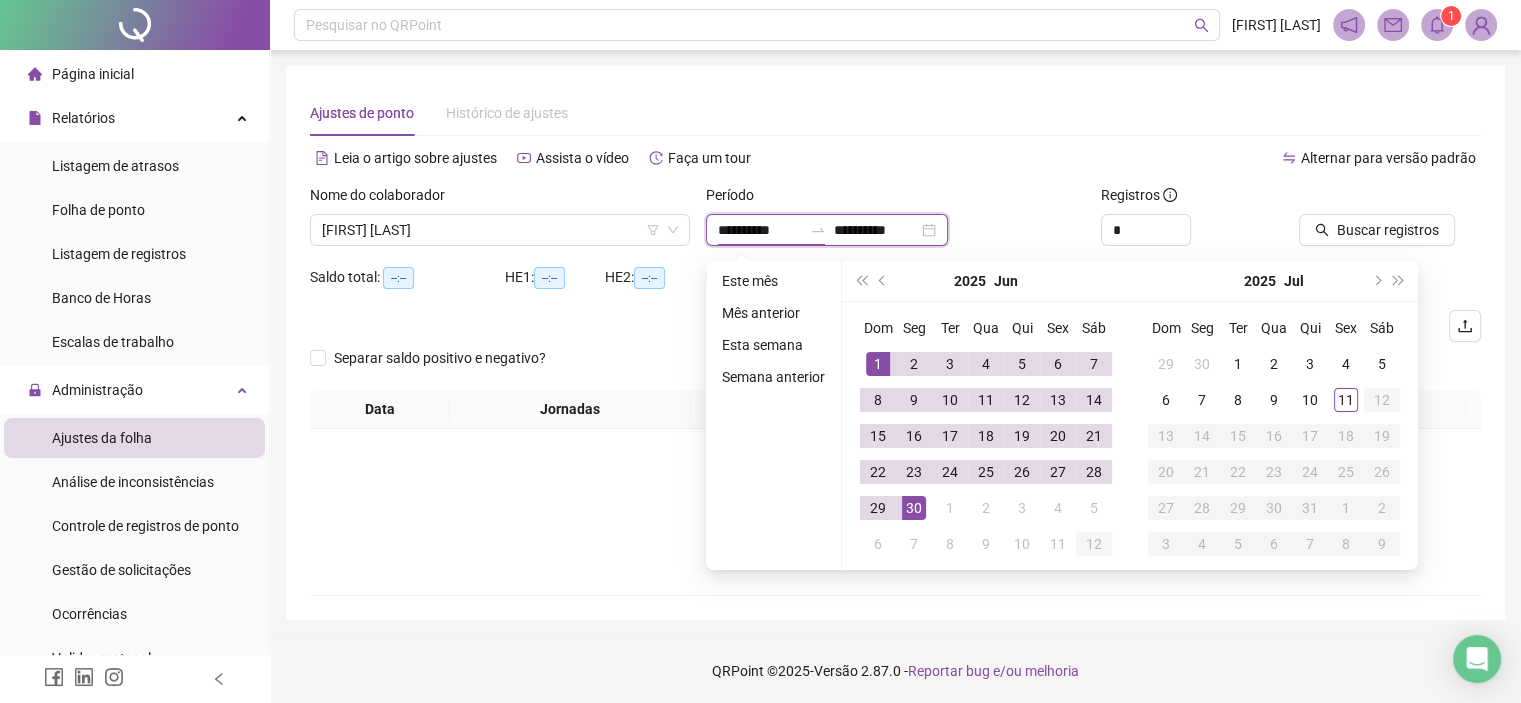 type on "**********" 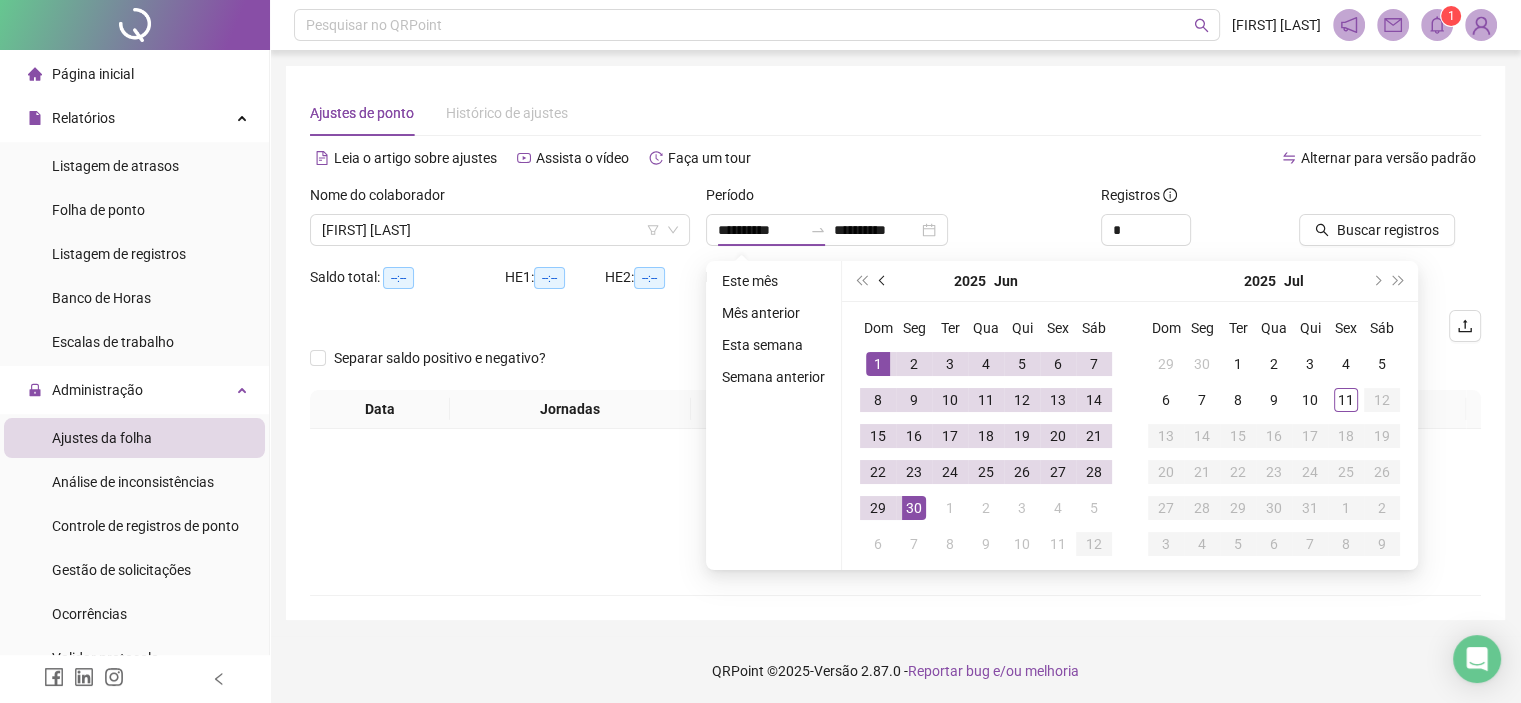 click at bounding box center (883, 281) 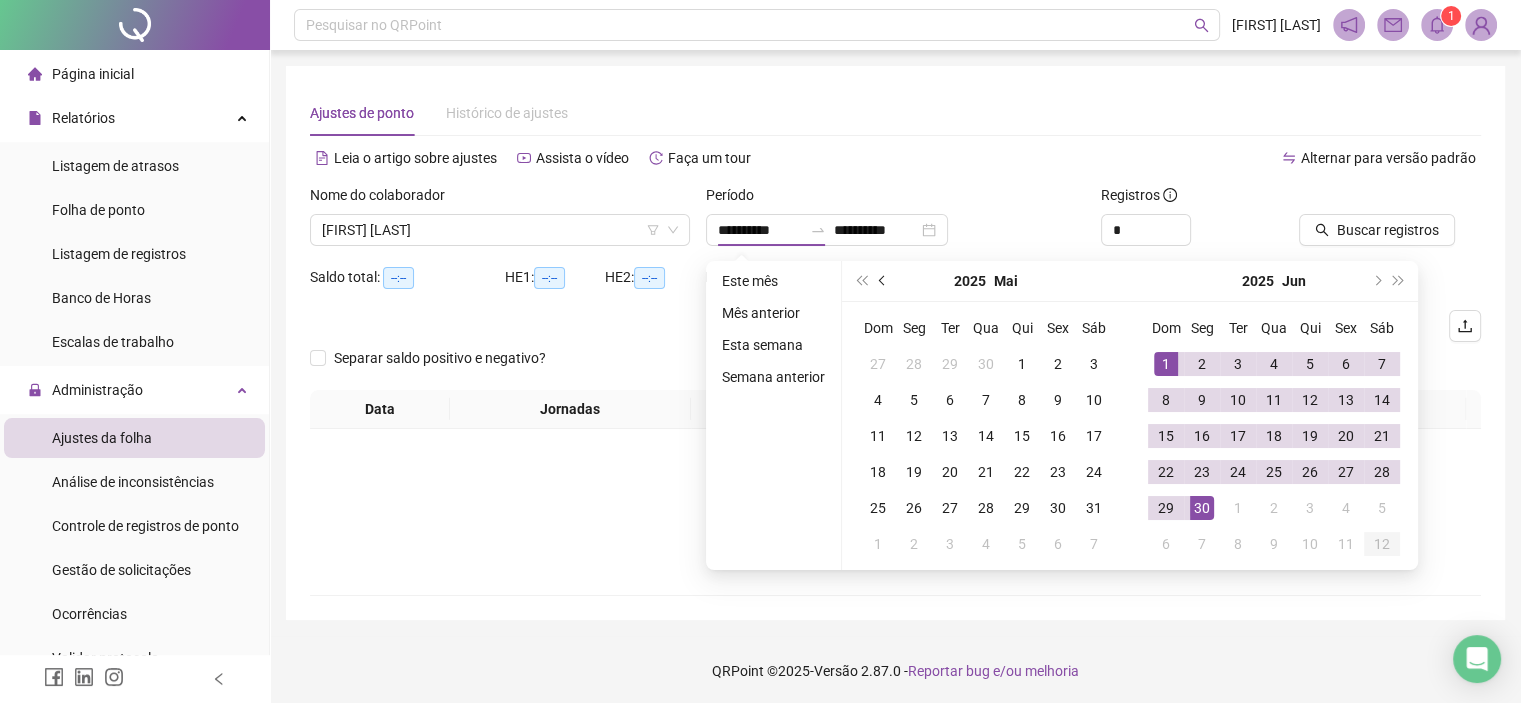 click at bounding box center (883, 281) 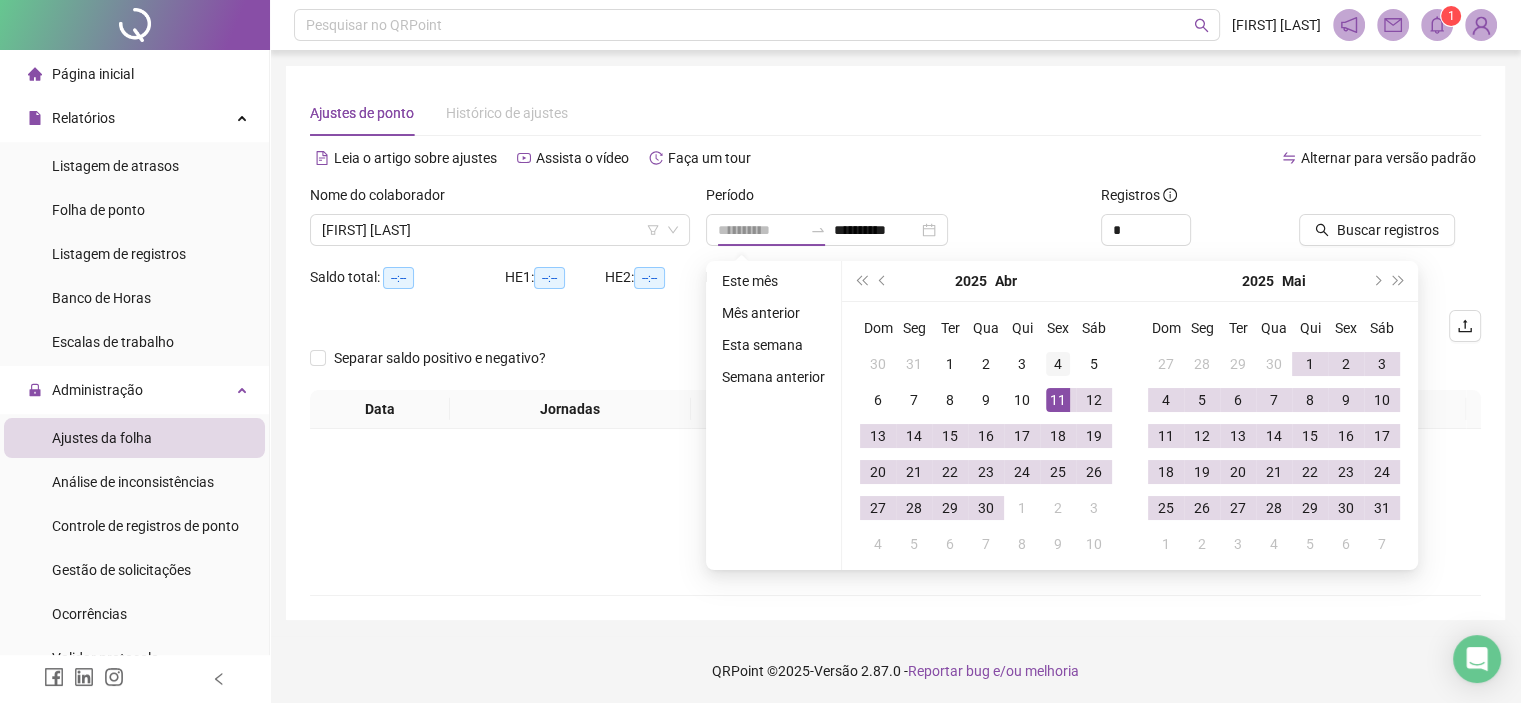 type on "**********" 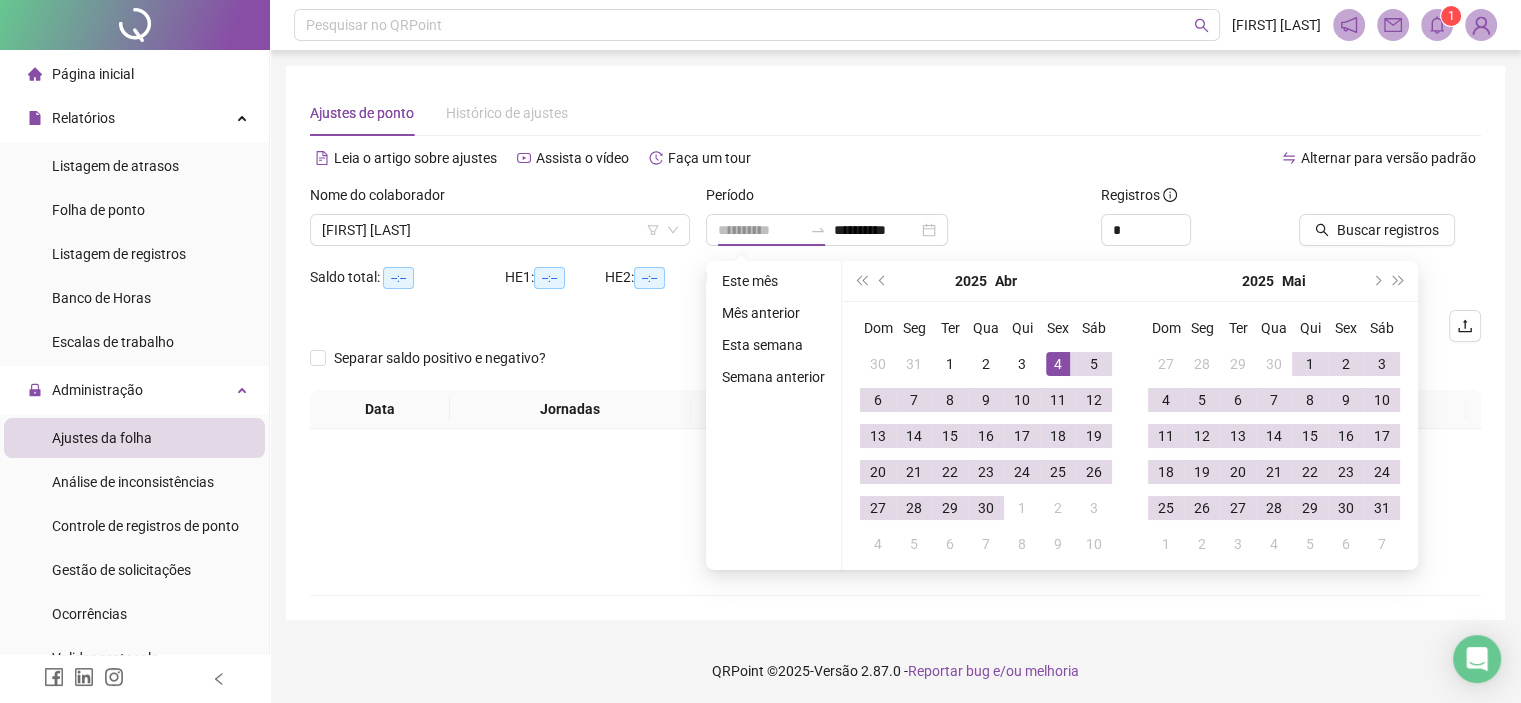 click on "4" at bounding box center [1058, 364] 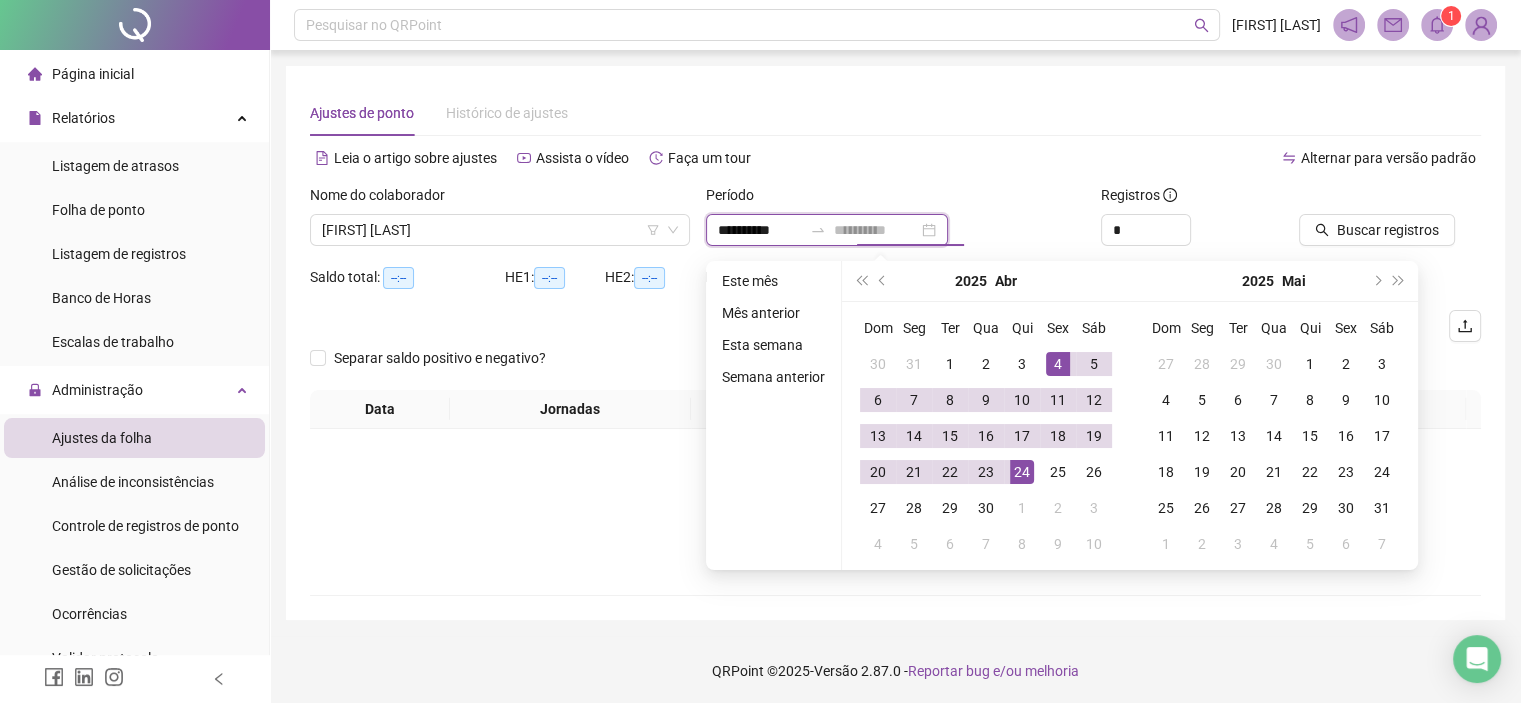 type on "**********" 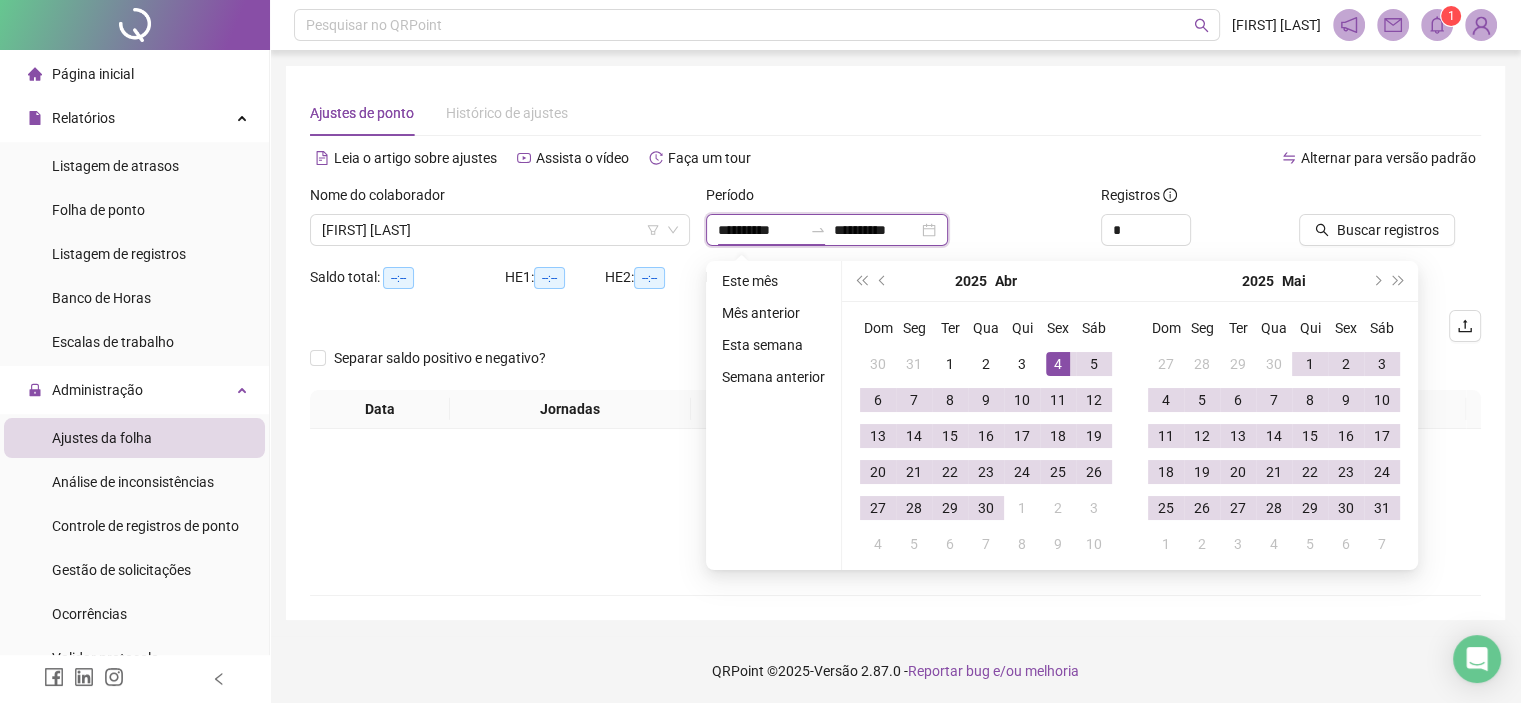 click on "**********" at bounding box center (760, 230) 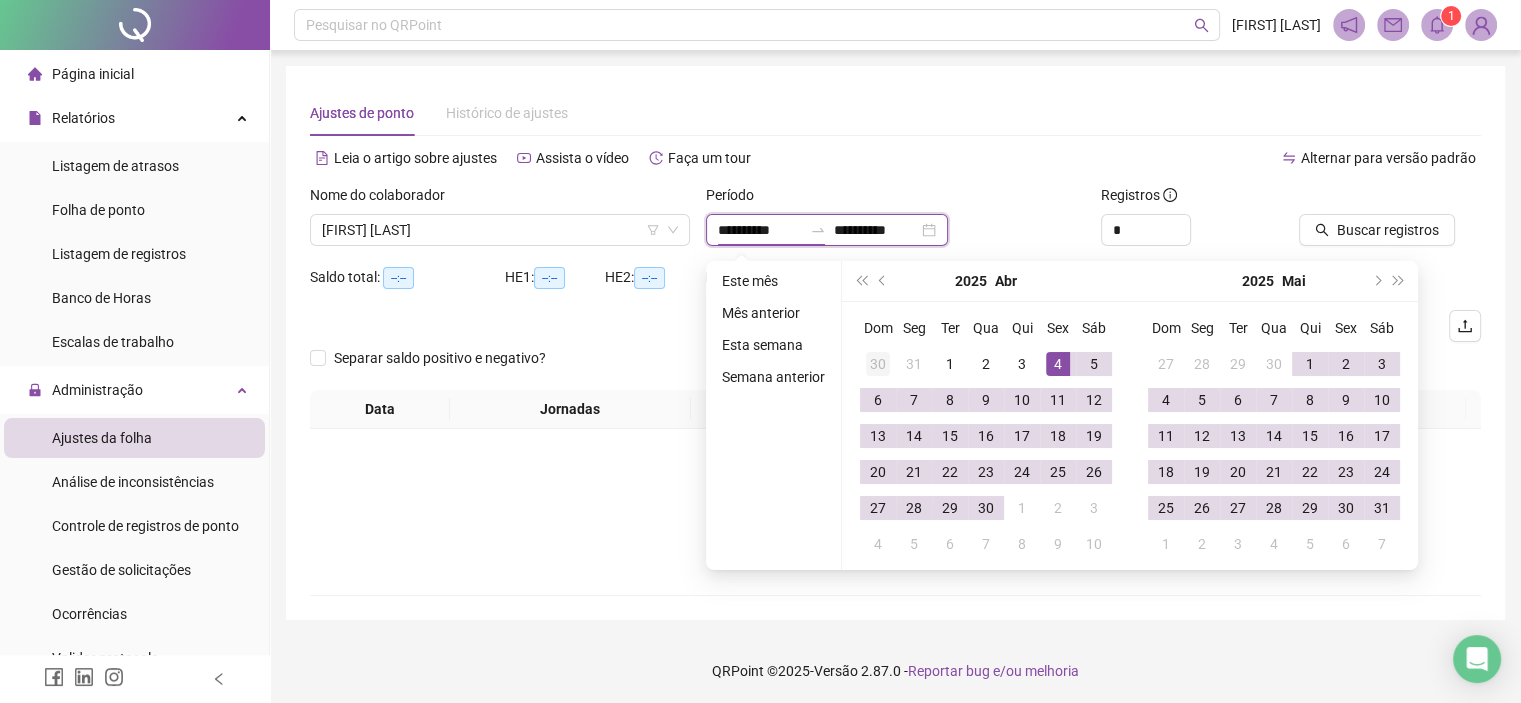 type on "**********" 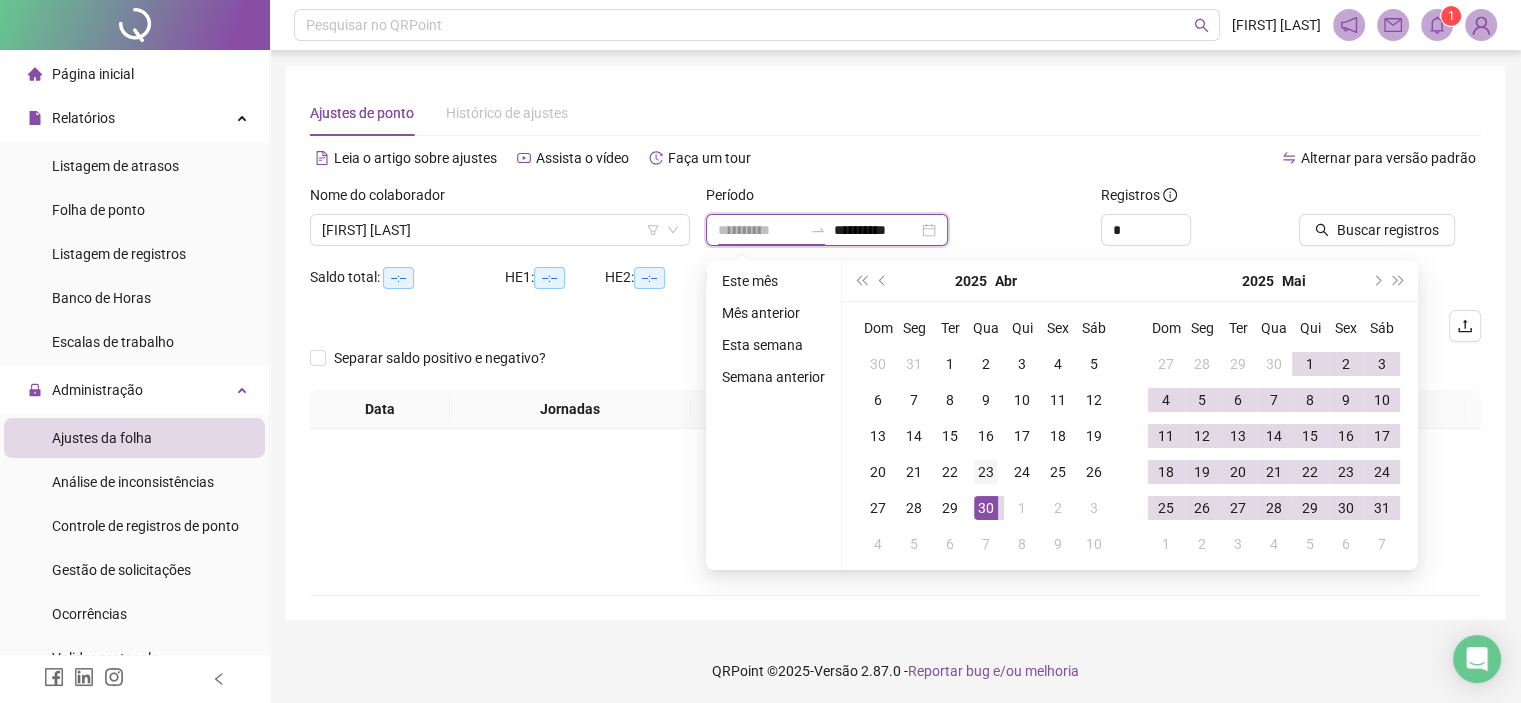 type on "**********" 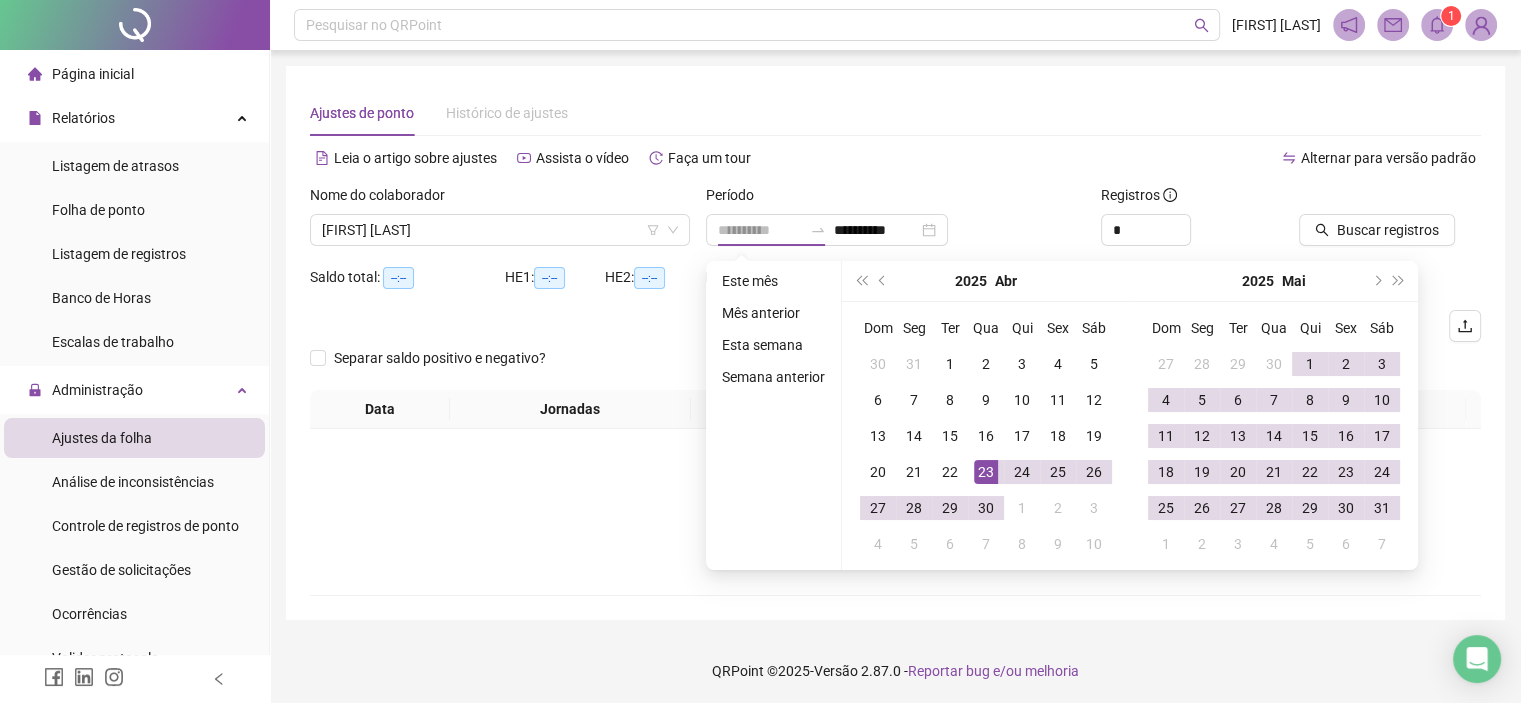 click on "23" at bounding box center [986, 472] 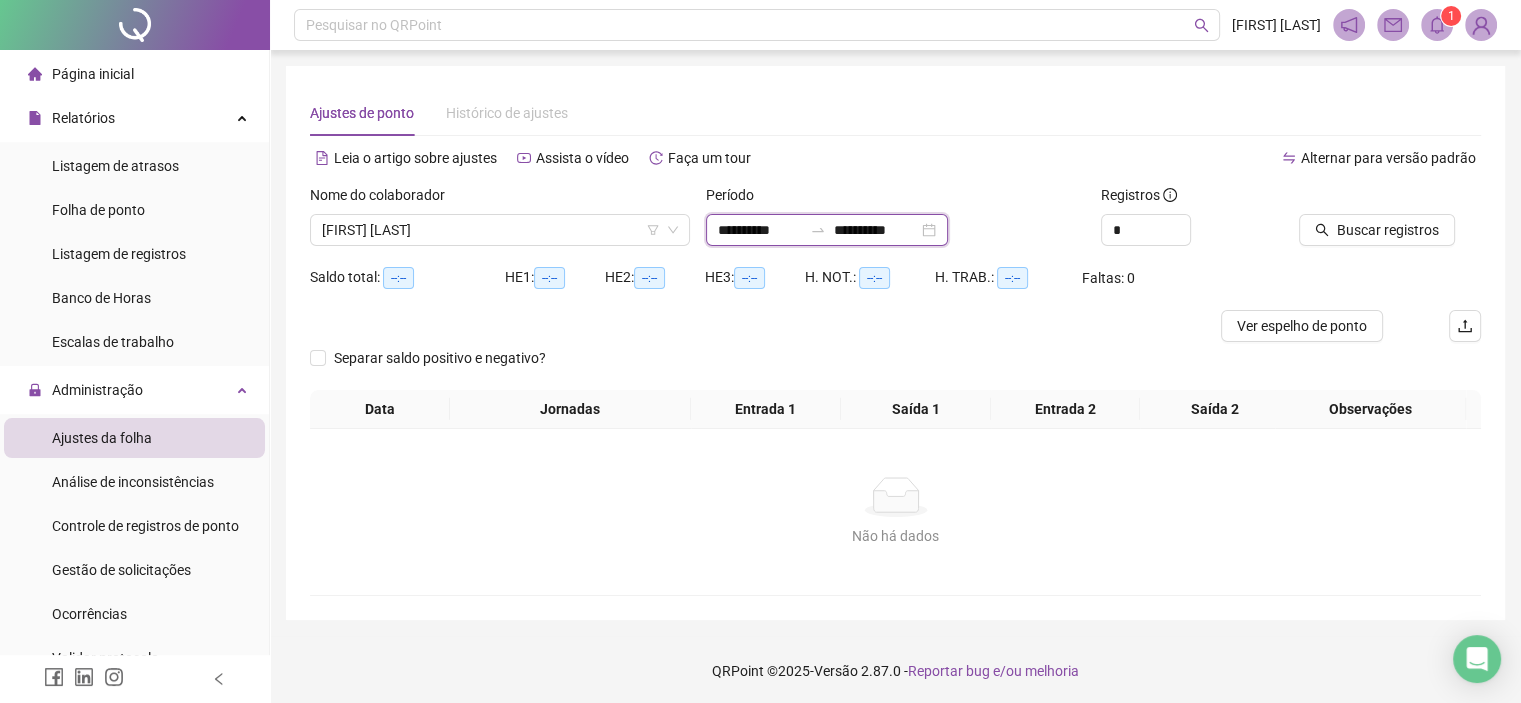 click on "**********" at bounding box center (876, 230) 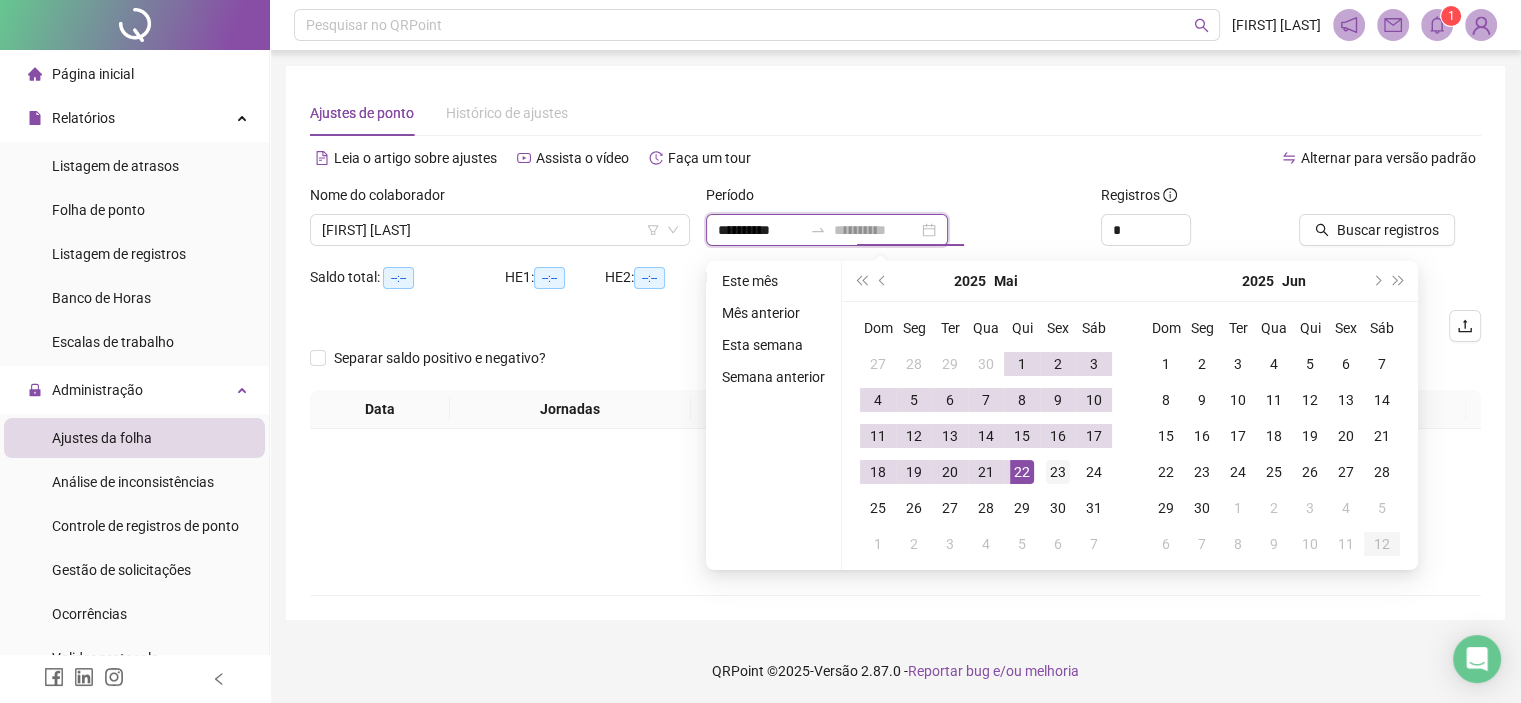 type on "**********" 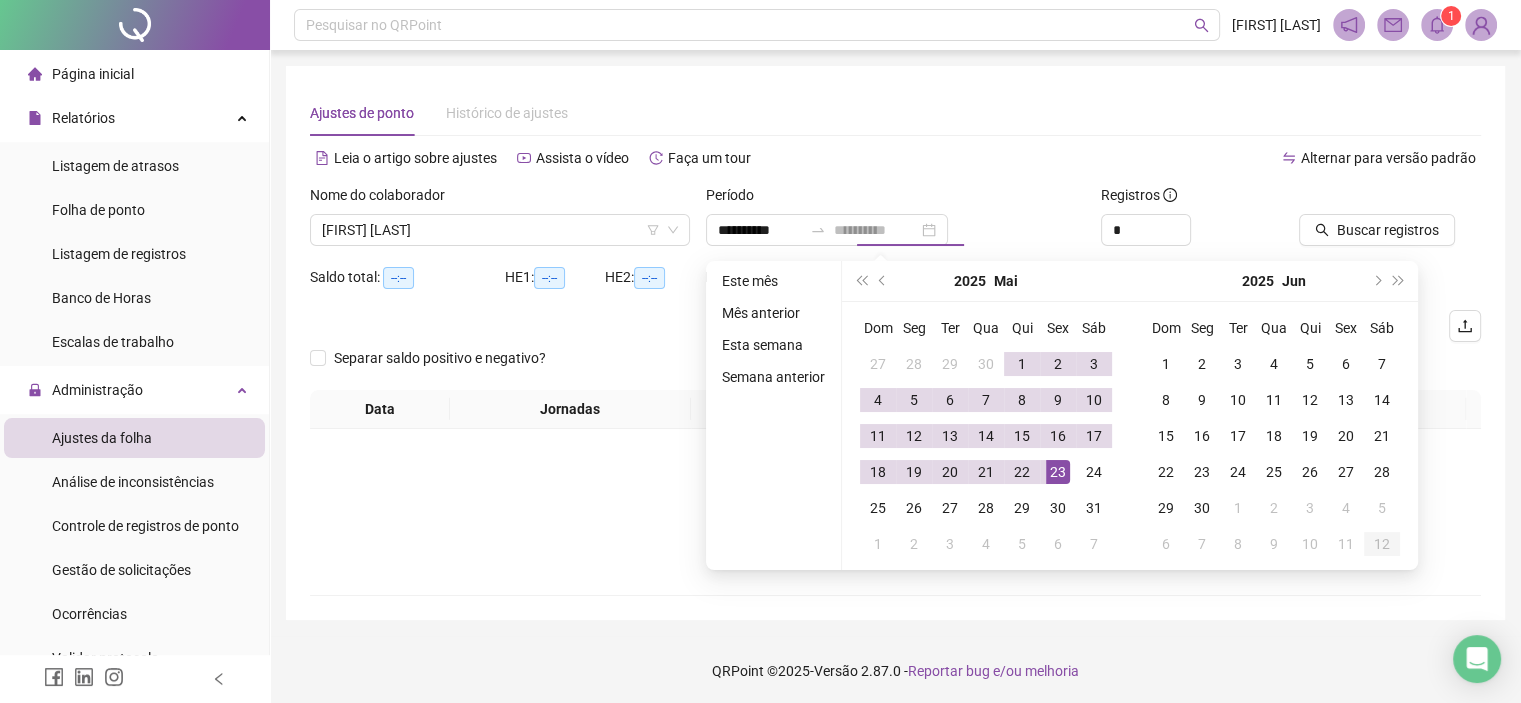 click on "23" at bounding box center (1058, 472) 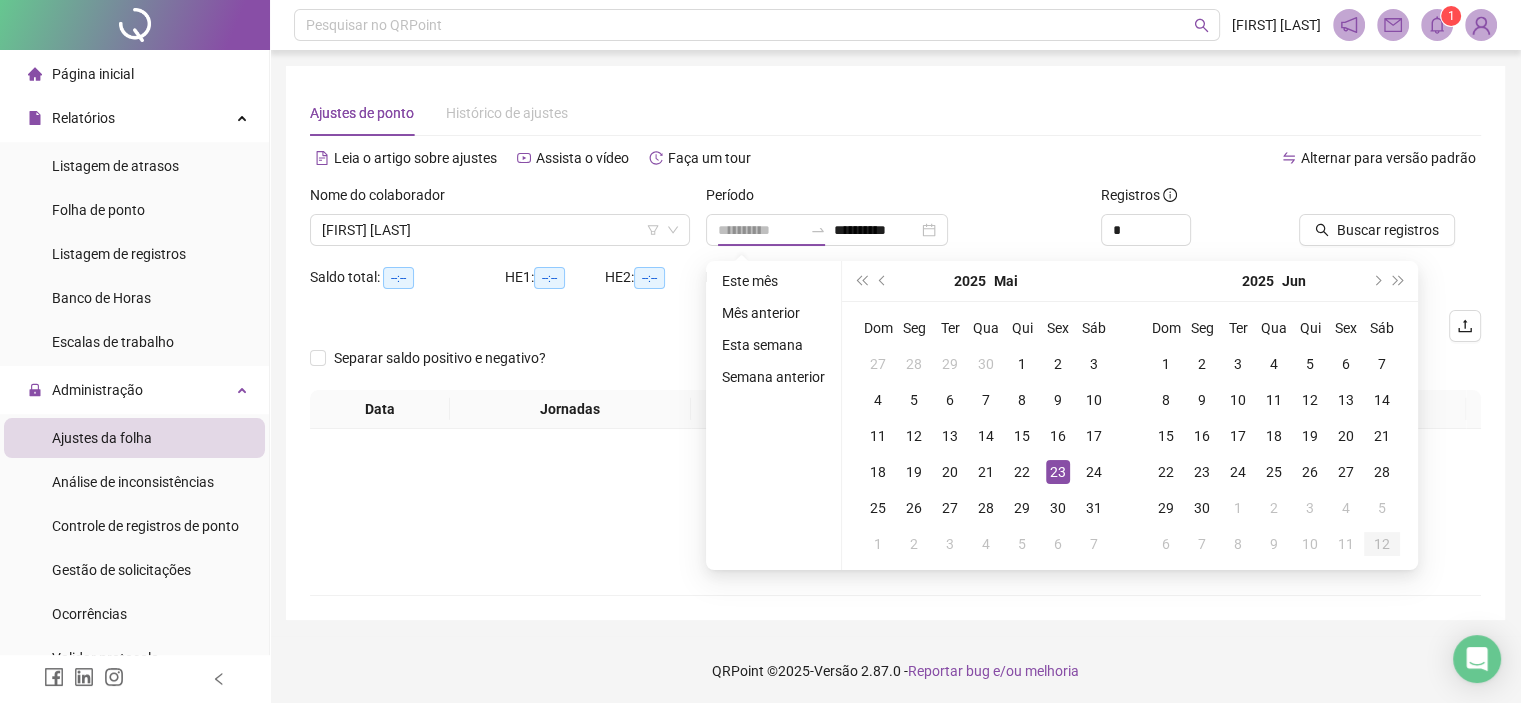 click on "23" at bounding box center (1058, 472) 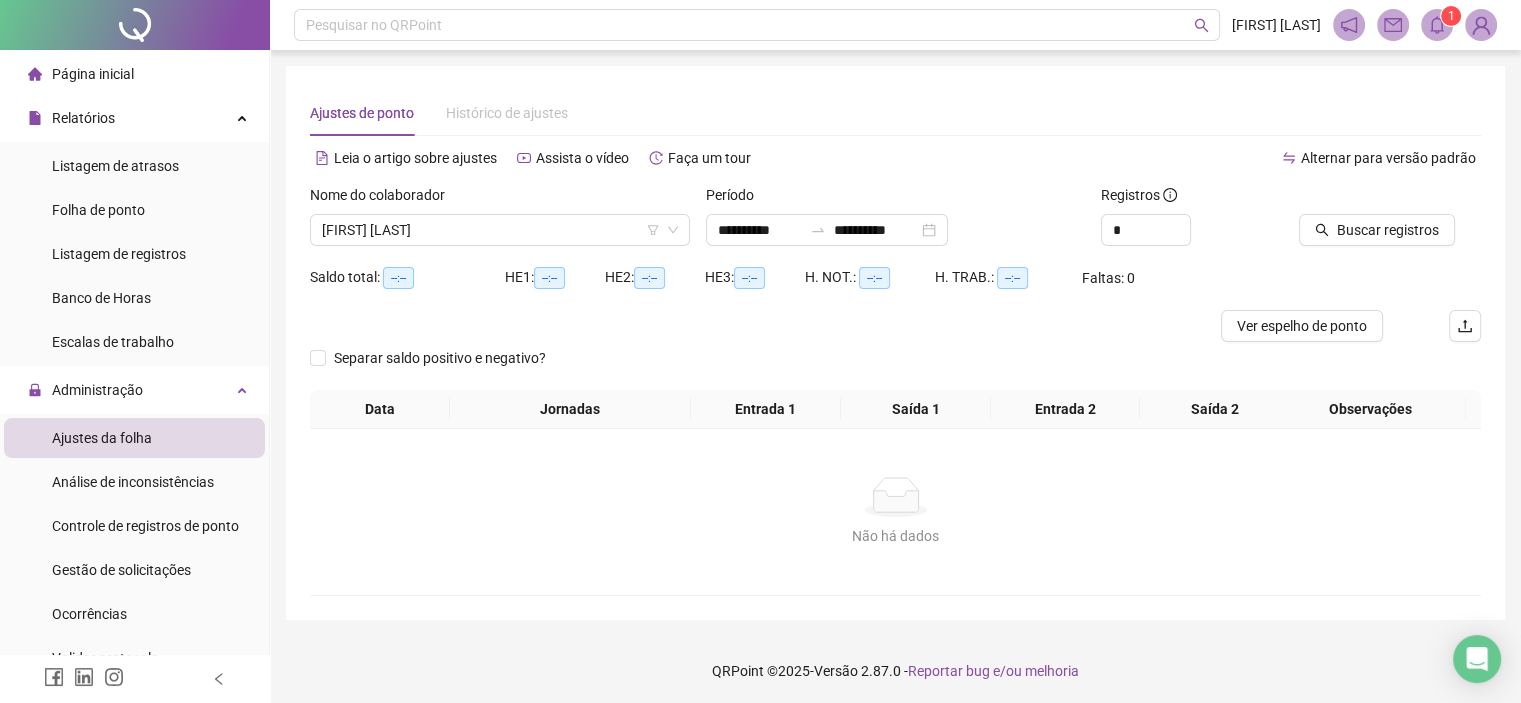 click on "**********" at bounding box center (896, 223) 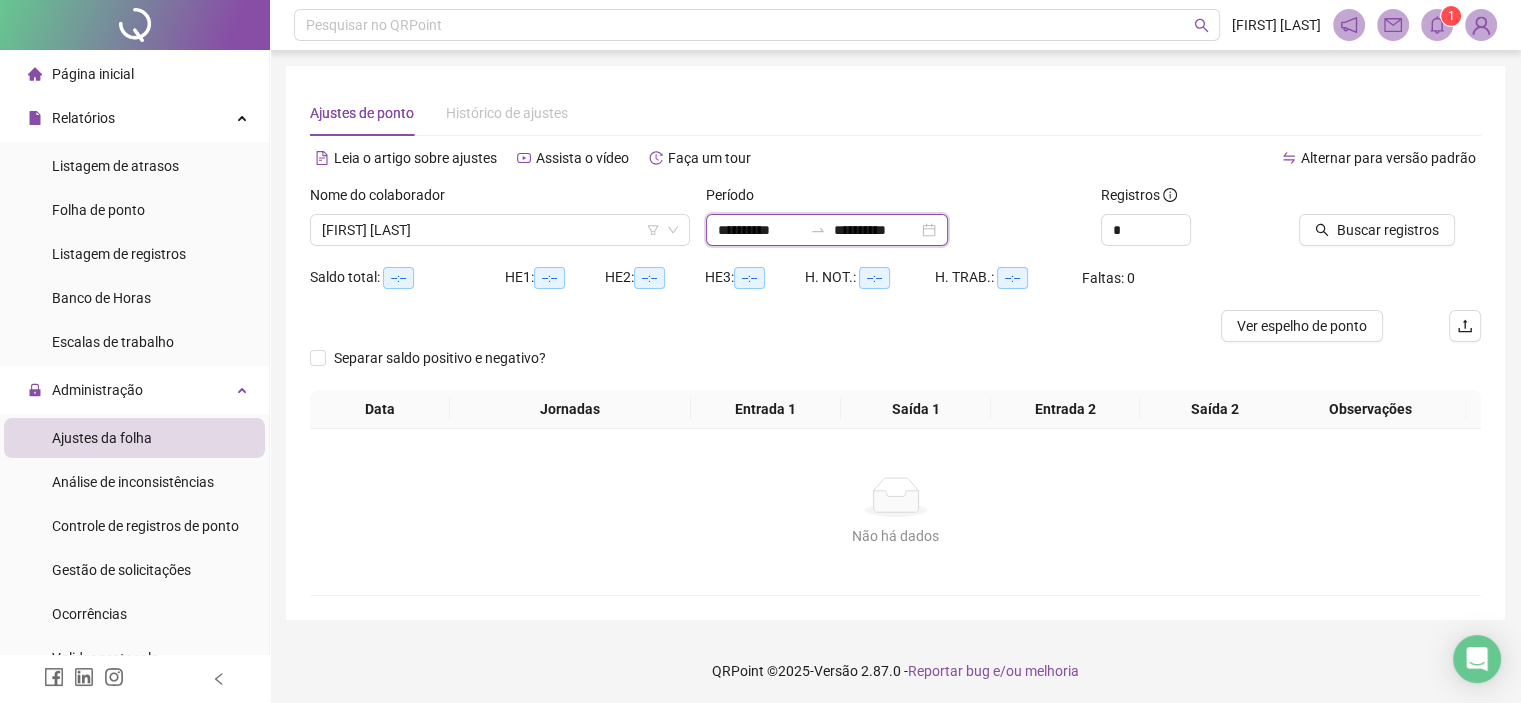 click on "**********" at bounding box center [760, 230] 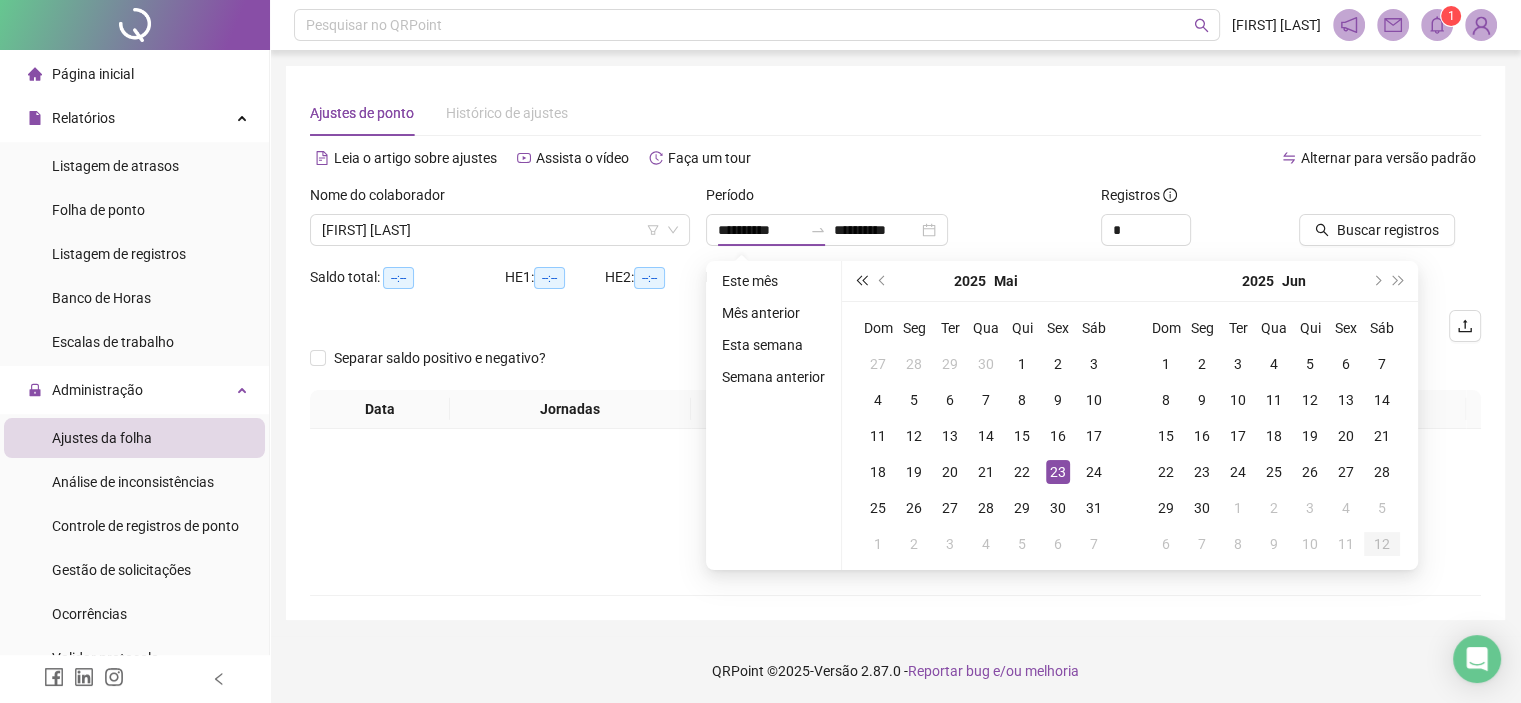 click at bounding box center (861, 281) 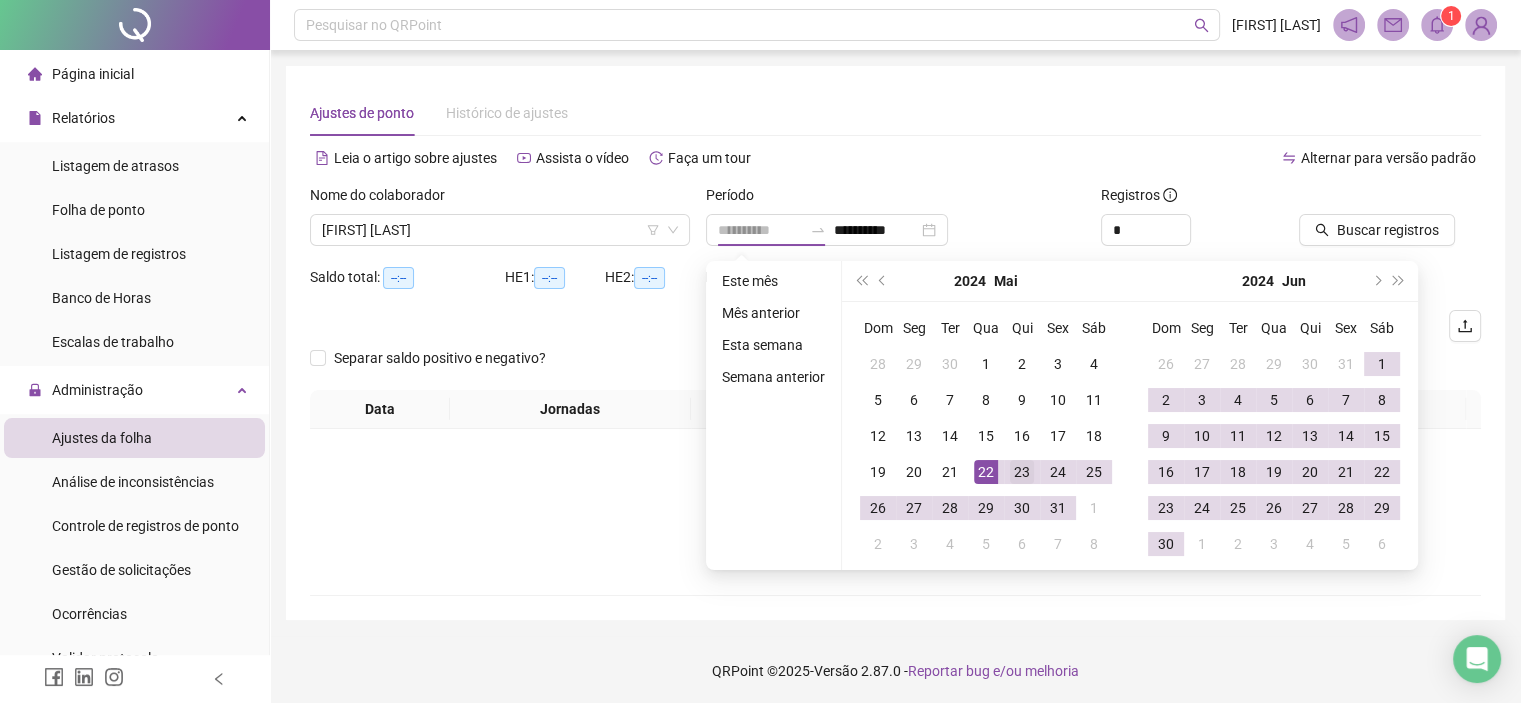 type on "**********" 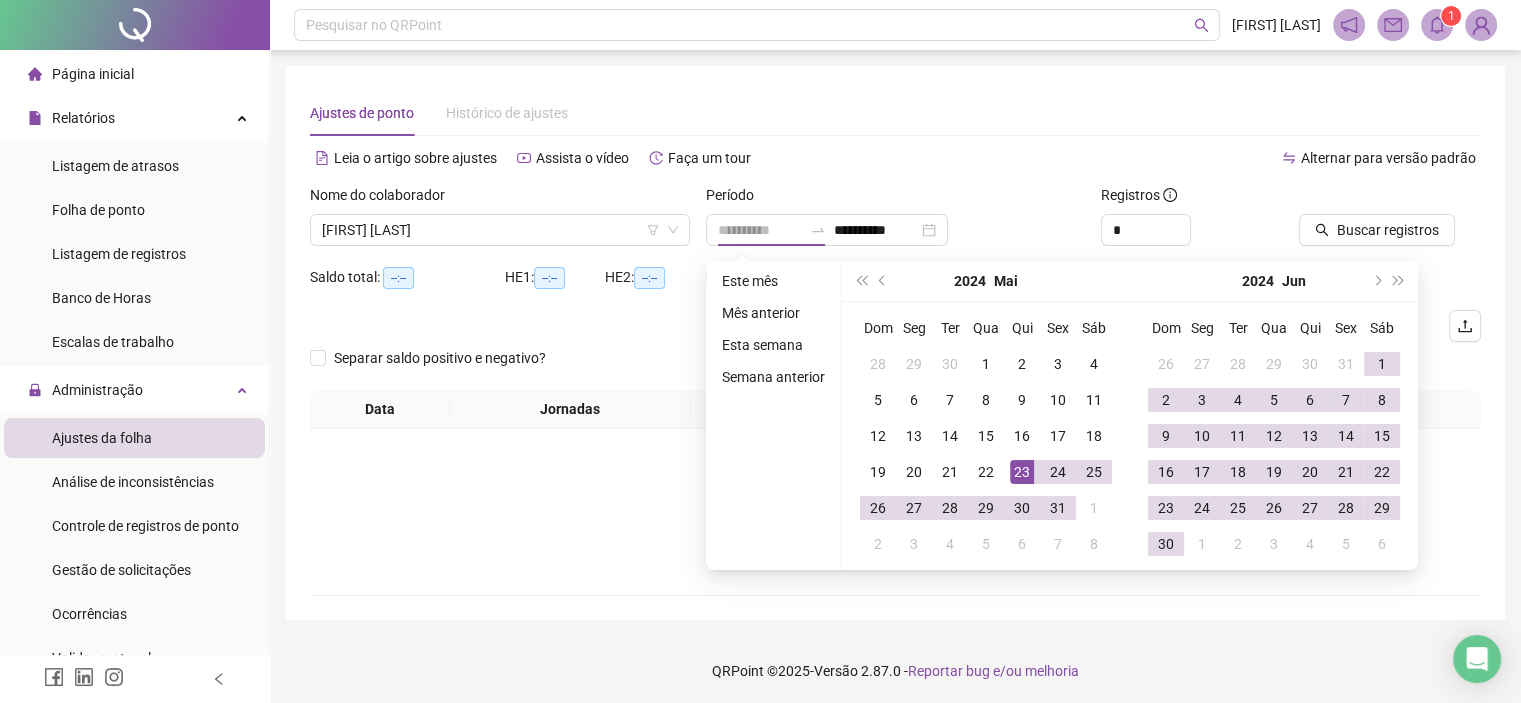 click on "23" at bounding box center [1022, 472] 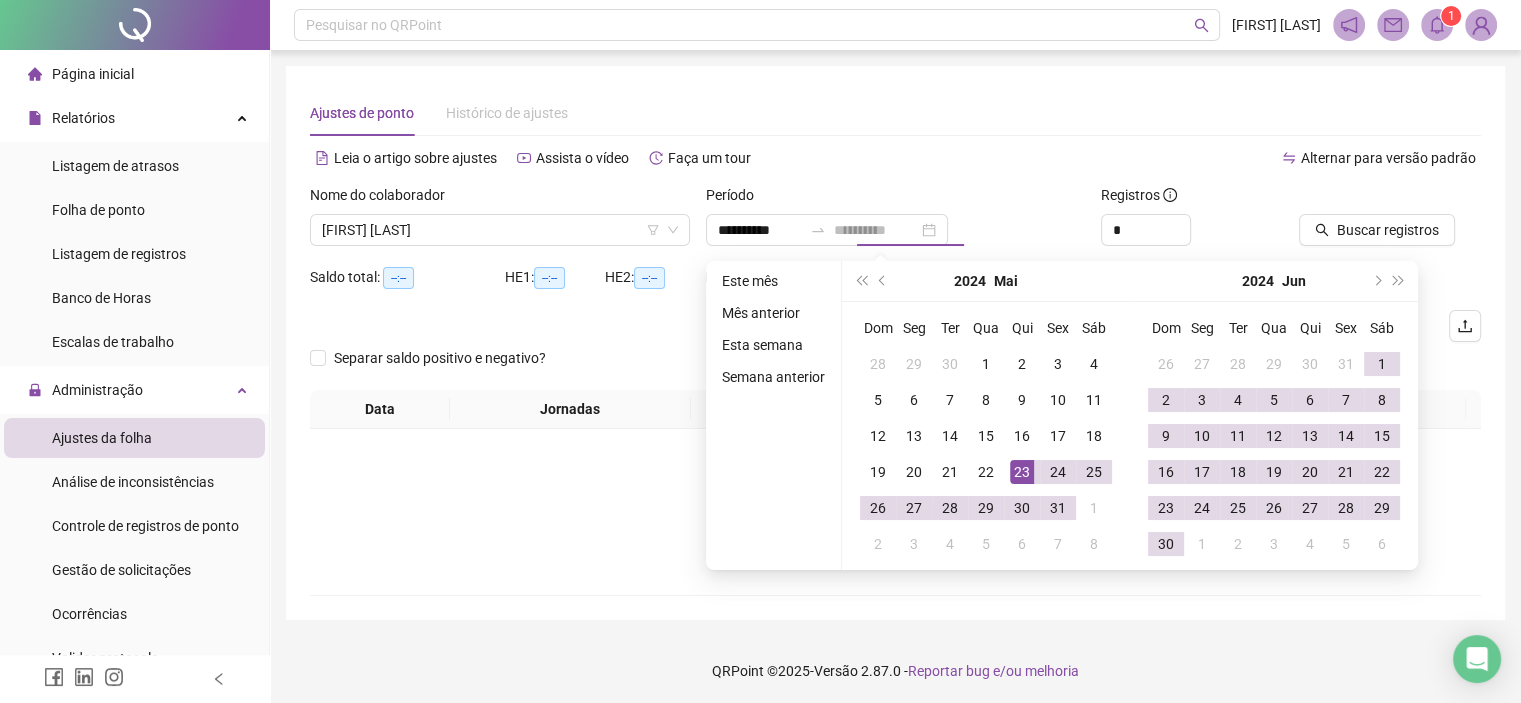 click on "23" at bounding box center (1022, 472) 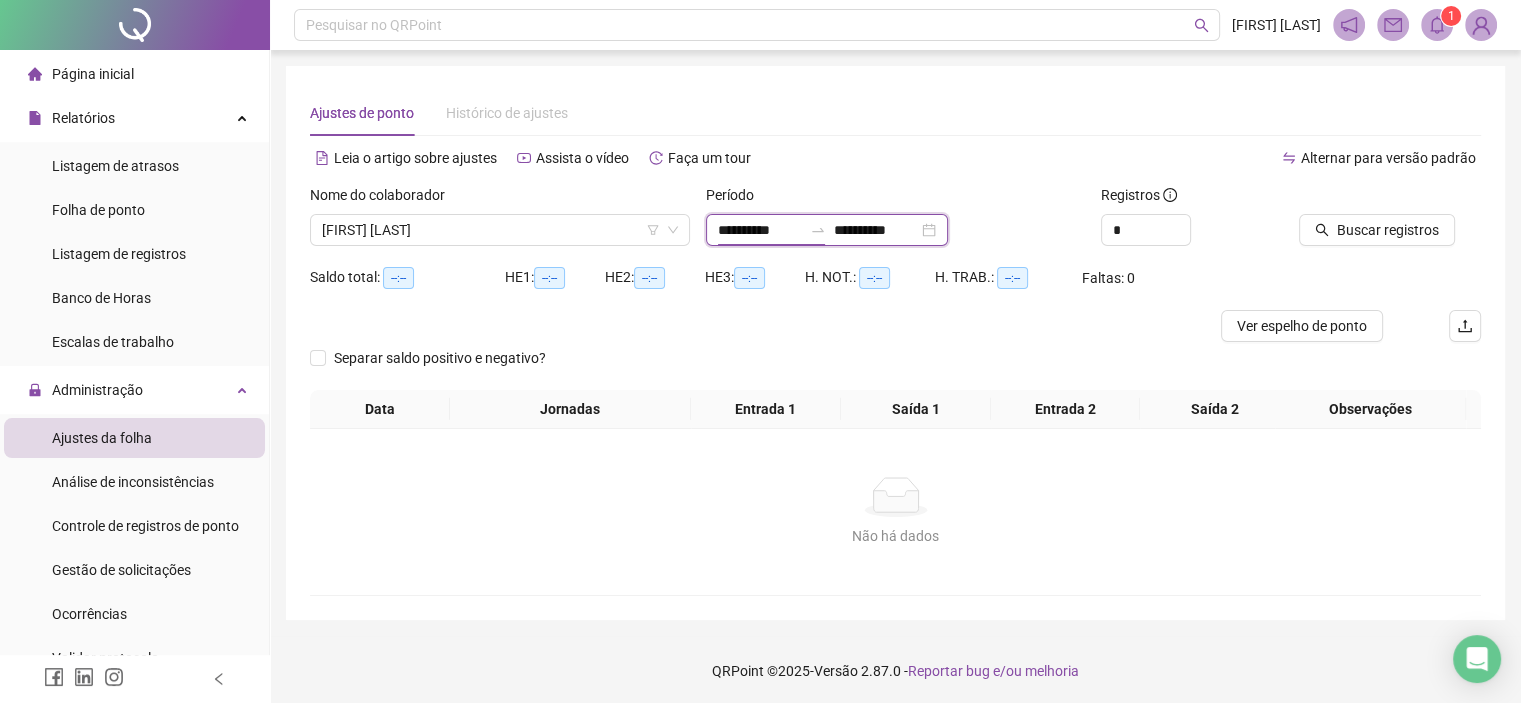 click on "**********" at bounding box center (760, 230) 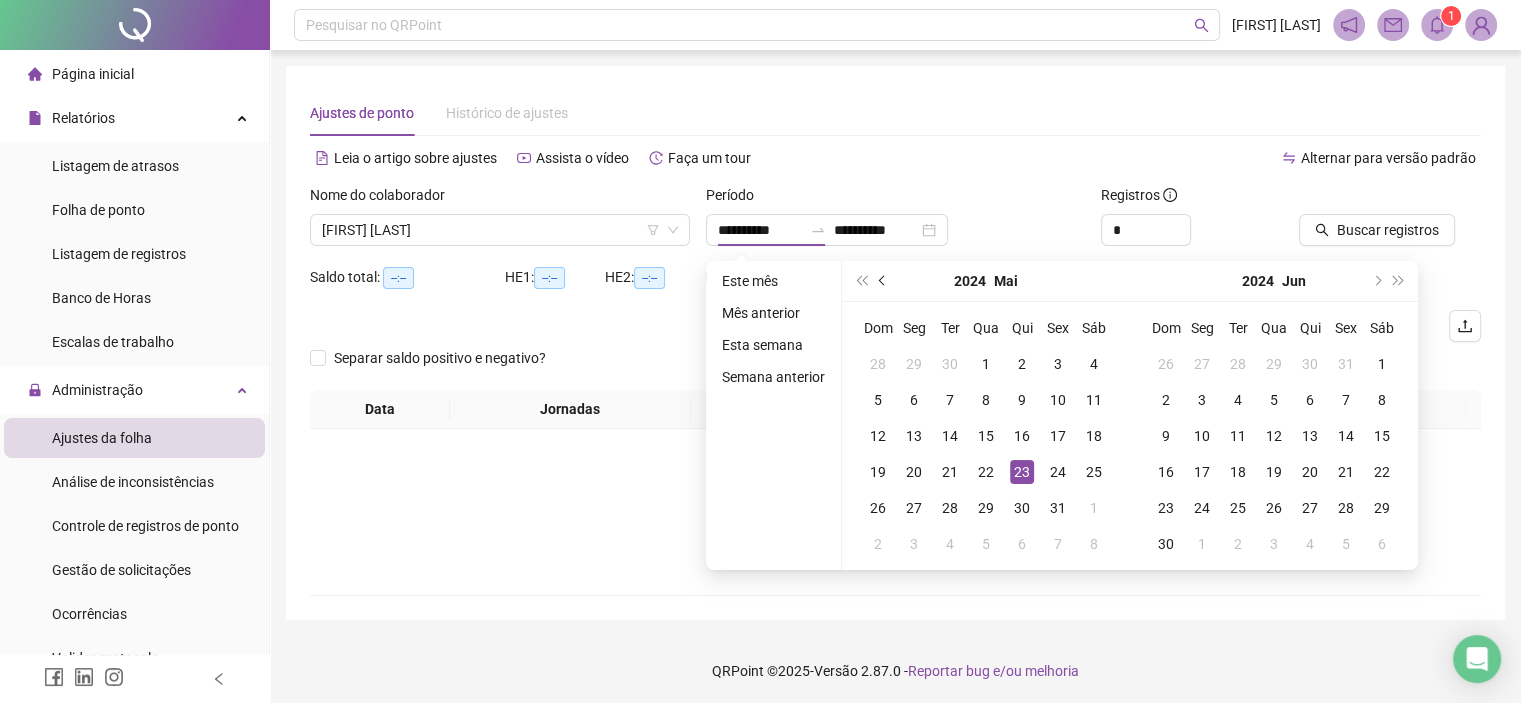 drag, startPoint x: 903, startPoint y: 291, endPoint x: 876, endPoint y: 283, distance: 28.160255 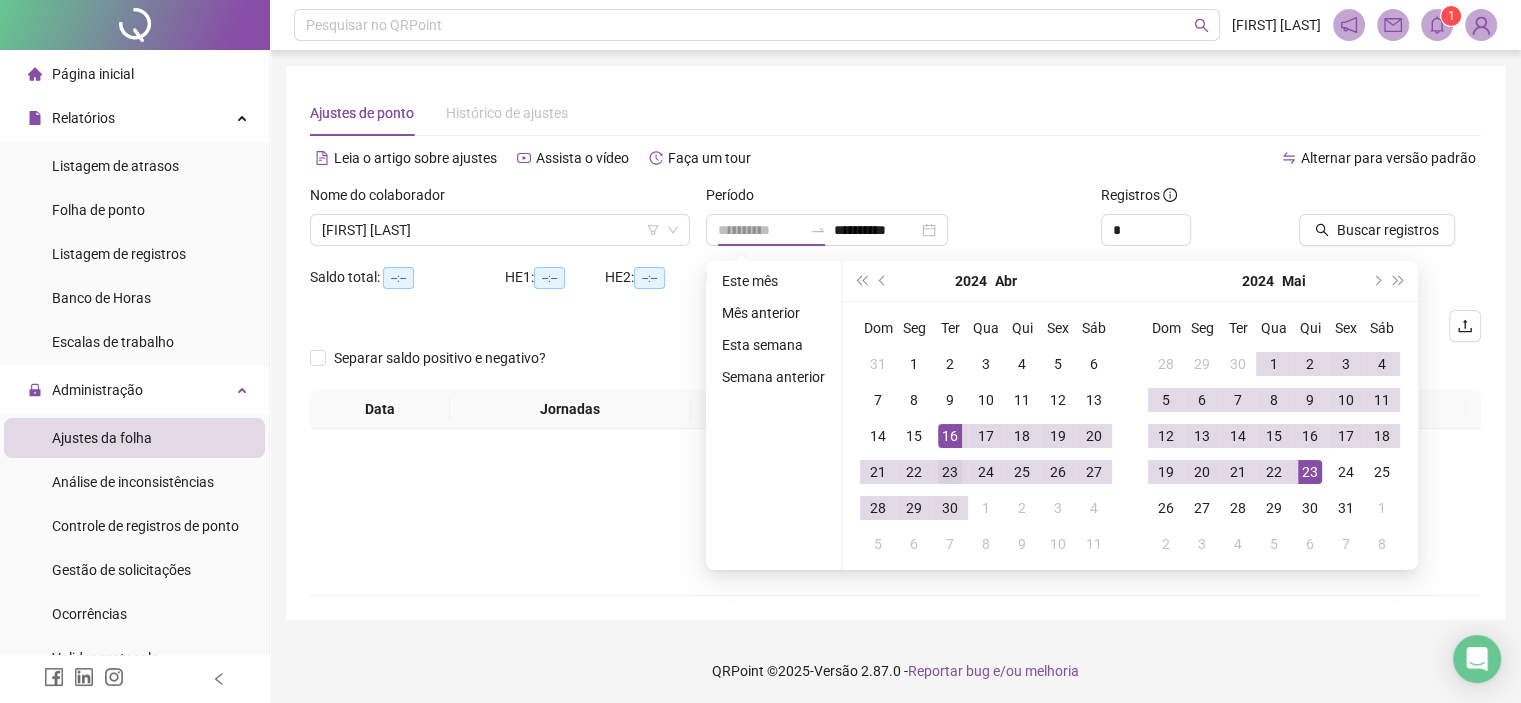 type on "**********" 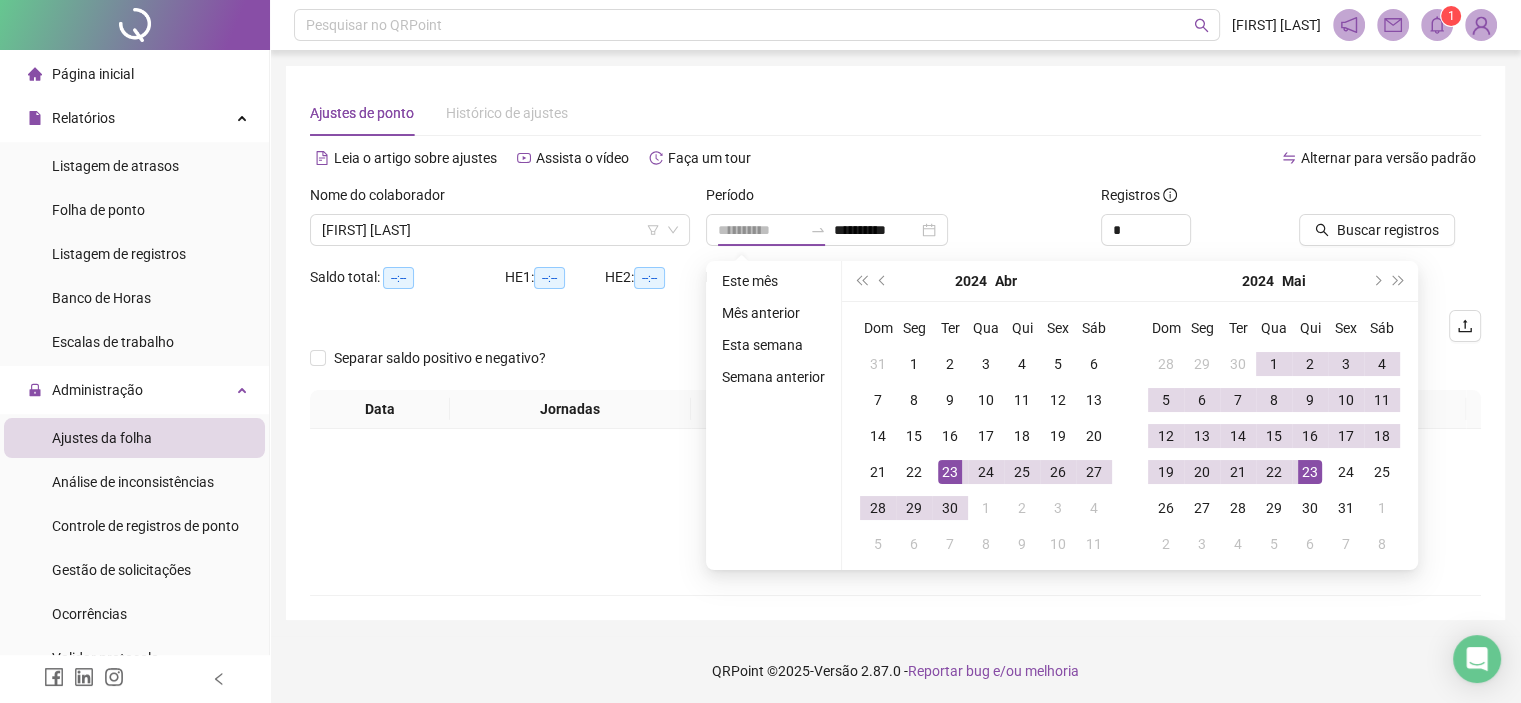 click on "23" at bounding box center [950, 472] 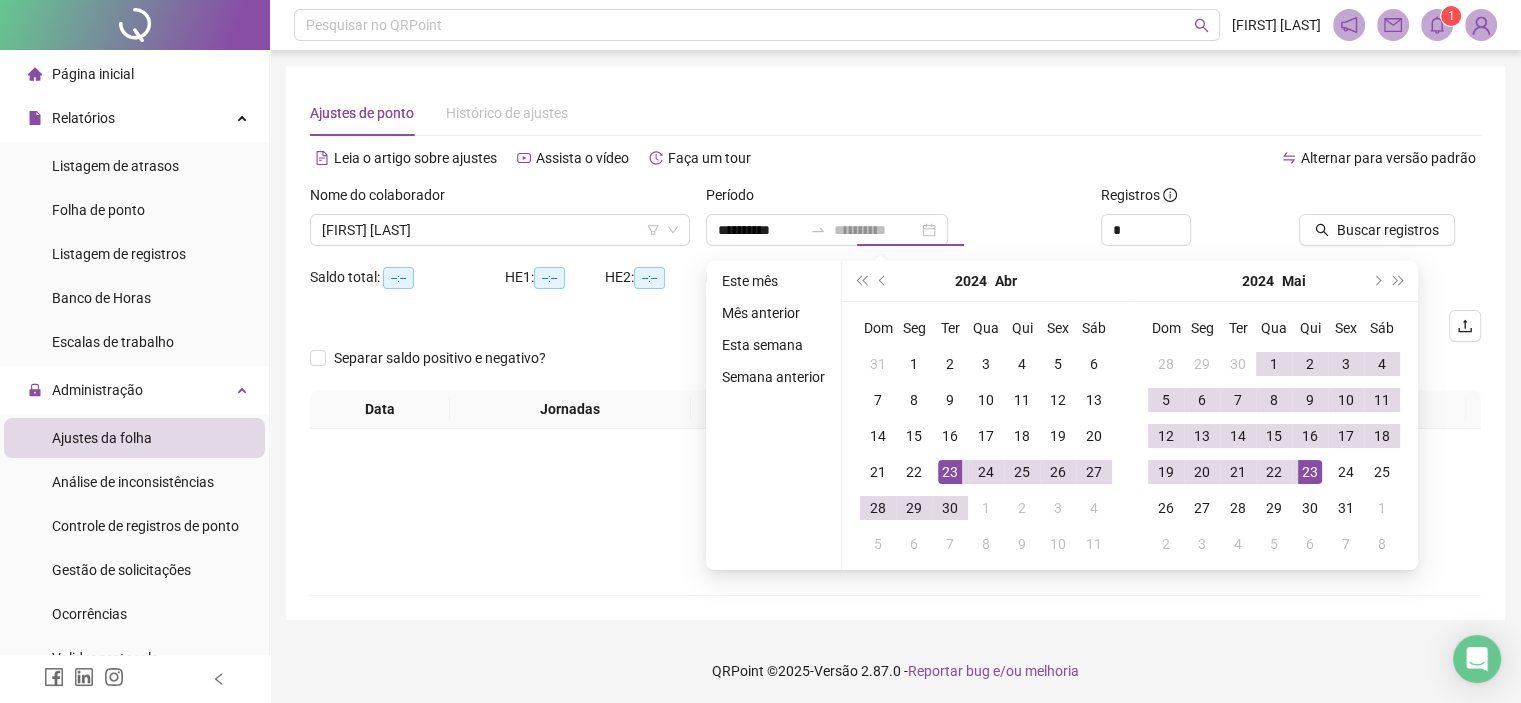 click on "23" at bounding box center [950, 472] 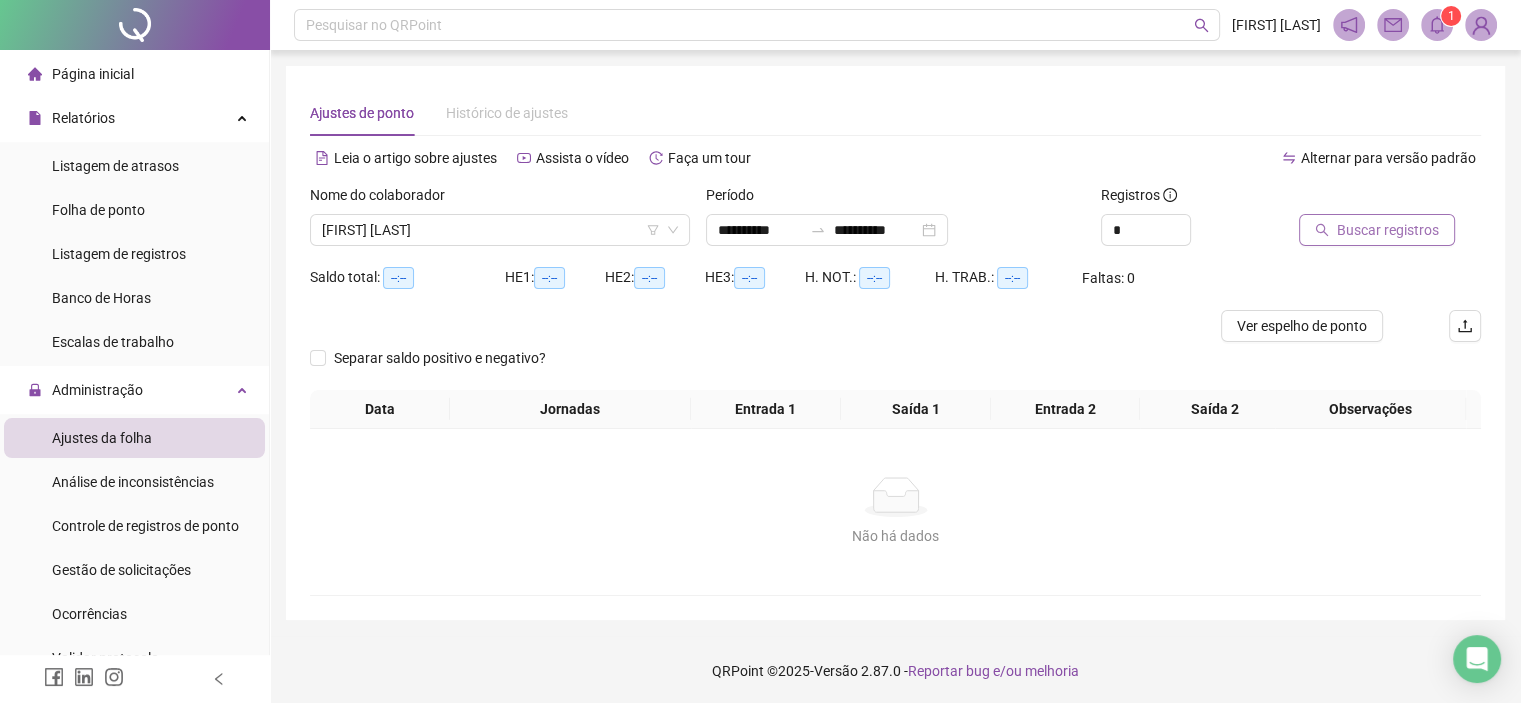 click on "Buscar registros" at bounding box center [1388, 230] 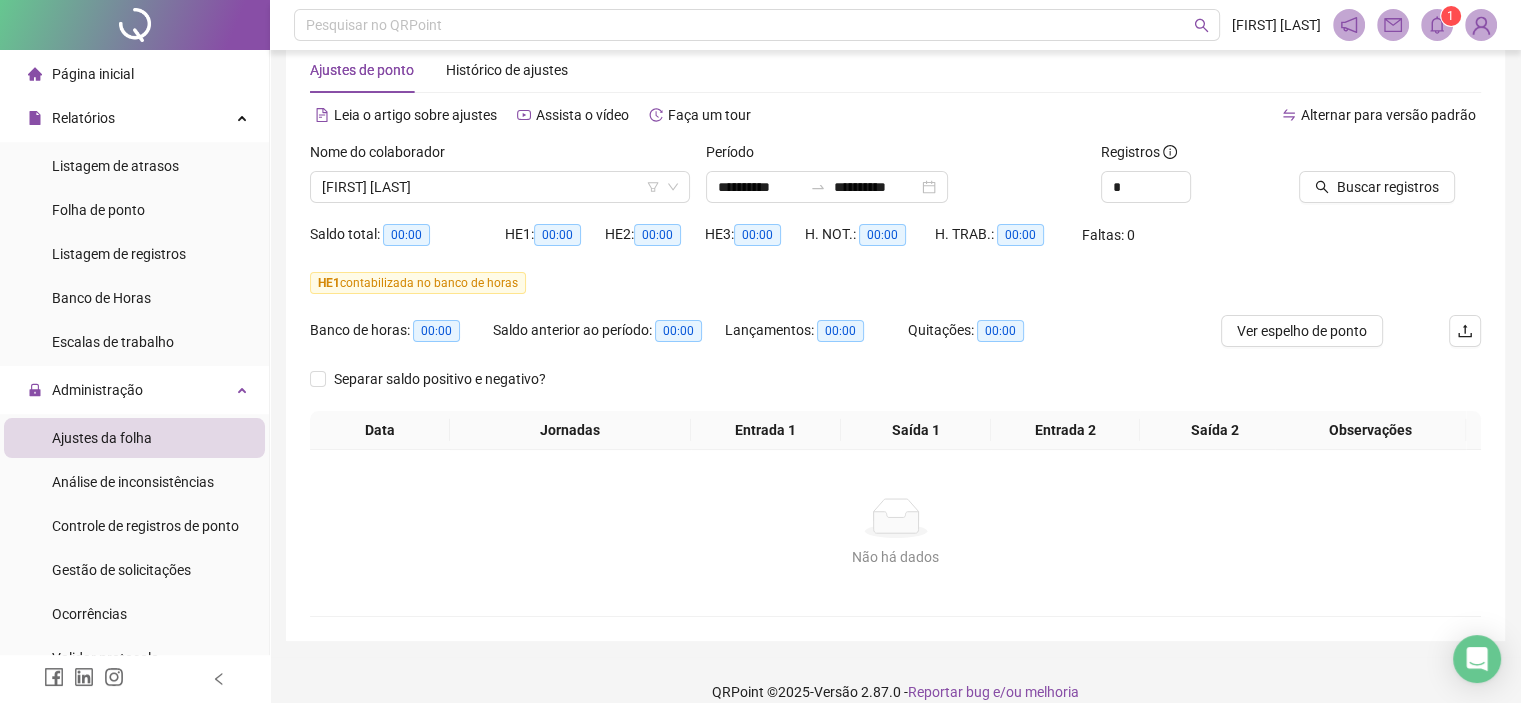 scroll, scrollTop: 66, scrollLeft: 0, axis: vertical 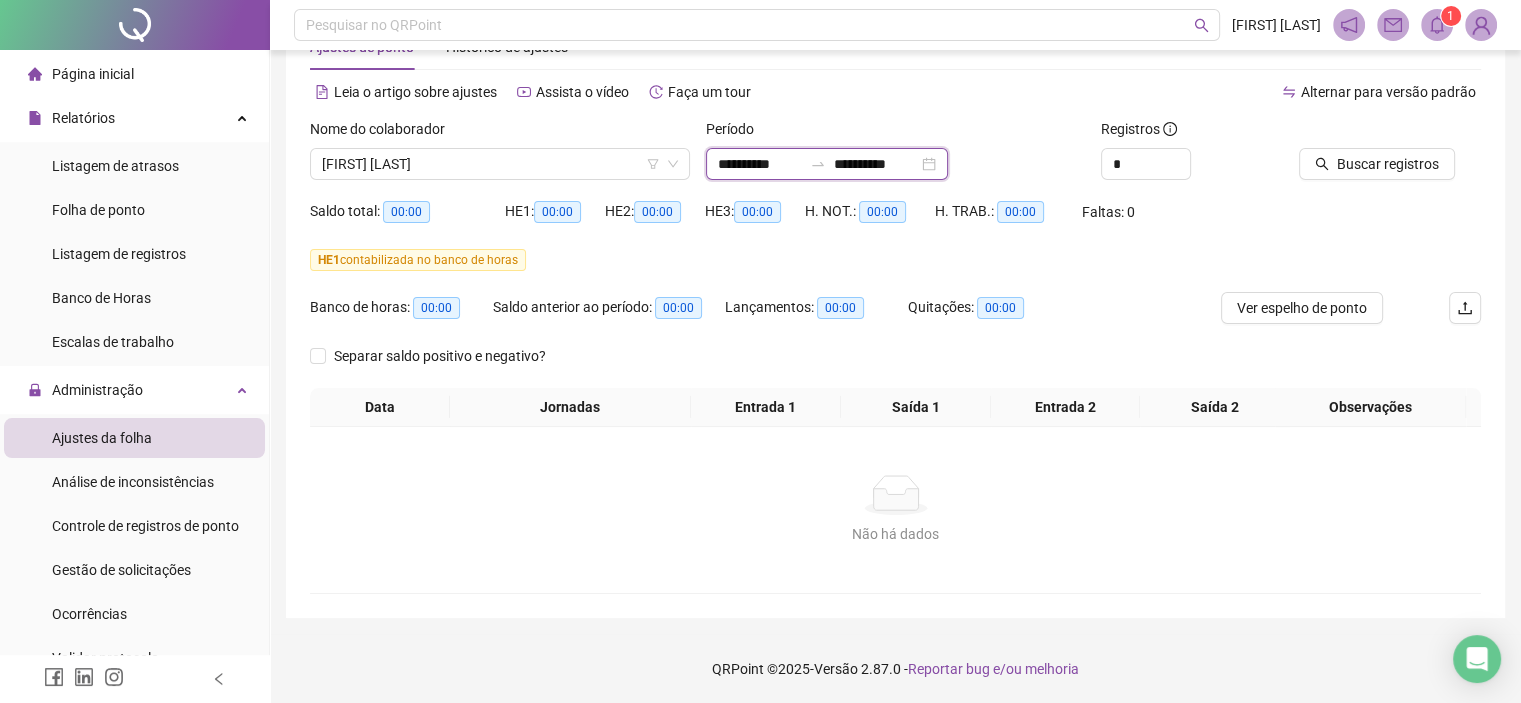 click on "**********" at bounding box center [760, 164] 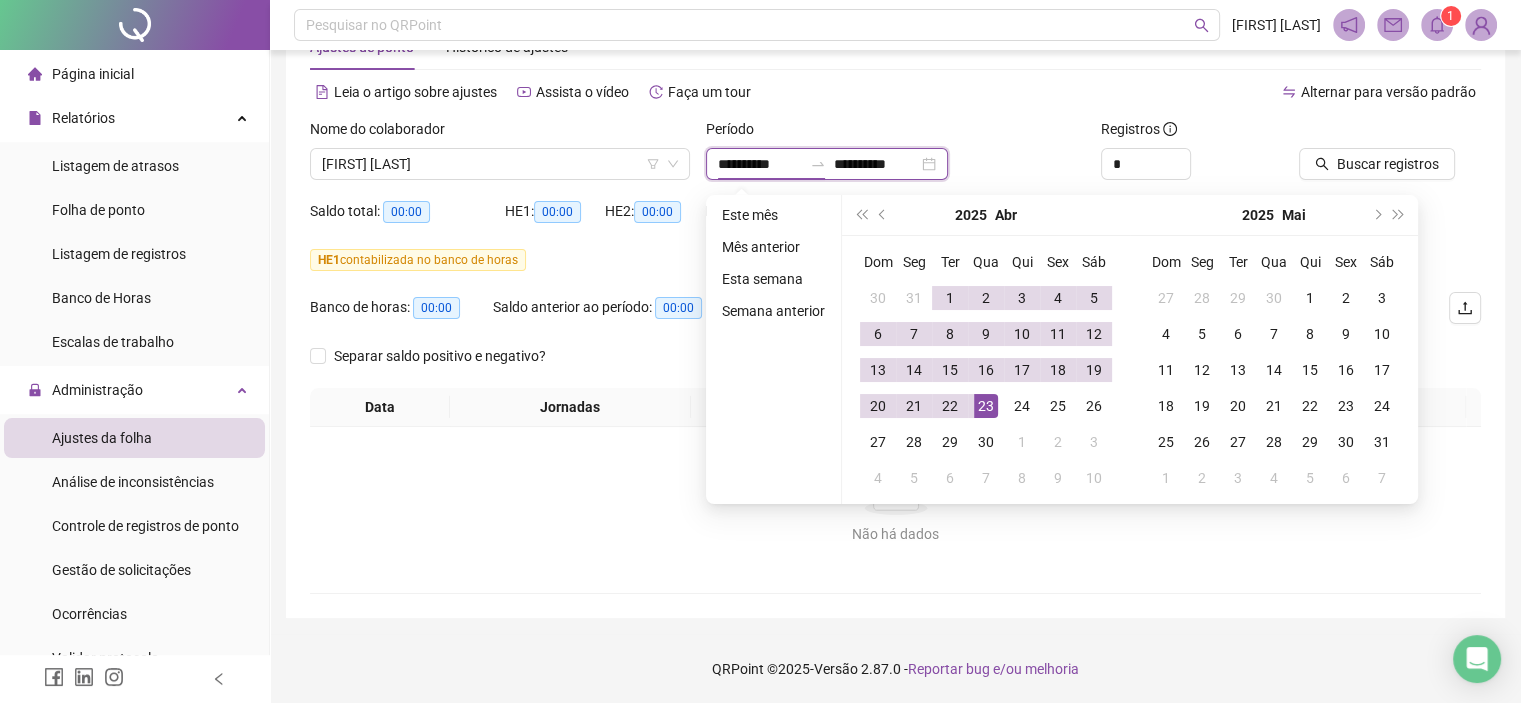 type on "**********" 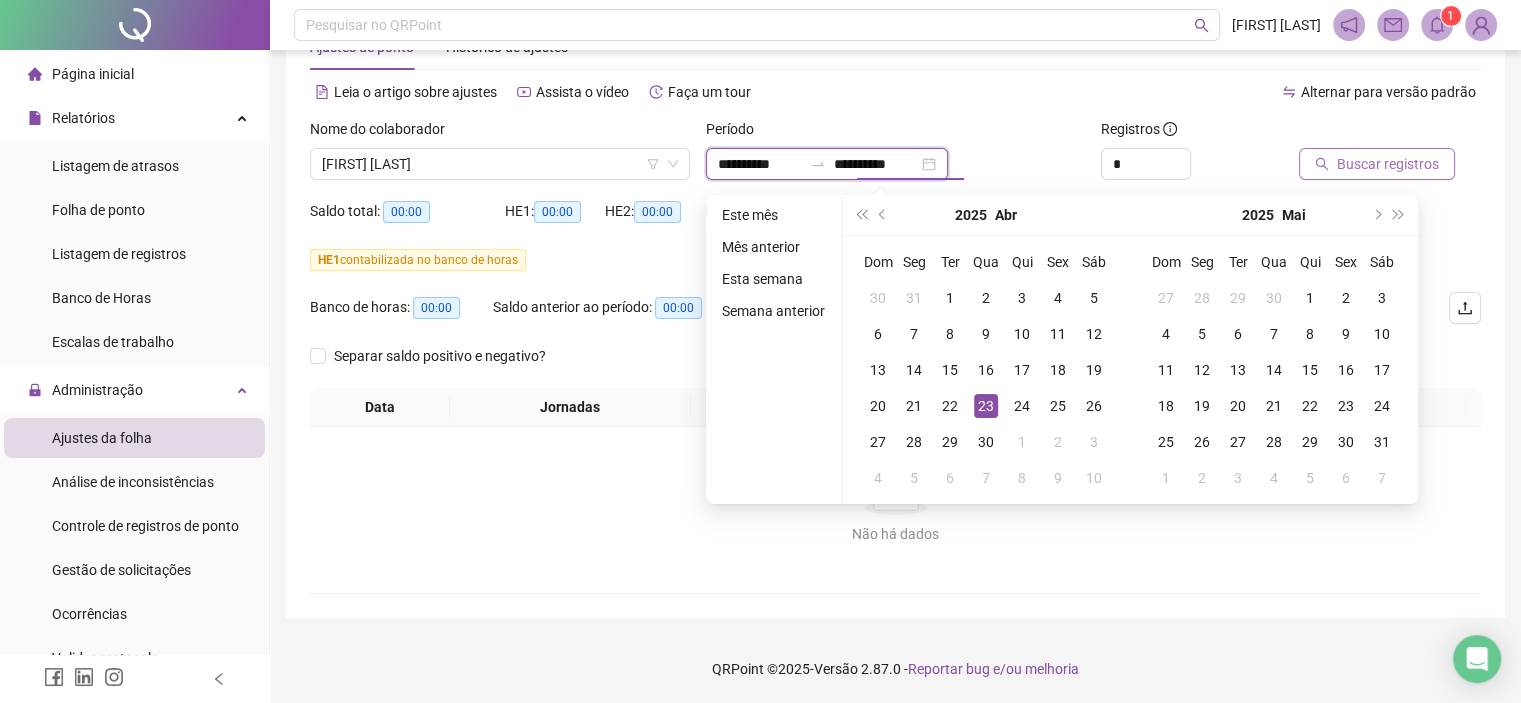 type on "**********" 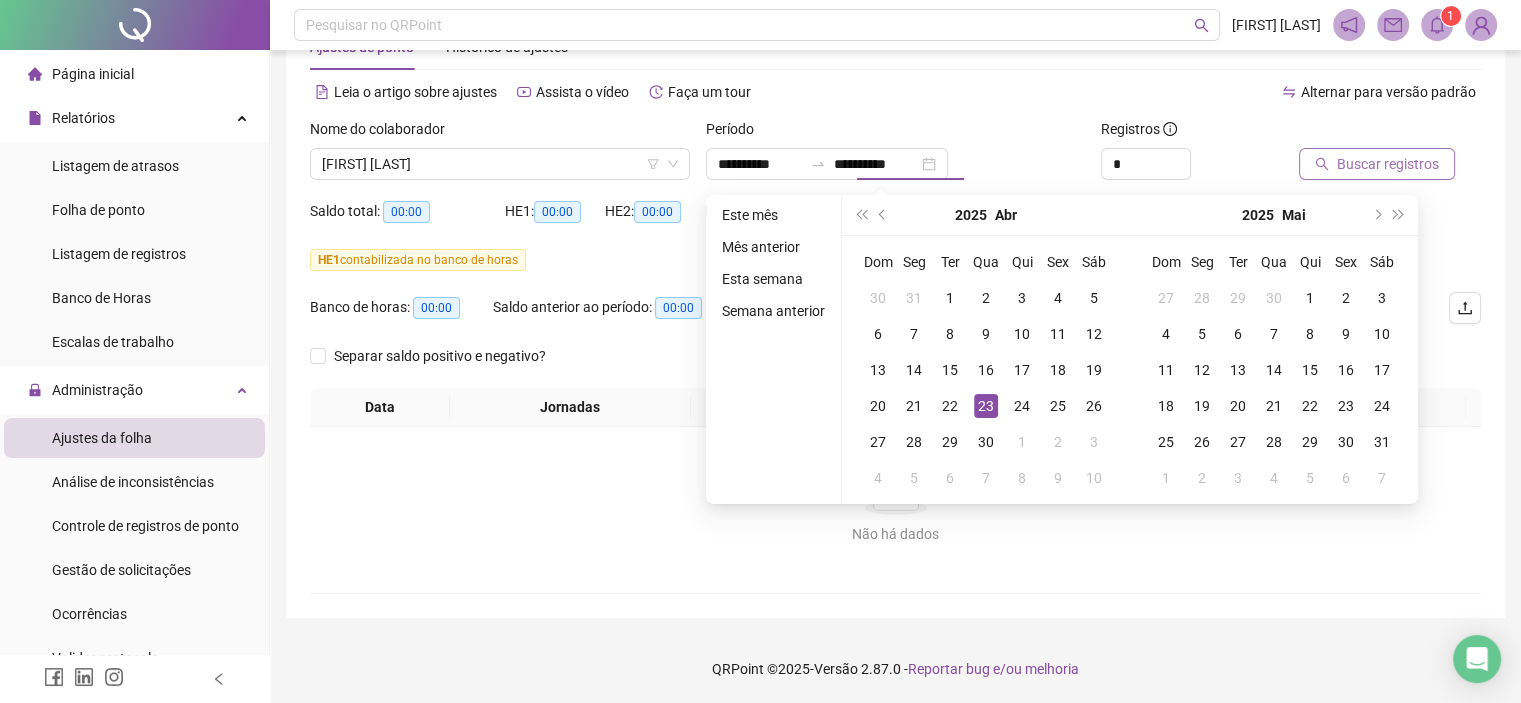 click on "Buscar registros" at bounding box center [1365, 149] 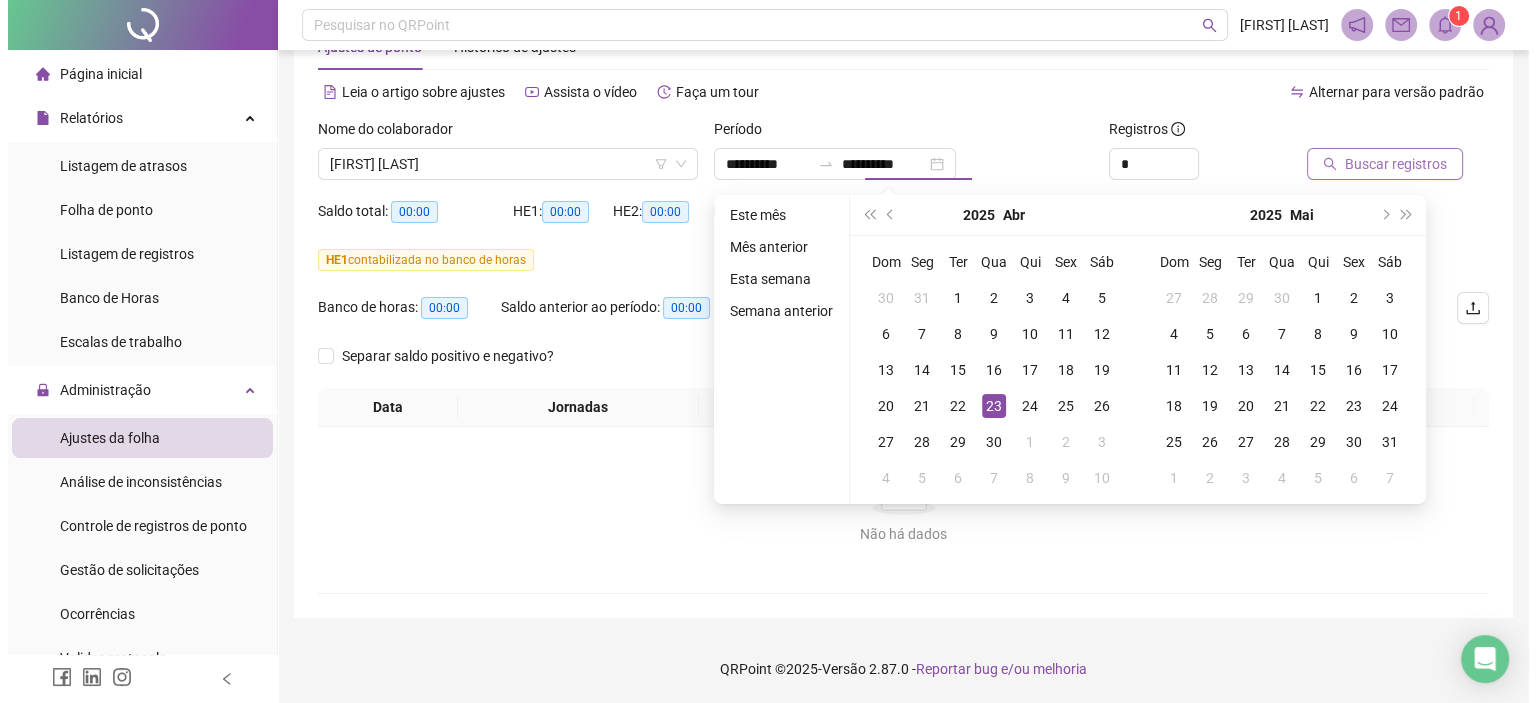 scroll, scrollTop: 50, scrollLeft: 0, axis: vertical 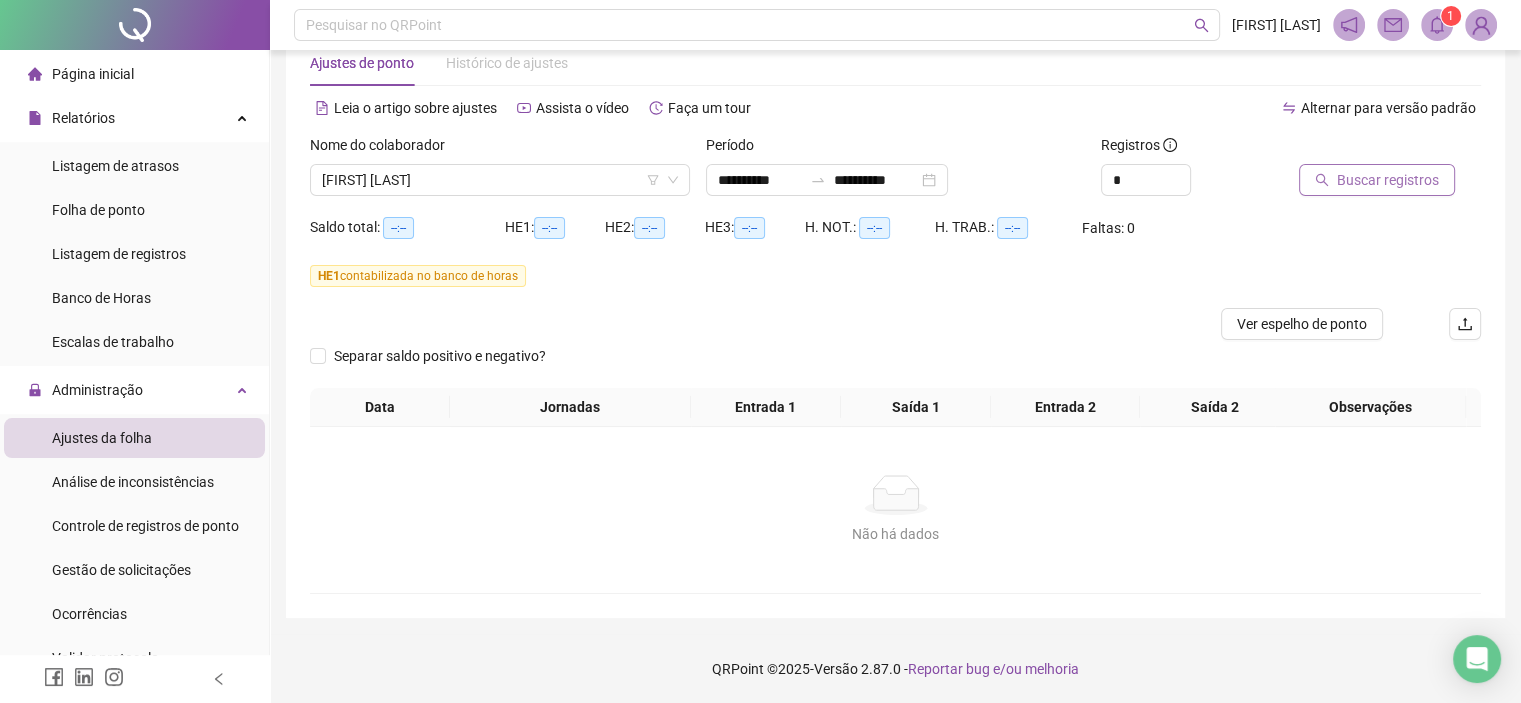 click at bounding box center [1365, 149] 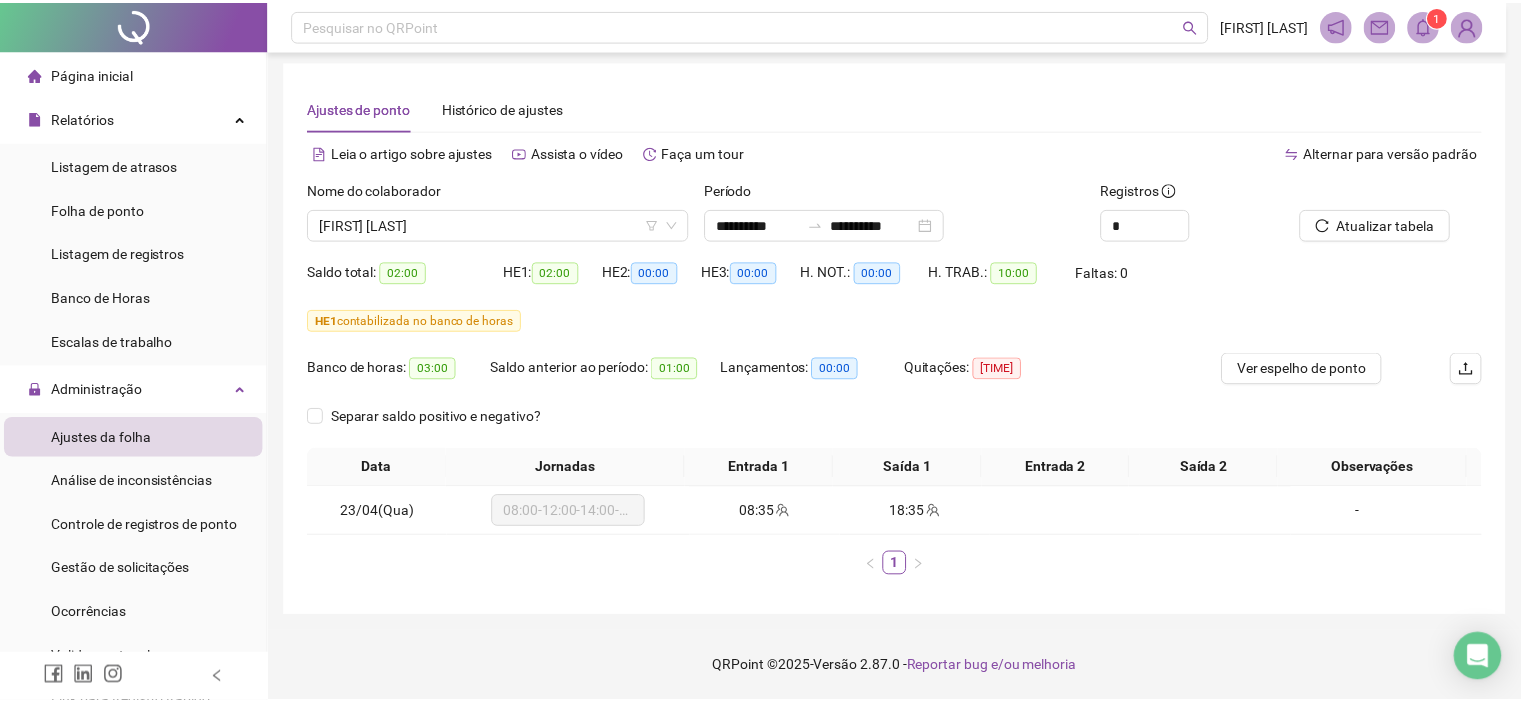 scroll, scrollTop: 4, scrollLeft: 0, axis: vertical 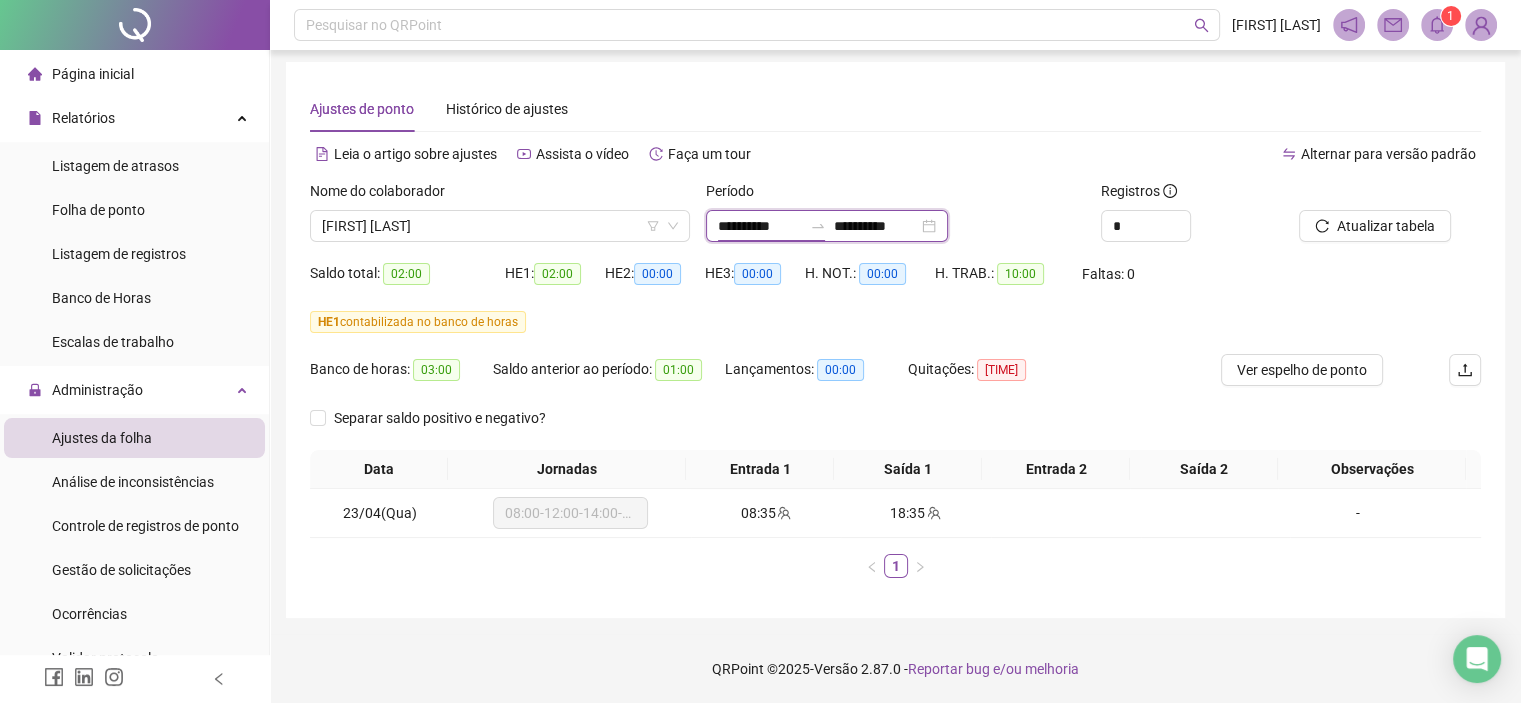 click on "**********" at bounding box center (760, 226) 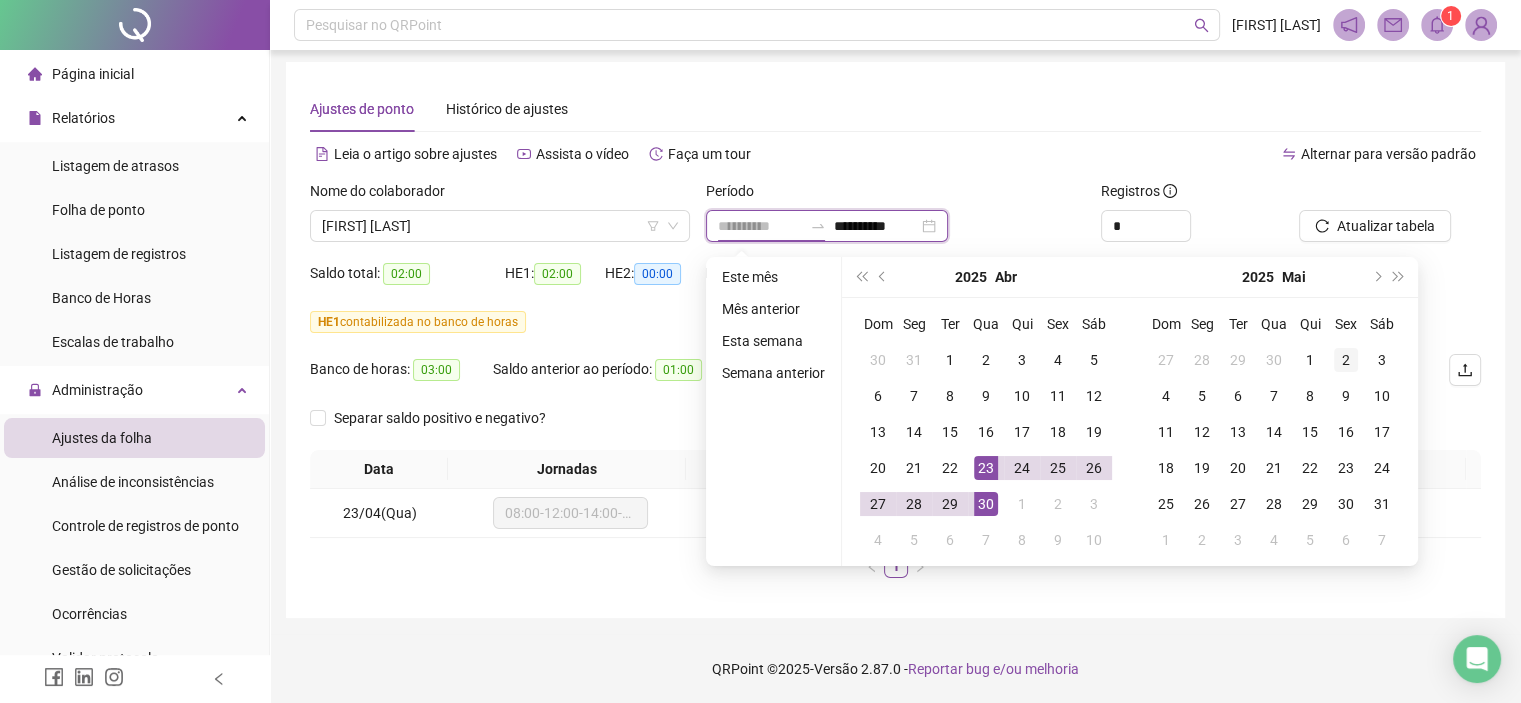 type on "**********" 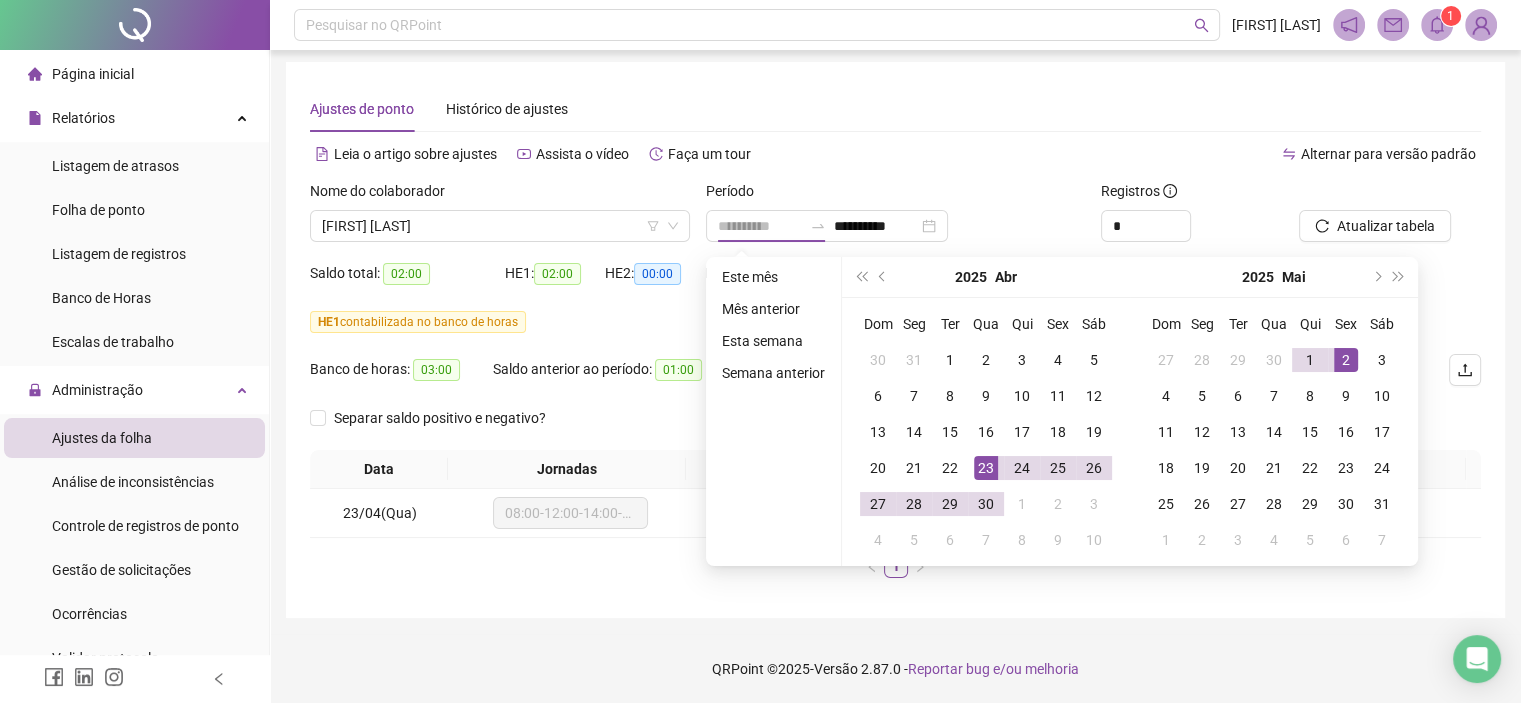click on "2" at bounding box center (1346, 360) 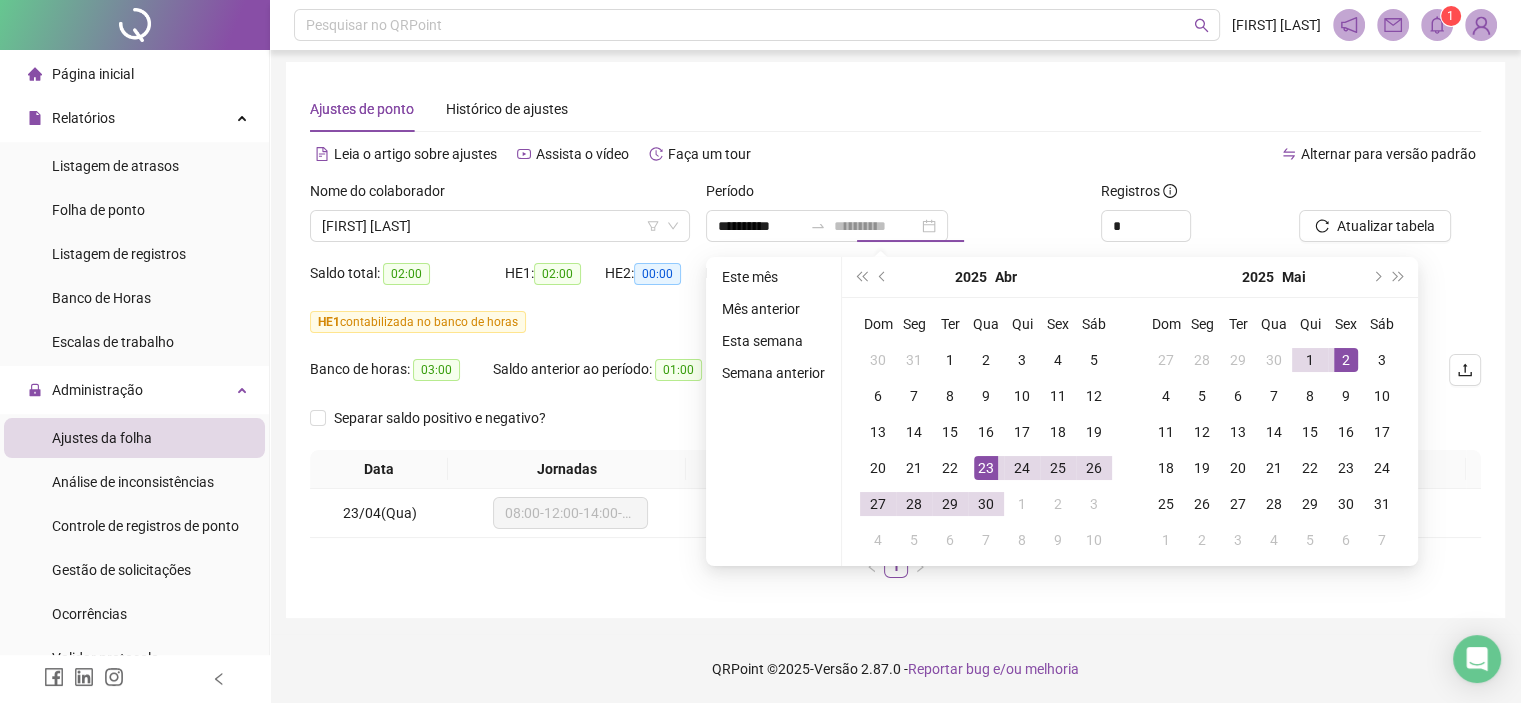 click on "2" at bounding box center (1346, 360) 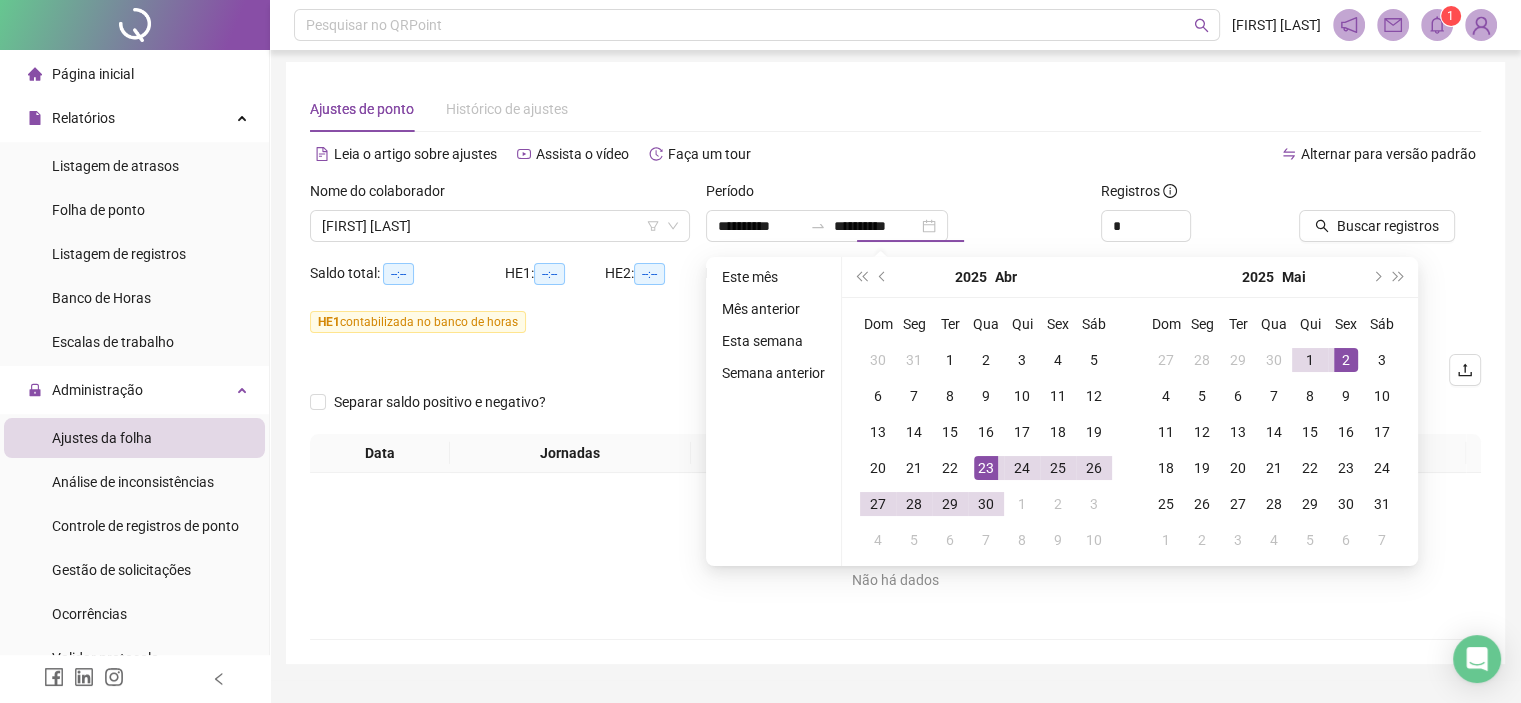 type on "**********" 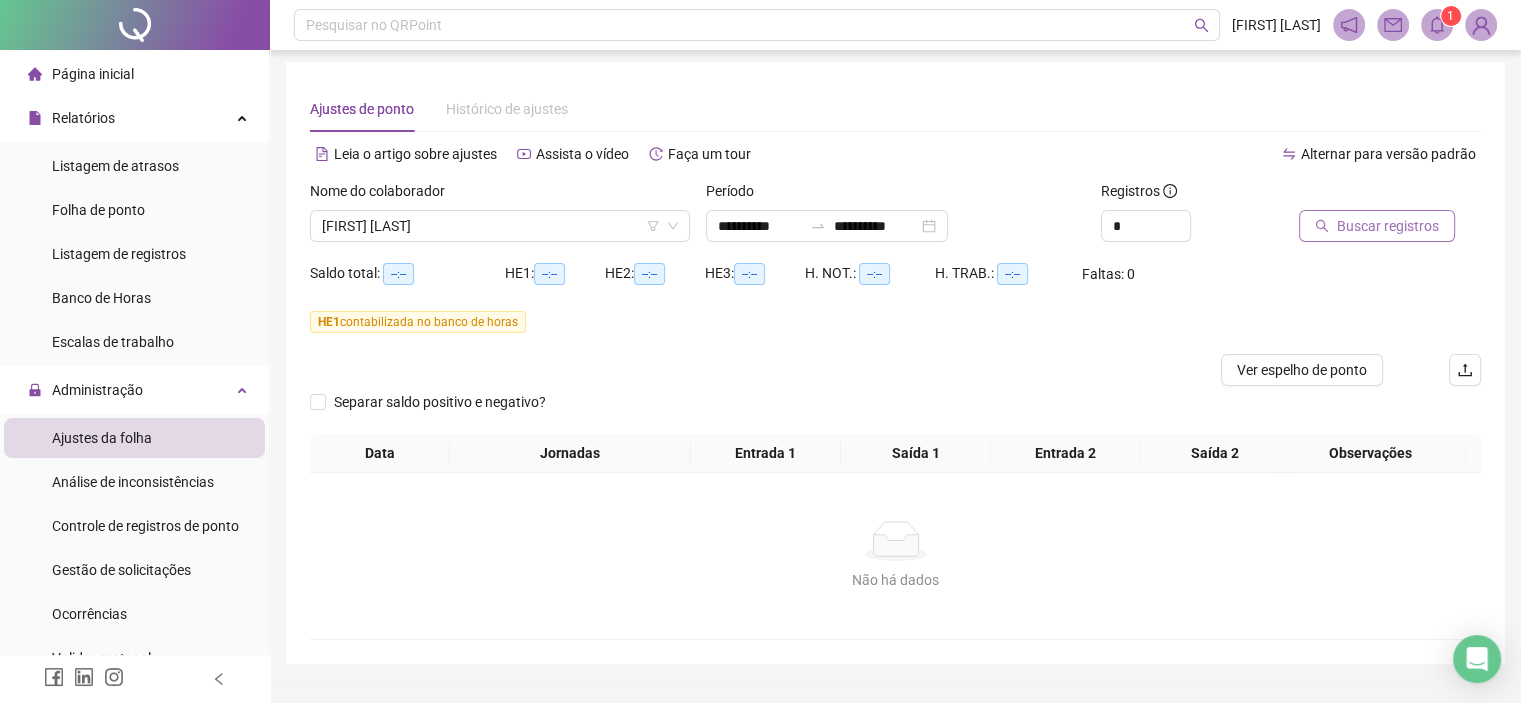 click on "Buscar registros" at bounding box center (1377, 226) 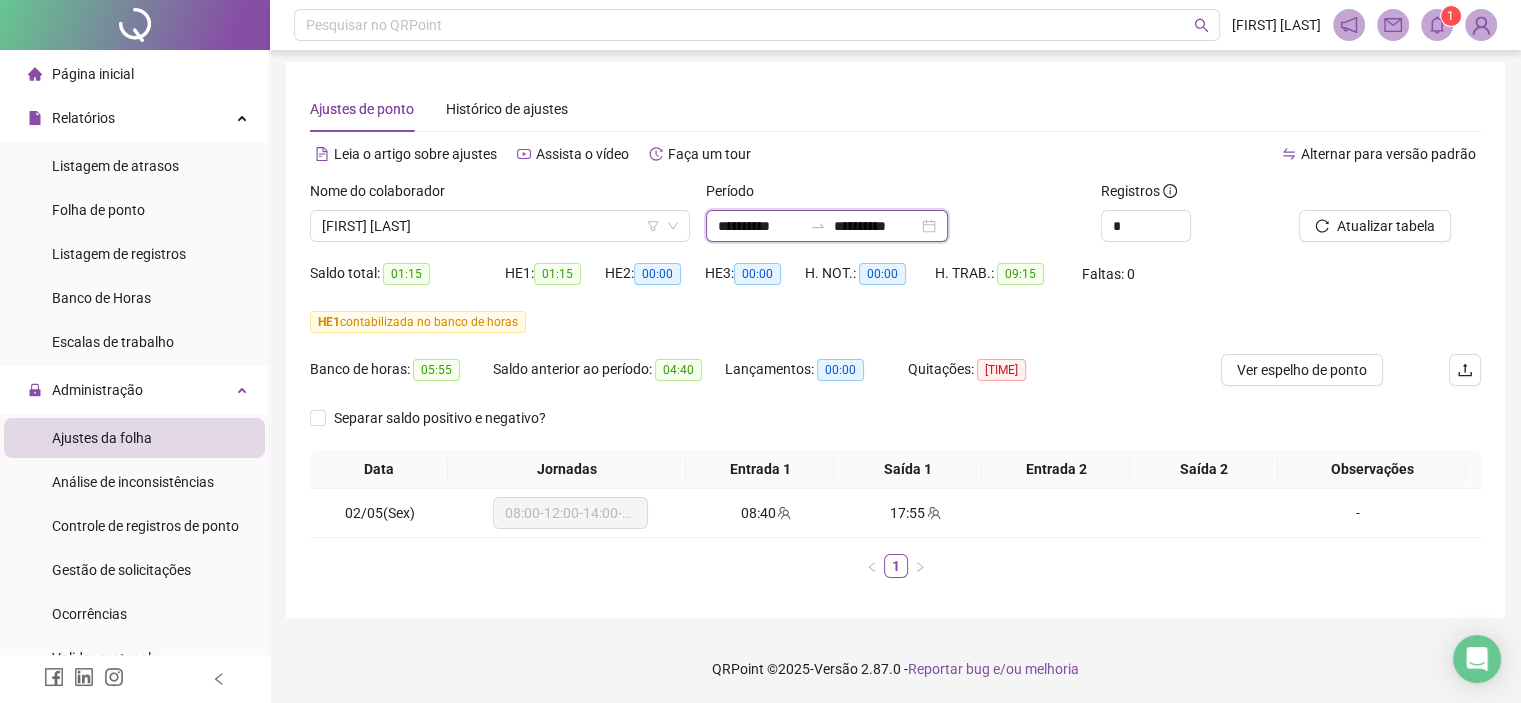 click on "**********" at bounding box center (760, 226) 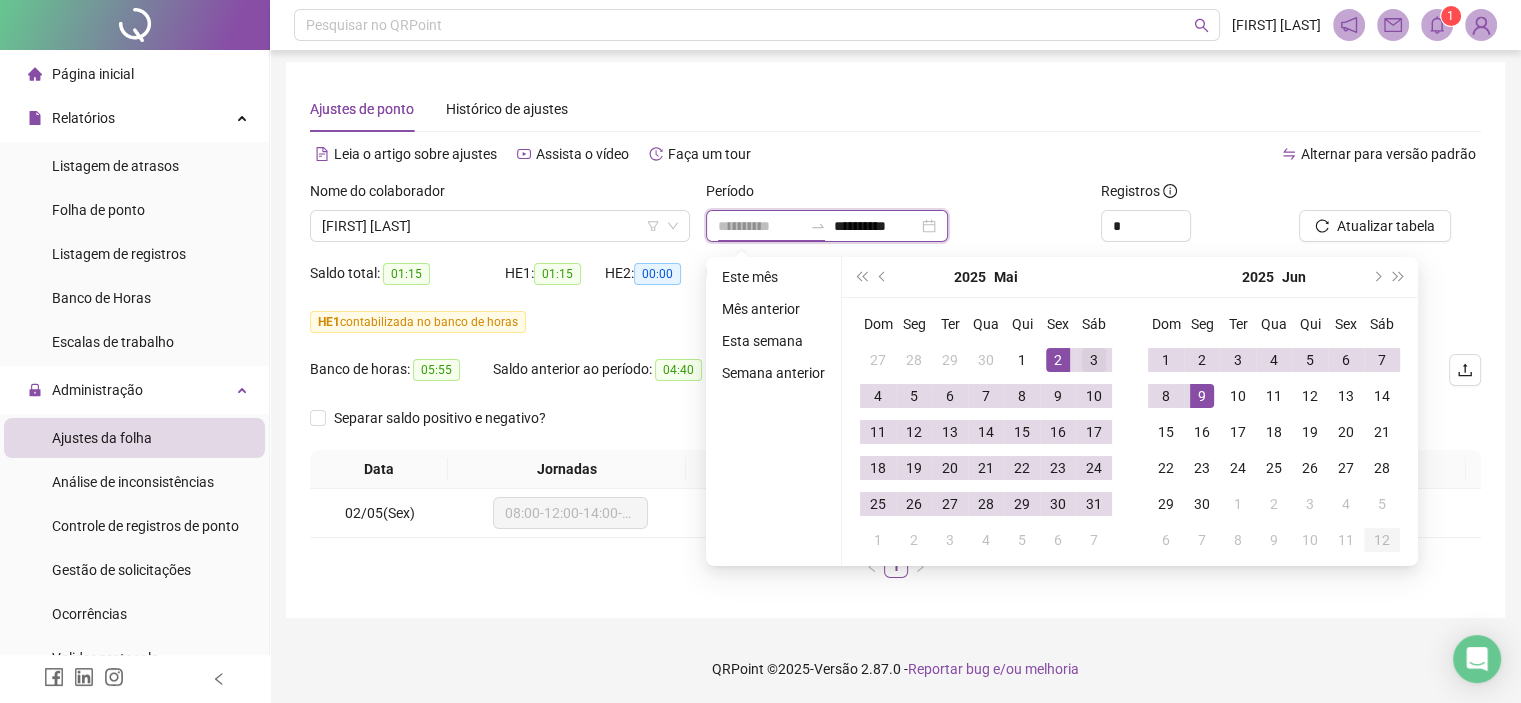 type on "**********" 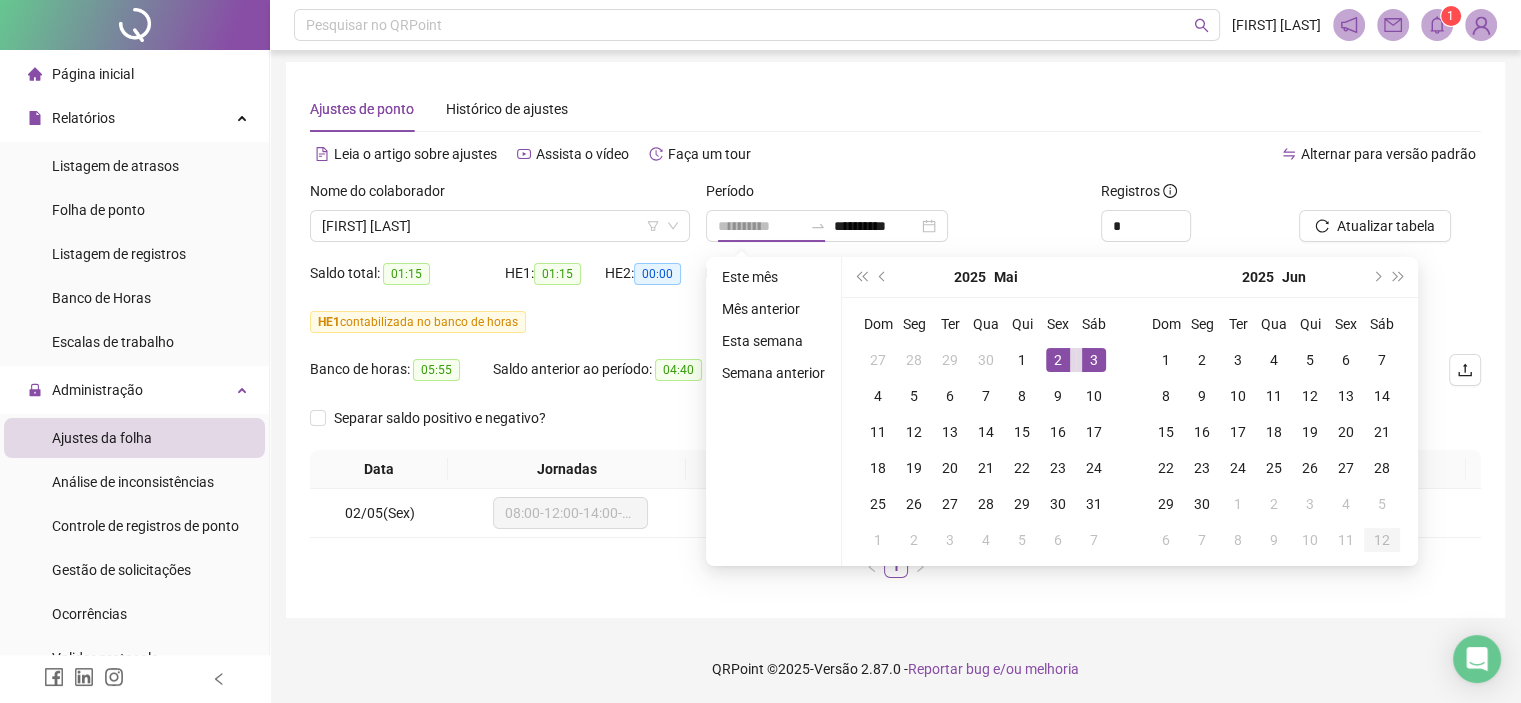 click on "3" at bounding box center [1094, 360] 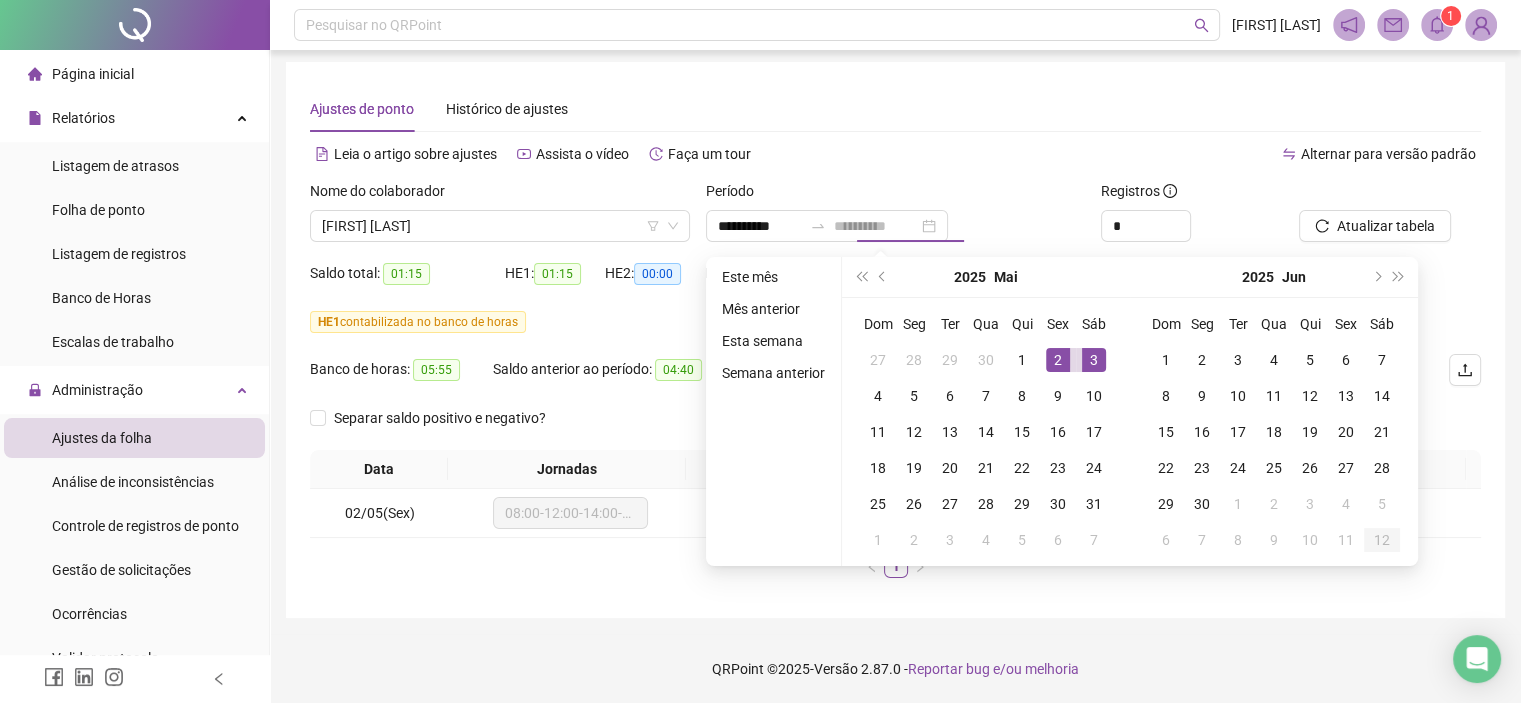 click on "3" at bounding box center [1094, 360] 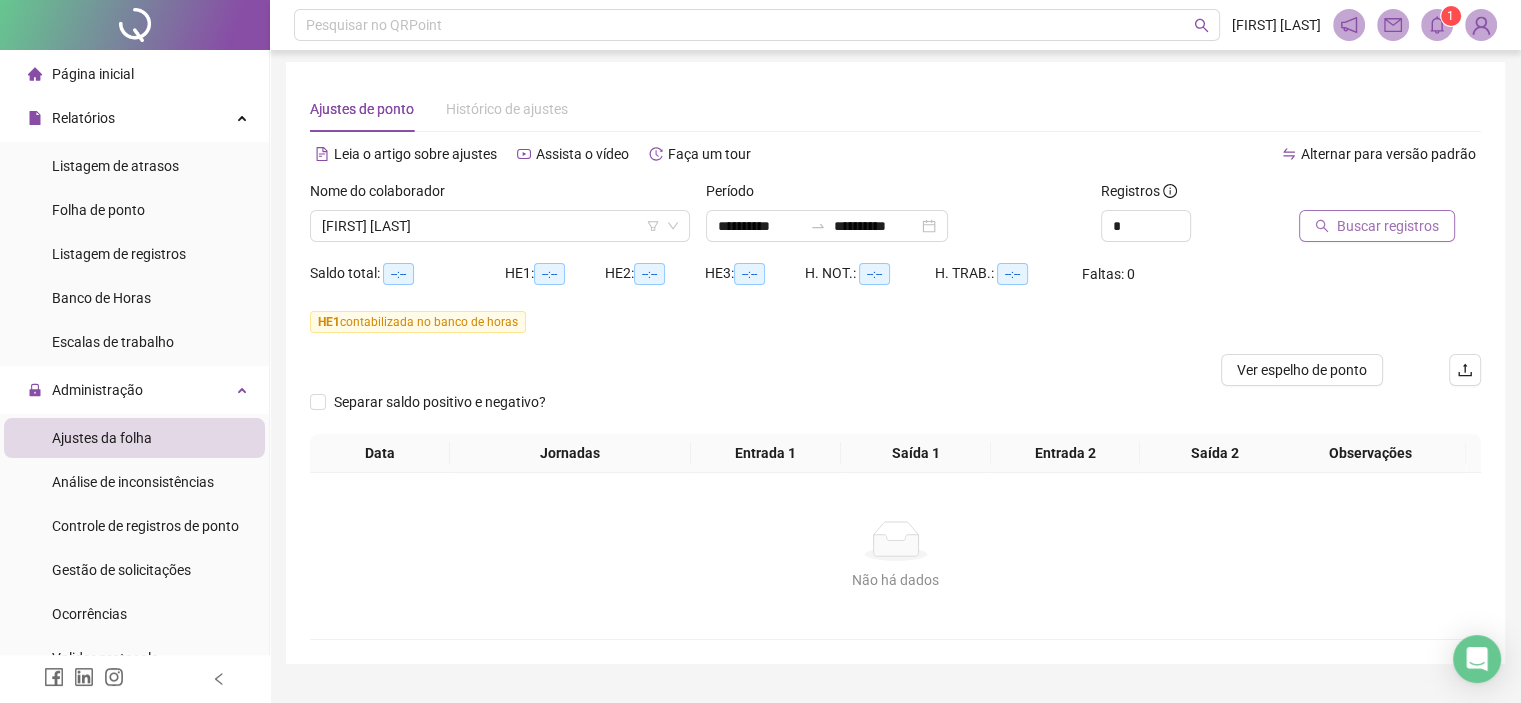 click on "Buscar registros" at bounding box center [1388, 226] 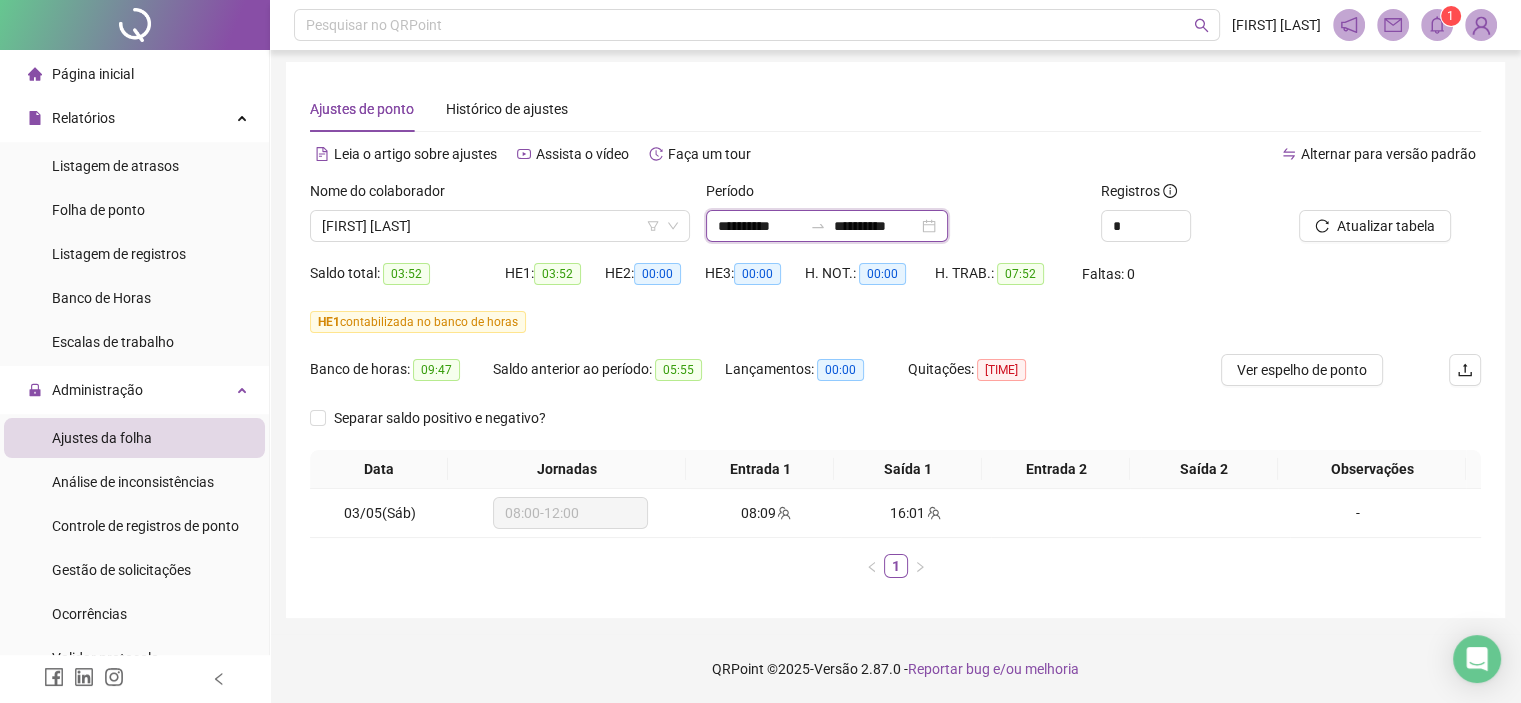 click on "**********" at bounding box center [760, 226] 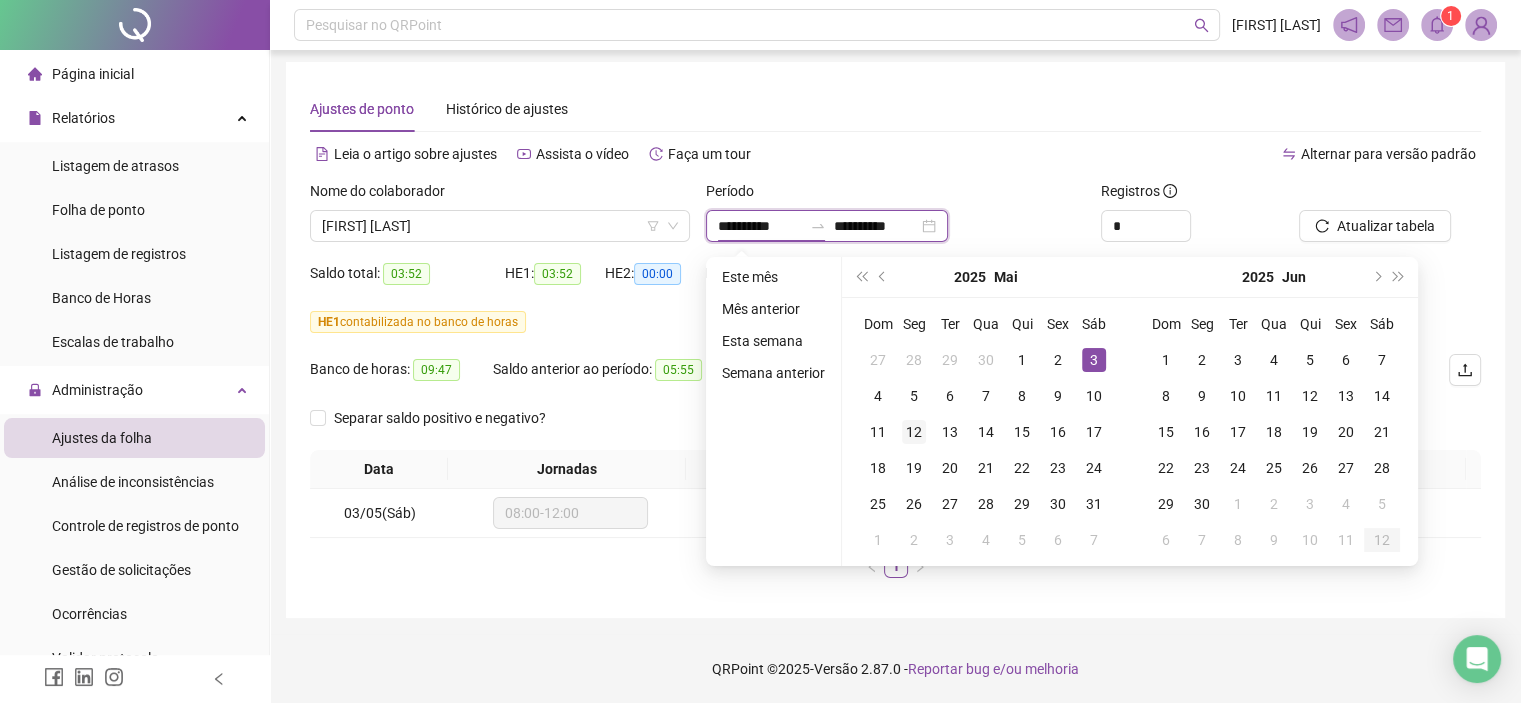 type on "**********" 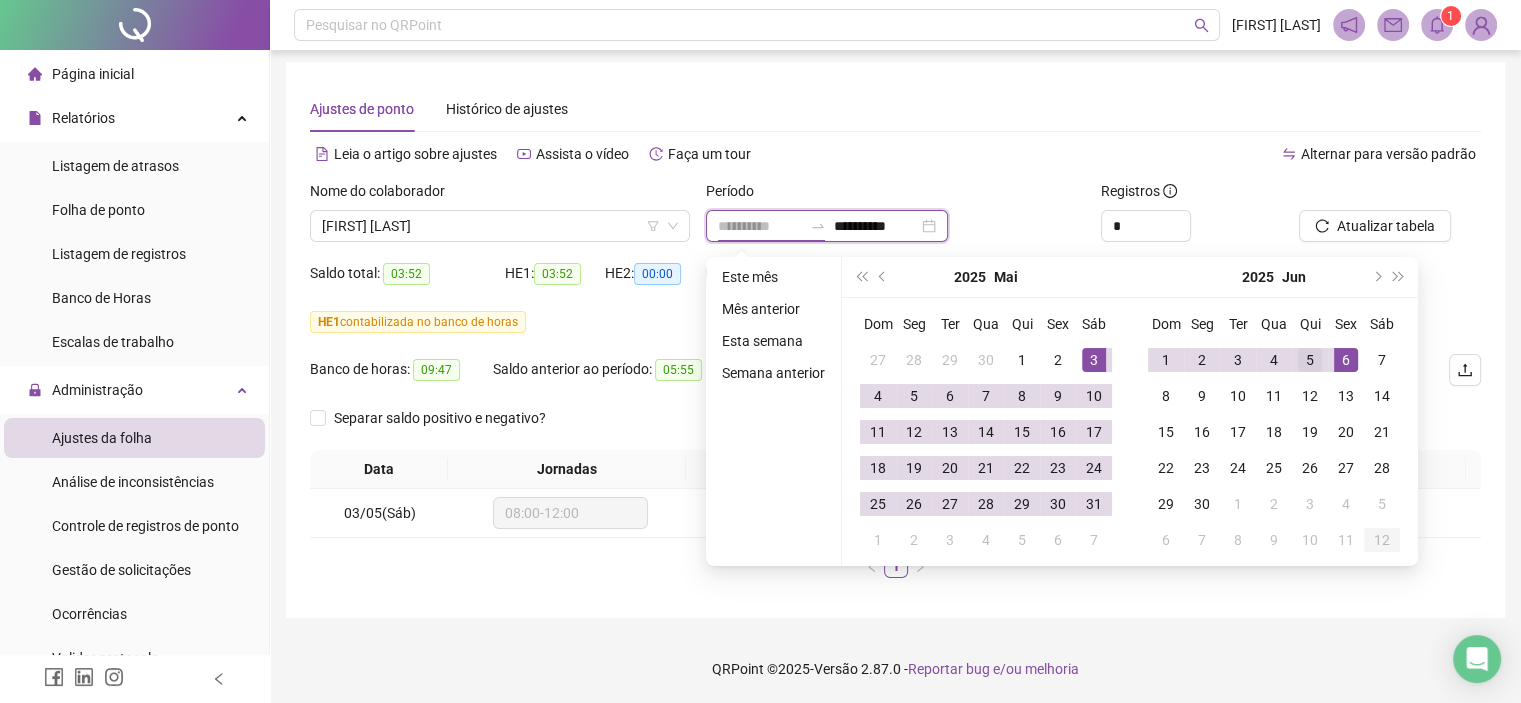 type on "**********" 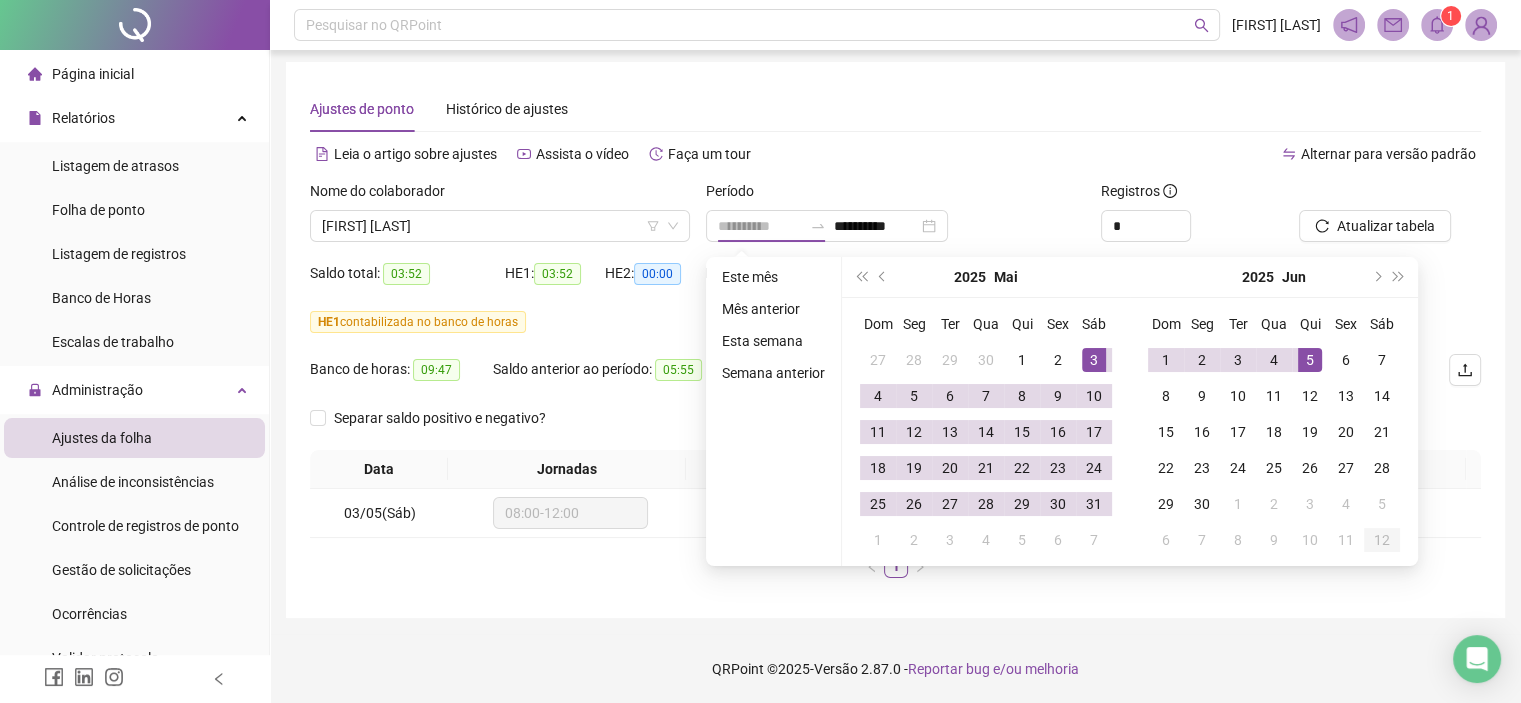 click on "5" at bounding box center (1310, 360) 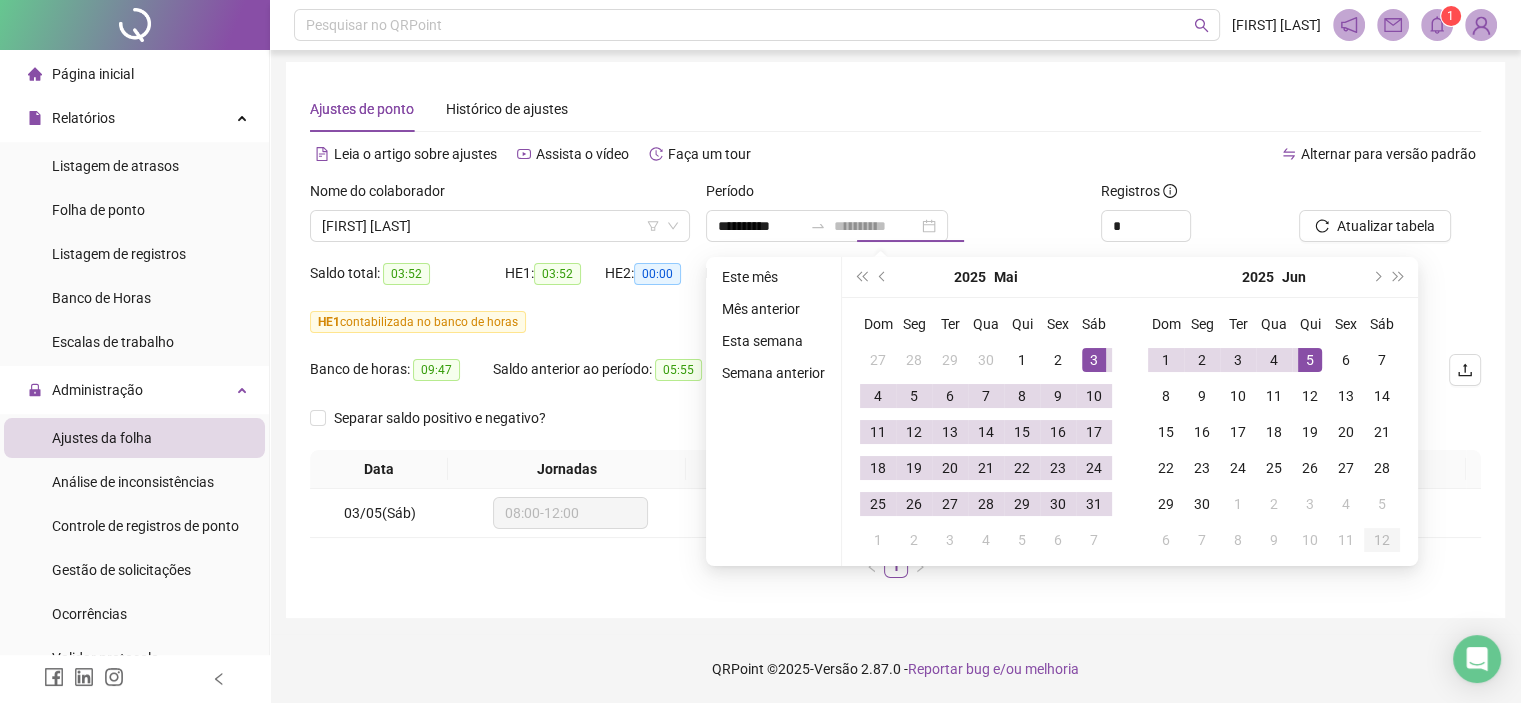 click on "5" at bounding box center [1310, 360] 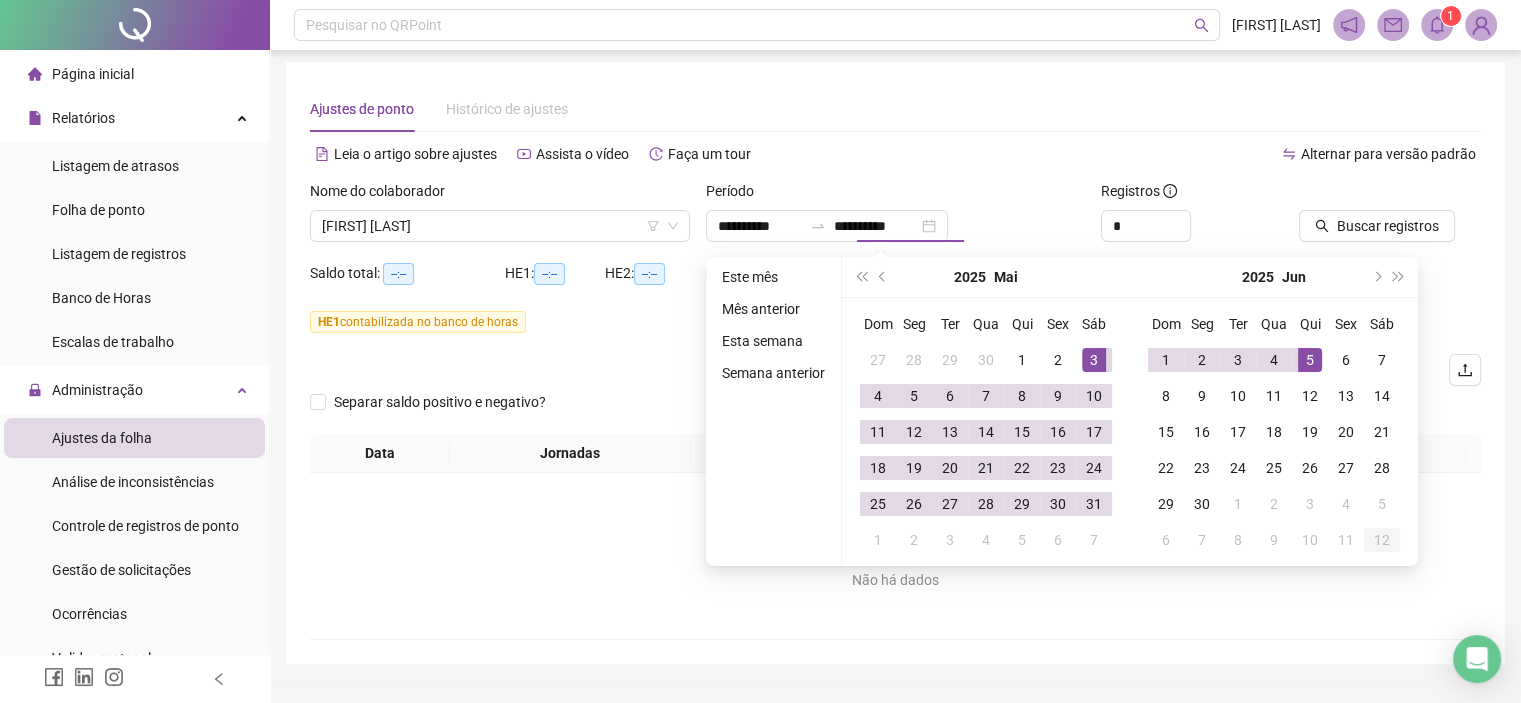 type on "**********" 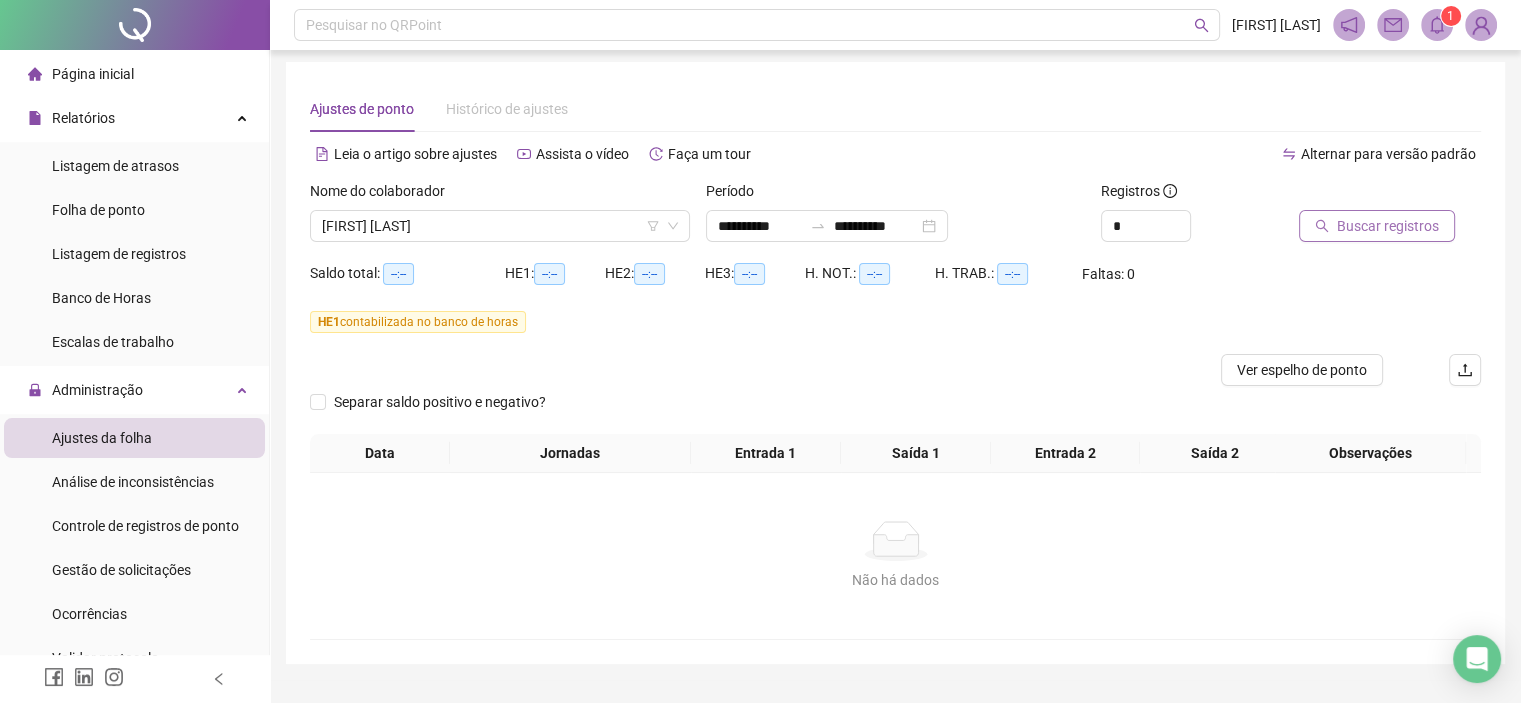 click on "Buscar registros" at bounding box center (1388, 226) 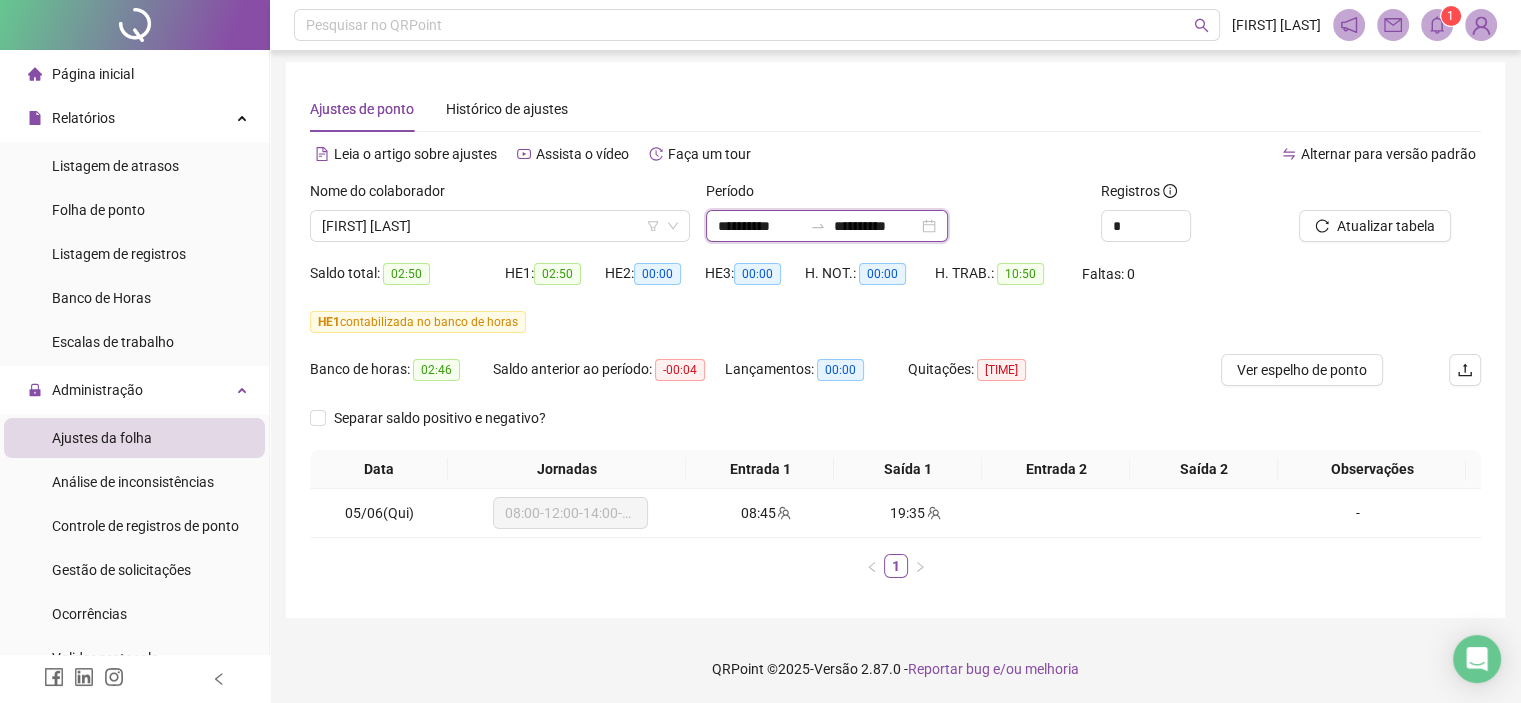 click on "**********" at bounding box center [760, 226] 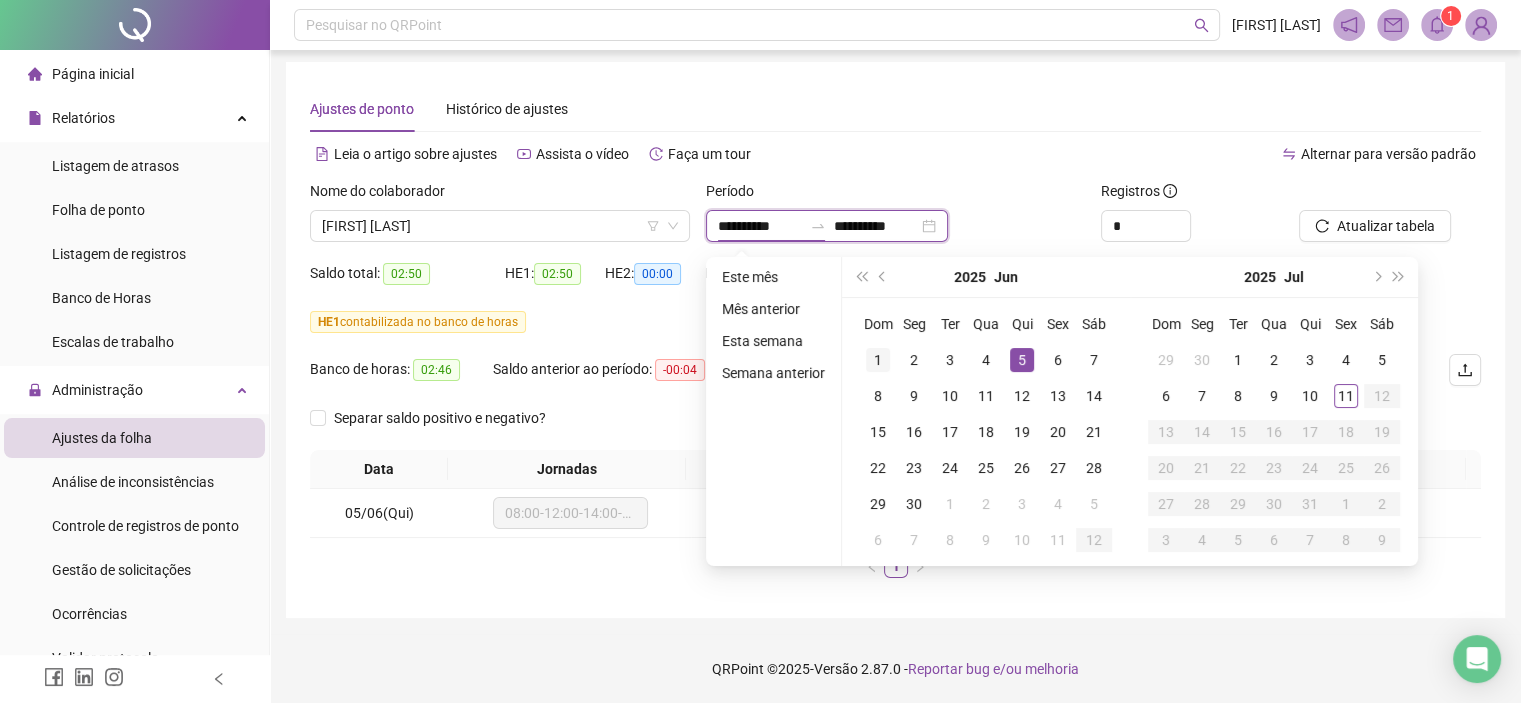 type on "**********" 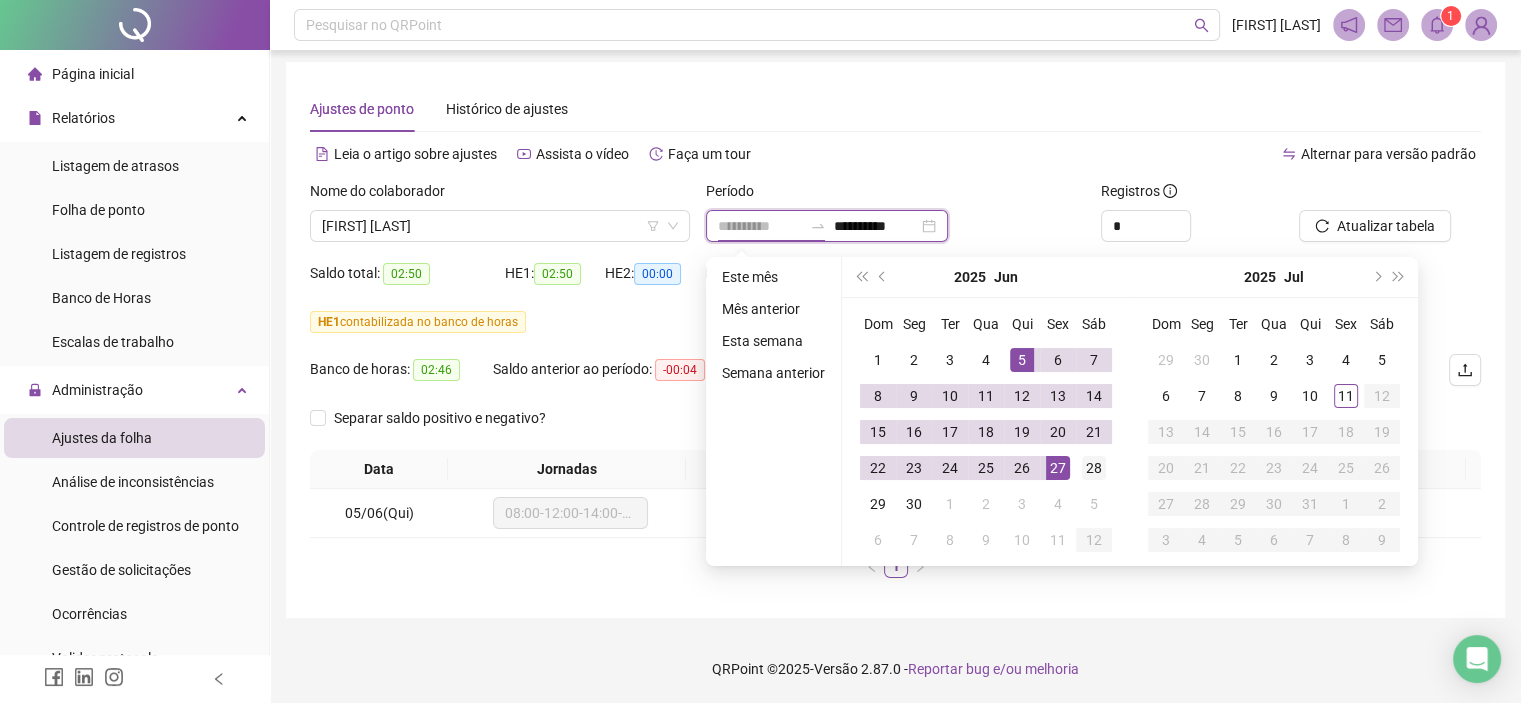 type on "**********" 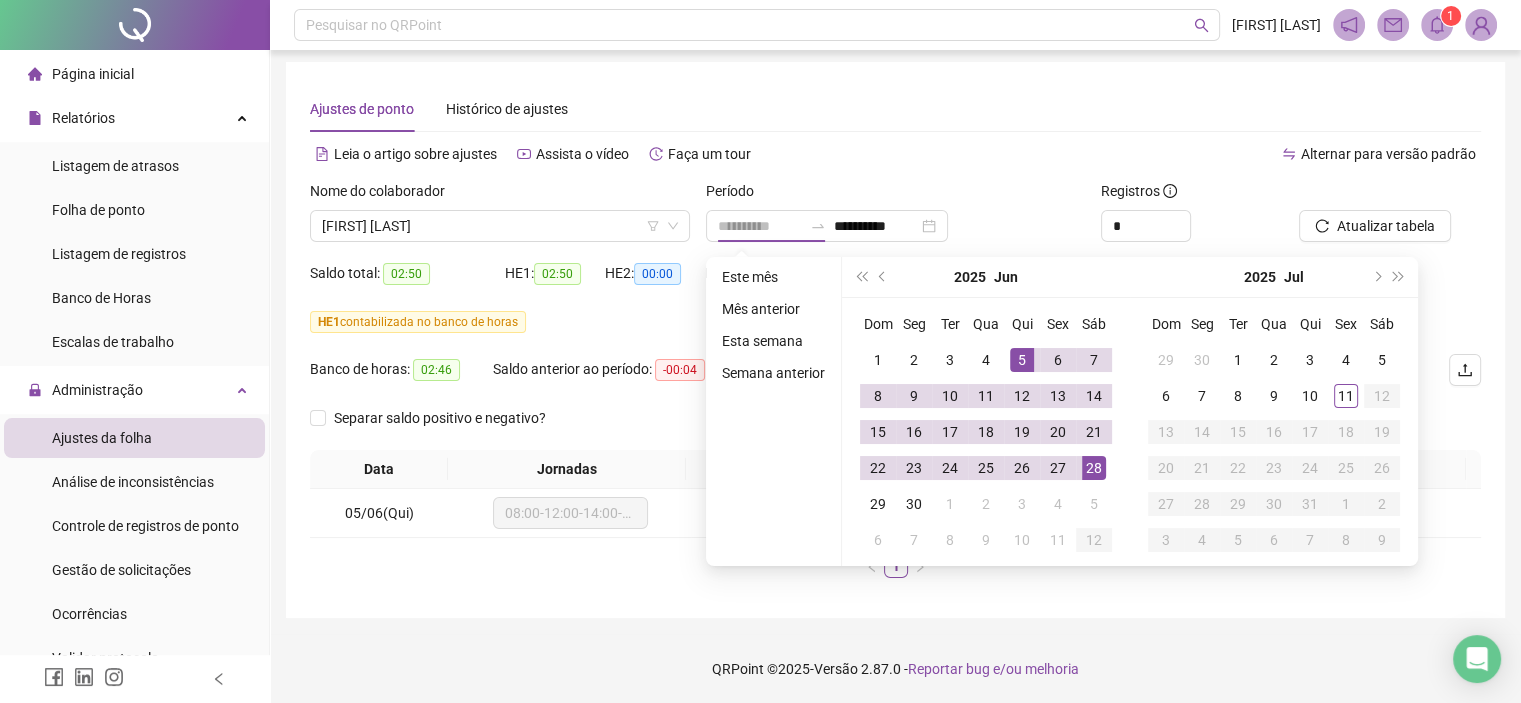 click on "28" at bounding box center (1094, 468) 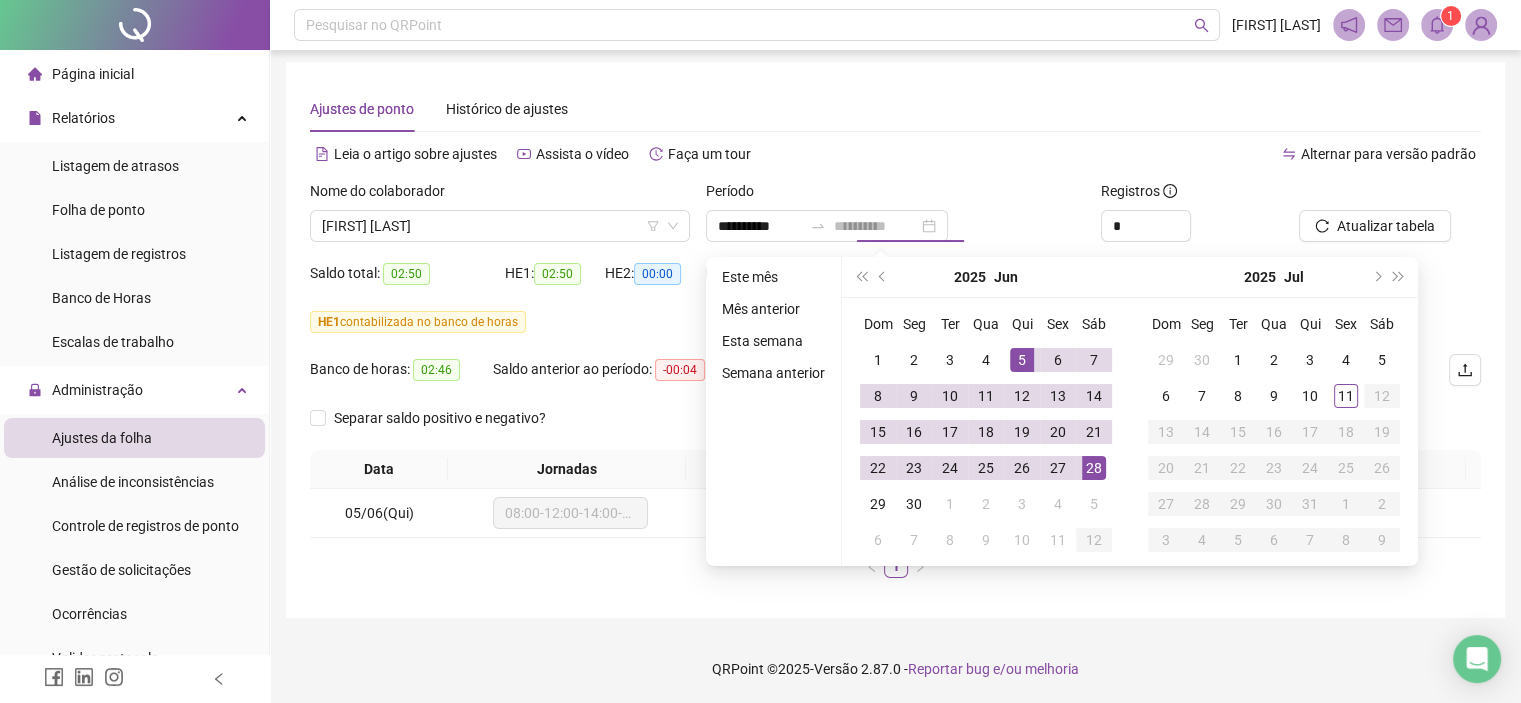 click on "28" at bounding box center (1094, 468) 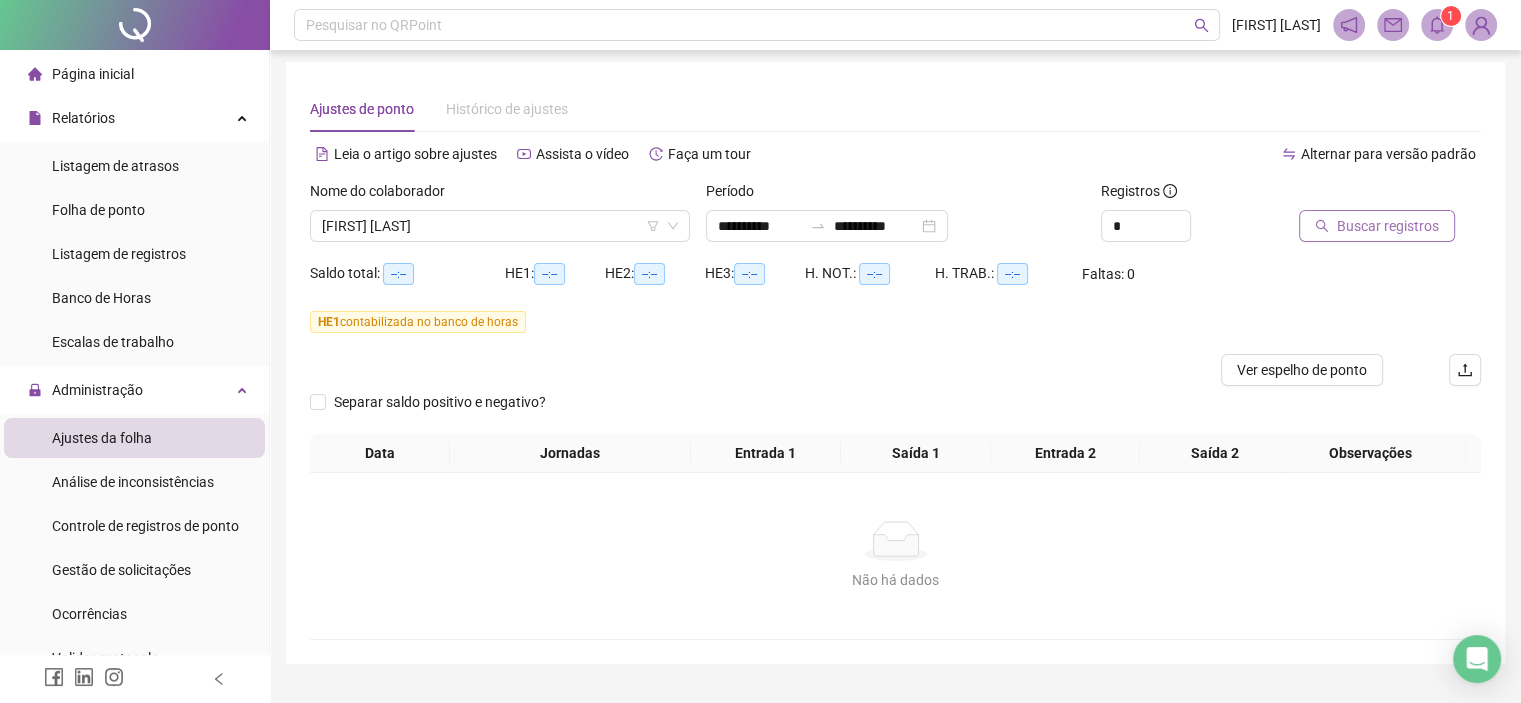 click on "Buscar registros" at bounding box center [1388, 226] 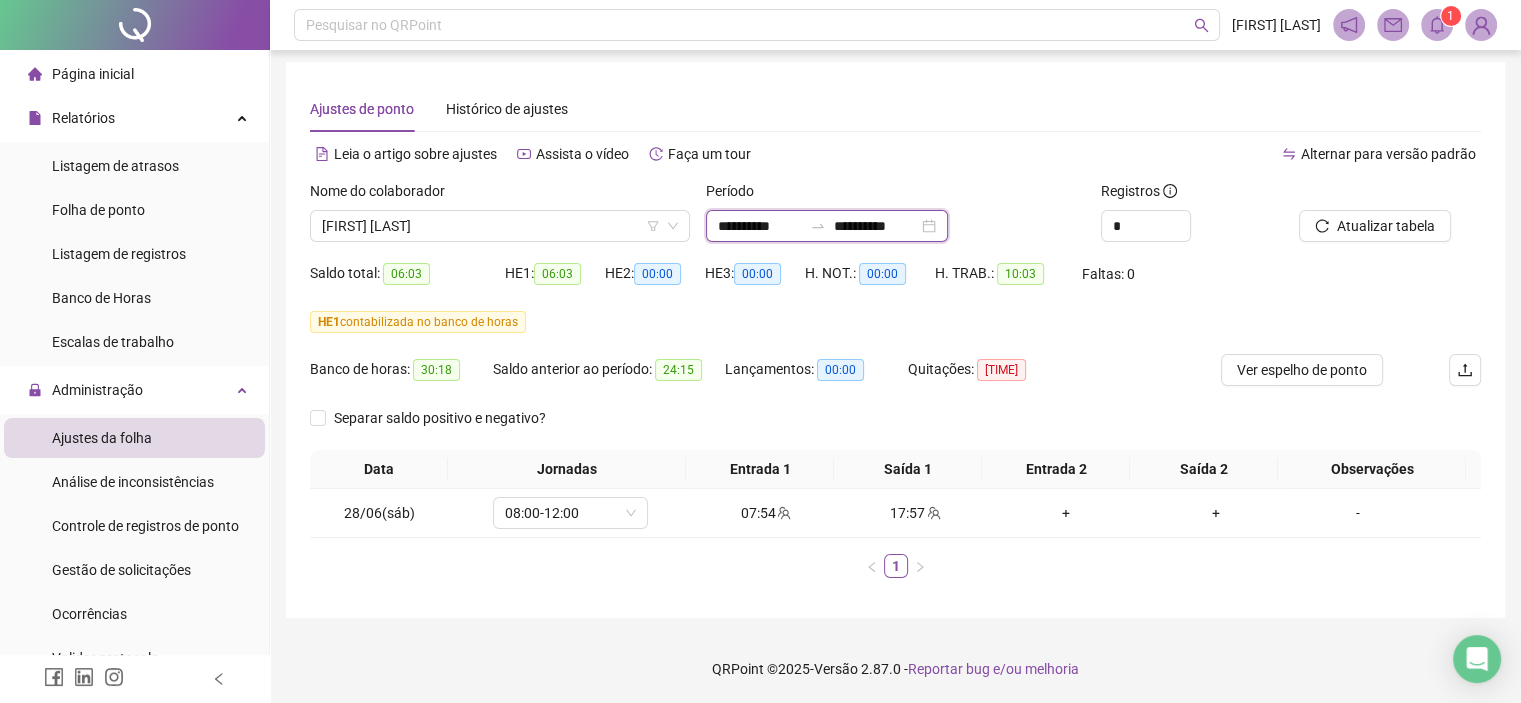 click on "**********" at bounding box center (876, 226) 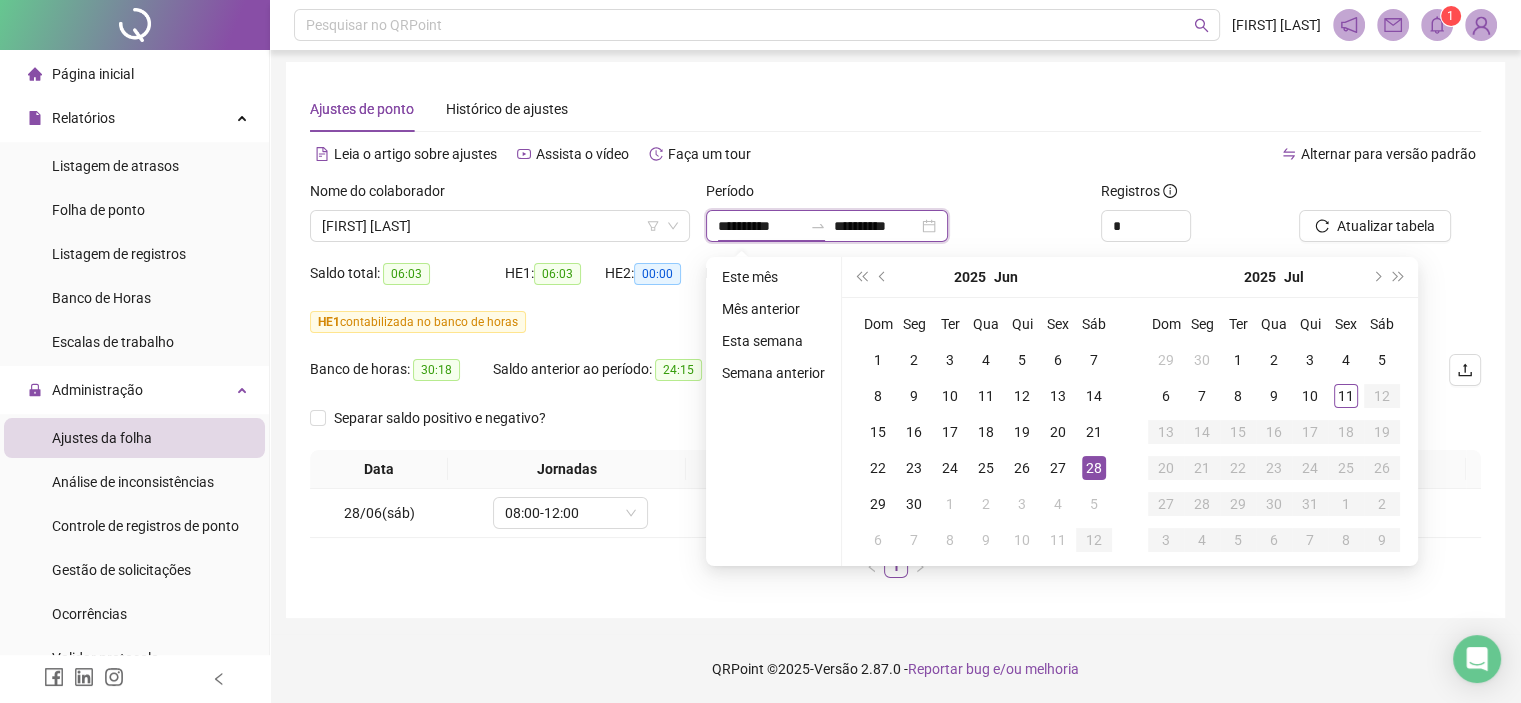 click on "**********" at bounding box center (760, 226) 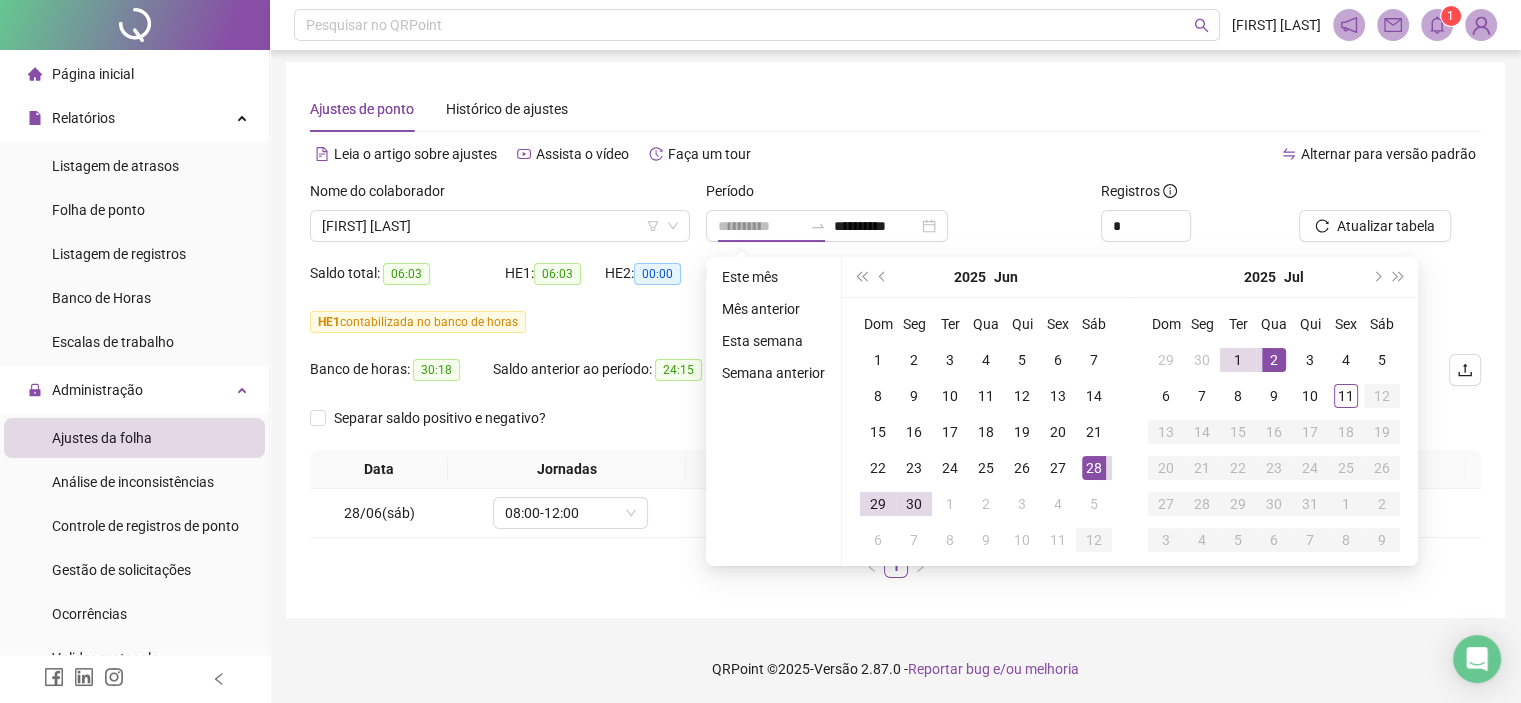 click on "2" at bounding box center (1274, 360) 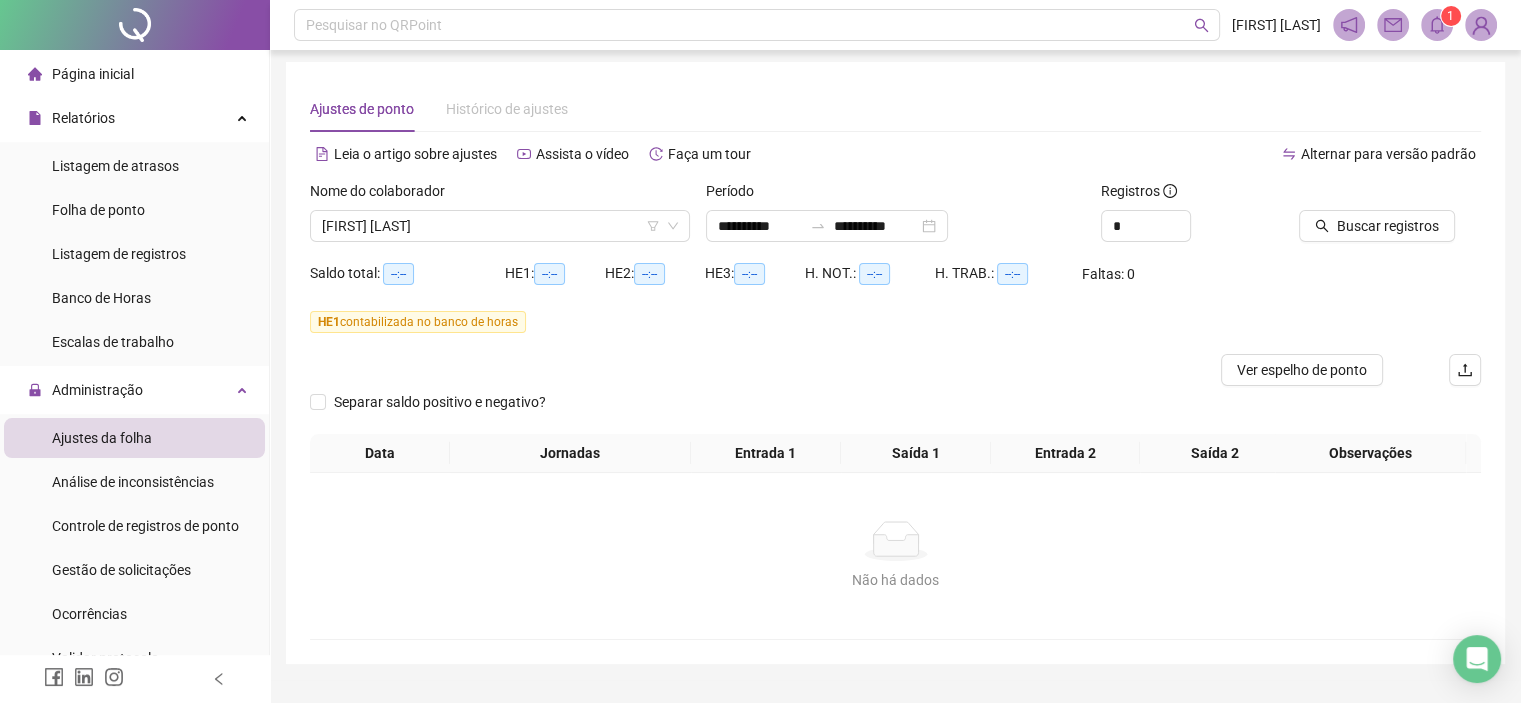 click on "Ver espelho de ponto" at bounding box center (1302, 370) 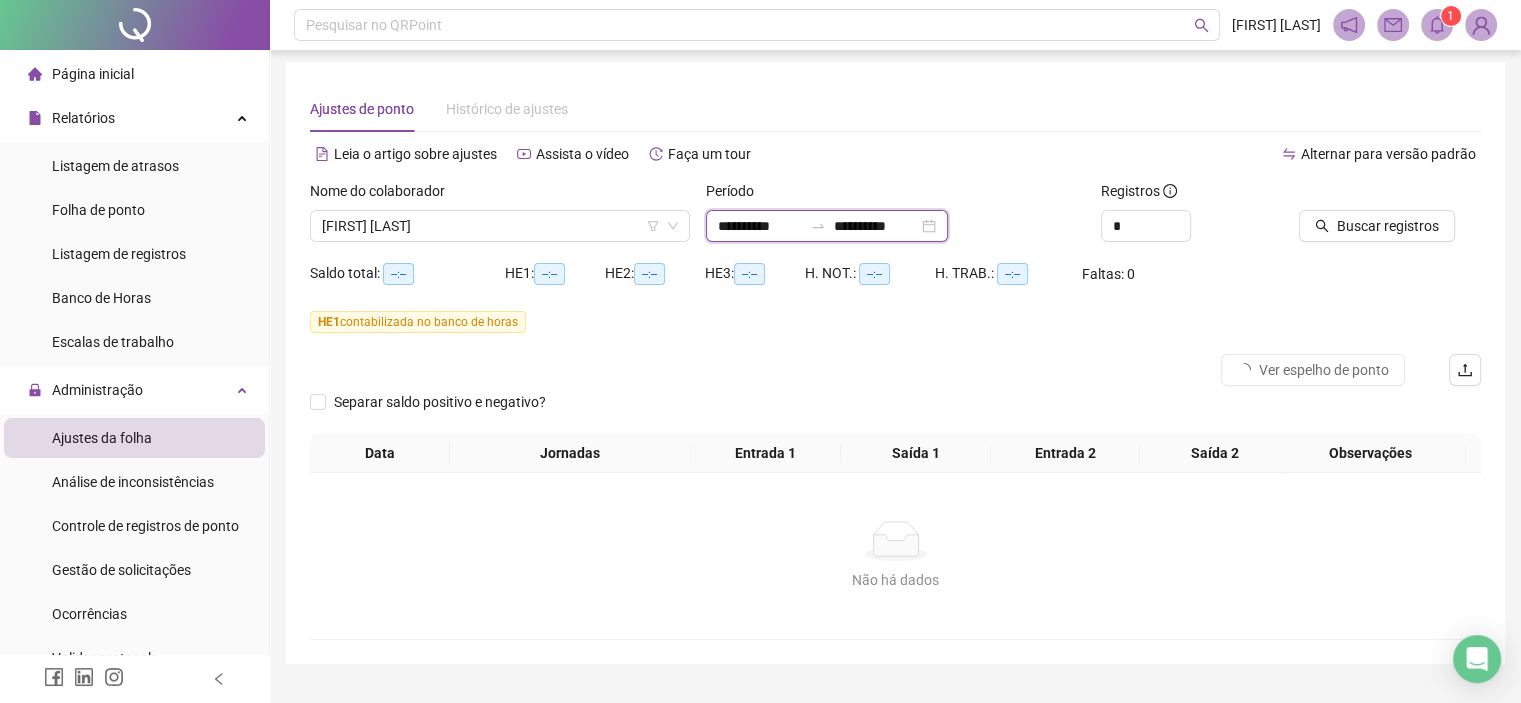 click on "**********" at bounding box center [760, 226] 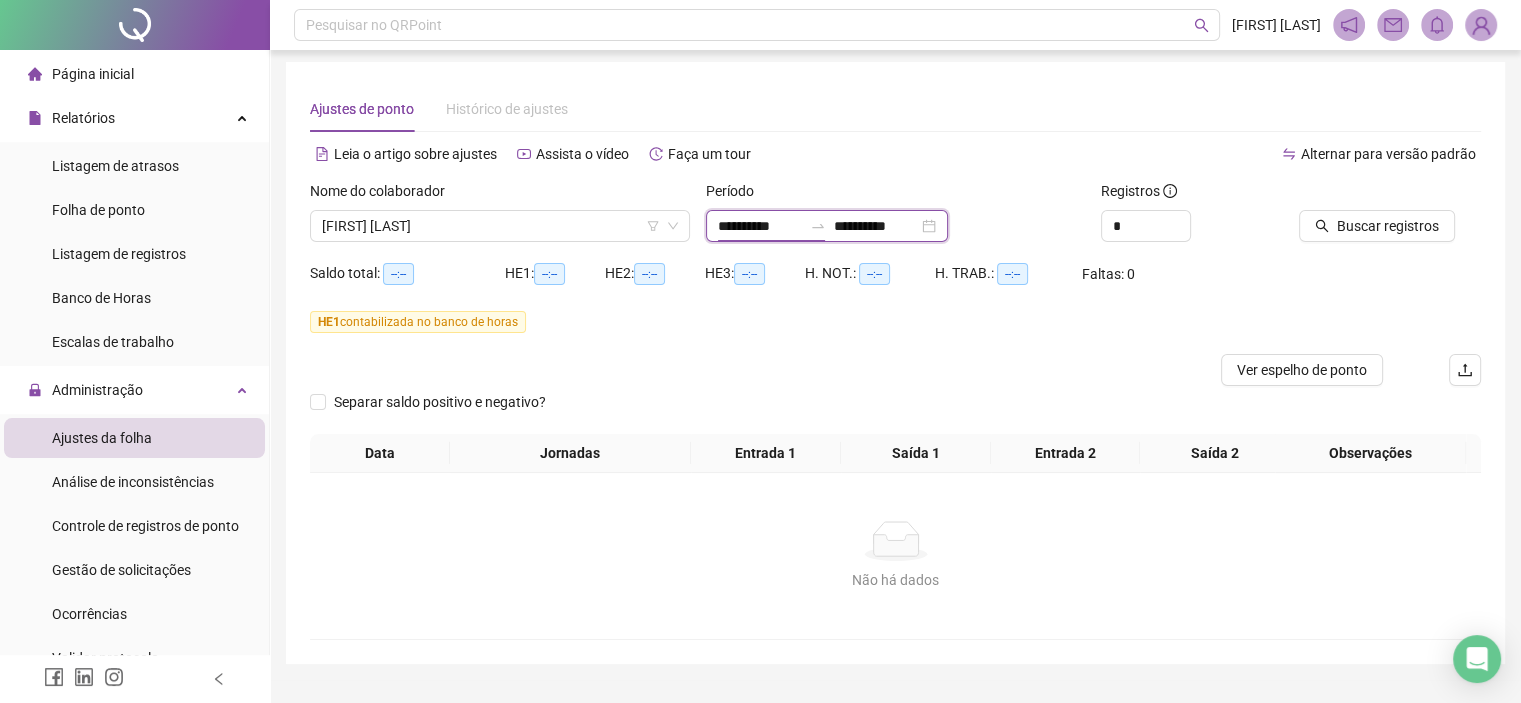 click on "**********" at bounding box center [760, 226] 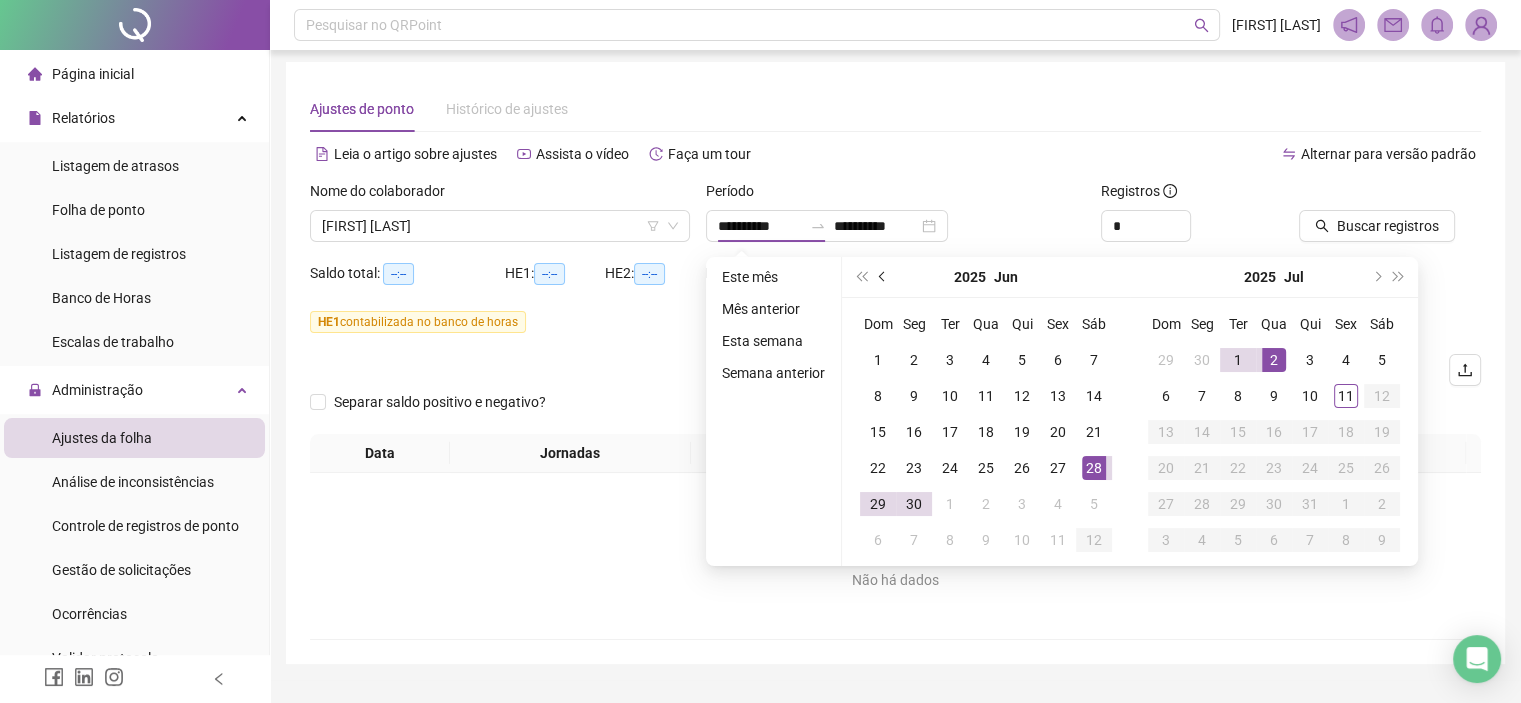 click at bounding box center (883, 277) 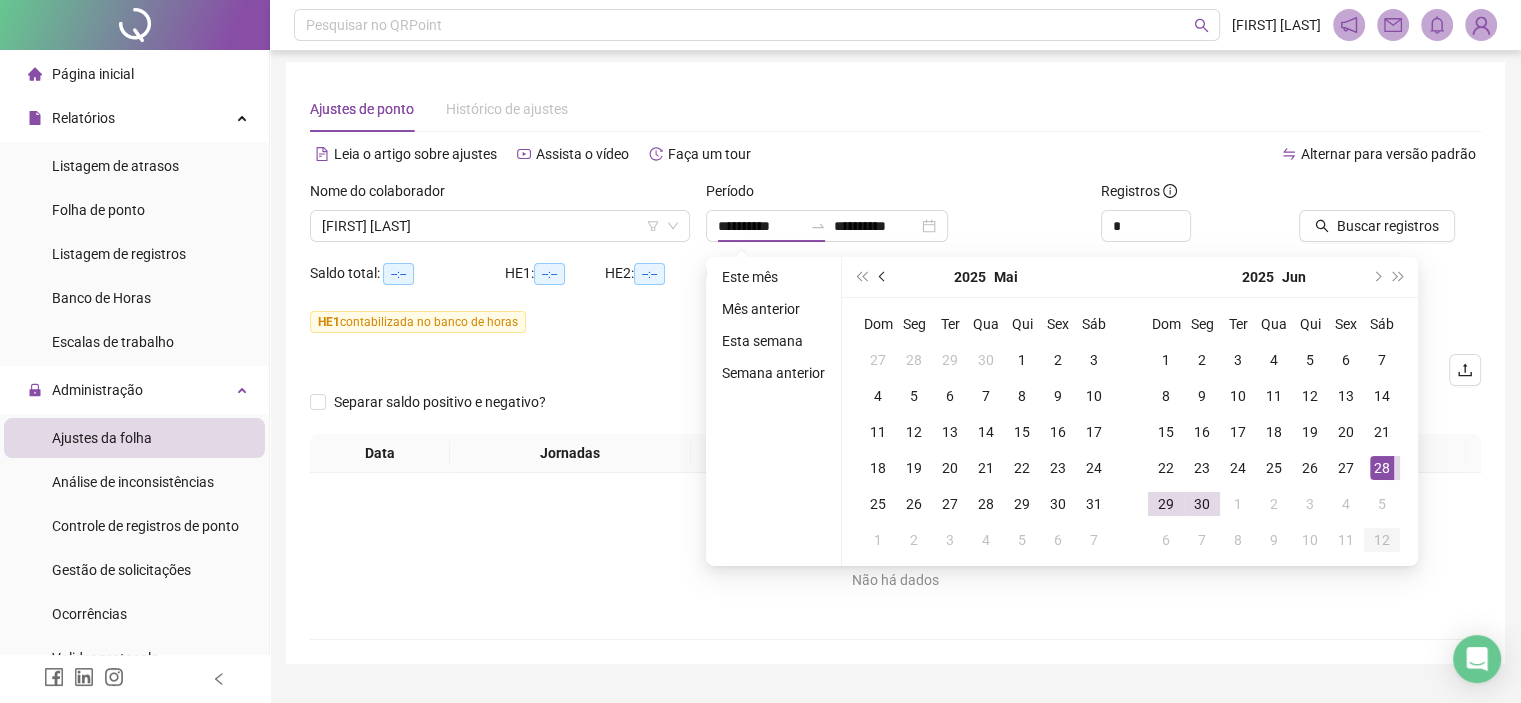 click at bounding box center [883, 277] 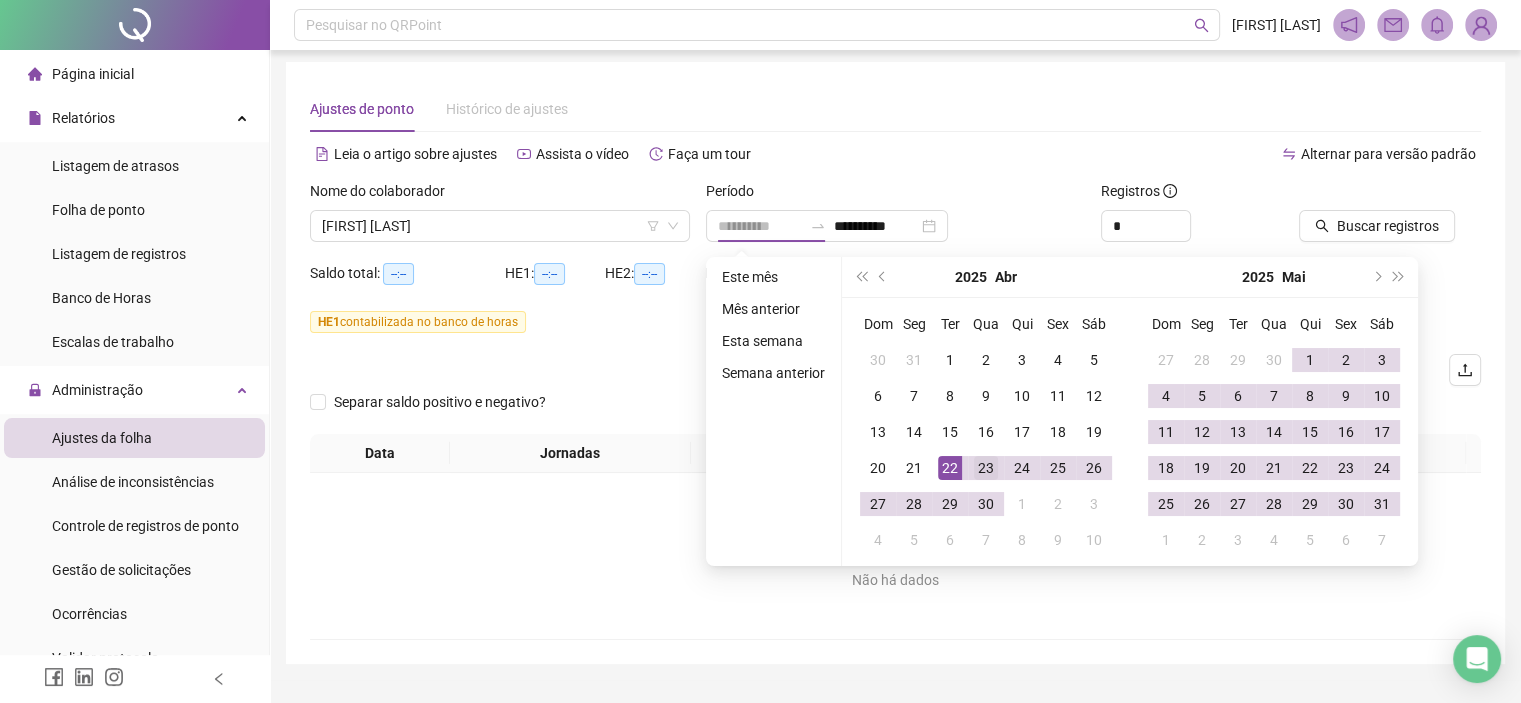 type on "**********" 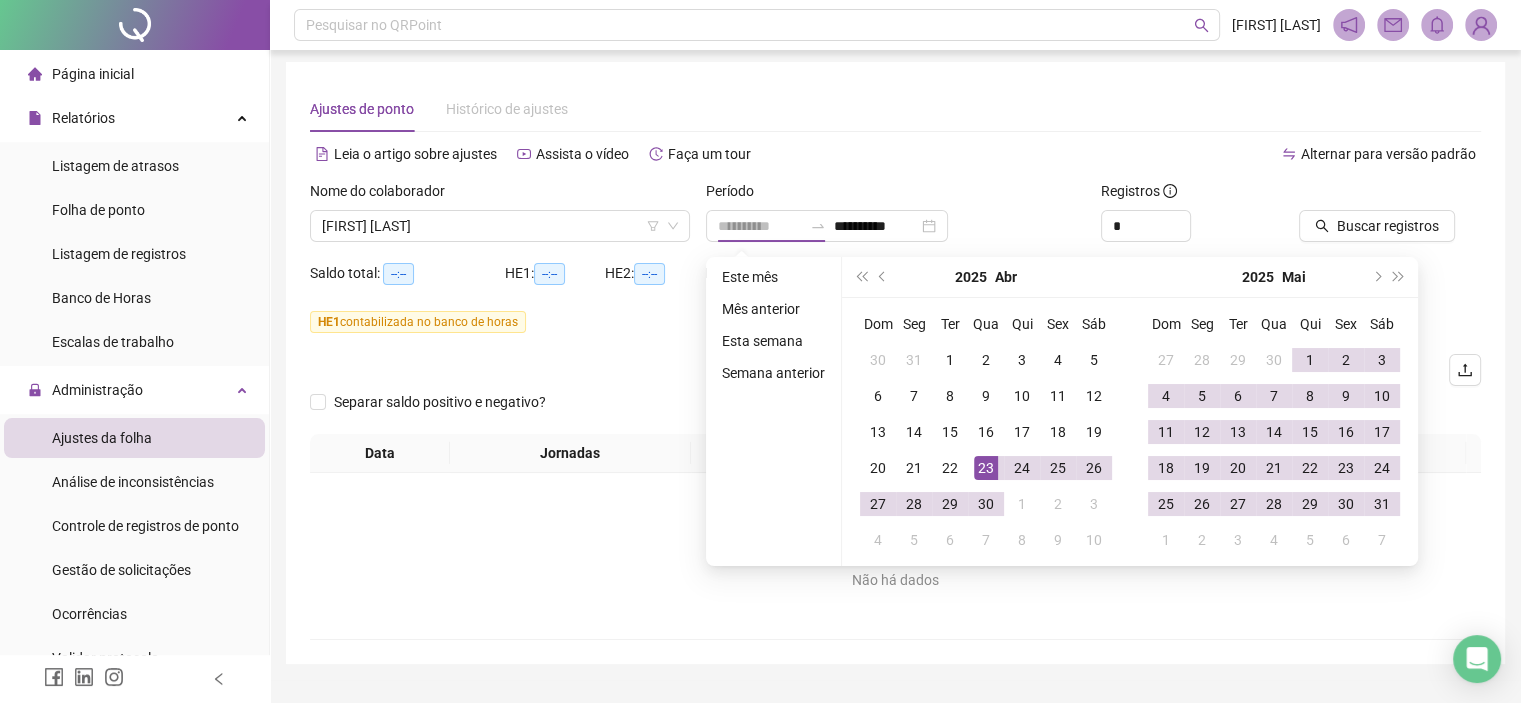 click on "23" at bounding box center (986, 468) 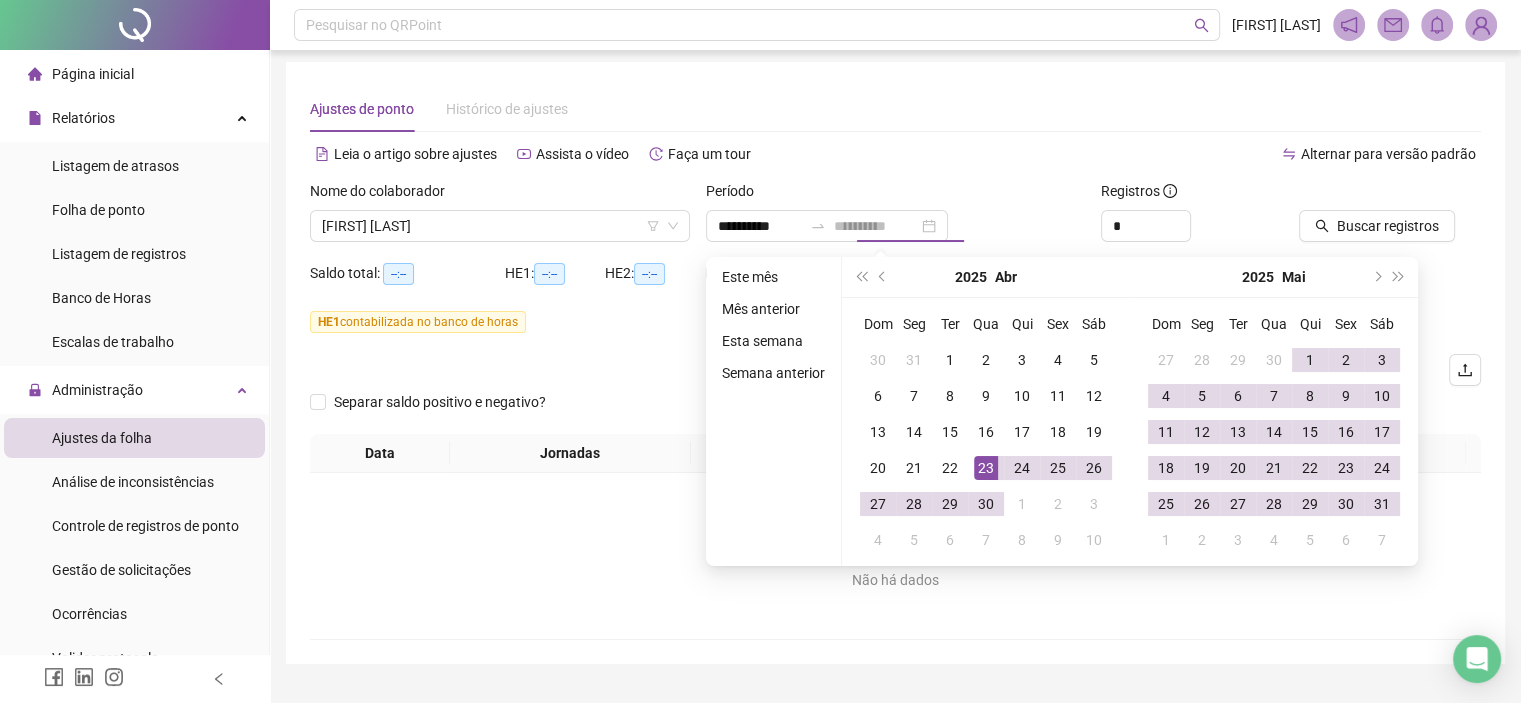 click on "23" at bounding box center (986, 468) 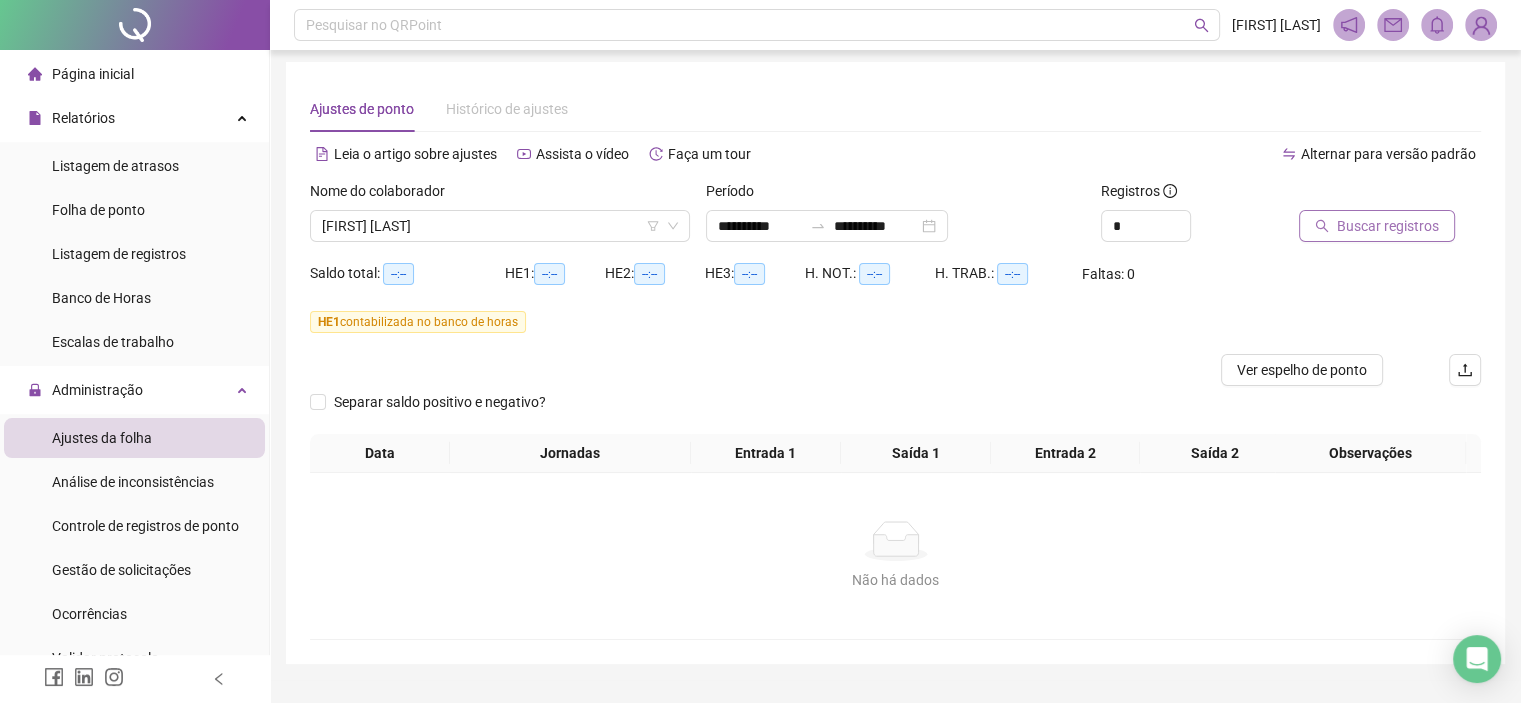 click on "Buscar registros" at bounding box center (1377, 226) 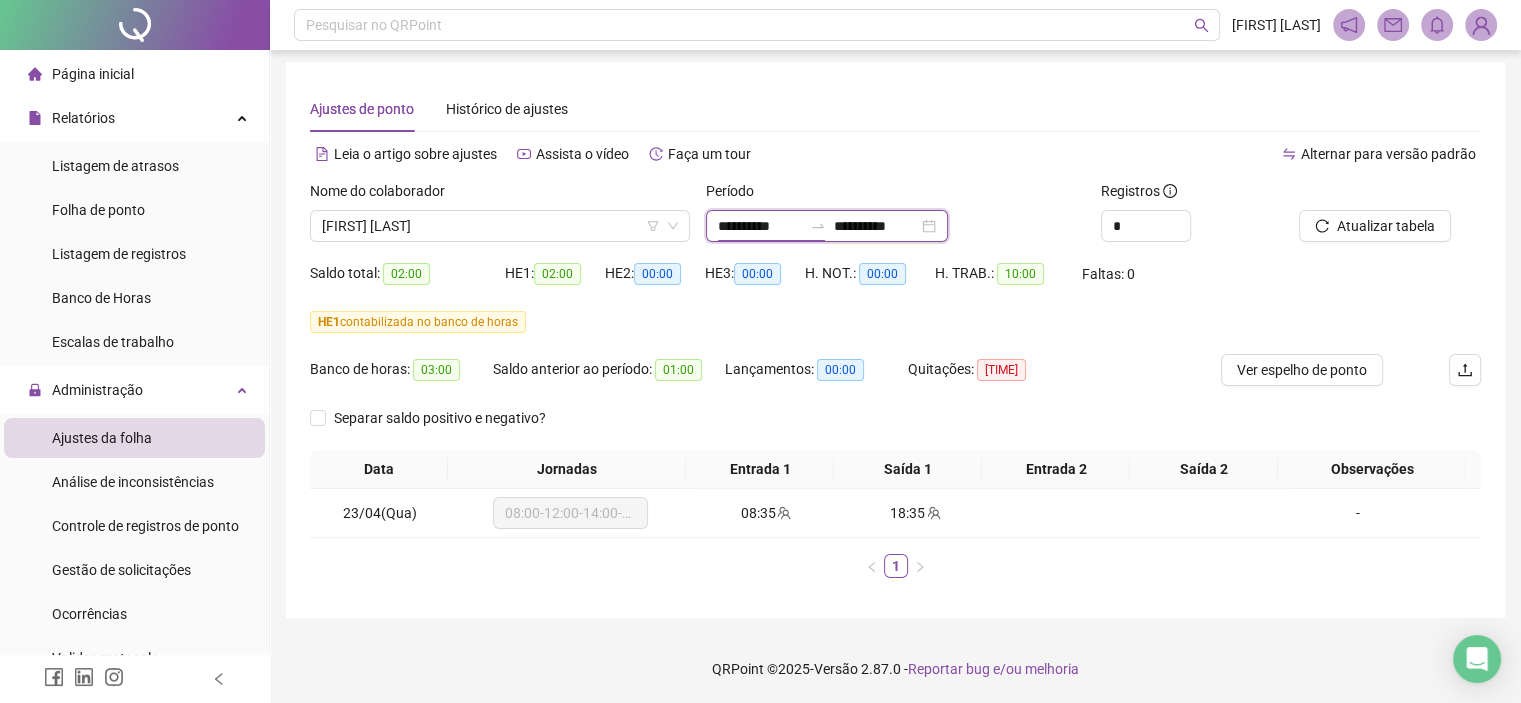 click on "**********" at bounding box center [760, 226] 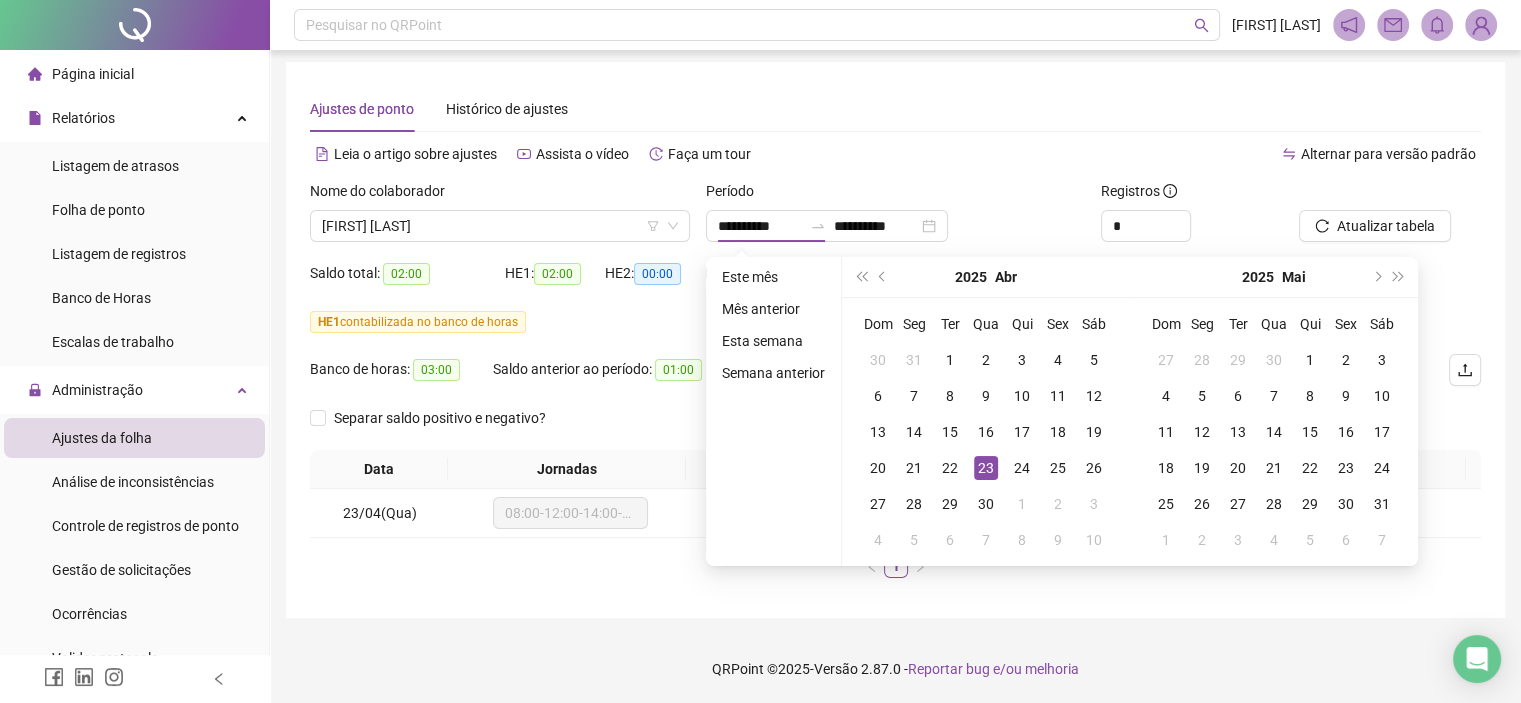 click on "Separar saldo positivo e negativo?" at bounding box center [895, 426] 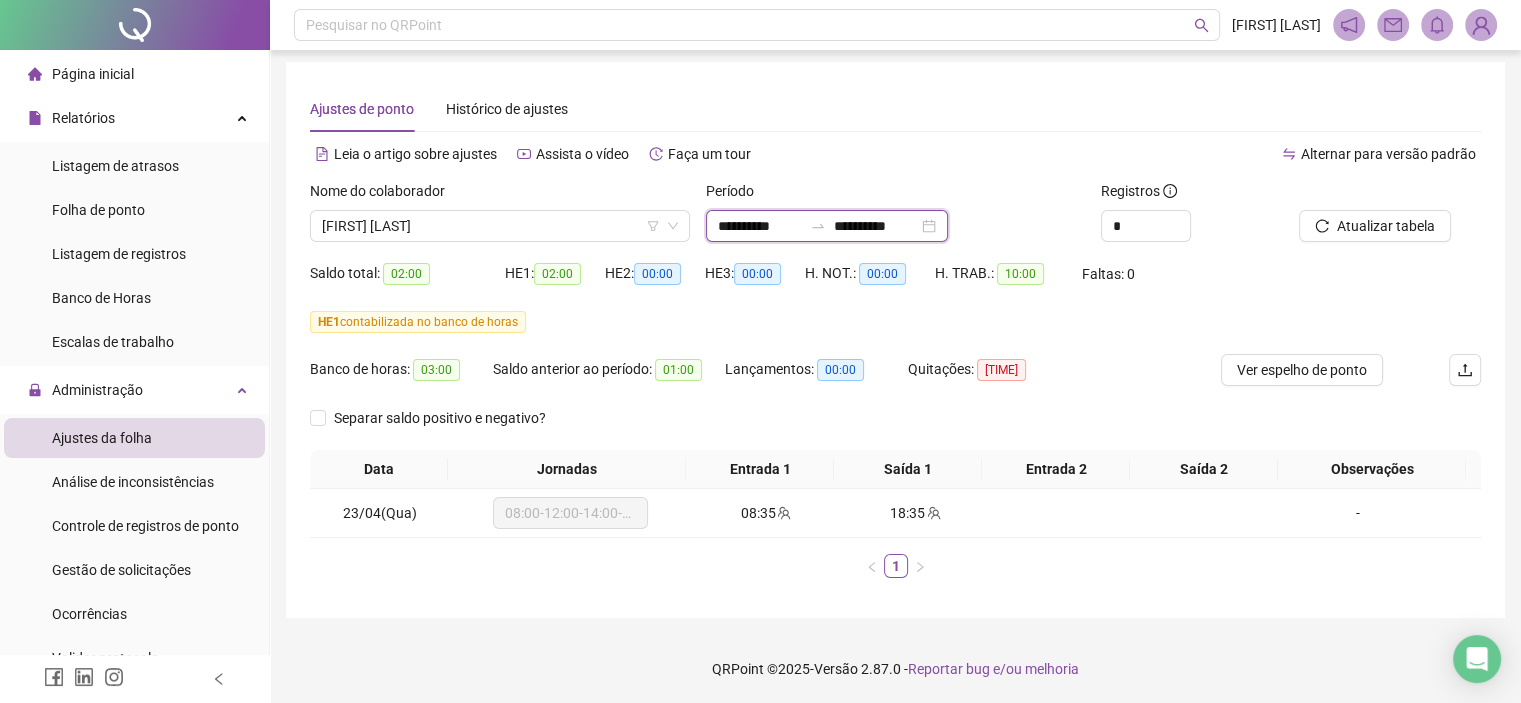 click on "**********" at bounding box center [760, 226] 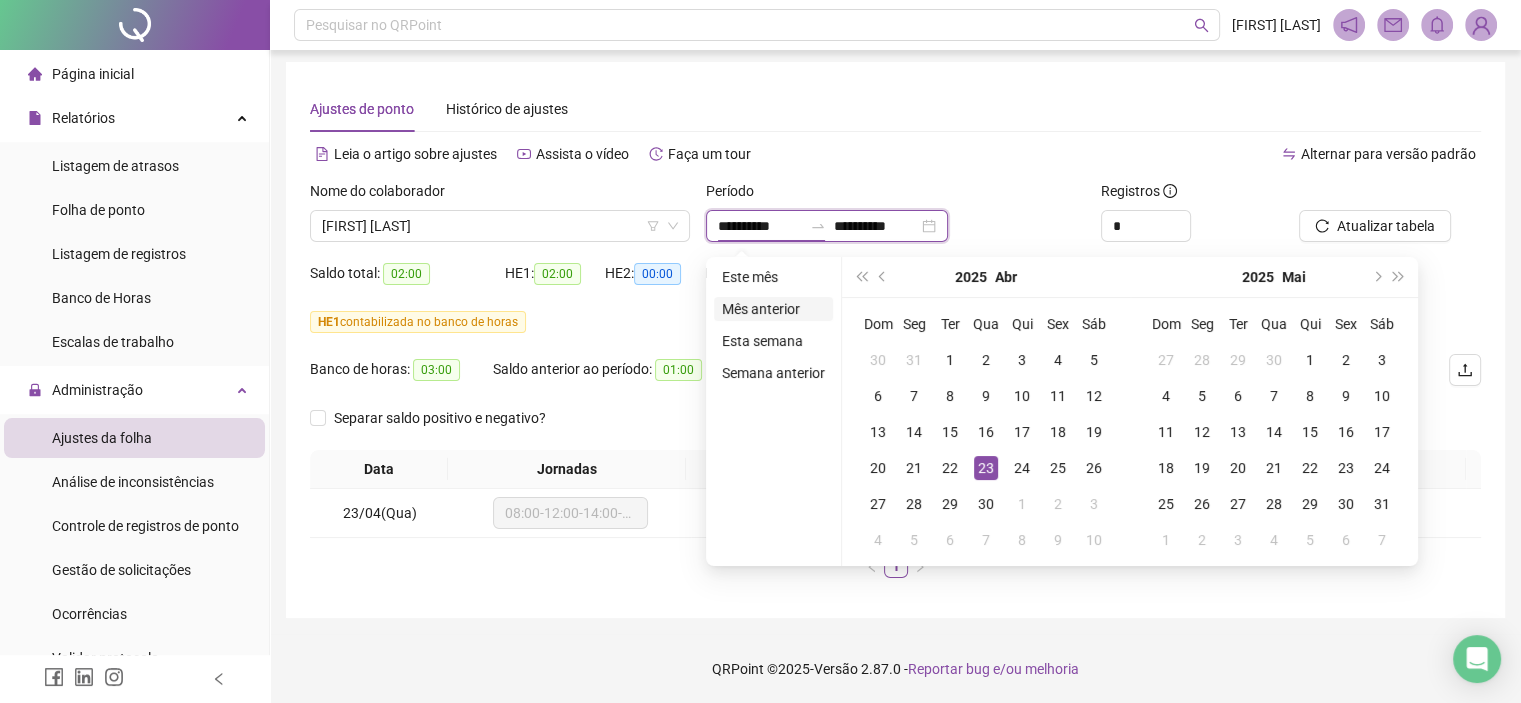 type on "**********" 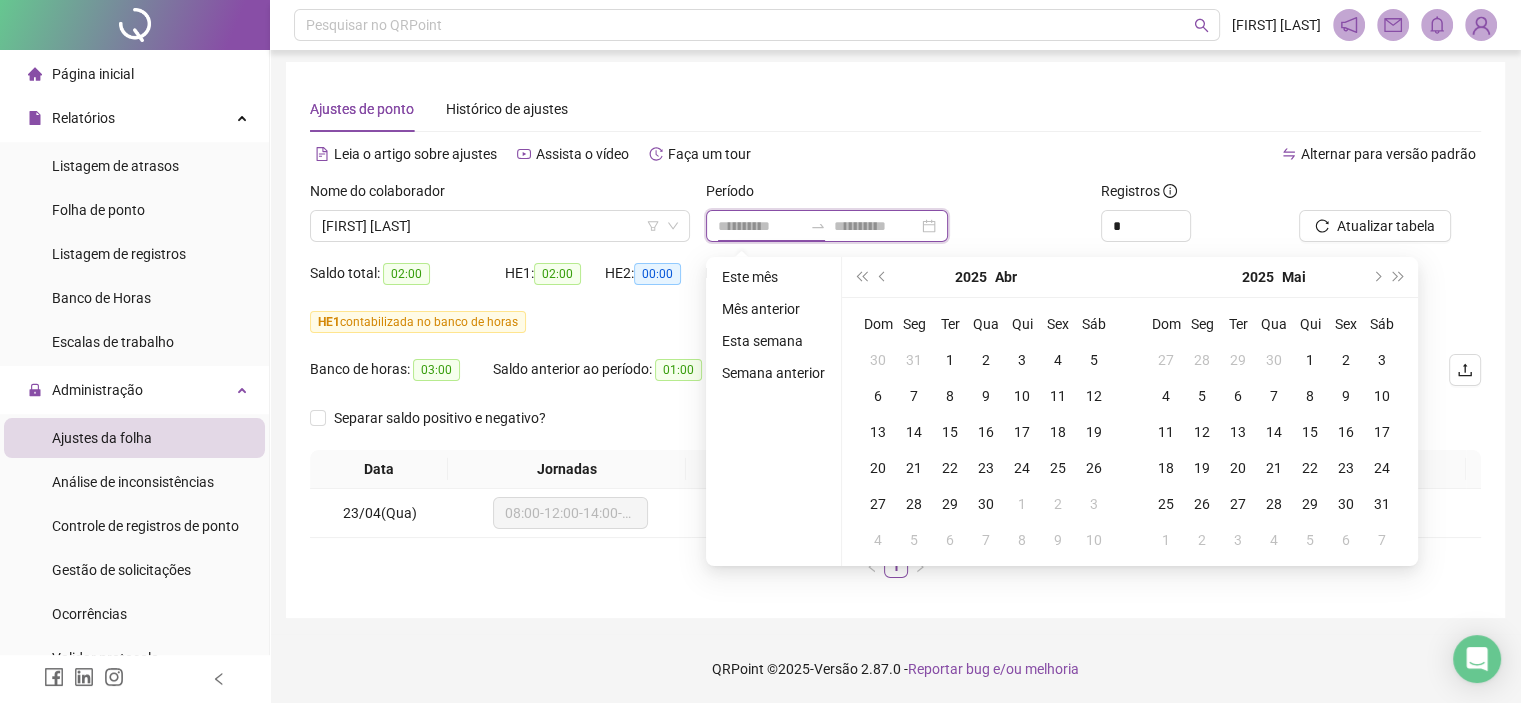 type on "**********" 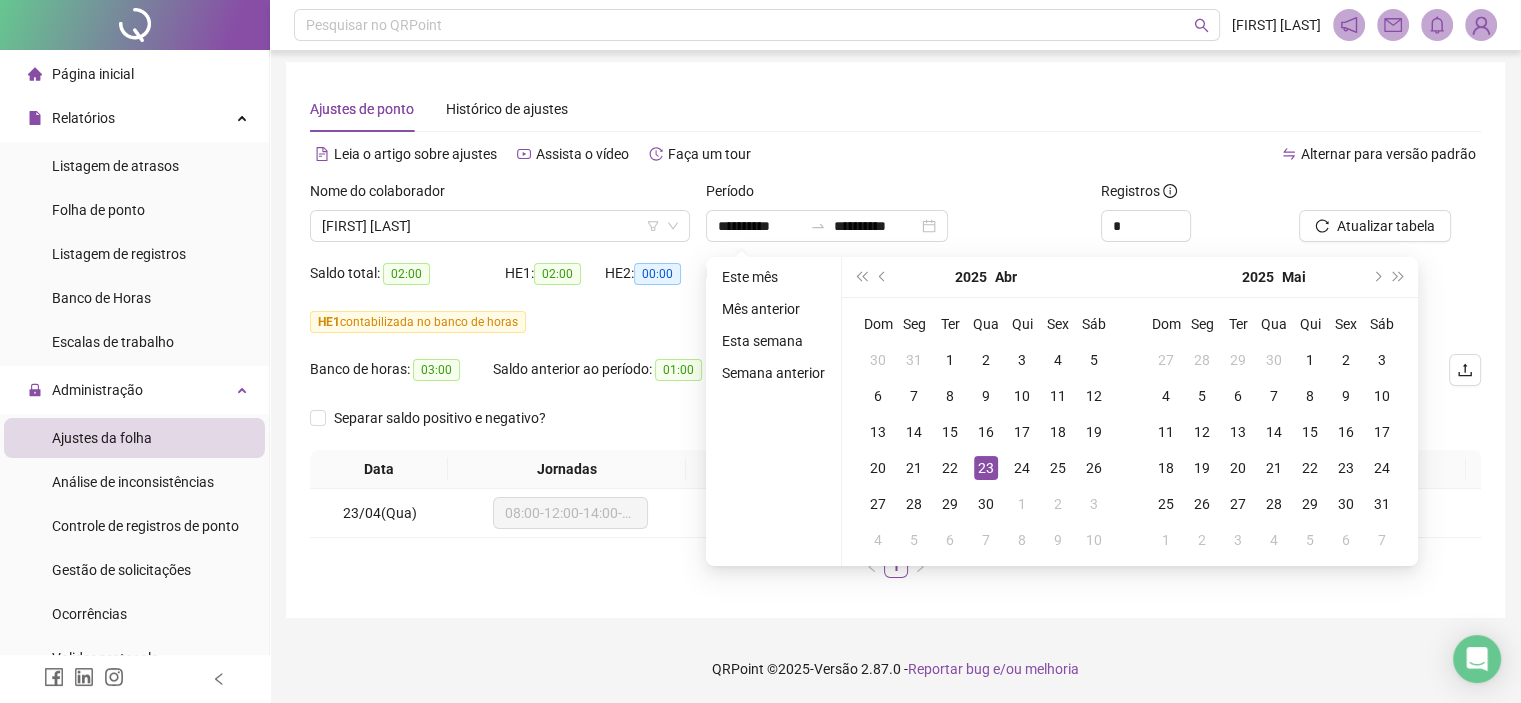 click on "Leia o artigo sobre ajustes Assista o vídeo Faça um tour" at bounding box center [603, 164] 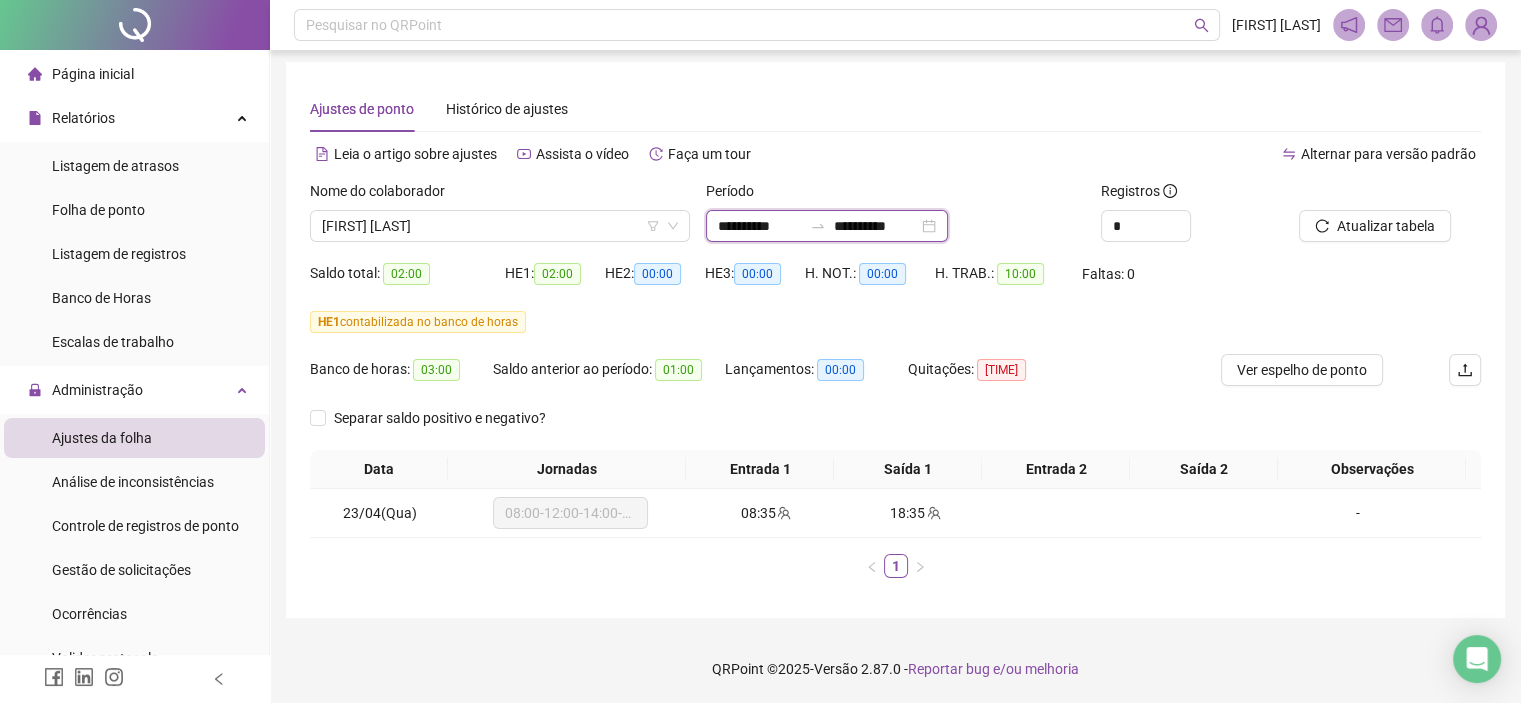 click on "**********" at bounding box center (760, 226) 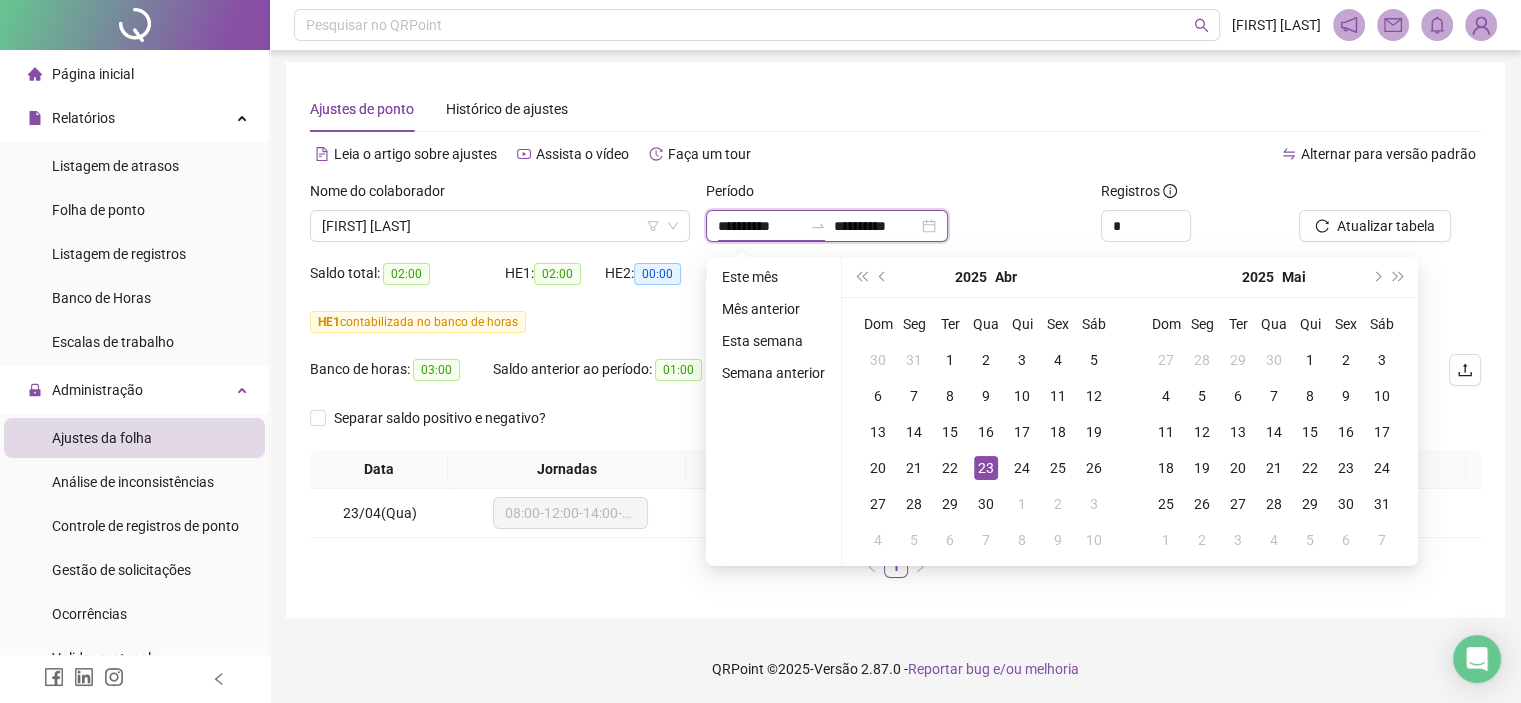 type on "**********" 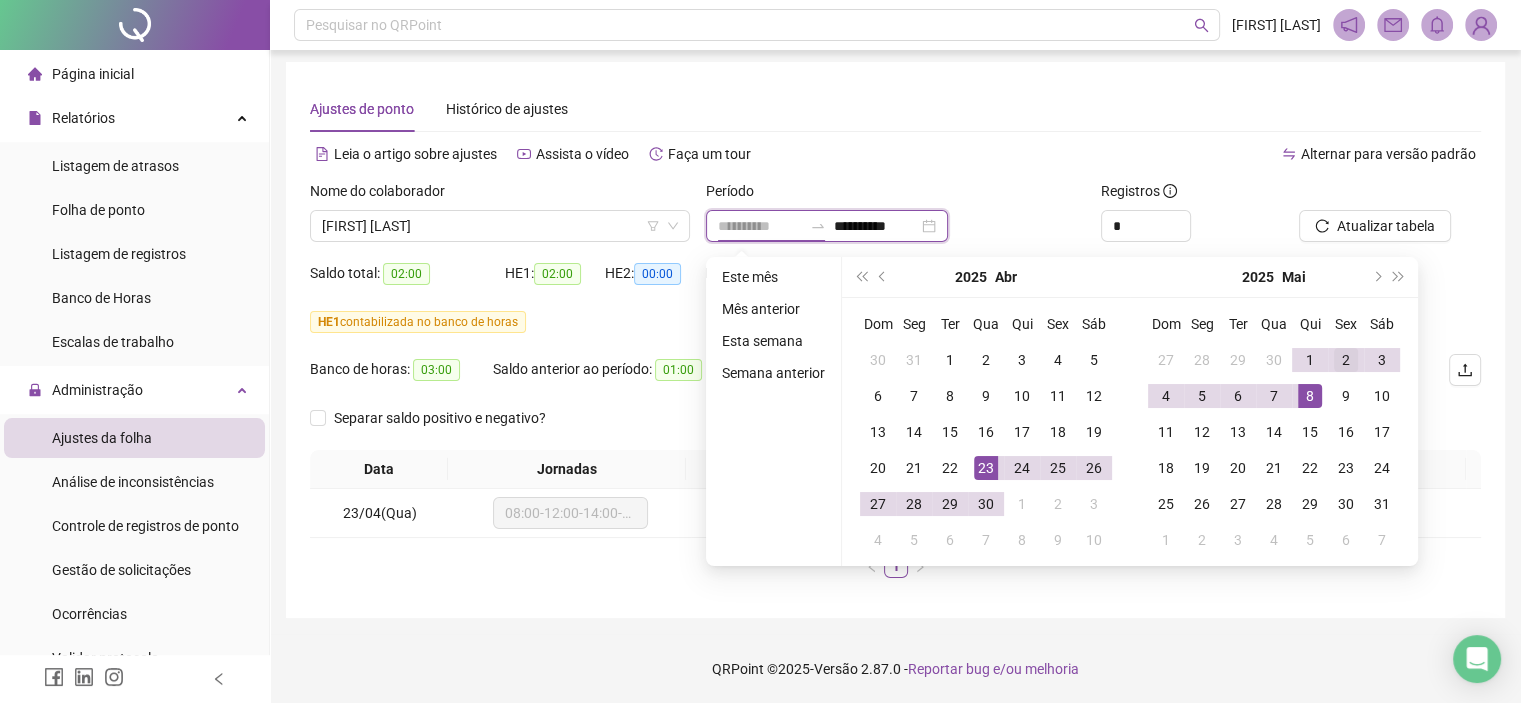 type on "**********" 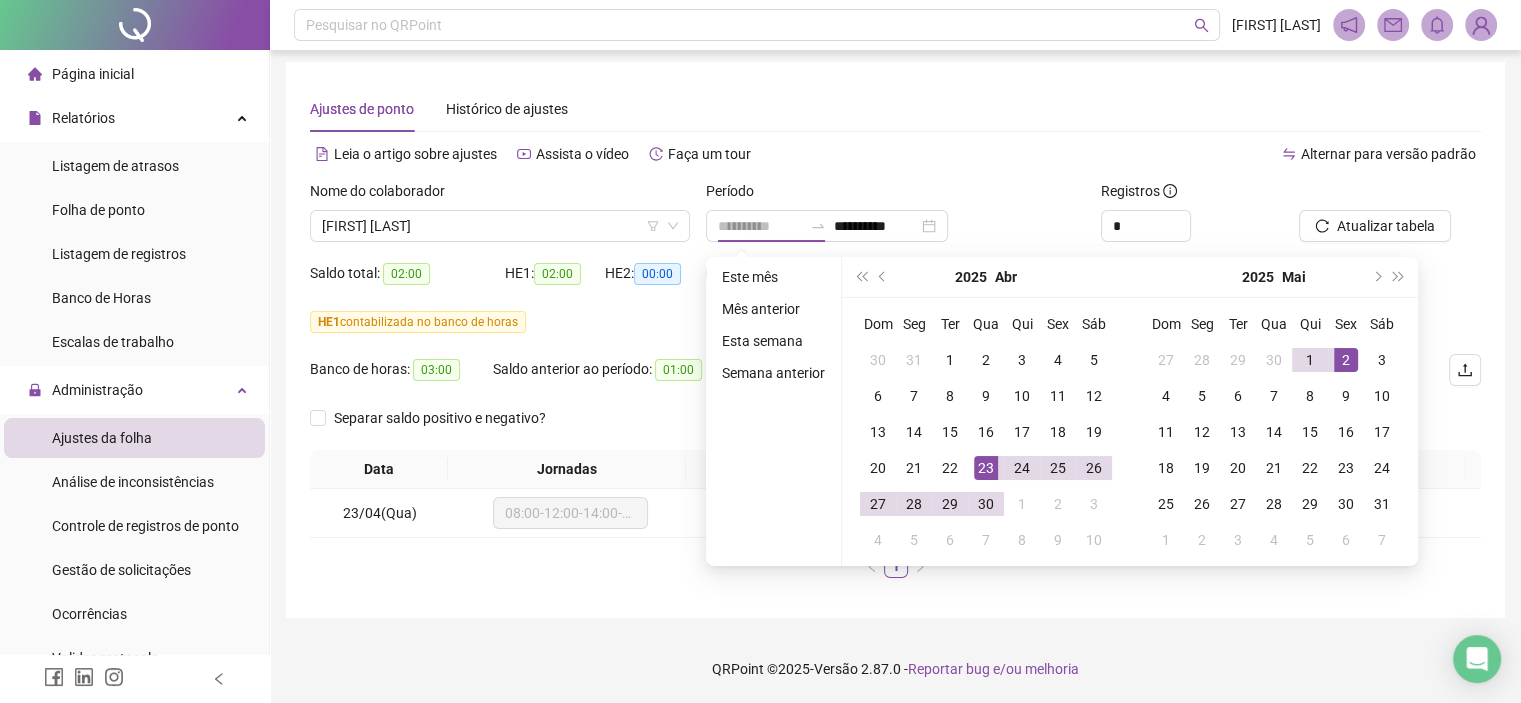 click on "2" at bounding box center (1346, 360) 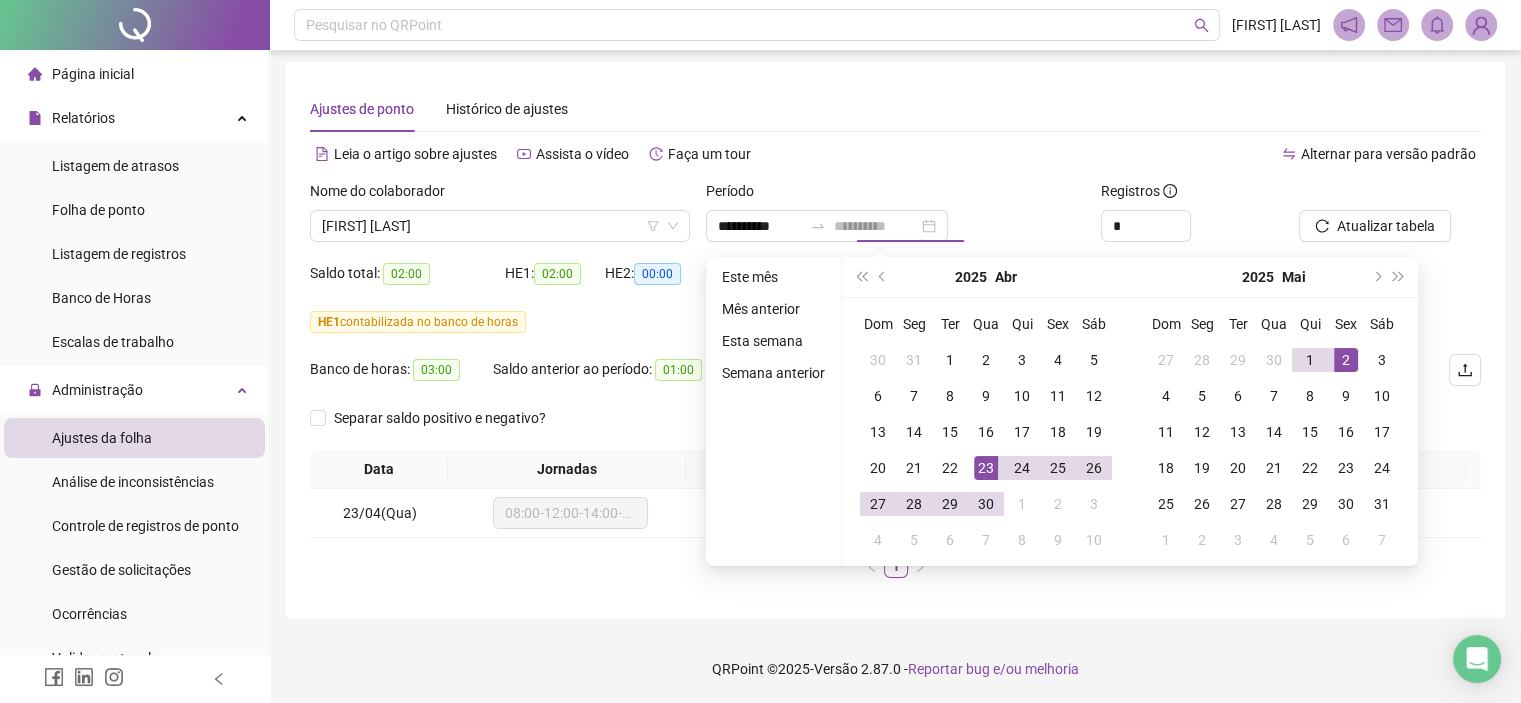 click on "2" at bounding box center (1346, 360) 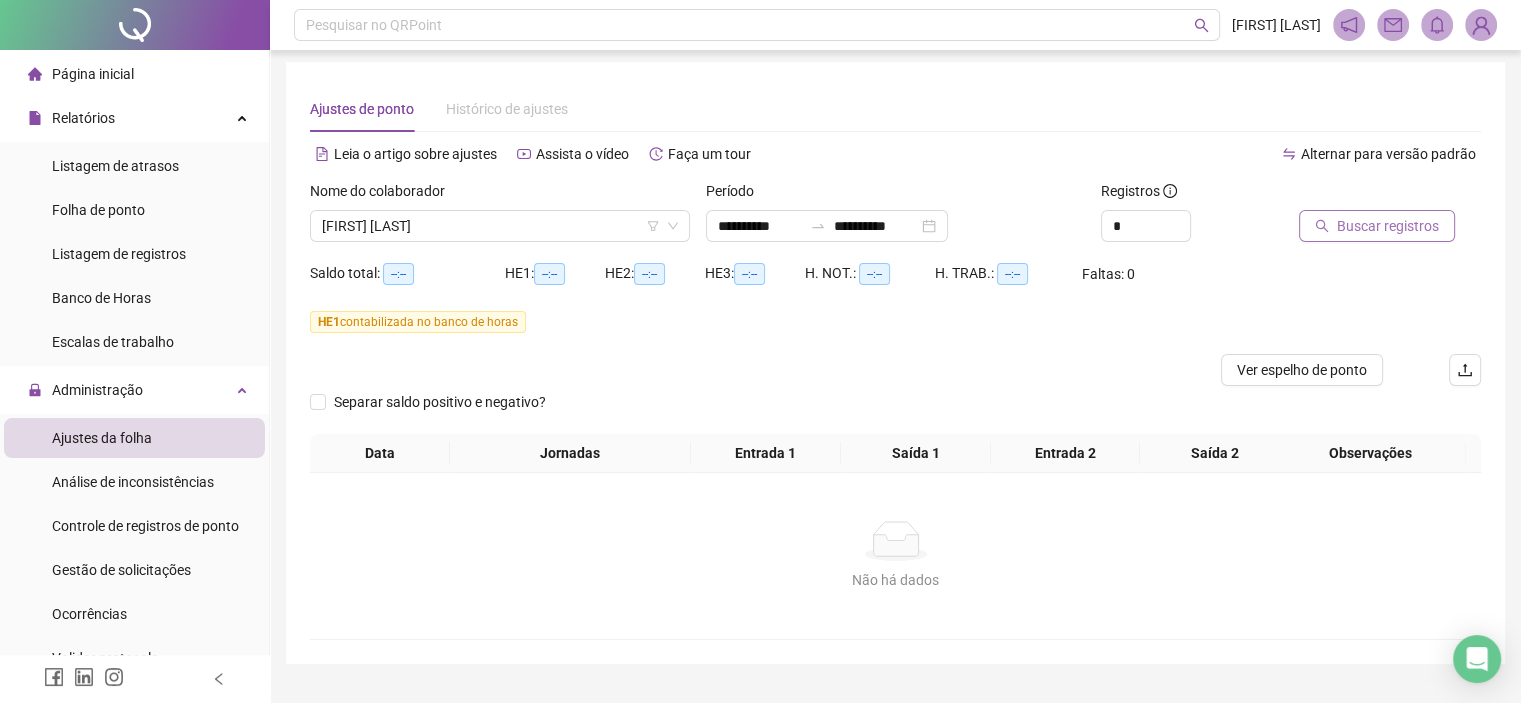 click on "Buscar registros" at bounding box center [1377, 226] 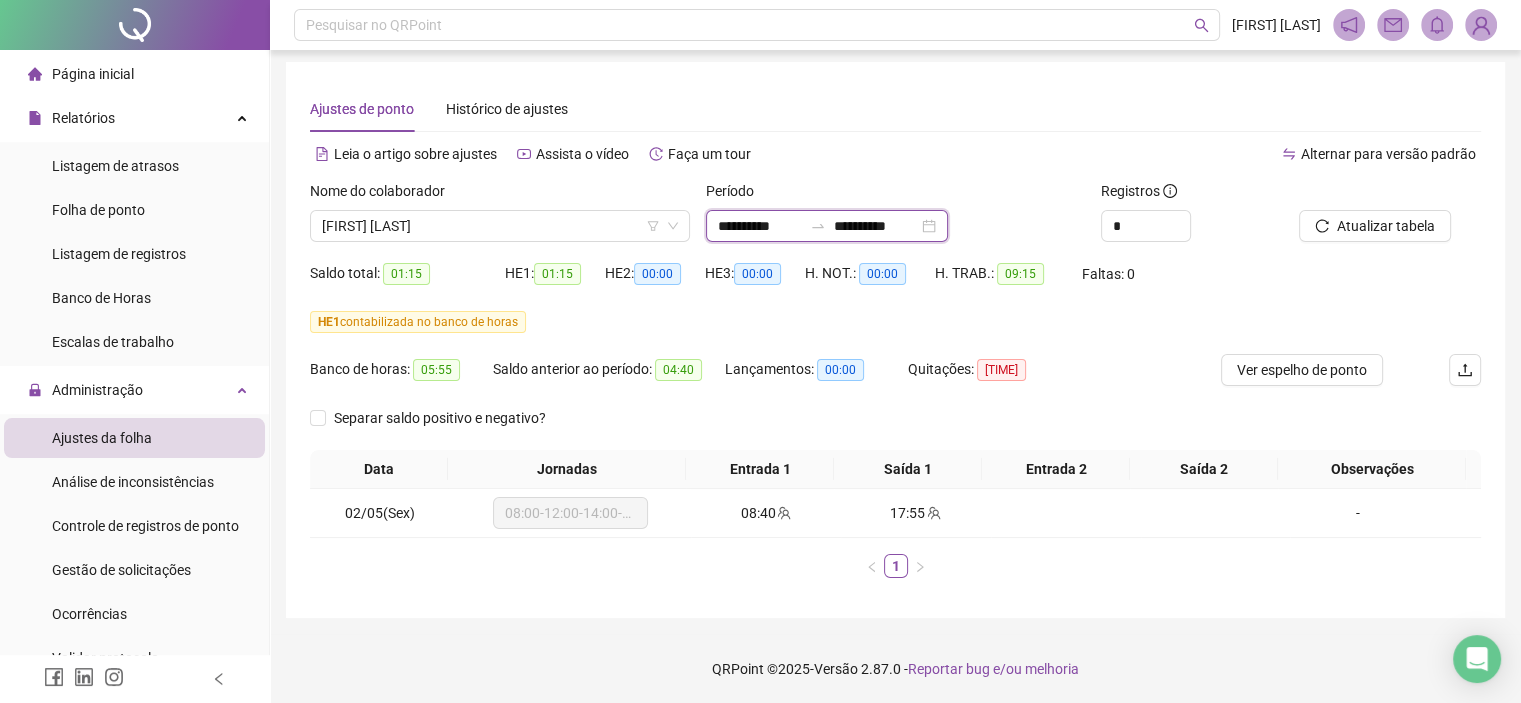 click on "**********" at bounding box center (760, 226) 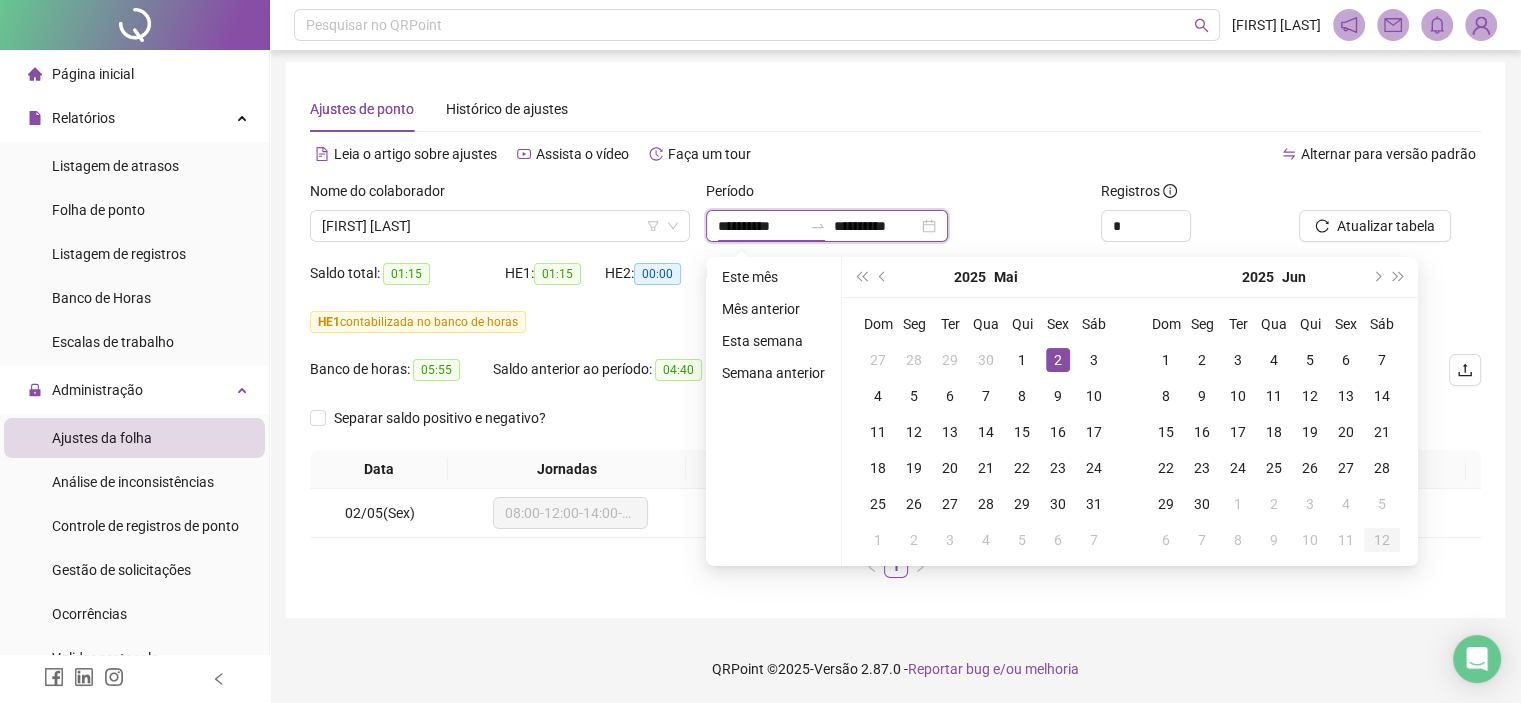 type on "**********" 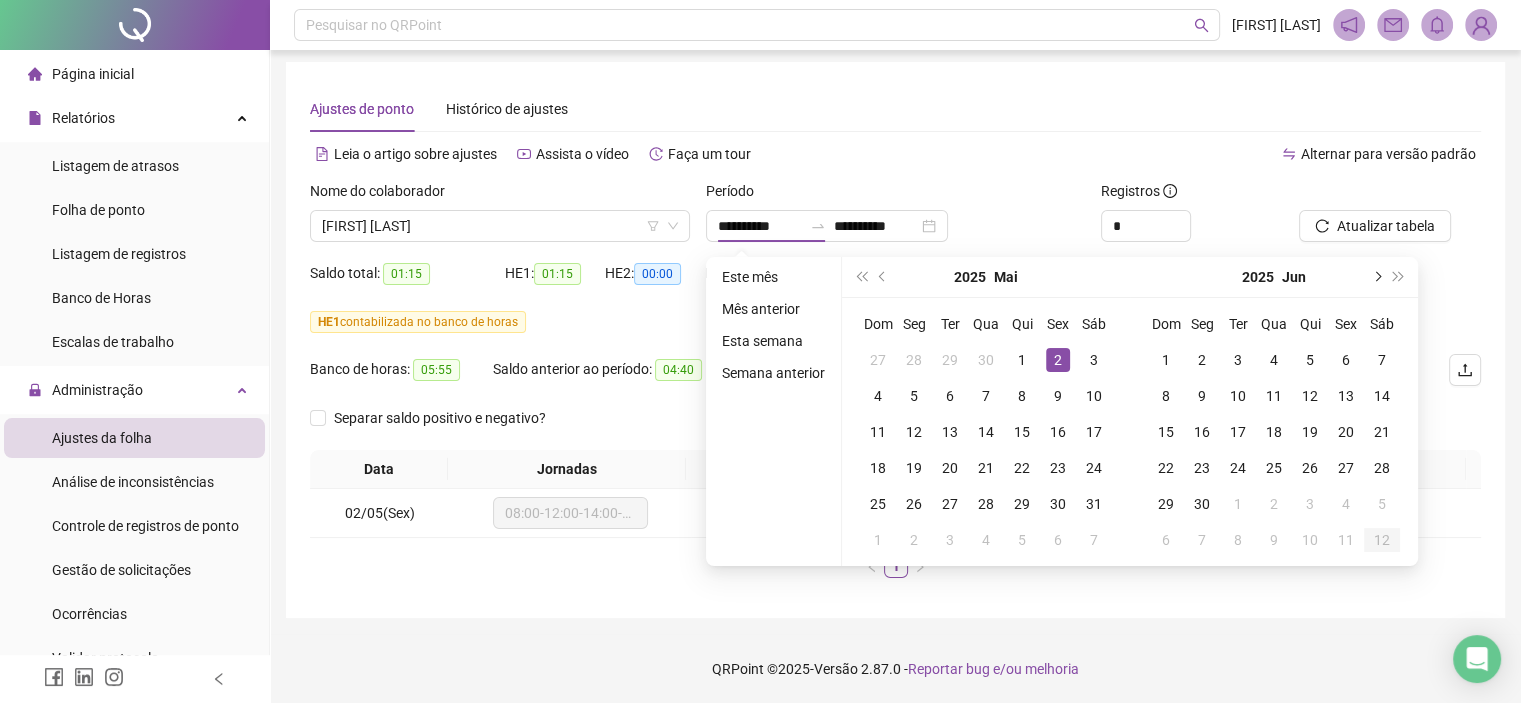 click at bounding box center [1376, 277] 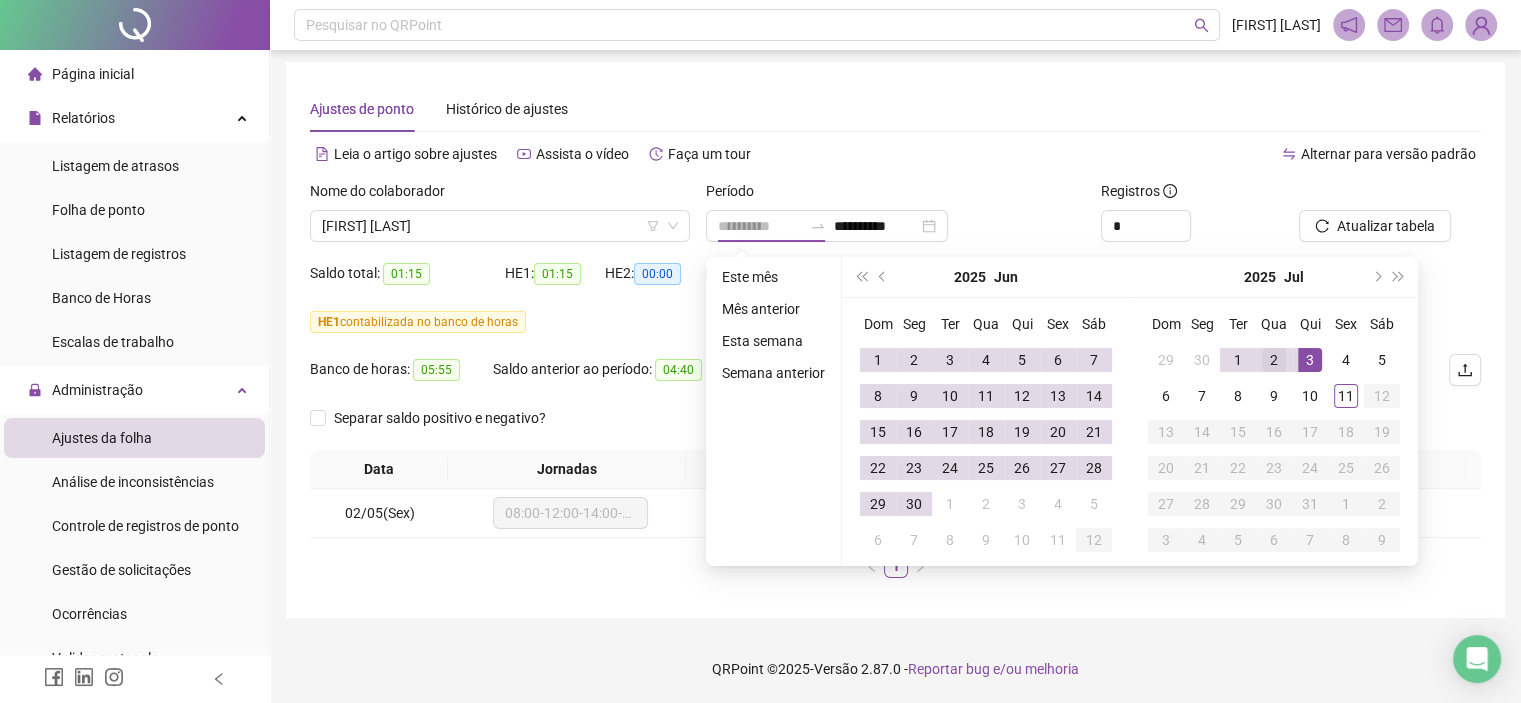 type on "**********" 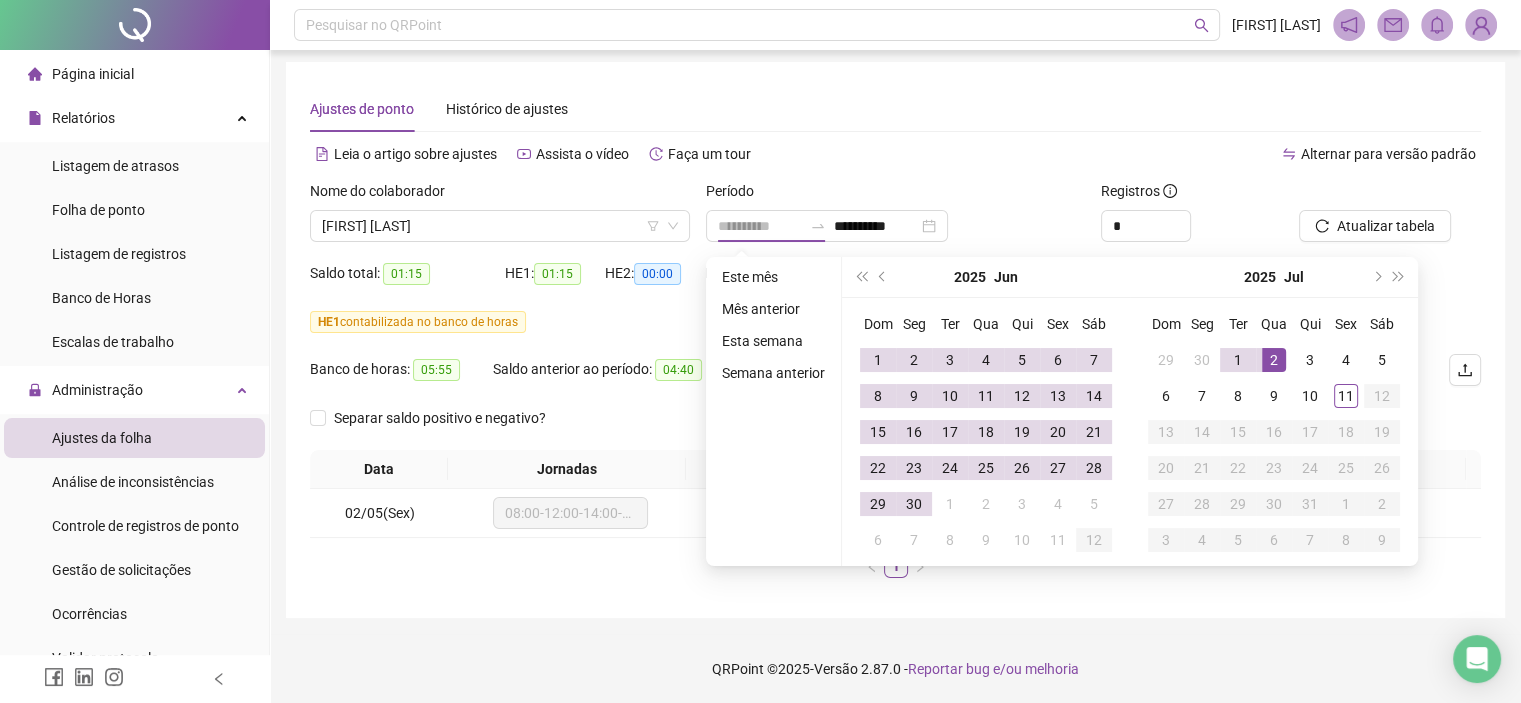 click on "2" at bounding box center [1274, 360] 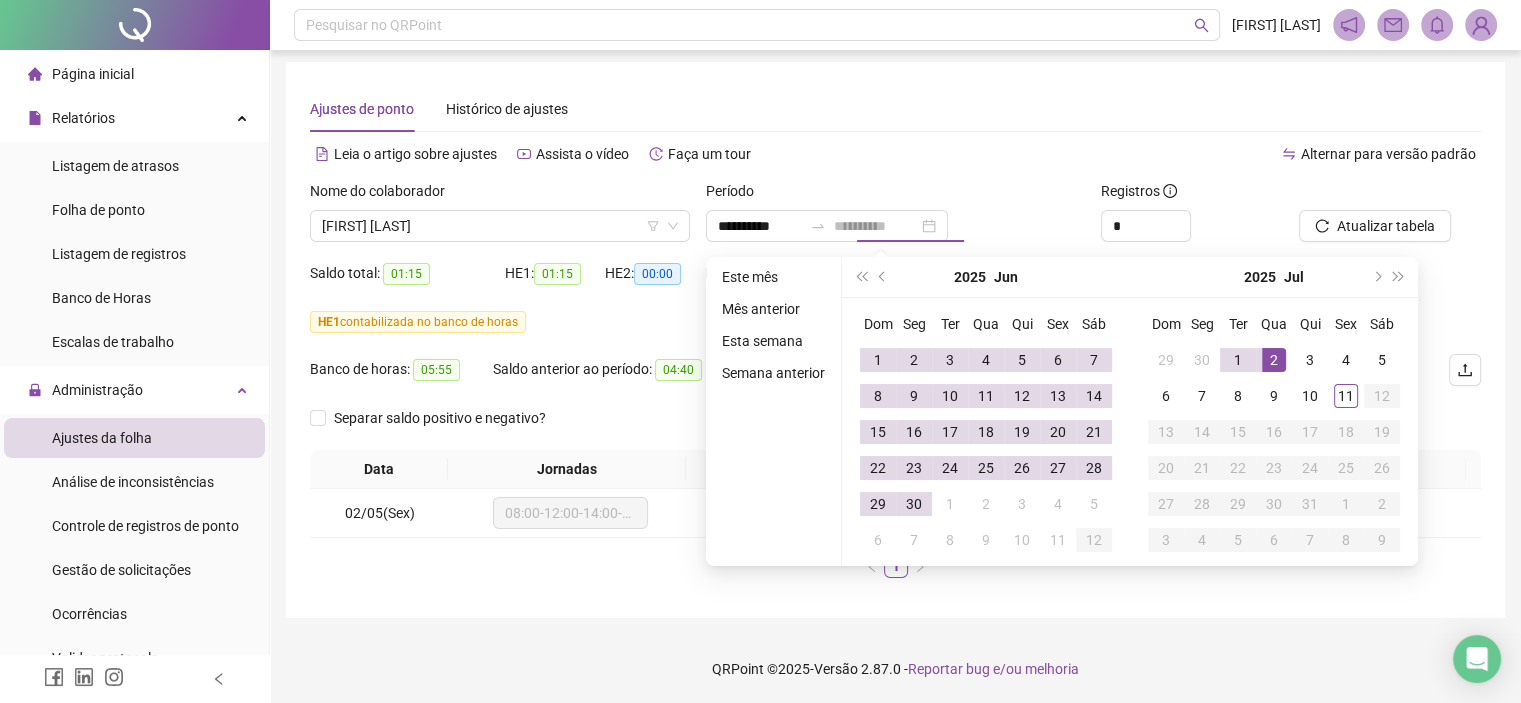 click on "2" at bounding box center [1274, 360] 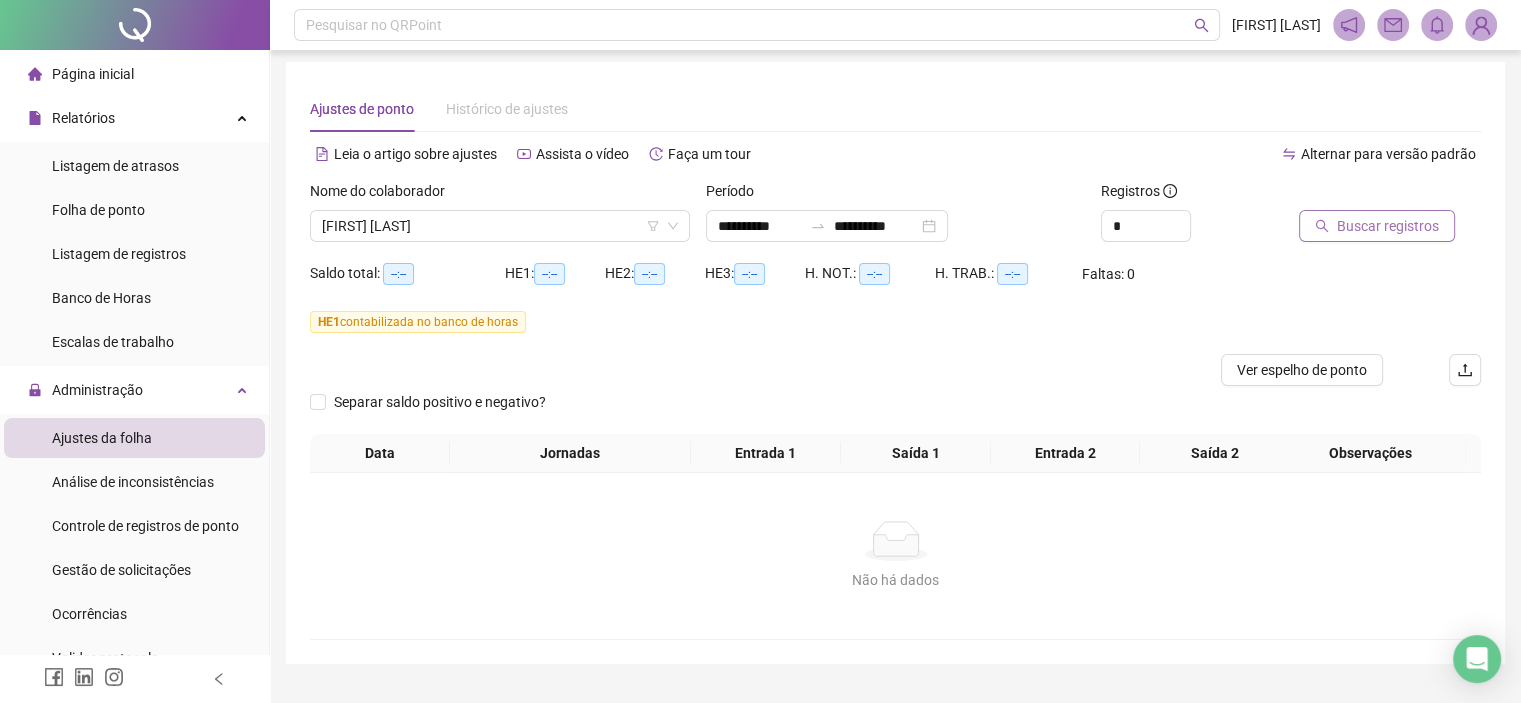 click on "Buscar registros" at bounding box center (1388, 226) 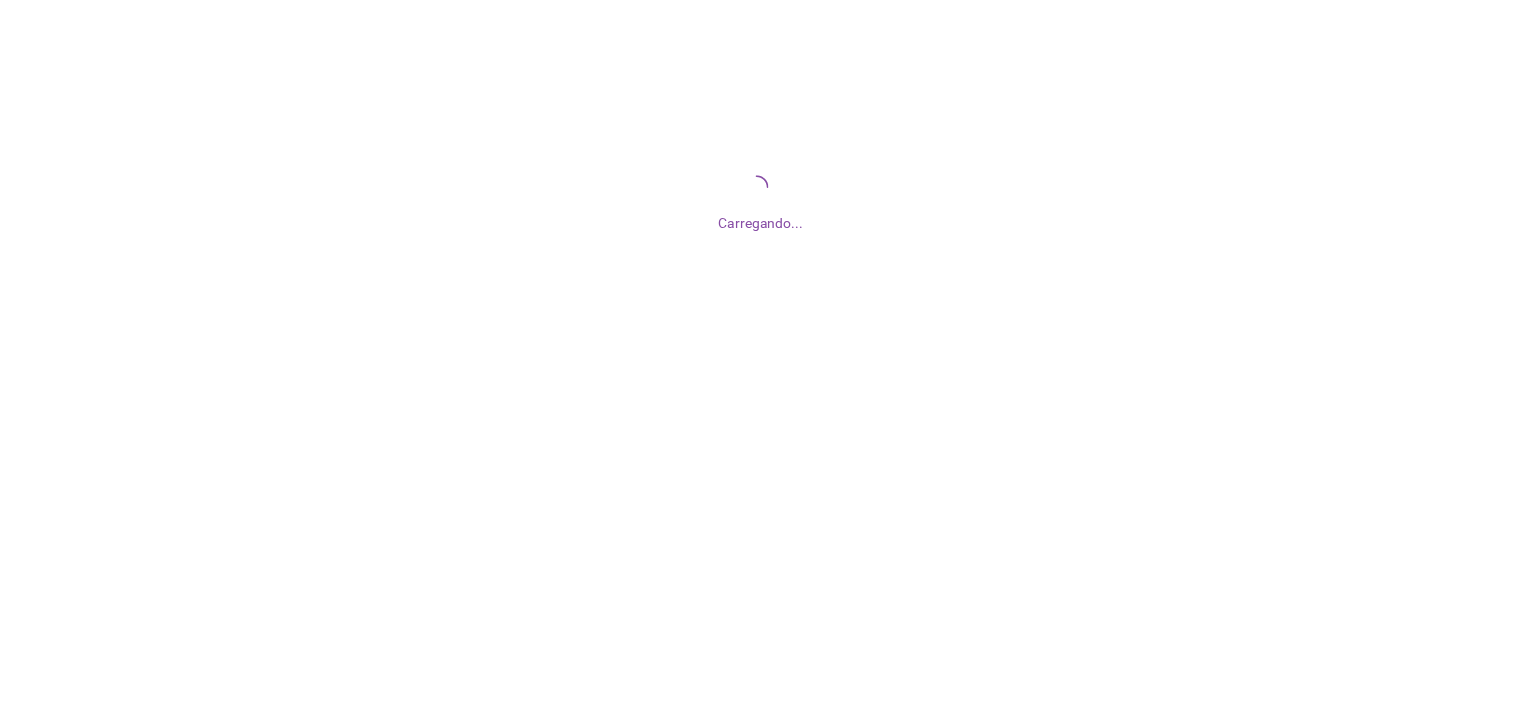 scroll, scrollTop: 0, scrollLeft: 0, axis: both 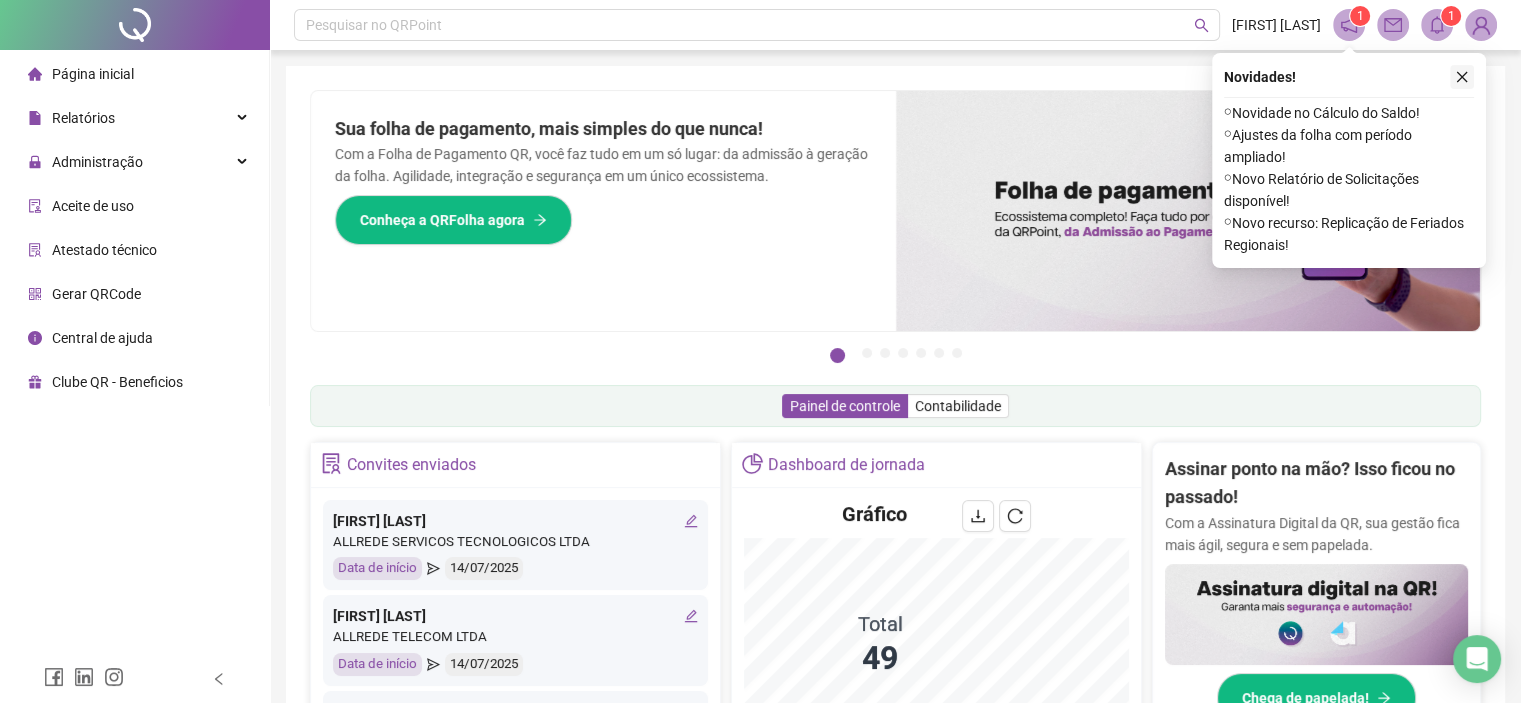 click 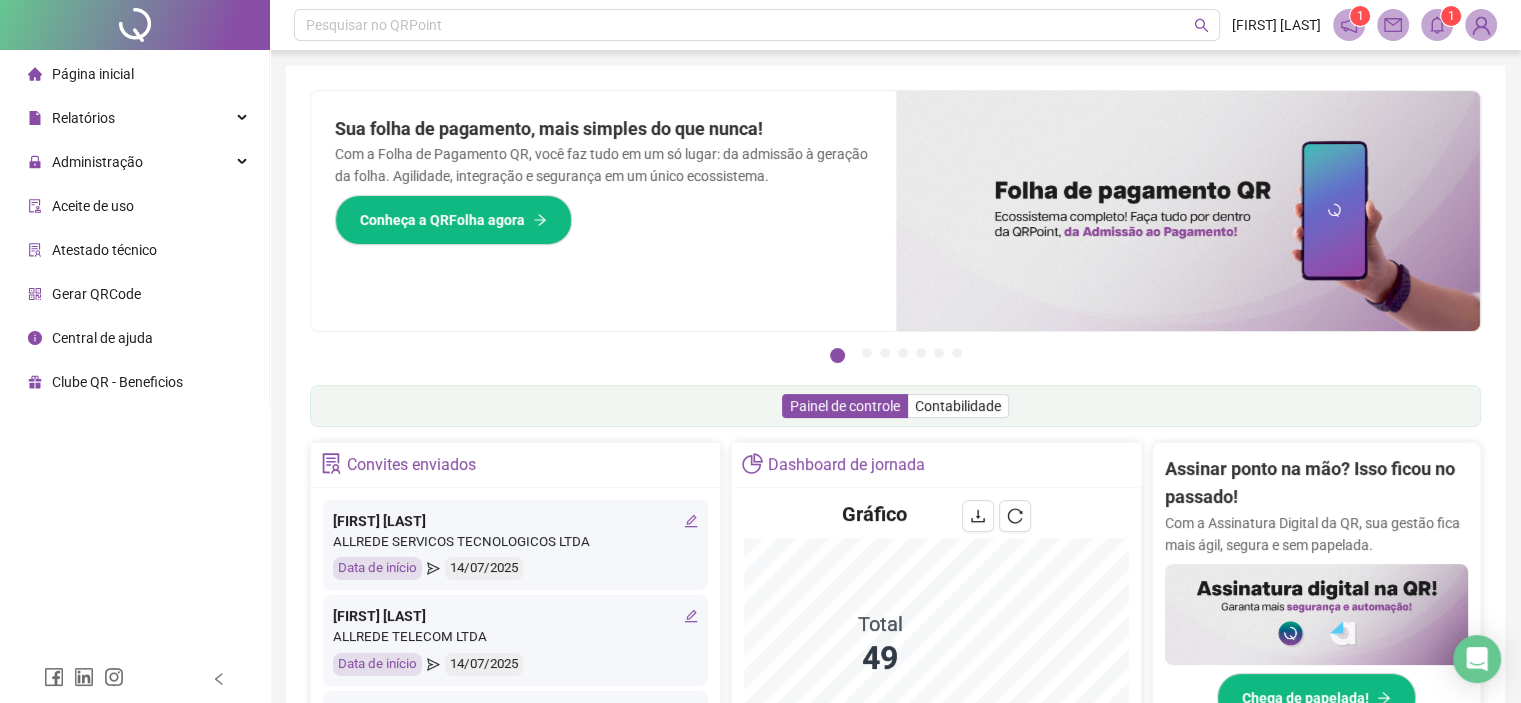 click at bounding box center [1349, 25] 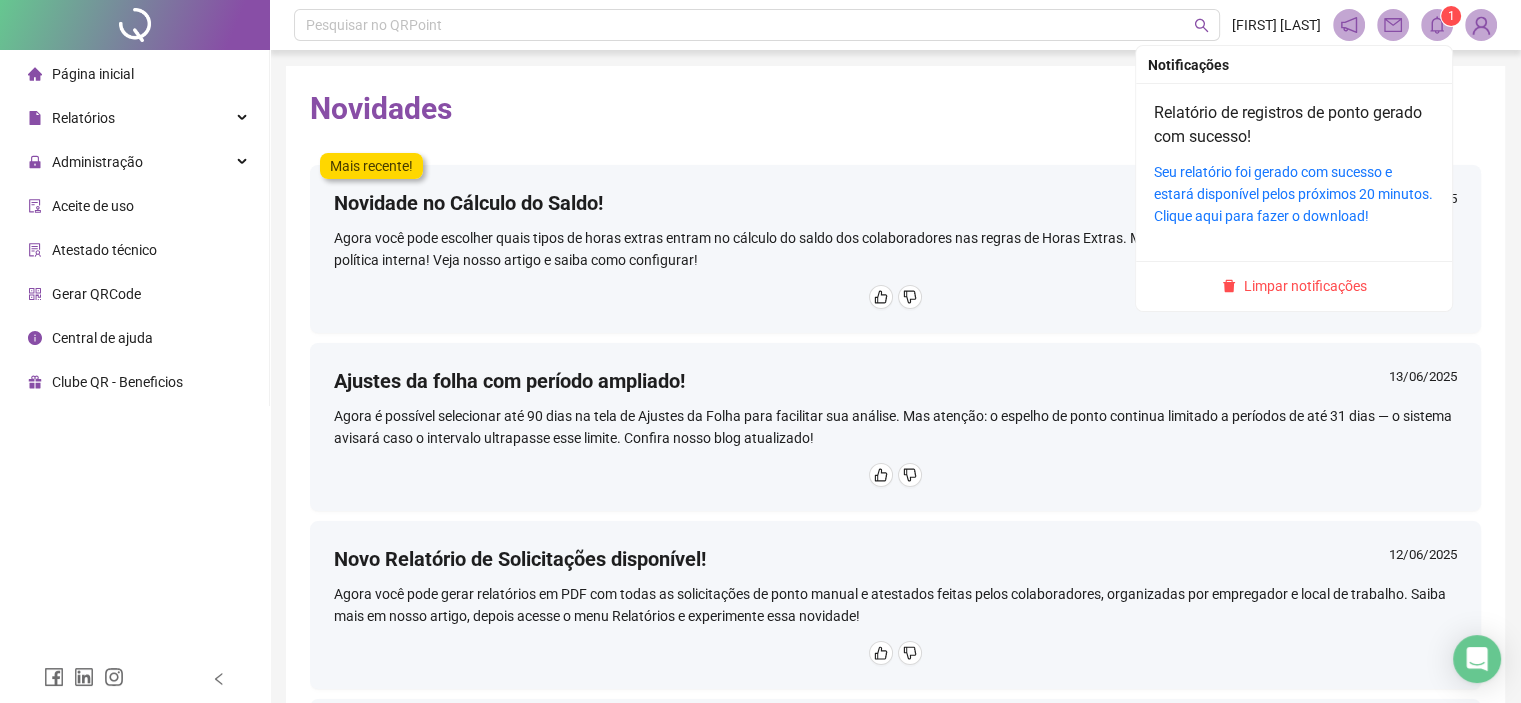 click on "1" at bounding box center [1451, 16] 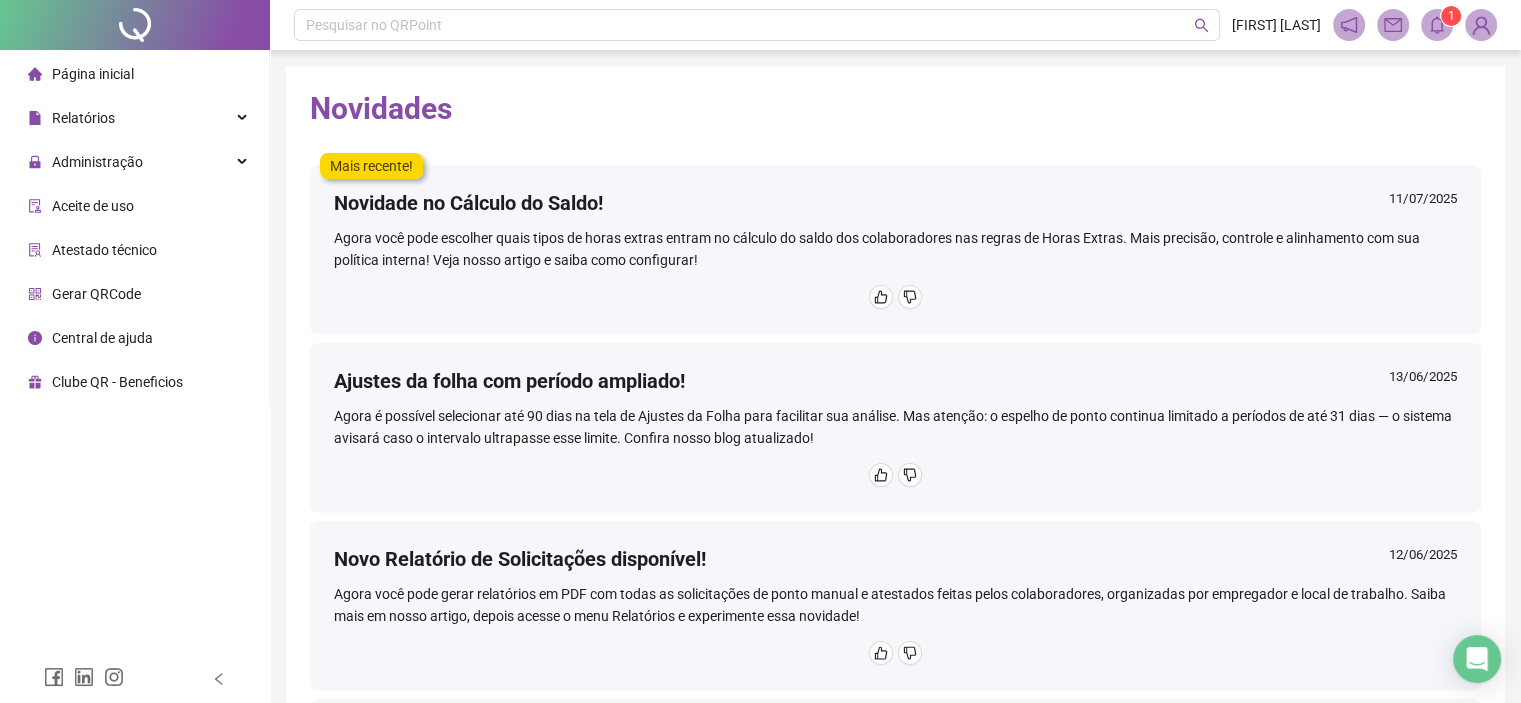 click 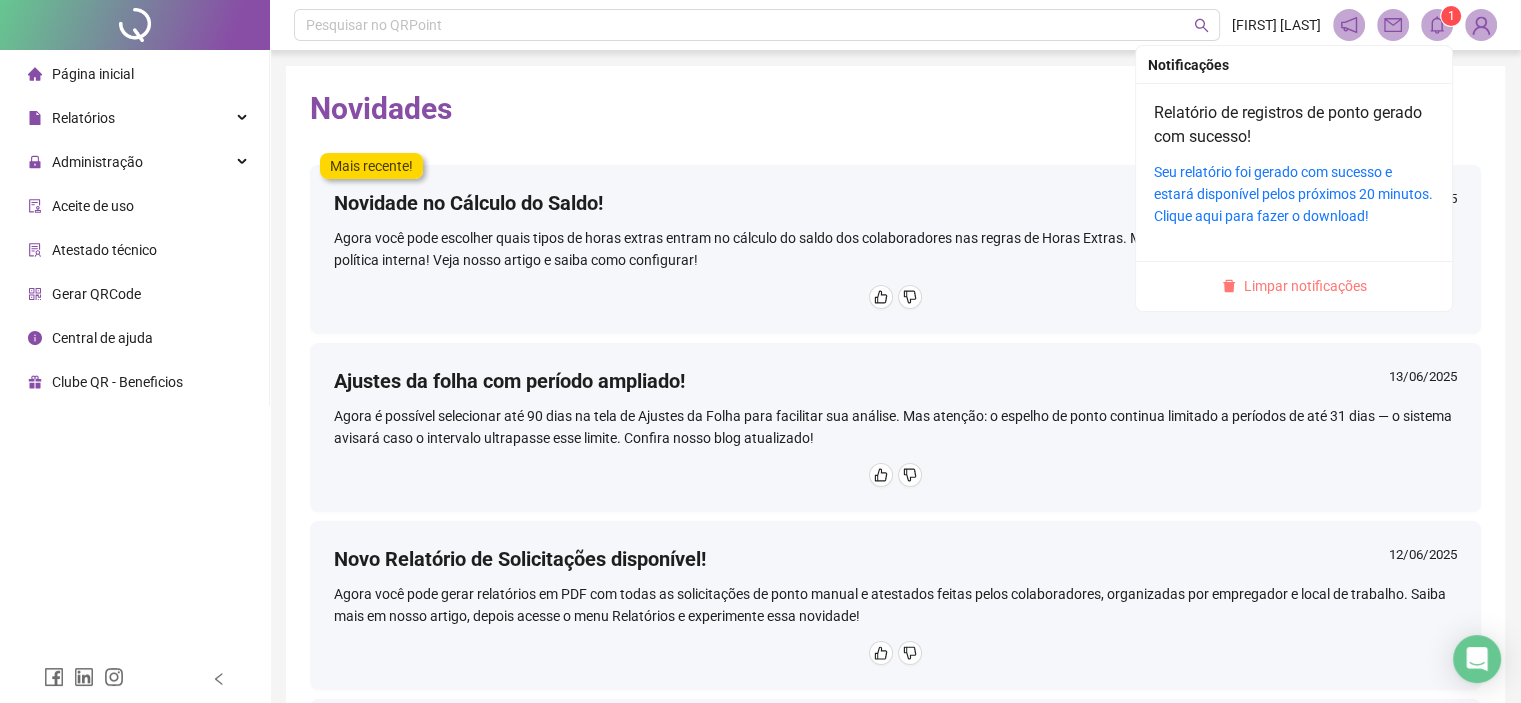 click on "Limpar notificações" at bounding box center (1305, 286) 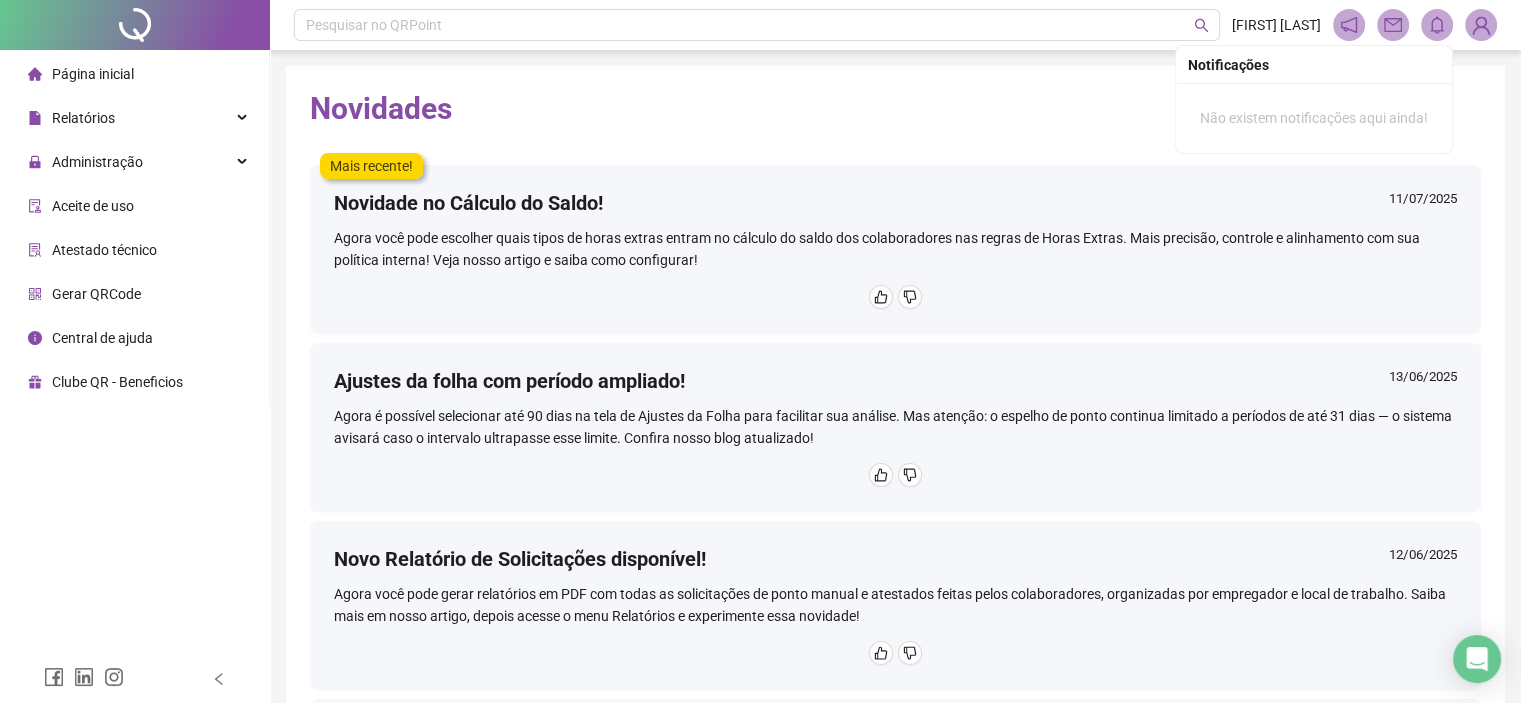 click on "Novidades" at bounding box center (895, 109) 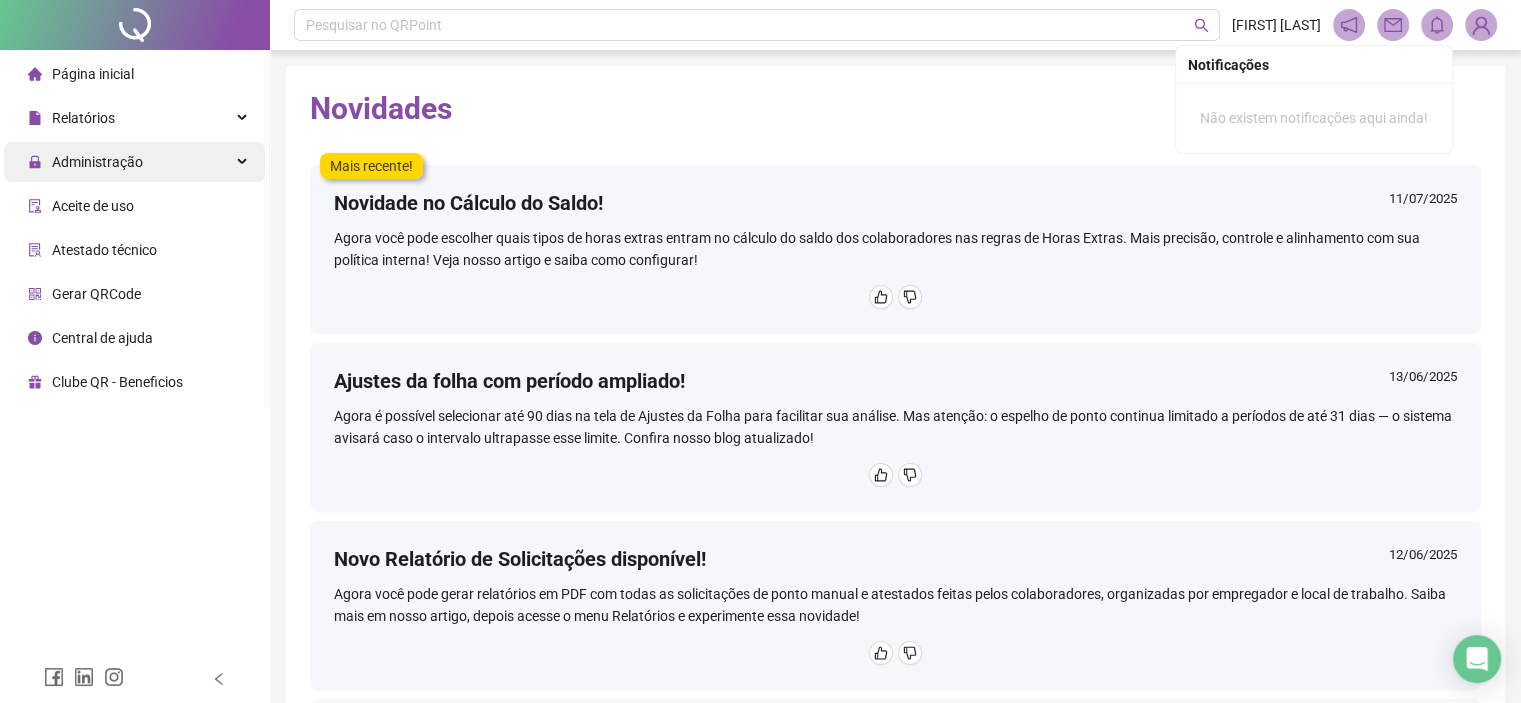 click on "Administração" at bounding box center (97, 162) 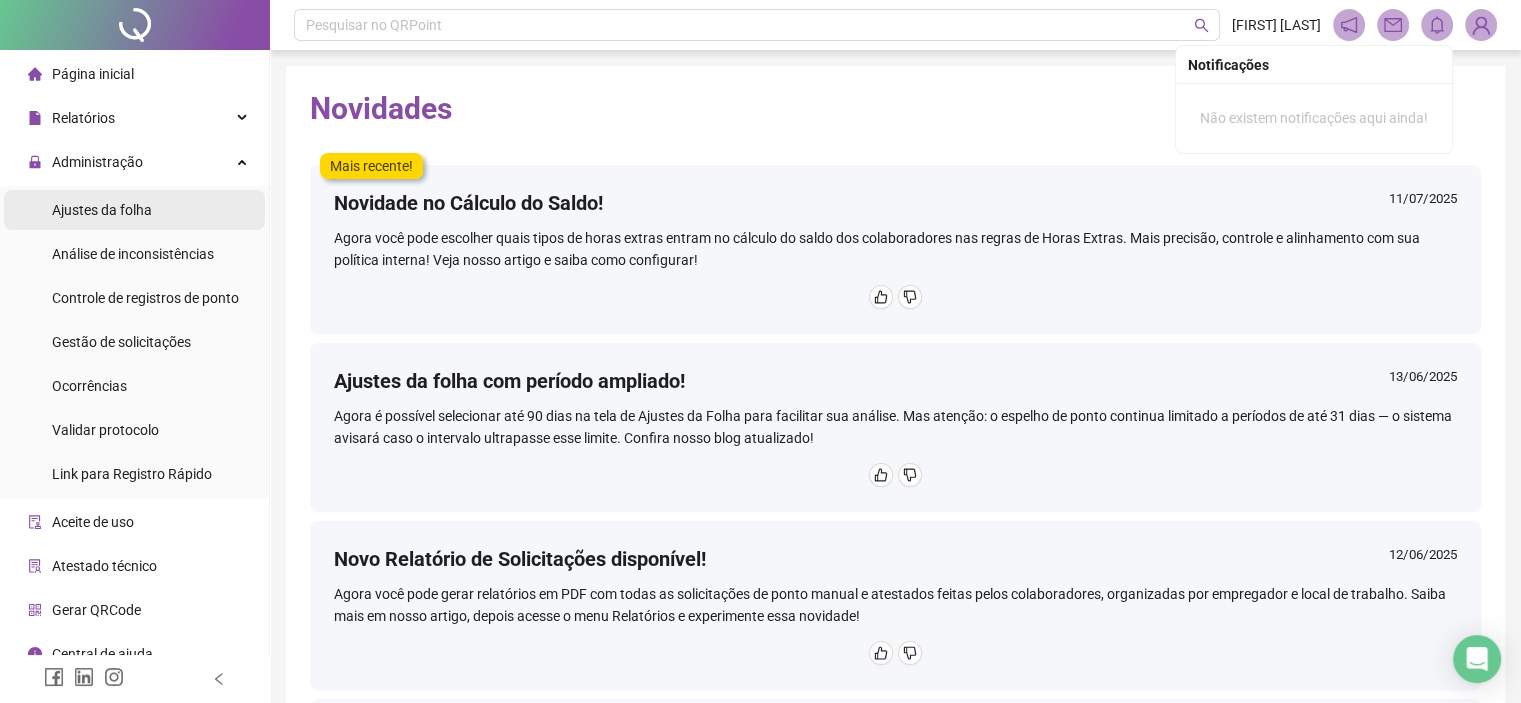 click on "Ajustes da folha" at bounding box center (102, 210) 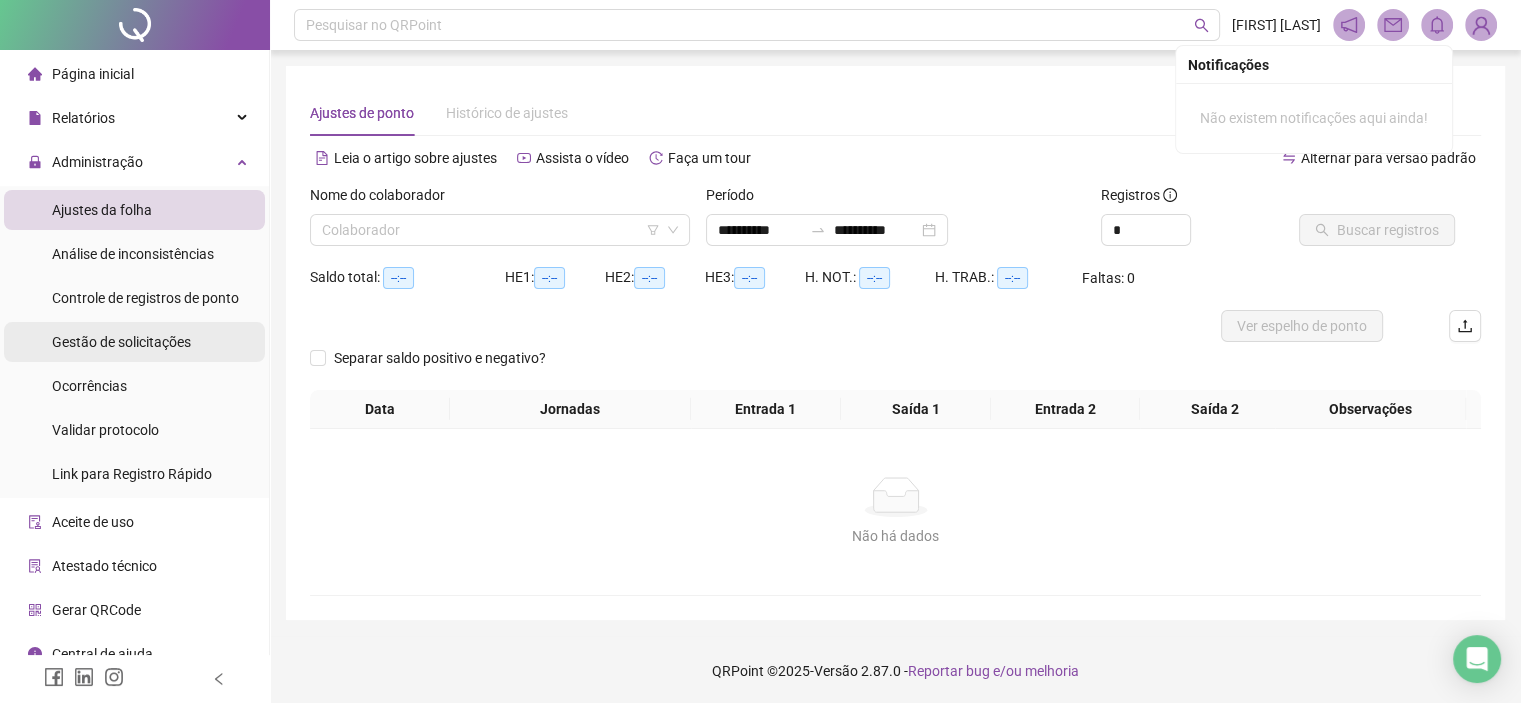 click on "Gestão de solicitações" at bounding box center [121, 342] 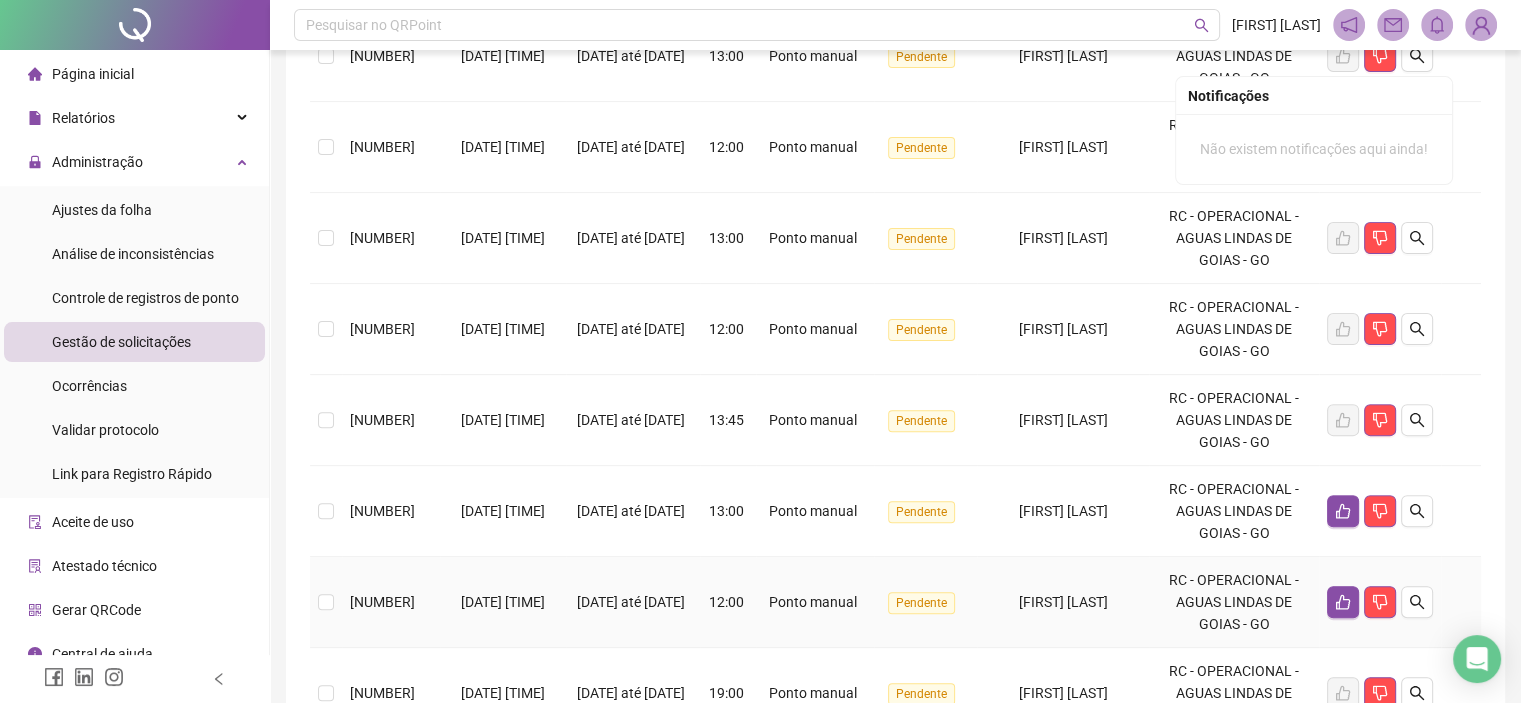 scroll, scrollTop: 600, scrollLeft: 0, axis: vertical 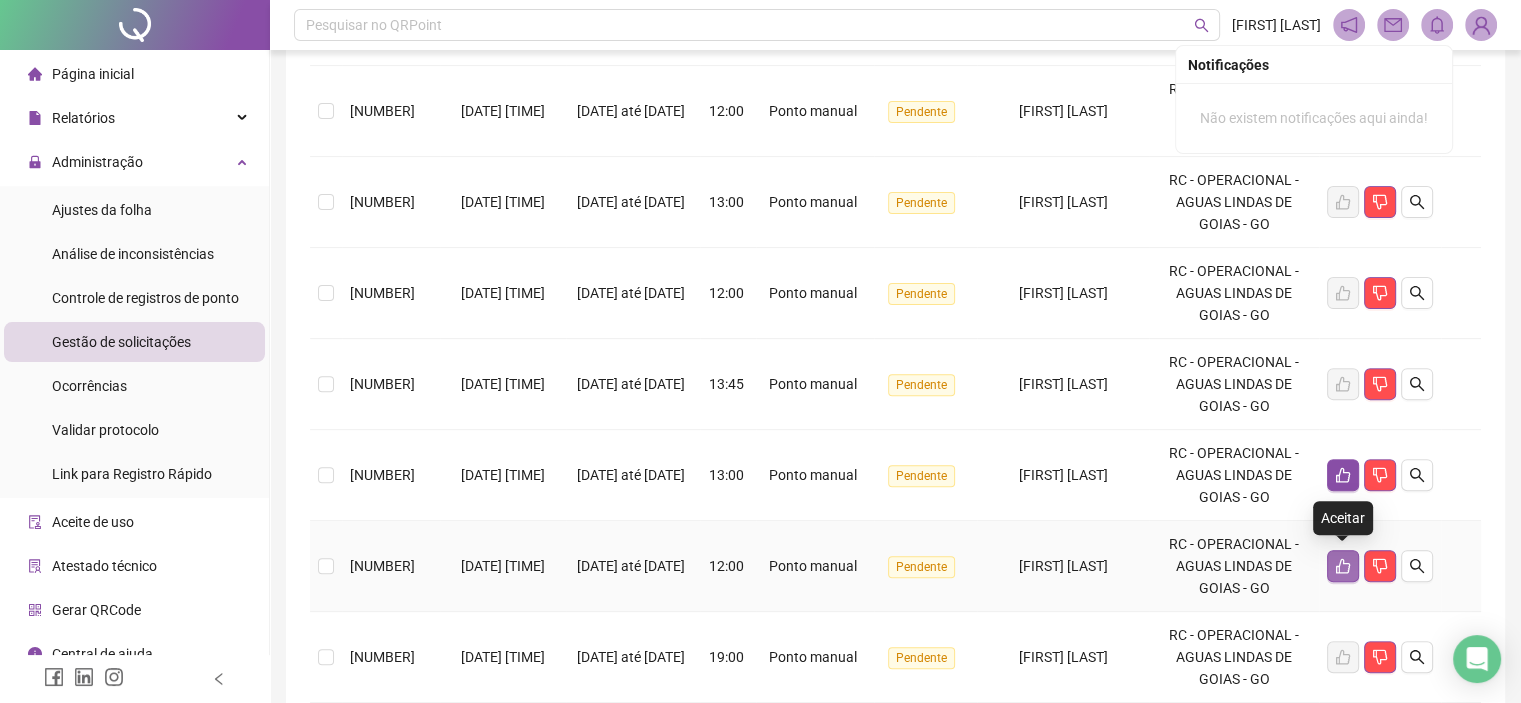 click at bounding box center [1343, 566] 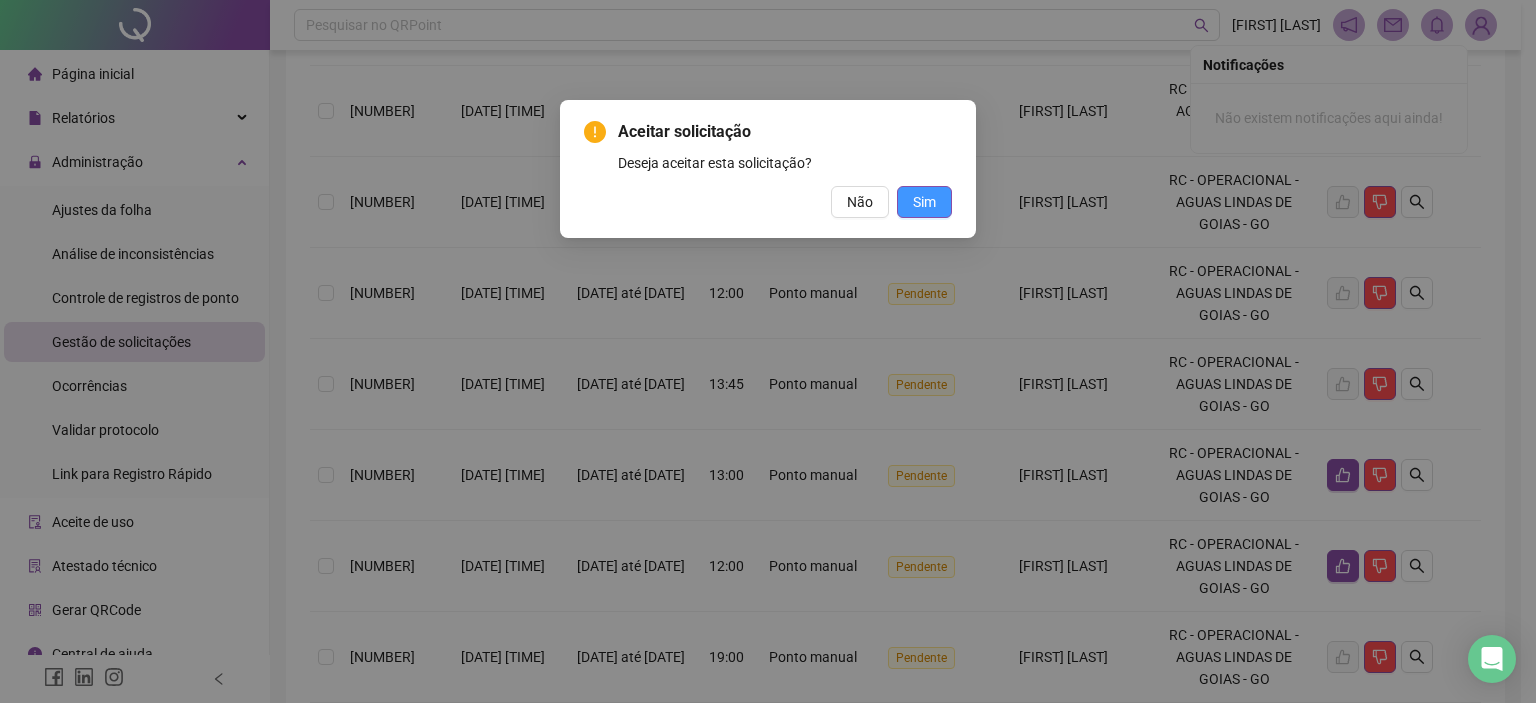 click on "Sim" at bounding box center [924, 202] 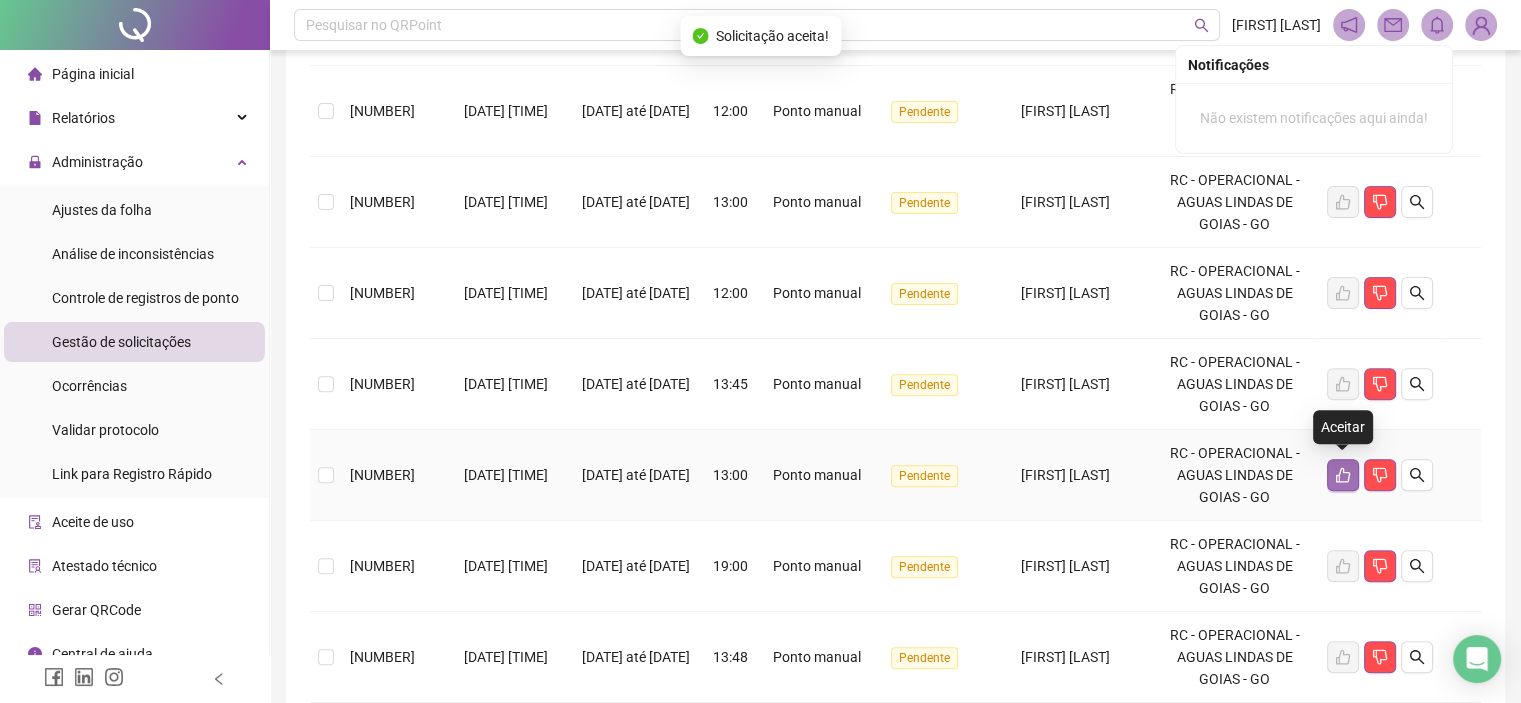 click 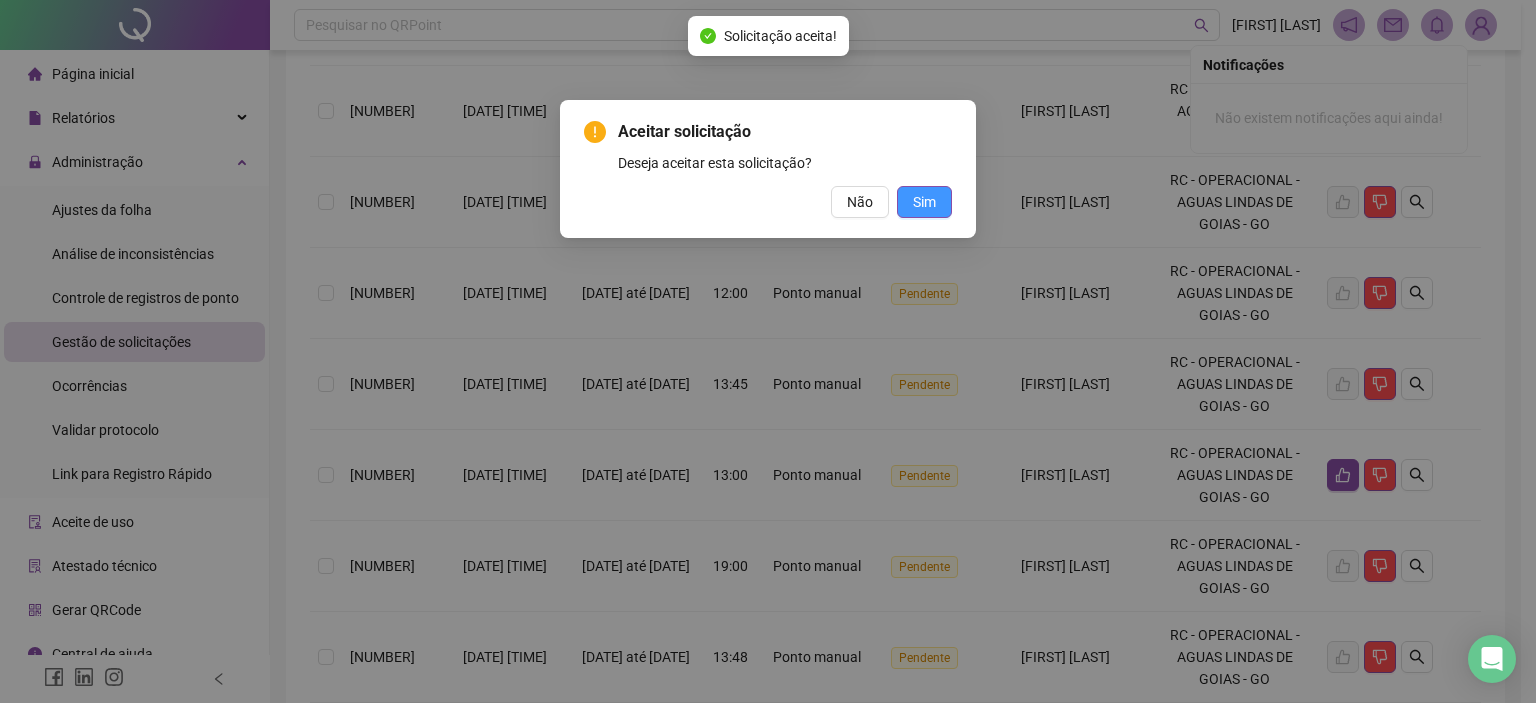 click on "Sim" at bounding box center [924, 202] 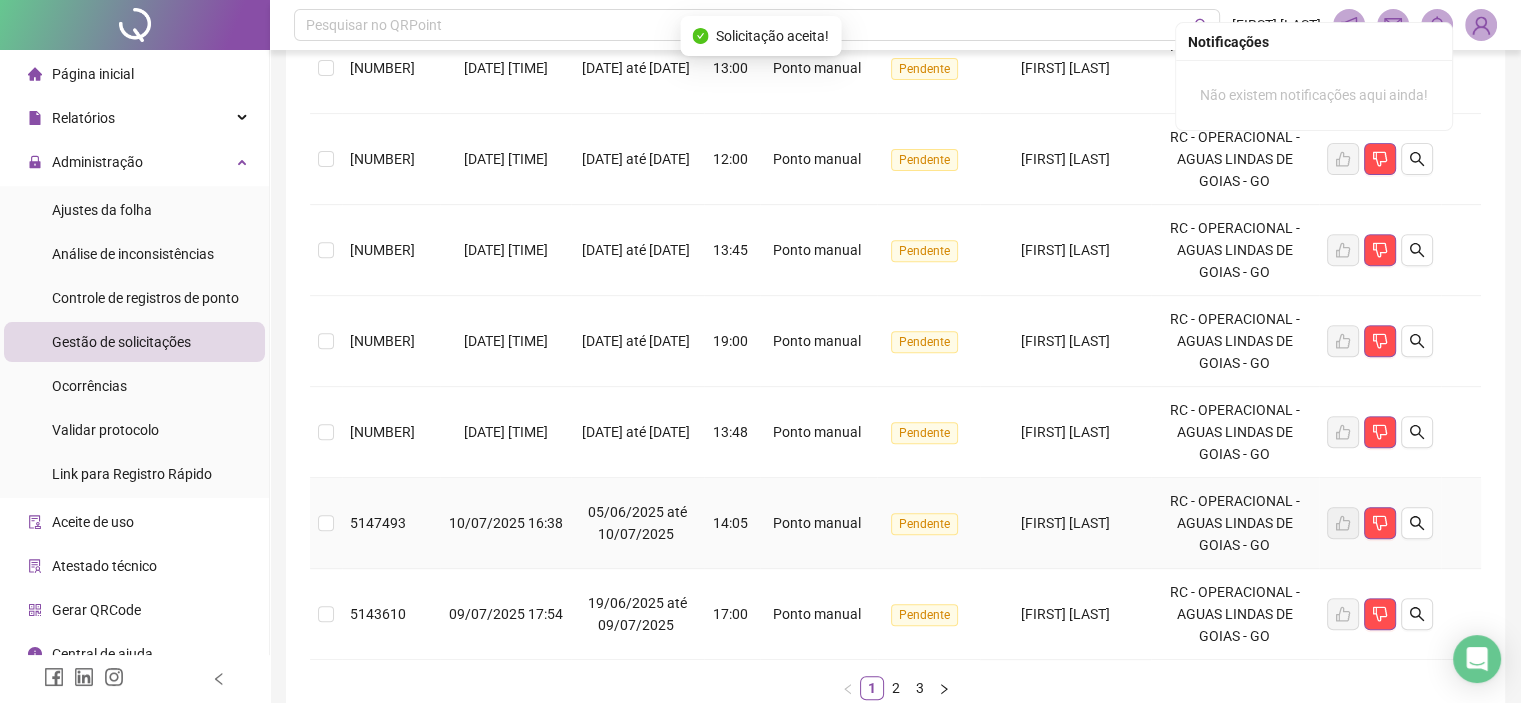 scroll, scrollTop: 800, scrollLeft: 0, axis: vertical 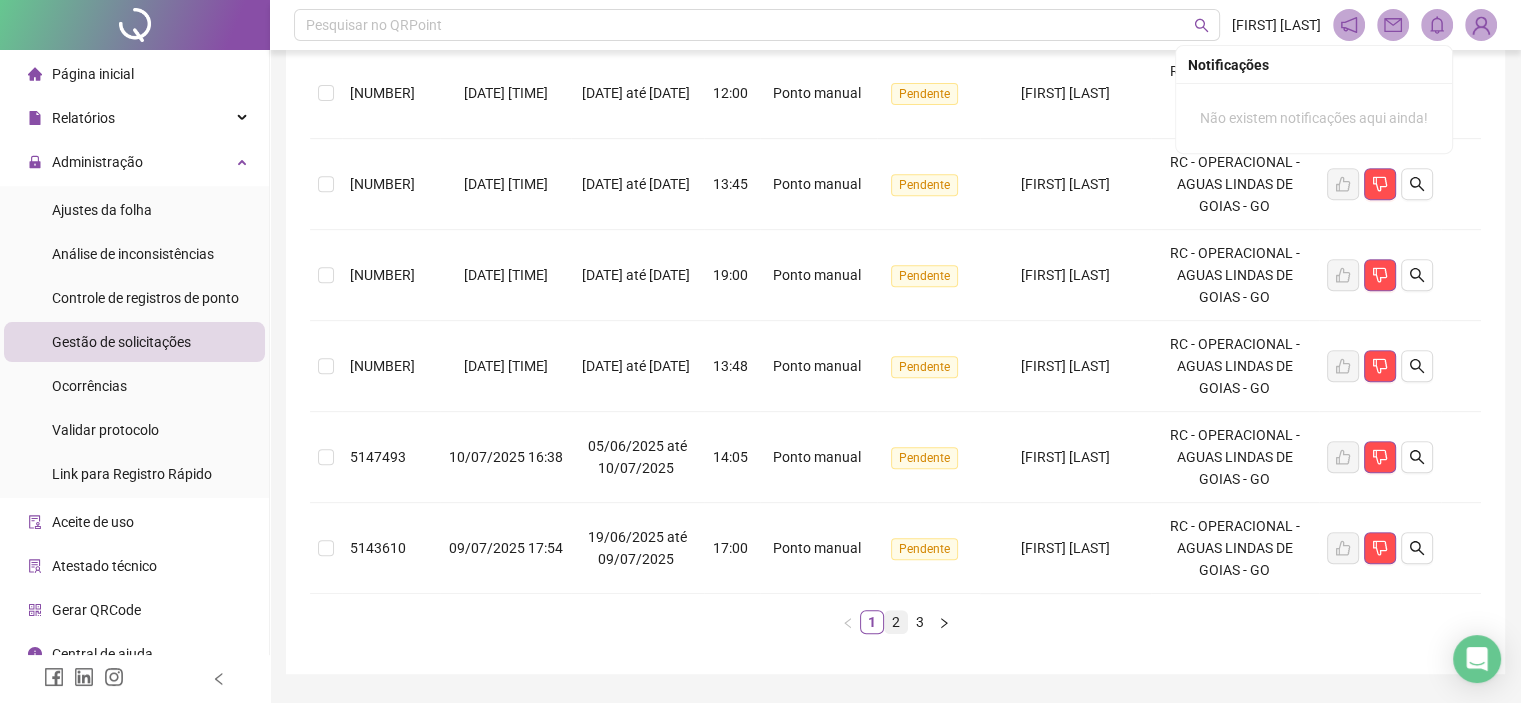 click on "2" at bounding box center (896, 622) 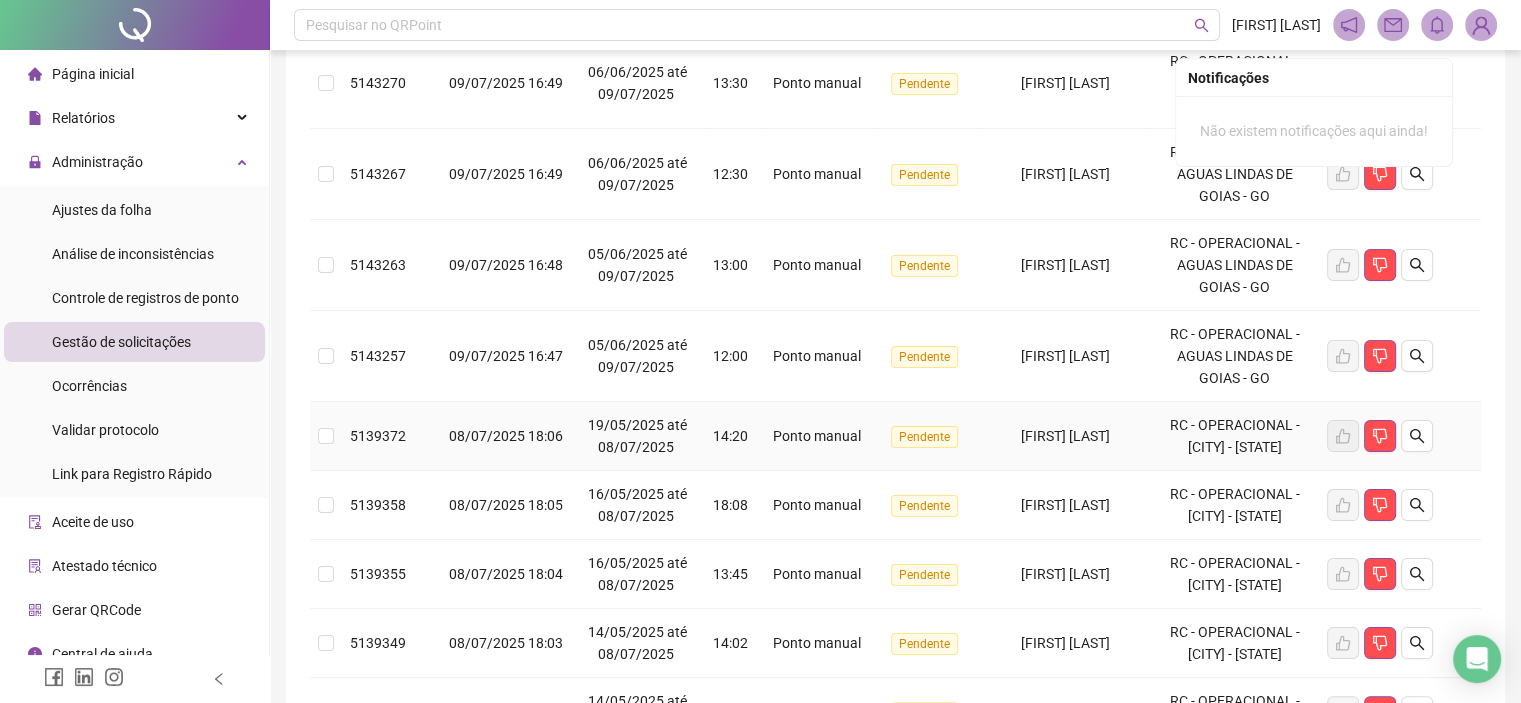 scroll, scrollTop: 199, scrollLeft: 0, axis: vertical 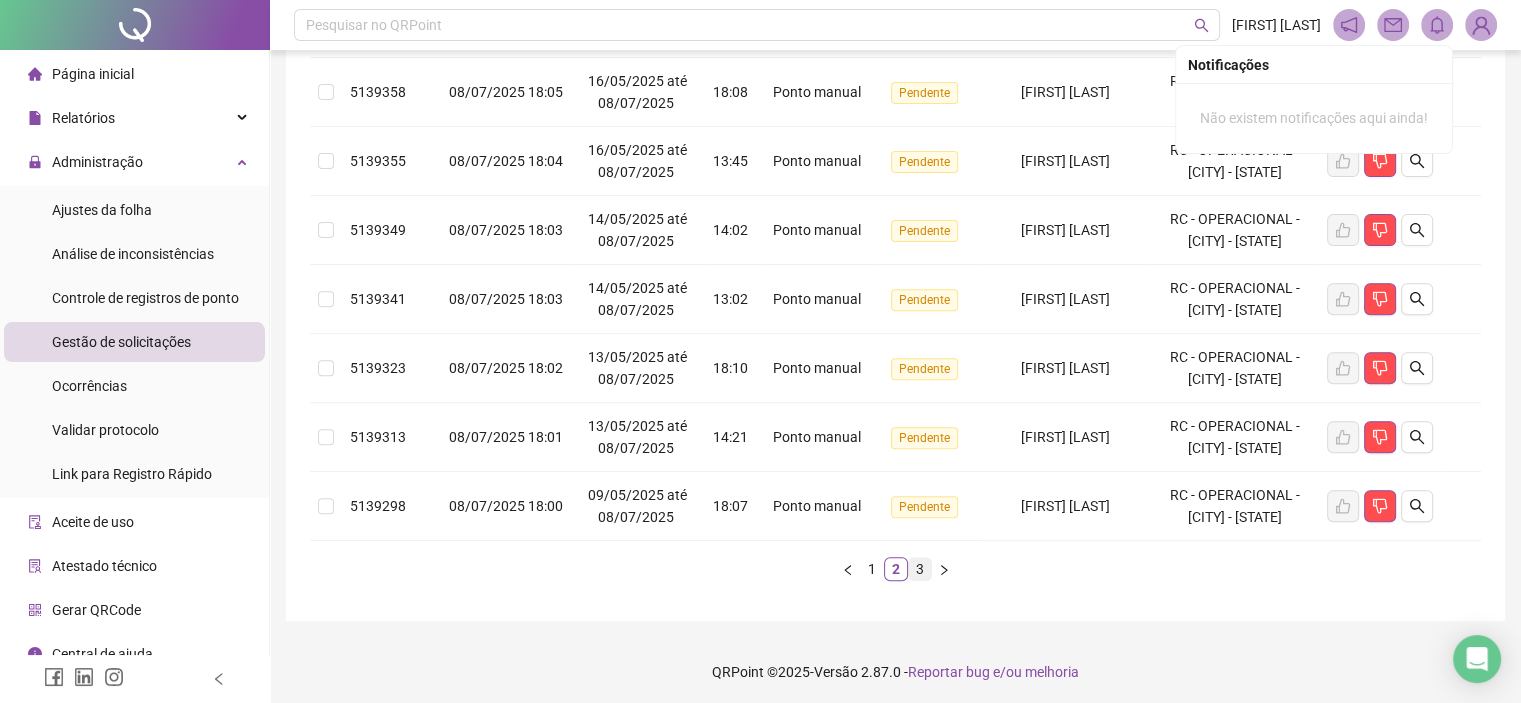 click on "3" at bounding box center [920, 569] 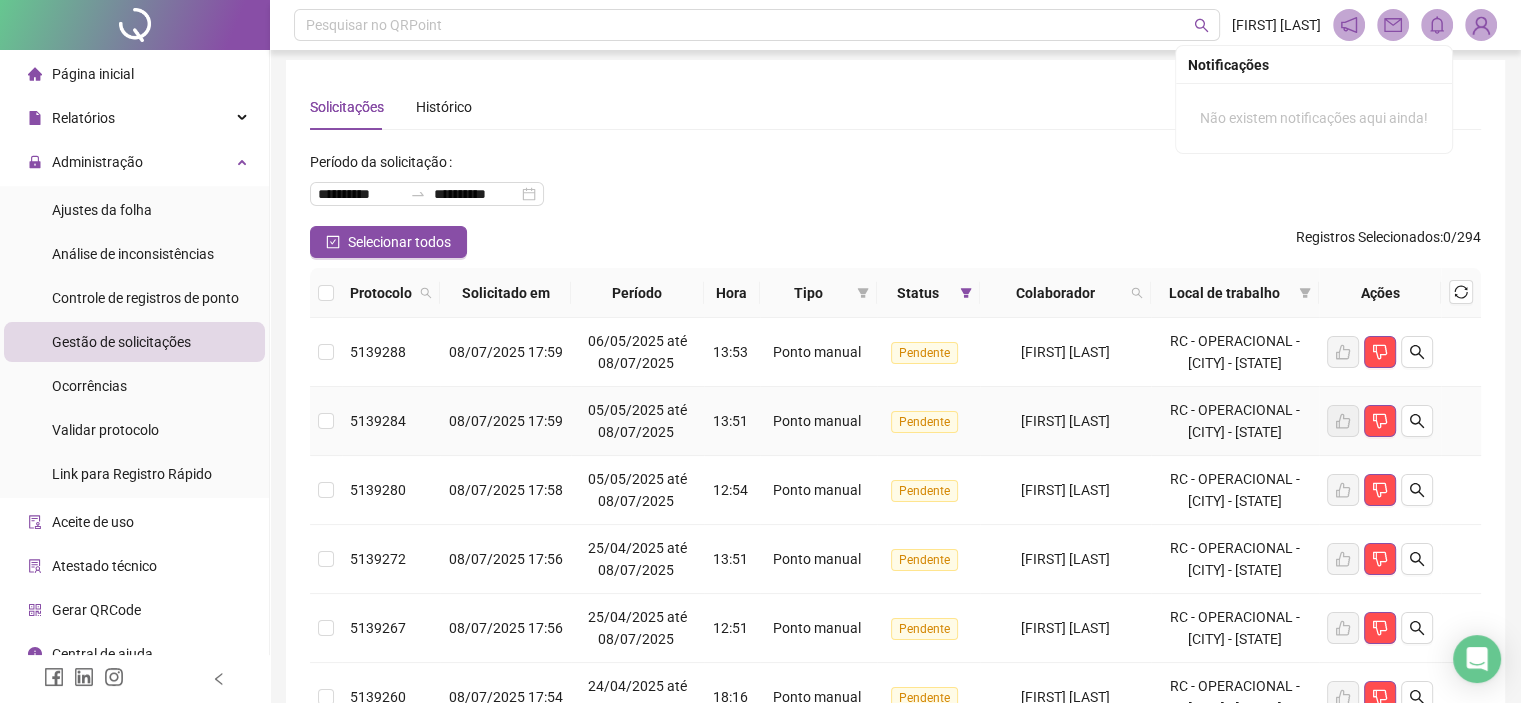 scroll, scrollTop: 0, scrollLeft: 0, axis: both 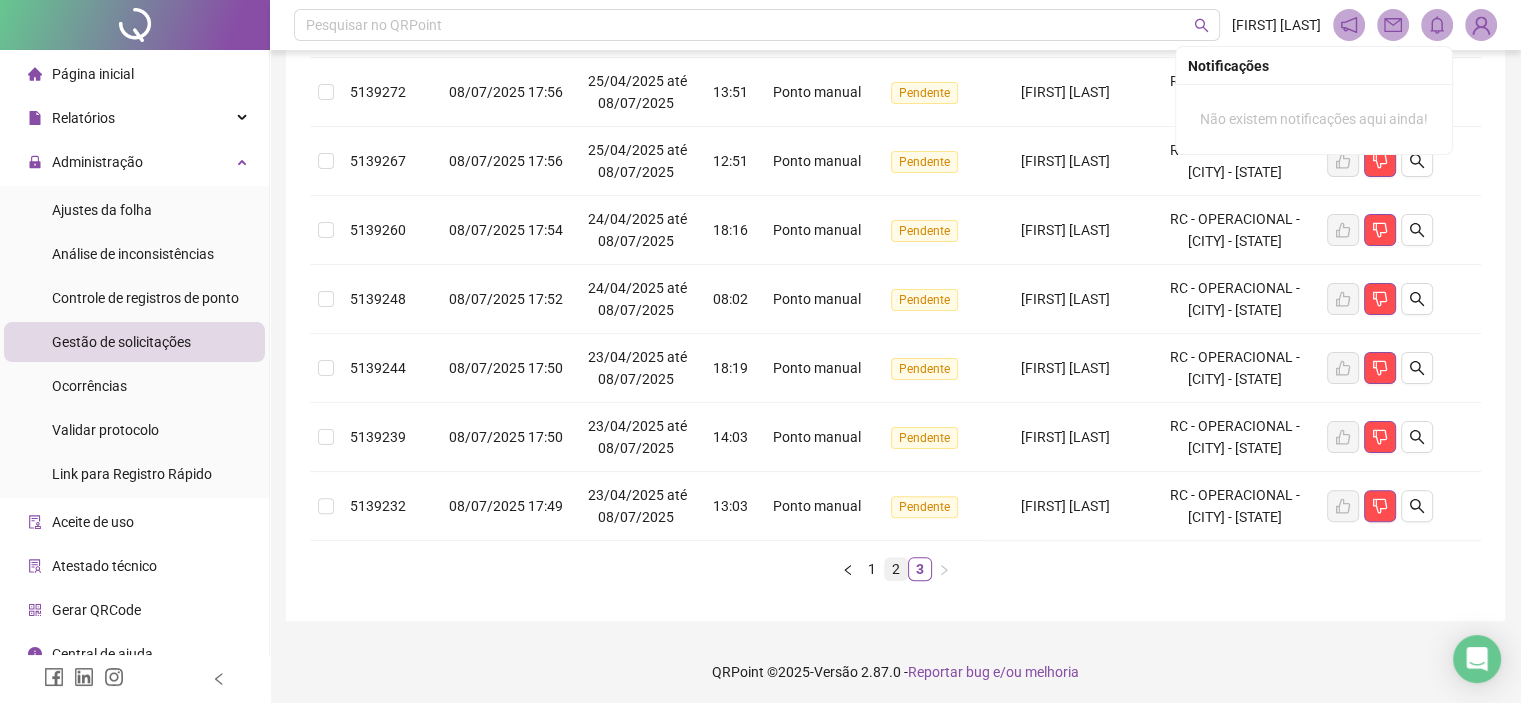 click on "2" at bounding box center (896, 569) 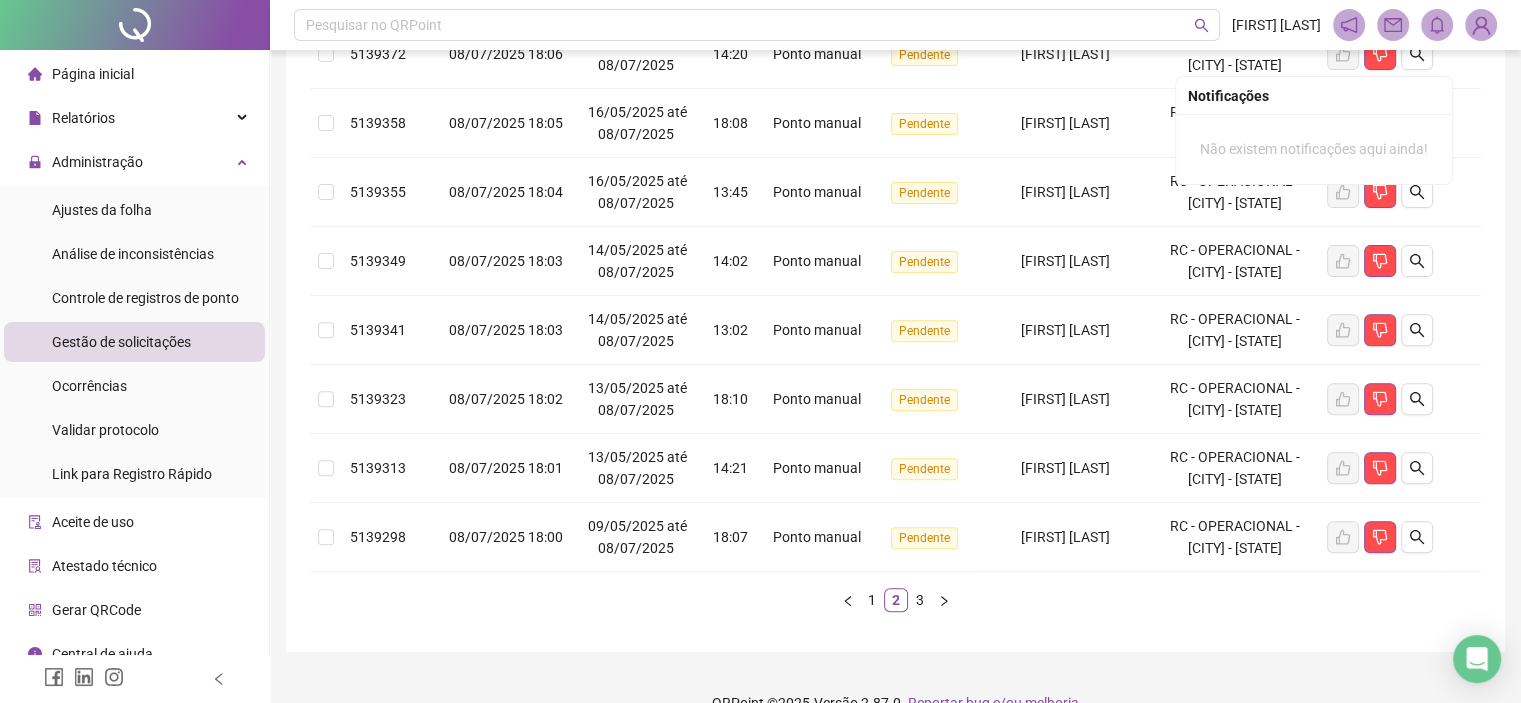 scroll, scrollTop: 699, scrollLeft: 0, axis: vertical 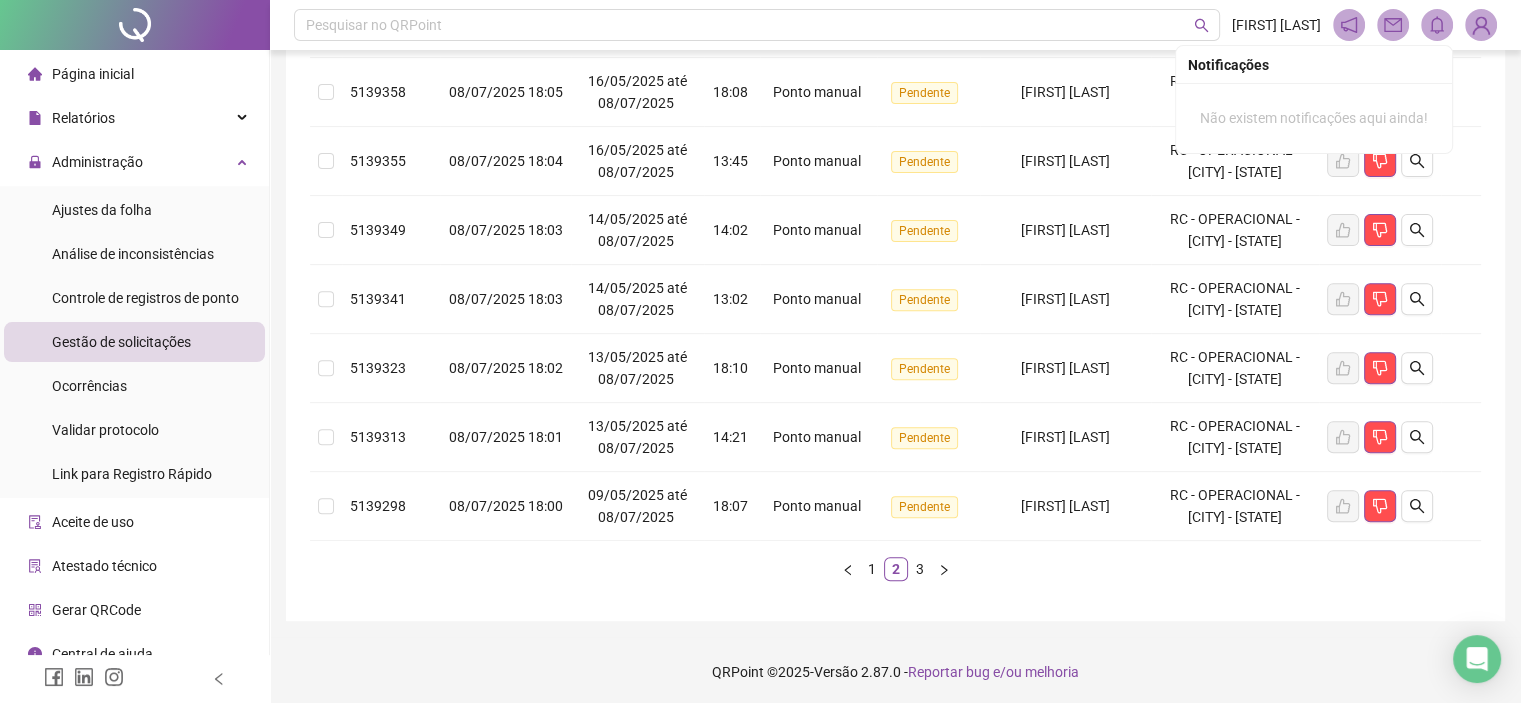 click on "Protocolo Solicitado em Período Hora Tipo Status Colaborador Local de trabalho Ações                       [NUMBER] [DATE] [TIME] [DATE] até [DATE]   [TIME]   Ponto manual   Pendente [FIRST] [LAST] RC - OPERACIONAL - [CITY] - [STATE] [NUMBER] [DATE] [TIME] [DATE] até [DATE]   [TIME]   Ponto manual   Pendente [FIRST] [LAST] RC - OPERACIONAL - [CITY] - [STATE] [NUMBER] [DATE] [TIME] [DATE] até [DATE]   [TIME]   Ponto manual   Pendente [FIRST] [LAST] RC - OPERACIONAL - [CITY] - [STATE] [NUMBER] [DATE] [TIME] [DATE] até [DATE]   [TIME]   Ponto manual   Pendente [FIRST] [LAST] RC - OPERACIONAL - [CITY] - [STATE] [NUMBER] [DATE] [TIME] [DATE] até [DATE]   [TIME]   Ponto manual   Pendente [FIRST] [LAST] RC - OPERACIONAL - [CITY] - [STATE] [NUMBER] [DATE] [TIME] [DATE] até [DATE]   [TIME]   Ponto manual" at bounding box center [895, 86] 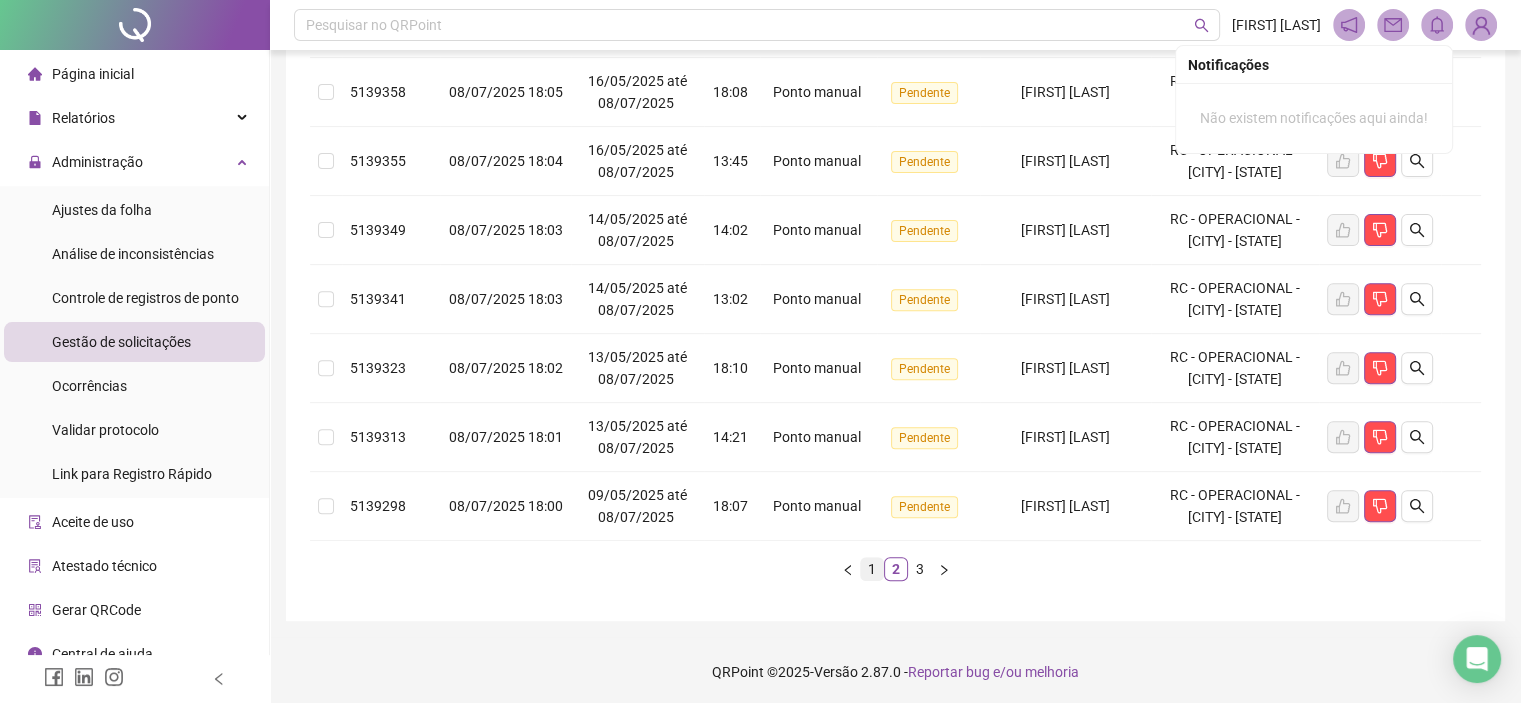 click on "1" at bounding box center [872, 569] 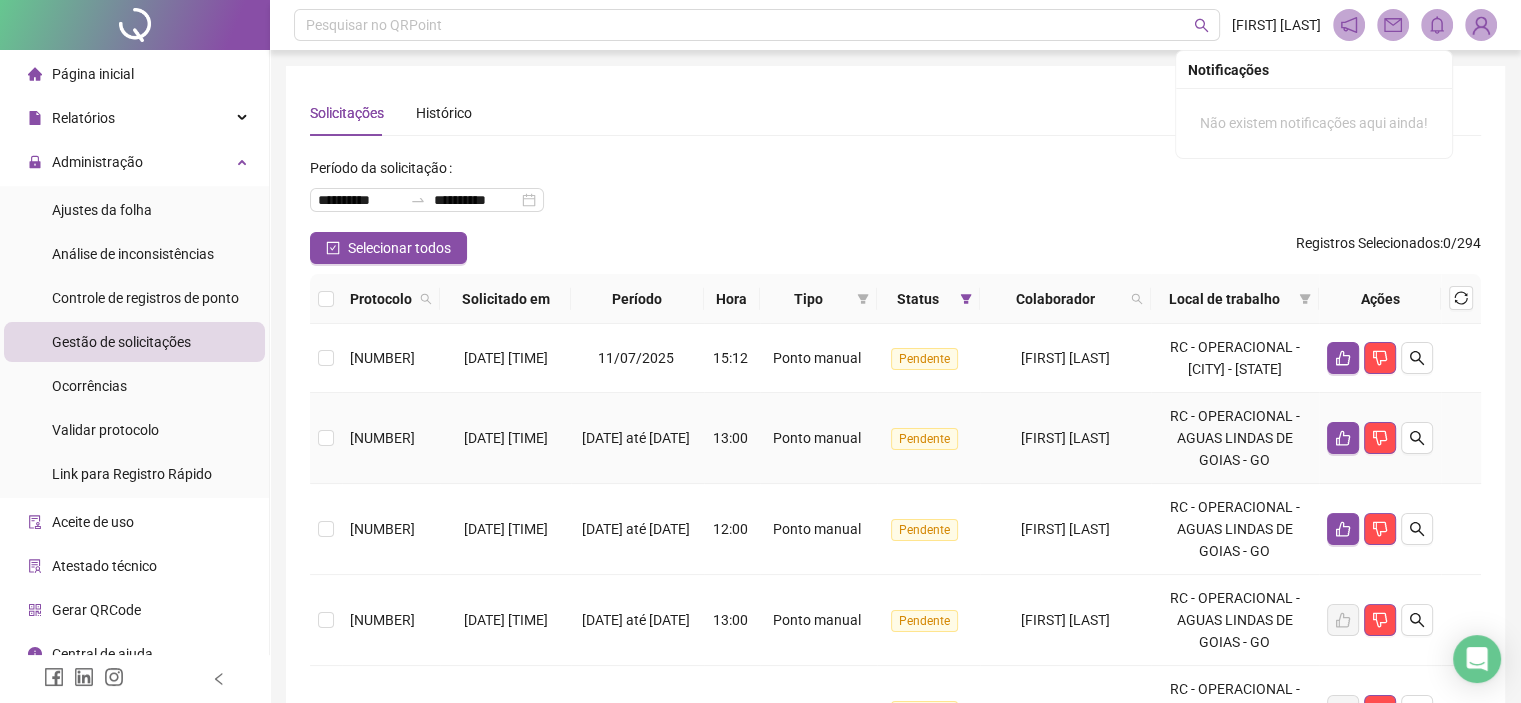 scroll, scrollTop: 0, scrollLeft: 0, axis: both 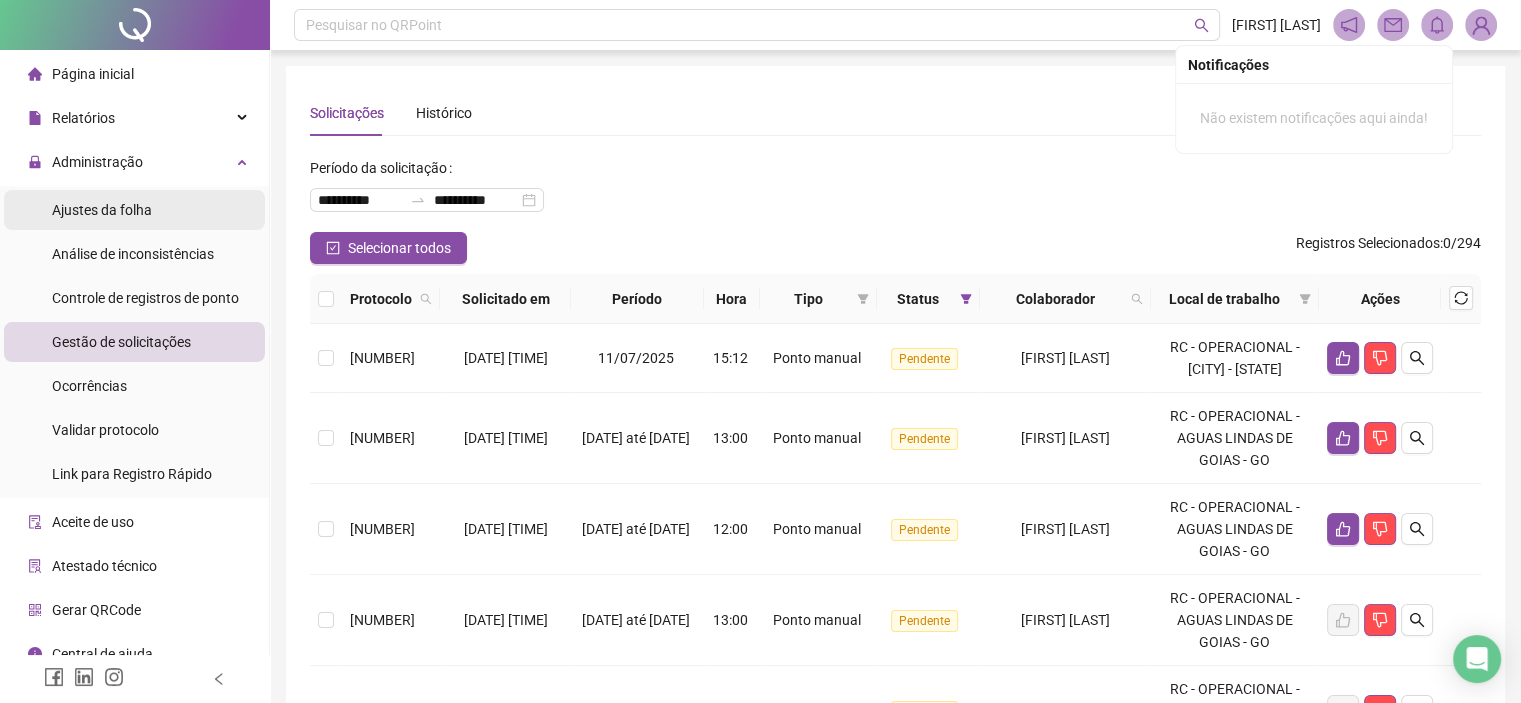 click on "Ajustes da folha" at bounding box center [102, 210] 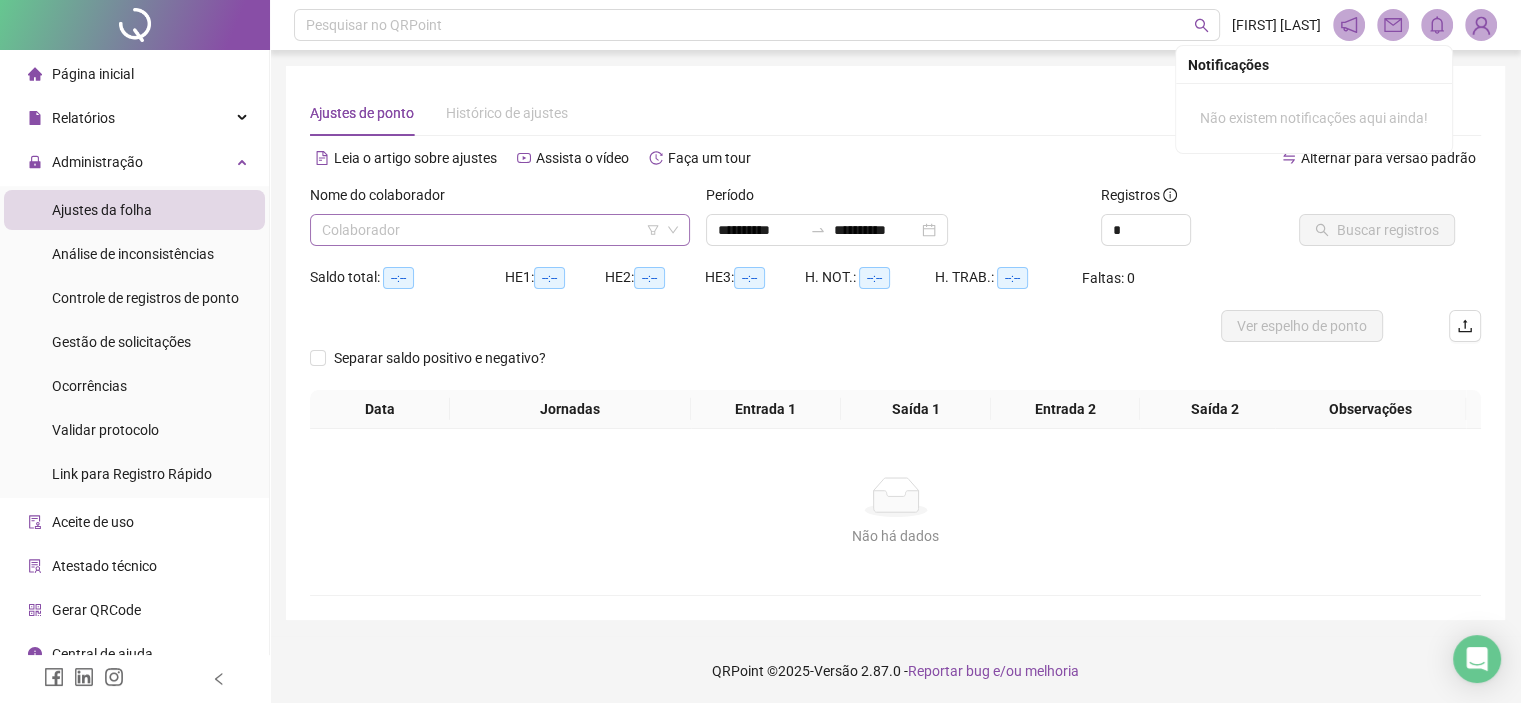 click at bounding box center [494, 230] 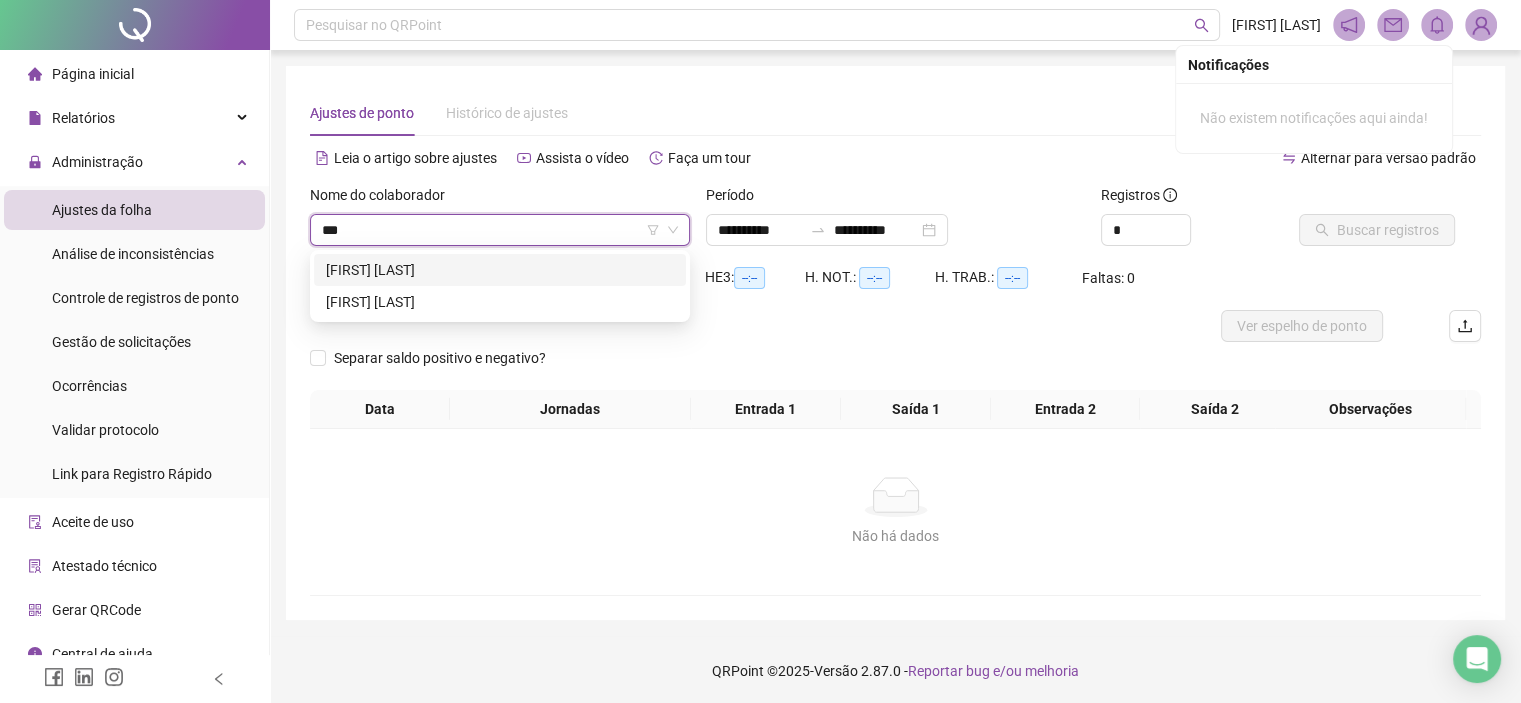 type on "****" 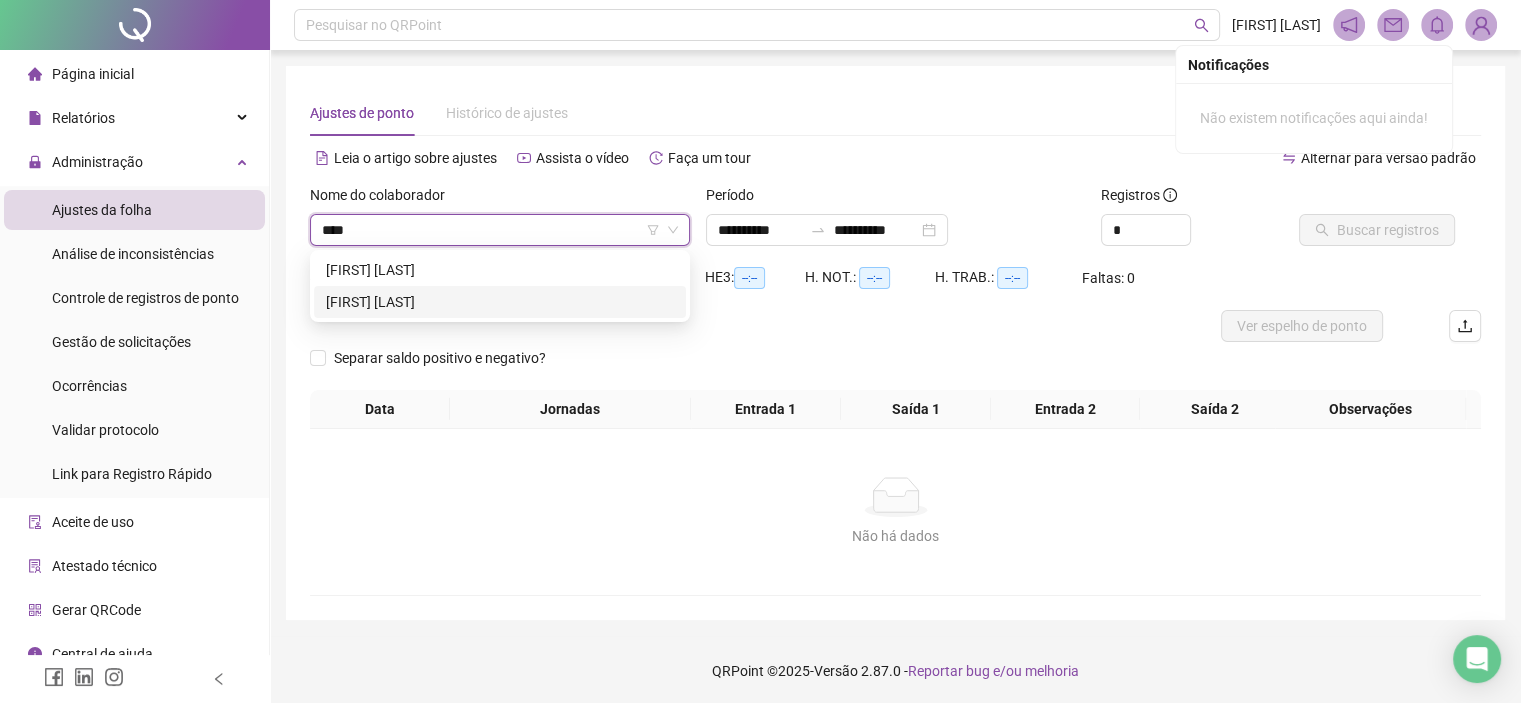 click on "[FIRST] [LAST]" at bounding box center (500, 302) 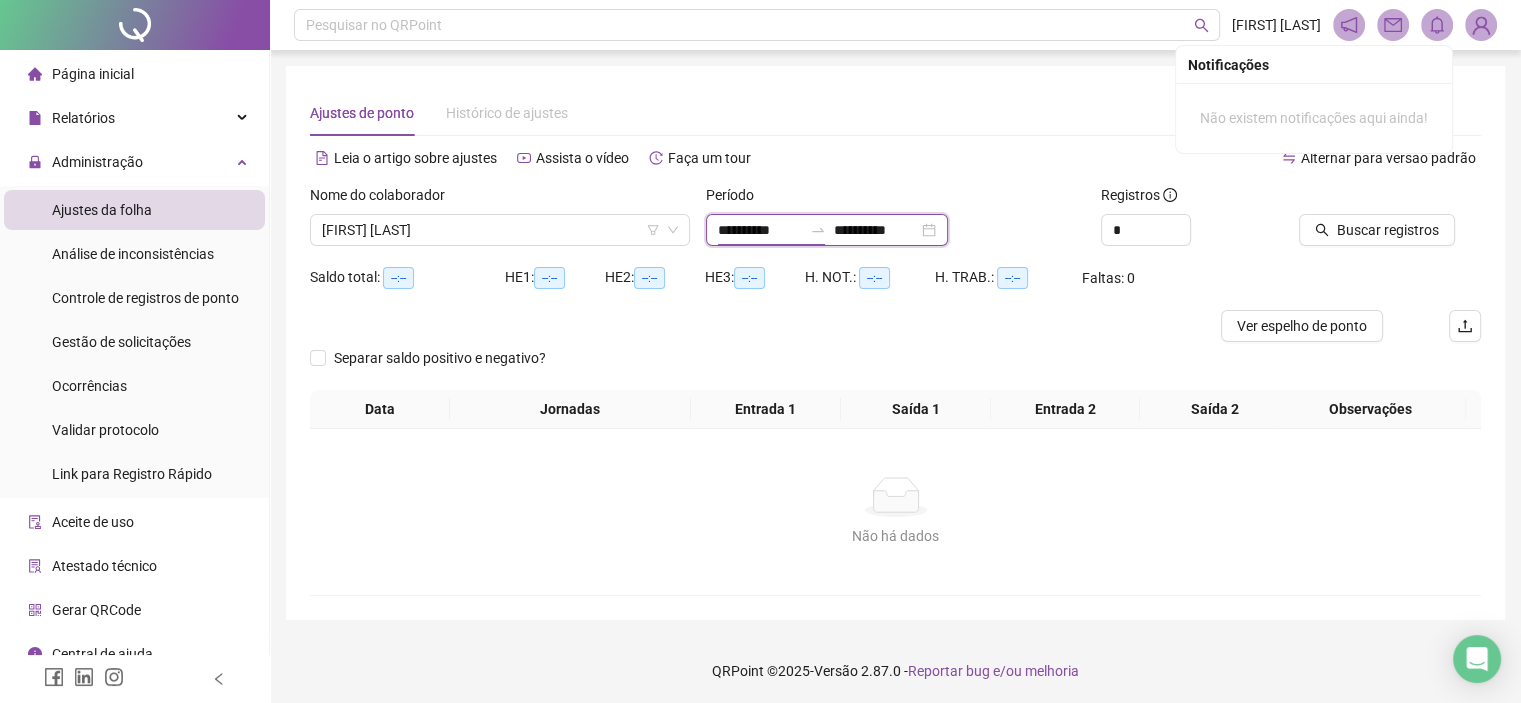 click on "**********" at bounding box center (760, 230) 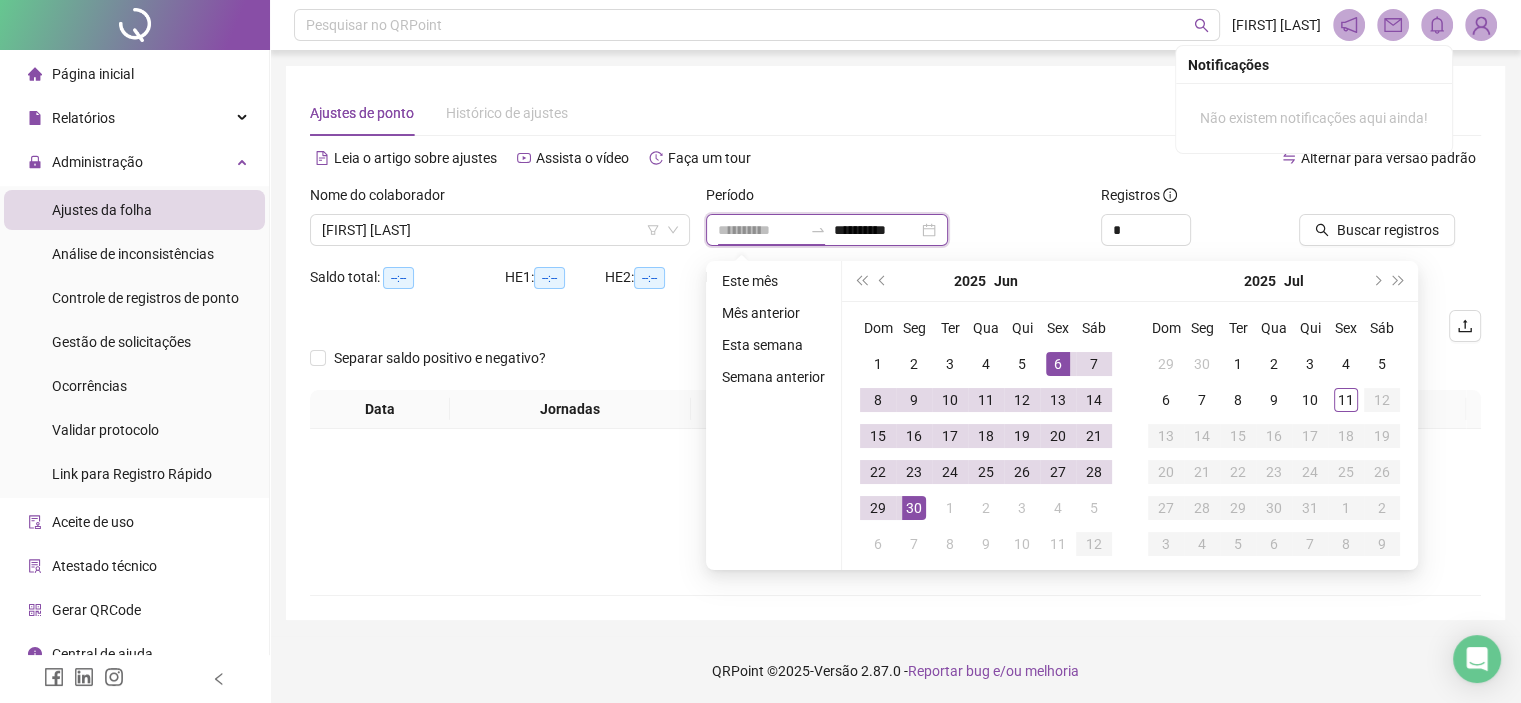 type on "**********" 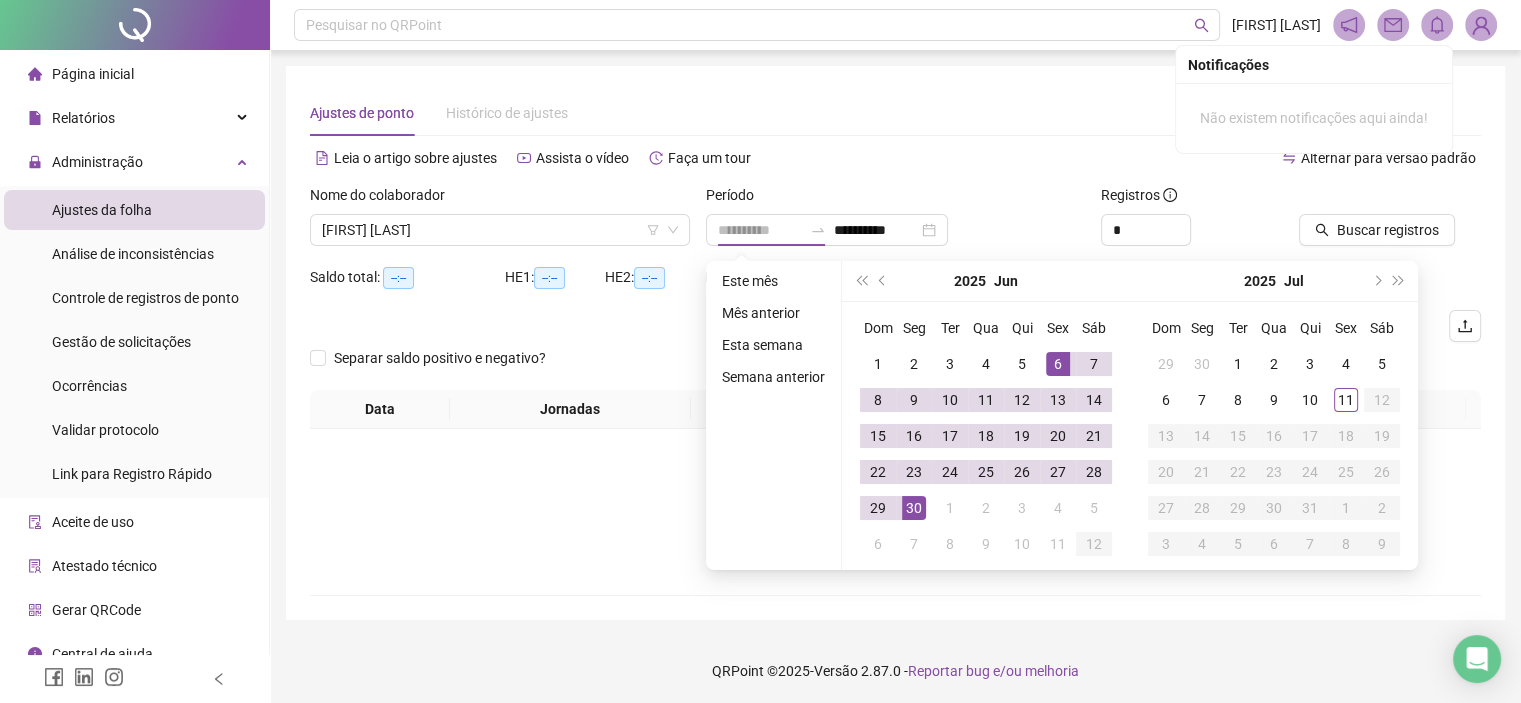click on "6" at bounding box center (1058, 364) 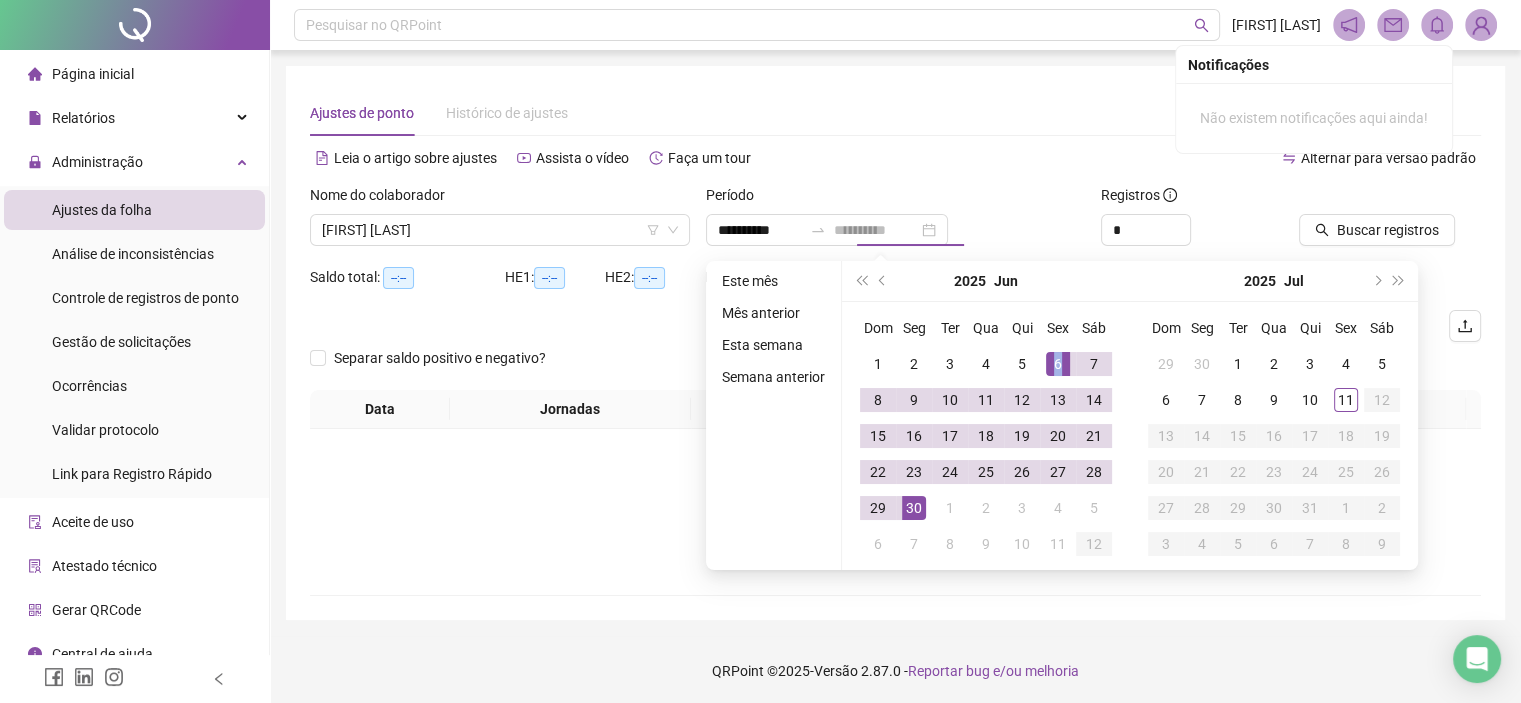 click on "6" at bounding box center [1058, 364] 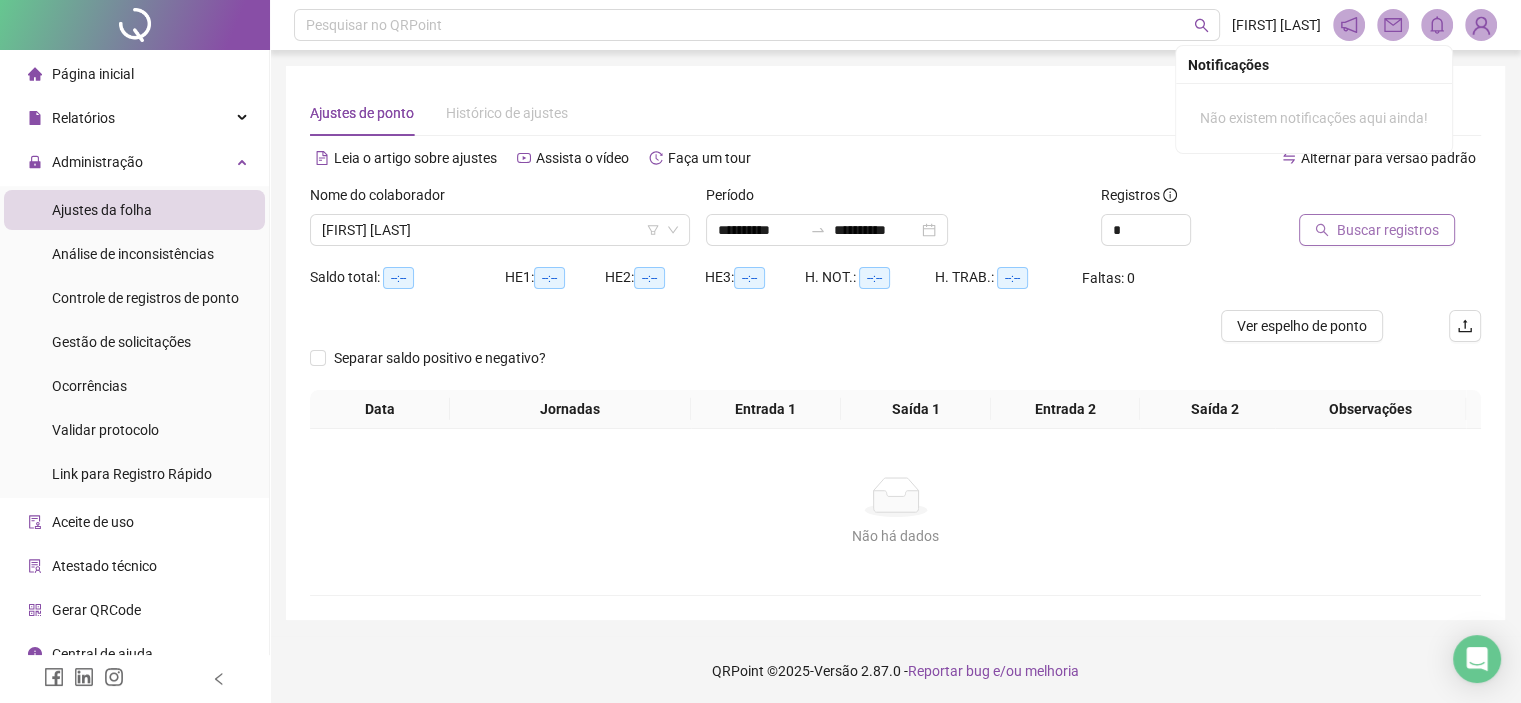 click on "Buscar registros" at bounding box center (1377, 230) 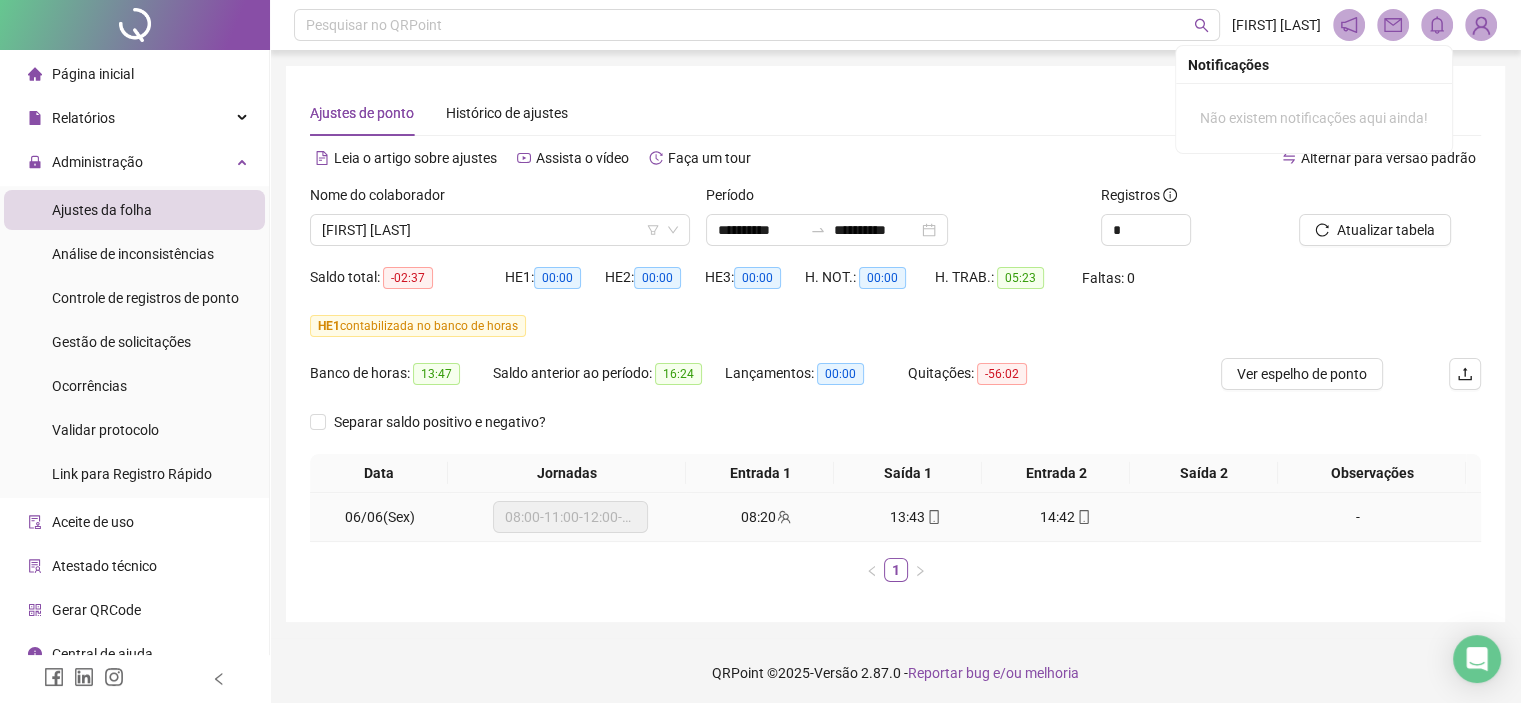click on "14:42" at bounding box center [1066, 517] 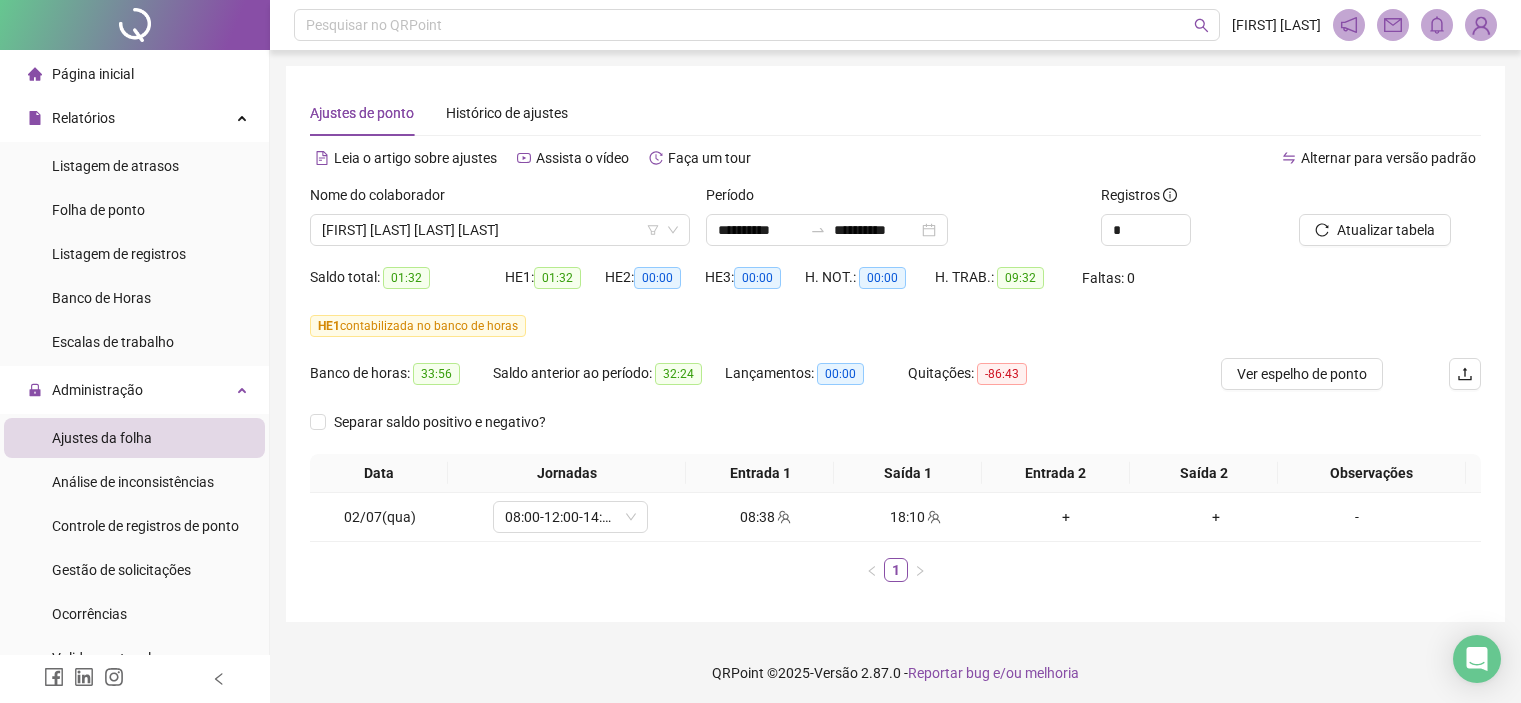 scroll, scrollTop: 4, scrollLeft: 0, axis: vertical 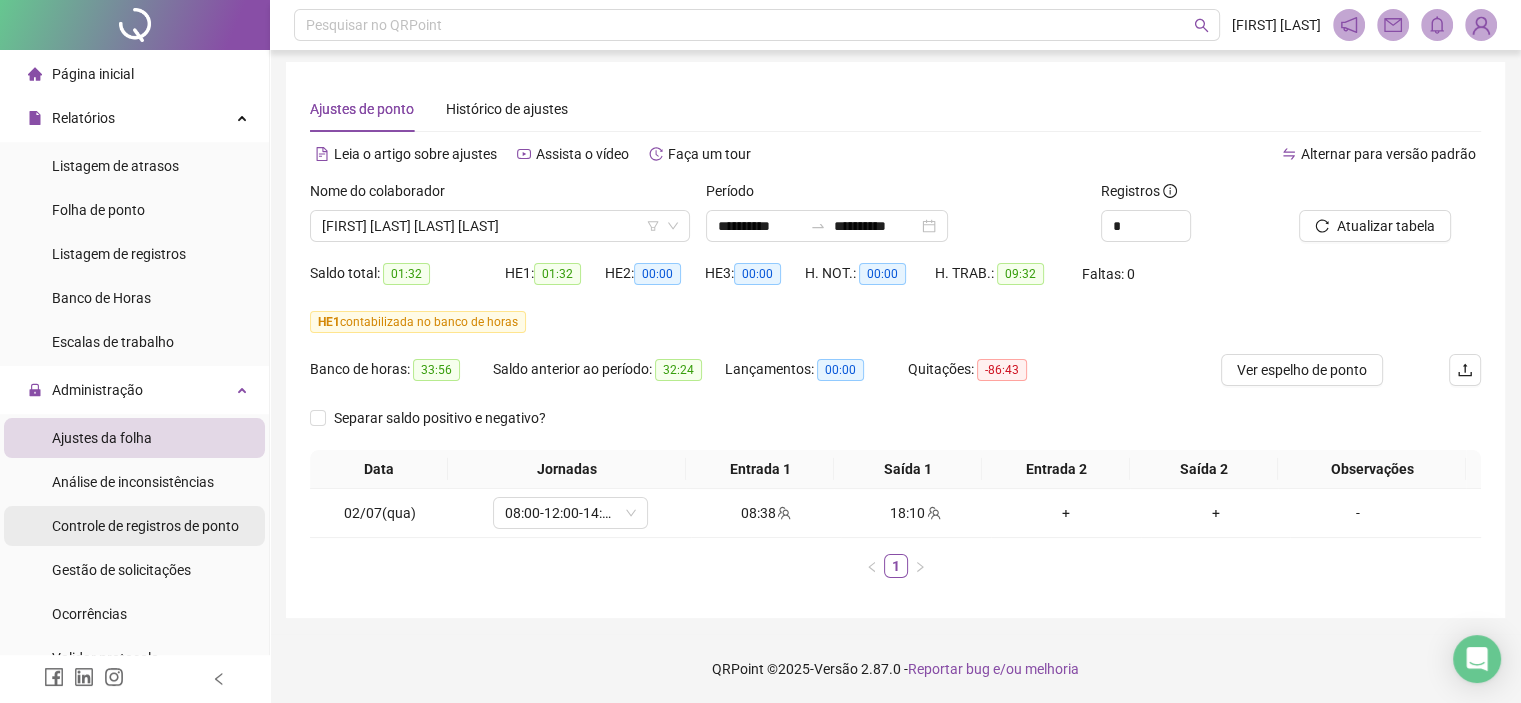 click on "Controle de registros de ponto" at bounding box center [145, 526] 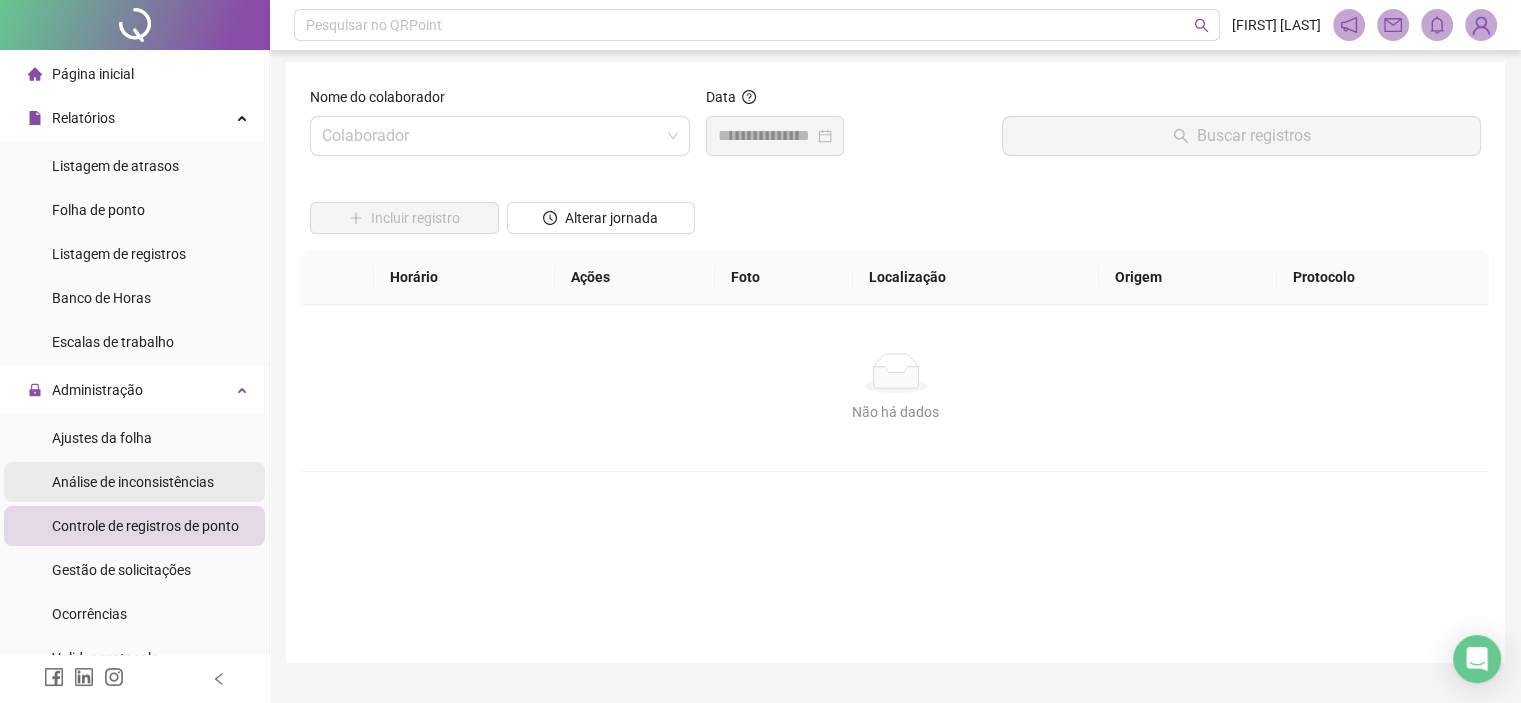 click on "Análise de inconsistências" at bounding box center (133, 482) 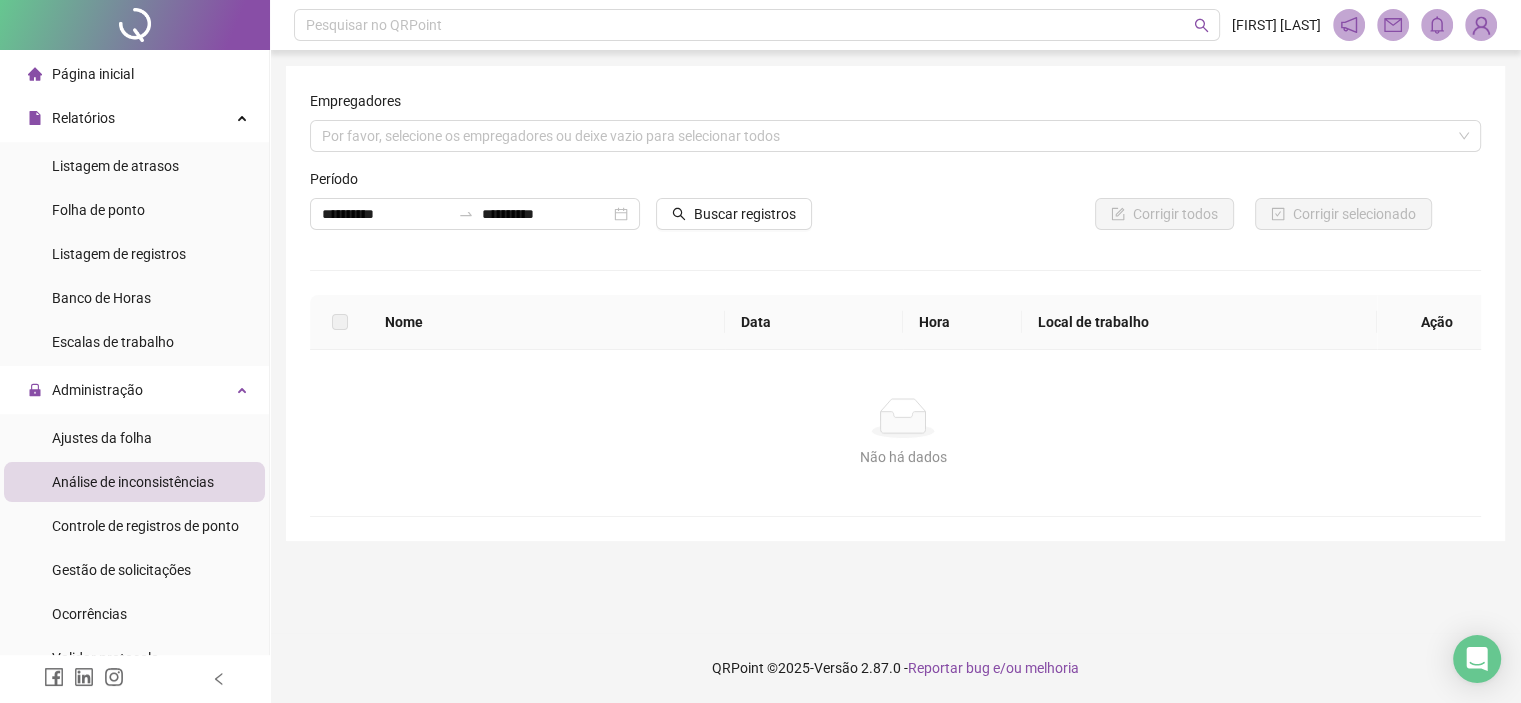 scroll, scrollTop: 0, scrollLeft: 0, axis: both 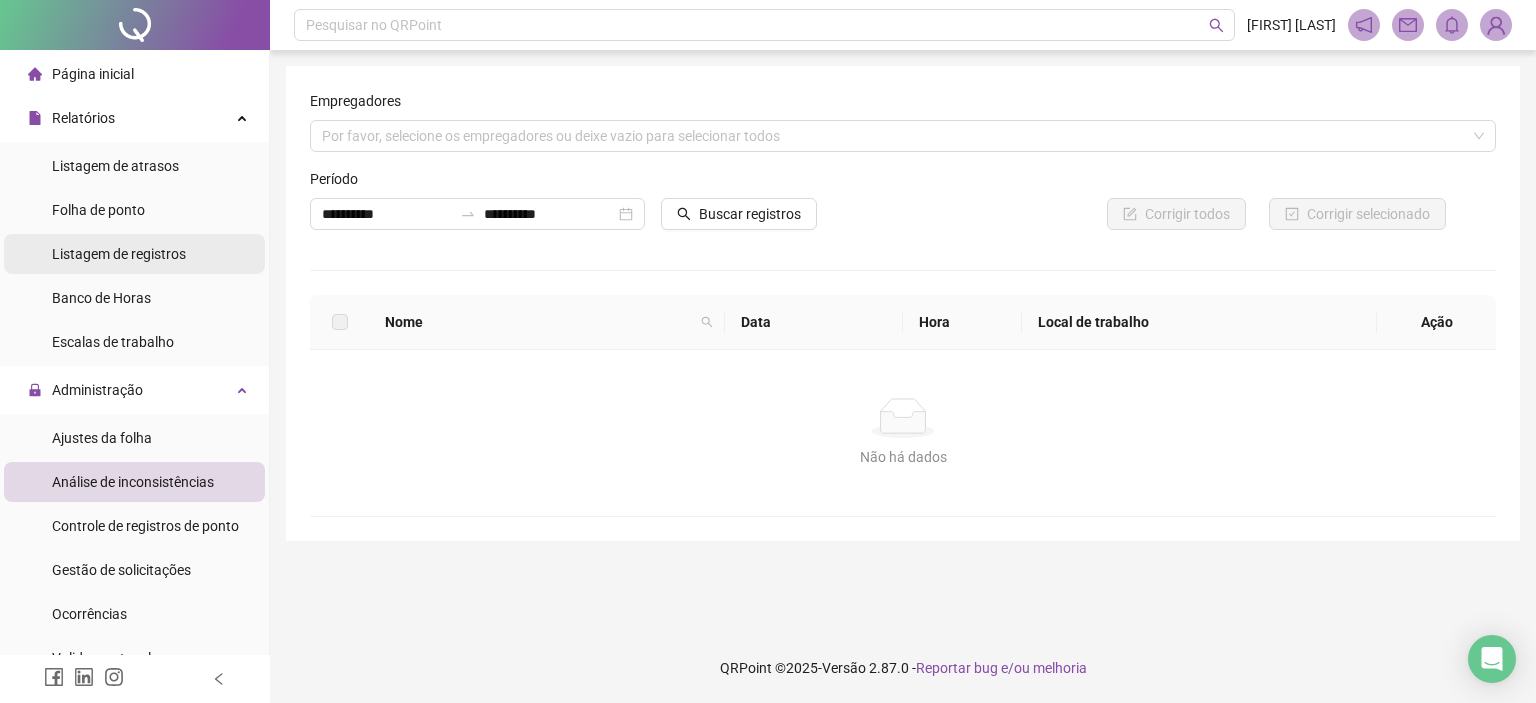 click on "Listagem de registros" at bounding box center [119, 254] 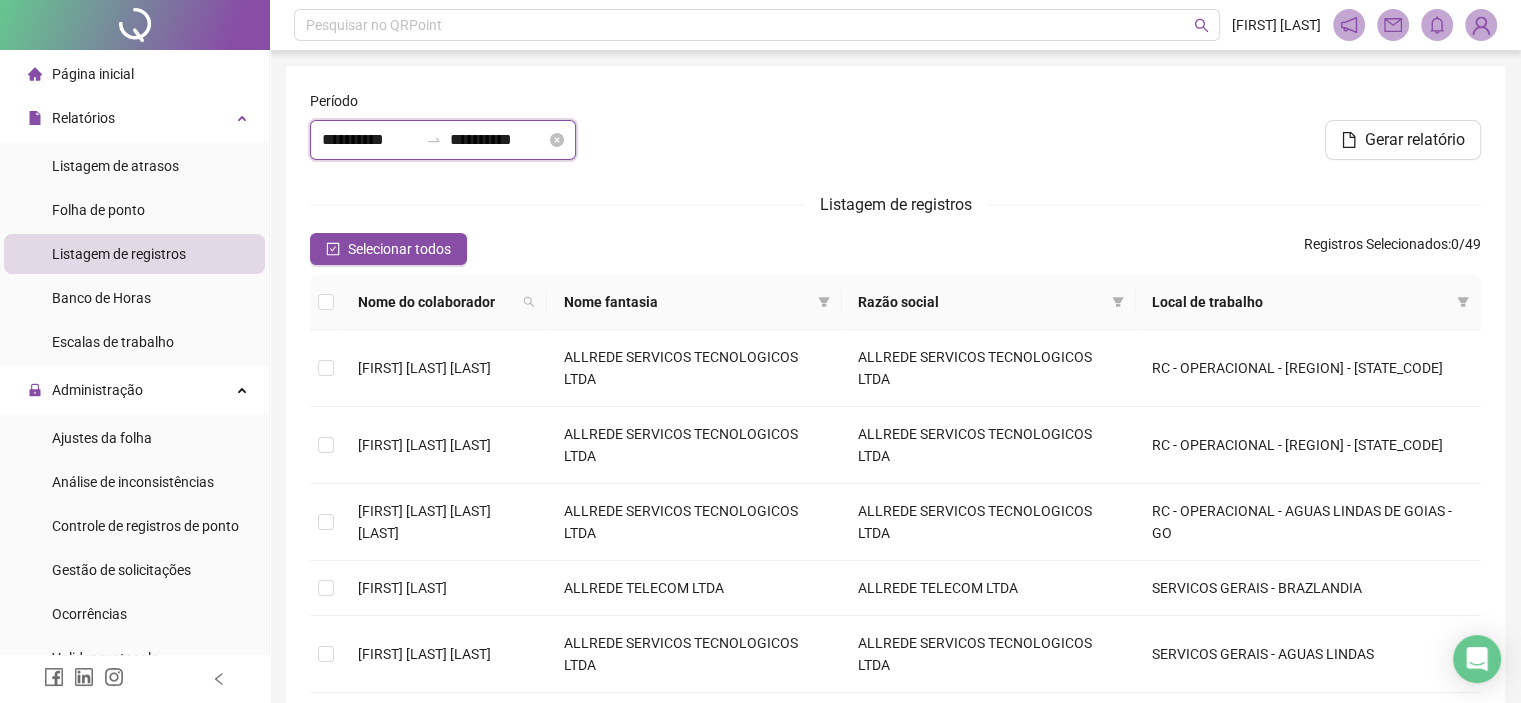 click on "**********" at bounding box center (370, 140) 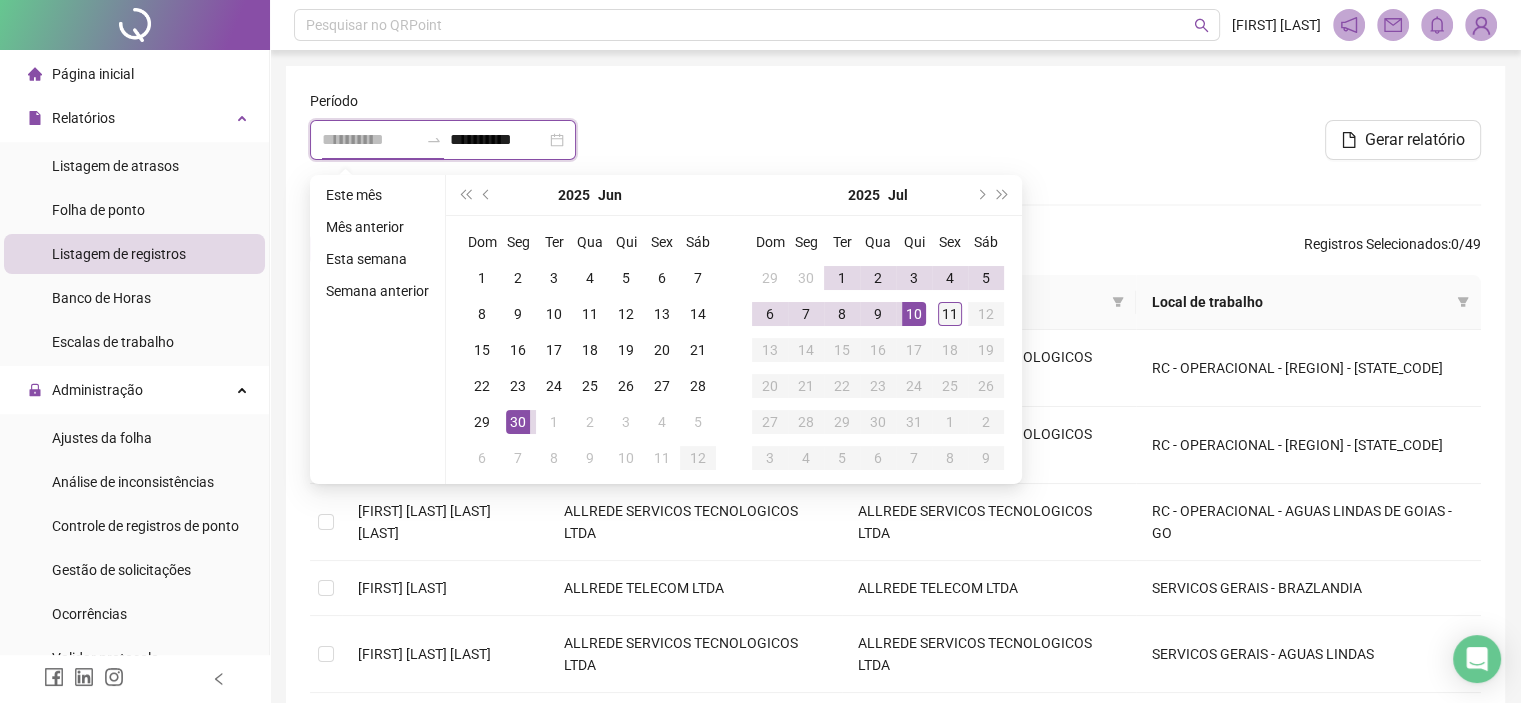 type on "**********" 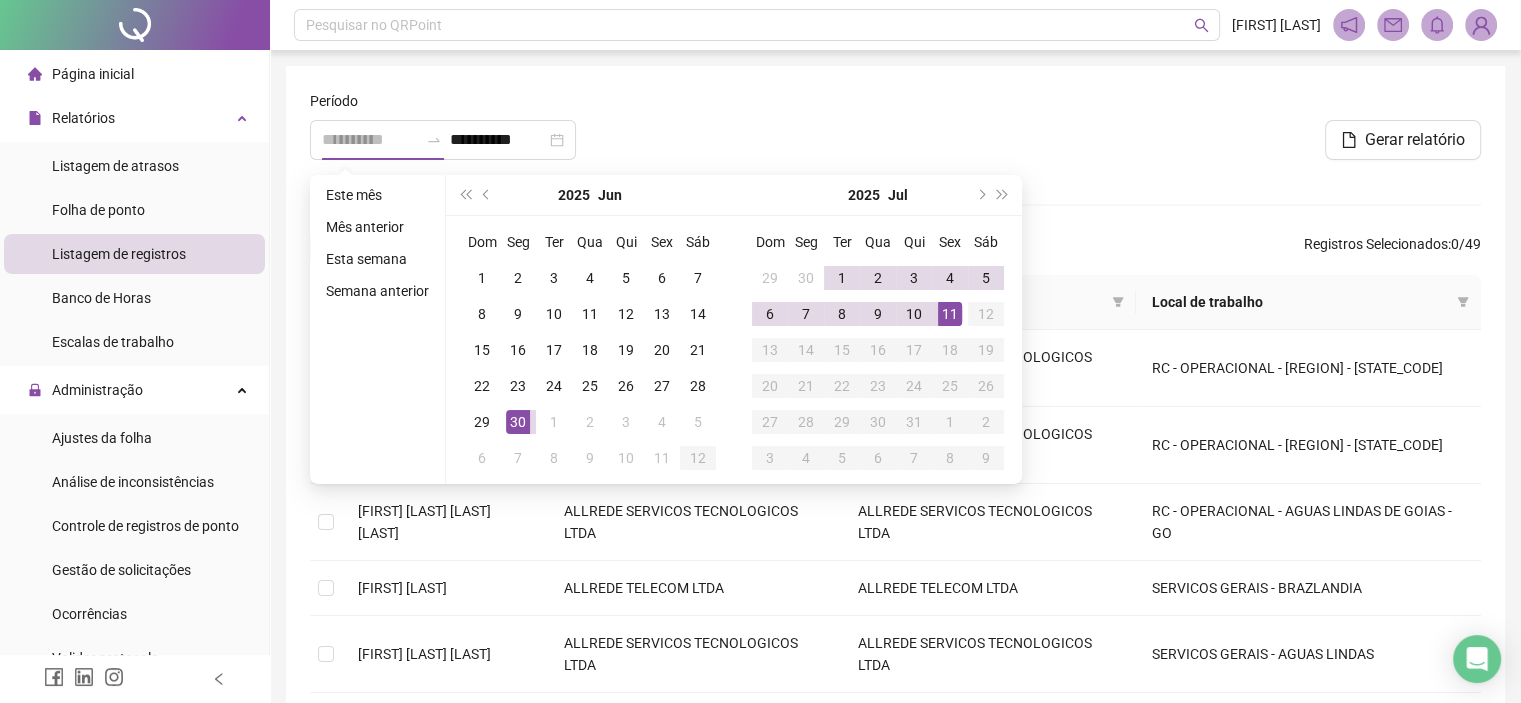 click on "11" at bounding box center [950, 314] 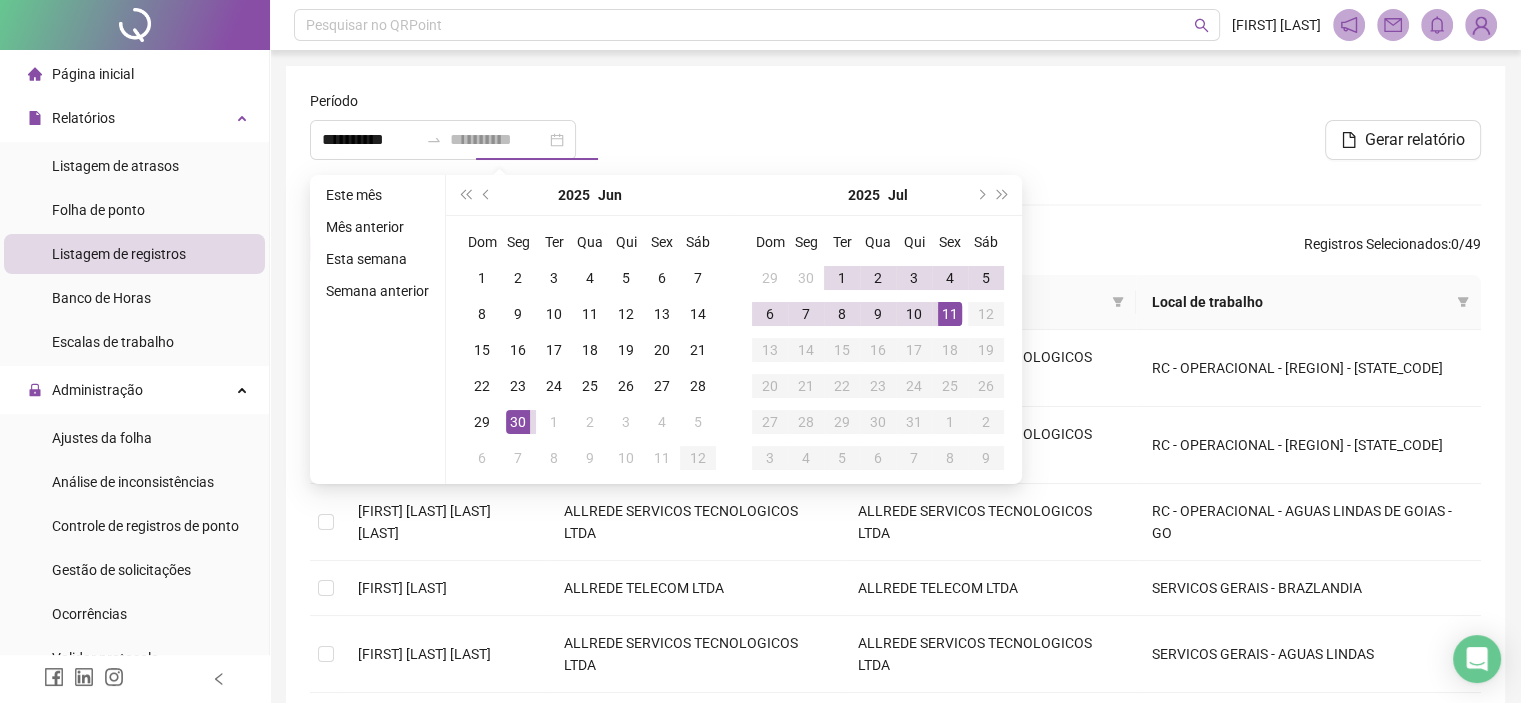 click on "11" at bounding box center [950, 314] 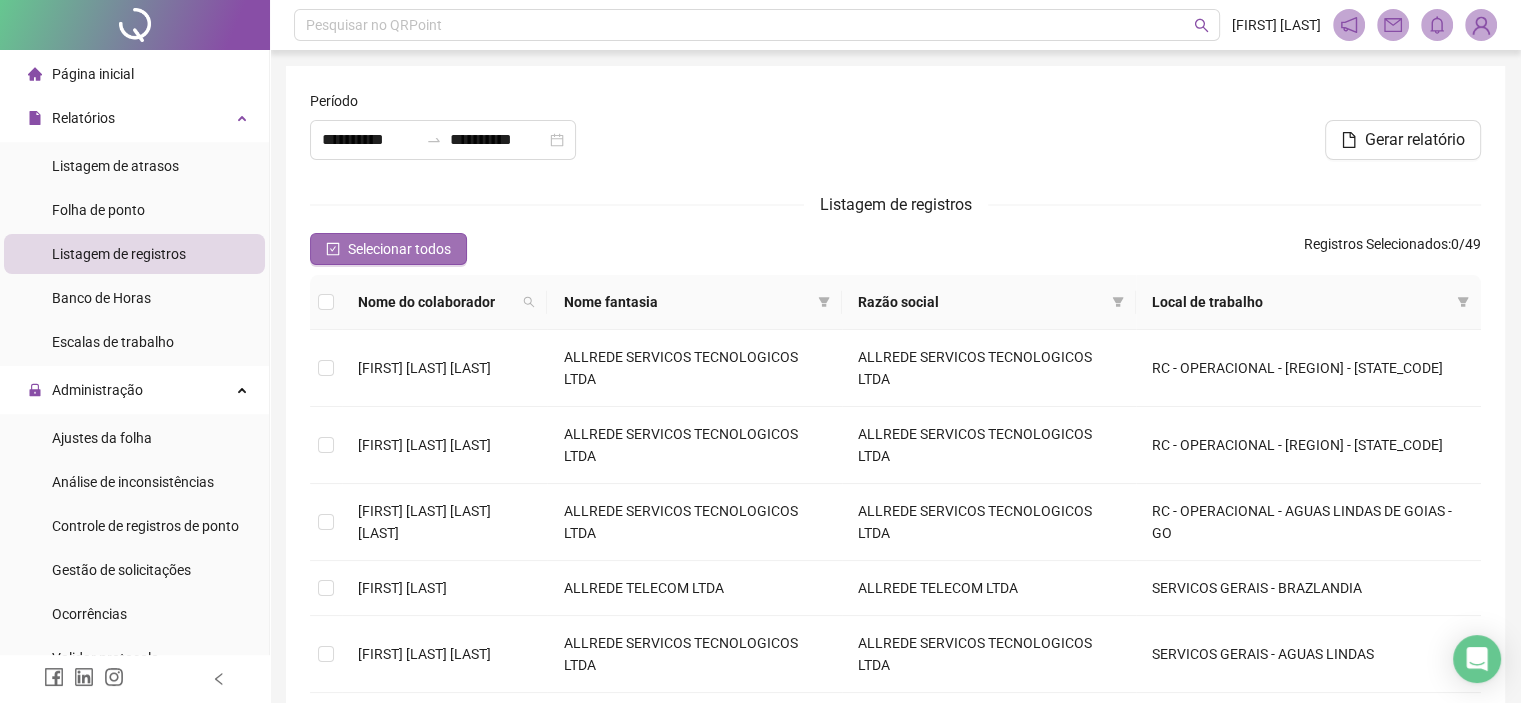 click on "Selecionar todos" at bounding box center [399, 249] 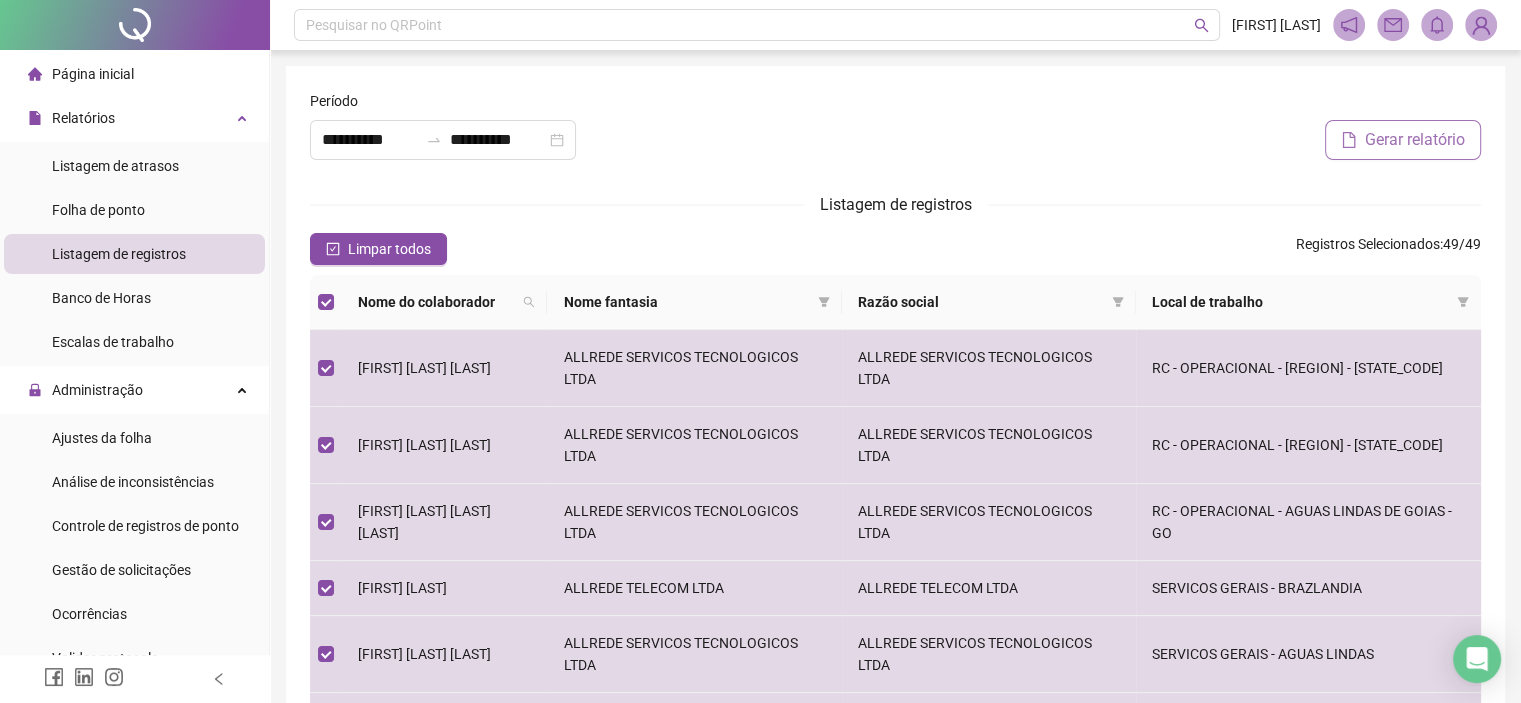 click on "Gerar relatório" at bounding box center [1403, 140] 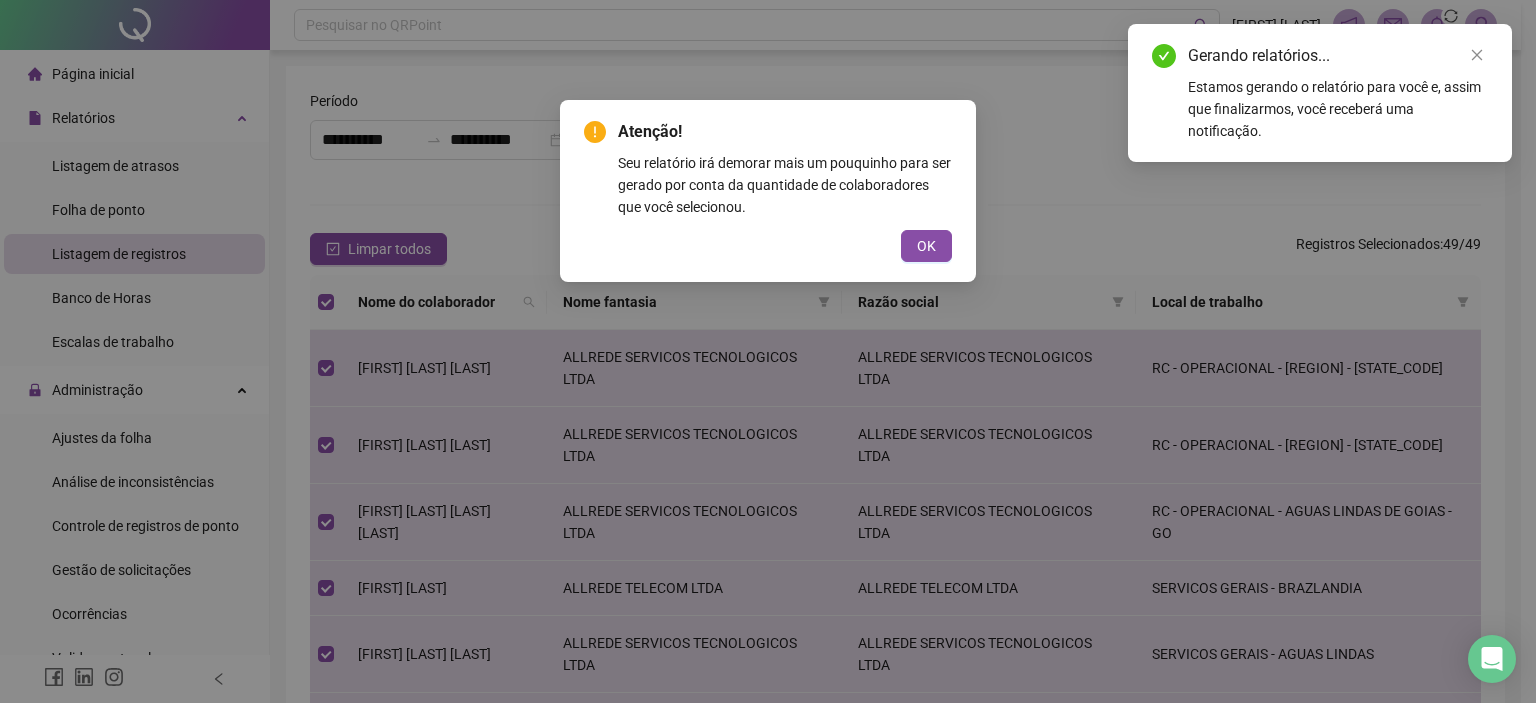 drag, startPoint x: 1193, startPoint y: 194, endPoint x: 1383, endPoint y: 129, distance: 200.81085 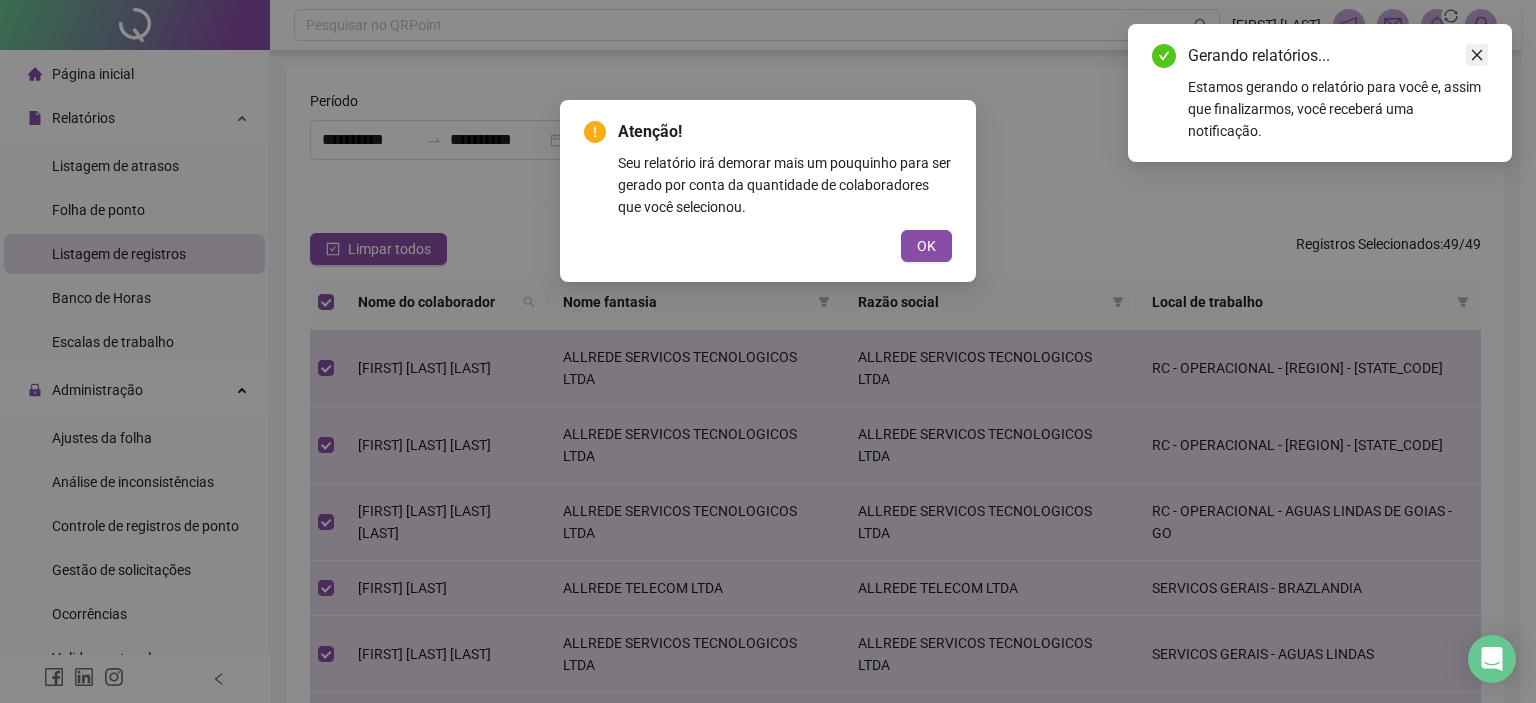click 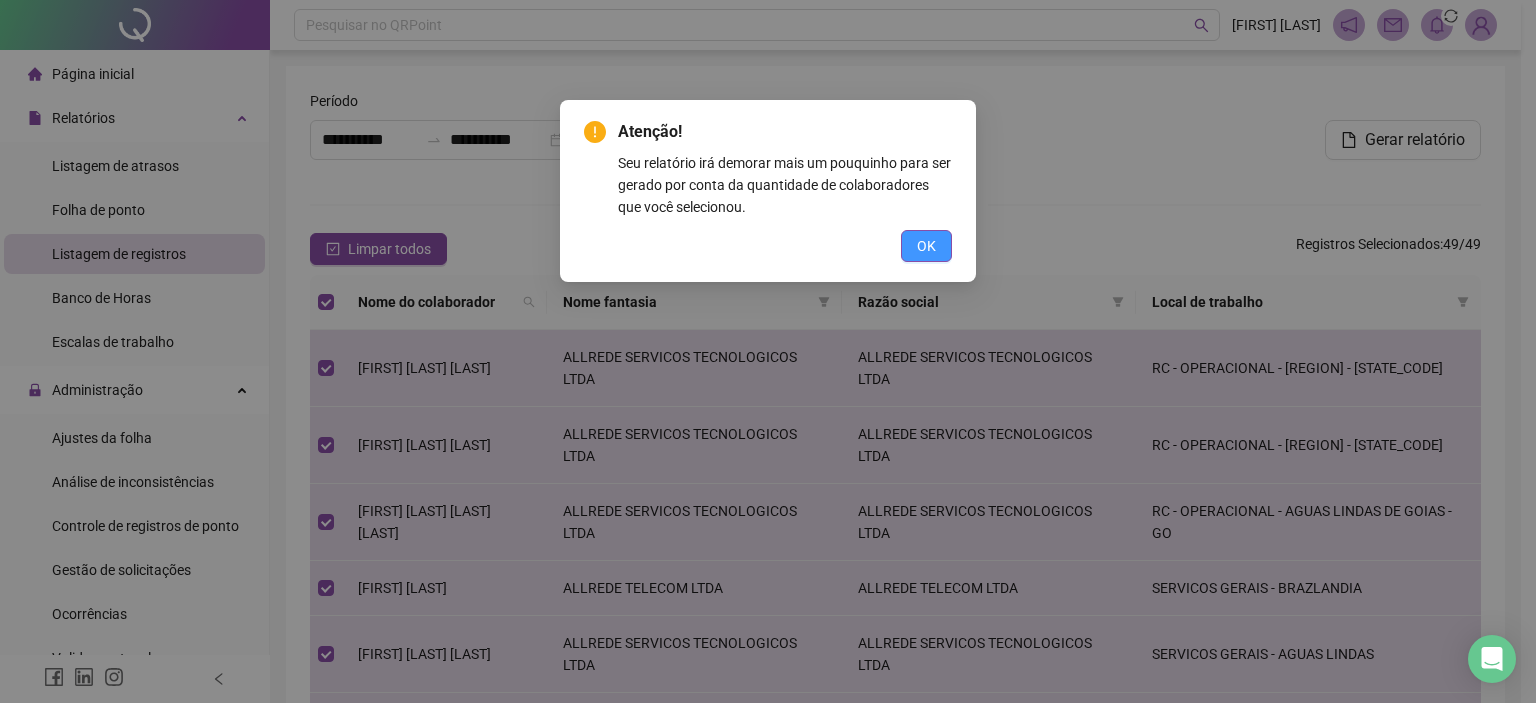 click on "OK" at bounding box center (926, 246) 